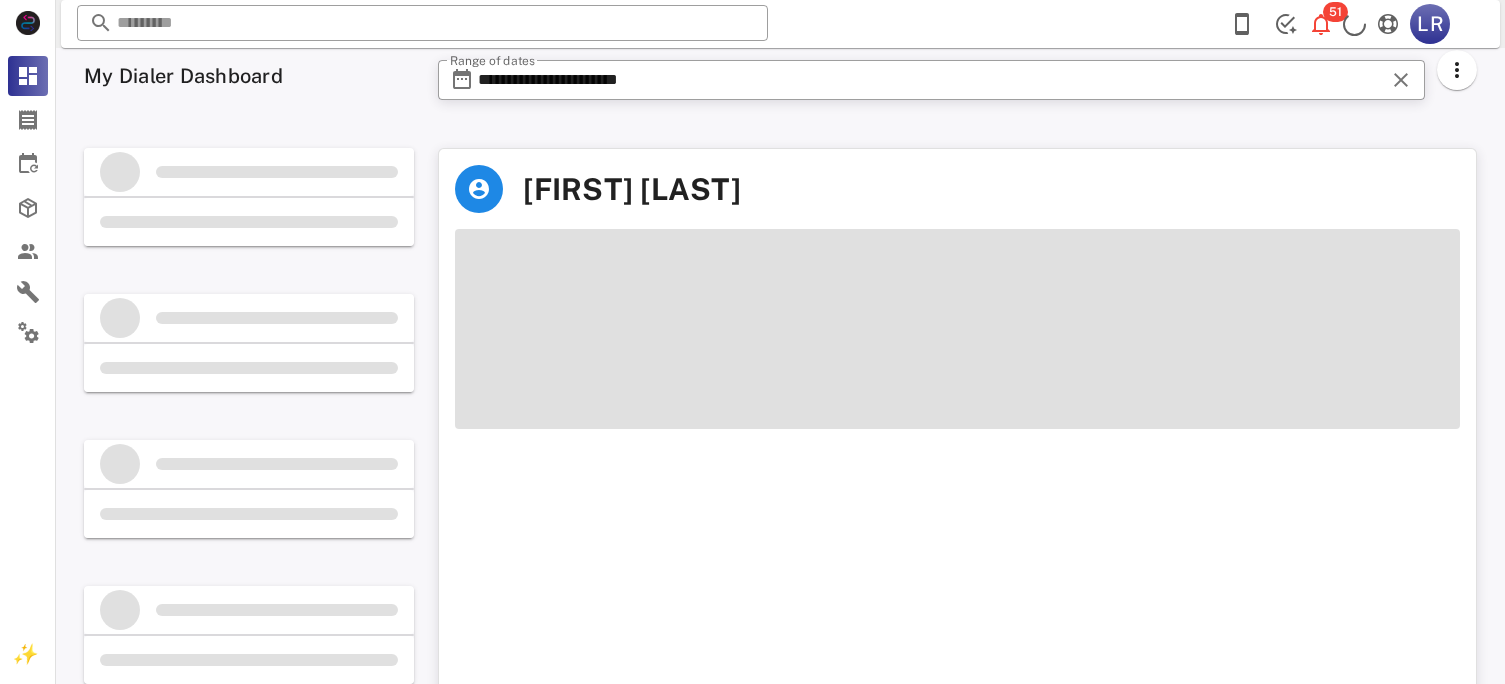 scroll, scrollTop: 0, scrollLeft: 0, axis: both 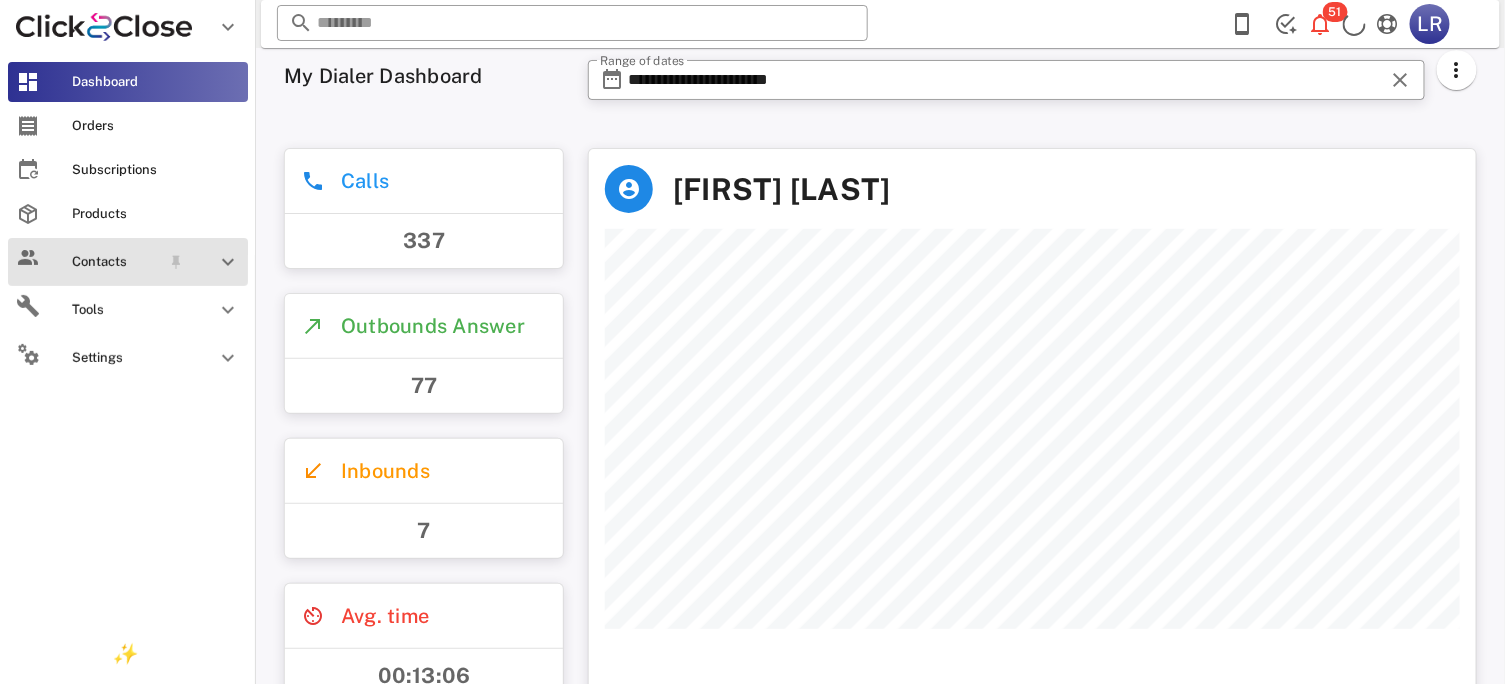 click on "Contacts" at bounding box center [116, 262] 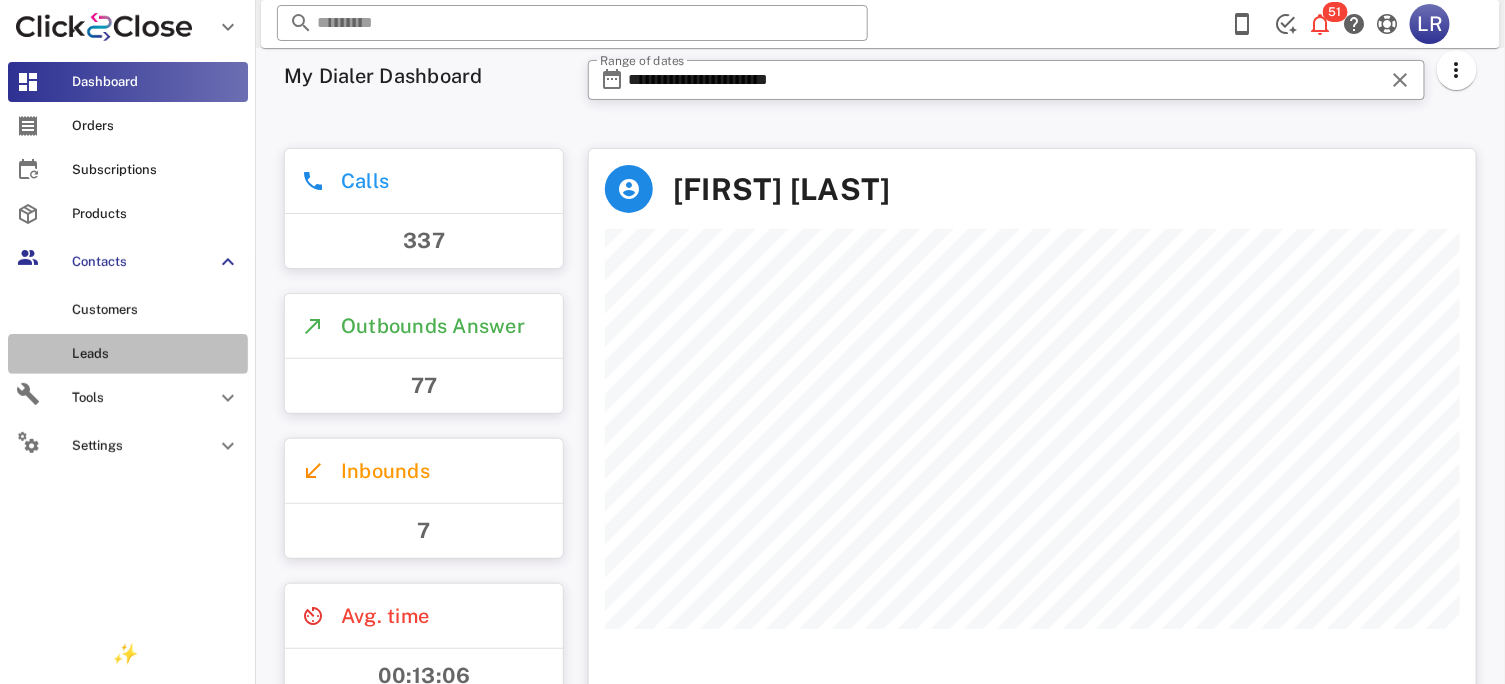 click on "Leads" at bounding box center (156, 354) 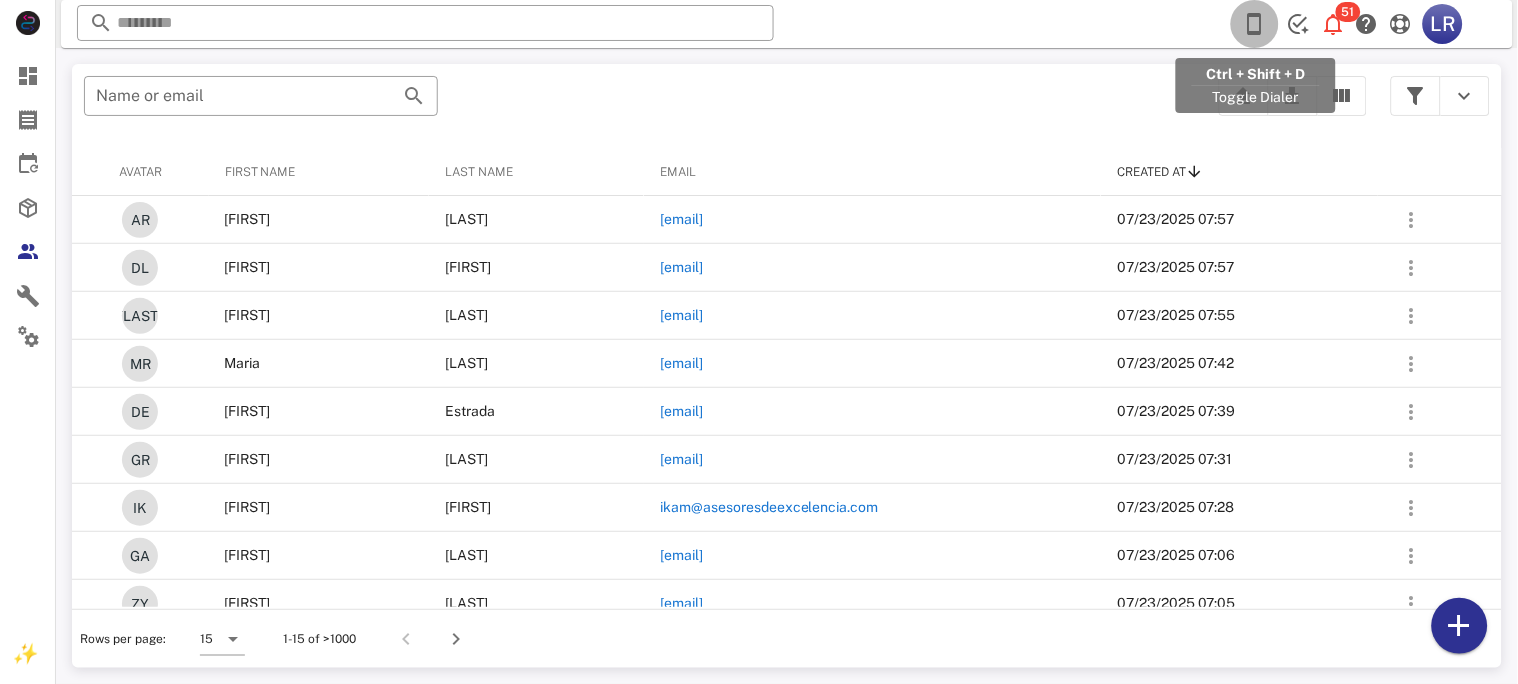 click at bounding box center [1255, 24] 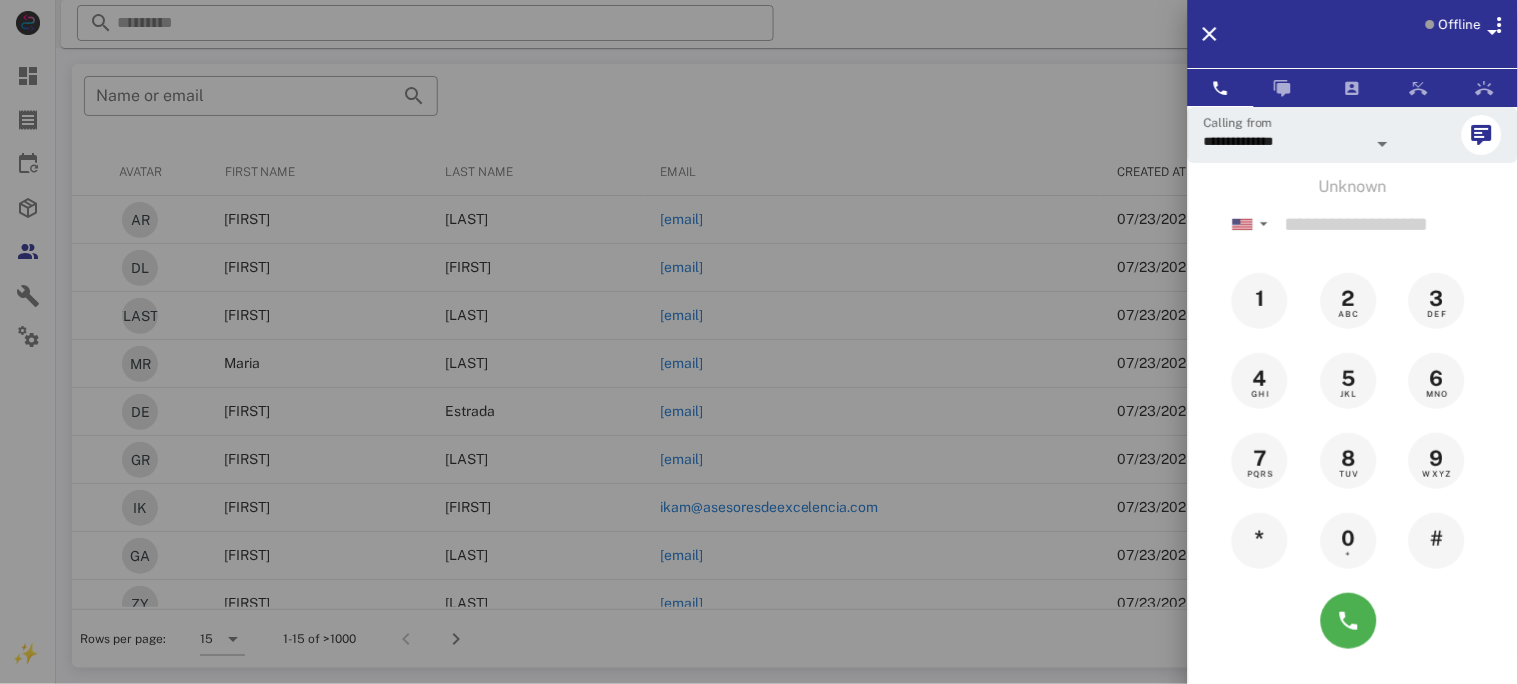 click on "Offline" at bounding box center (1460, 25) 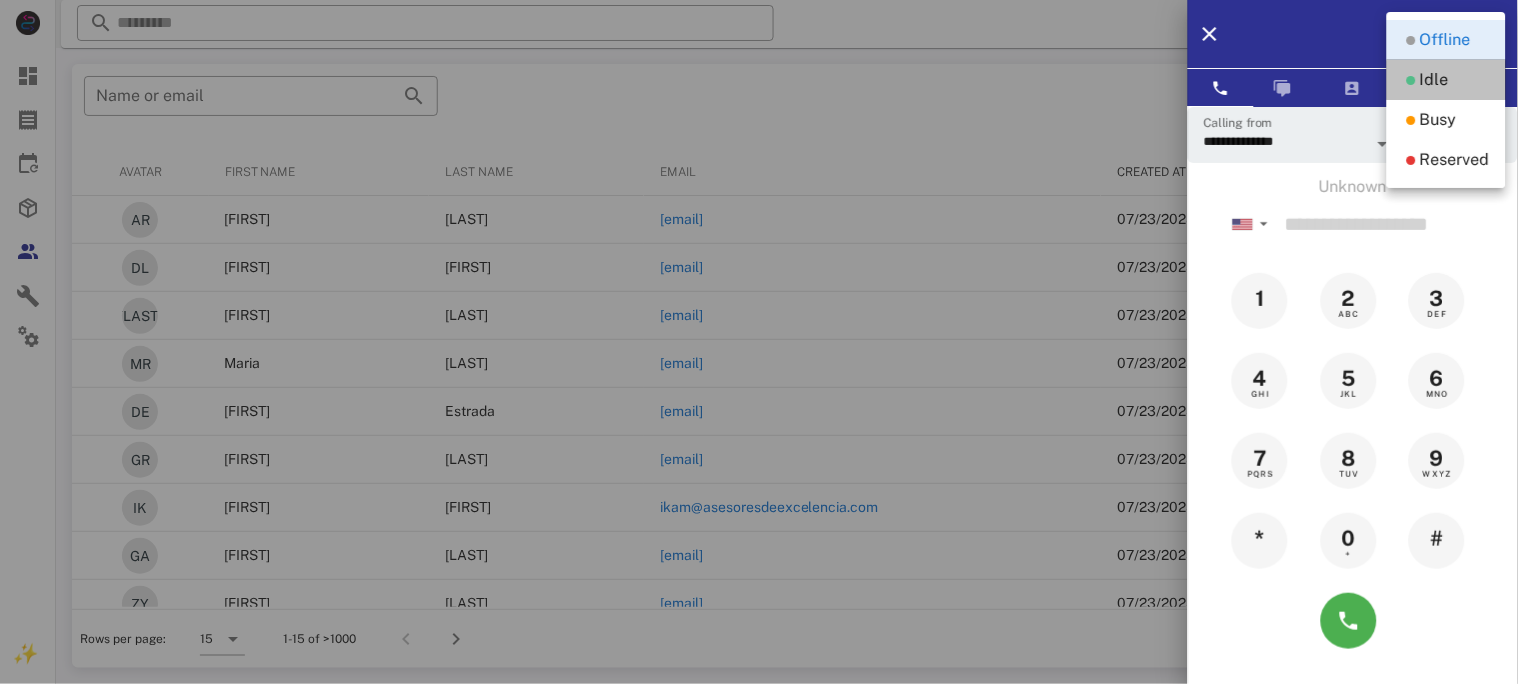 click on "Idle" at bounding box center (1434, 80) 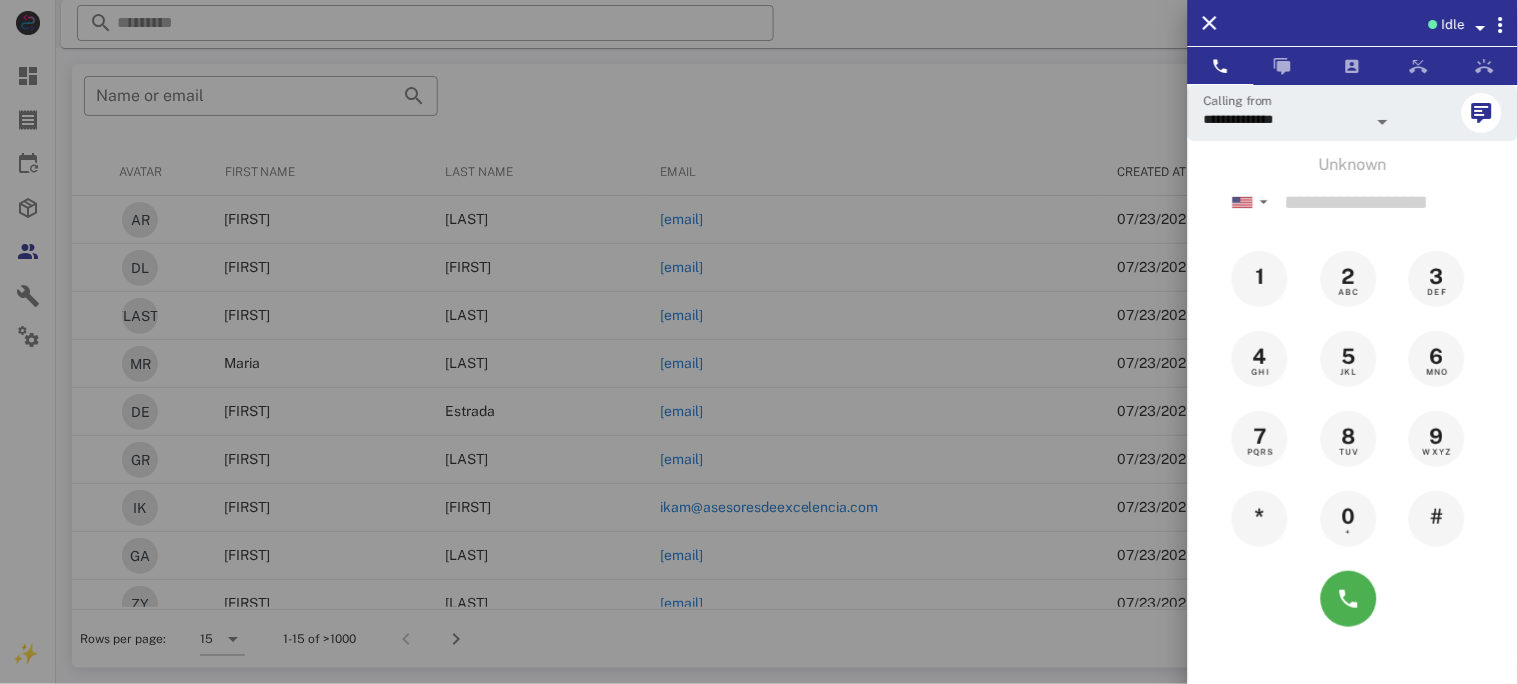 click at bounding box center (759, 342) 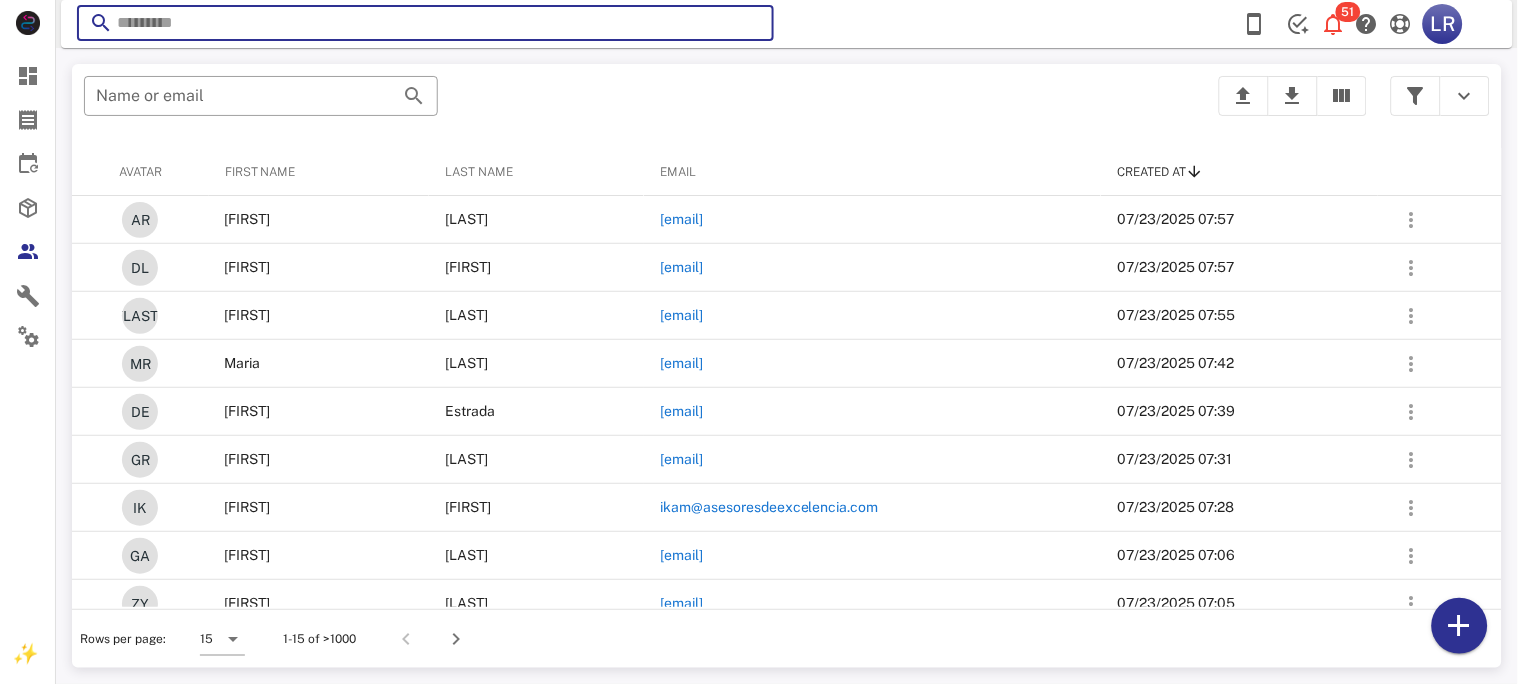 click at bounding box center (425, 23) 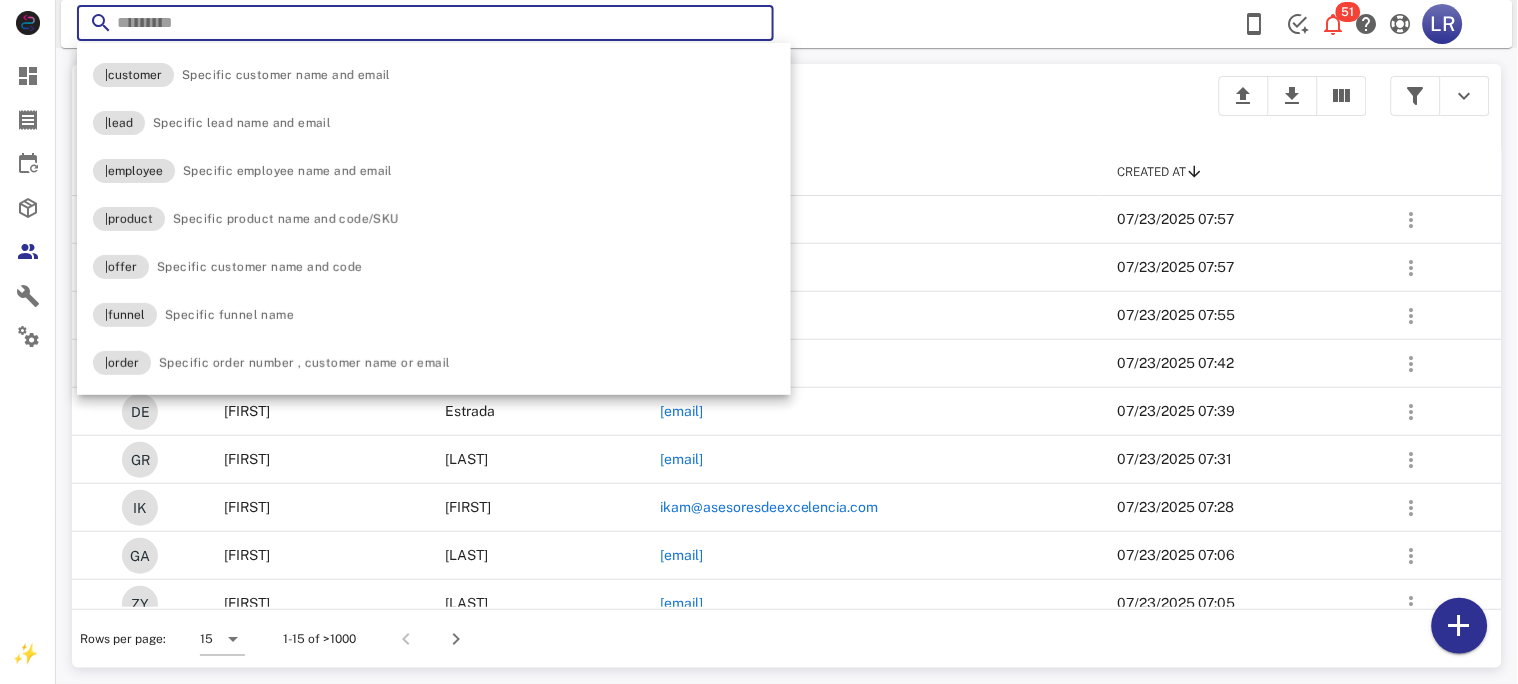 paste on "**********" 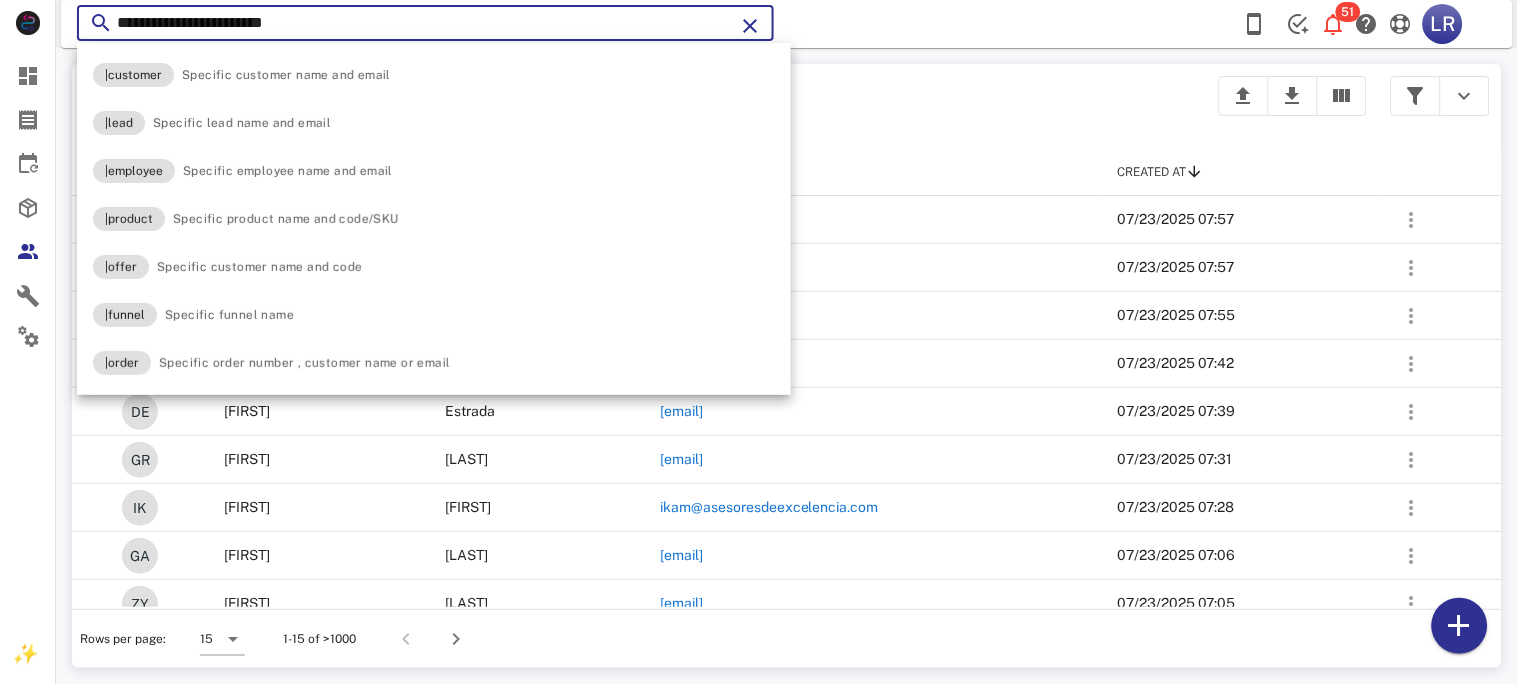 type on "**********" 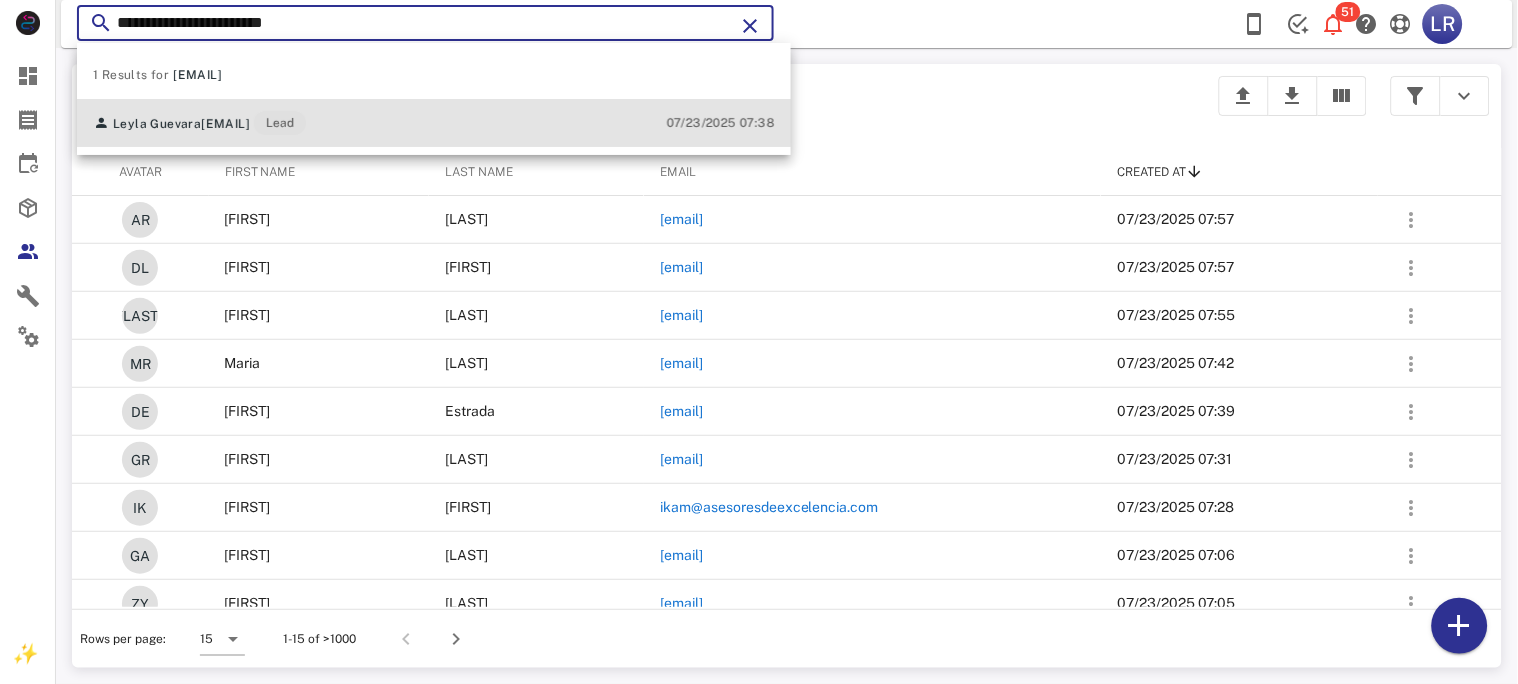 click on "leylaguevara@hotmail.com" at bounding box center (225, 124) 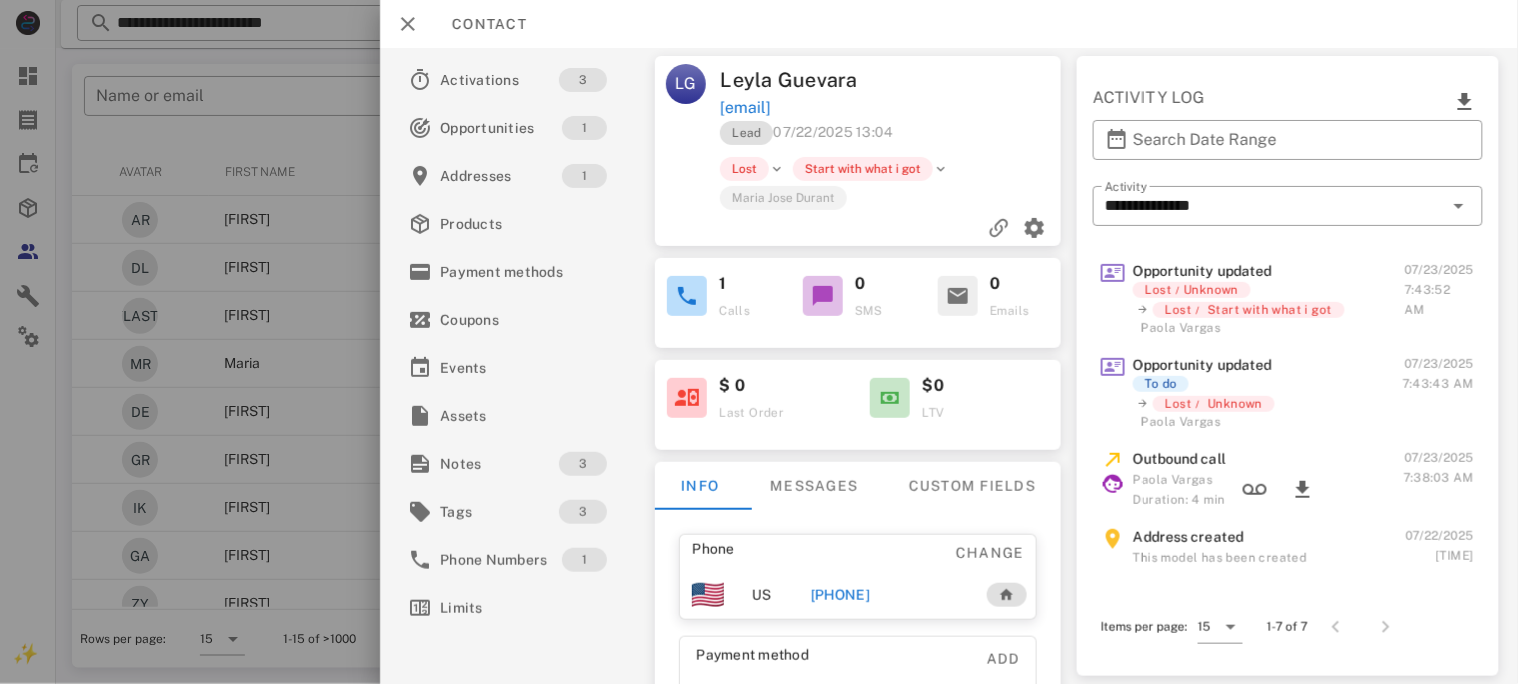 click on "+17866812855" at bounding box center (839, 595) 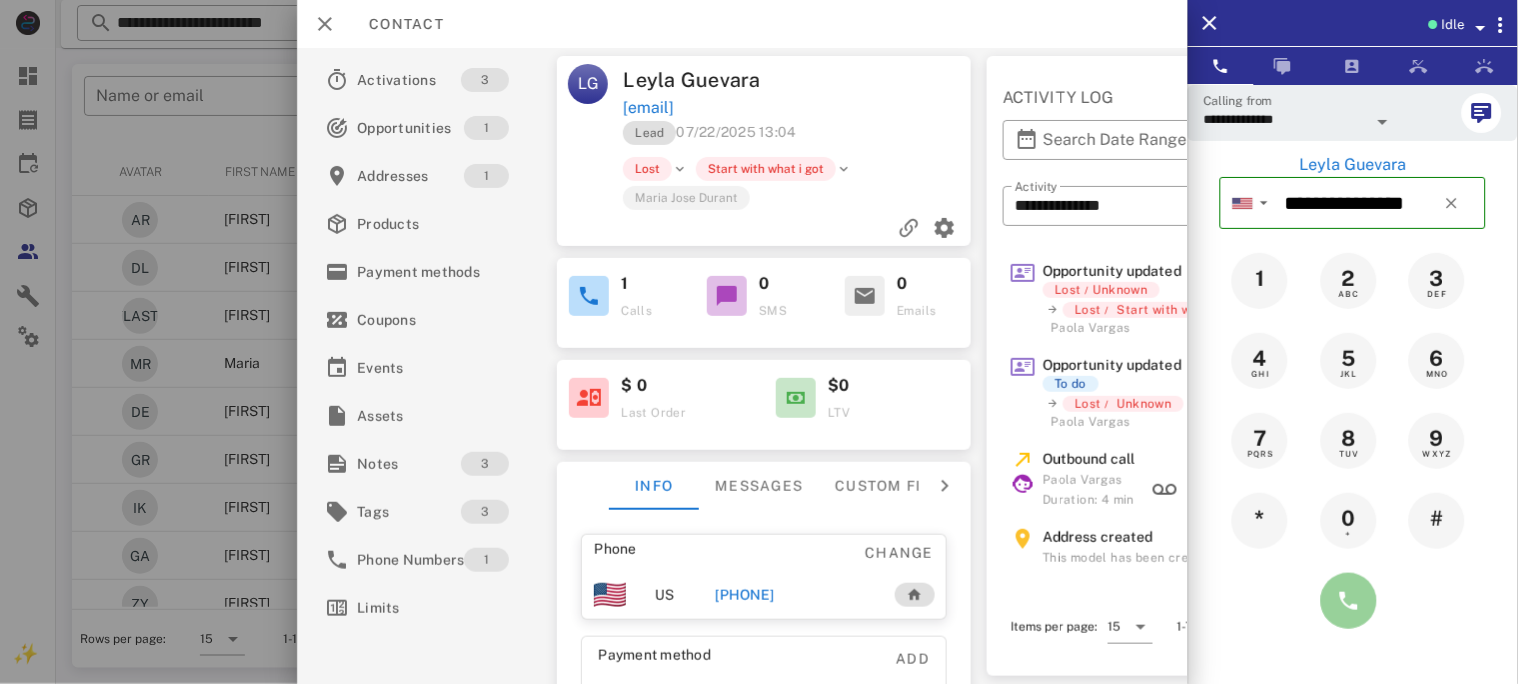 click at bounding box center (1349, 601) 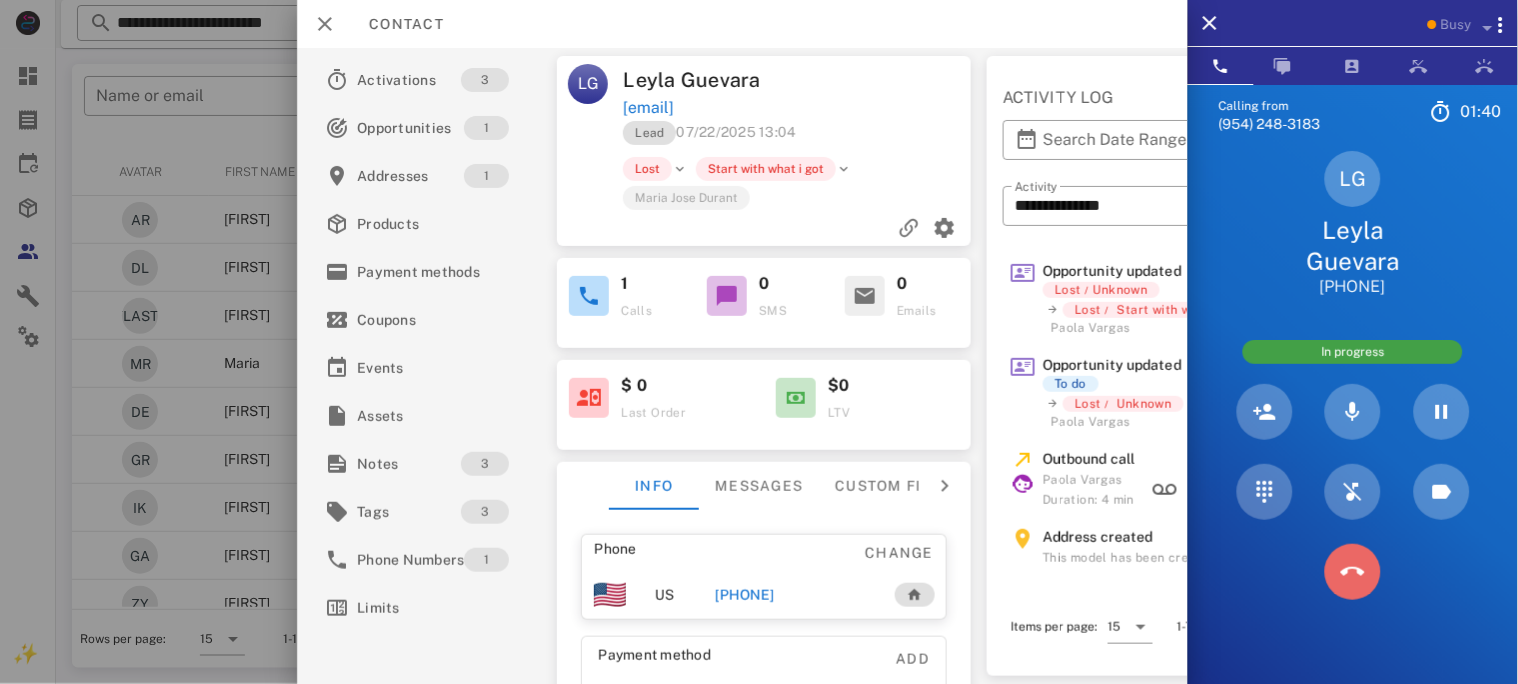 click at bounding box center (1353, 572) 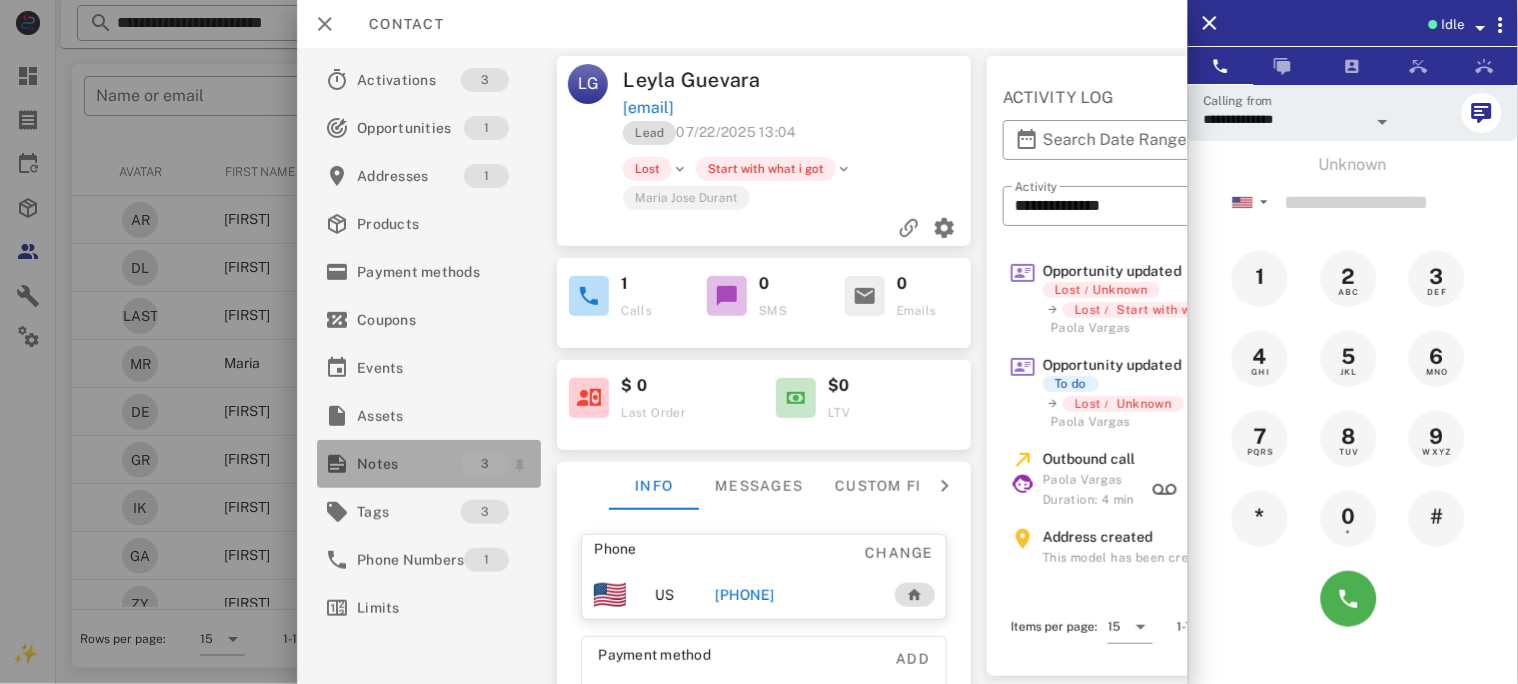 click on "Notes" at bounding box center (409, 464) 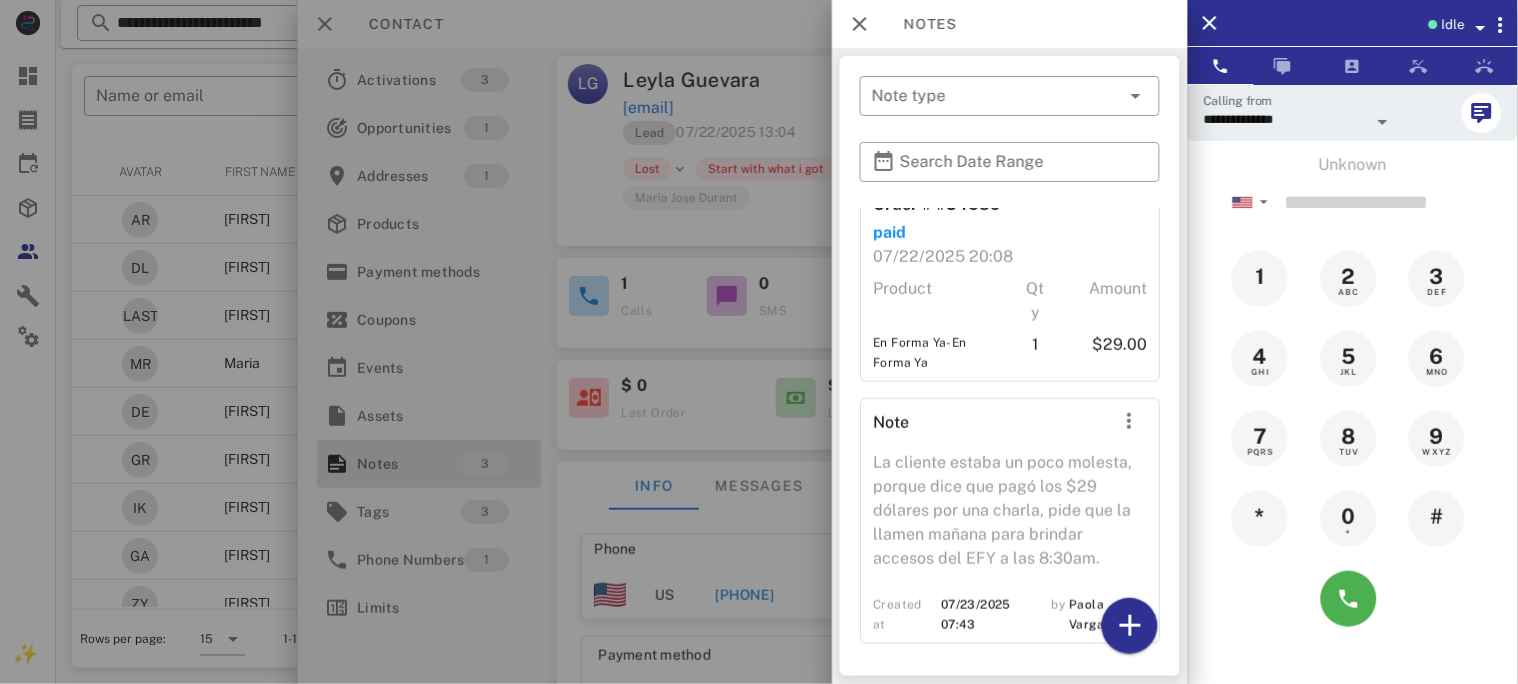 scroll, scrollTop: 337, scrollLeft: 0, axis: vertical 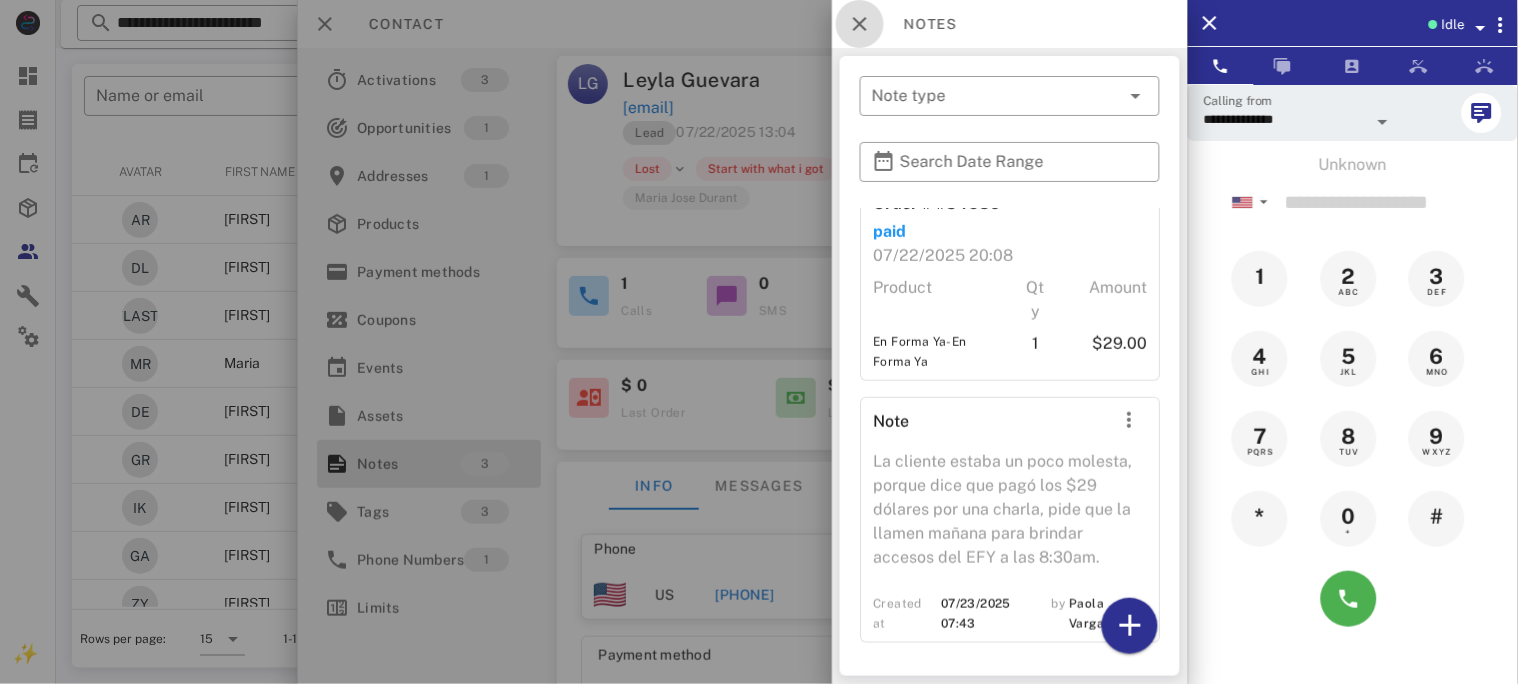 click at bounding box center (860, 24) 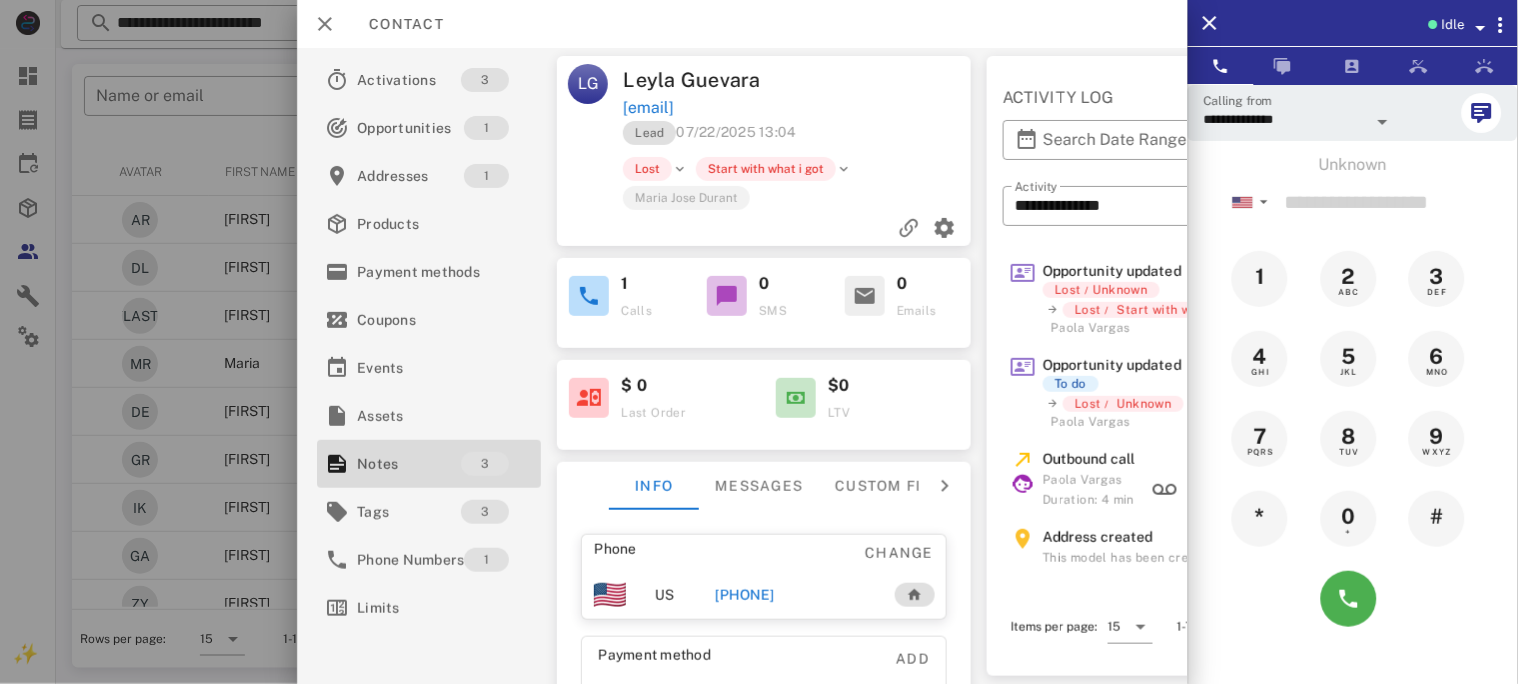 drag, startPoint x: 616, startPoint y: 70, endPoint x: 824, endPoint y: 105, distance: 210.92416 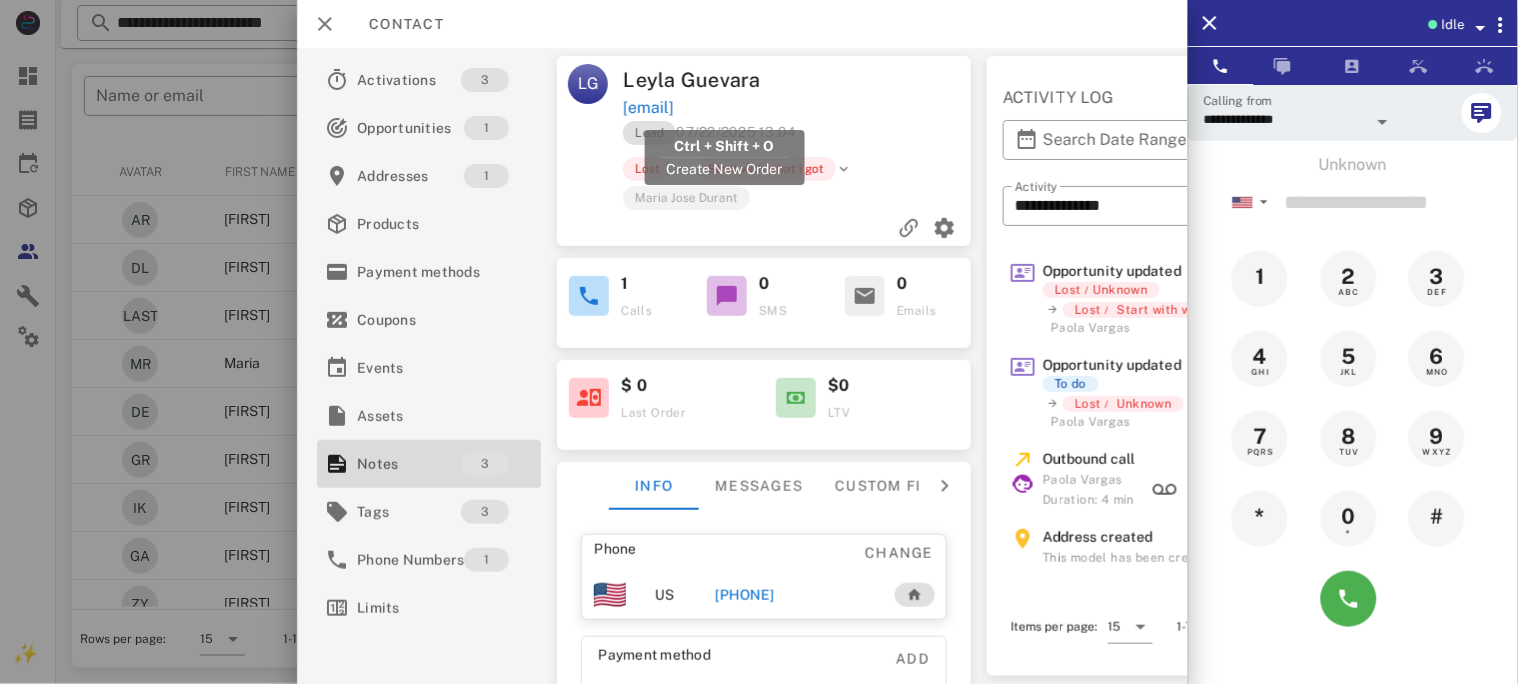 copy on "Leyla Guevara  leylaguevara@hotmail.com" 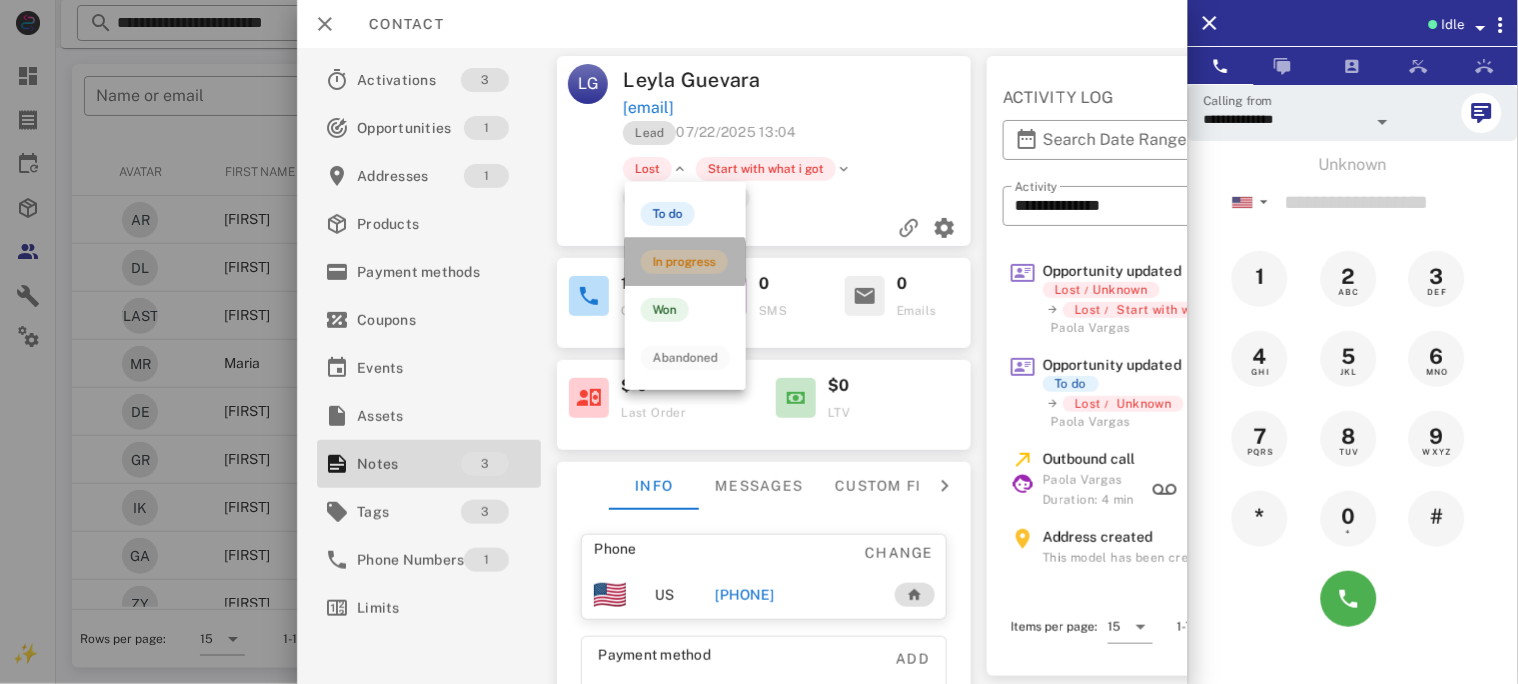 click on "In progress" at bounding box center [684, 262] 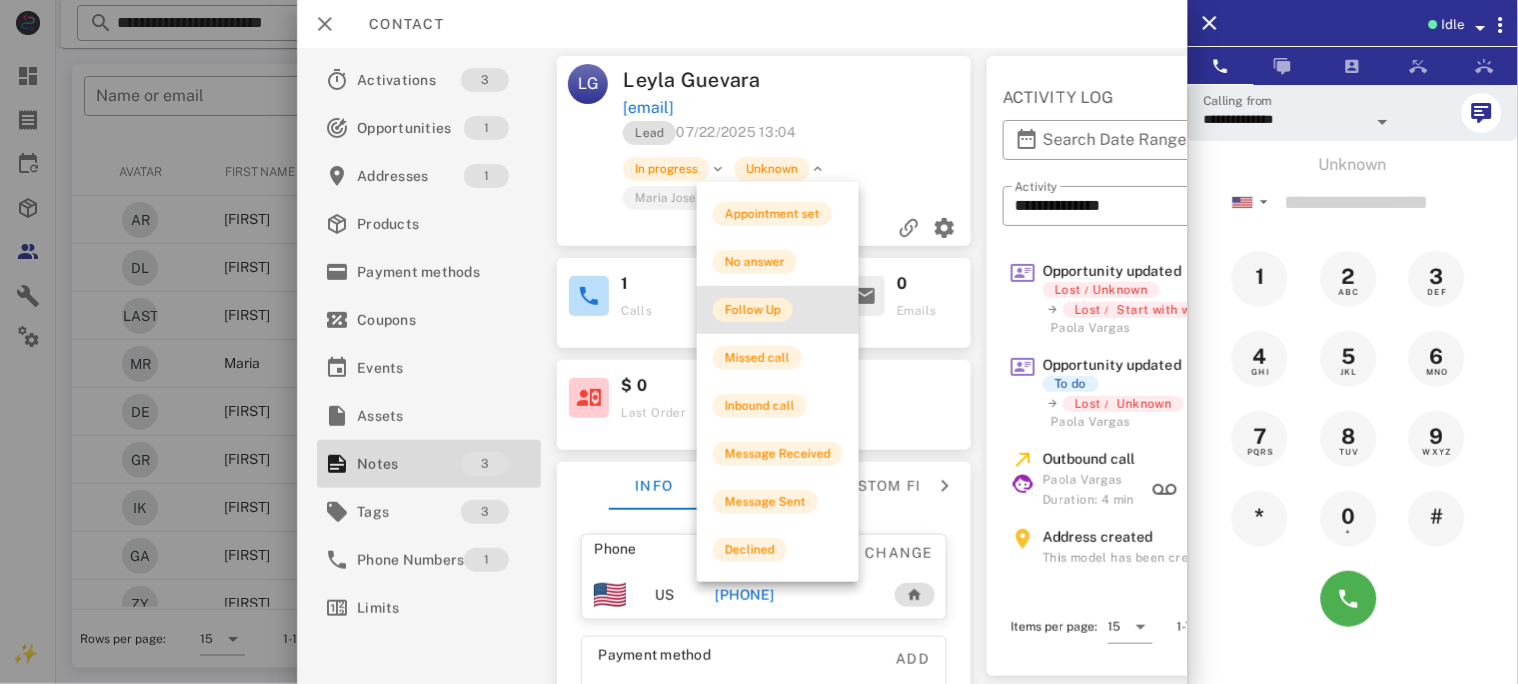 click on "Follow Up" at bounding box center (753, 310) 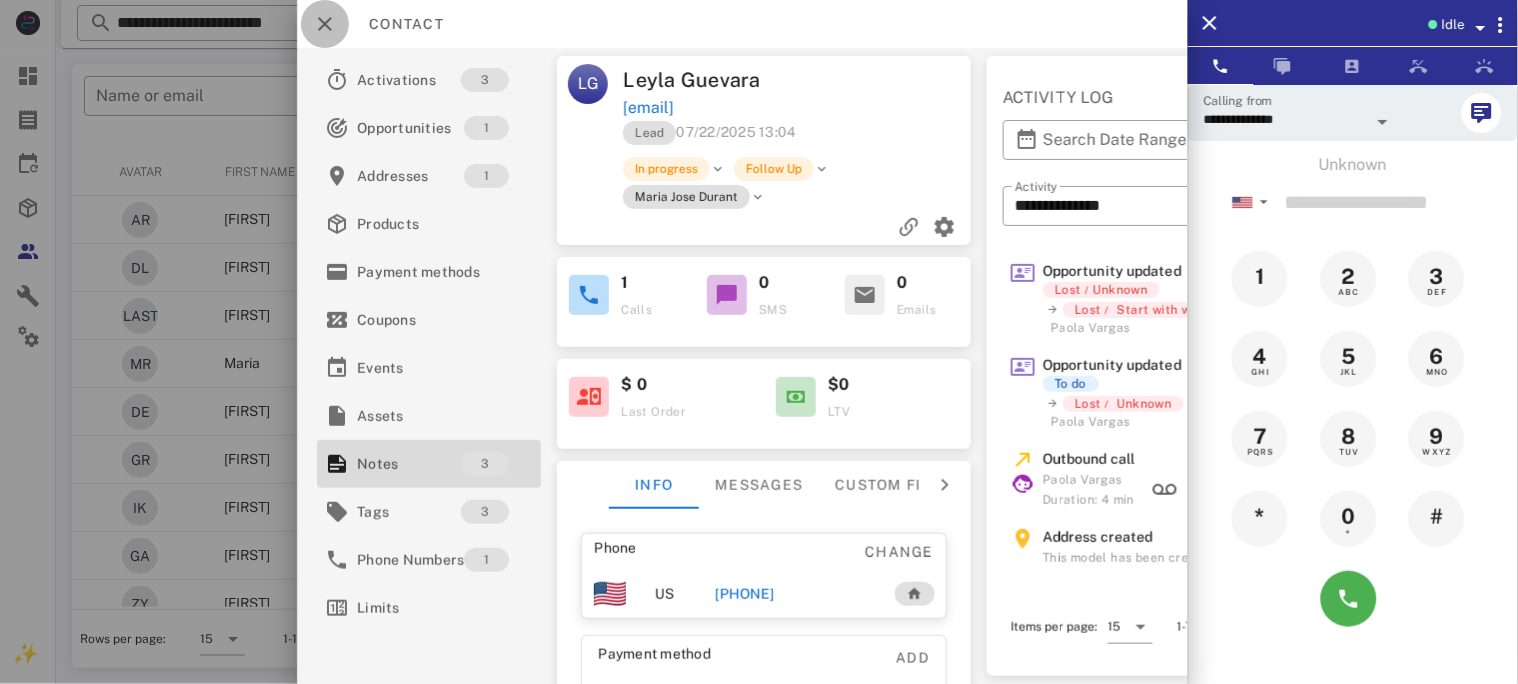 click at bounding box center [325, 24] 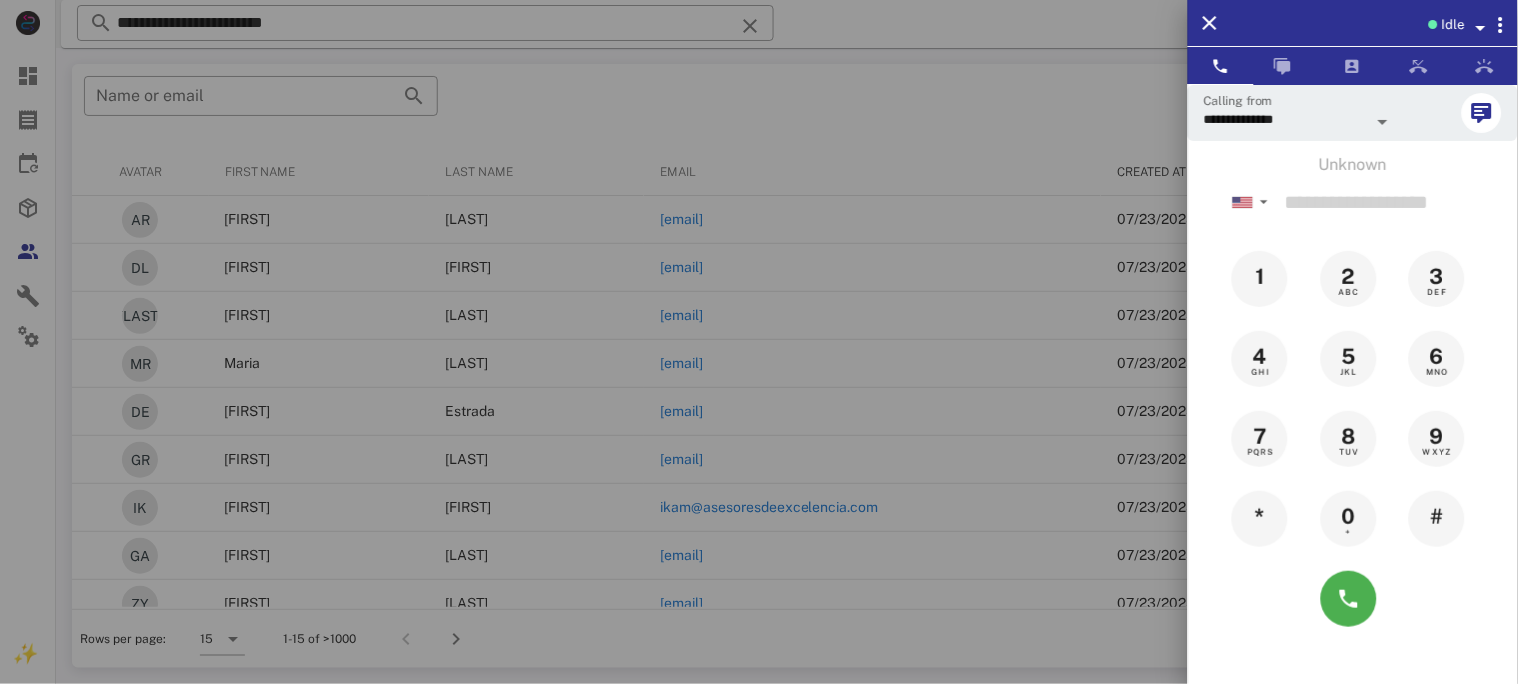 click at bounding box center (759, 342) 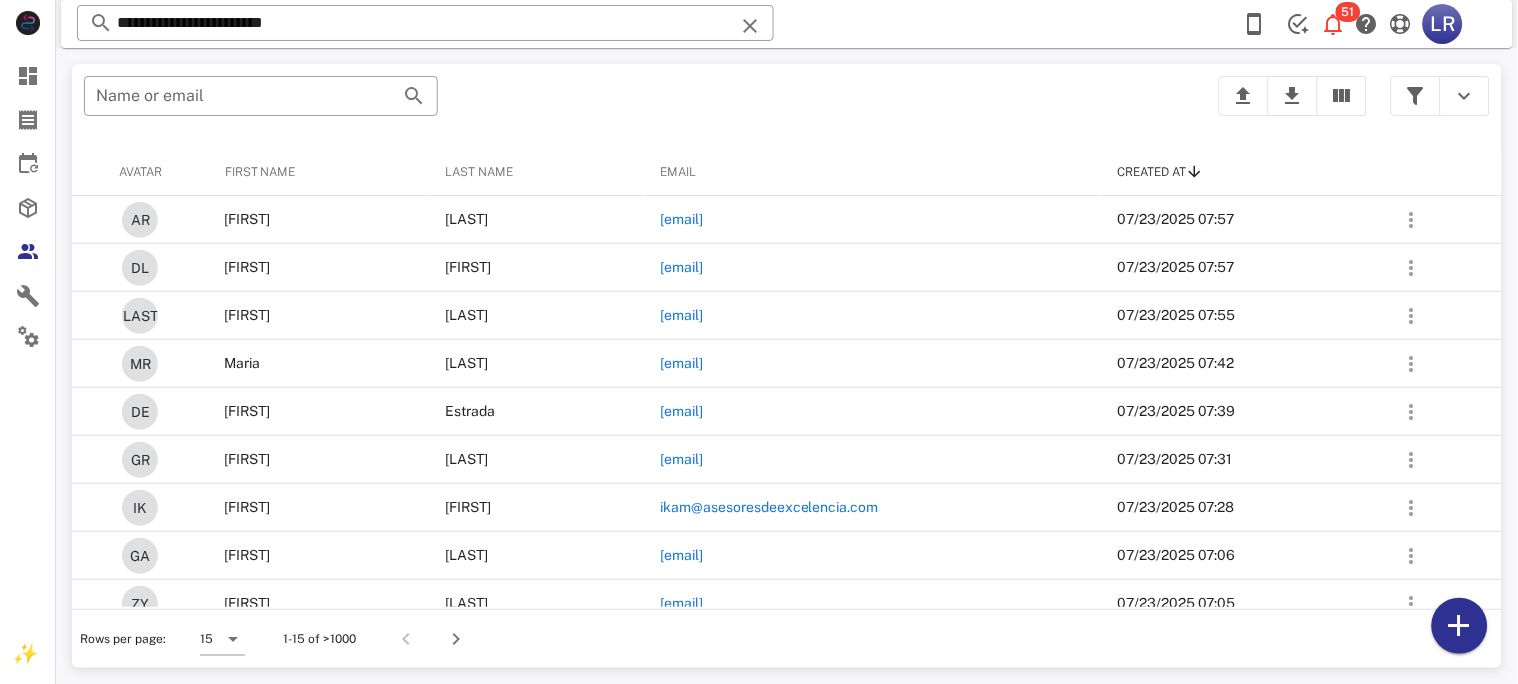 click at bounding box center [750, 26] 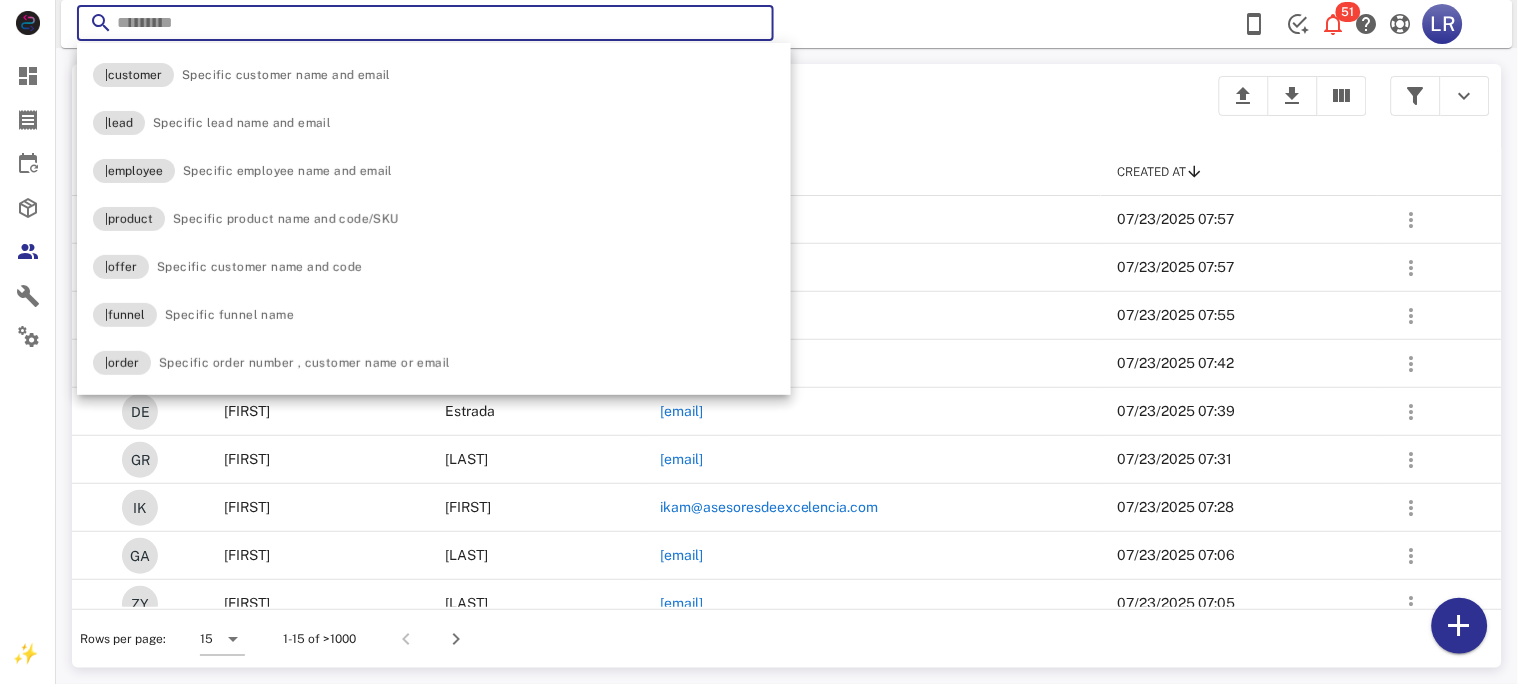 paste on "**********" 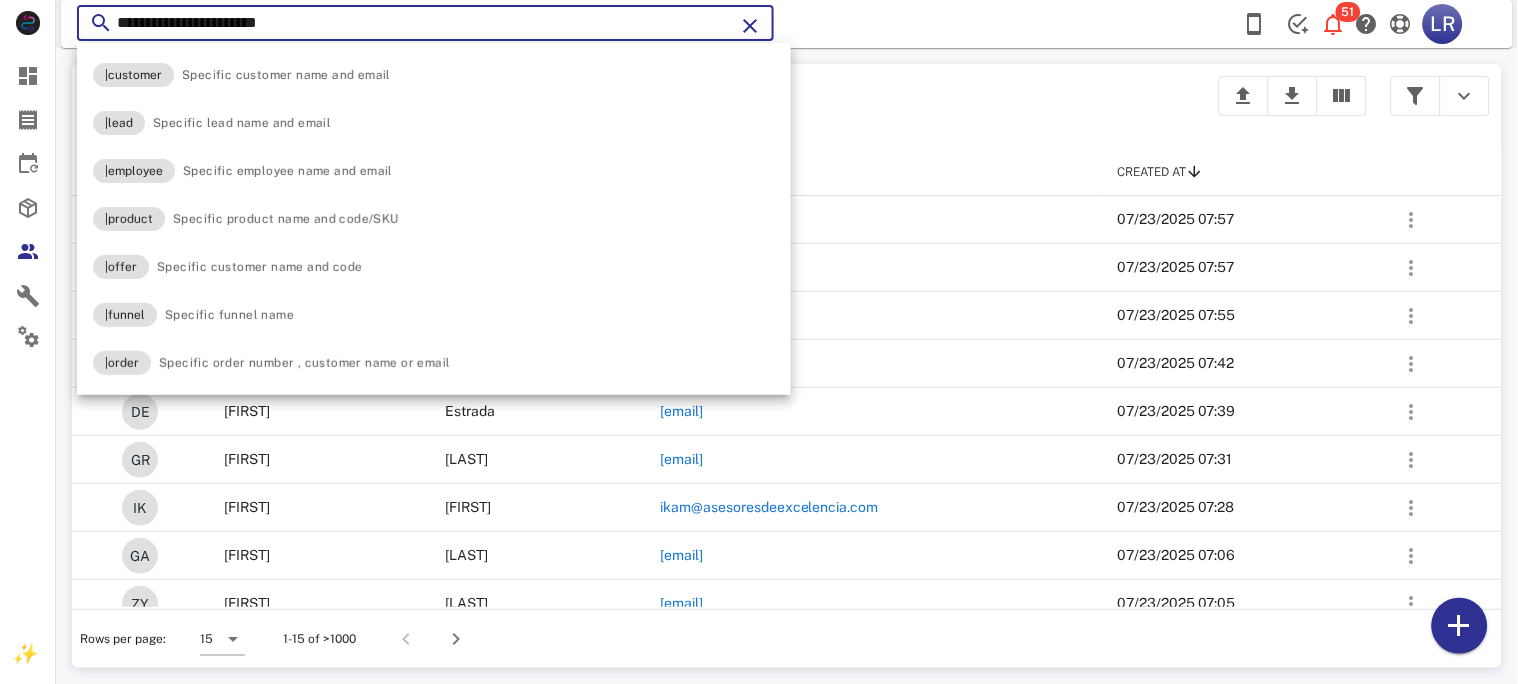 type on "**********" 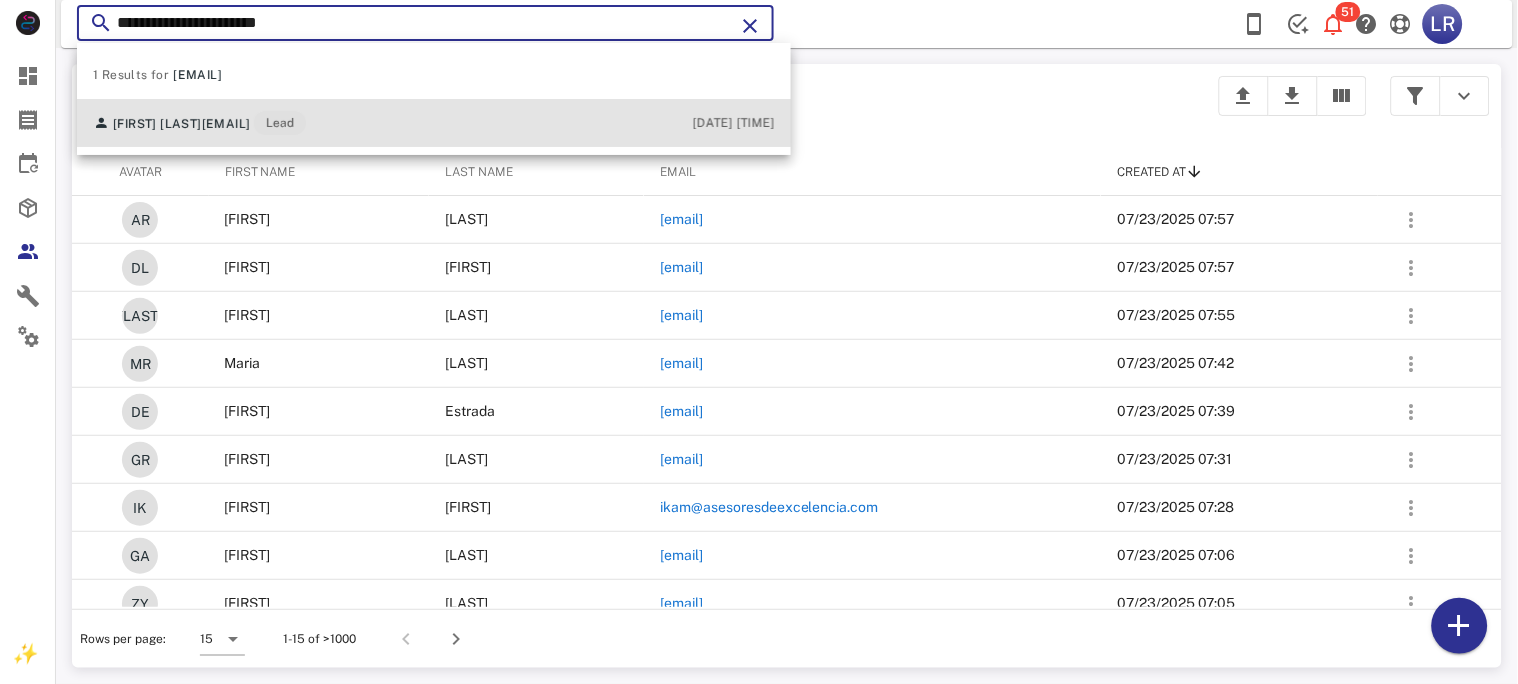 click on "Elodia Vergara" at bounding box center [157, 124] 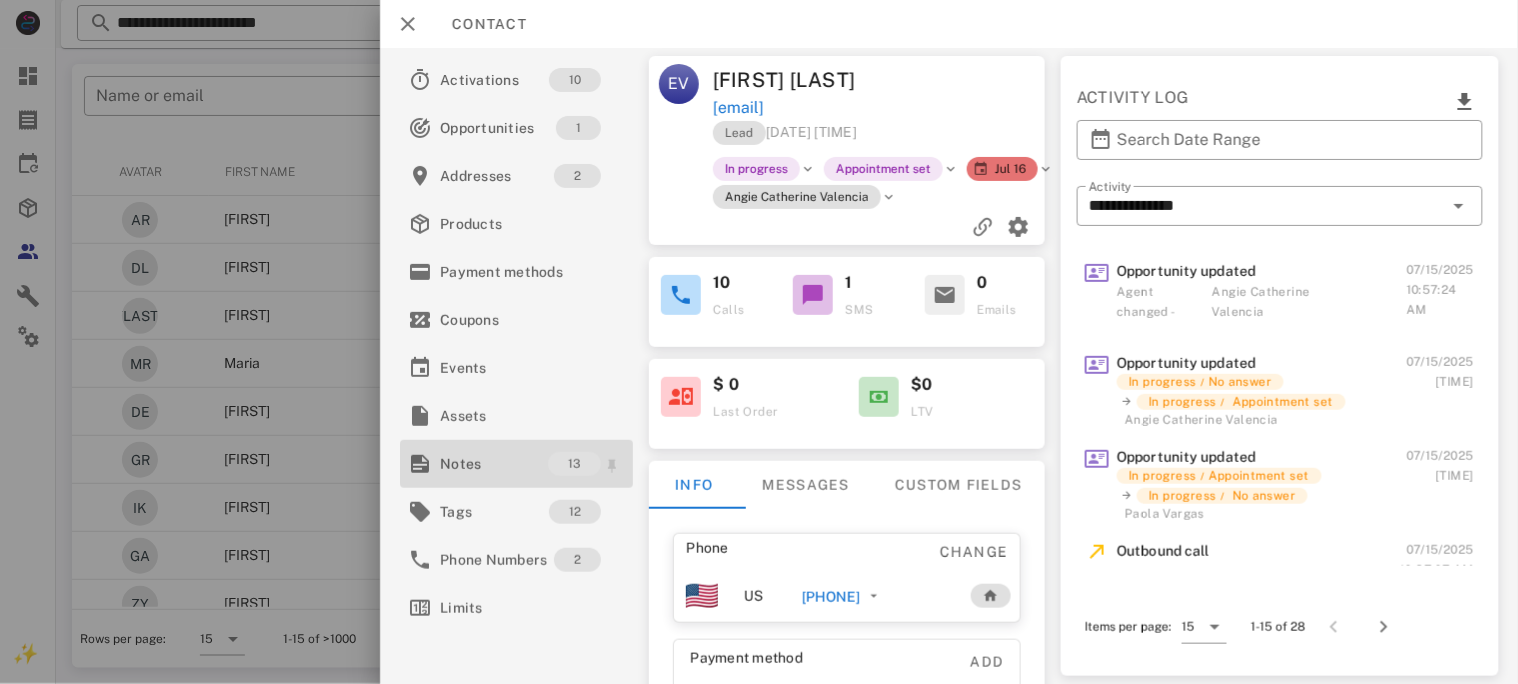 click on "Notes" at bounding box center (494, 464) 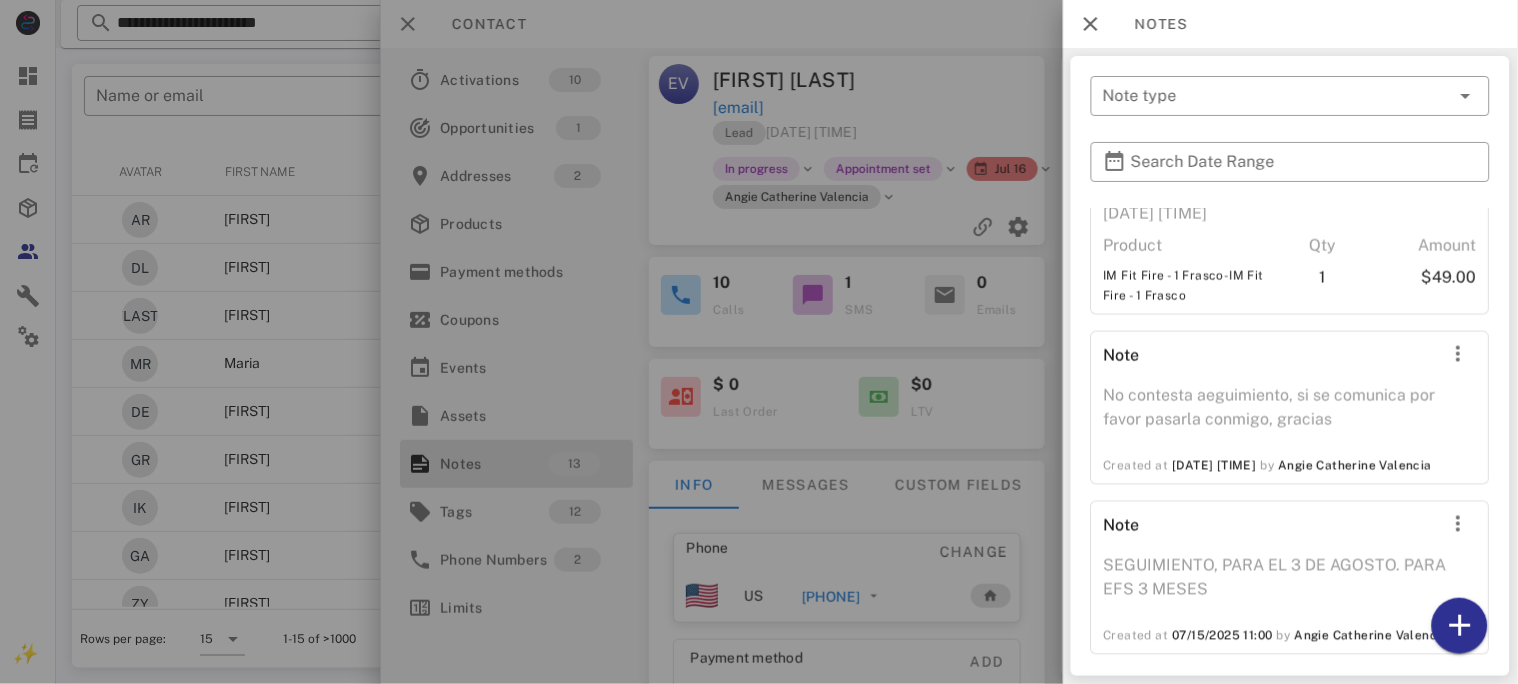 scroll, scrollTop: 2413, scrollLeft: 0, axis: vertical 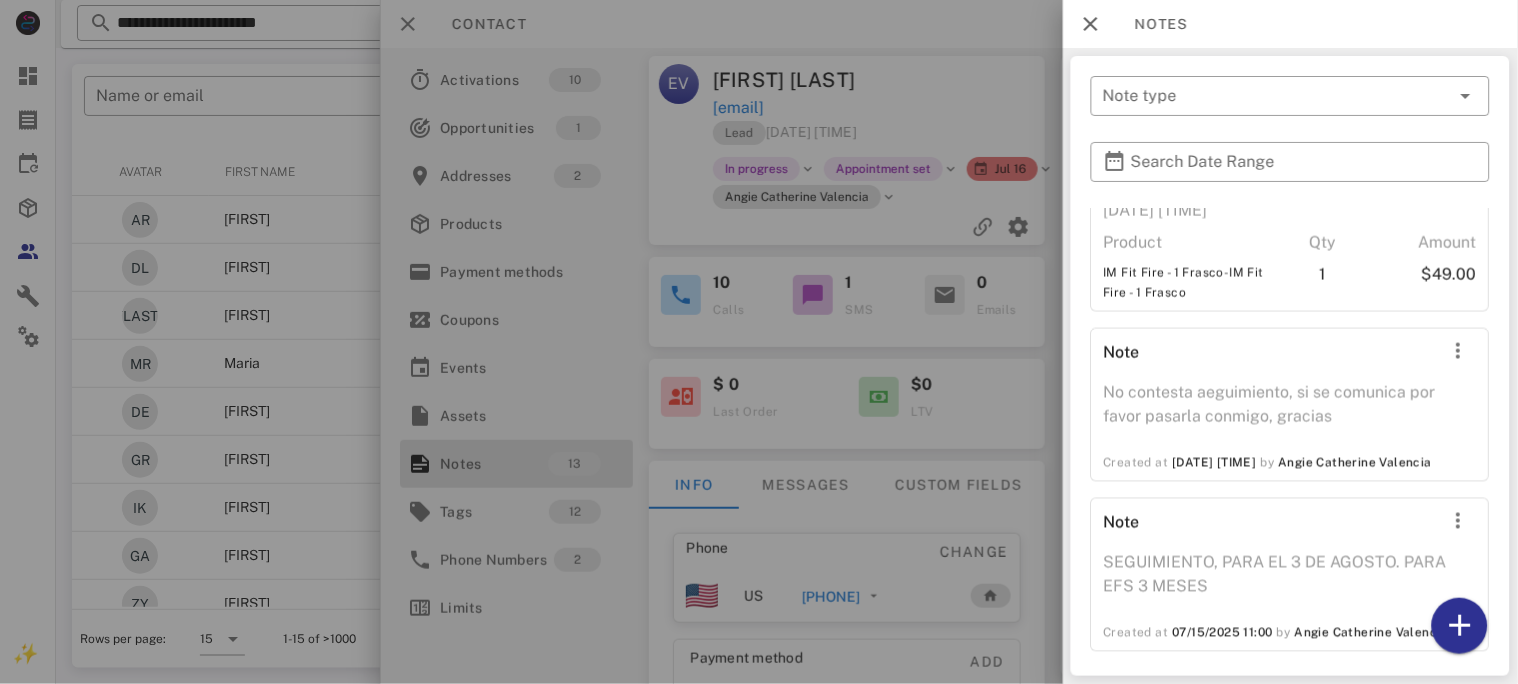 click at bounding box center (759, 342) 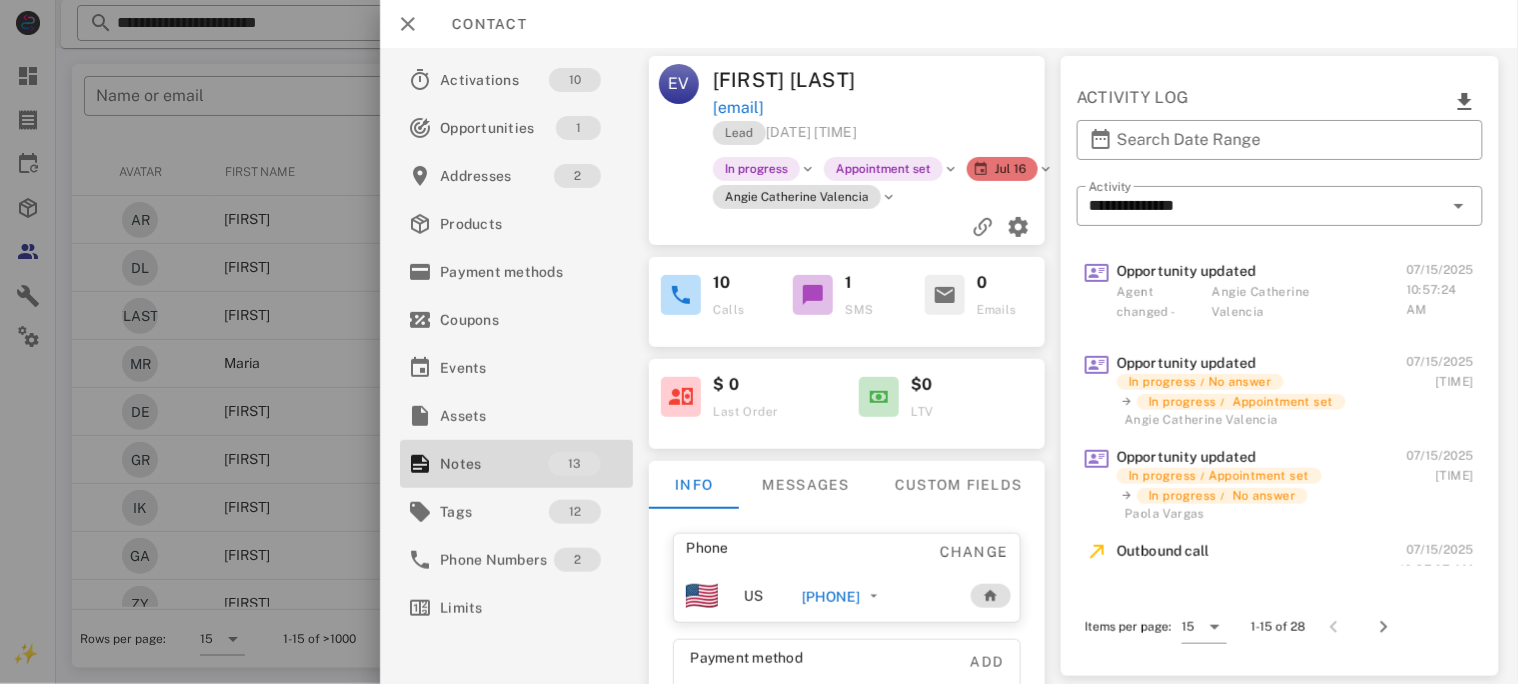 click on "+573106581997" at bounding box center (830, 597) 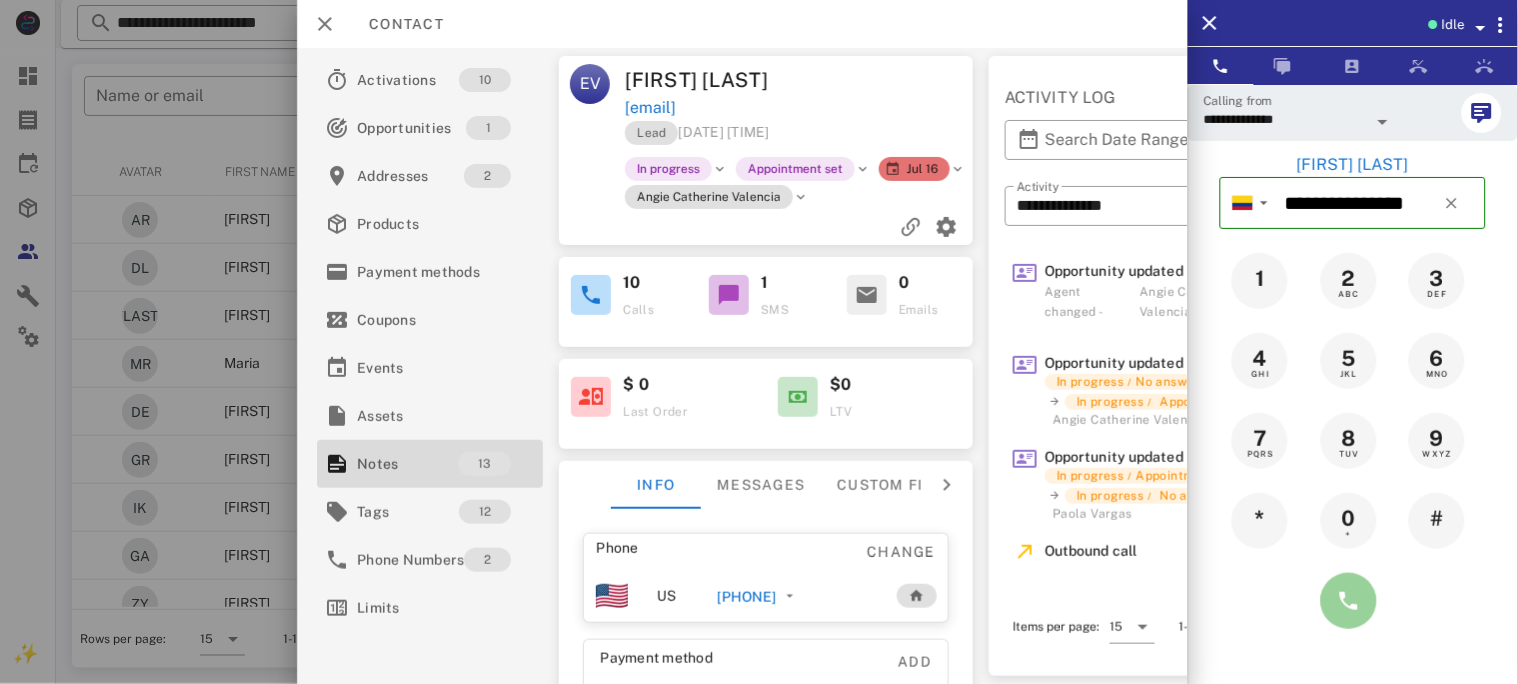 click at bounding box center (1349, 601) 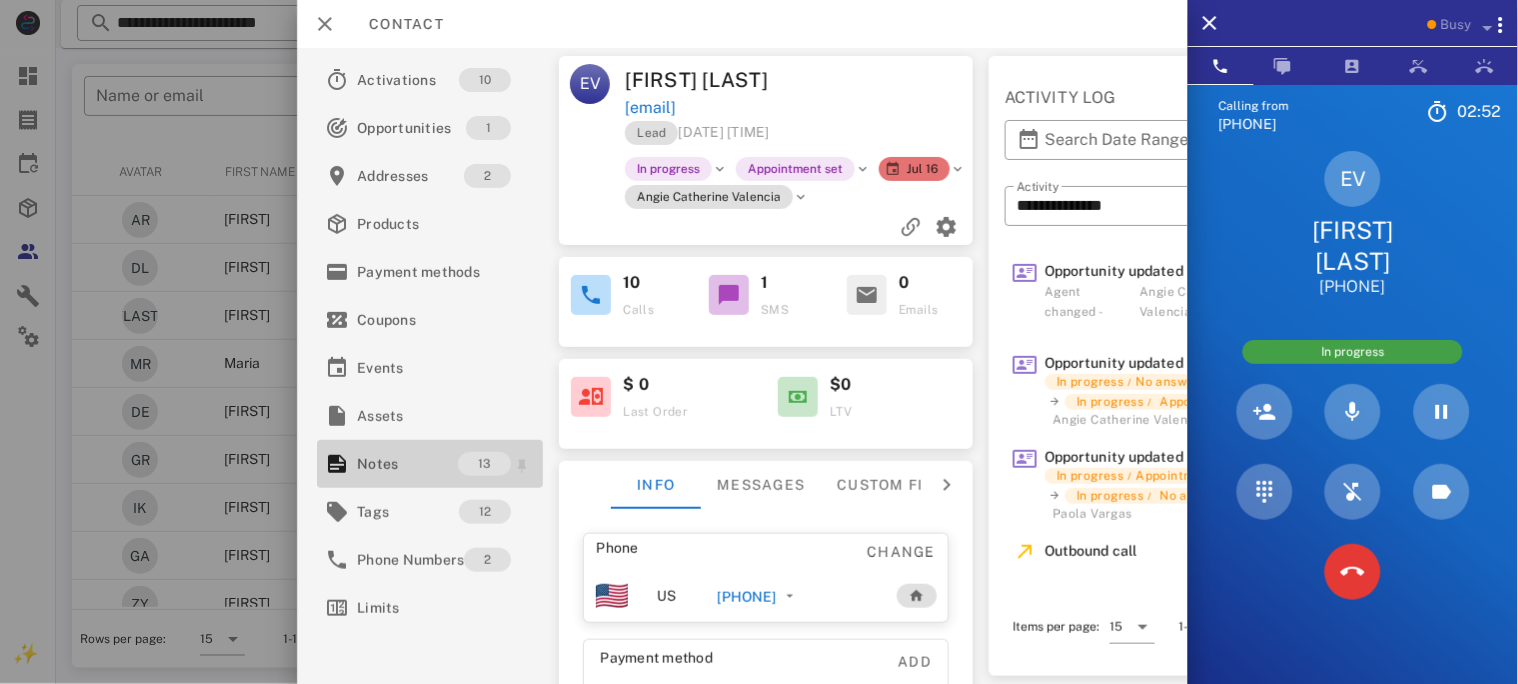 click on "Notes" at bounding box center (407, 464) 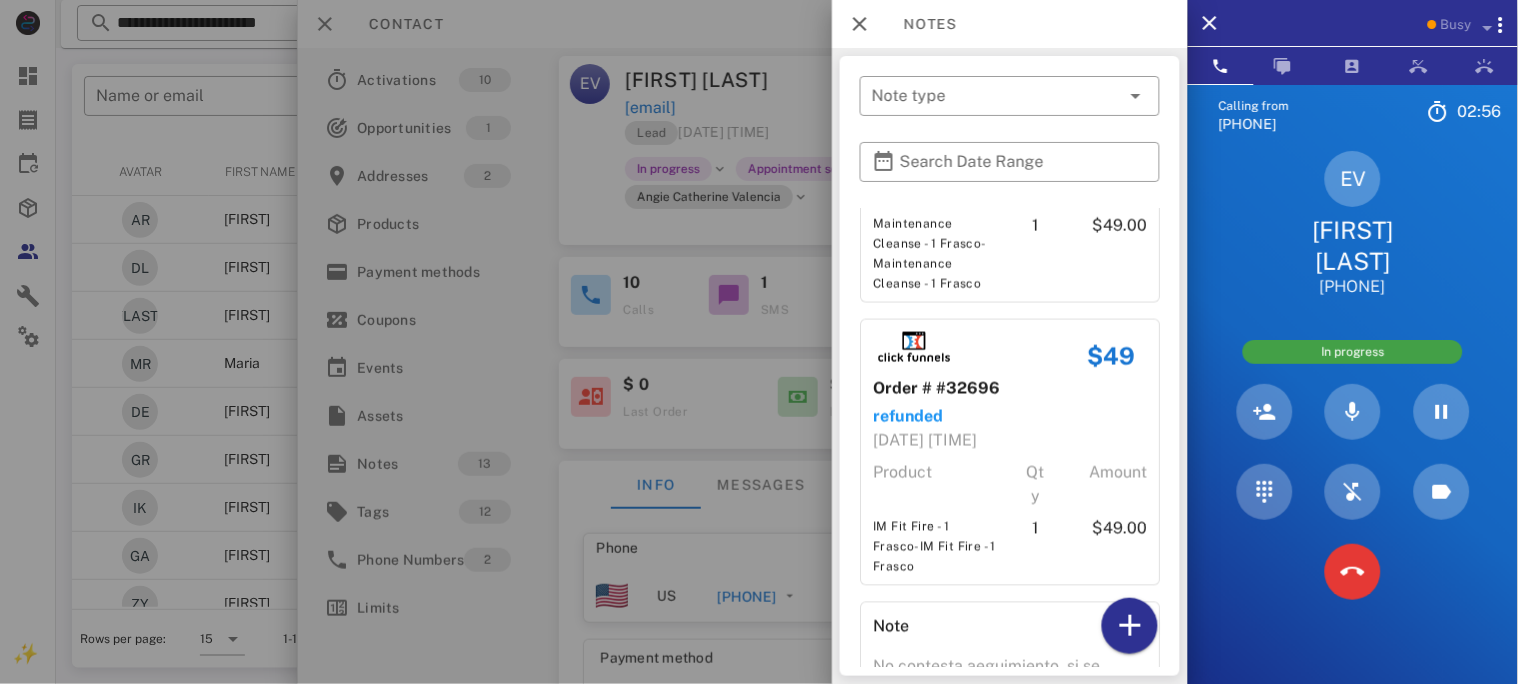 scroll, scrollTop: 2782, scrollLeft: 0, axis: vertical 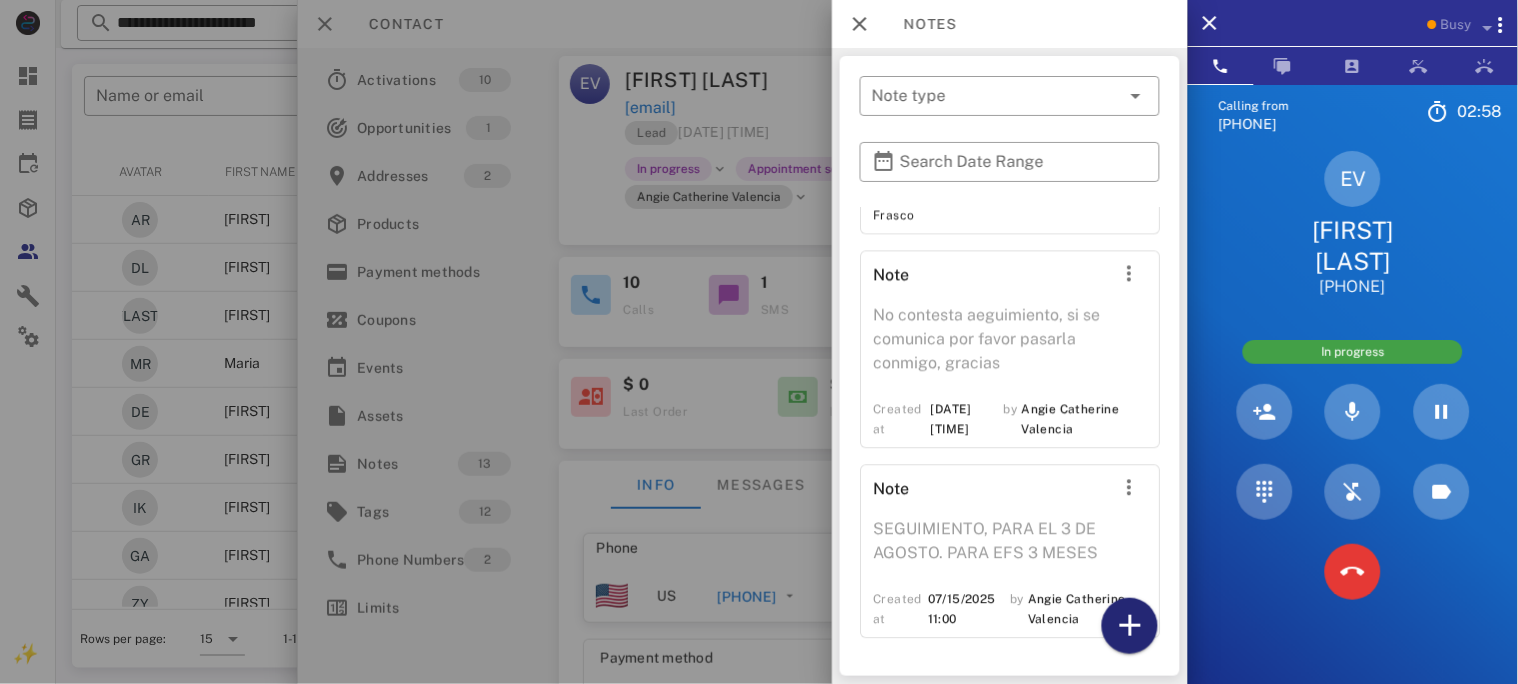 click at bounding box center [1130, 626] 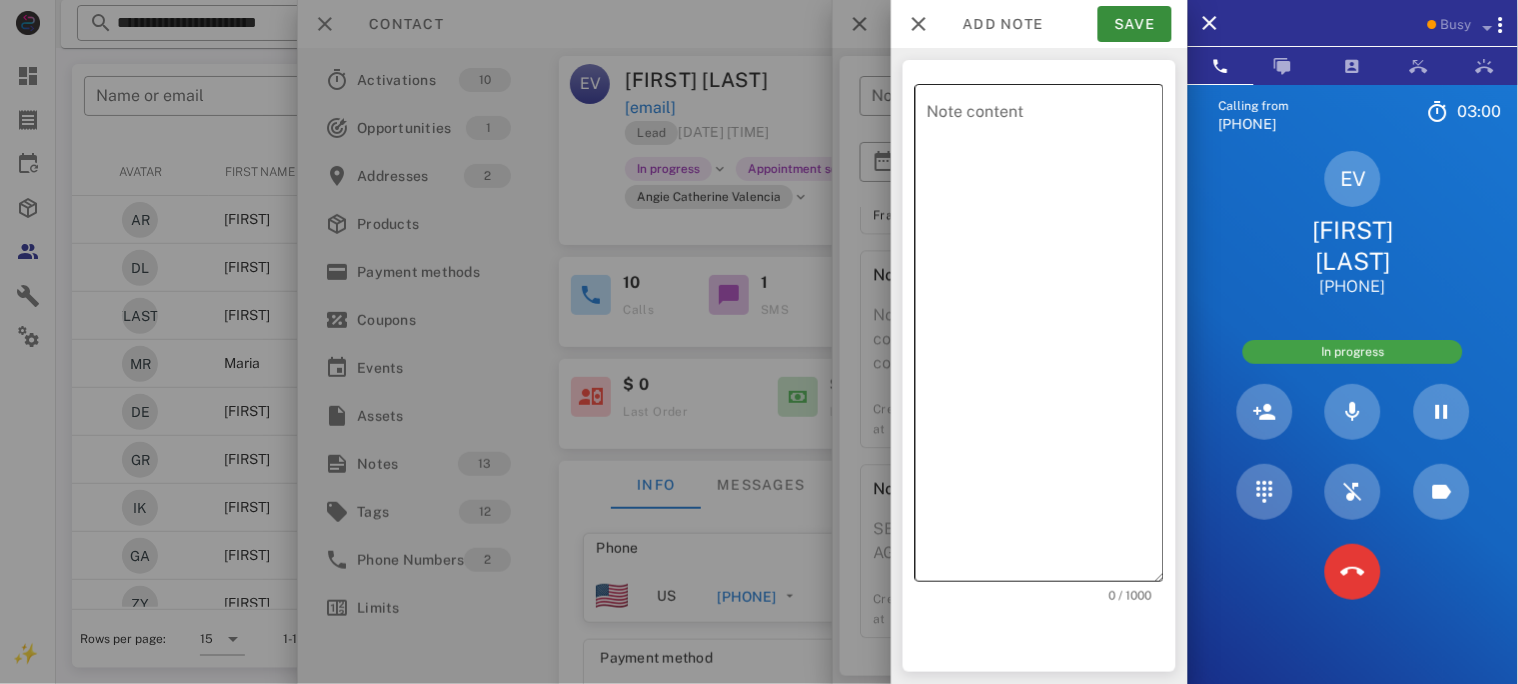 click on "Note content" at bounding box center [1045, 338] 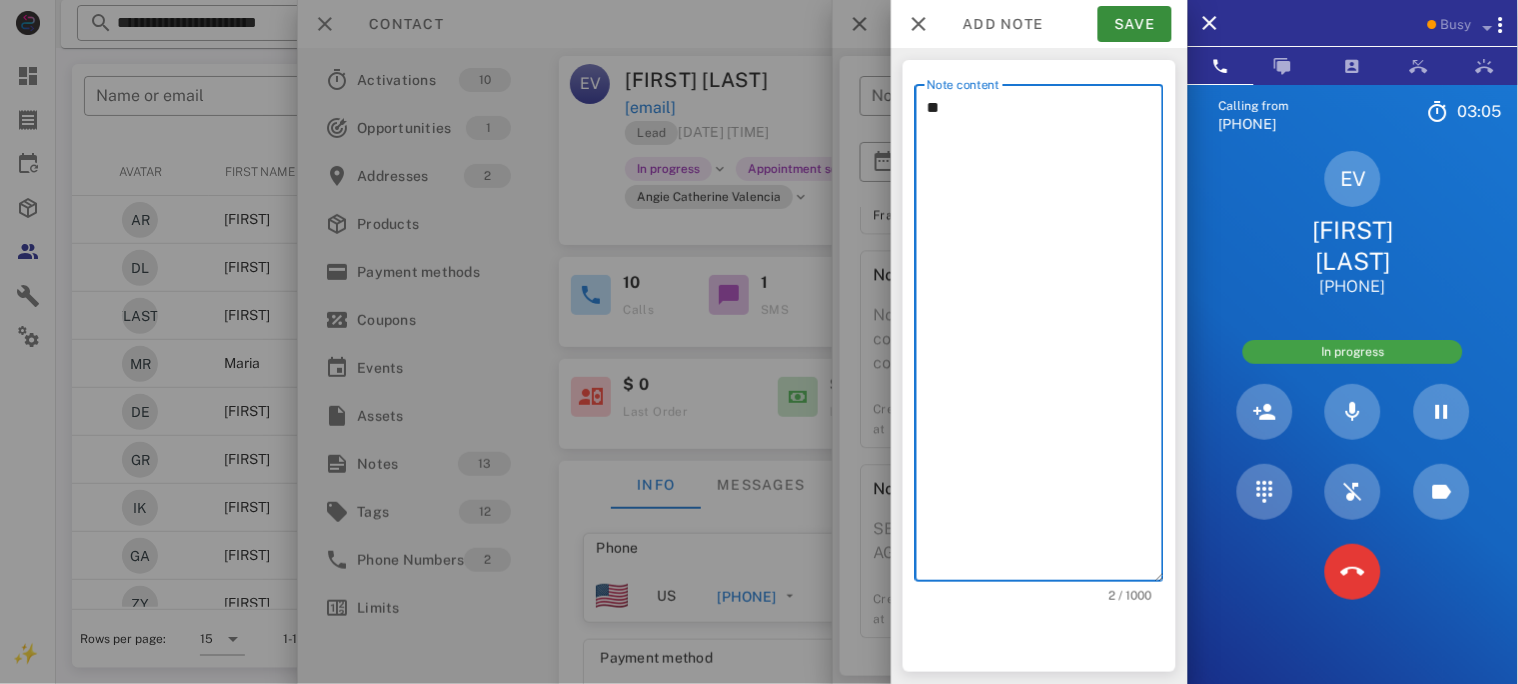 type on "*" 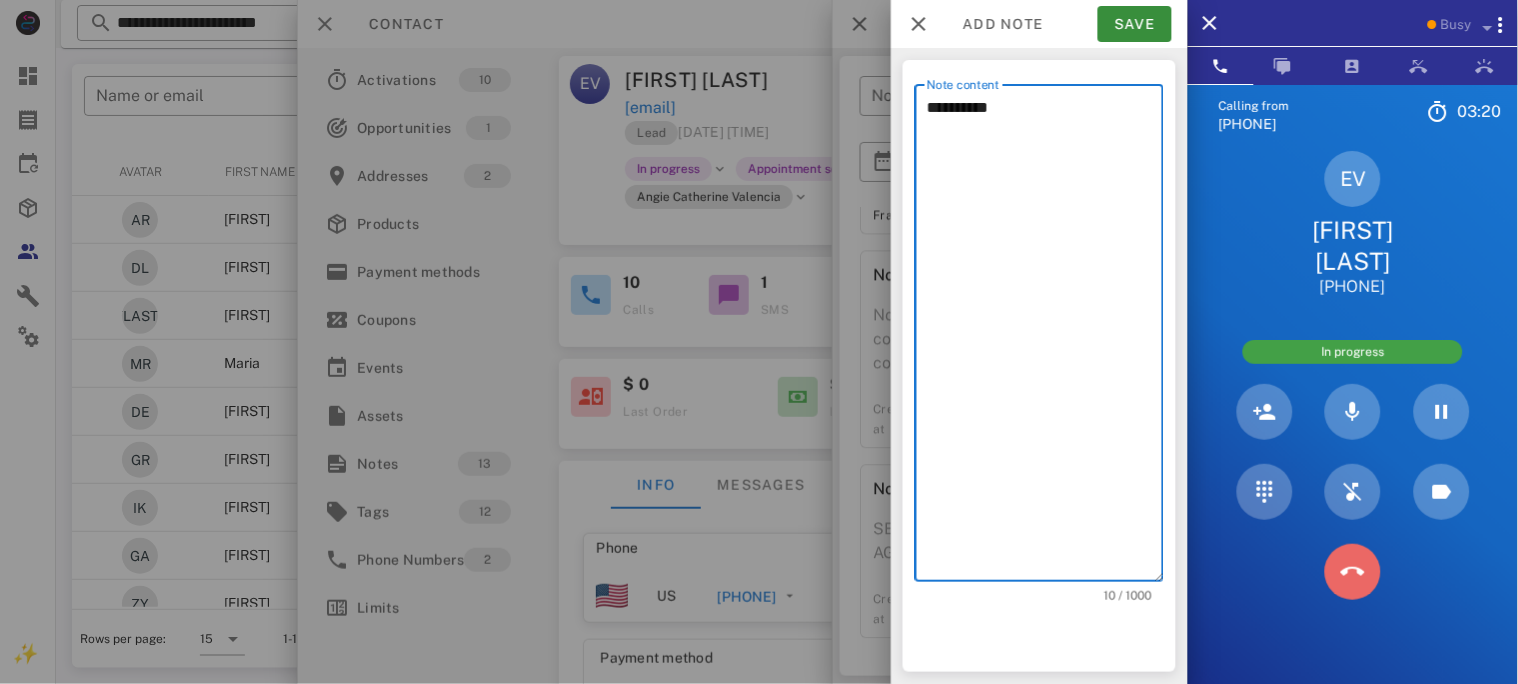 click at bounding box center (1353, 572) 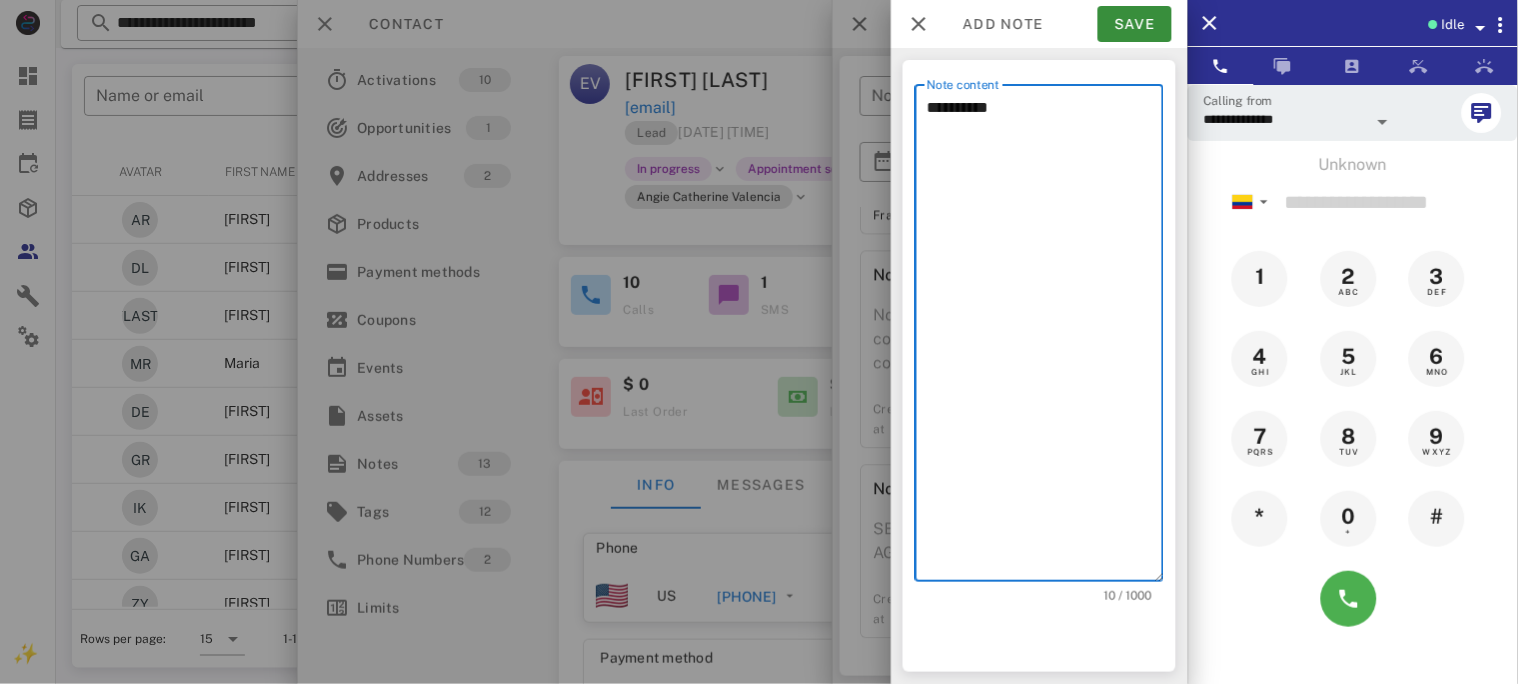 click on "**********" at bounding box center (1045, 338) 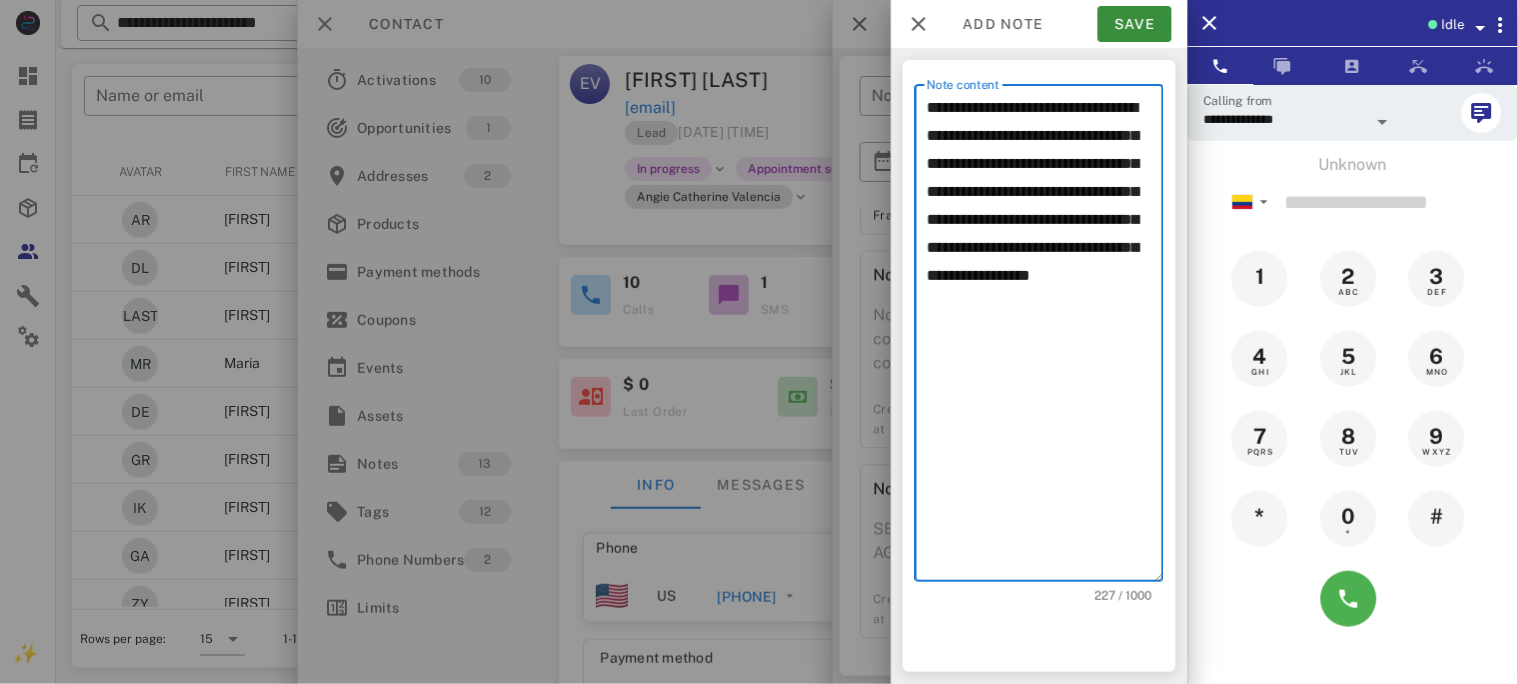 click on "**********" at bounding box center (1045, 338) 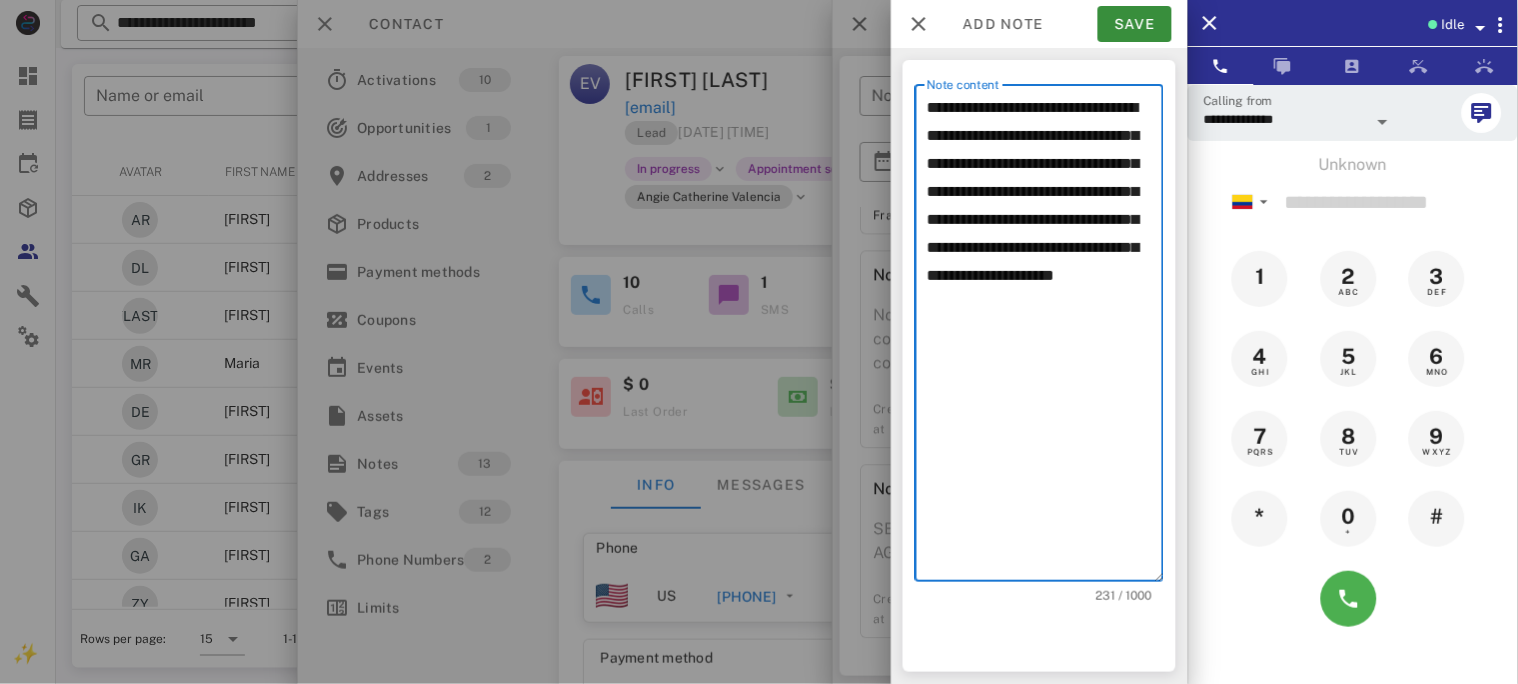 click on "**********" at bounding box center [1045, 338] 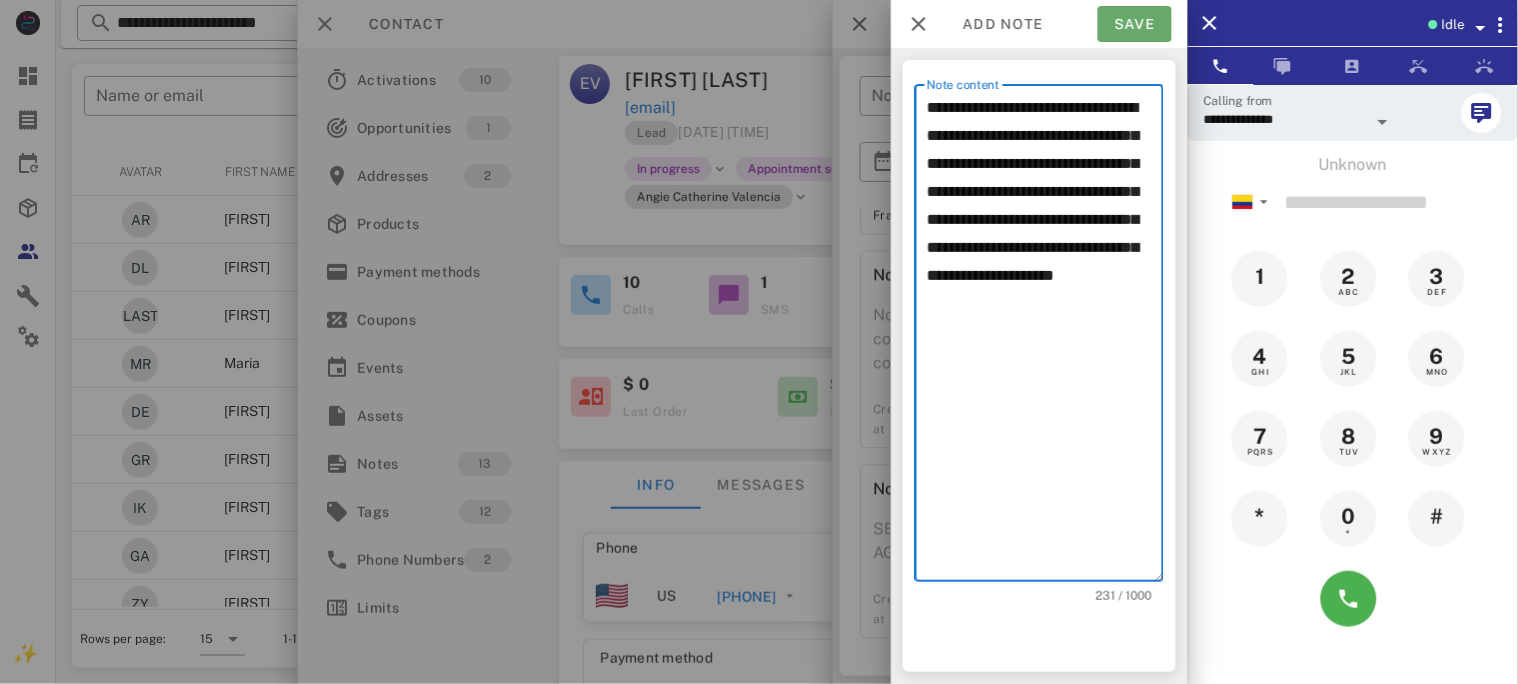 click on "Save" at bounding box center [1135, 24] 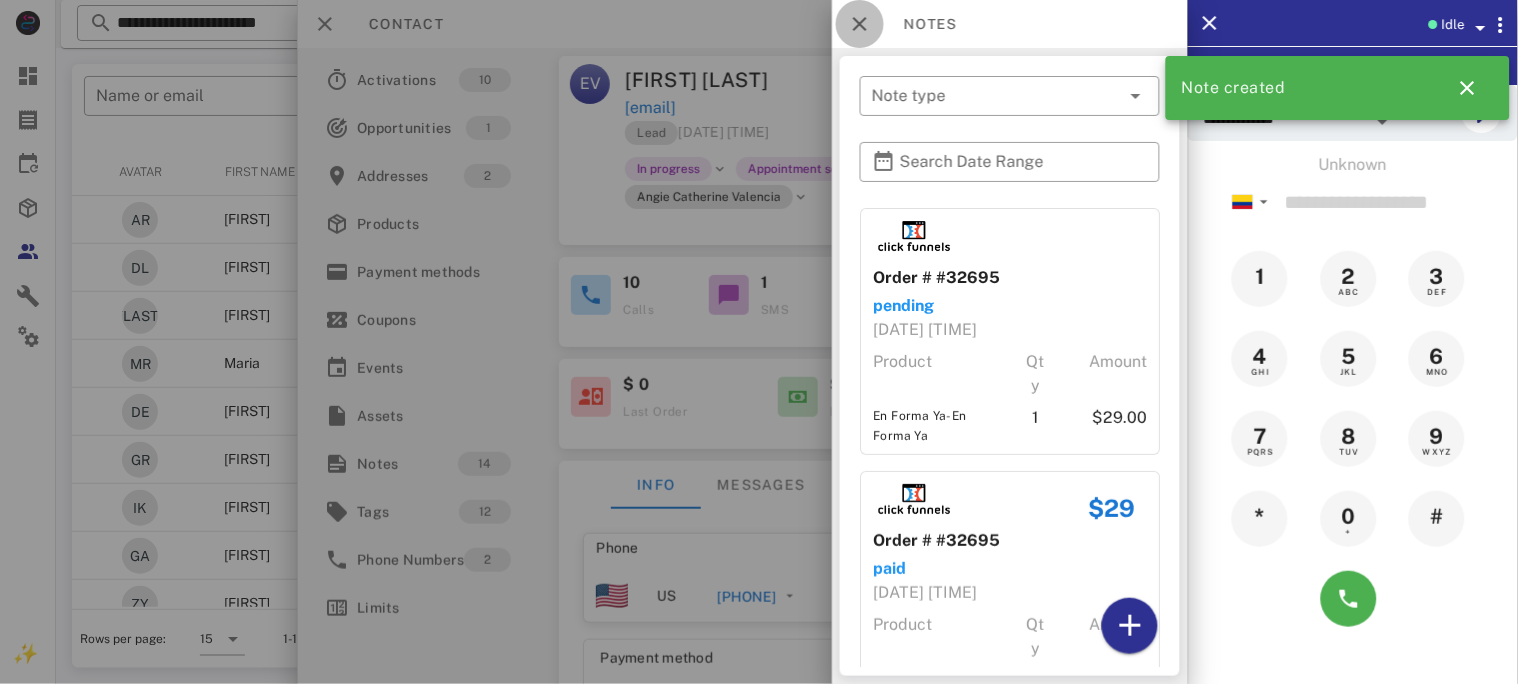 click at bounding box center [860, 24] 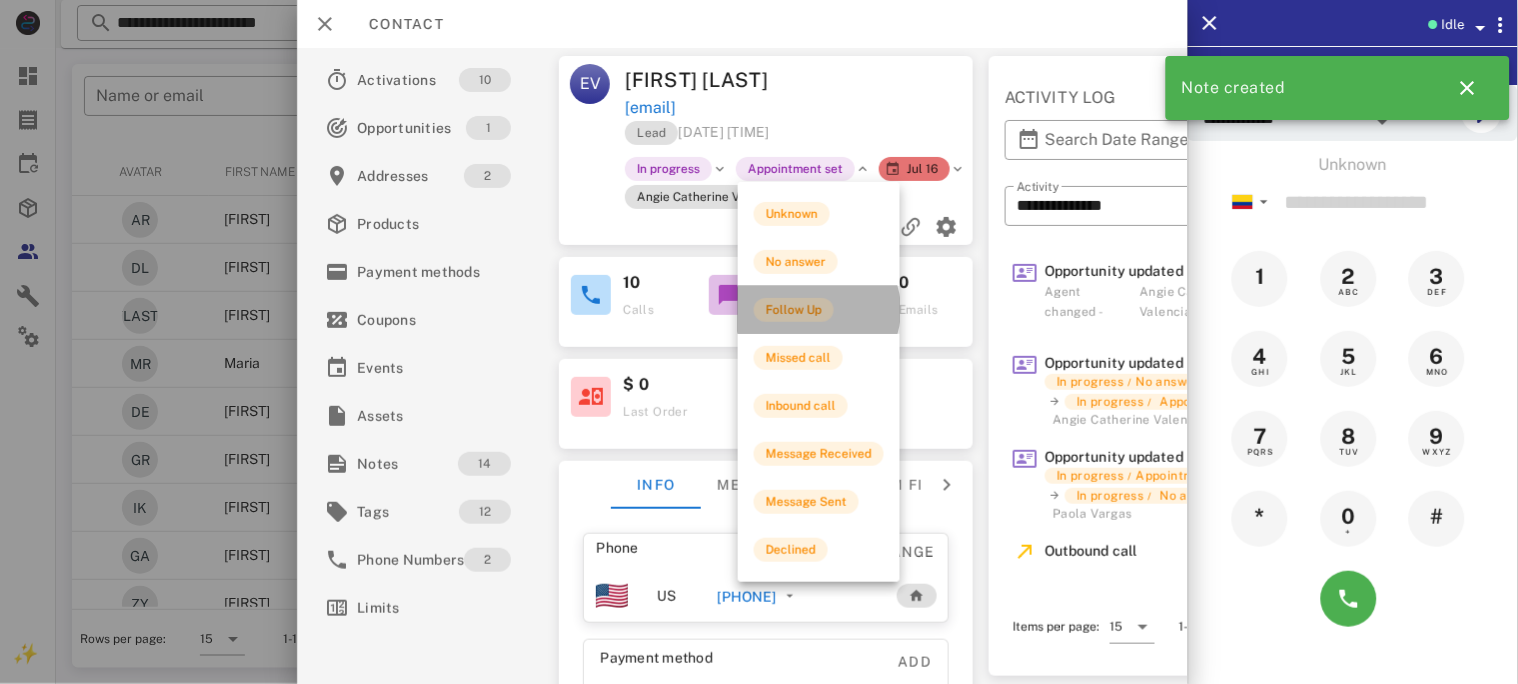 click on "Follow Up" at bounding box center [794, 310] 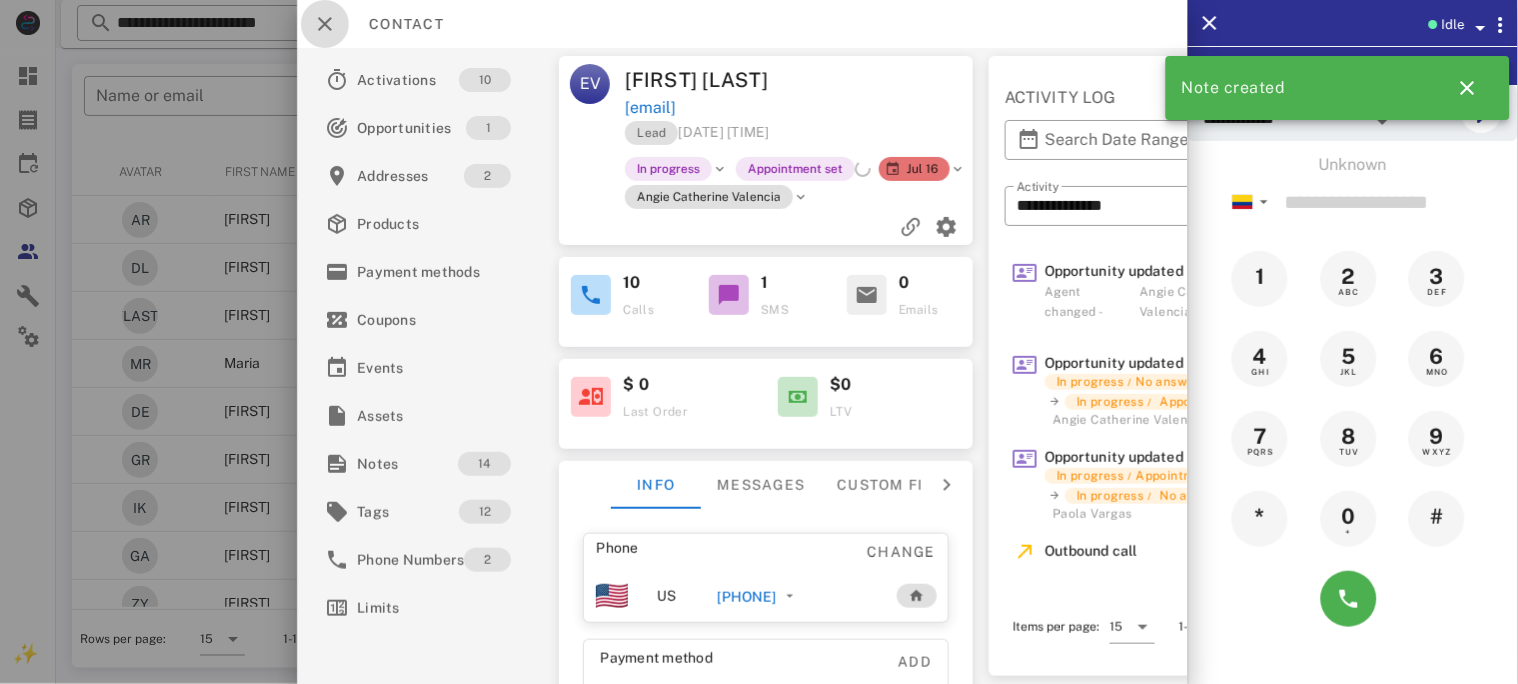 click at bounding box center (325, 24) 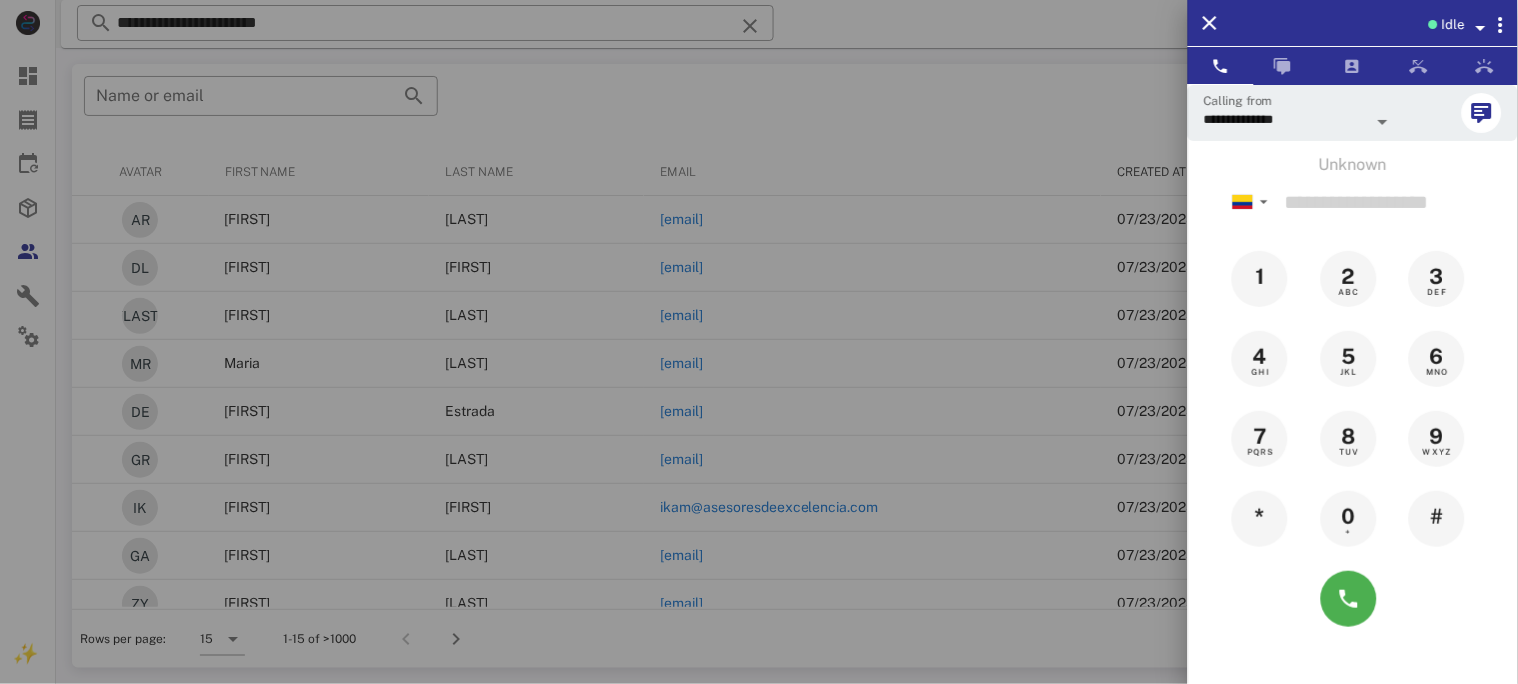 click at bounding box center [759, 342] 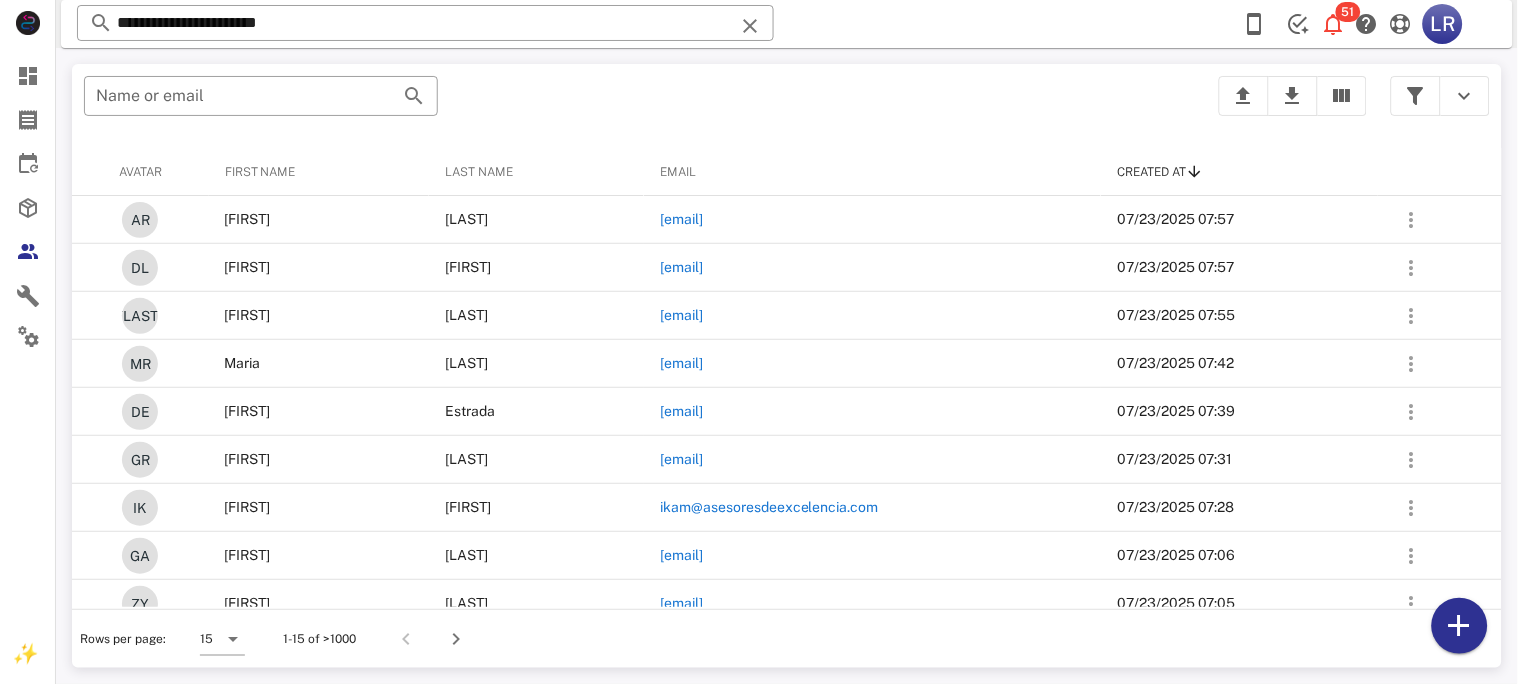 click at bounding box center (750, 26) 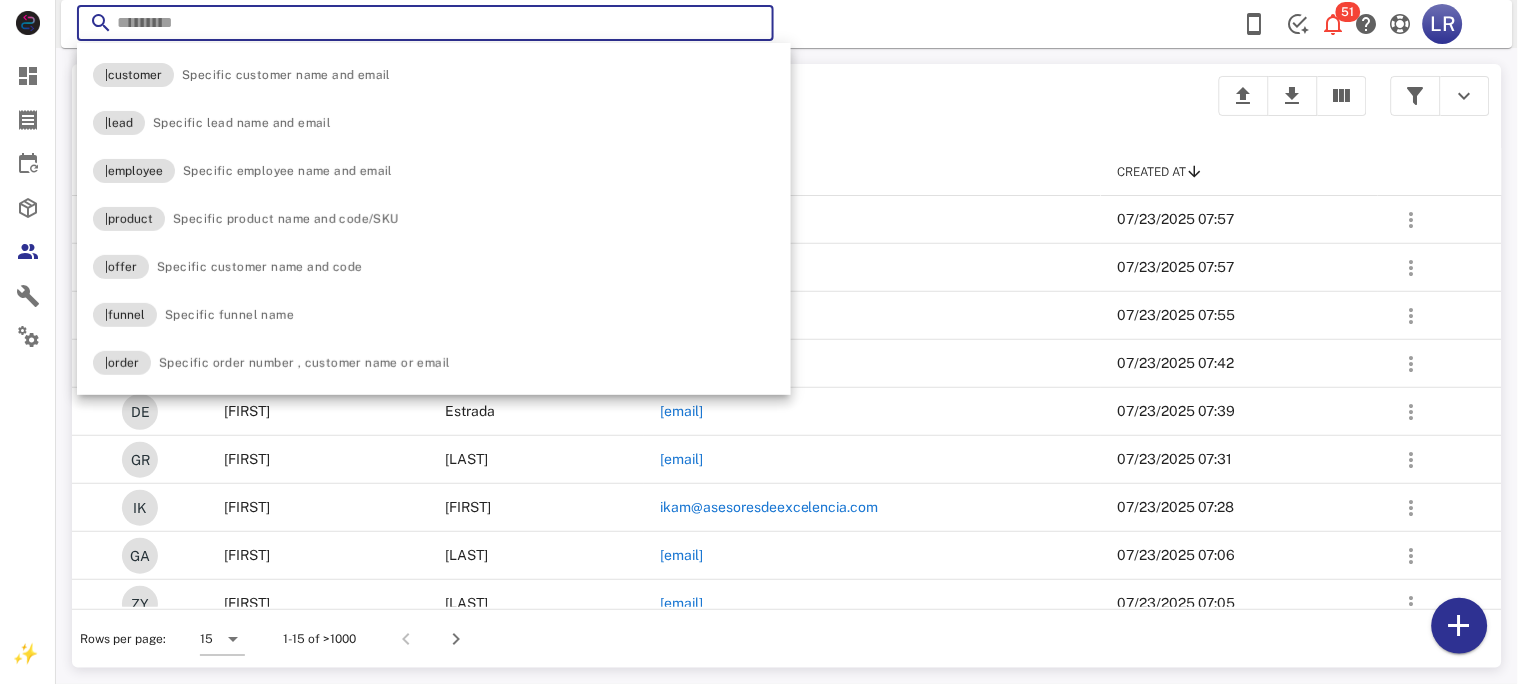 paste on "**********" 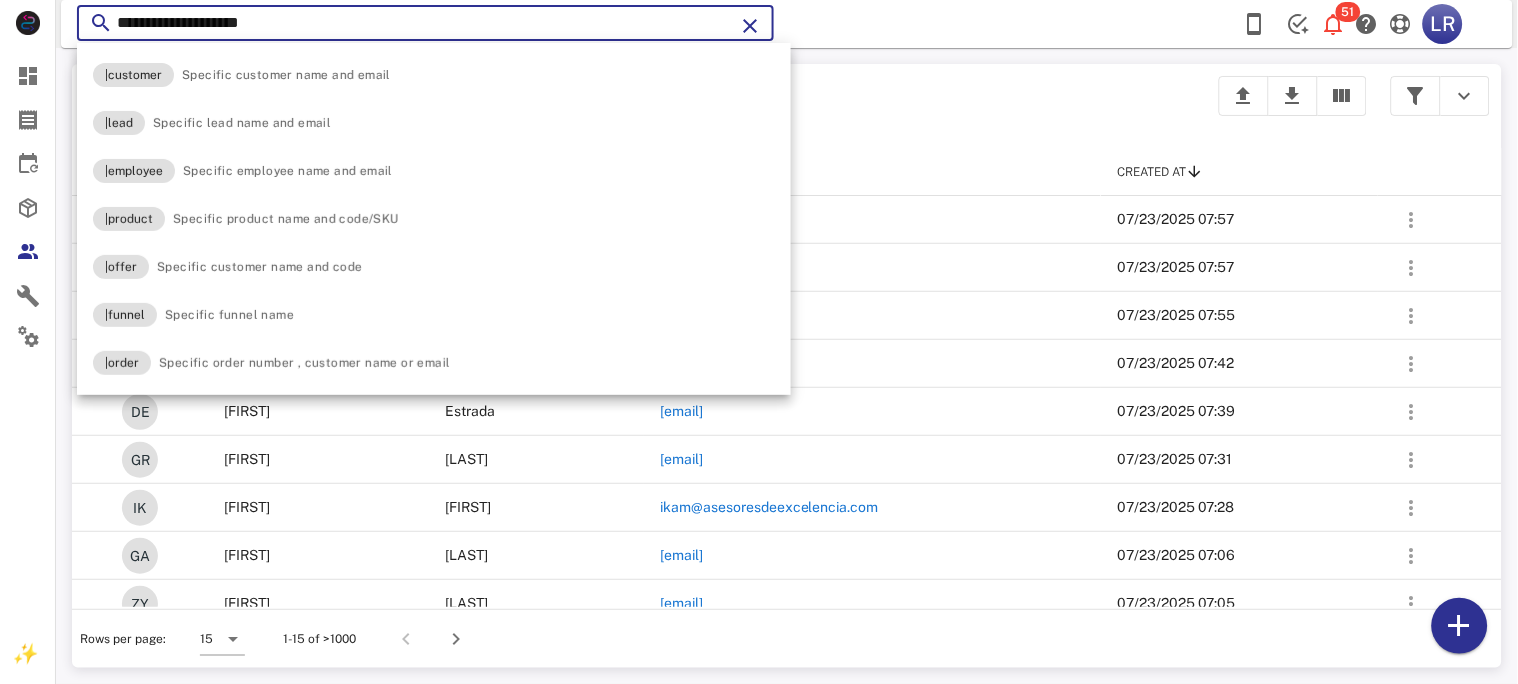 type on "**********" 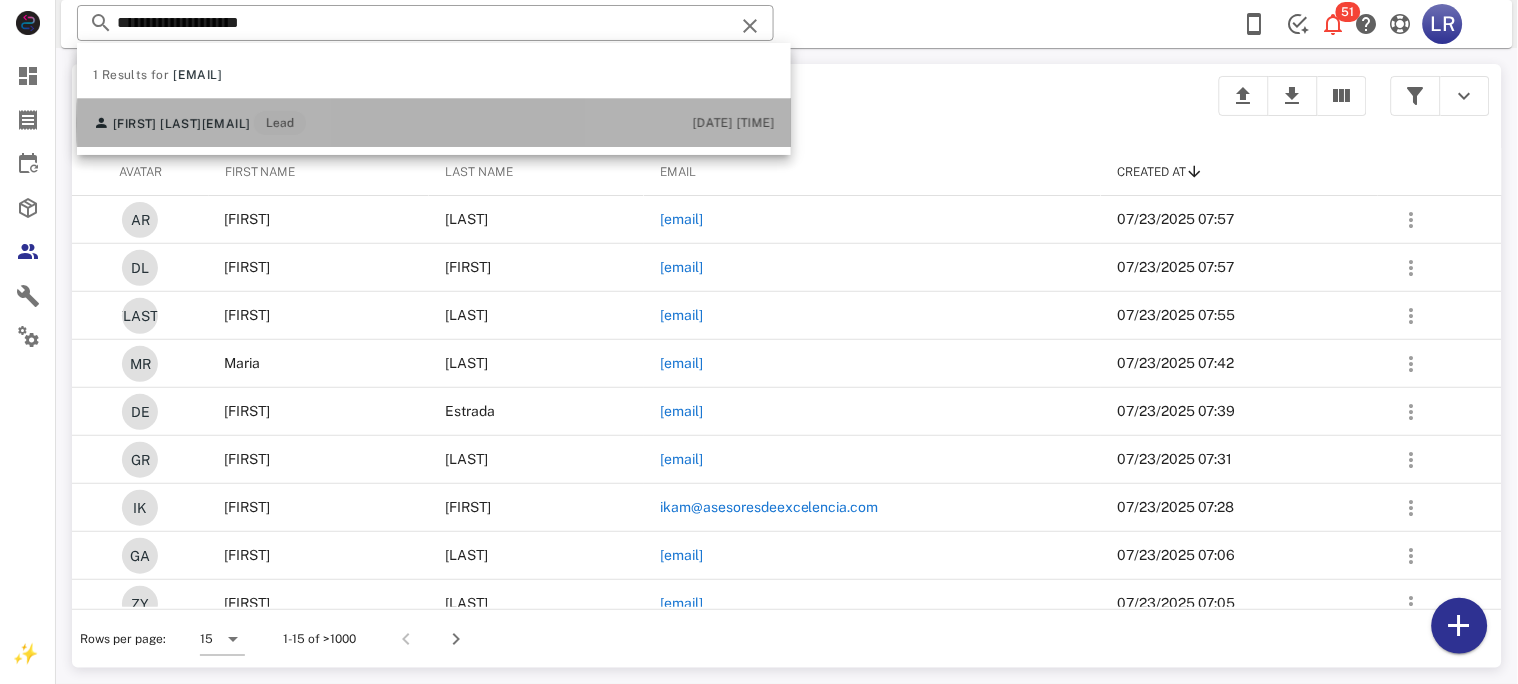 click on "doymar_23@yahoo.com" at bounding box center [226, 124] 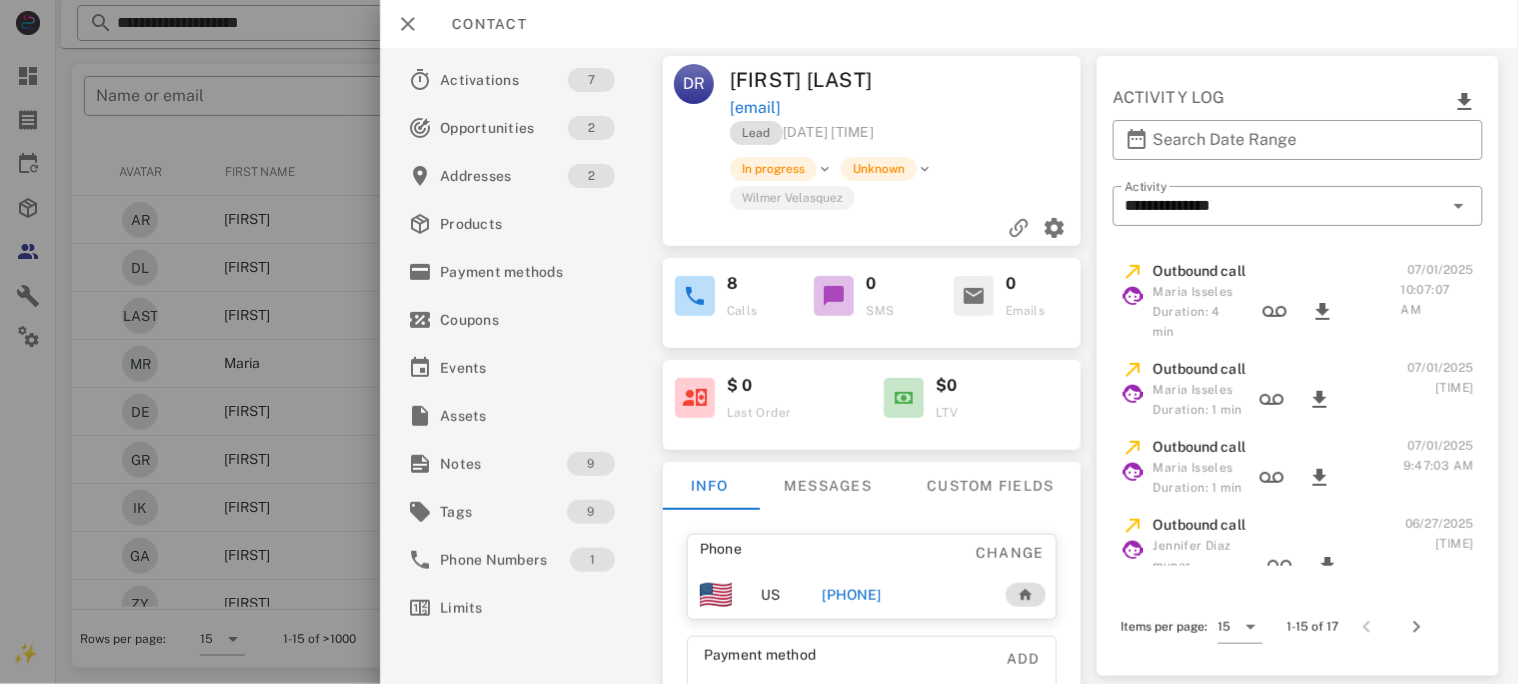 click on "+14194906932" at bounding box center [851, 595] 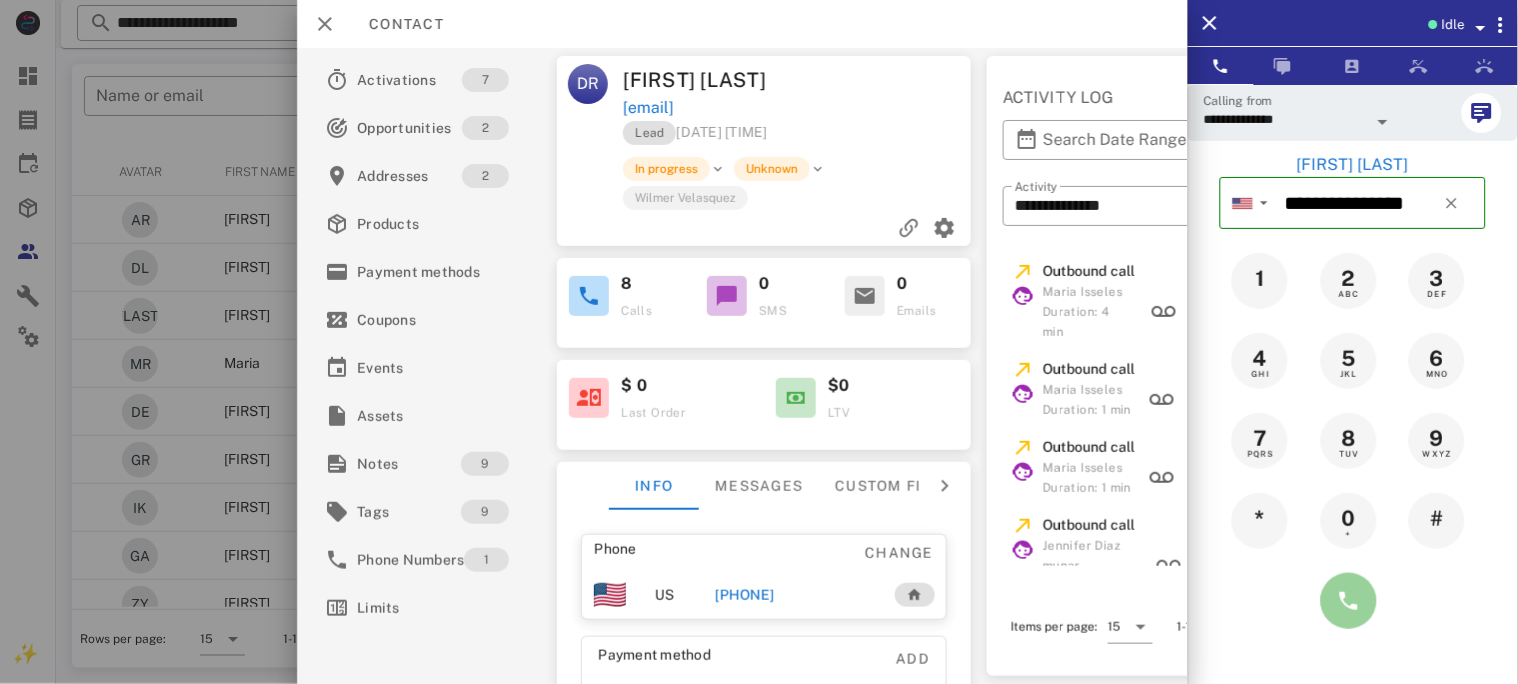 click at bounding box center (1349, 601) 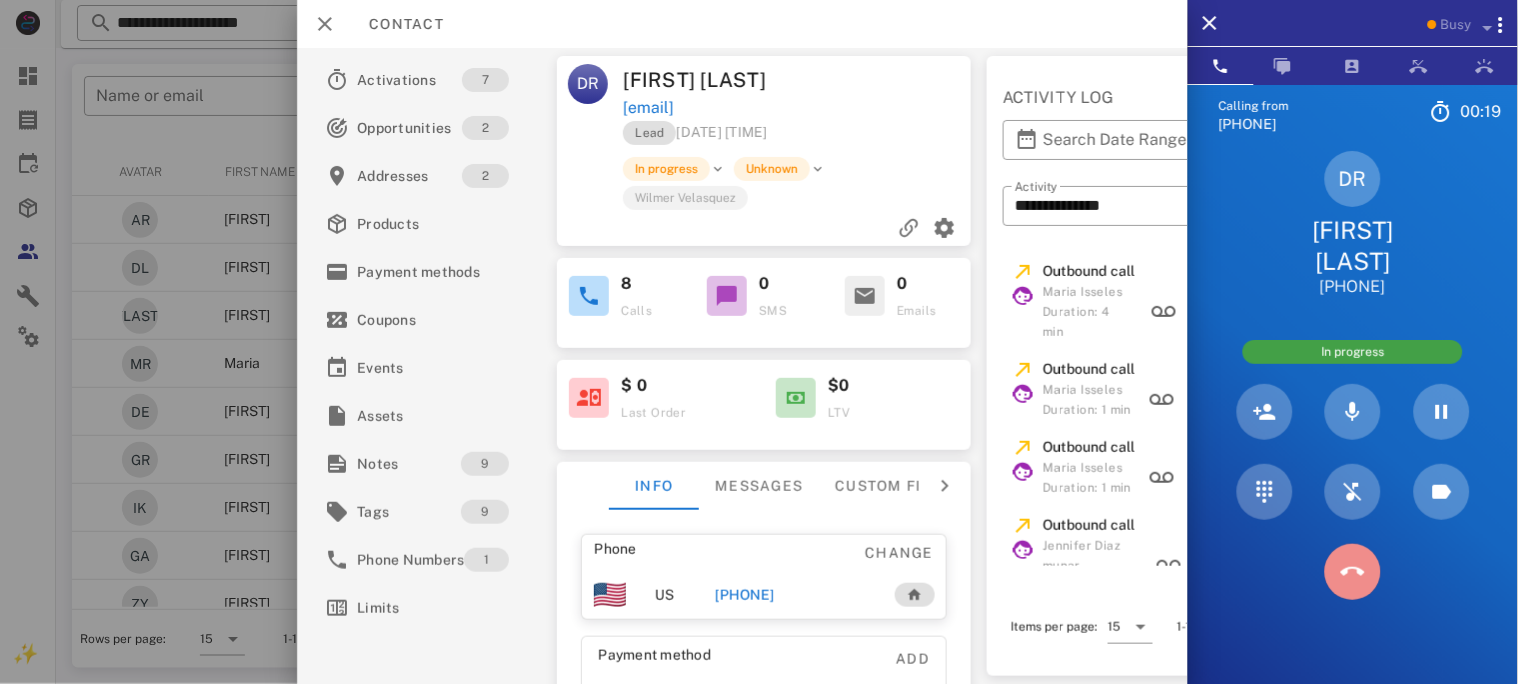 click at bounding box center (1353, 572) 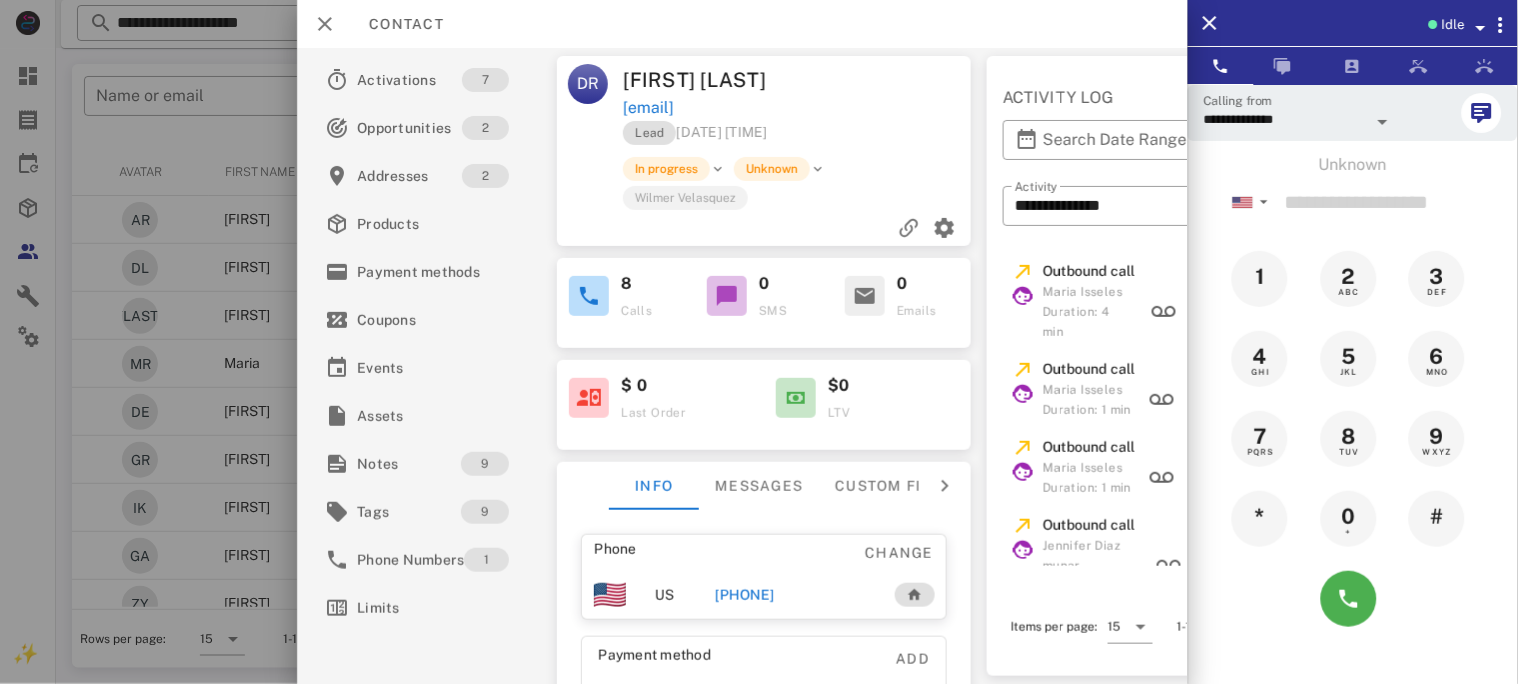 drag, startPoint x: 789, startPoint y: 597, endPoint x: 834, endPoint y: 596, distance: 45.01111 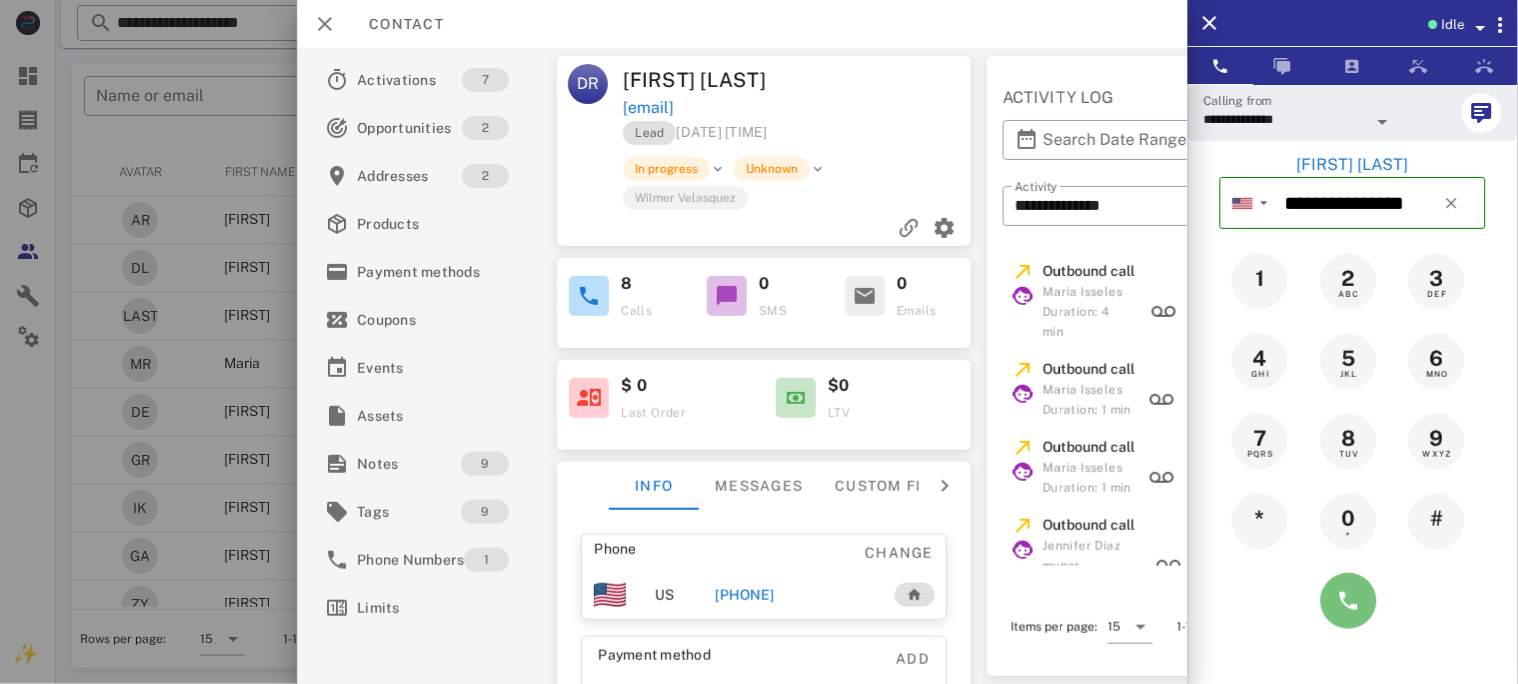 click at bounding box center [1349, 601] 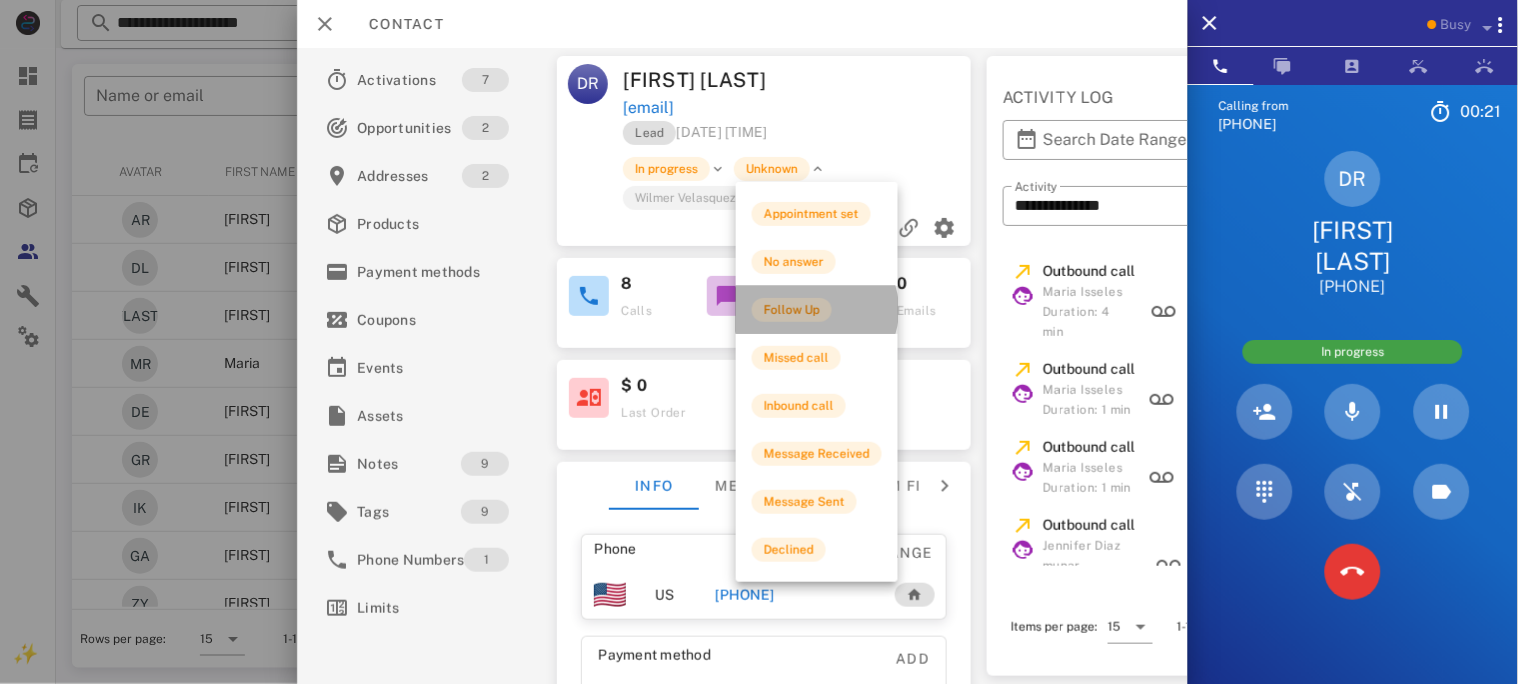 click on "Follow Up" at bounding box center [792, 310] 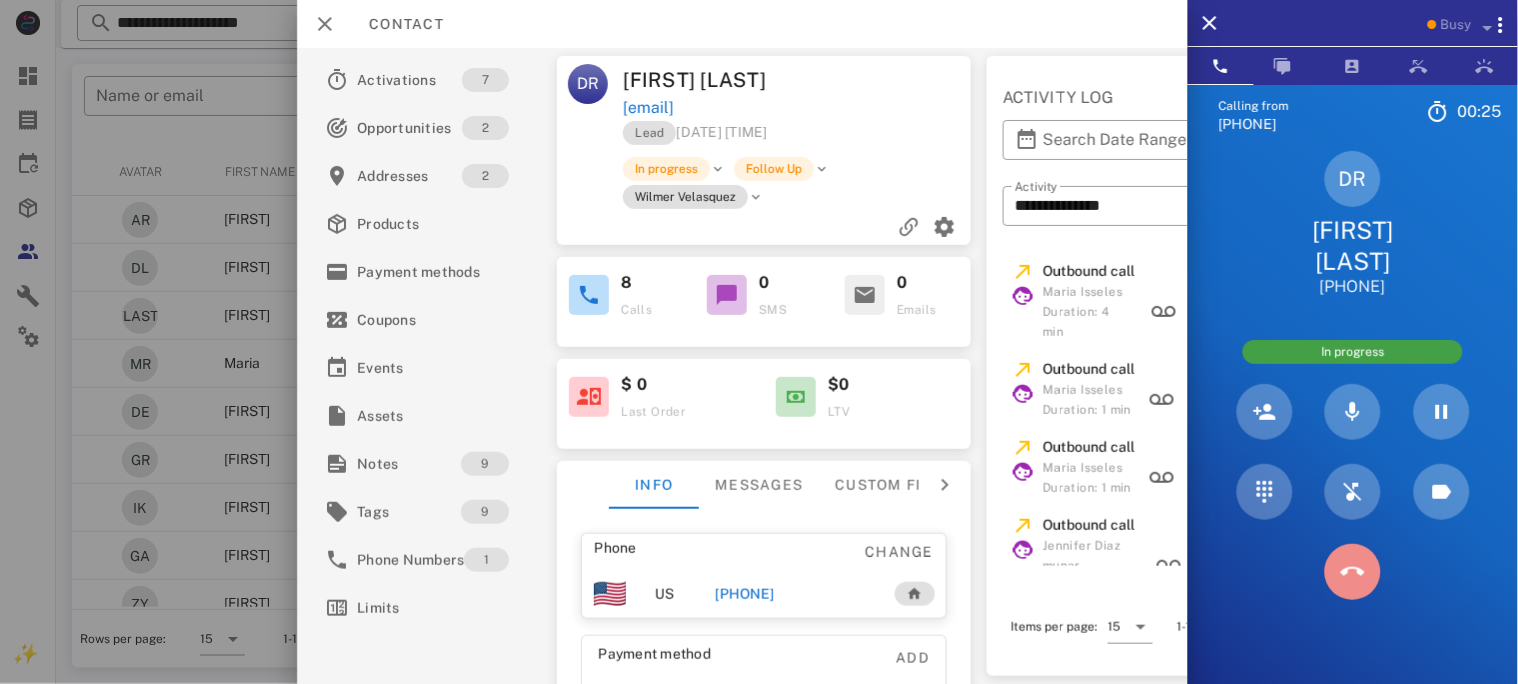 click at bounding box center (1353, 572) 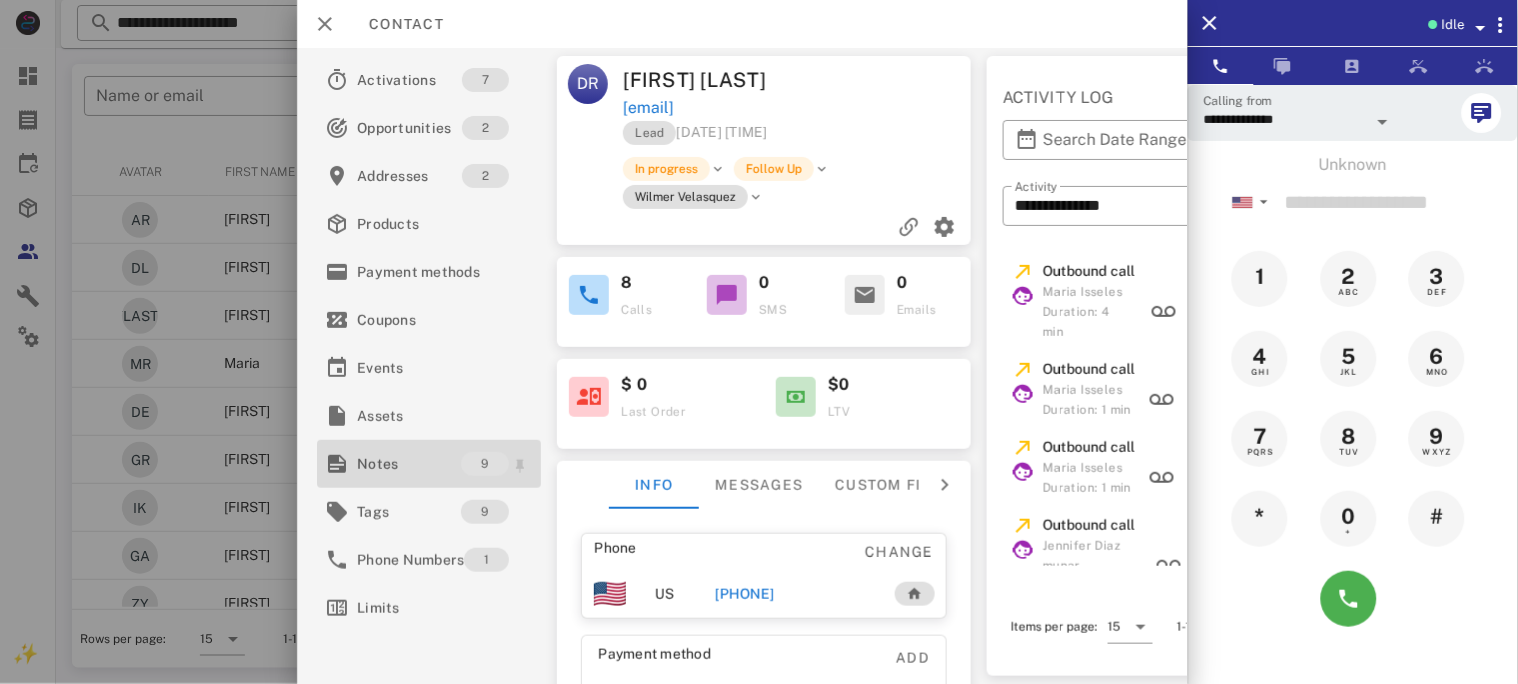 click on "Notes" at bounding box center [409, 464] 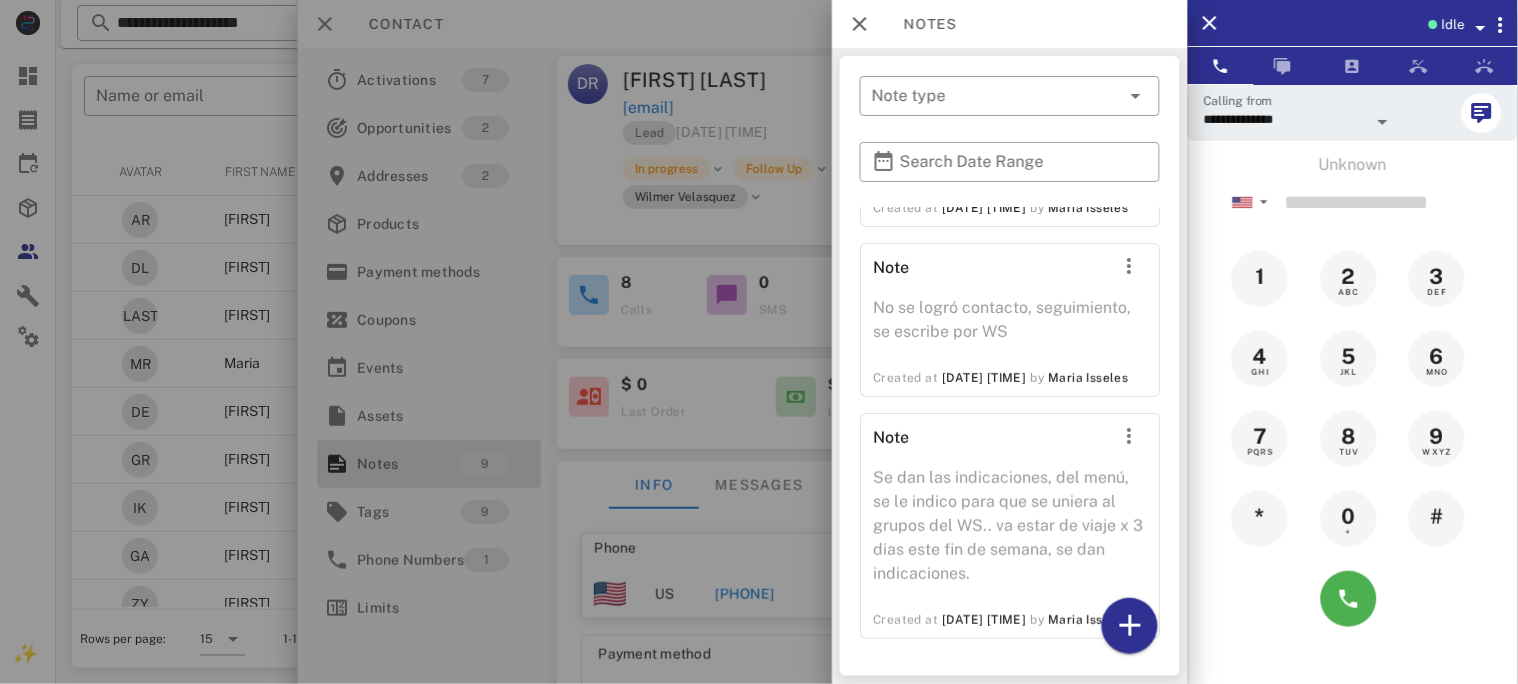 scroll, scrollTop: 1877, scrollLeft: 0, axis: vertical 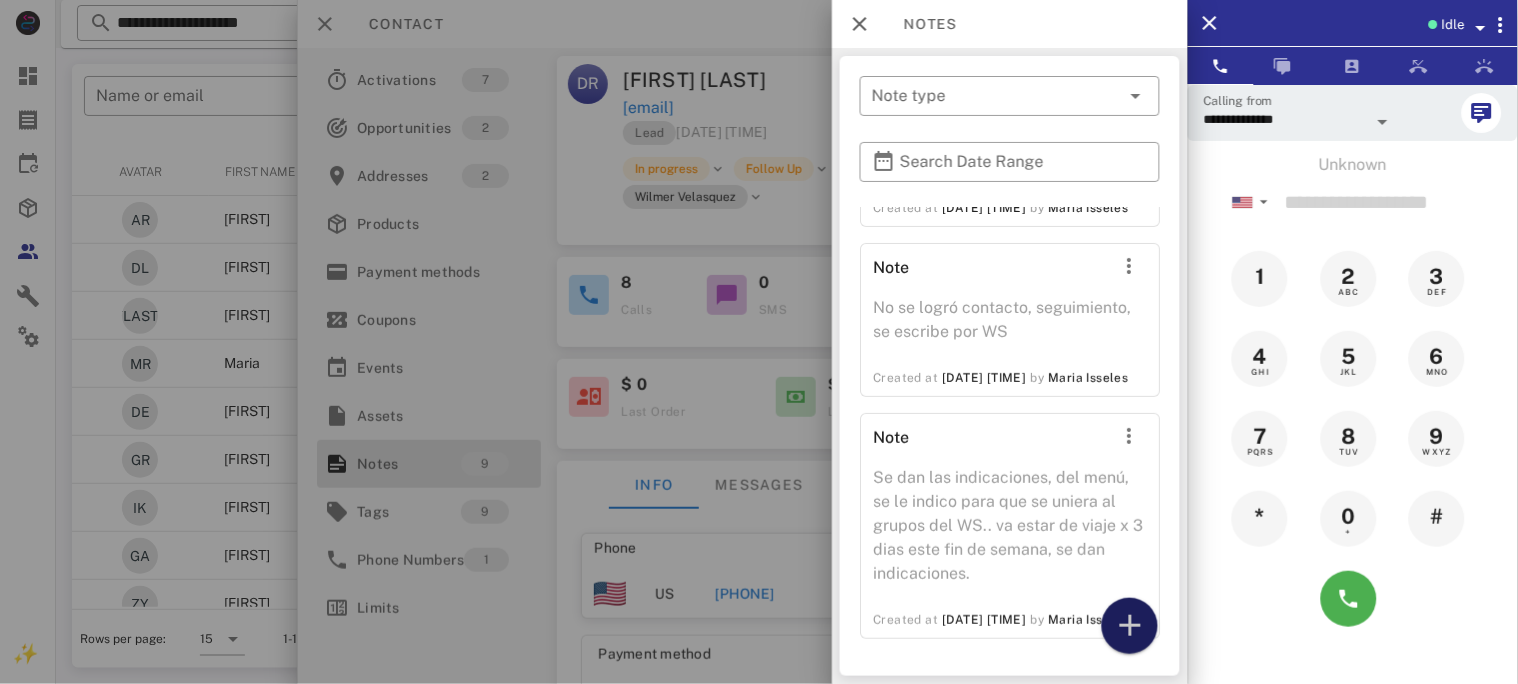 click at bounding box center (1130, 626) 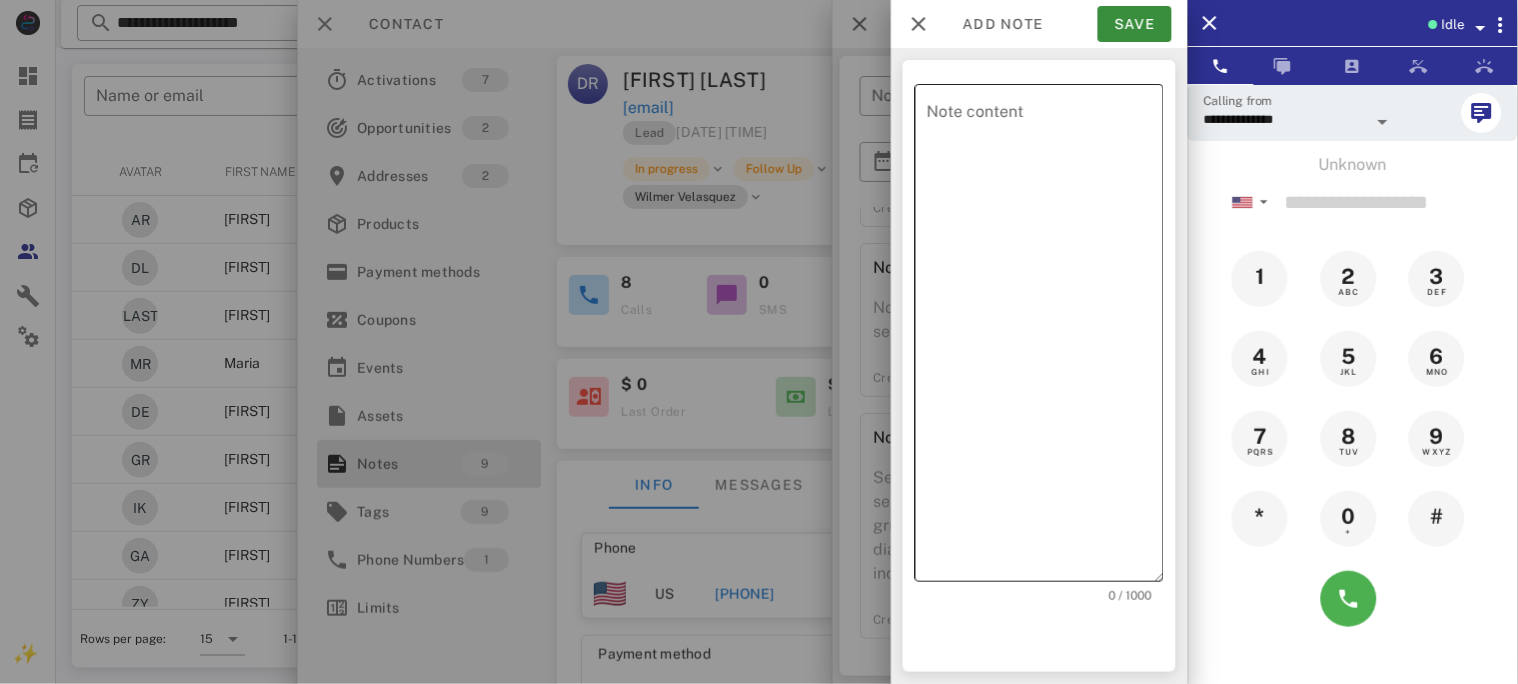 click on "Note content" at bounding box center [1045, 338] 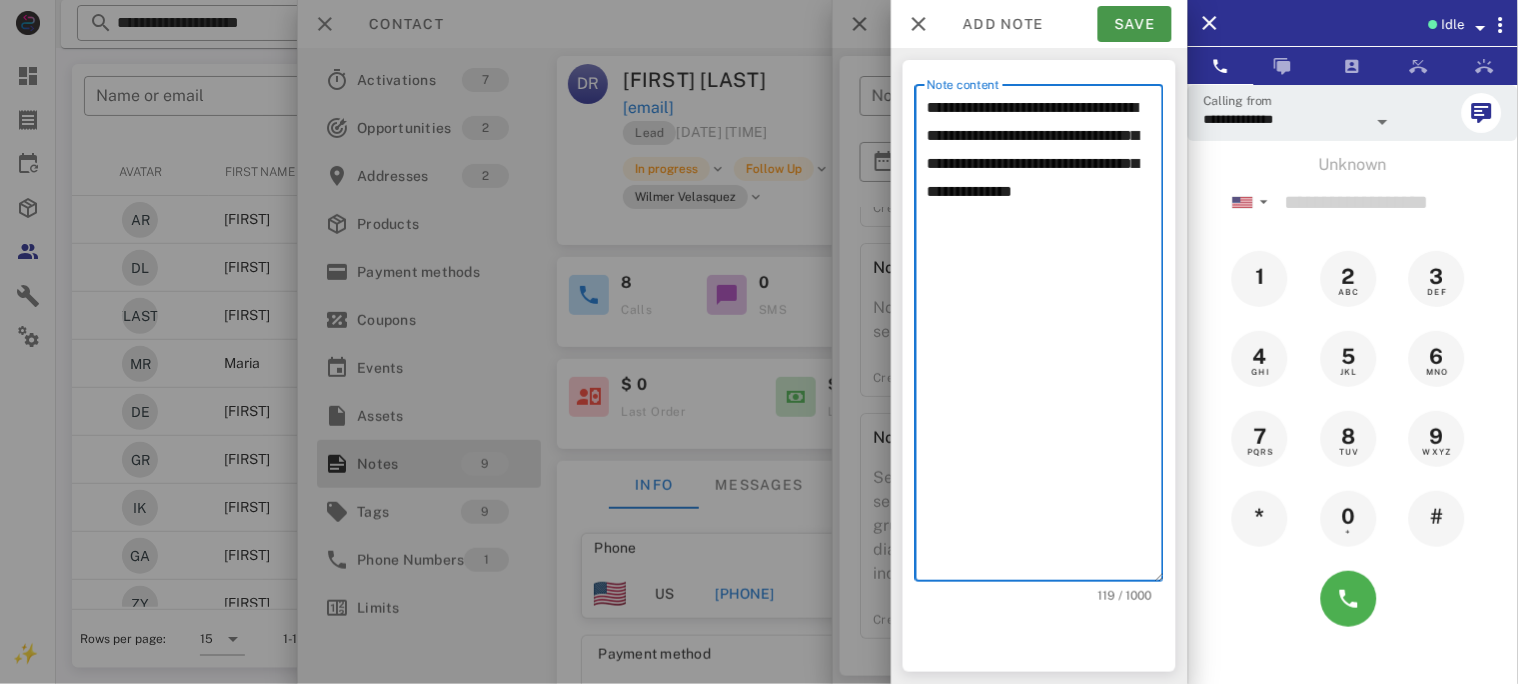 type on "**********" 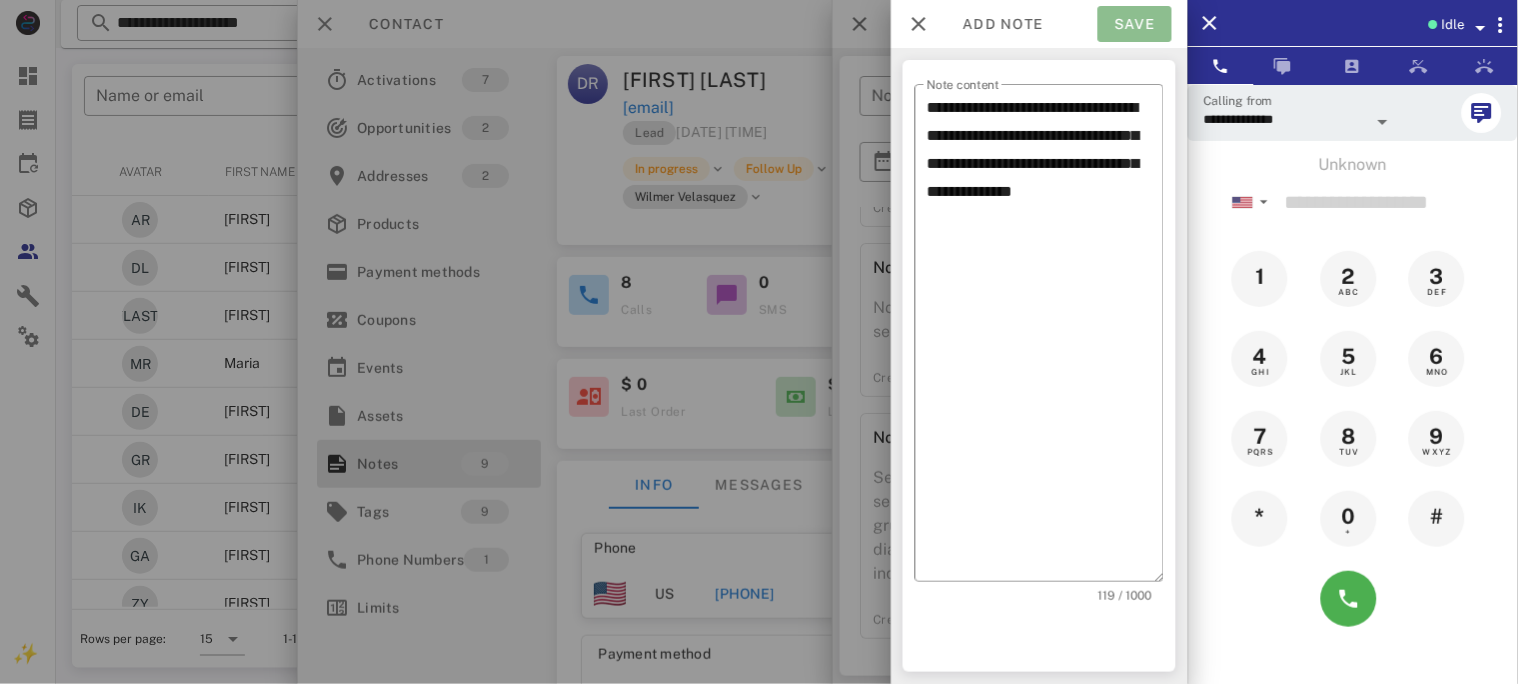 click on "Save" at bounding box center [1135, 24] 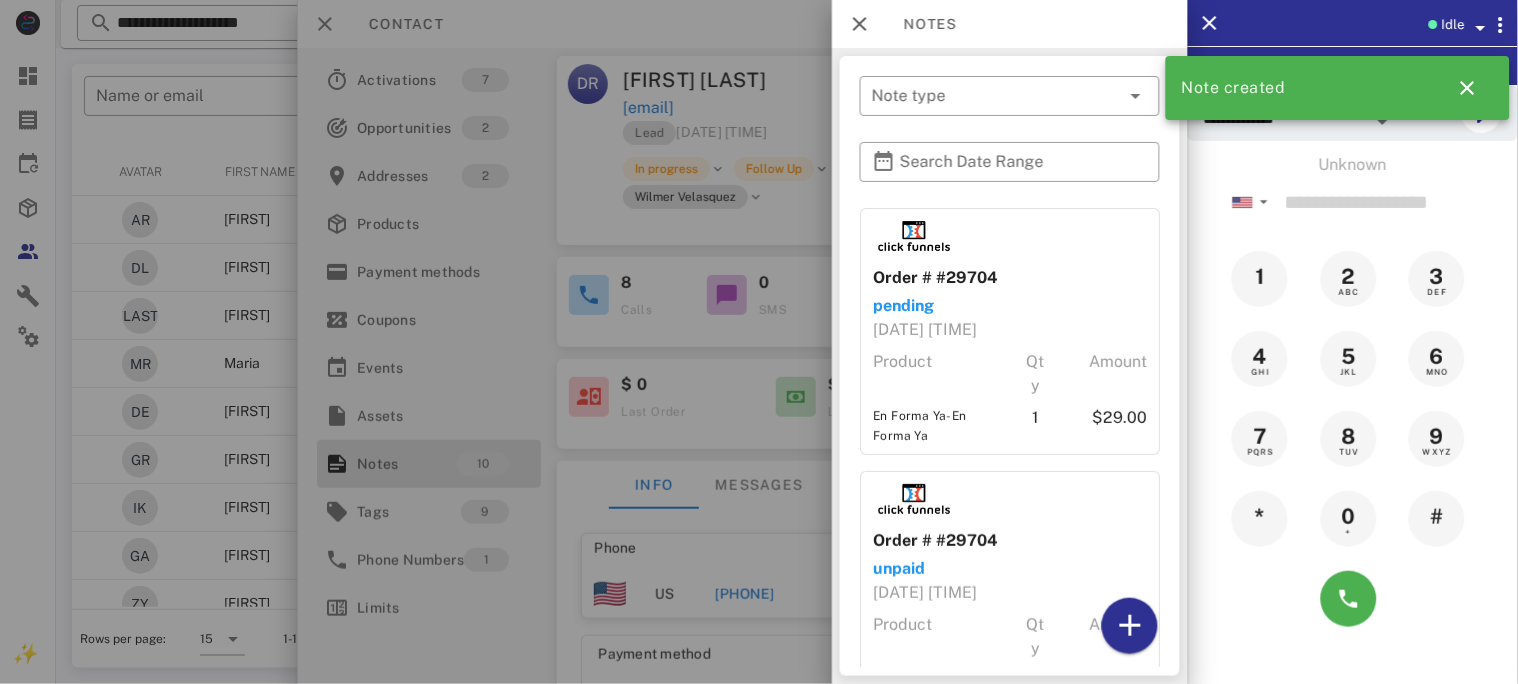click at bounding box center (759, 342) 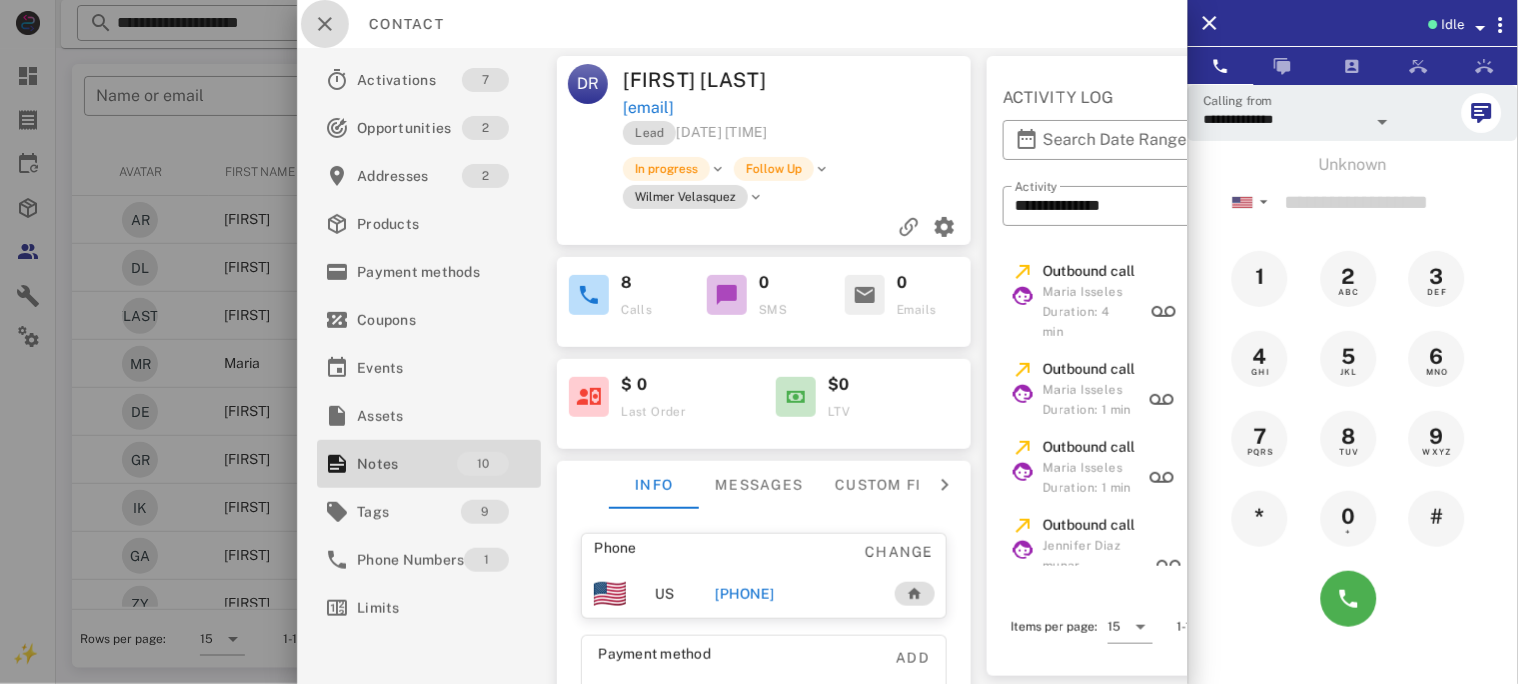 click at bounding box center (325, 24) 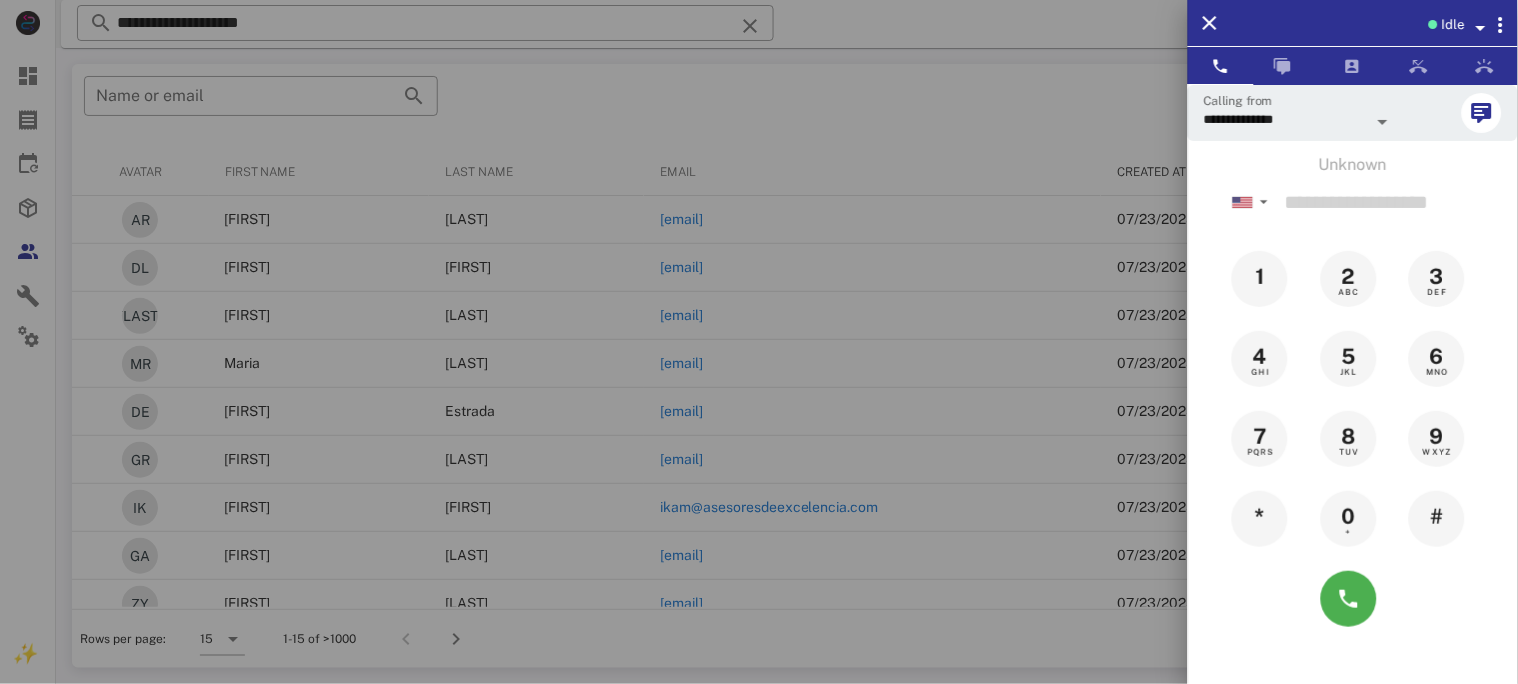 click at bounding box center [759, 342] 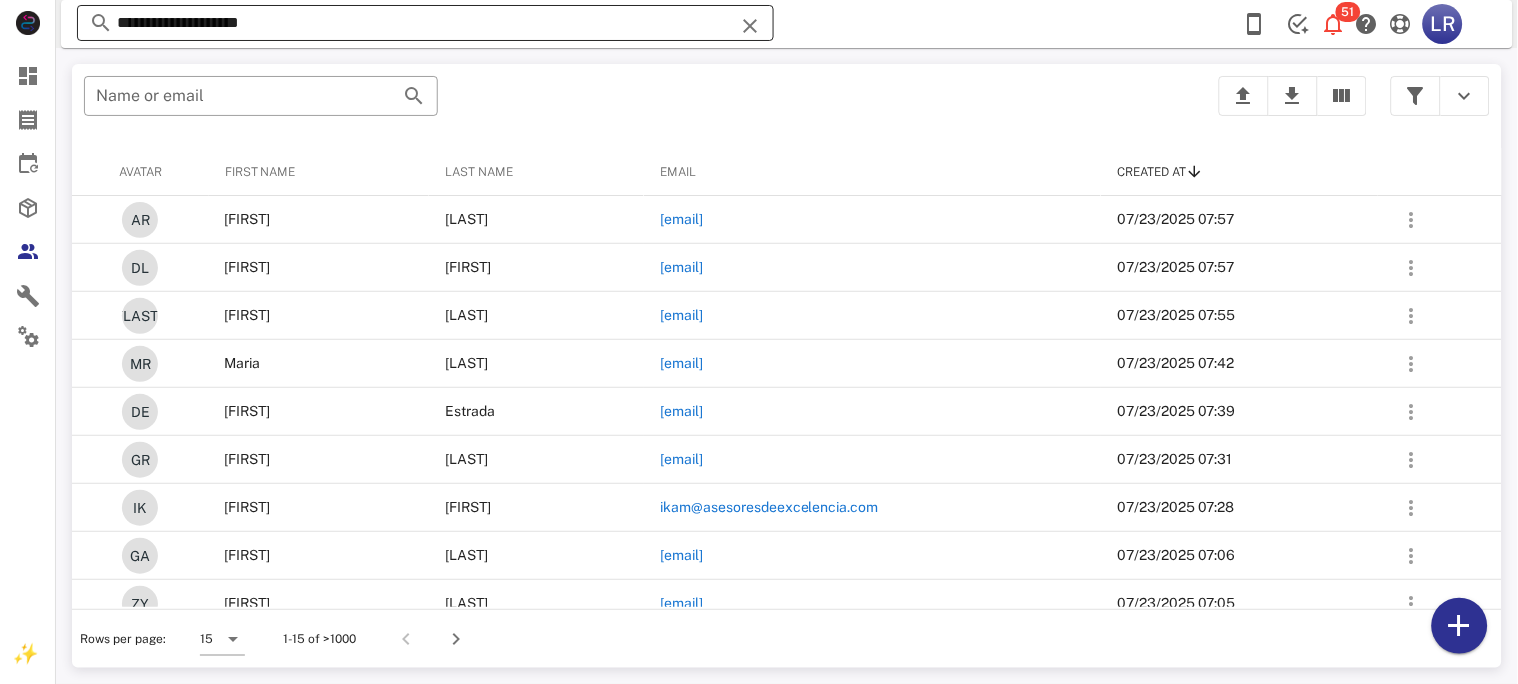 click at bounding box center [750, 26] 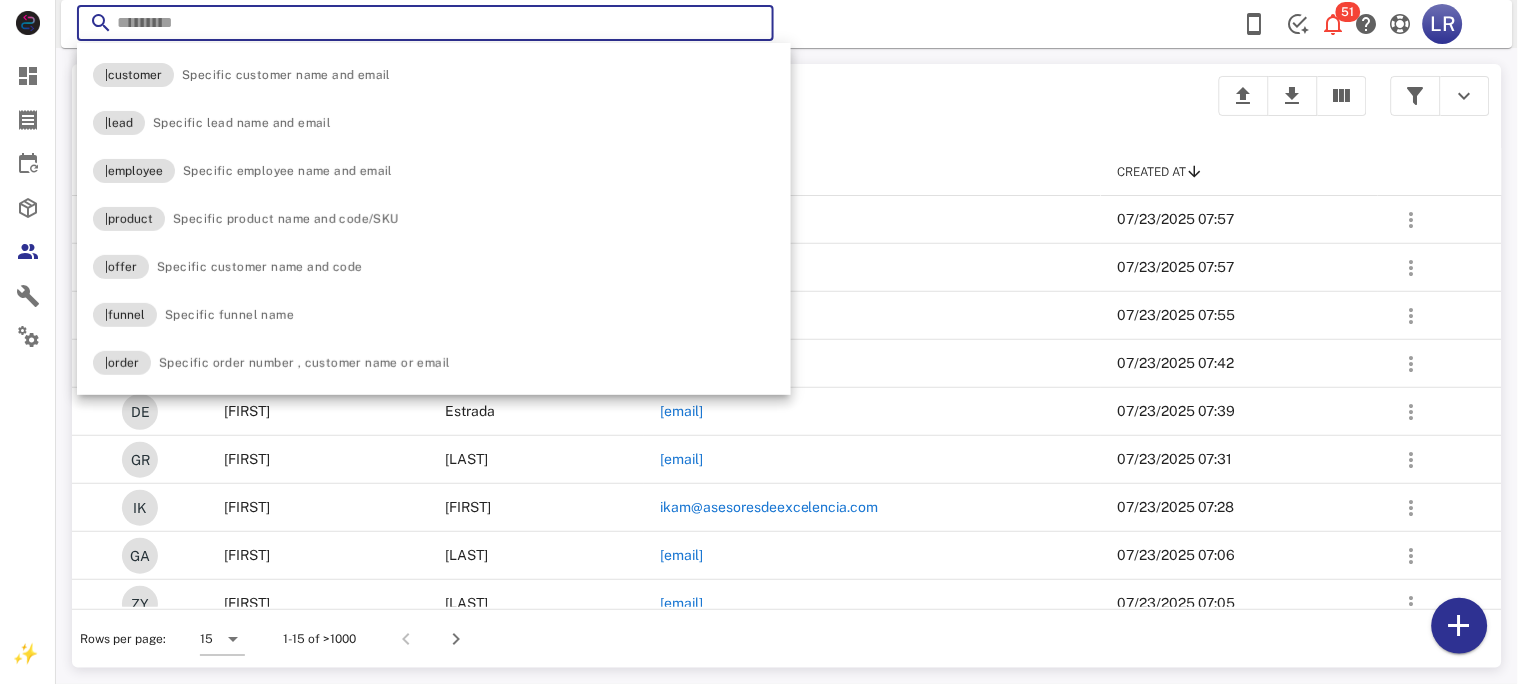 click at bounding box center [750, 26] 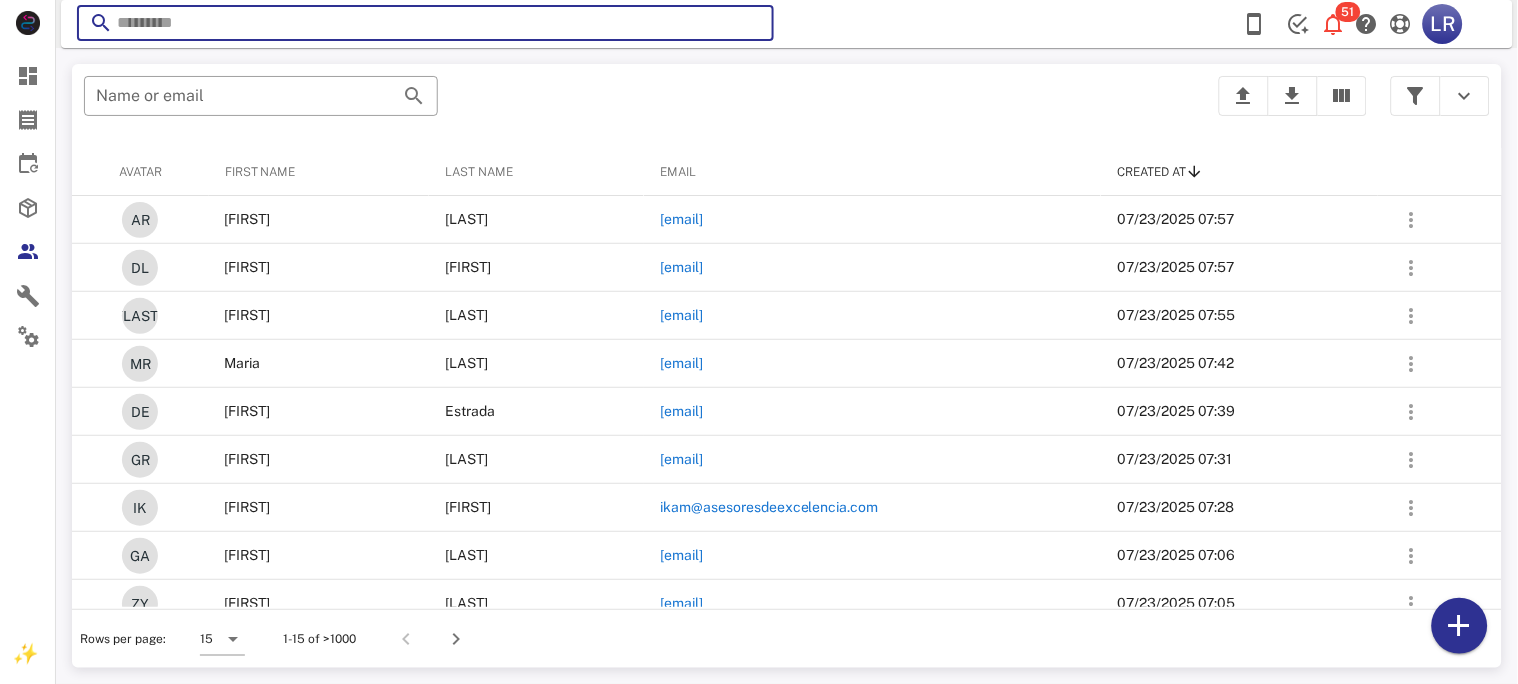 paste on "**********" 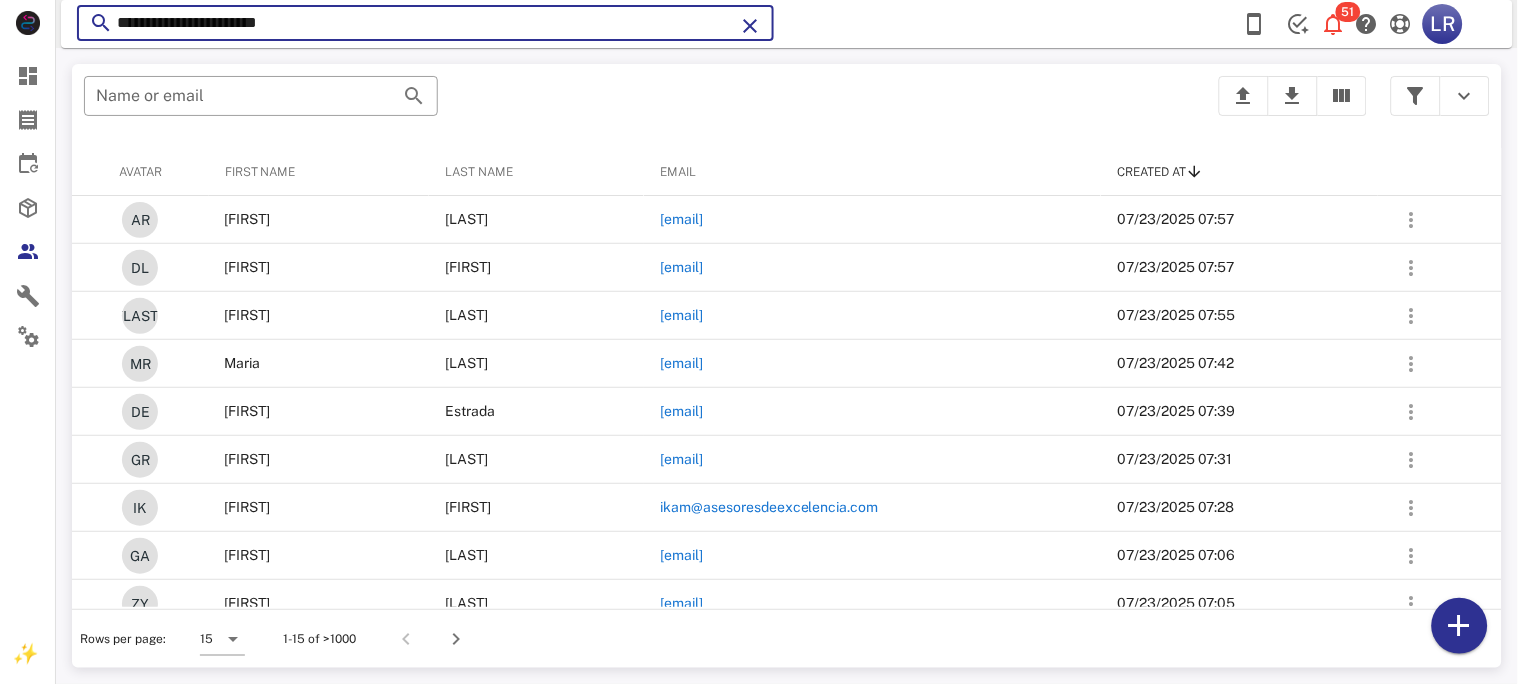 type on "**********" 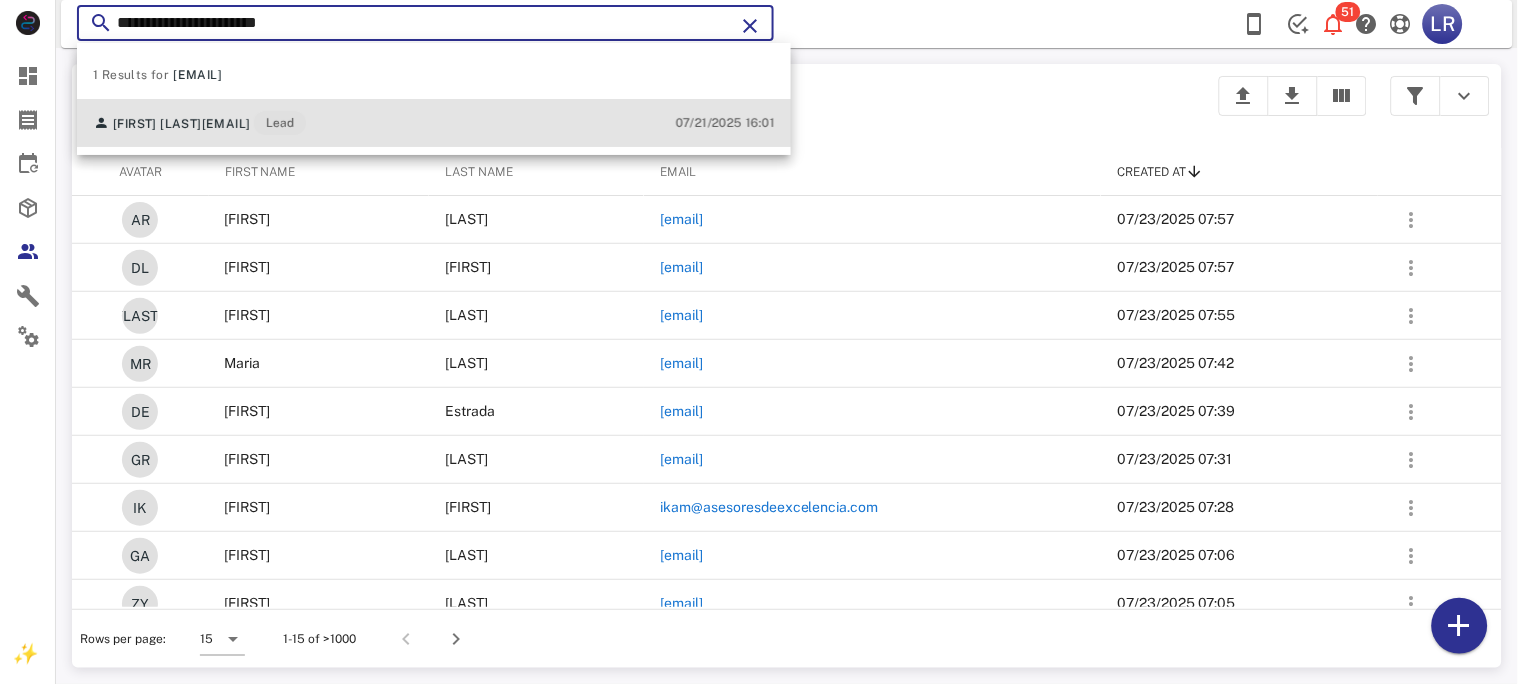 click on "lettyaldama@hotmail.com" at bounding box center (226, 124) 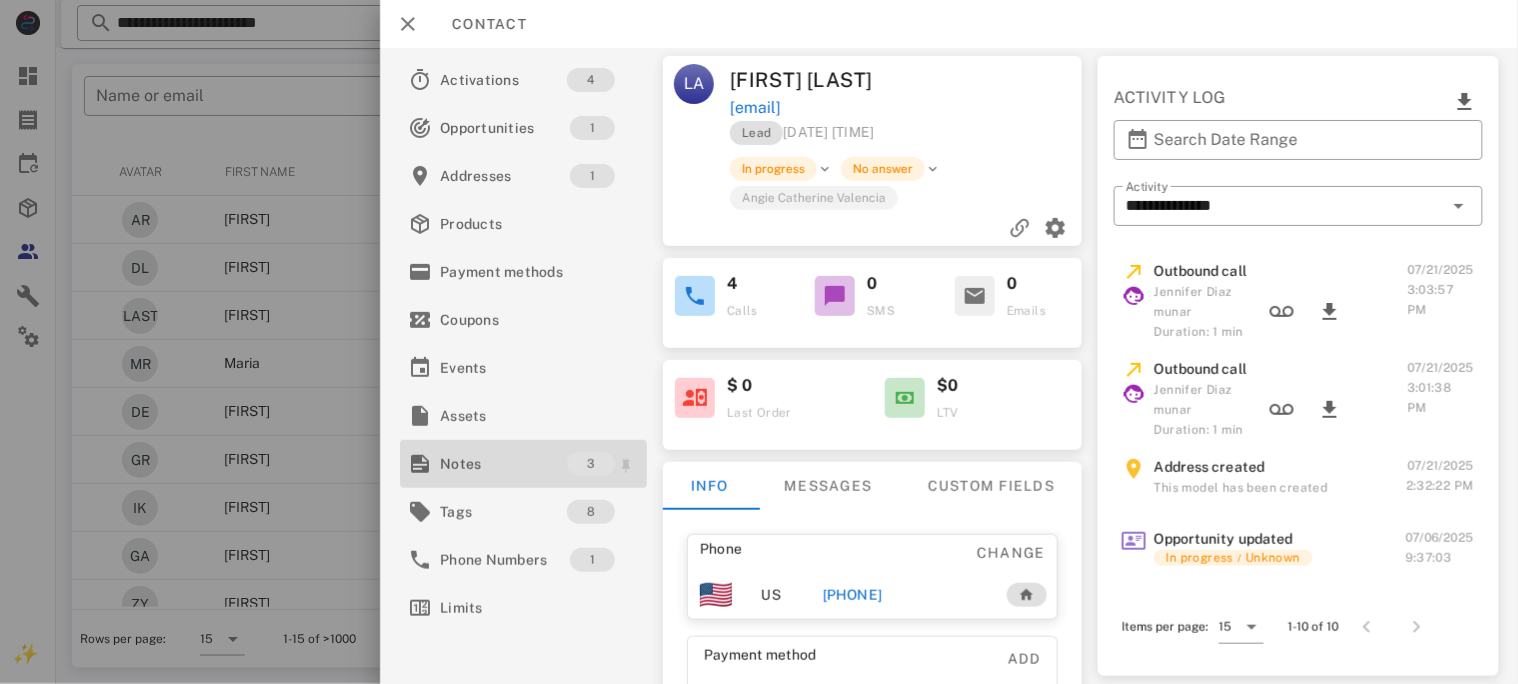 click on "Notes" at bounding box center (503, 464) 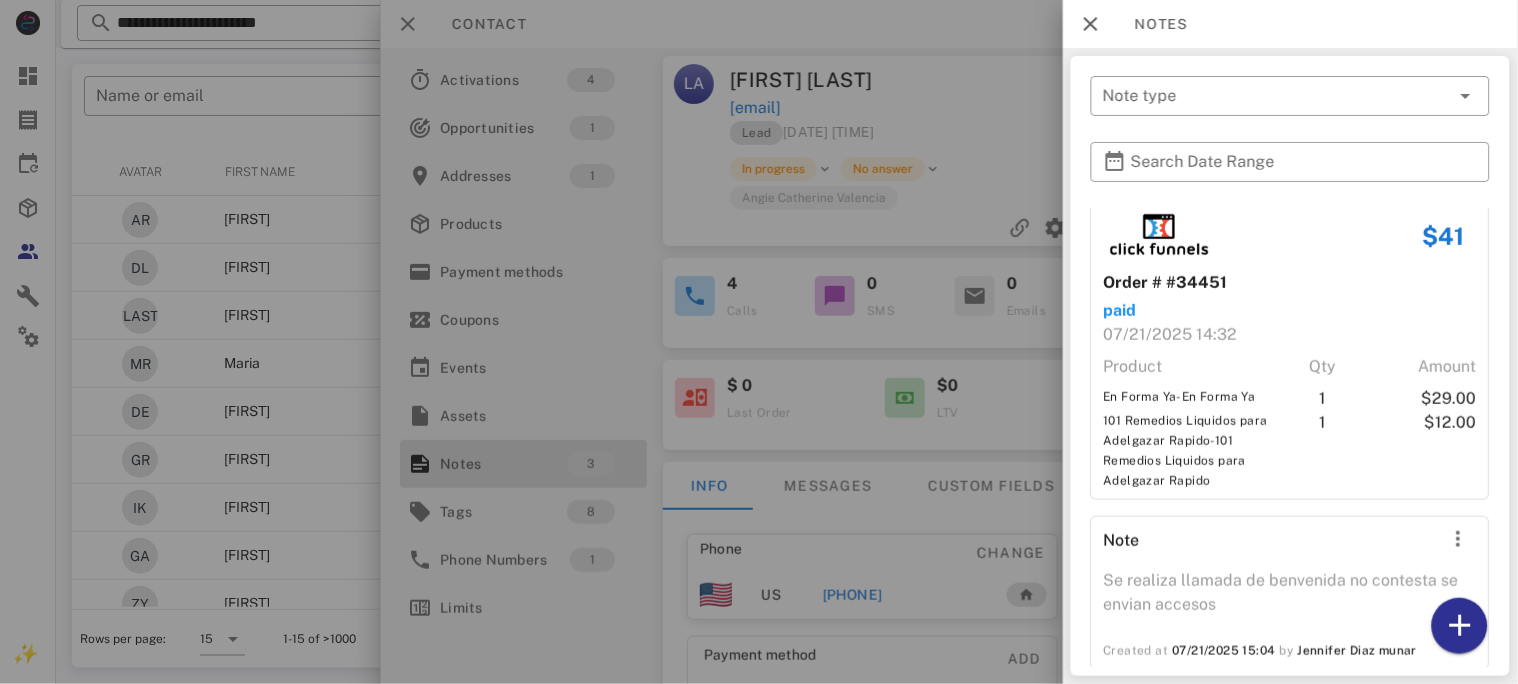 scroll, scrollTop: 352, scrollLeft: 0, axis: vertical 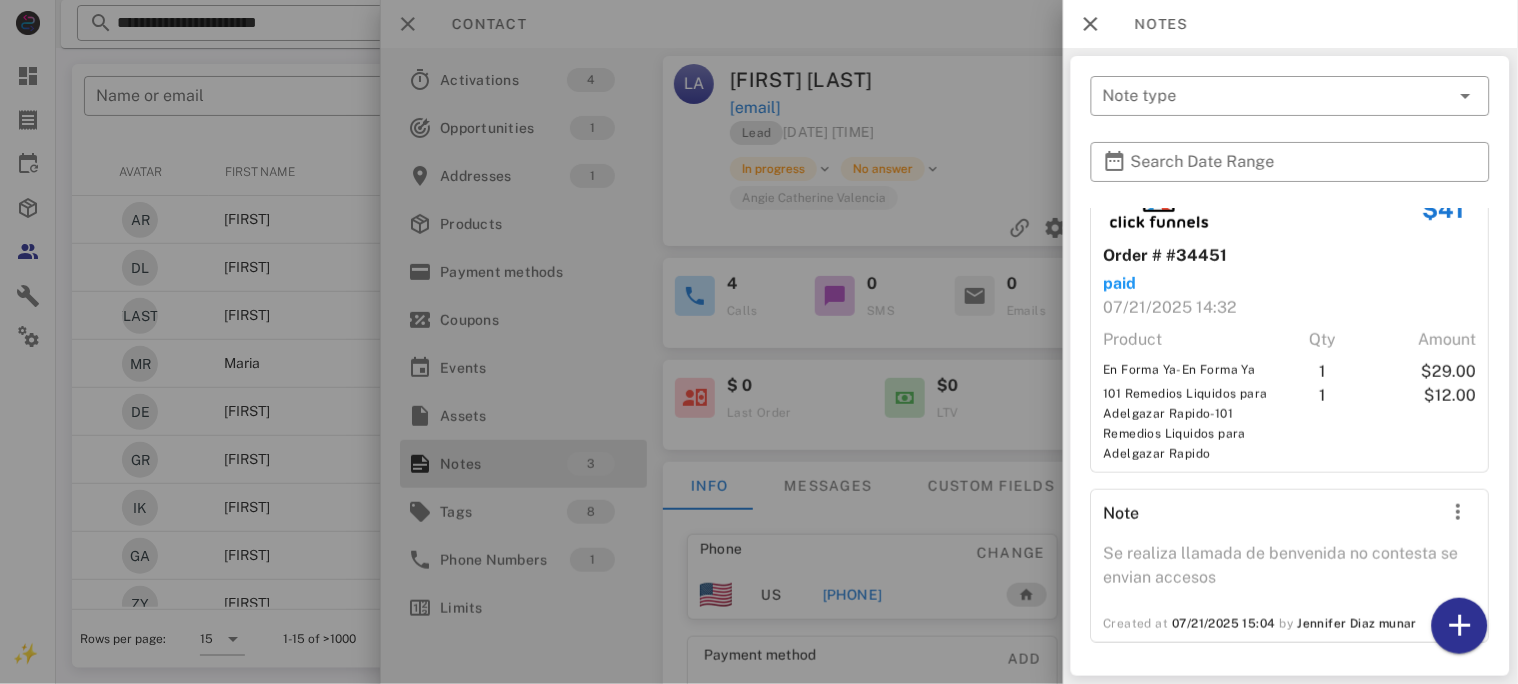 click at bounding box center (759, 342) 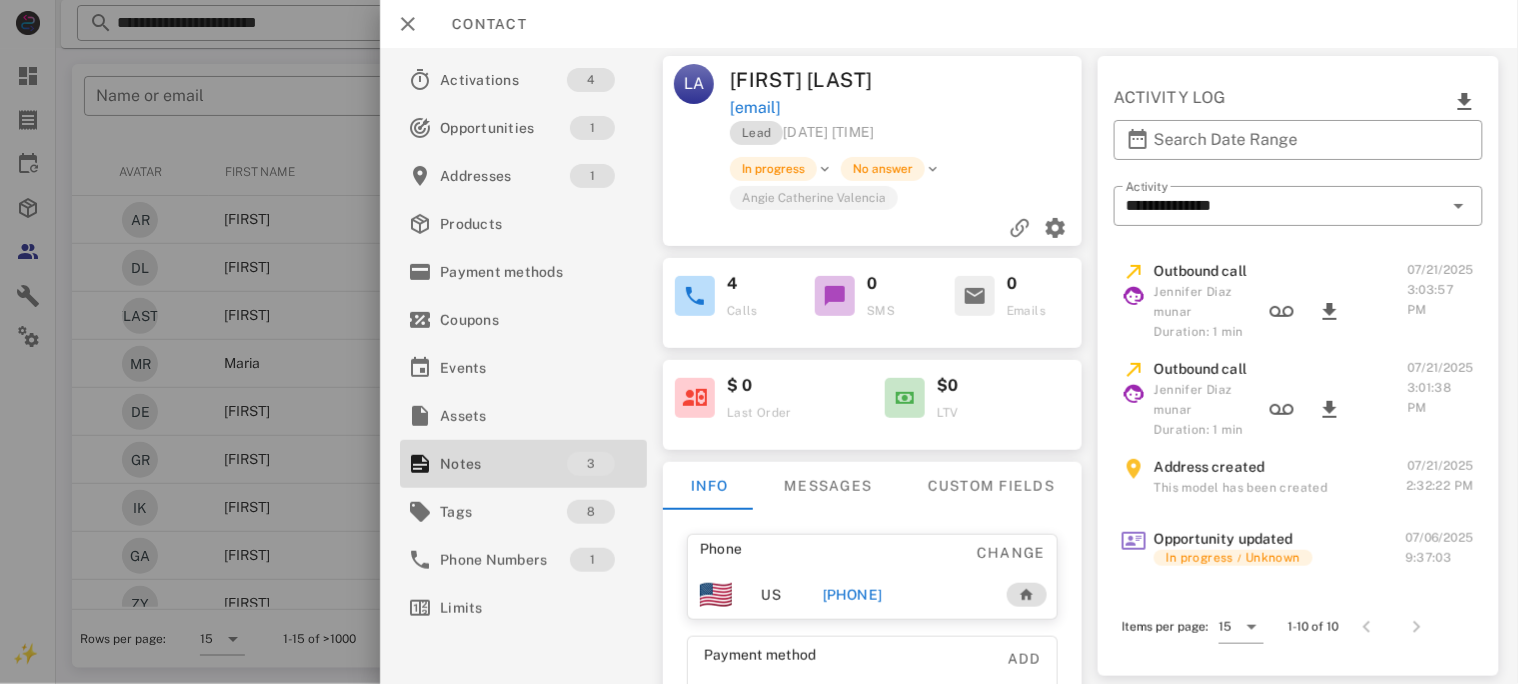 click on "+13236338220" at bounding box center [852, 595] 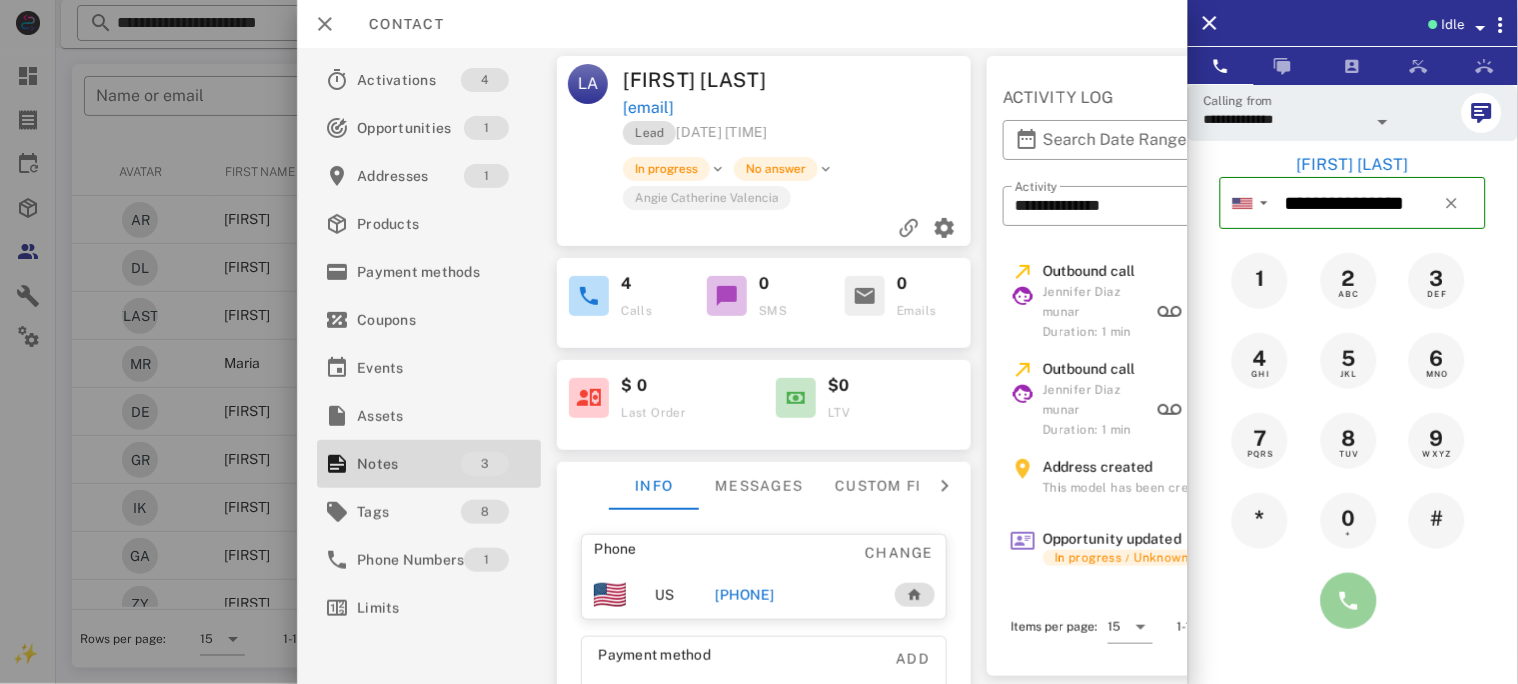 click at bounding box center (1349, 601) 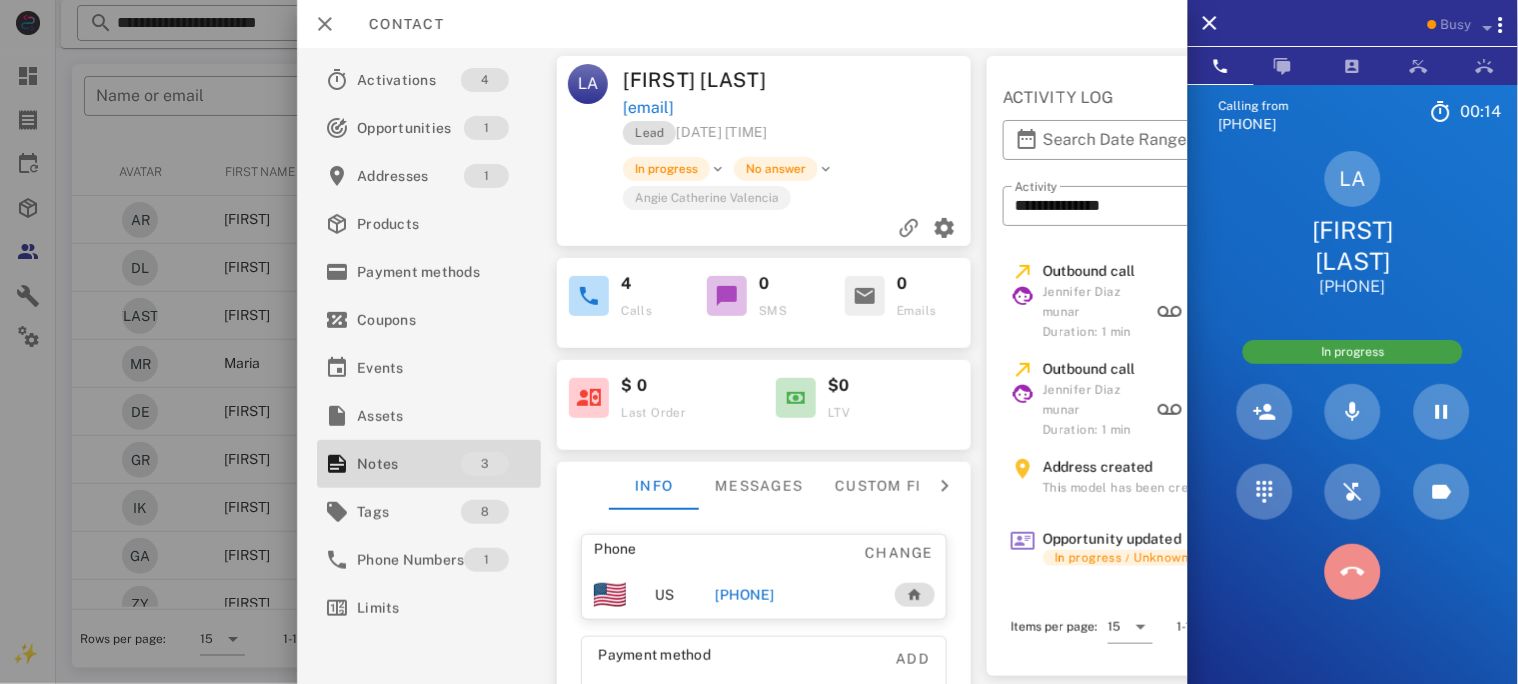 click at bounding box center (1353, 572) 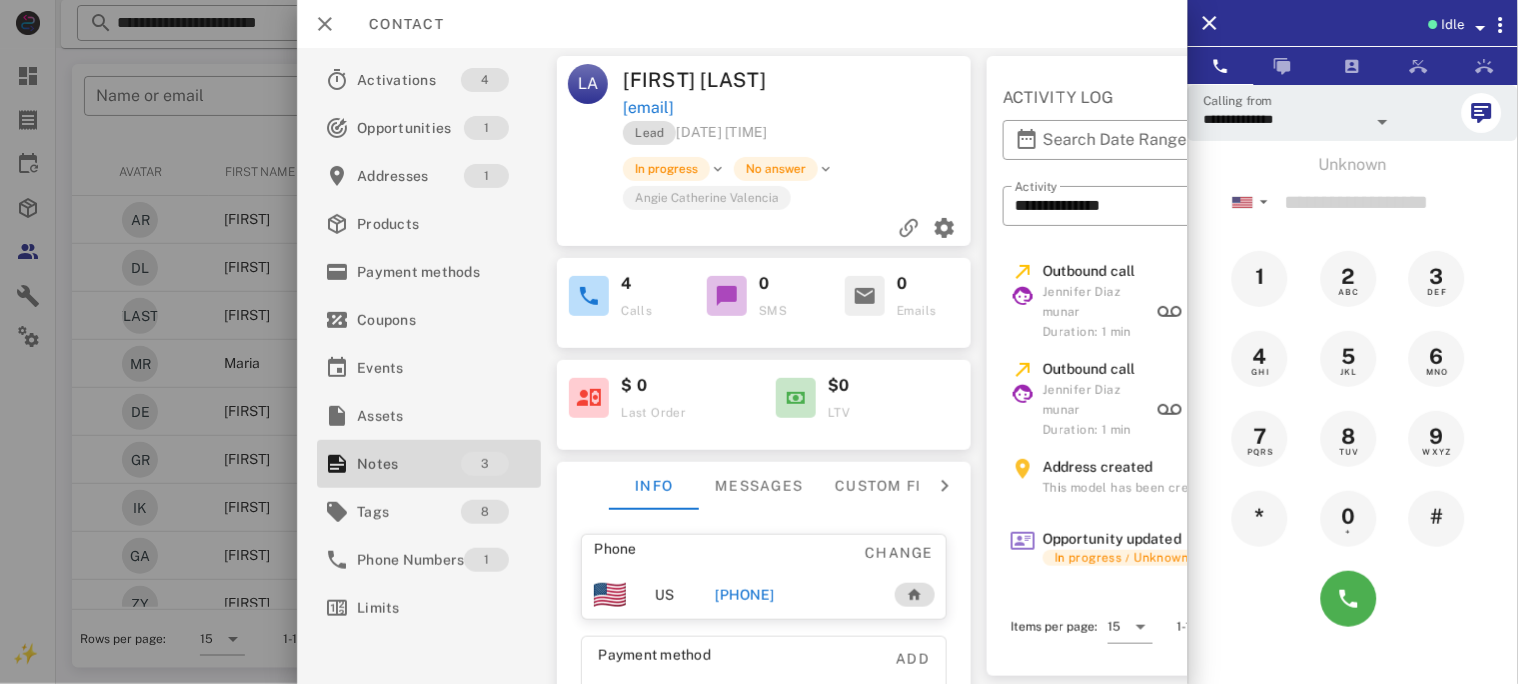 click on "+13236338220" at bounding box center [744, 595] 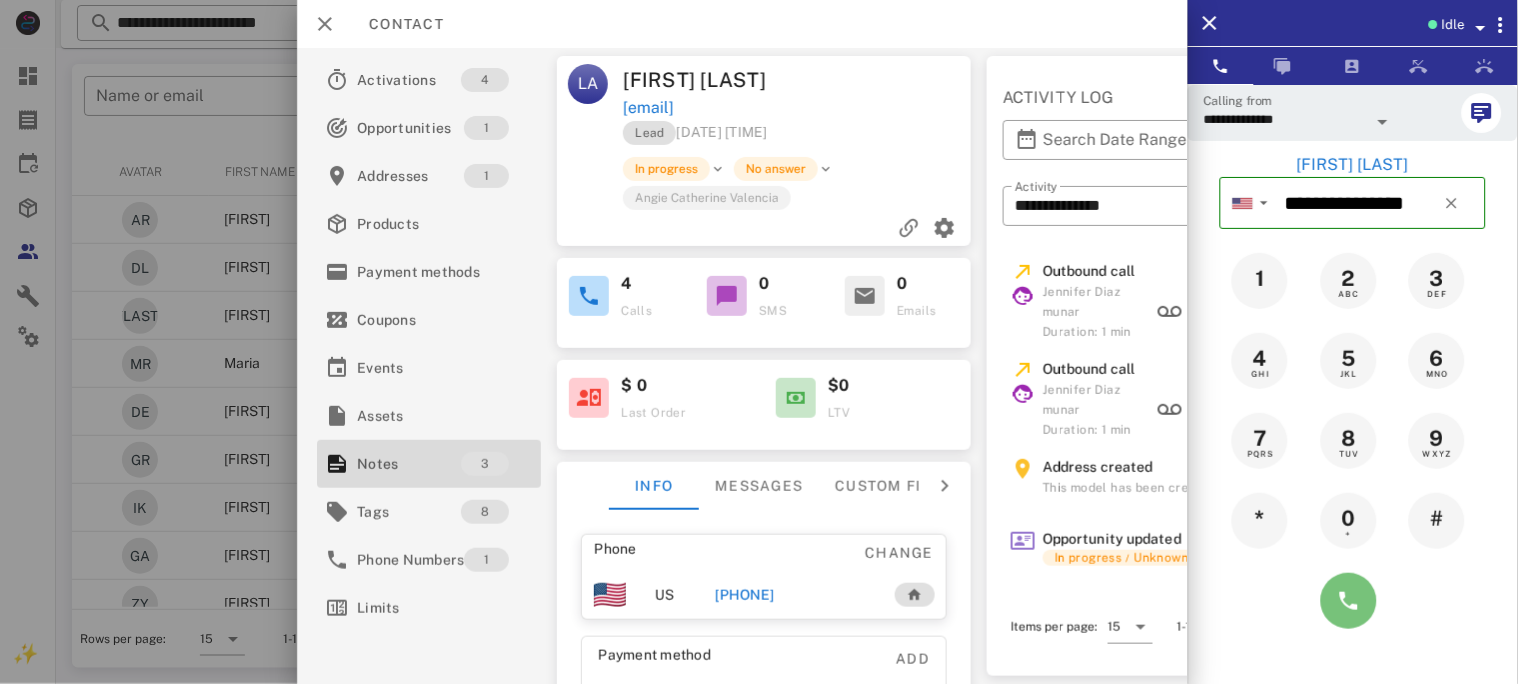 click at bounding box center (1349, 601) 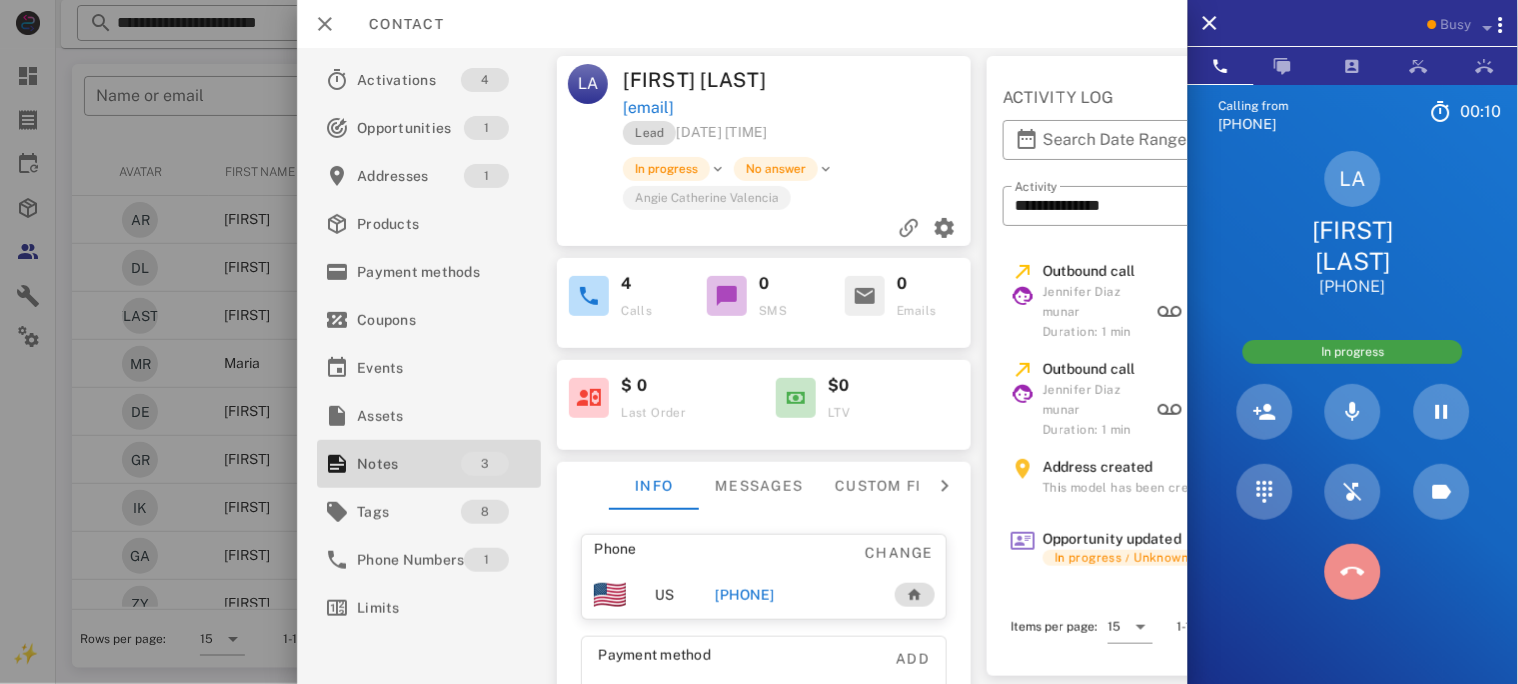 click at bounding box center (1353, 572) 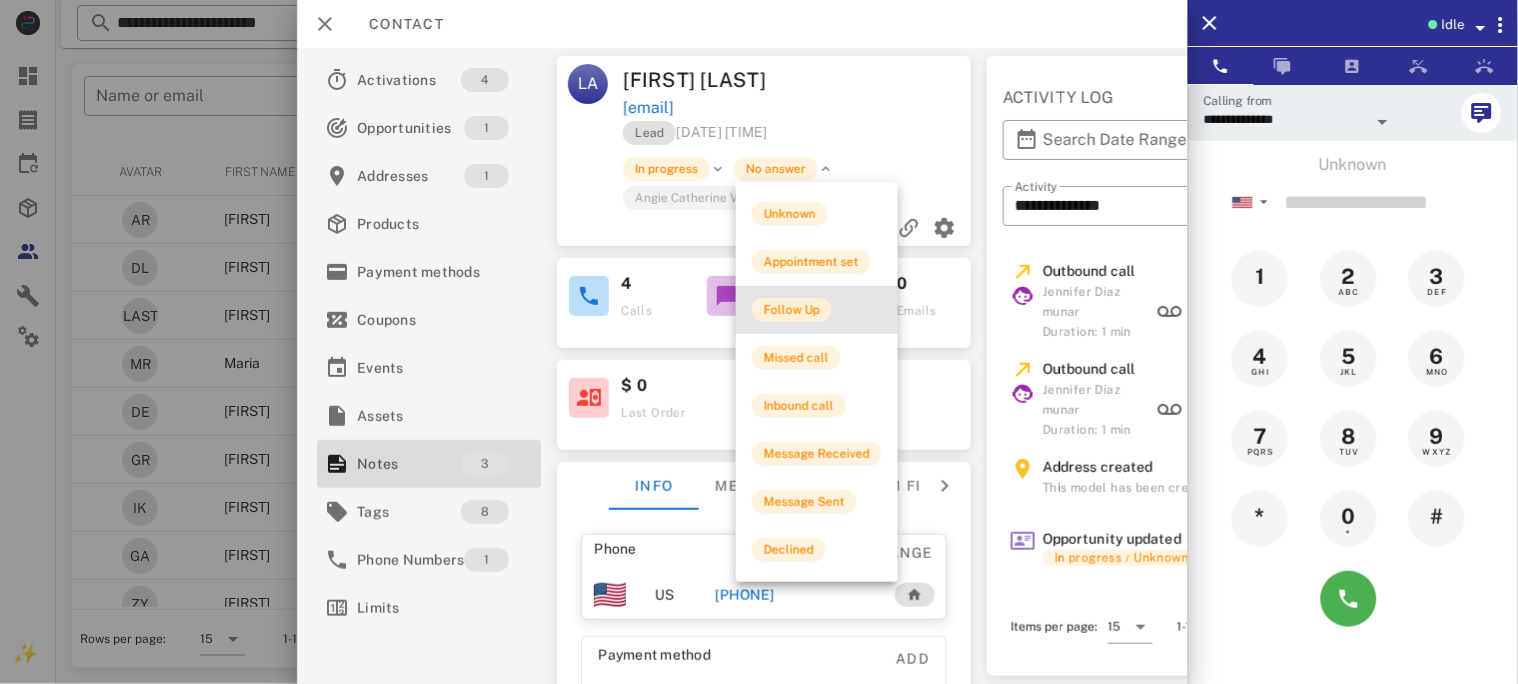 click on "Follow Up" at bounding box center [792, 310] 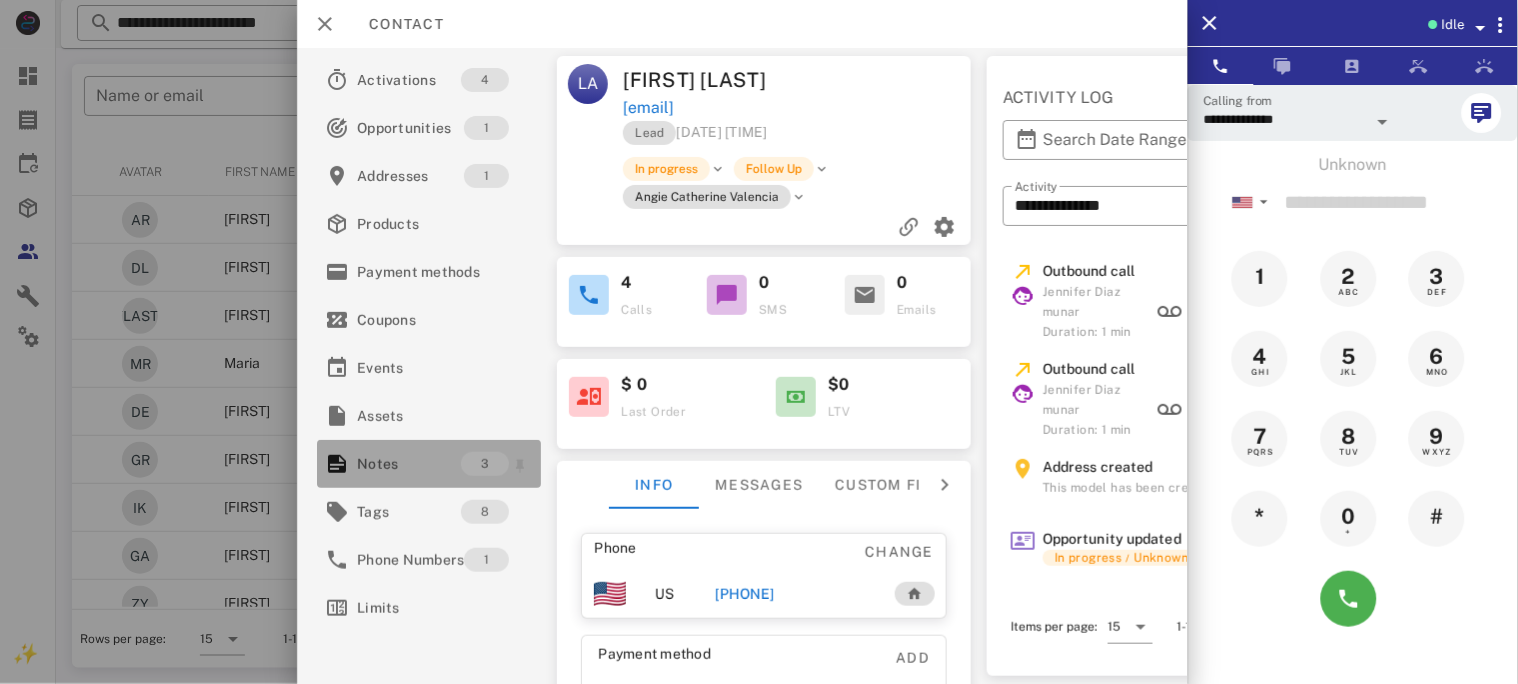 click on "Notes" at bounding box center [409, 464] 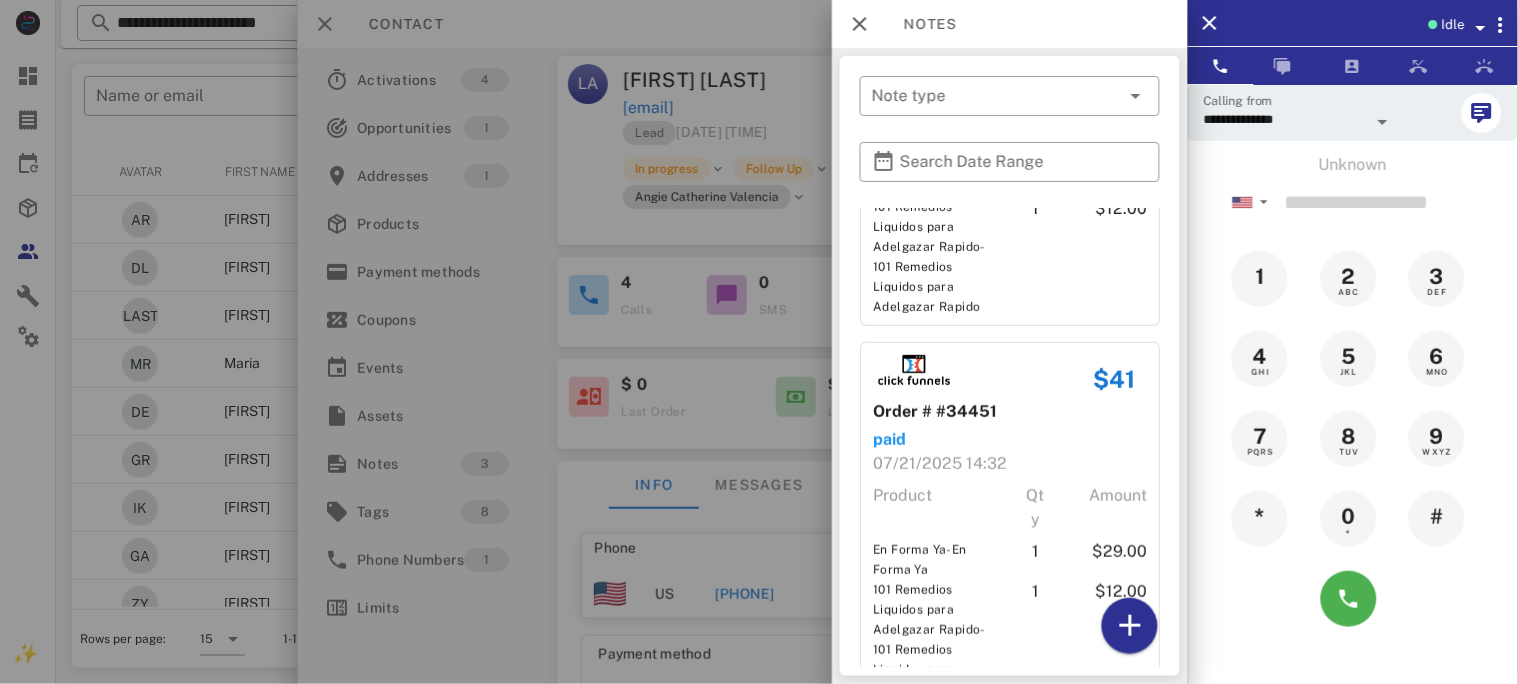 scroll, scrollTop: 505, scrollLeft: 0, axis: vertical 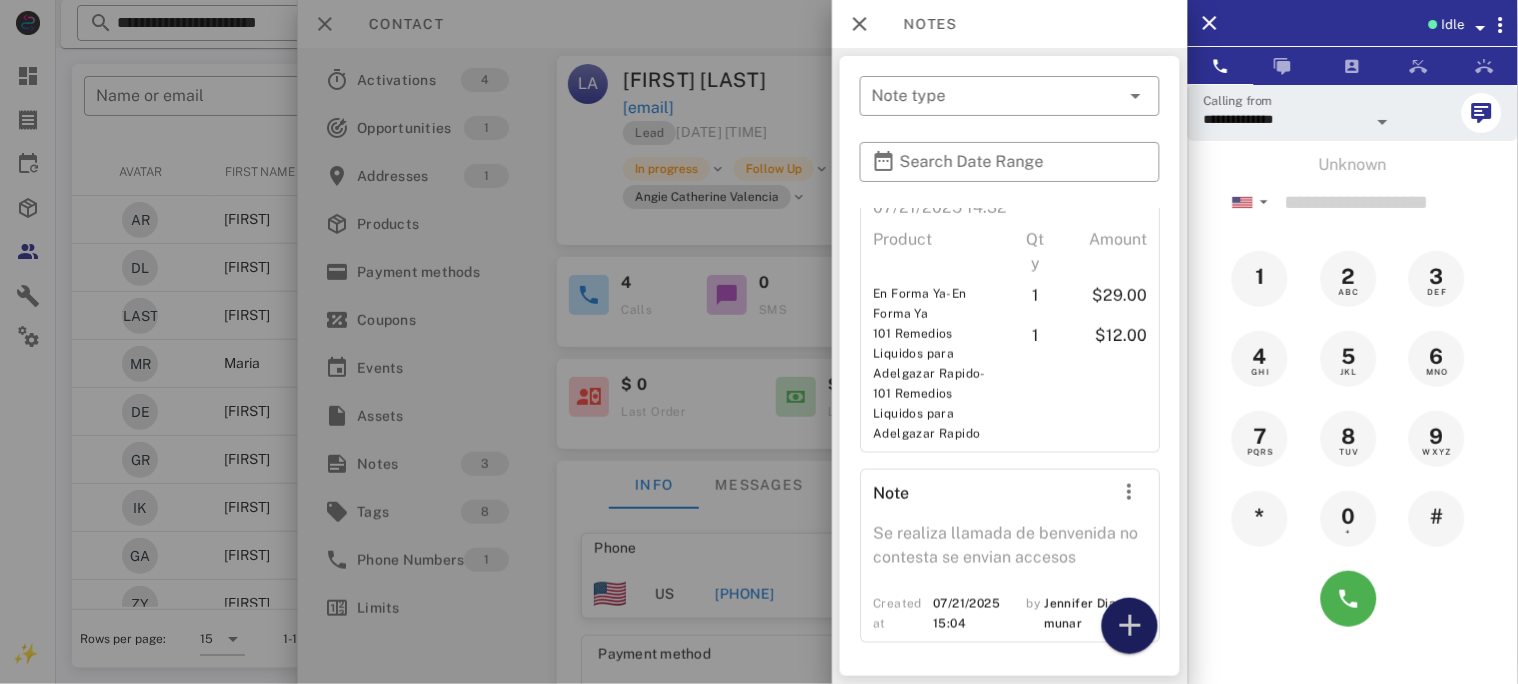 click at bounding box center (1130, 626) 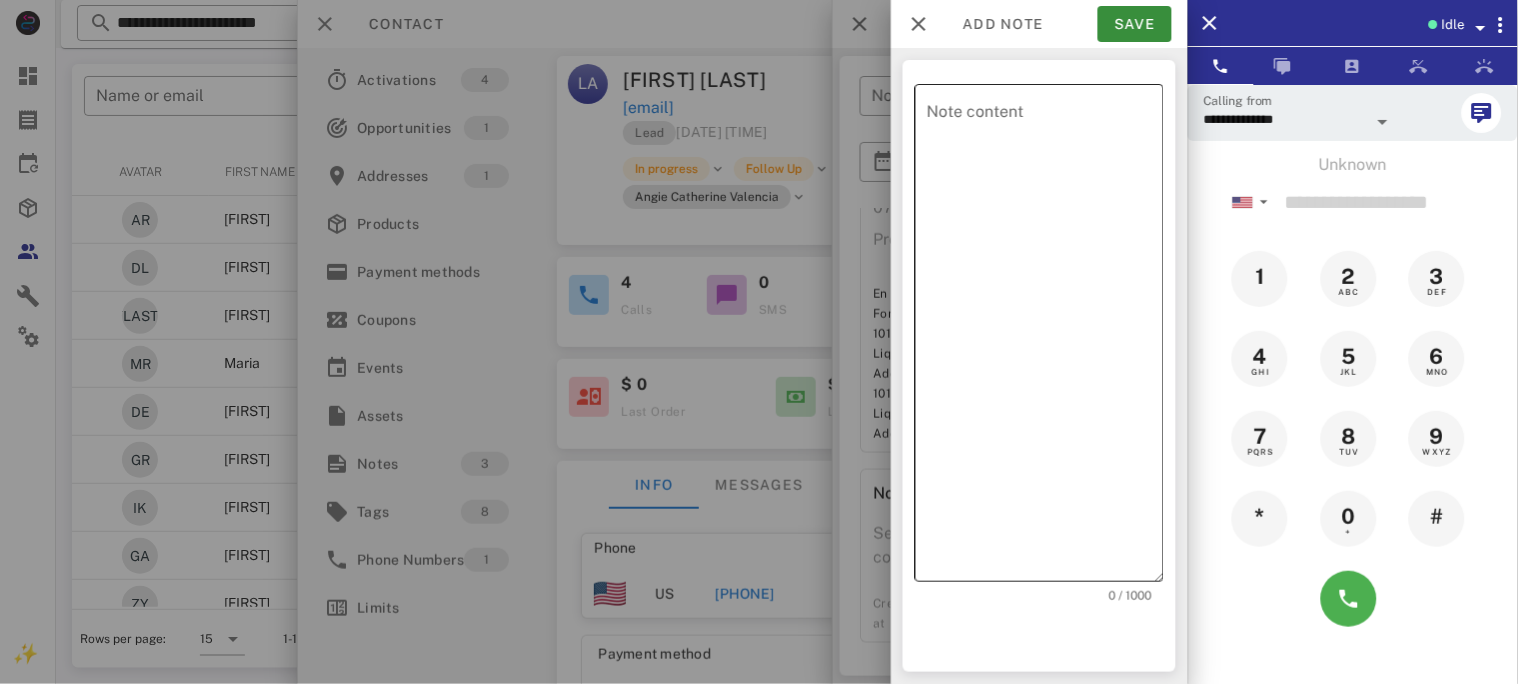 click on "Note content" at bounding box center [1045, 338] 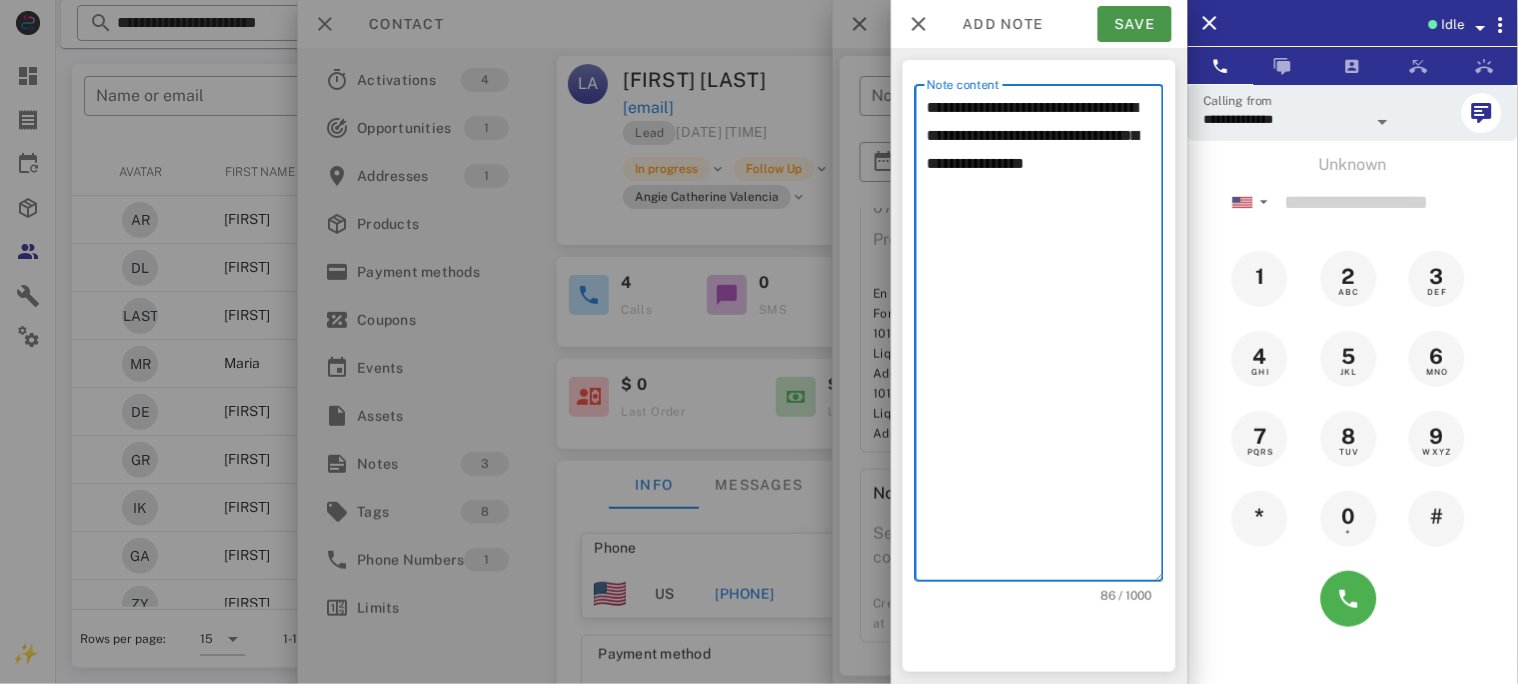 type on "**********" 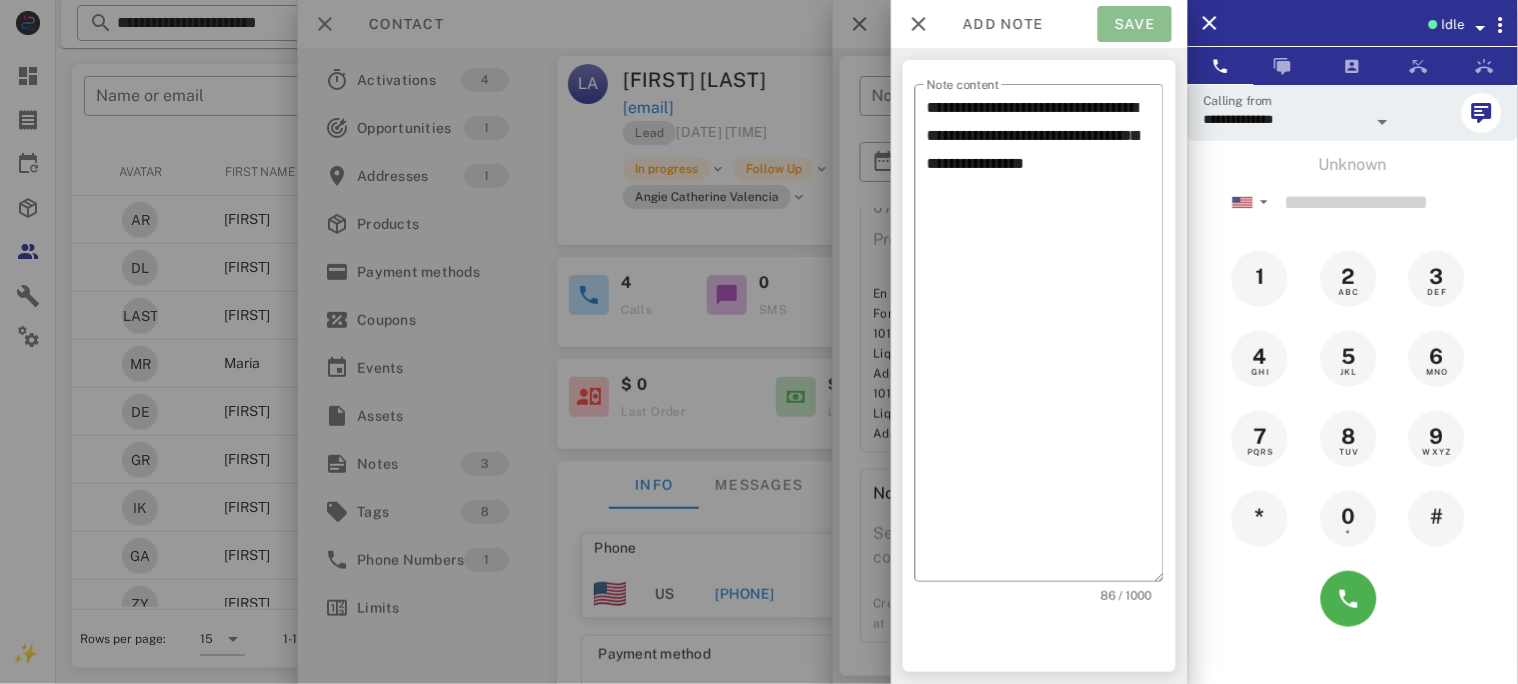 click on "Save" at bounding box center [1135, 24] 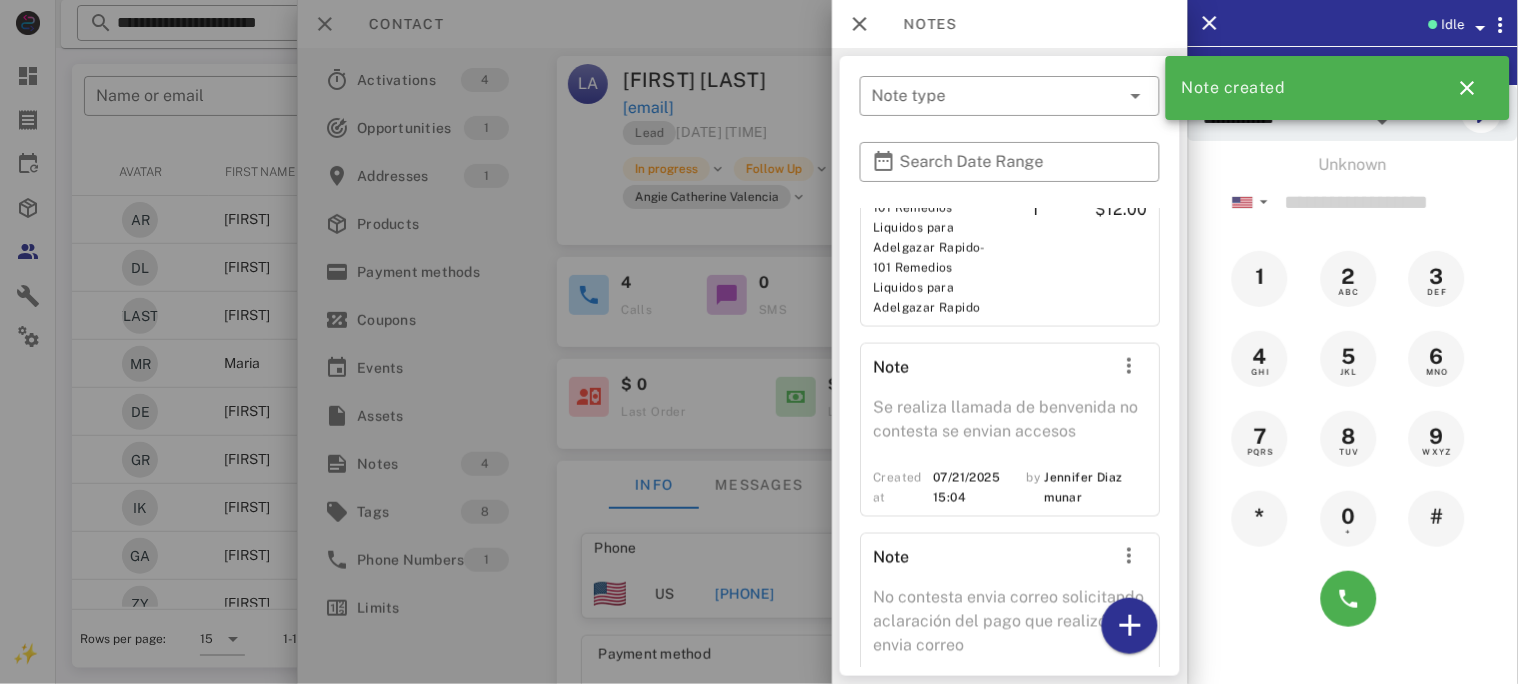 scroll, scrollTop: 720, scrollLeft: 0, axis: vertical 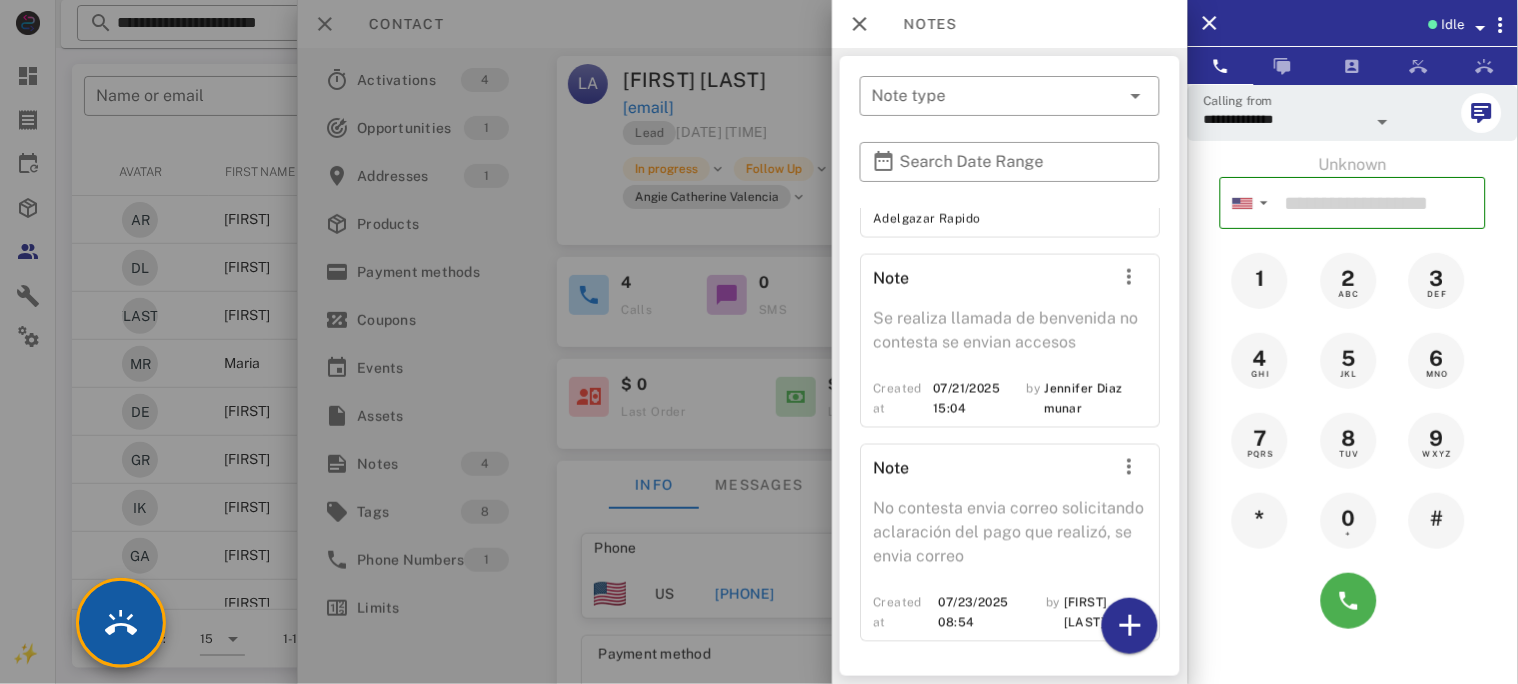 click at bounding box center [121, 623] 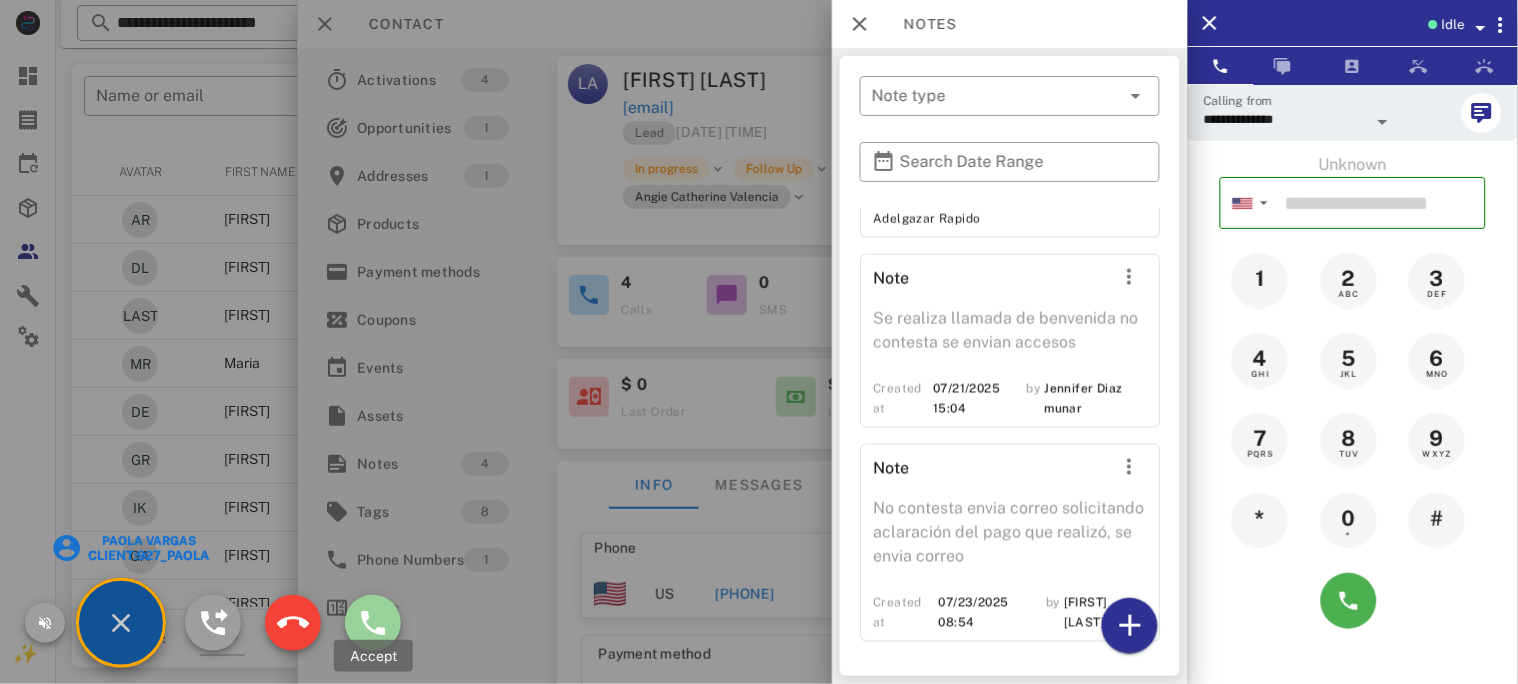 click at bounding box center [373, 623] 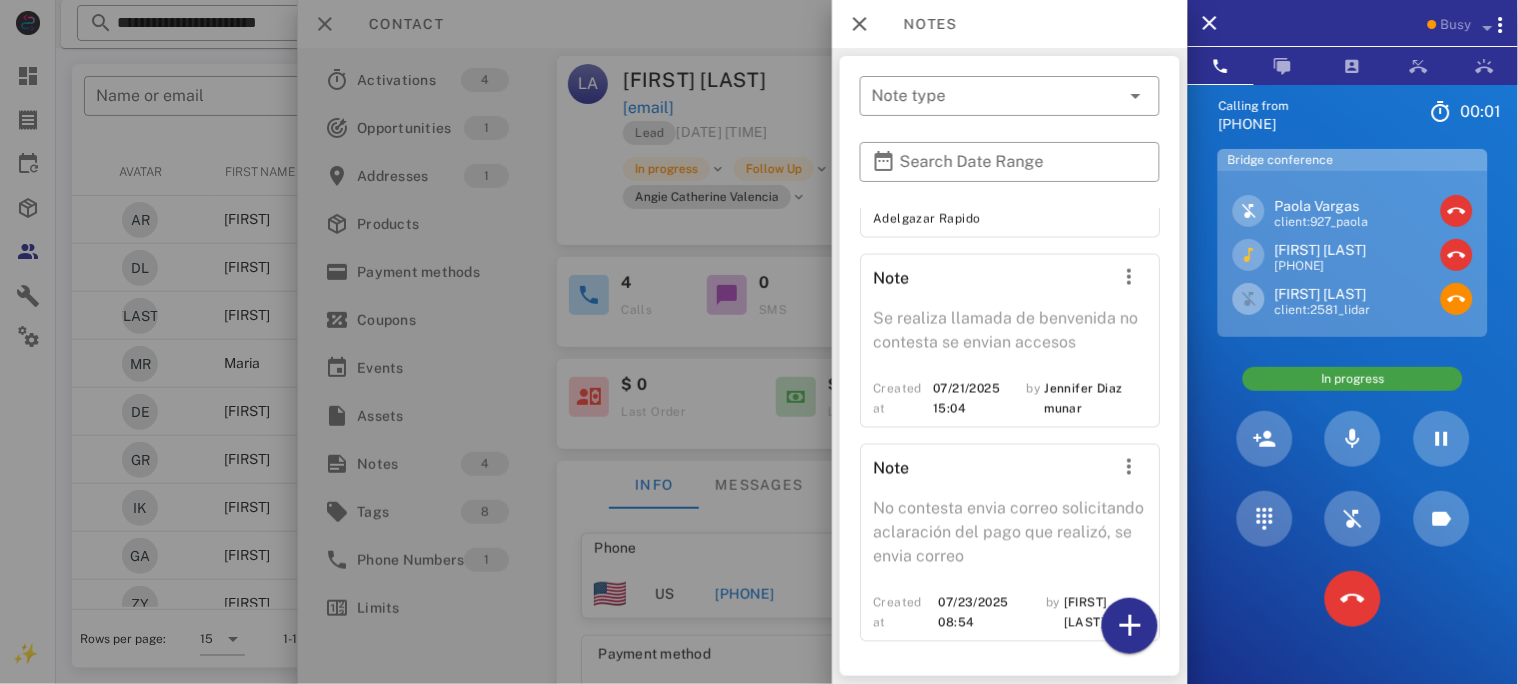 click at bounding box center [759, 342] 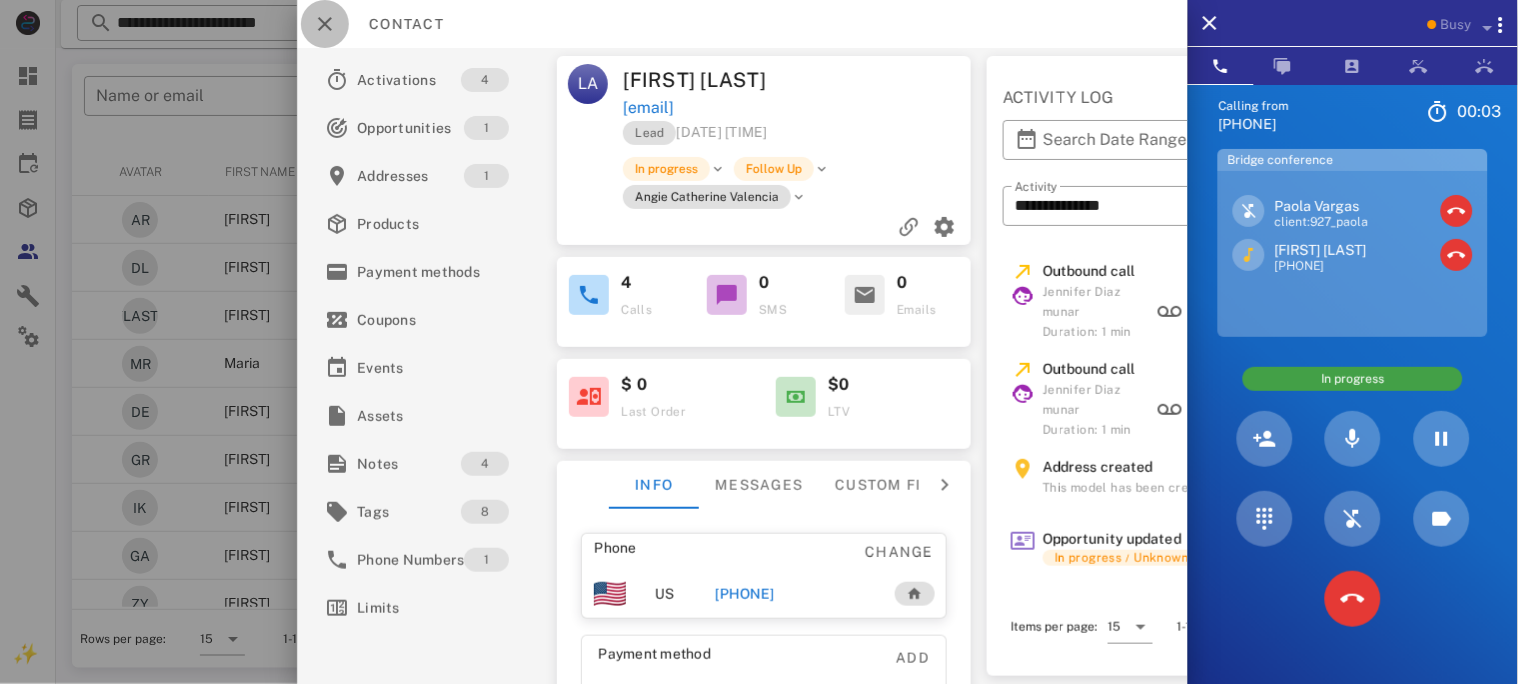 click at bounding box center (325, 24) 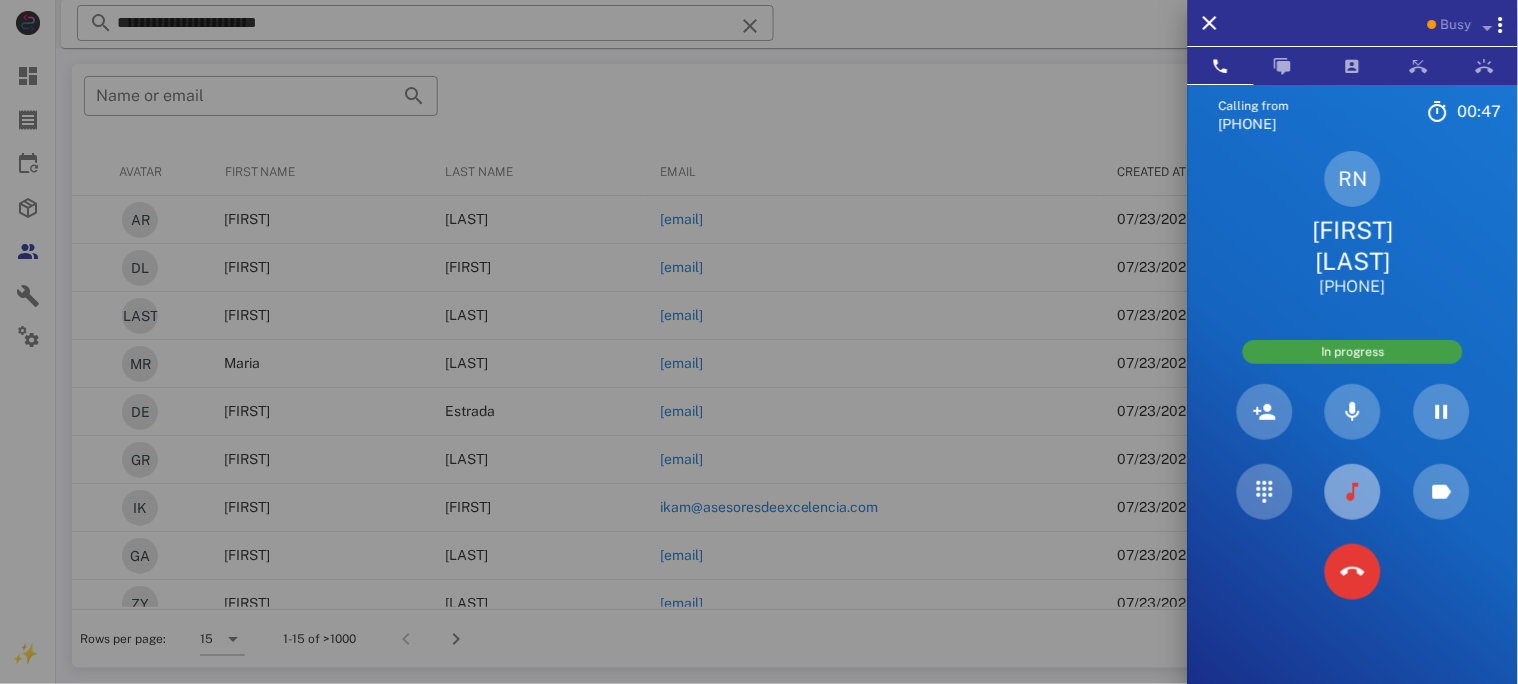 click at bounding box center [1353, 492] 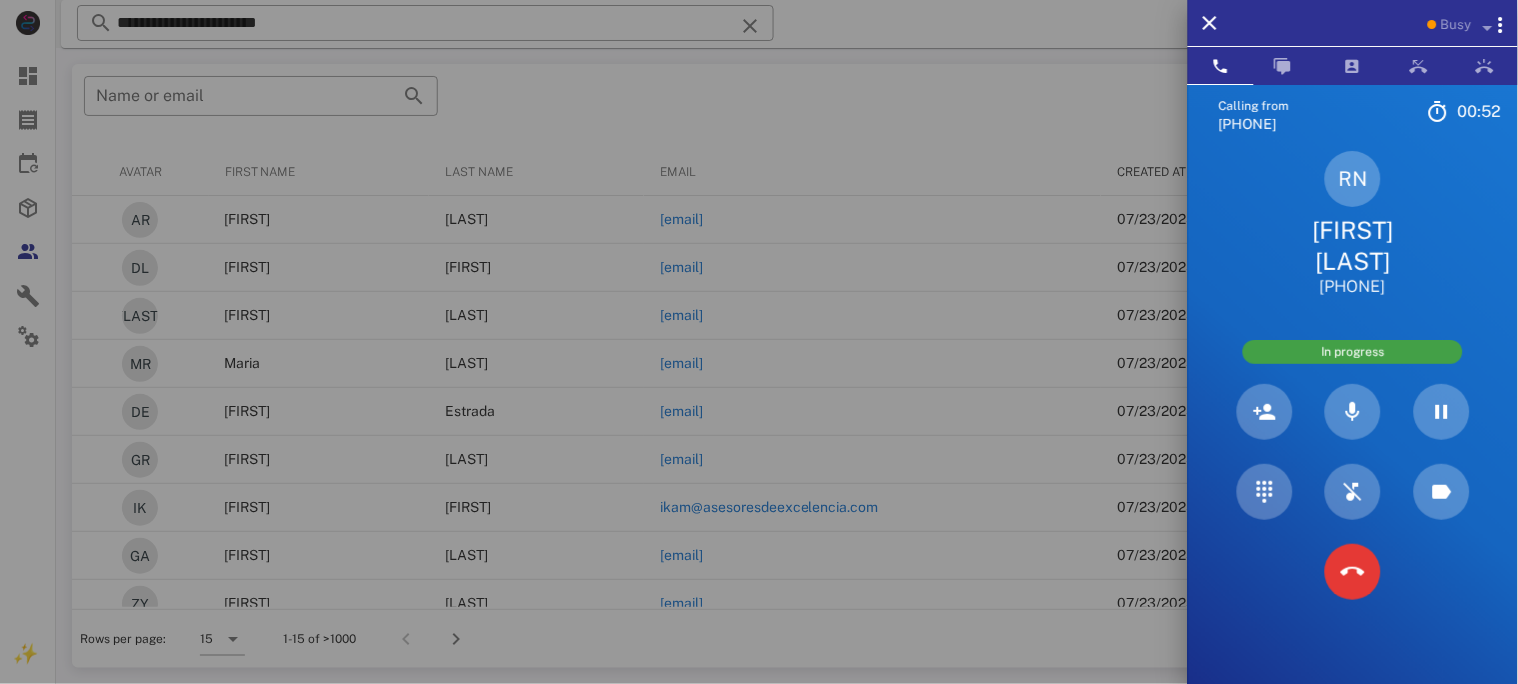 click on "Rosa Neira" at bounding box center (1353, 246) 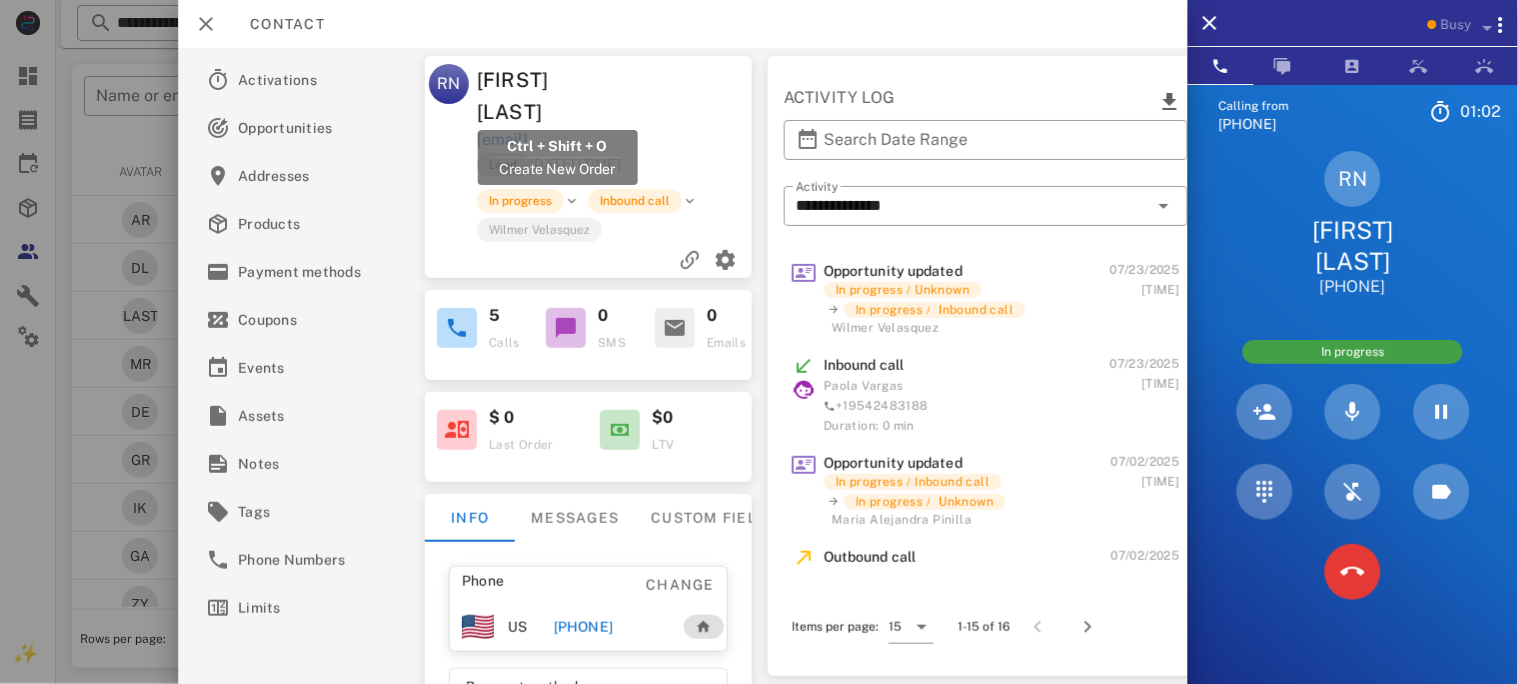 drag, startPoint x: 648, startPoint y: 104, endPoint x: 475, endPoint y: 109, distance: 173.07224 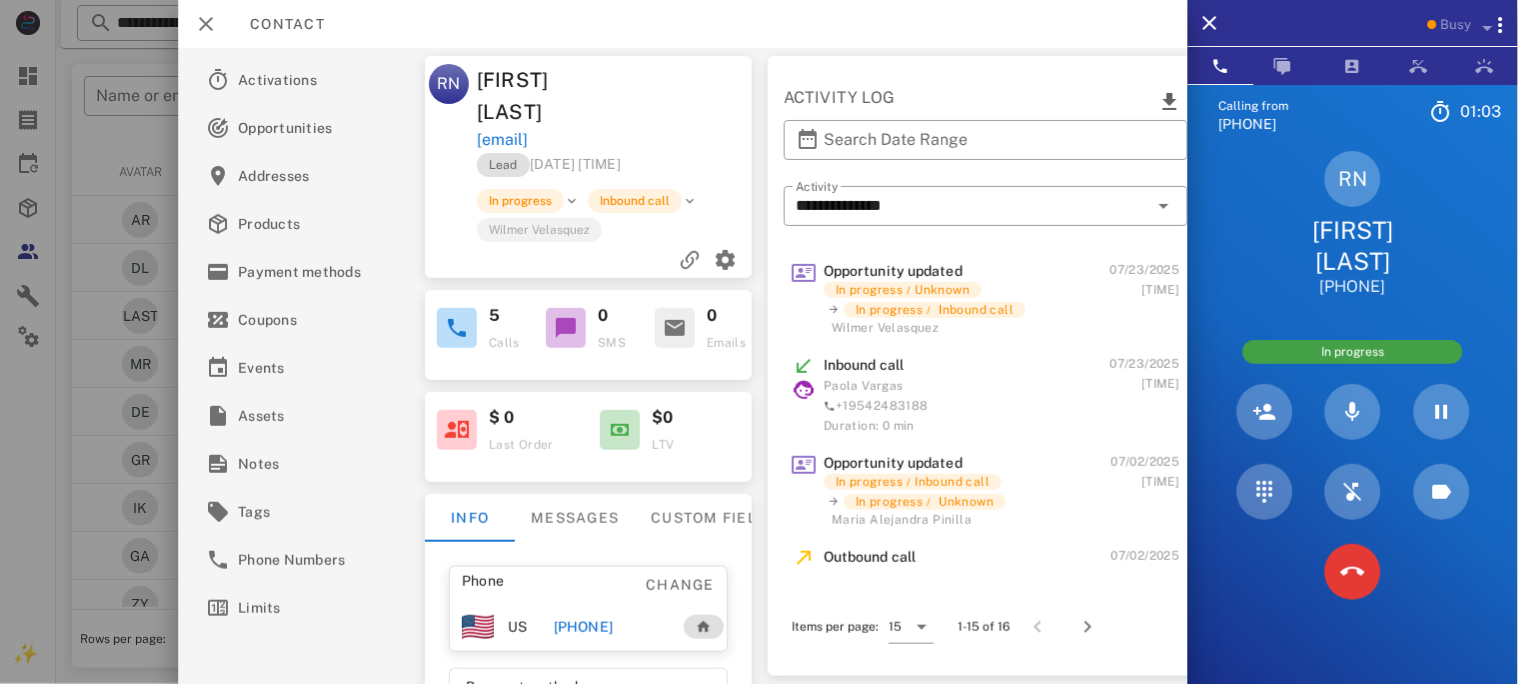 copy on "rossluz08@gmail.com" 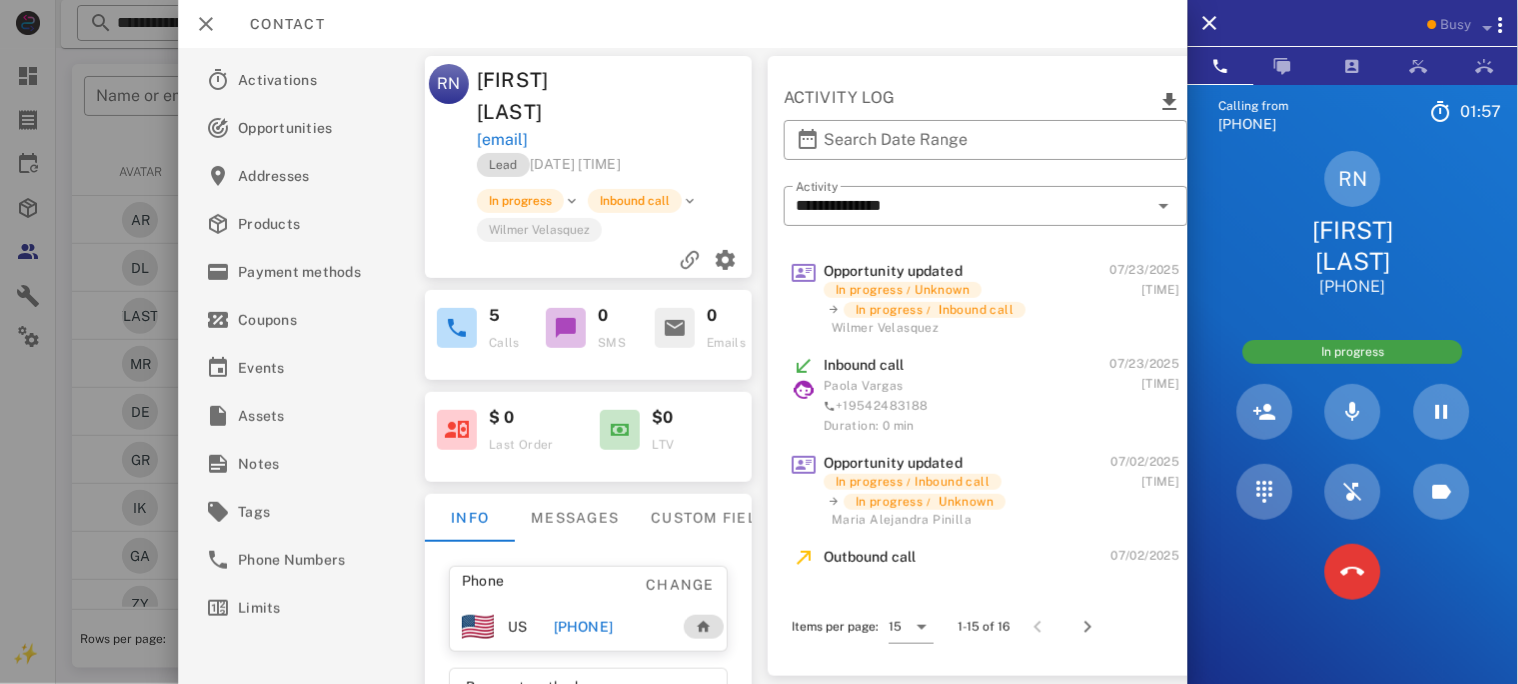 copy on "rossluz08@gmail.com" 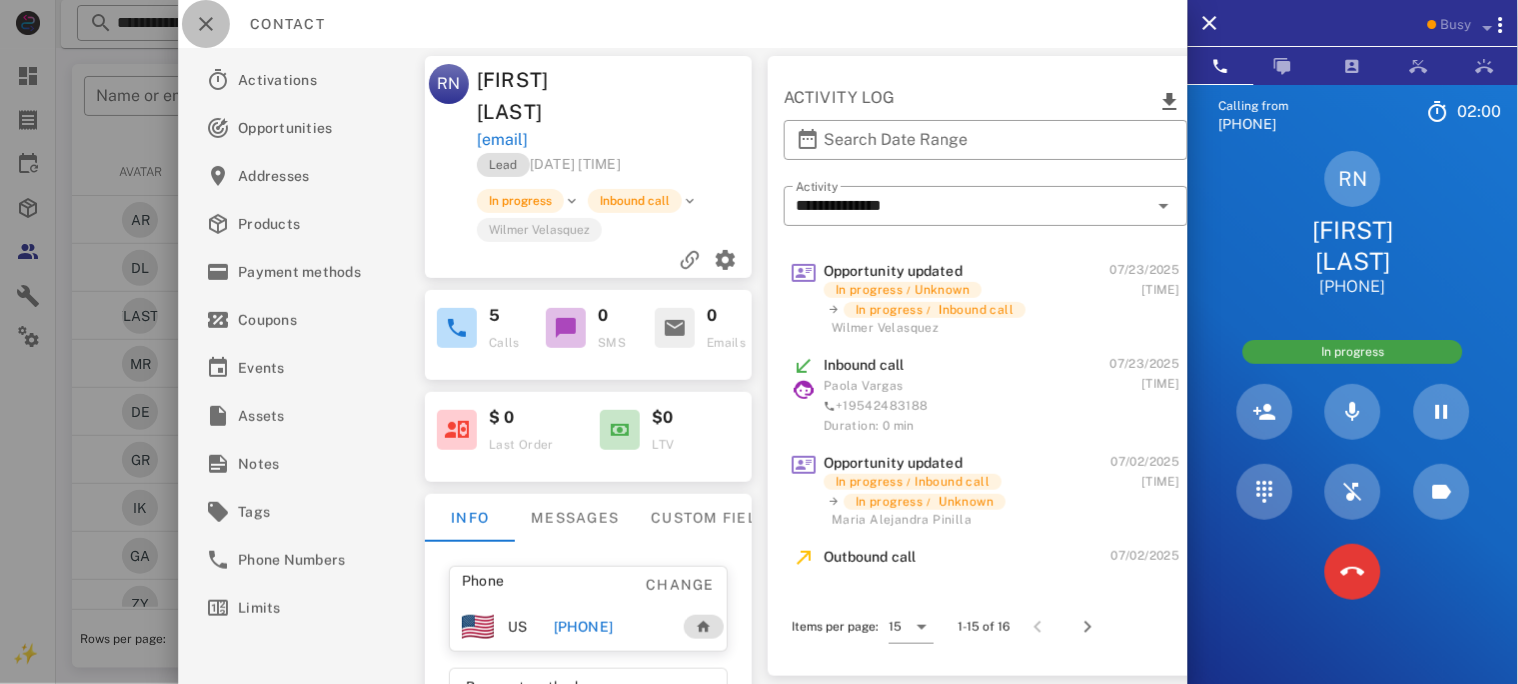 click at bounding box center [206, 24] 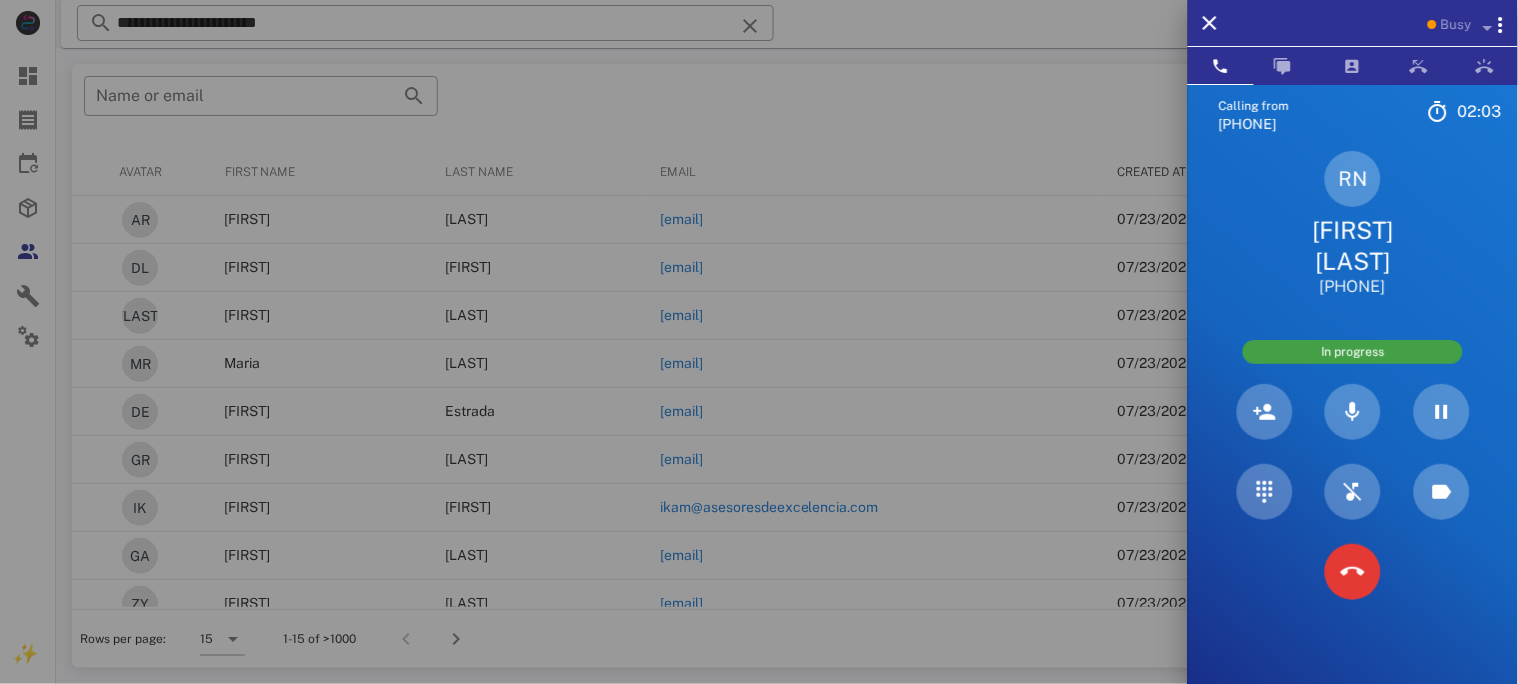 click at bounding box center (759, 342) 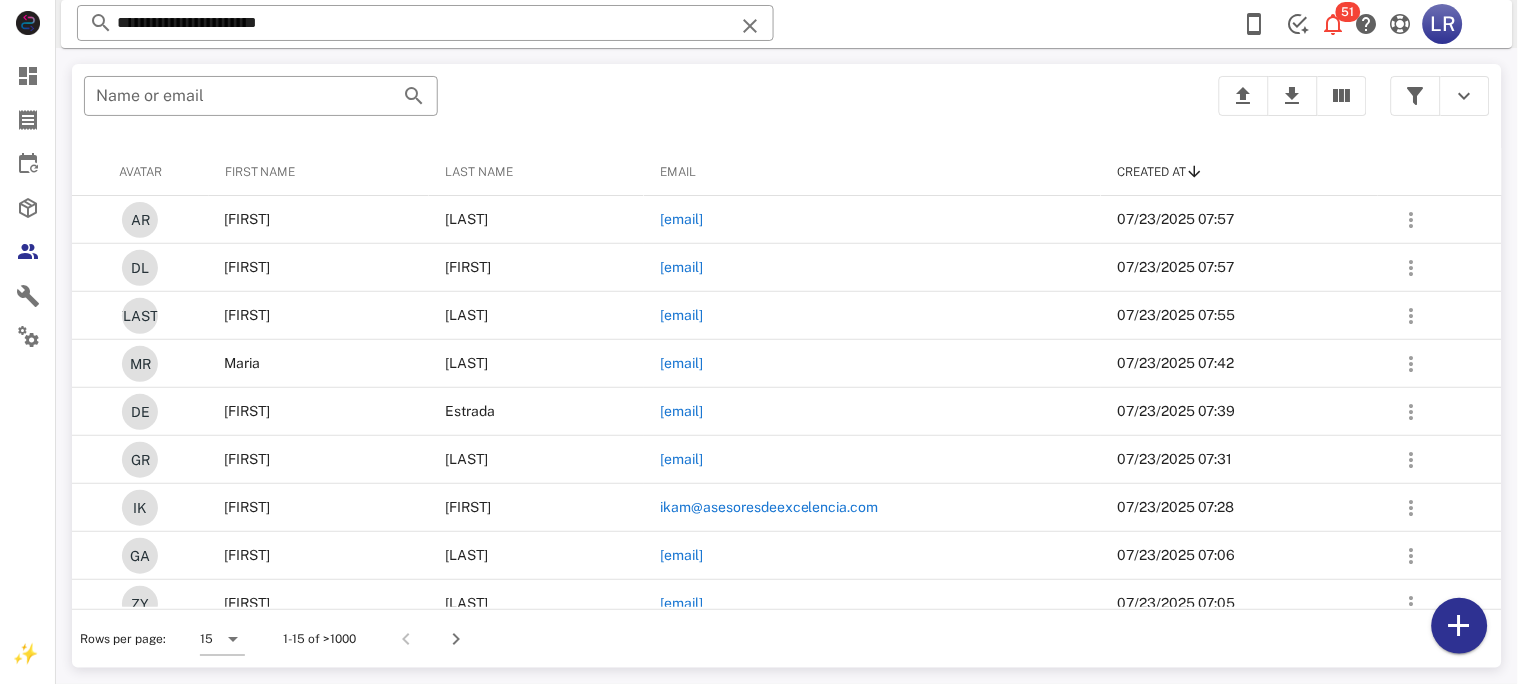 click at bounding box center (750, 26) 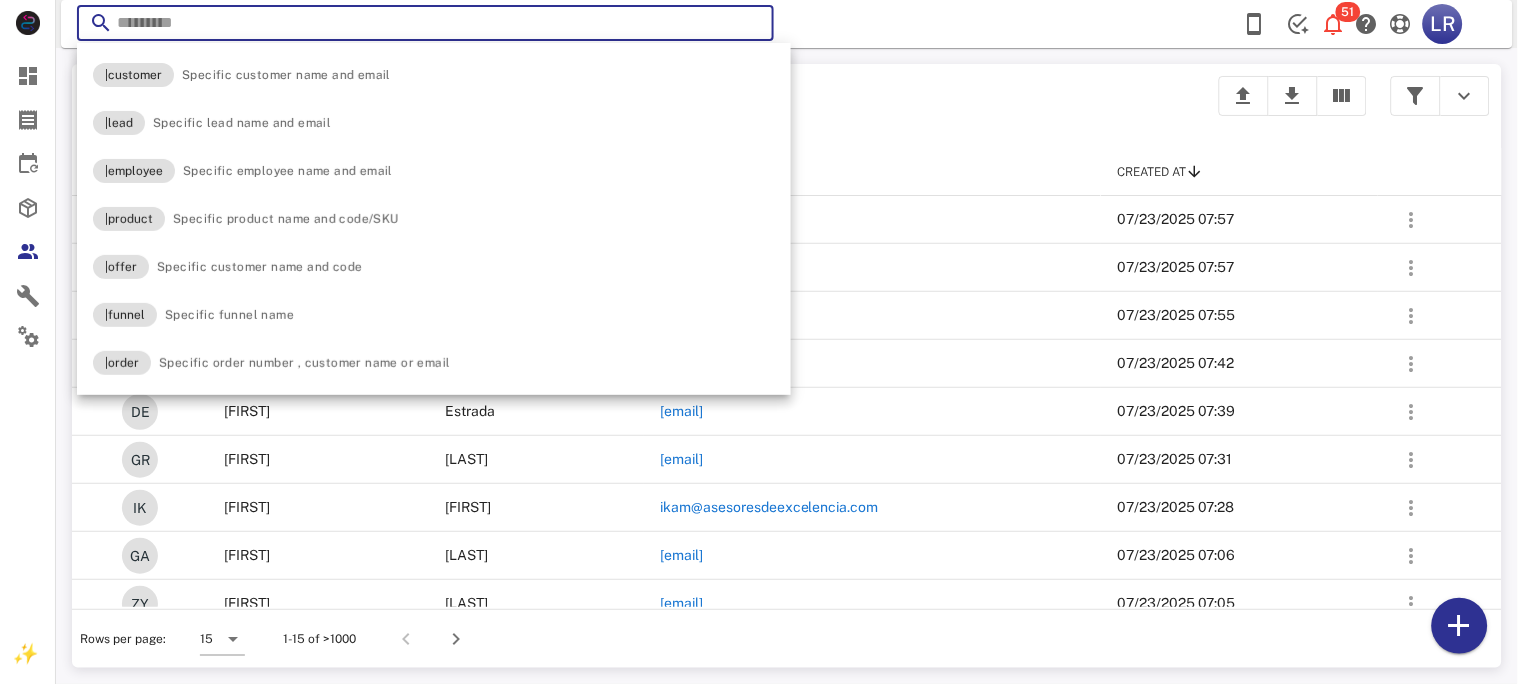 paste on "**********" 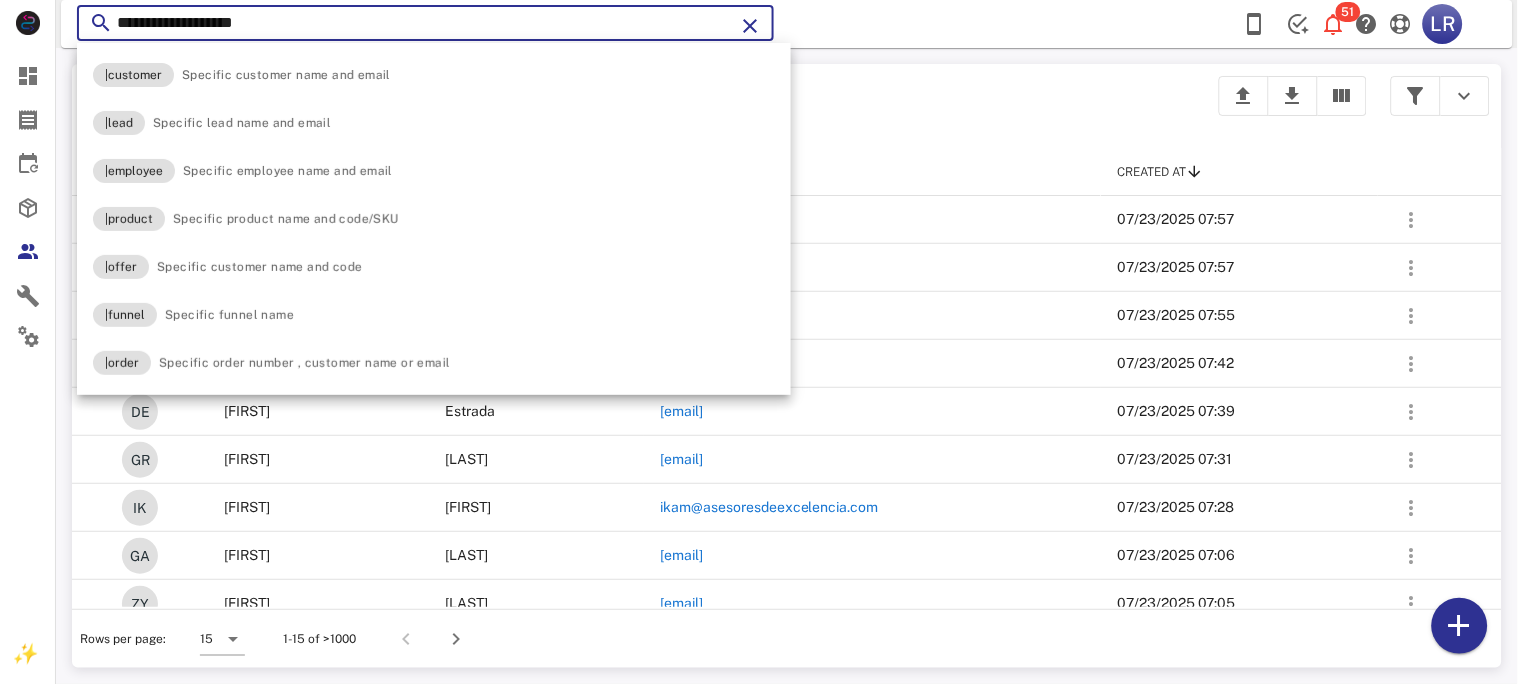 type on "**********" 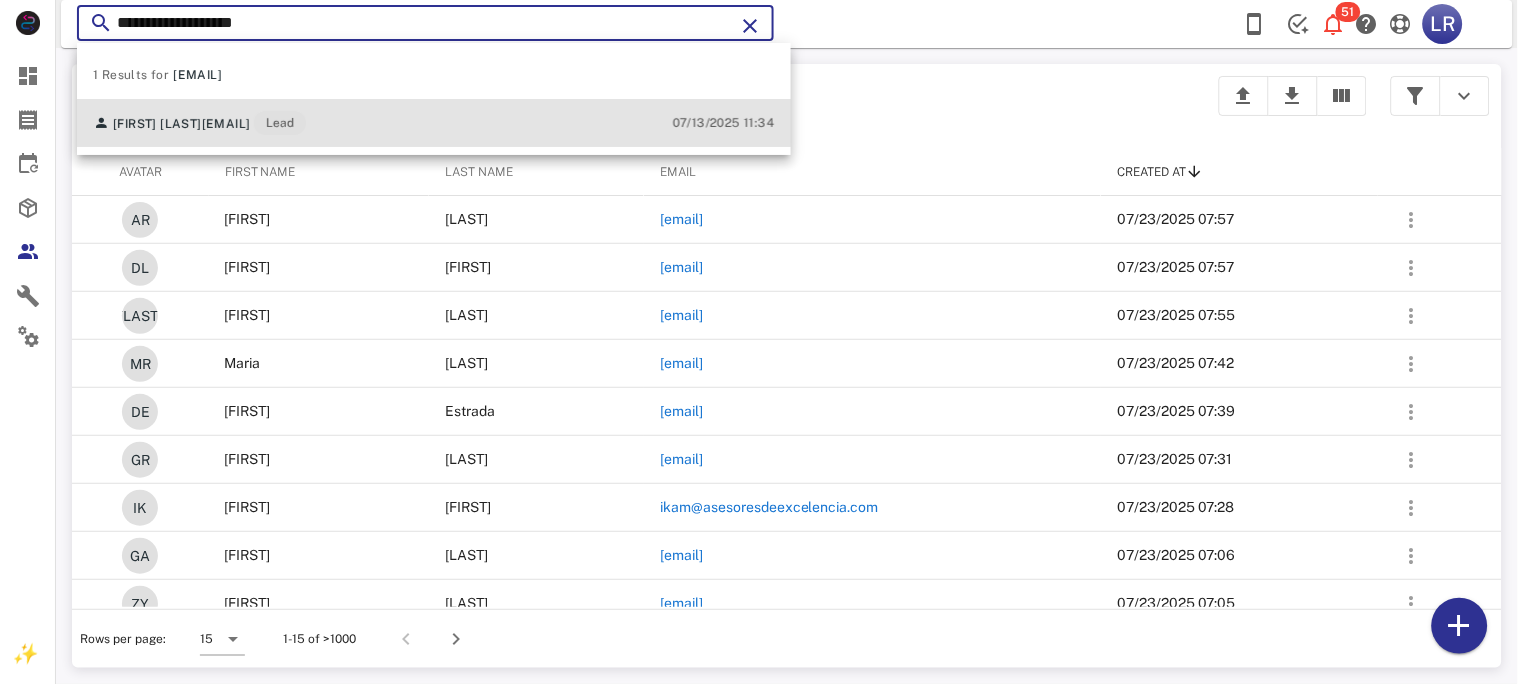 click on "rossluz08@gmail.com" at bounding box center [226, 124] 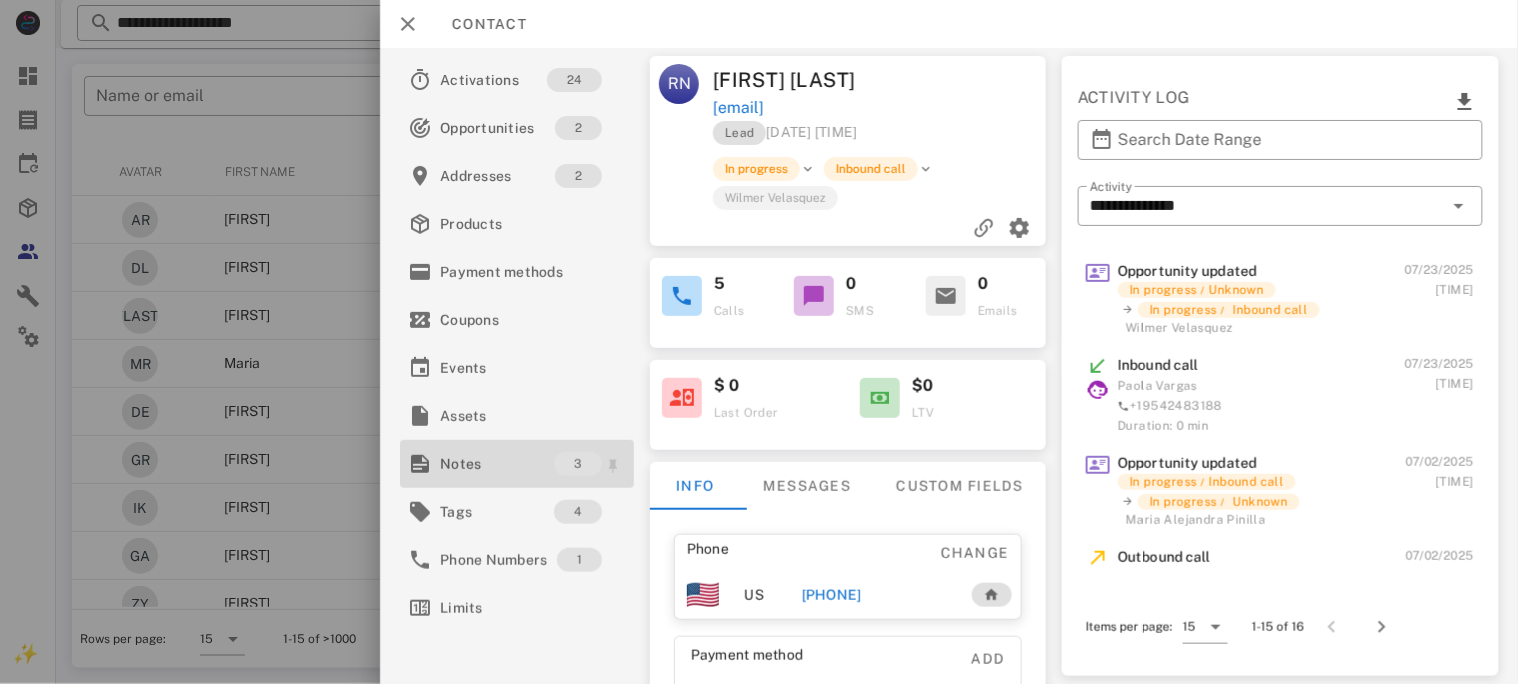 click on "Notes" at bounding box center [497, 464] 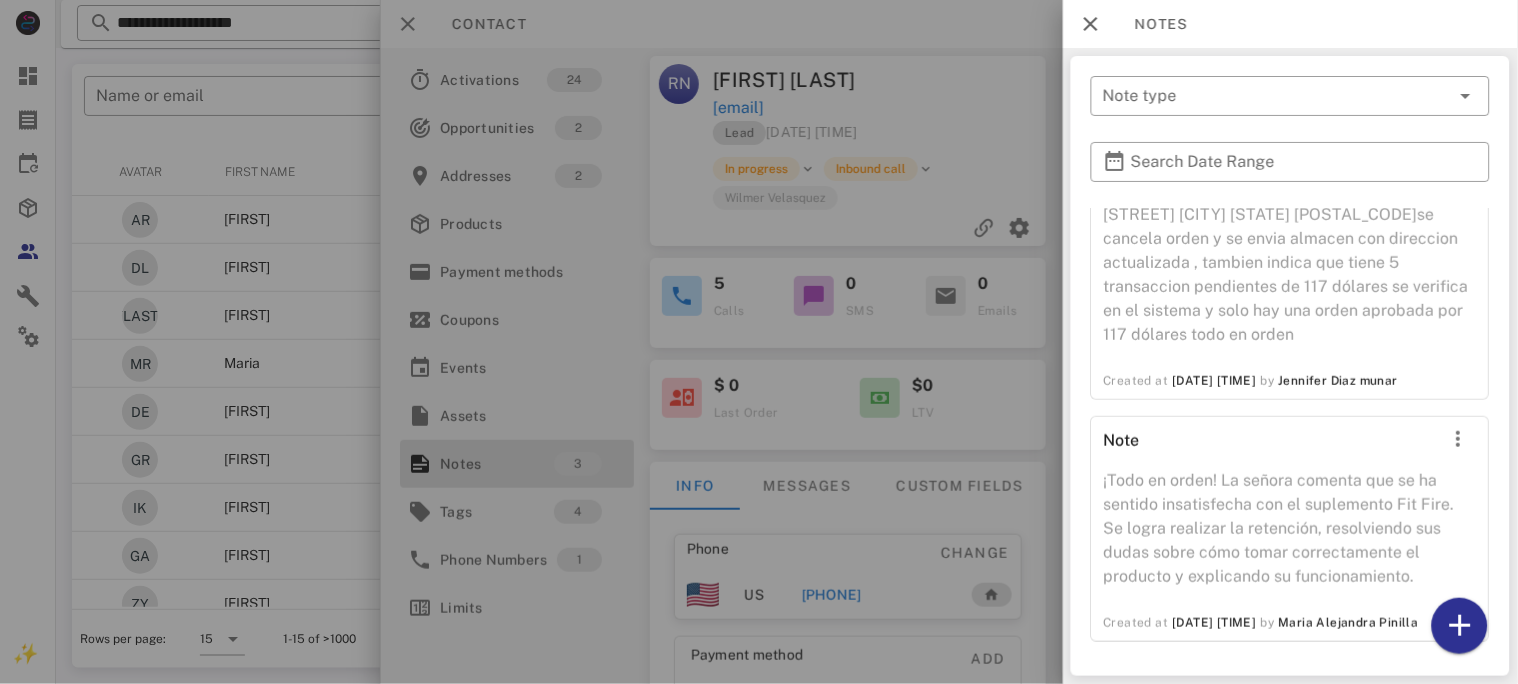 scroll, scrollTop: 326, scrollLeft: 0, axis: vertical 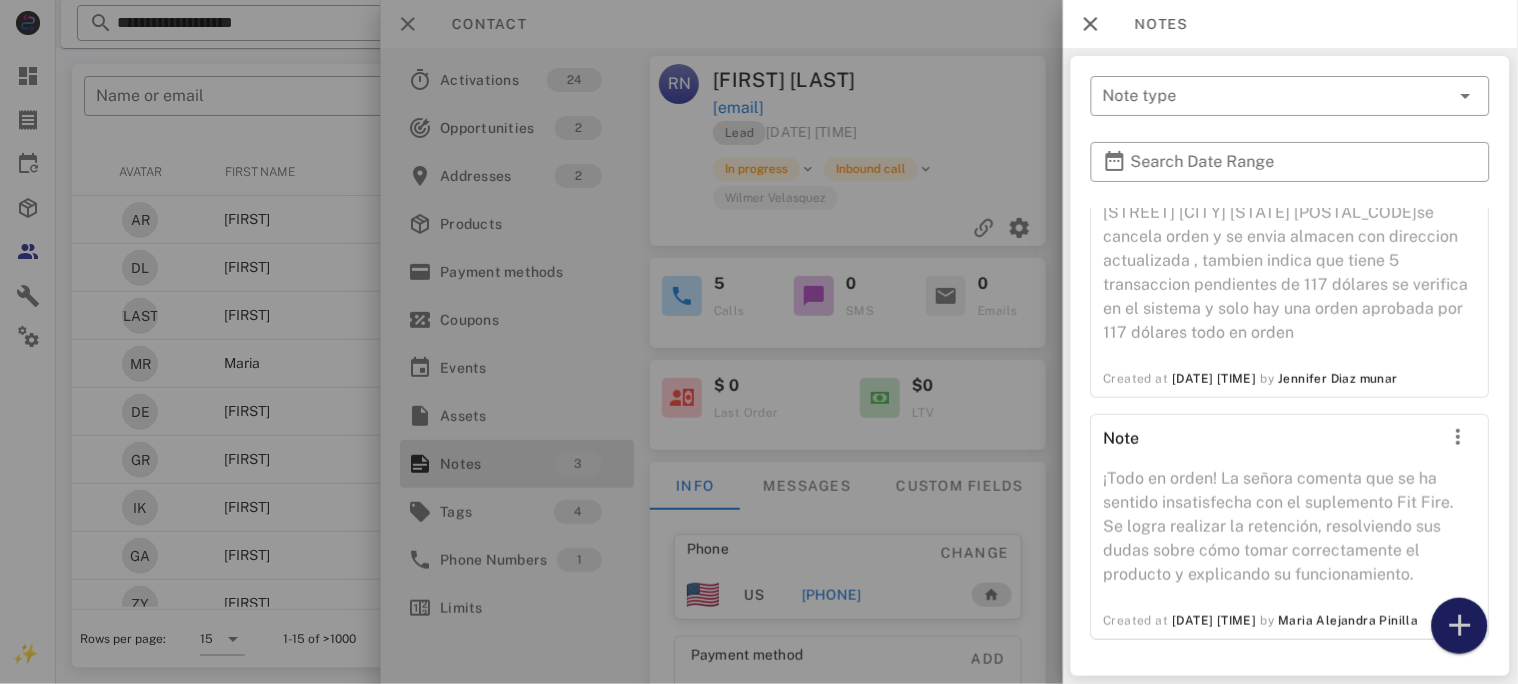 click at bounding box center [1460, 626] 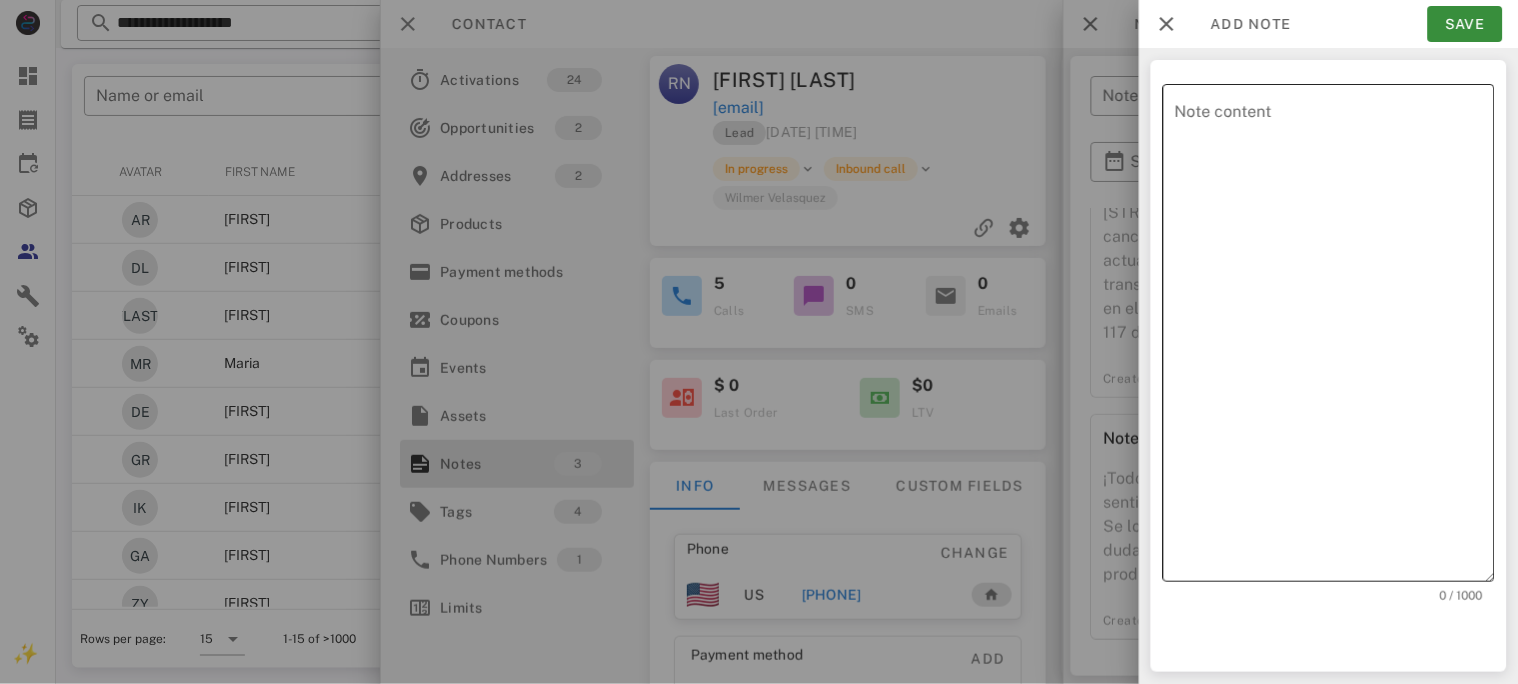 click on "Note content" at bounding box center (1335, 338) 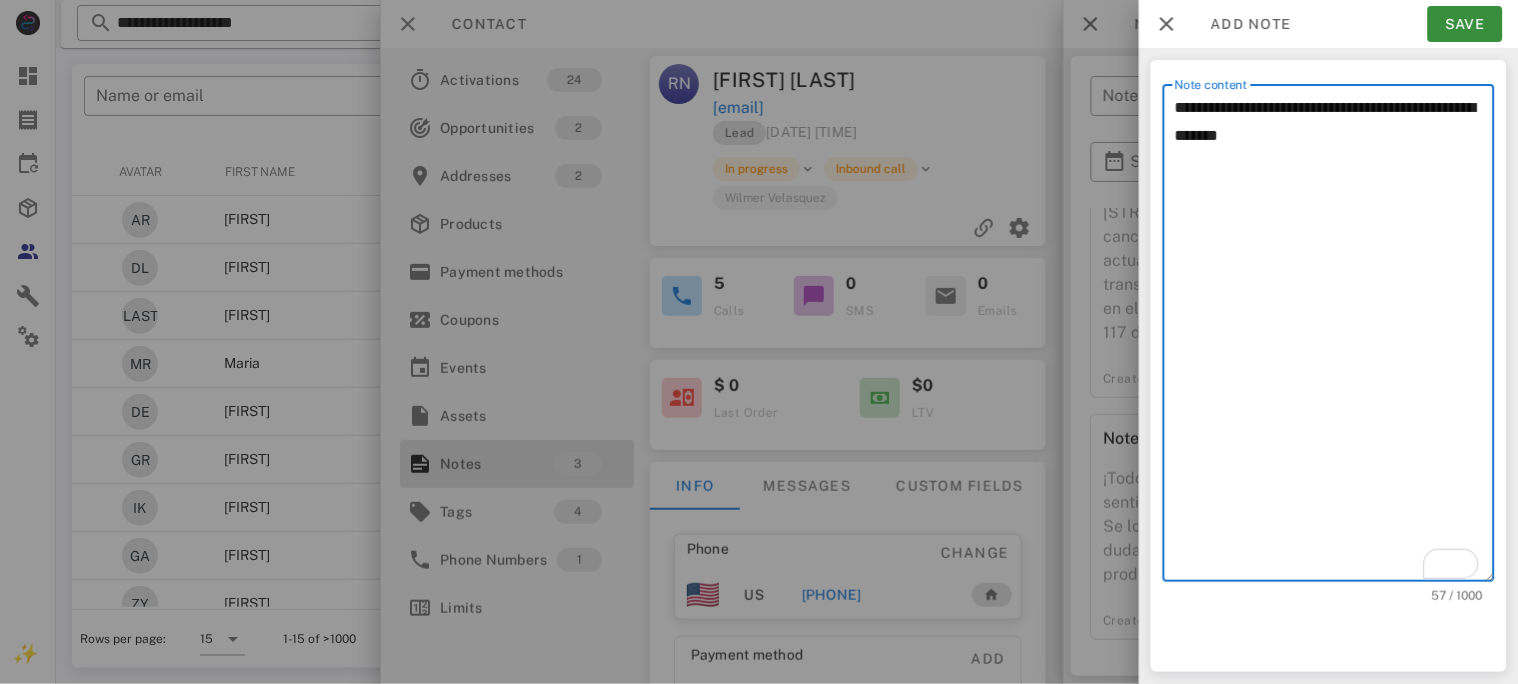 click on "**********" at bounding box center [1335, 338] 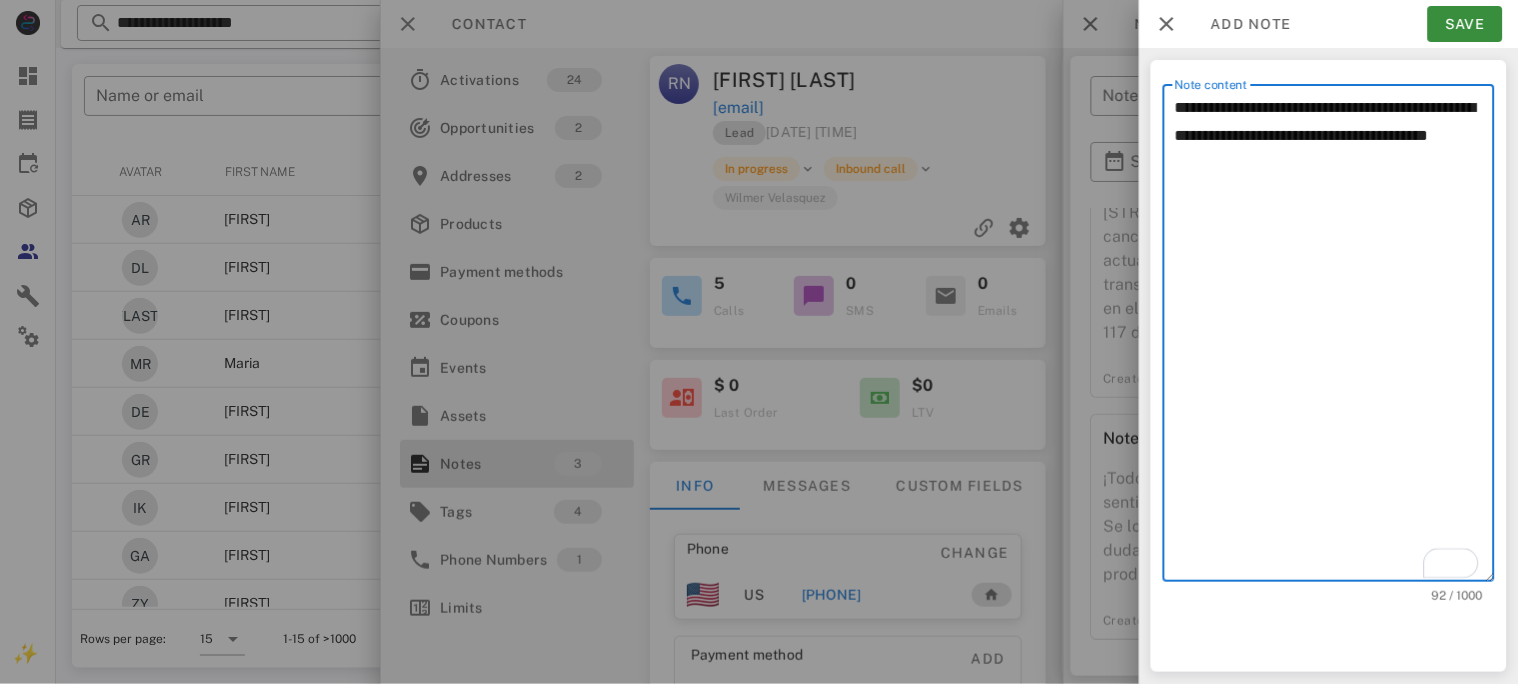 click on "**********" at bounding box center (1335, 338) 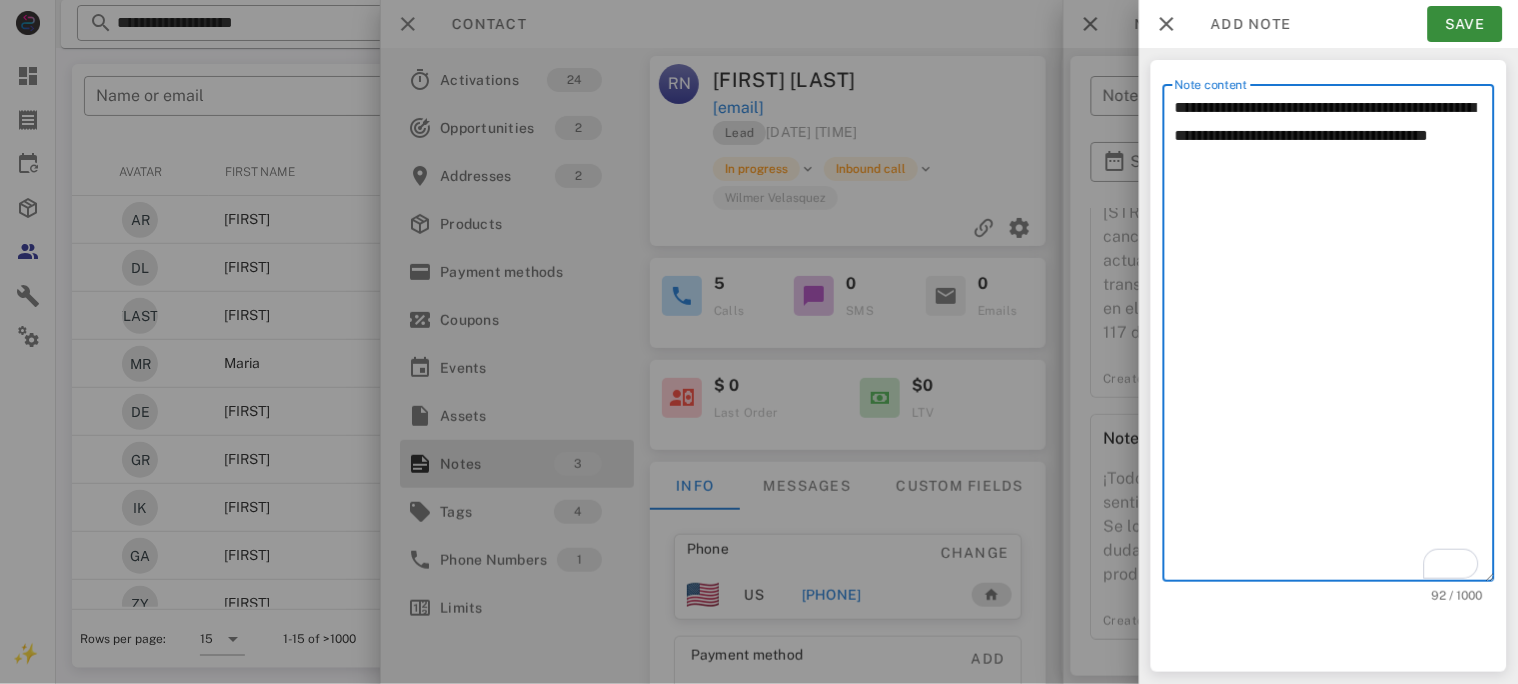 click on "**********" at bounding box center (1335, 338) 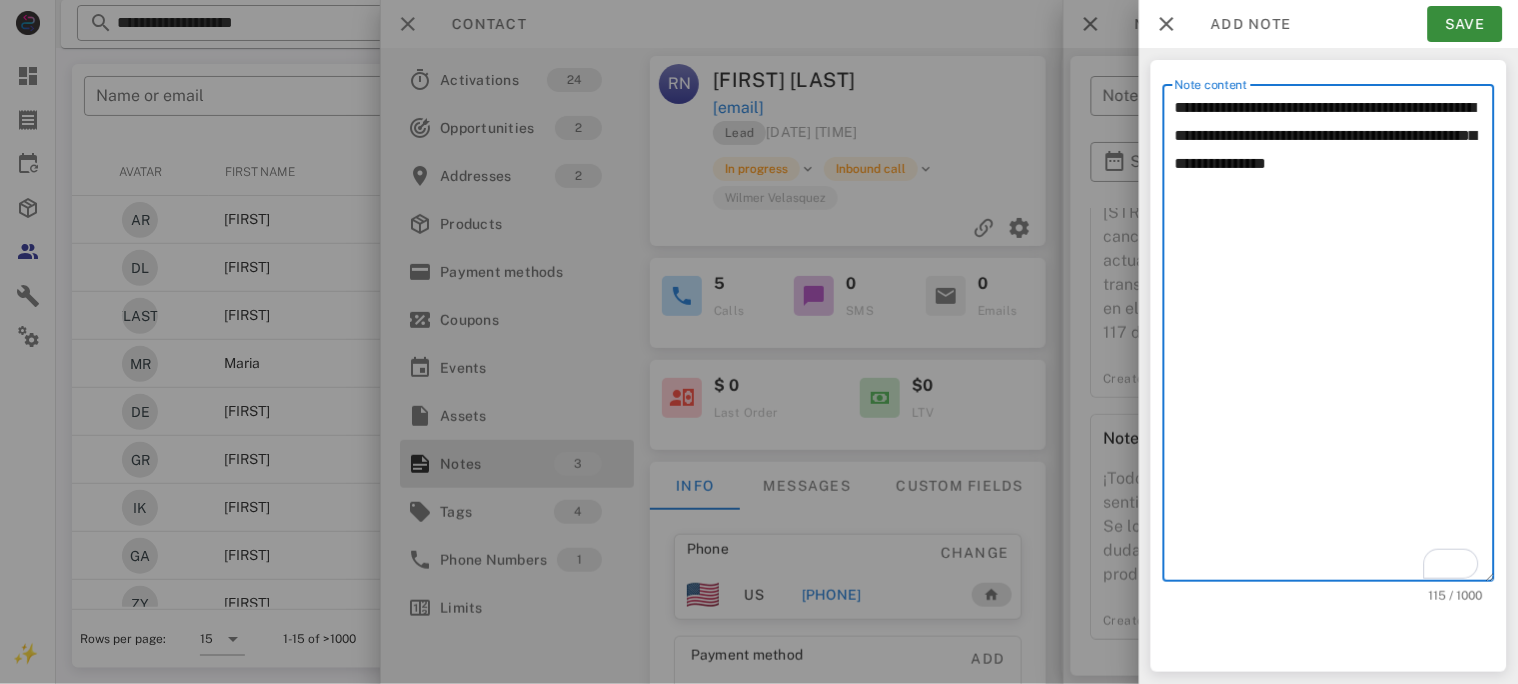 click on "**********" at bounding box center (1335, 338) 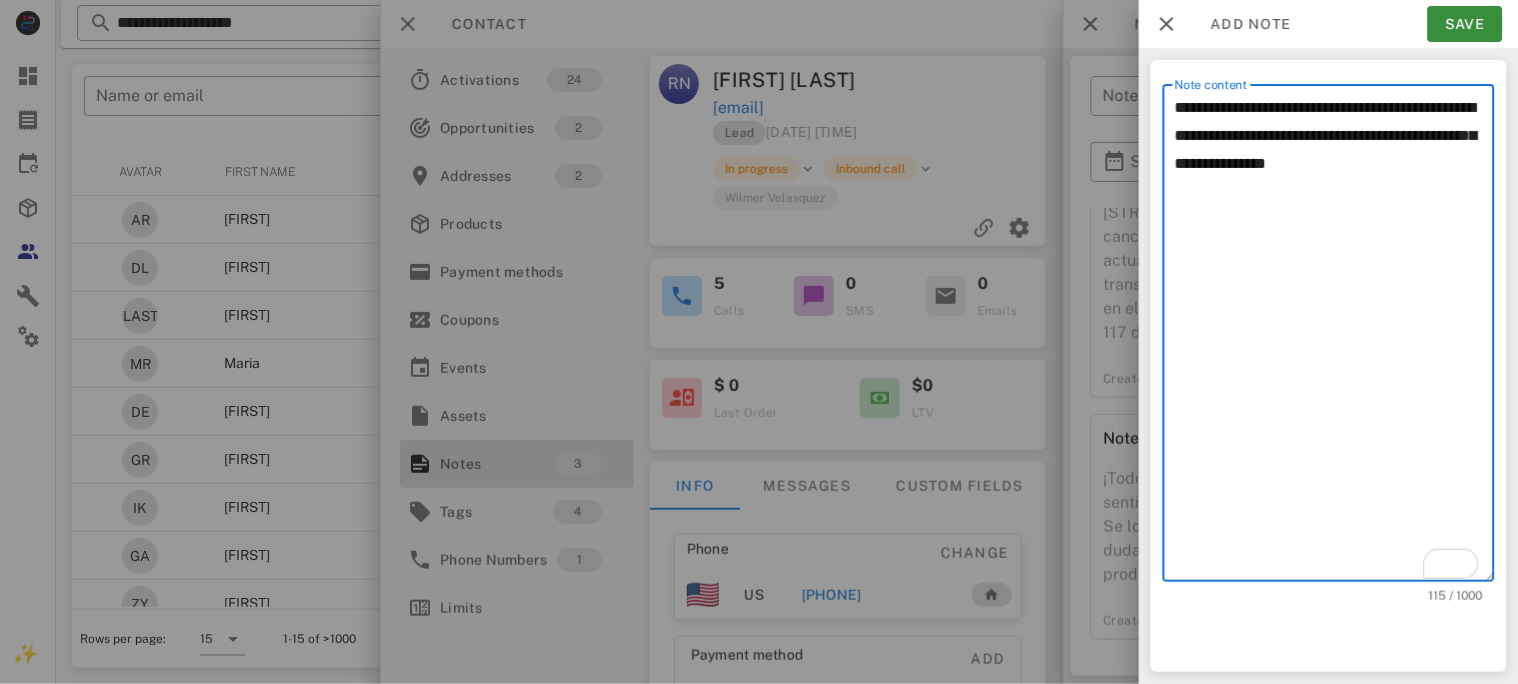click on "**********" at bounding box center [1335, 338] 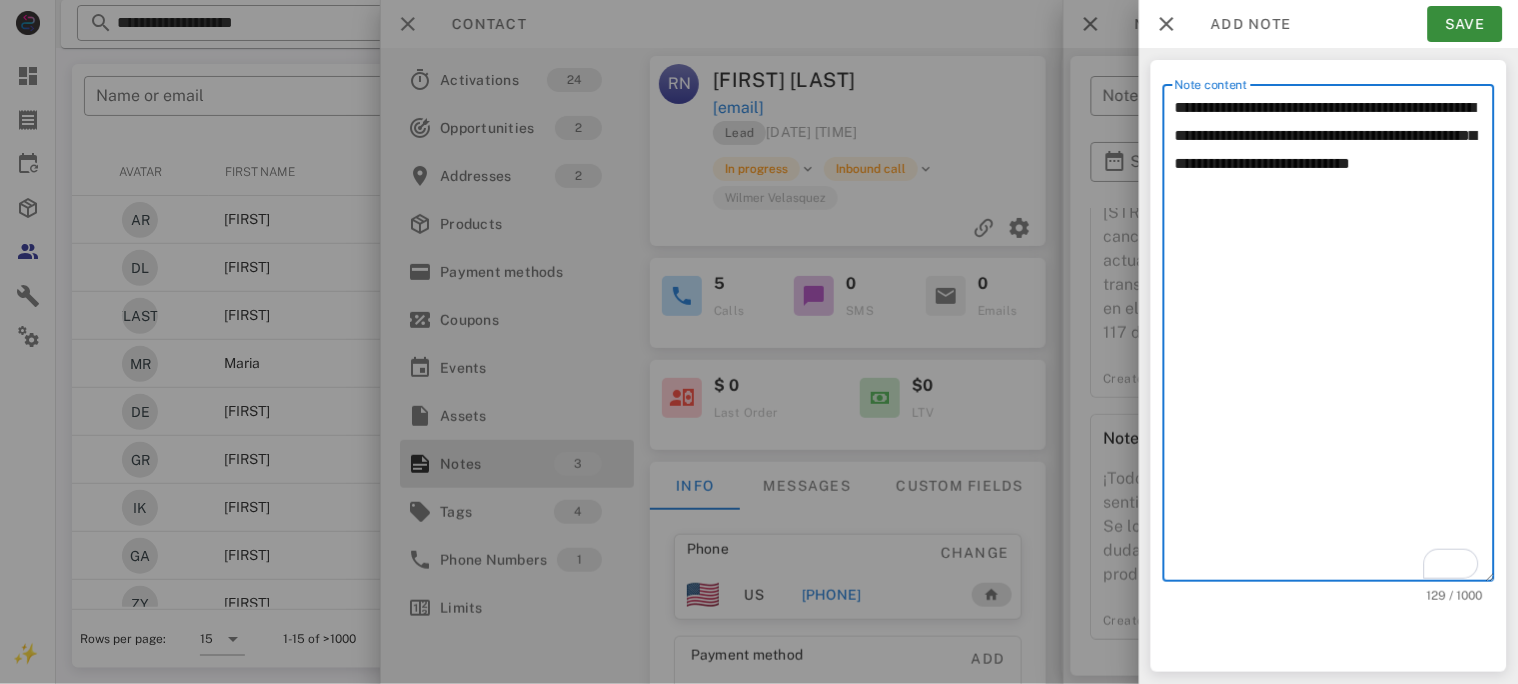 click on "**********" at bounding box center (1335, 338) 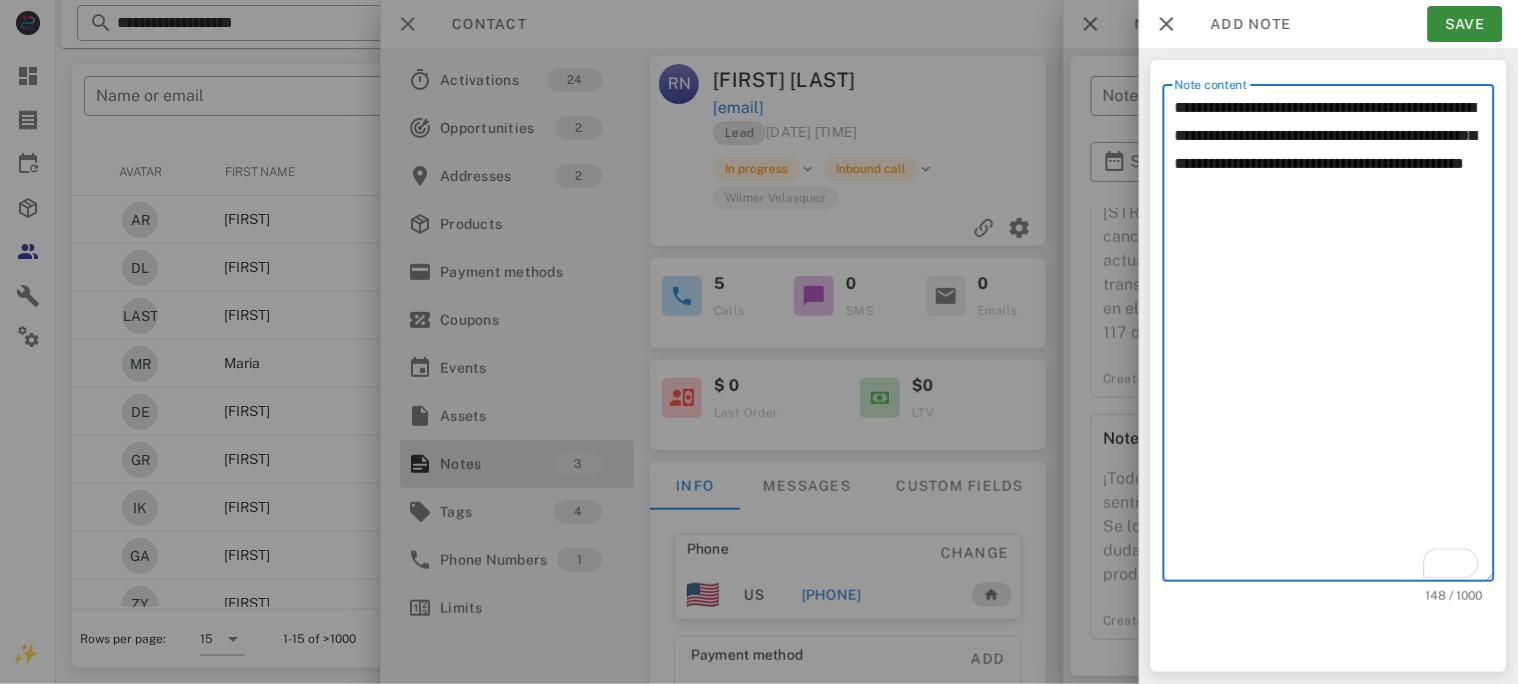 click on "**********" at bounding box center (1335, 338) 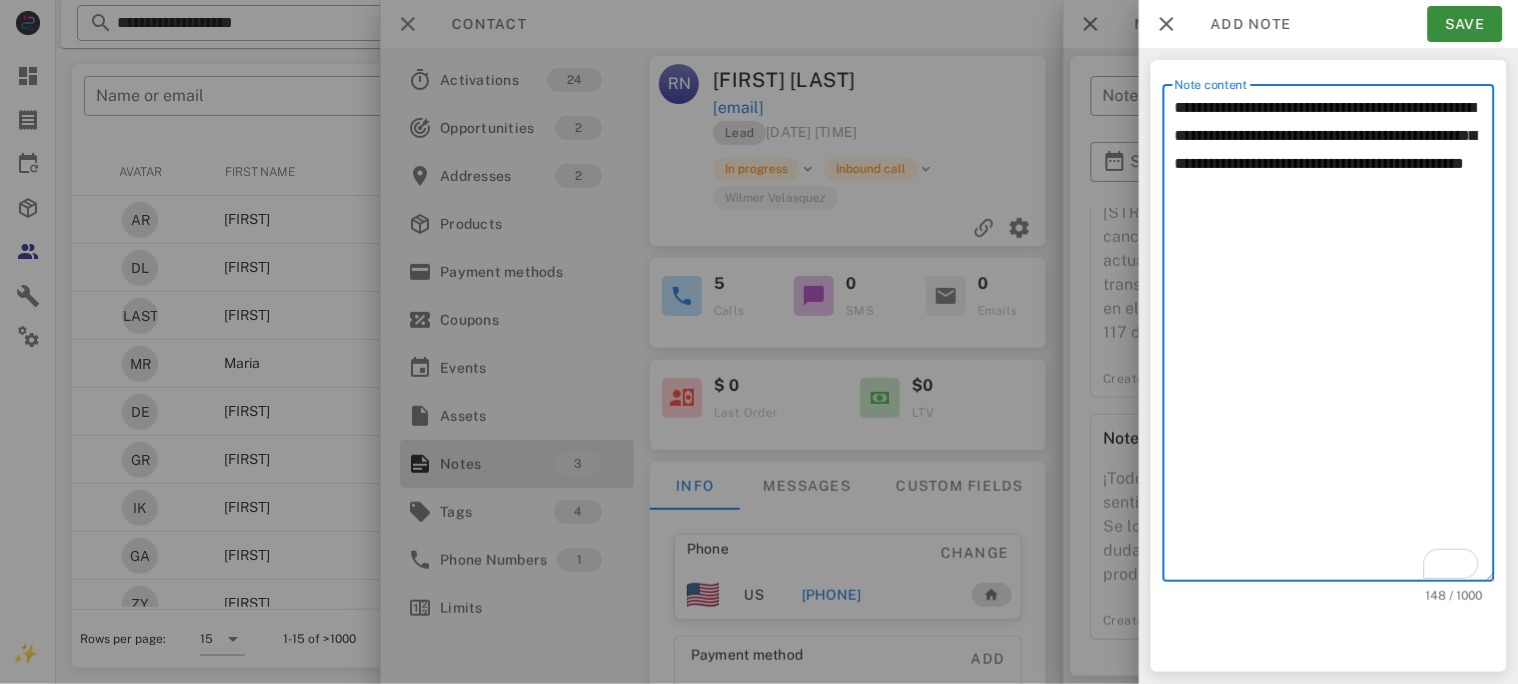 click on "**********" at bounding box center [1335, 338] 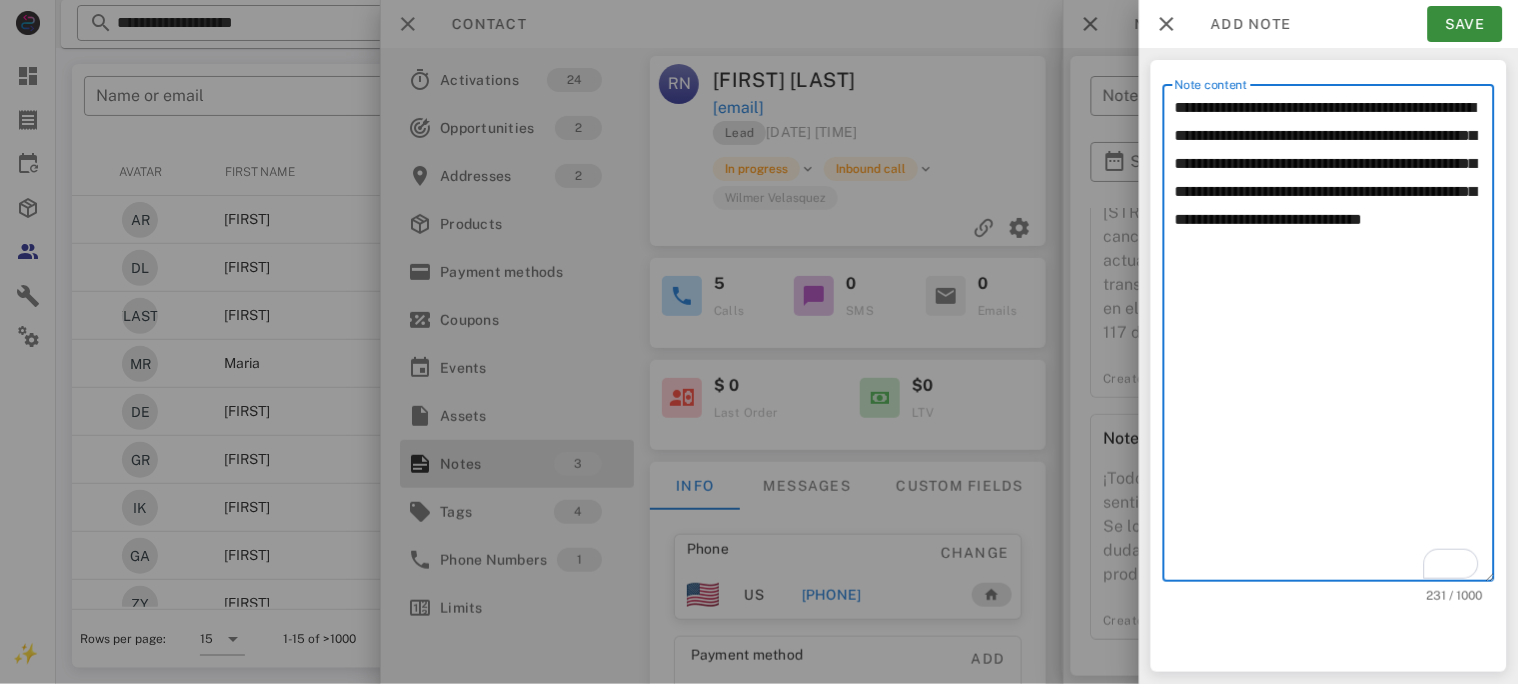 click on "**********" at bounding box center [1335, 338] 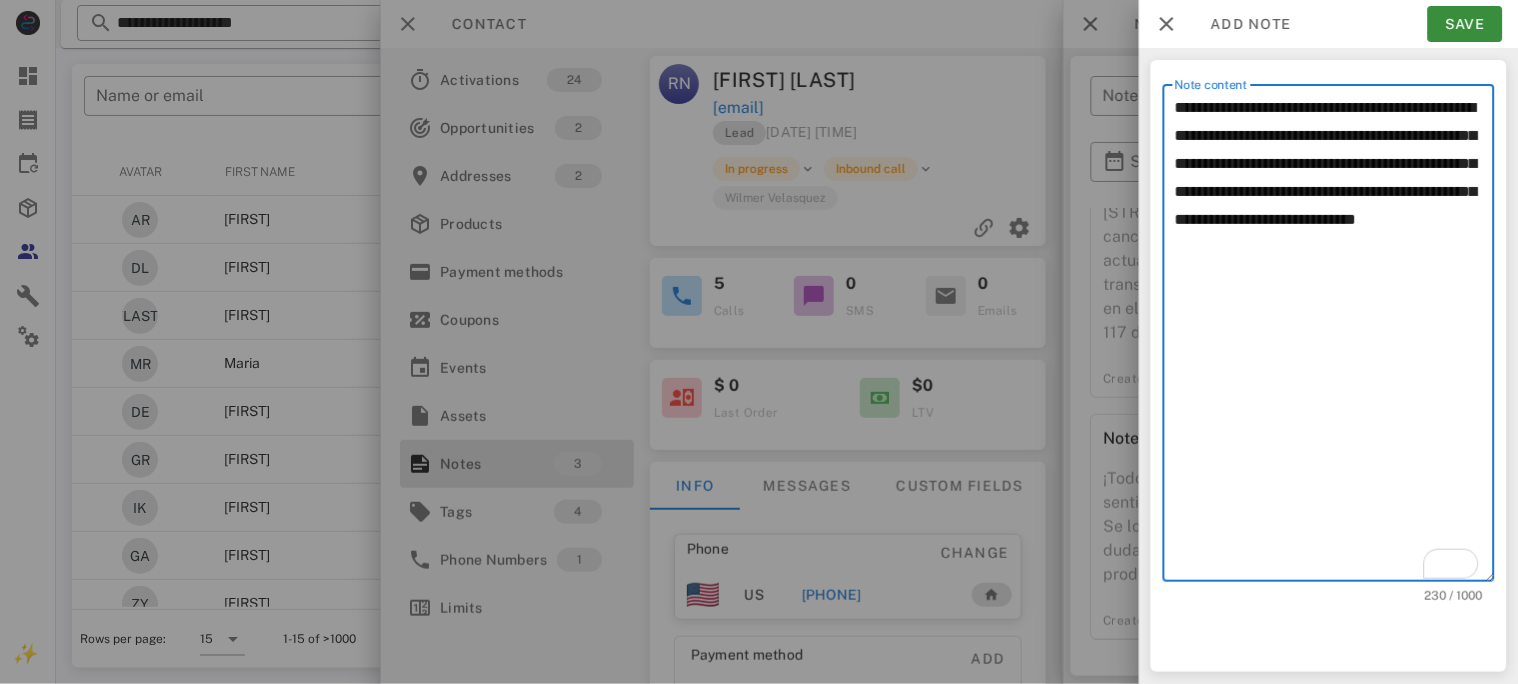 click on "**********" at bounding box center [1335, 338] 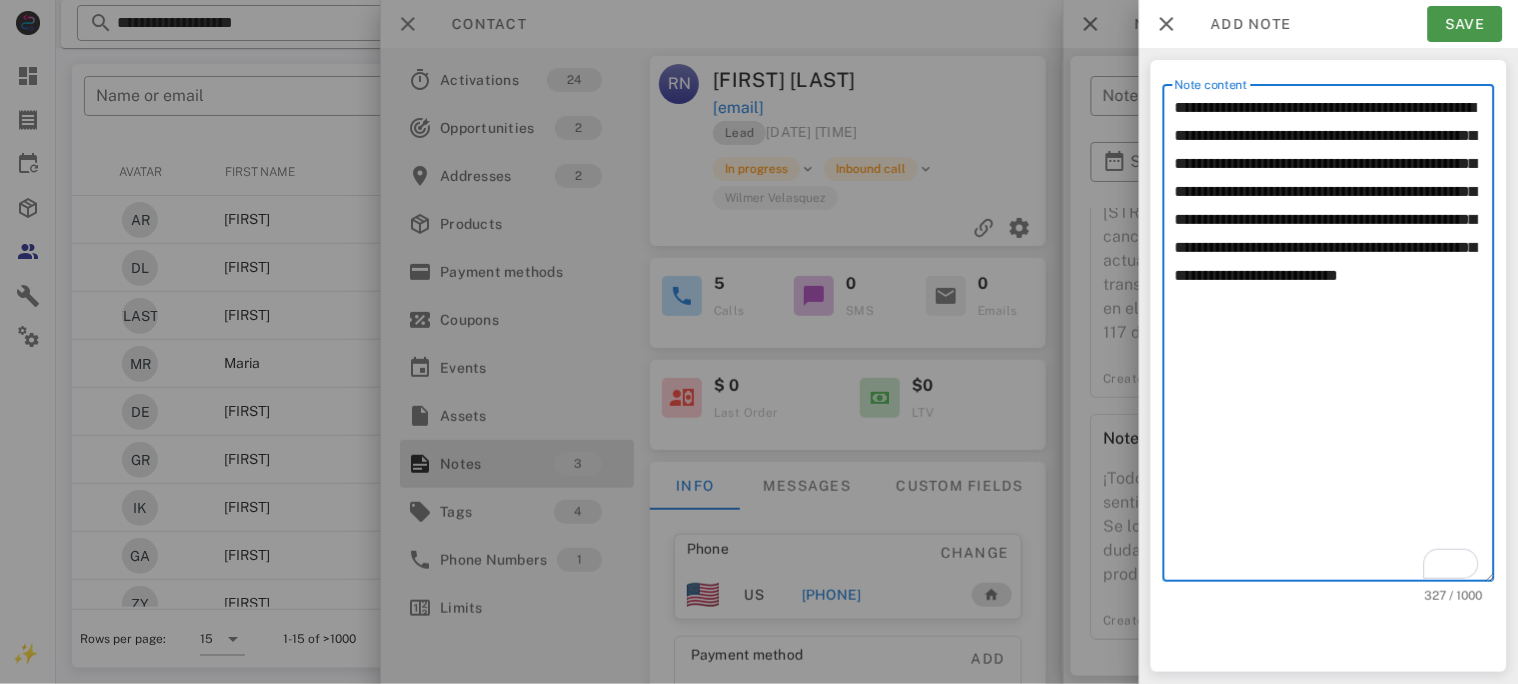 type on "**********" 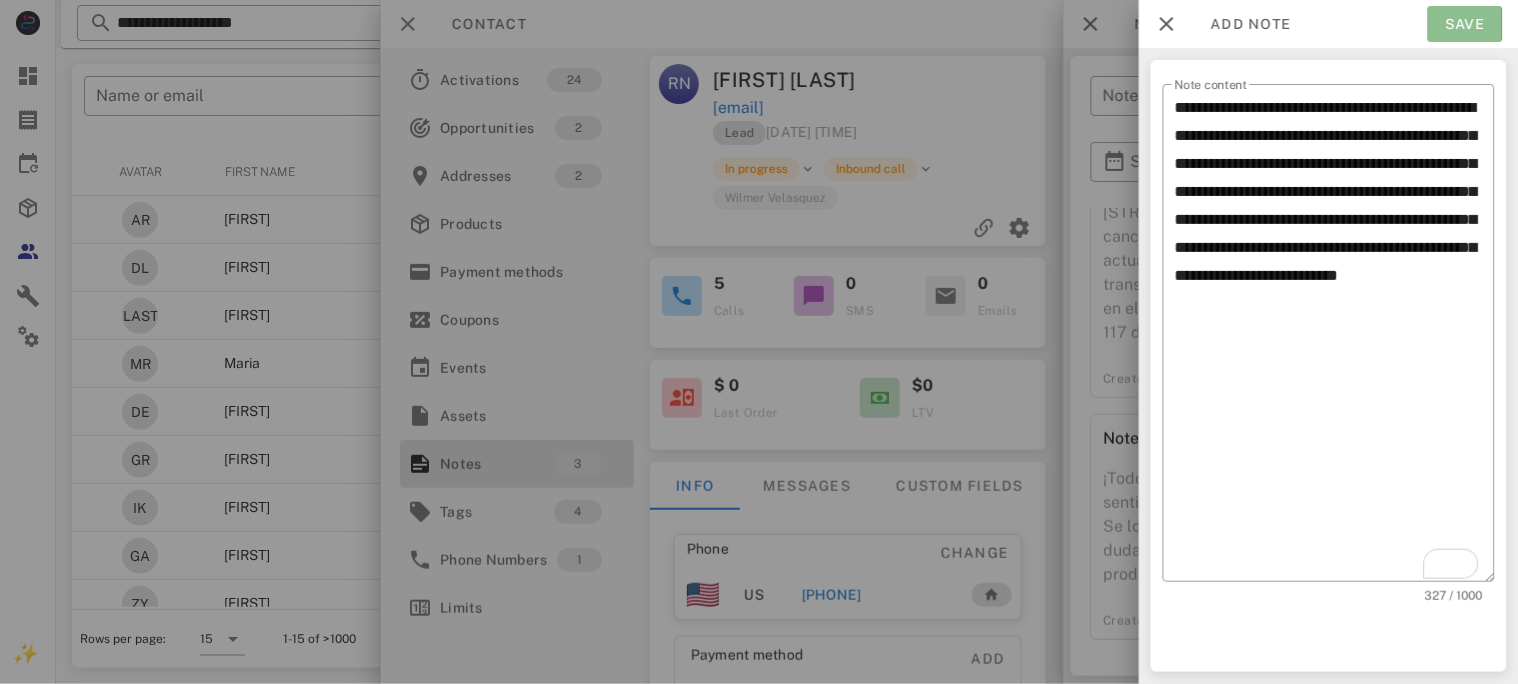 click on "Save" at bounding box center [1465, 24] 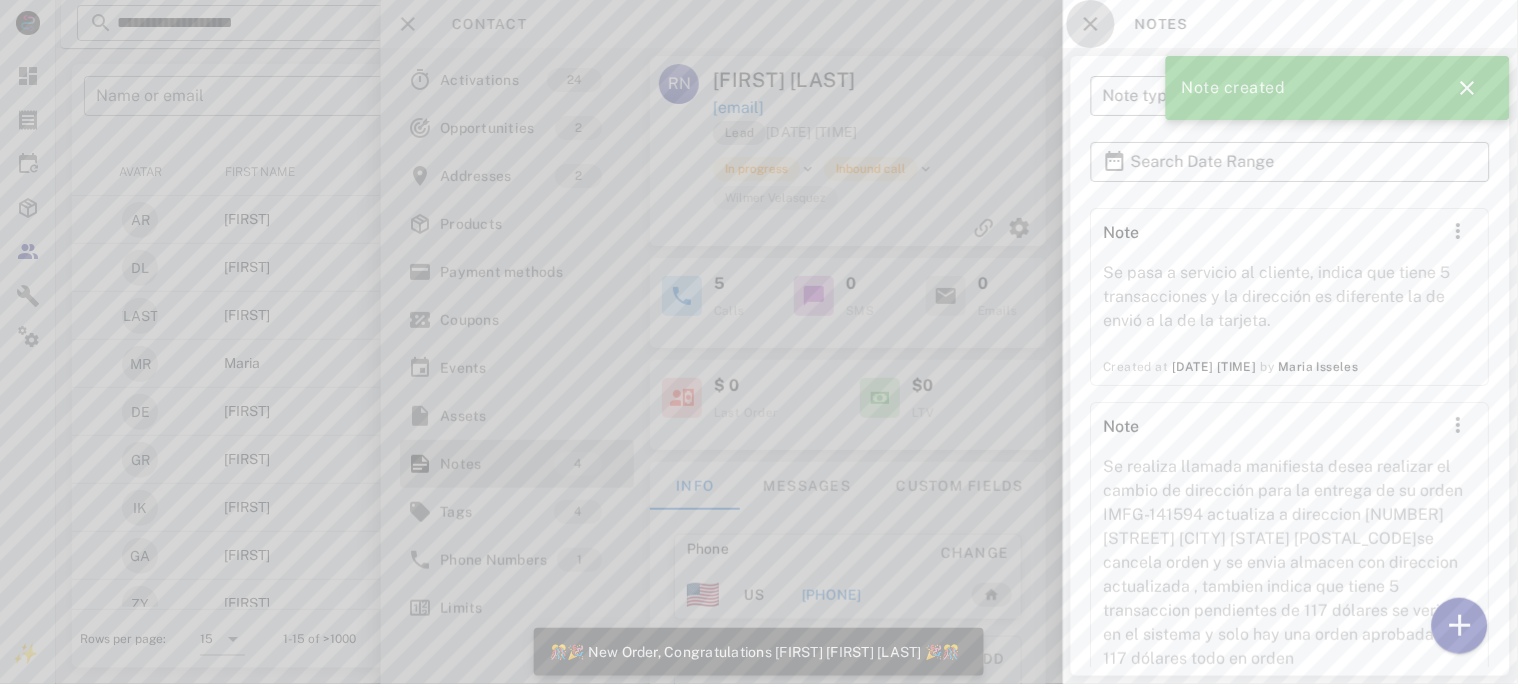 drag, startPoint x: 1088, startPoint y: 18, endPoint x: 1040, endPoint y: 18, distance: 48 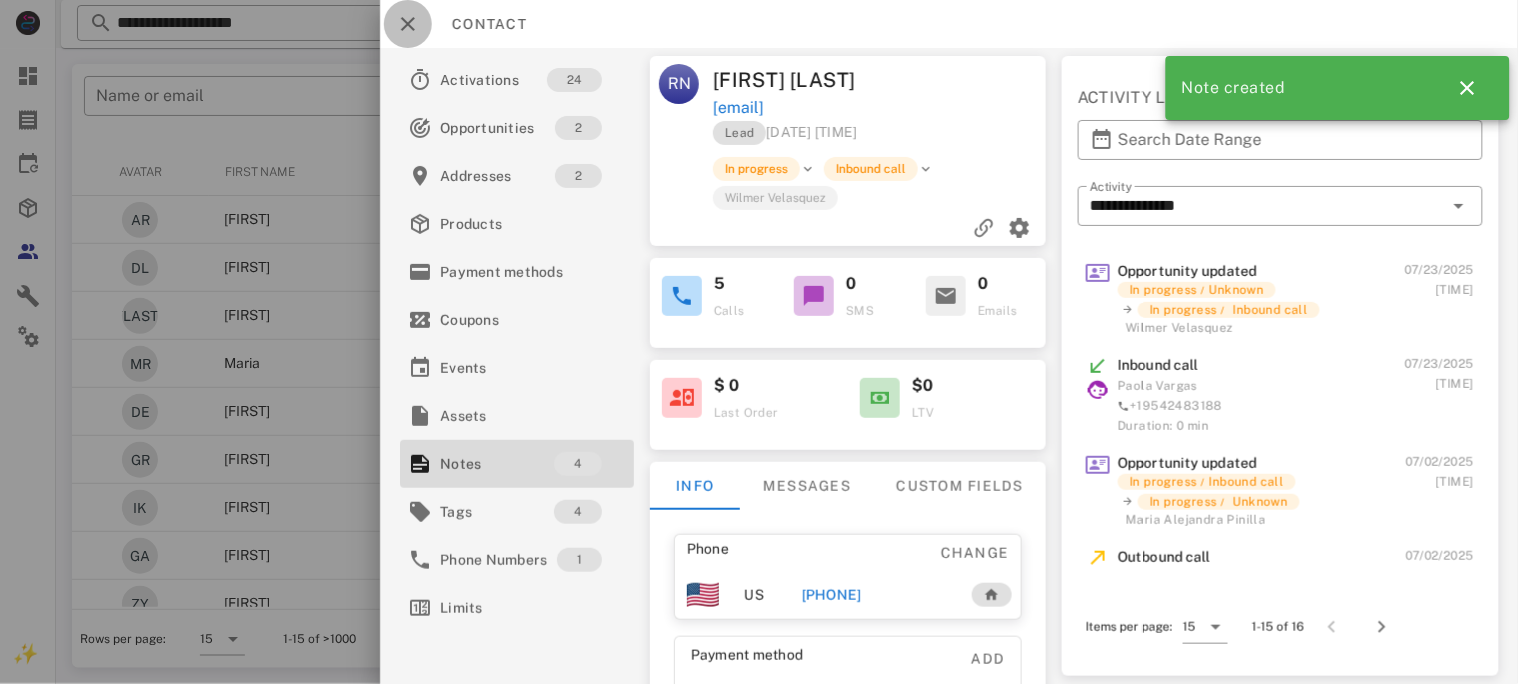 click at bounding box center [408, 24] 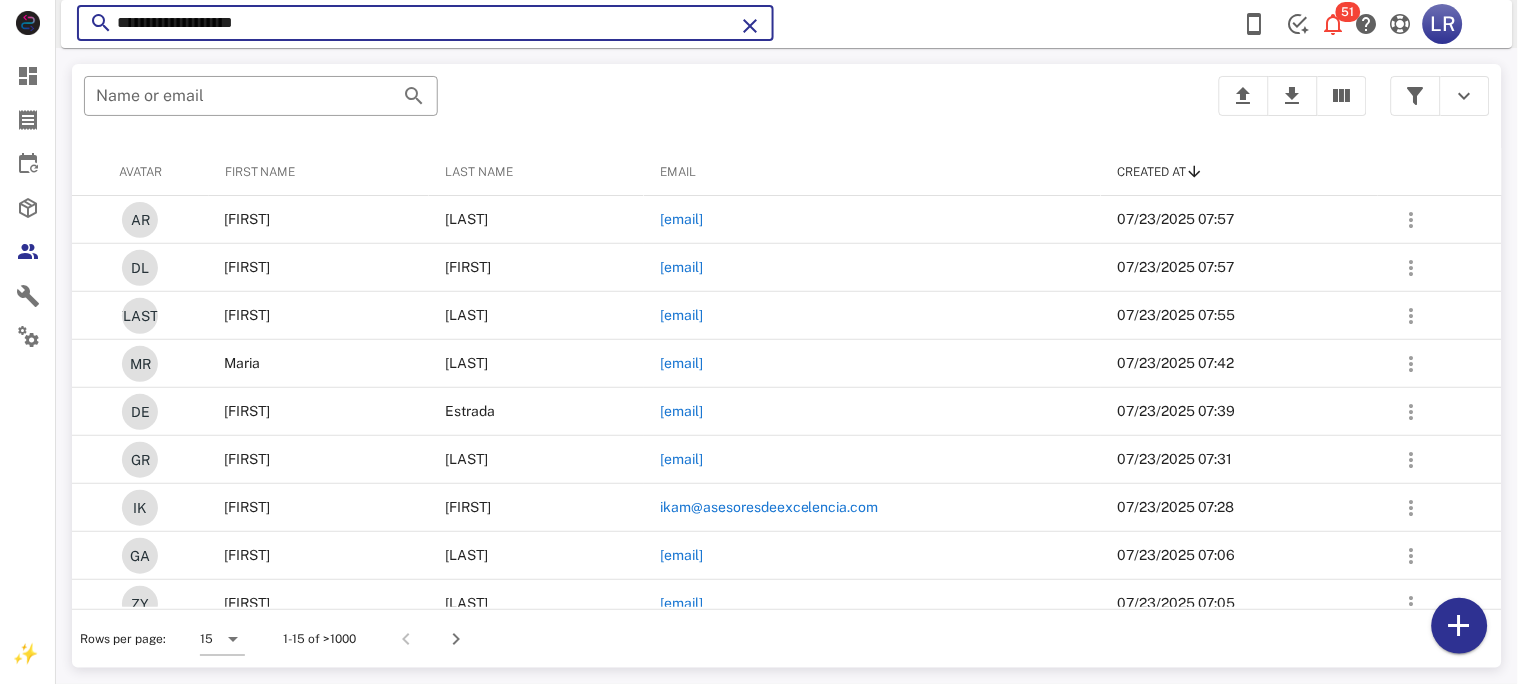 click on "**********" at bounding box center [425, 23] 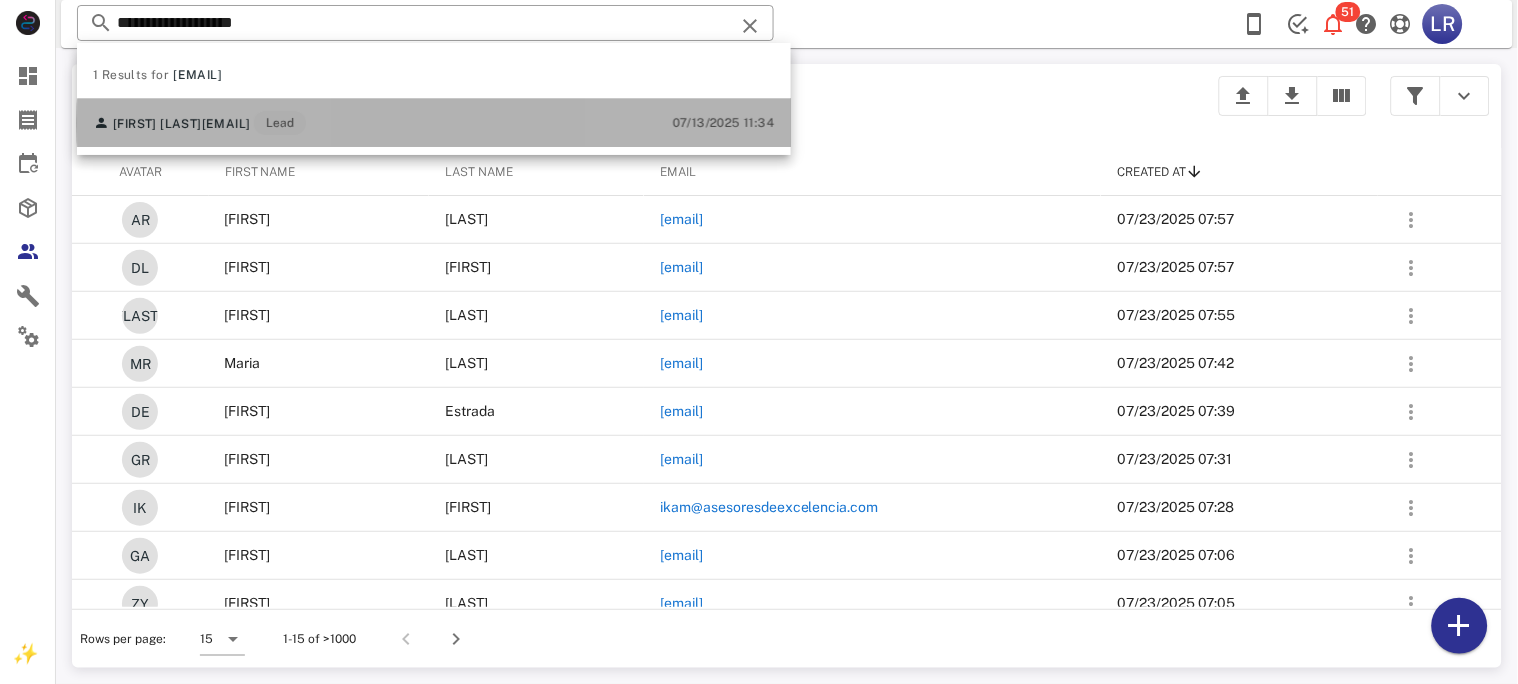 click on "Rosa Neira   rossluz08@gmail.com   Lead" at bounding box center [199, 123] 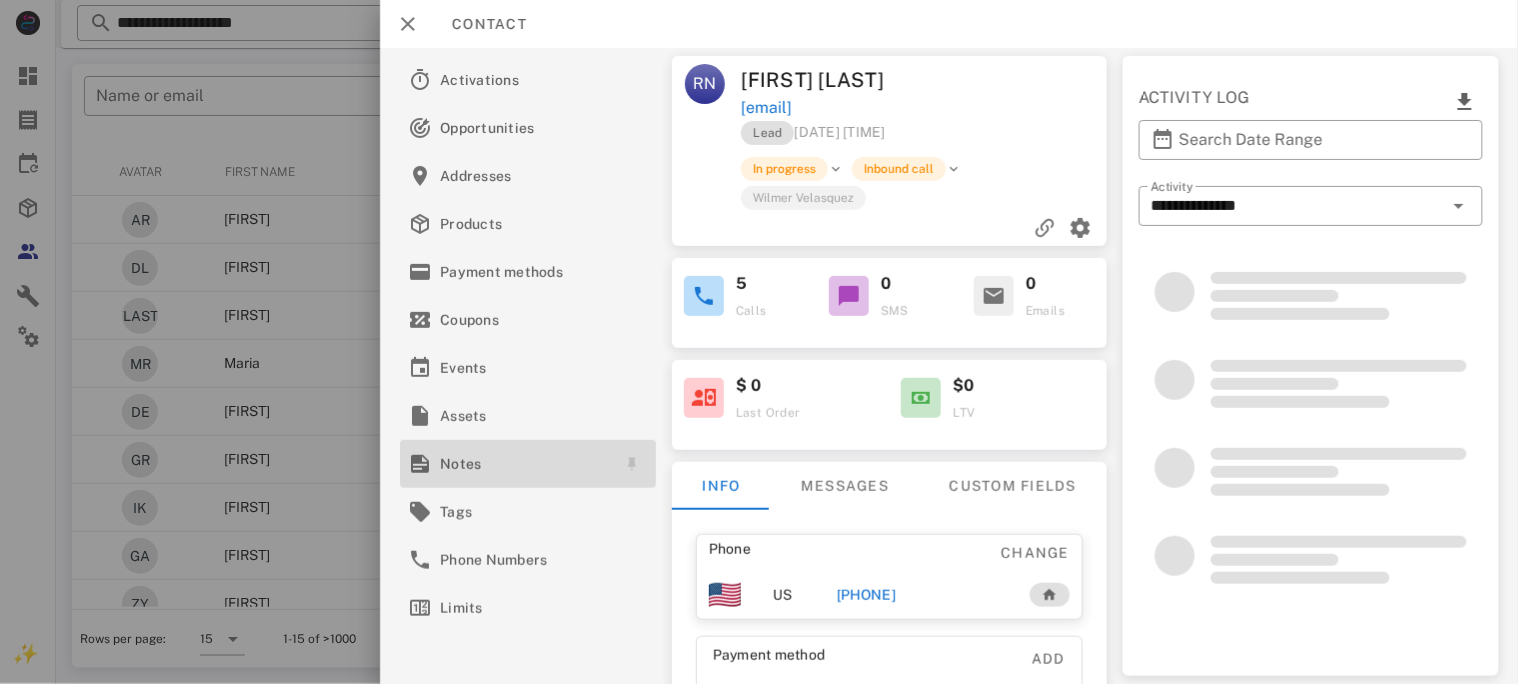 click on "Notes" at bounding box center (524, 464) 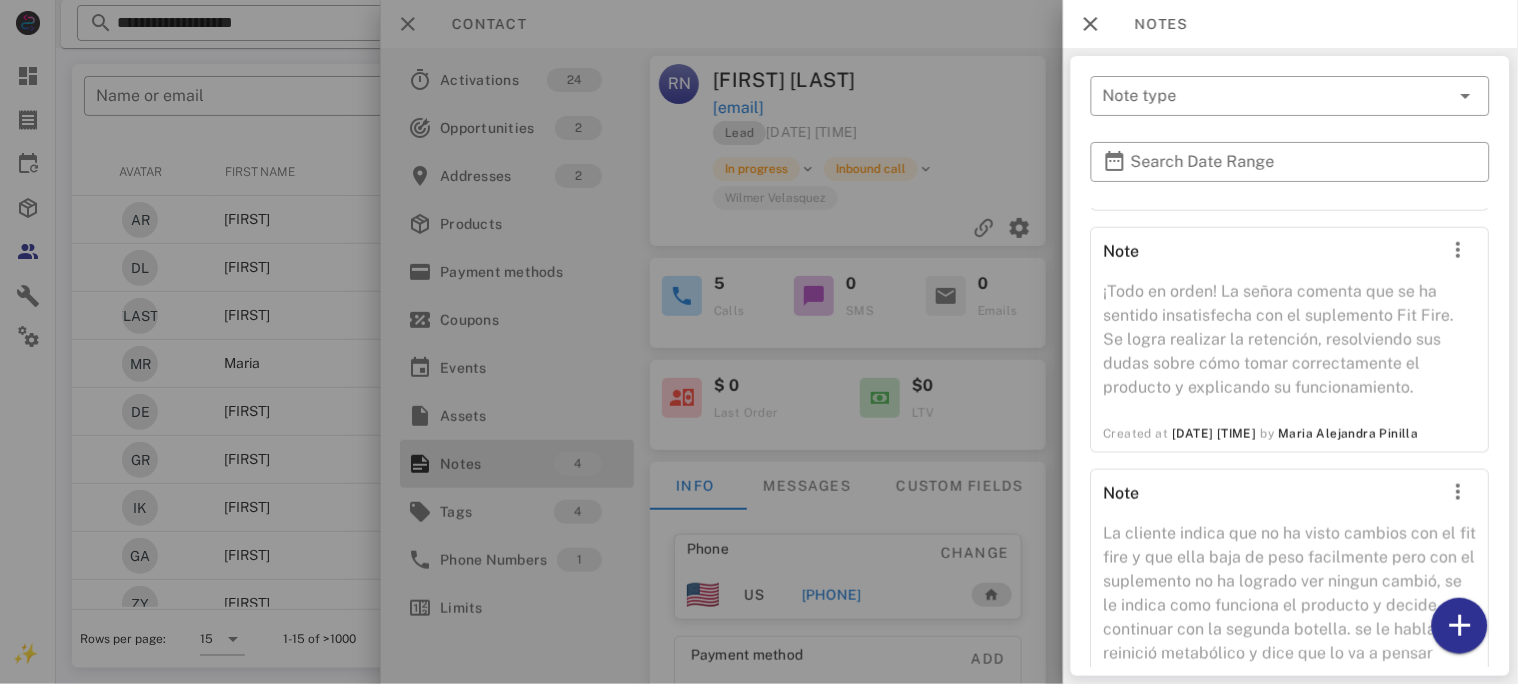 scroll, scrollTop: 616, scrollLeft: 0, axis: vertical 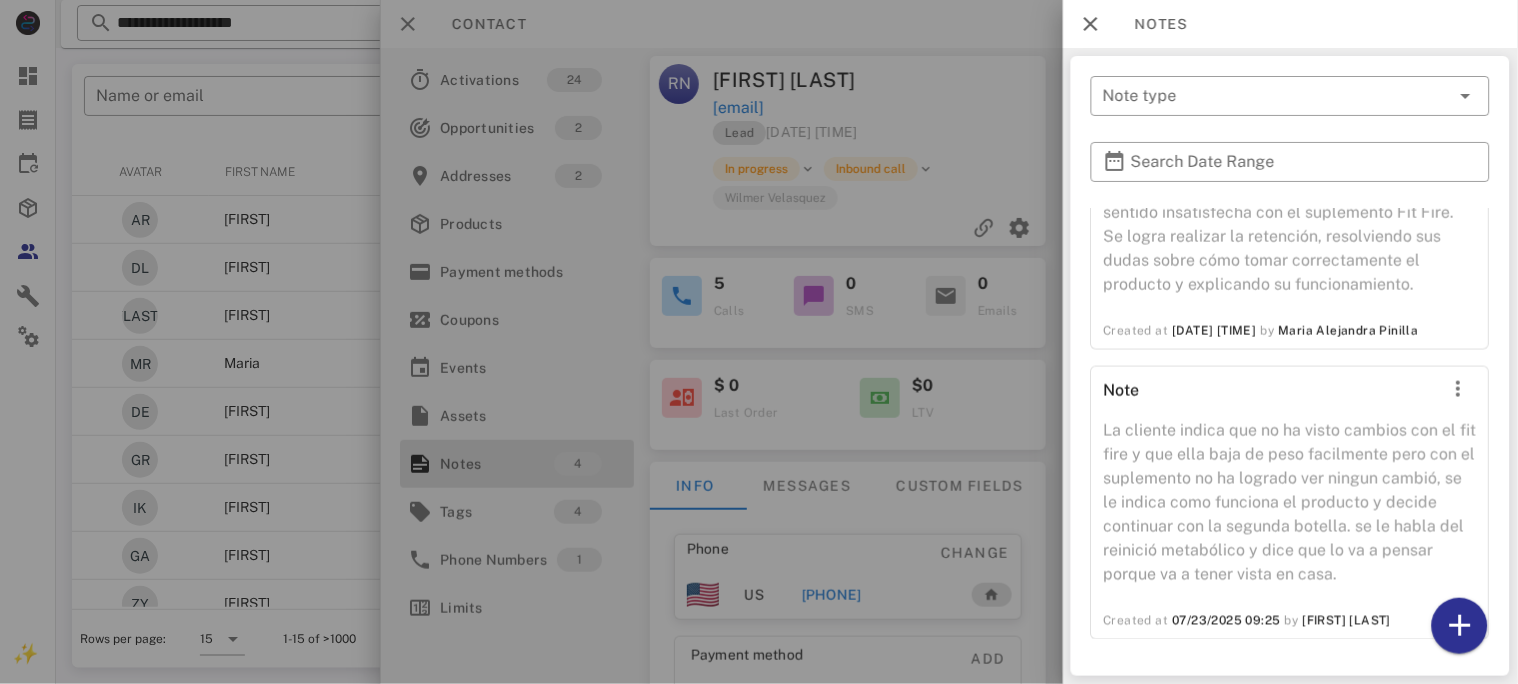 click at bounding box center [759, 342] 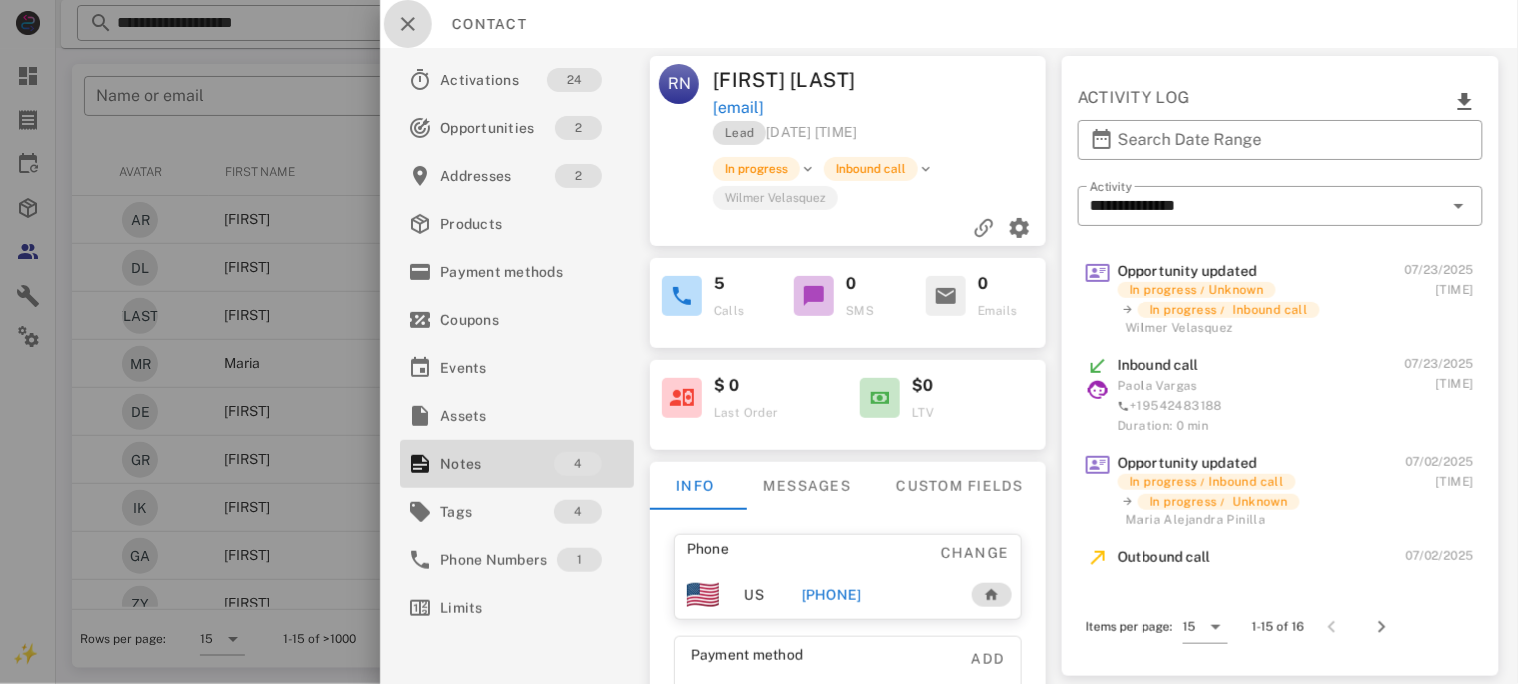 click at bounding box center [408, 24] 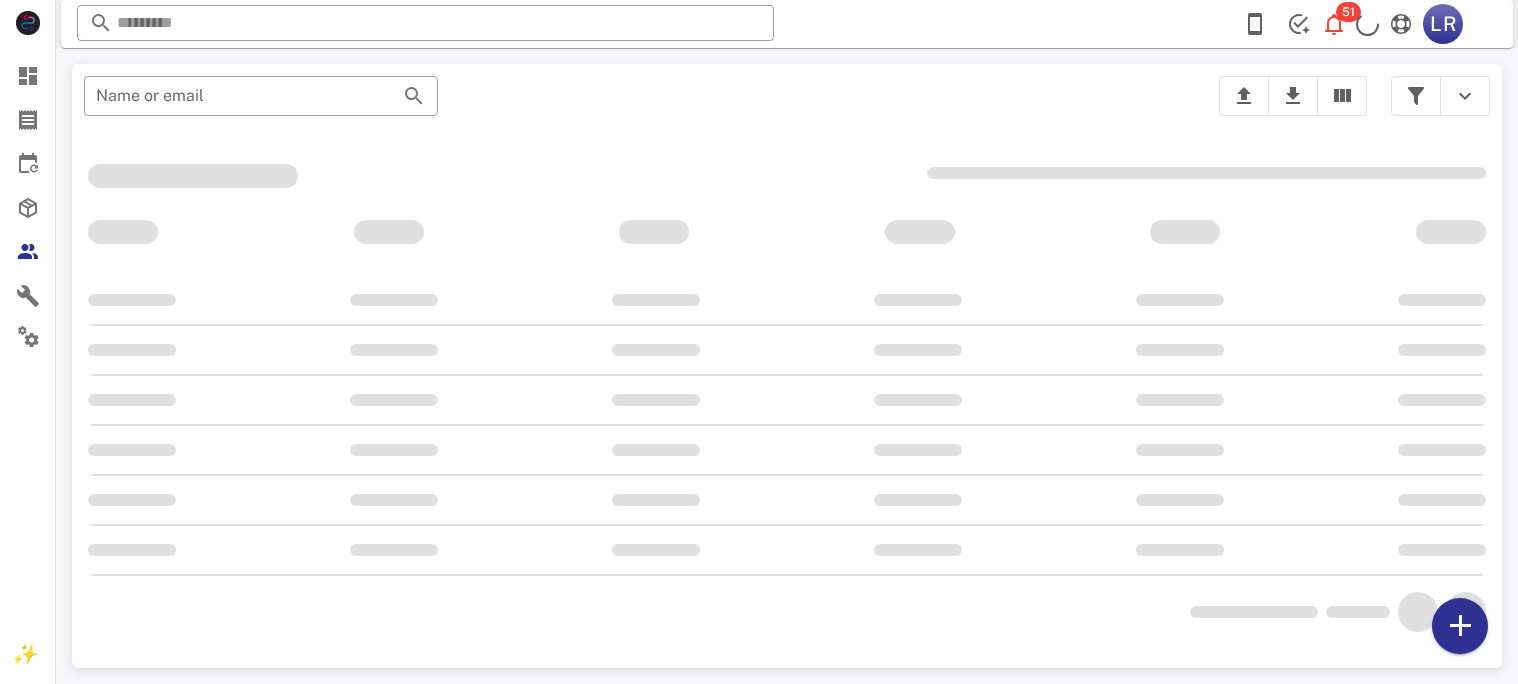 scroll, scrollTop: 0, scrollLeft: 0, axis: both 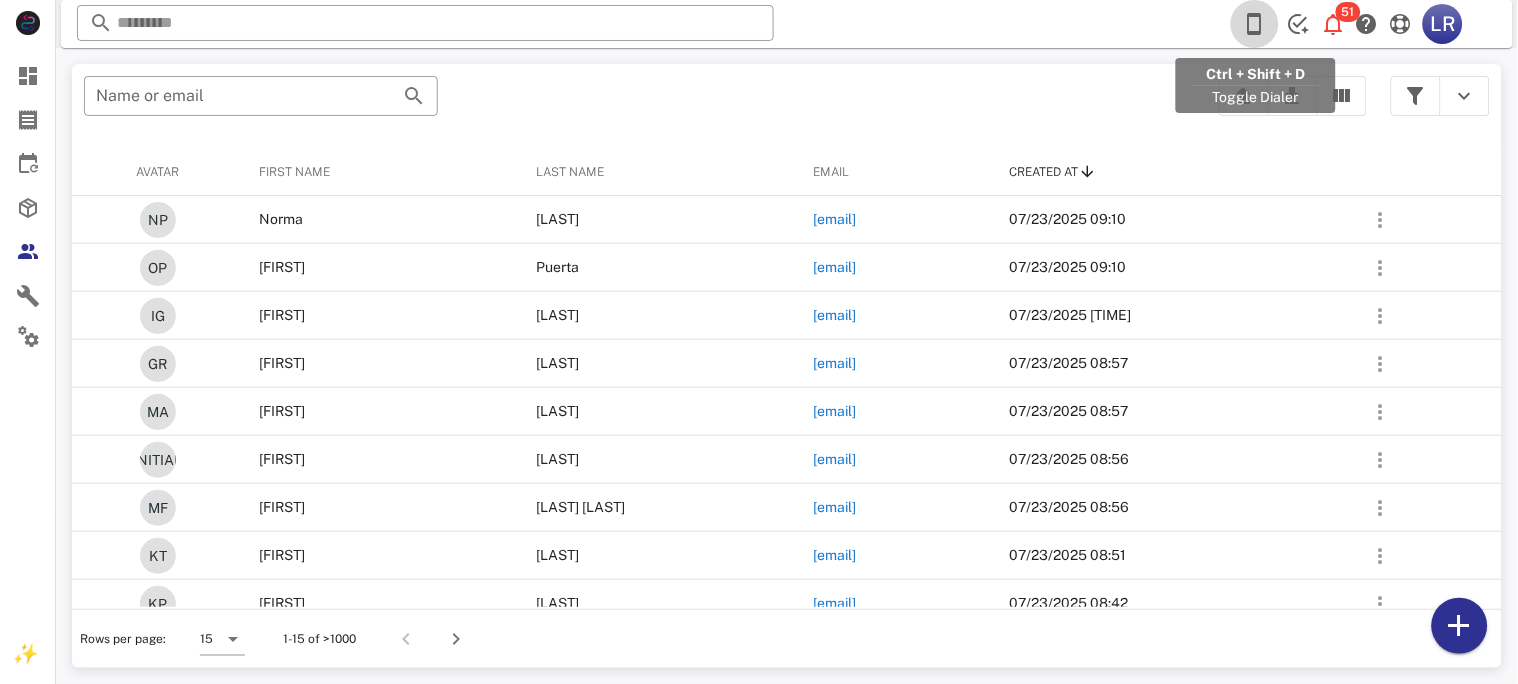 click at bounding box center (1255, 24) 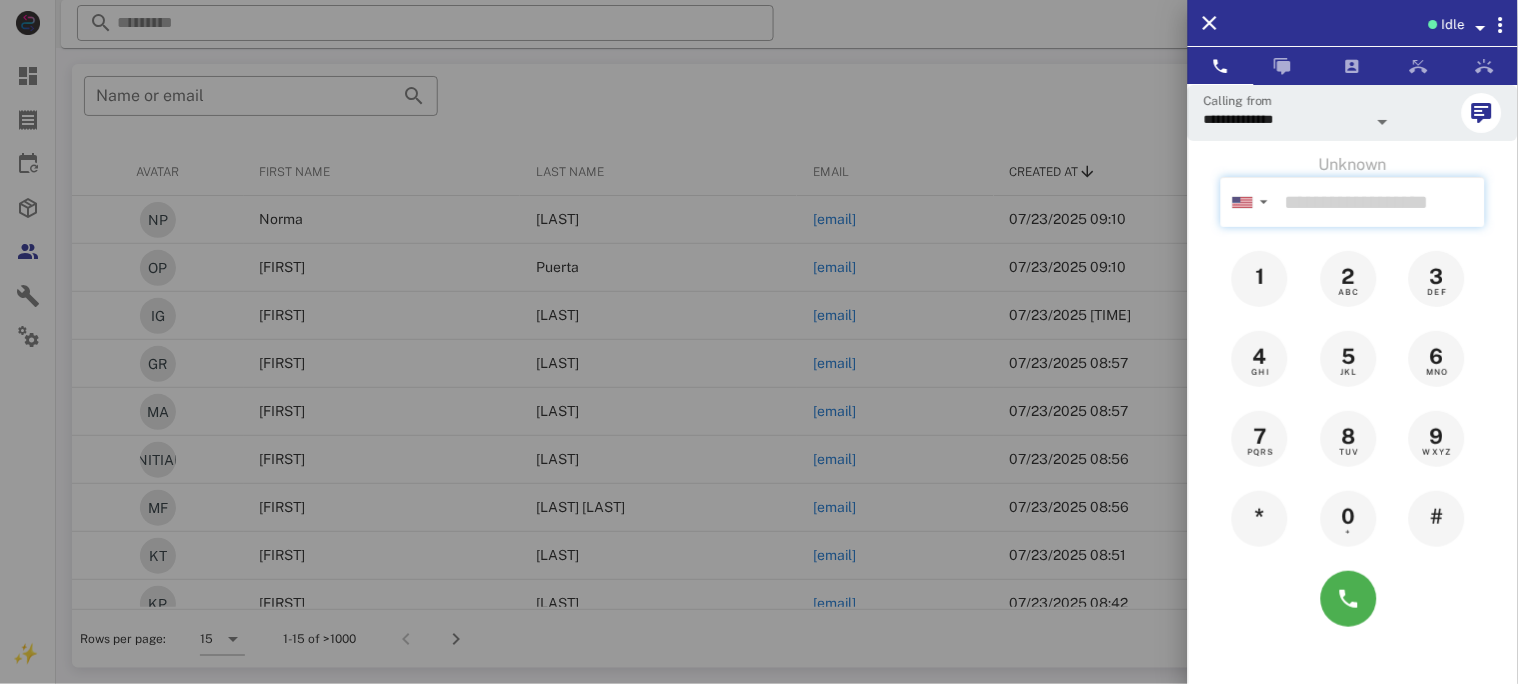 click at bounding box center (1381, 202) 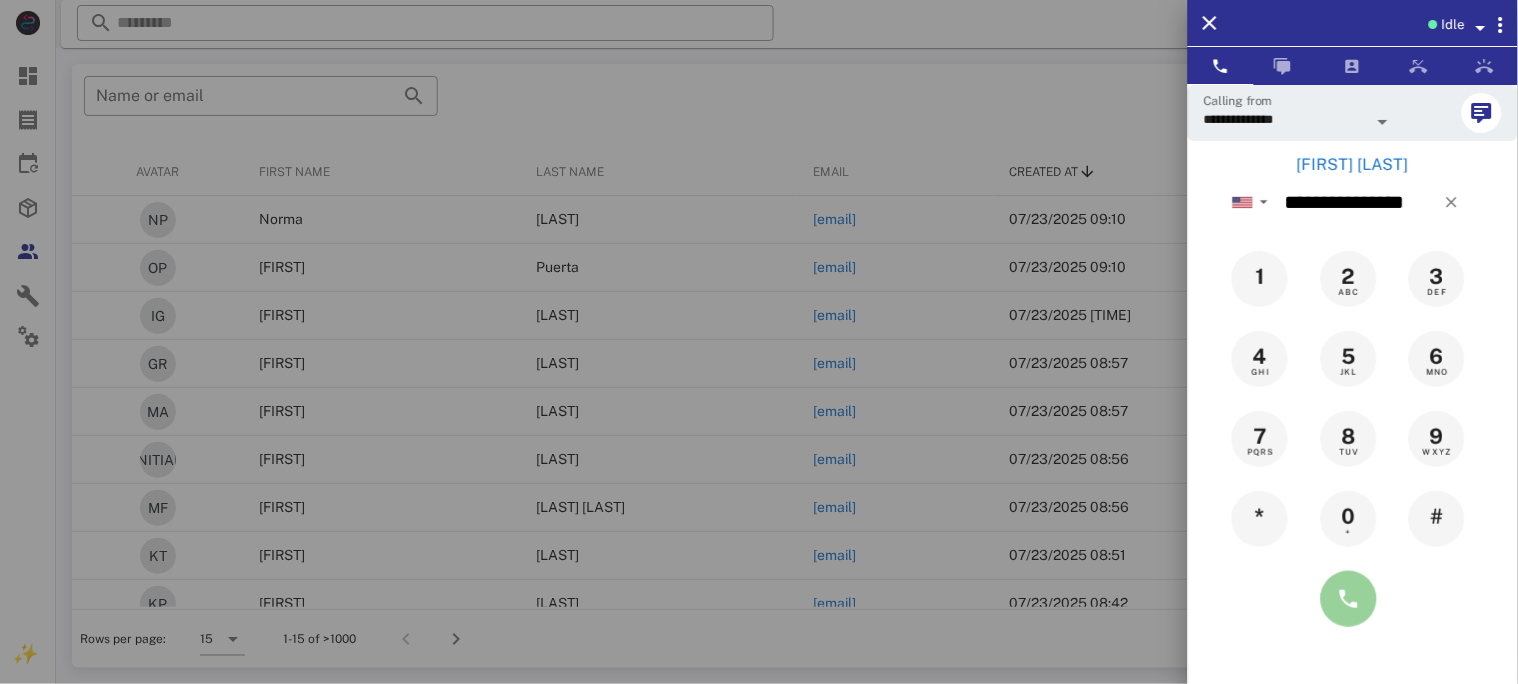 click at bounding box center (1349, 599) 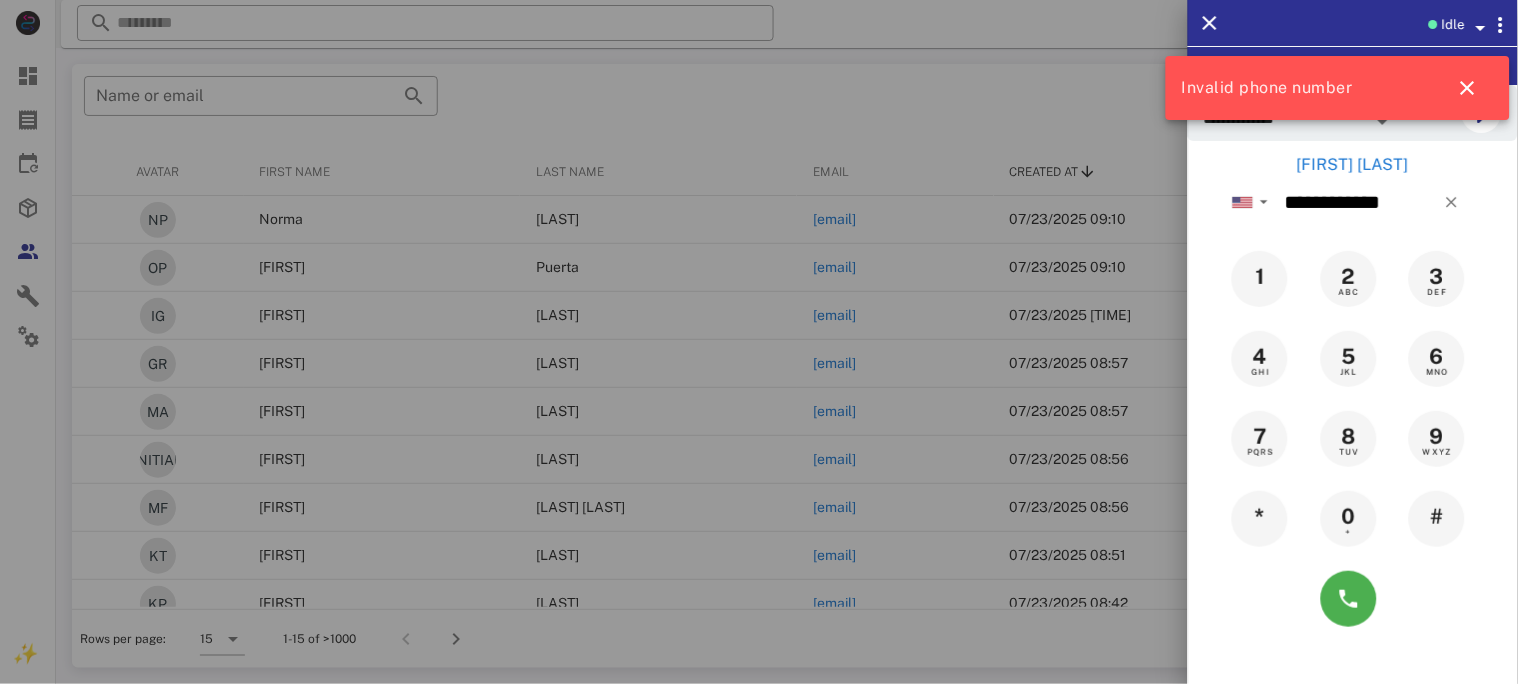 click on "[FIRST] [LAST]" at bounding box center [1353, 165] 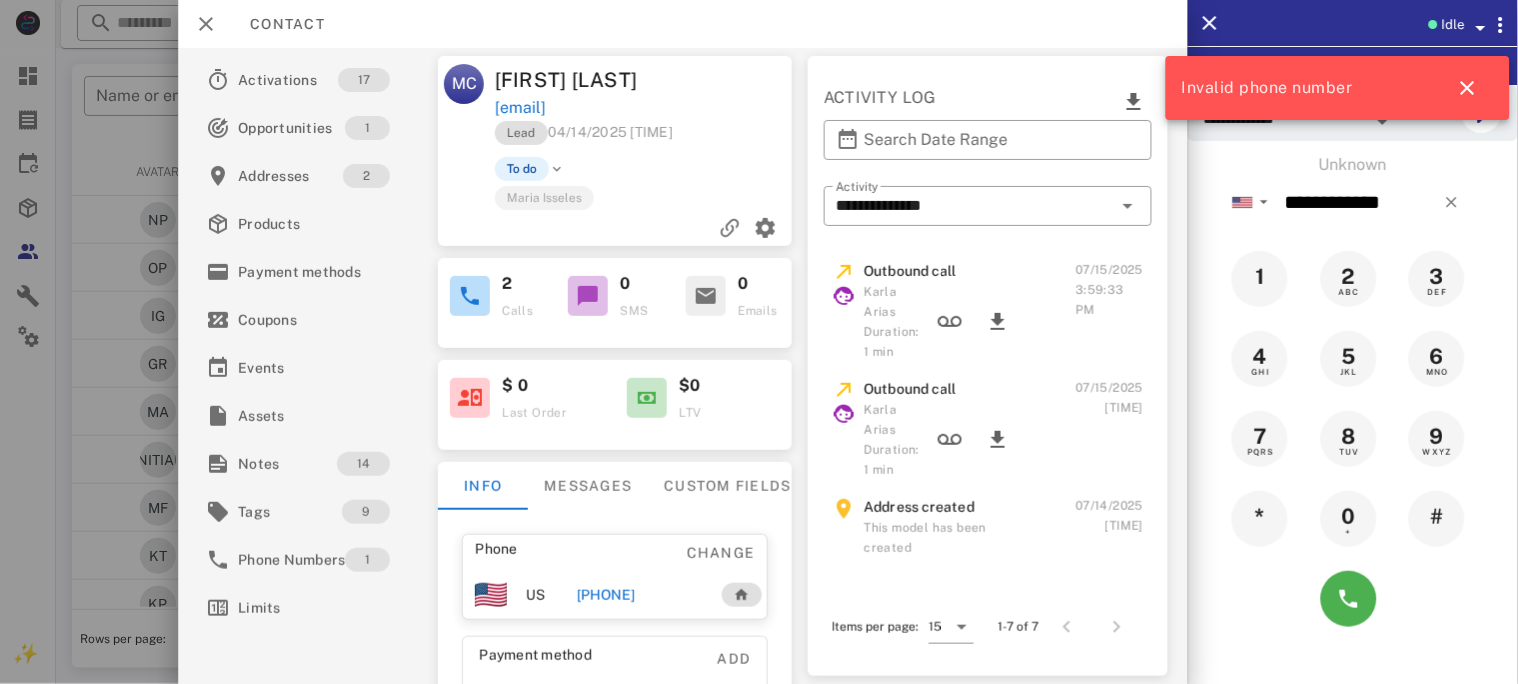 click on "[PHONE]" at bounding box center (606, 595) 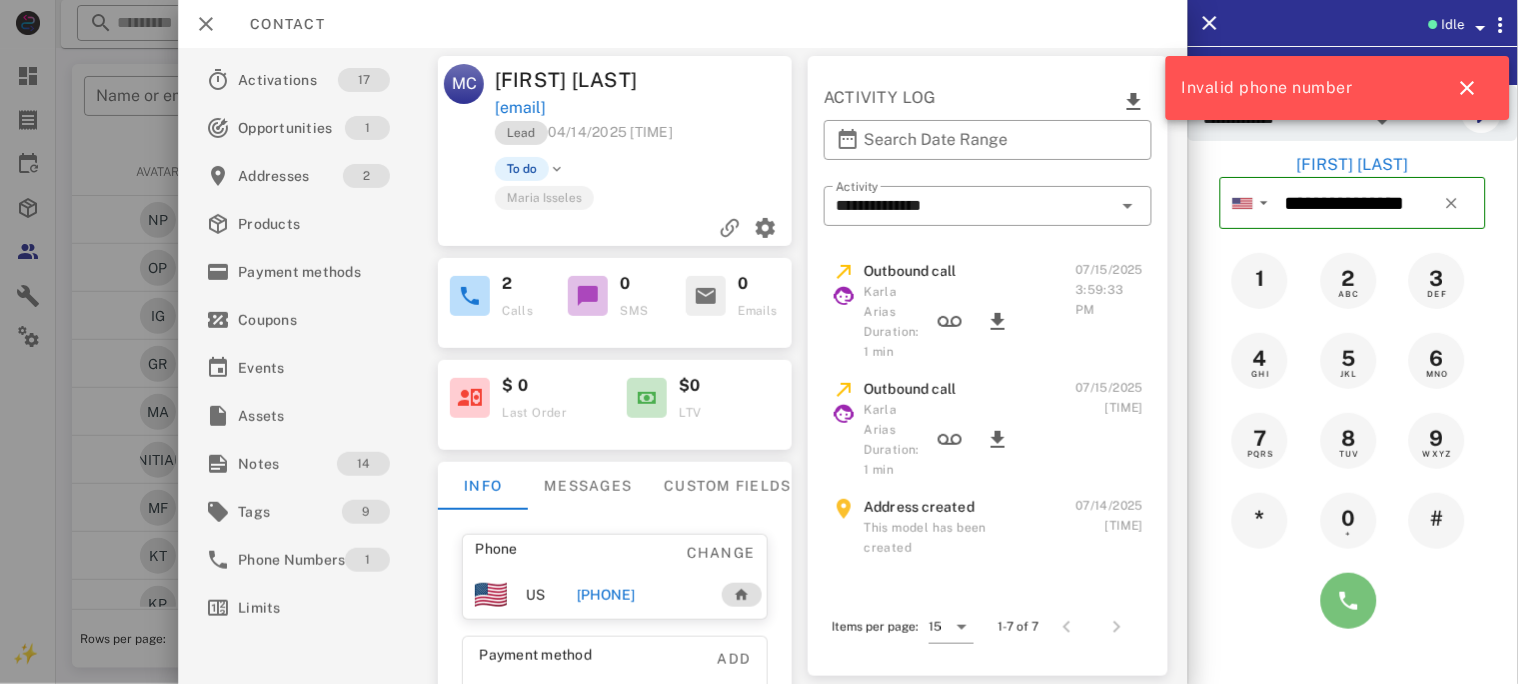 click at bounding box center (1349, 601) 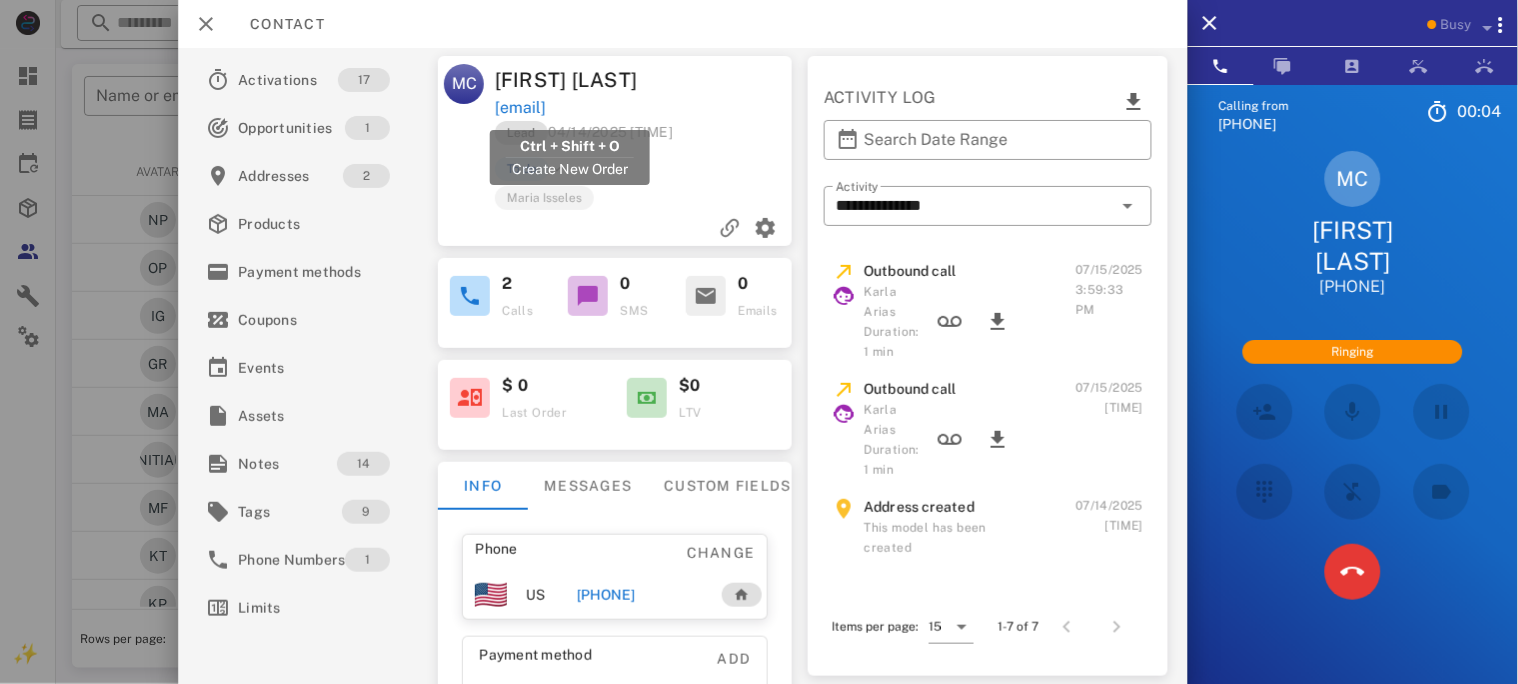drag, startPoint x: 673, startPoint y: 109, endPoint x: 494, endPoint y: 109, distance: 179 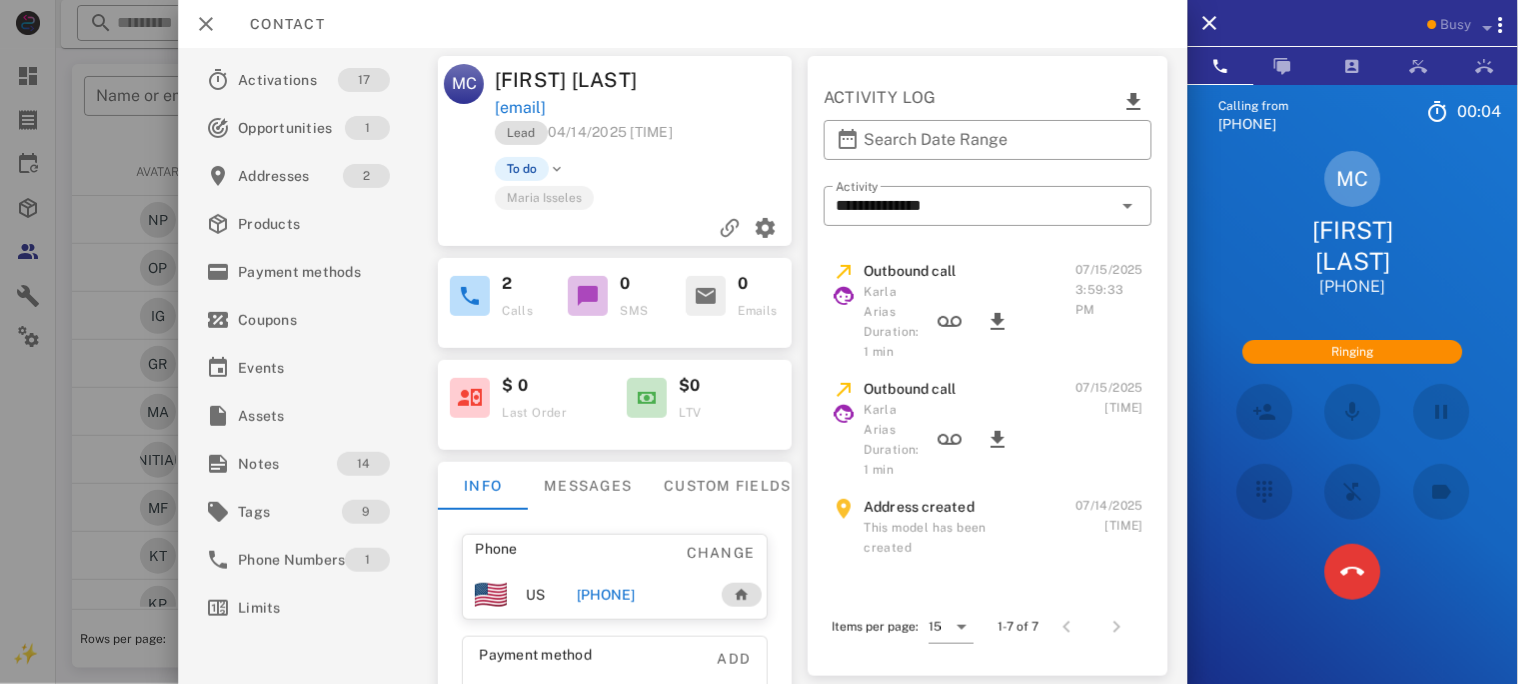 copy on "[EMAIL]" 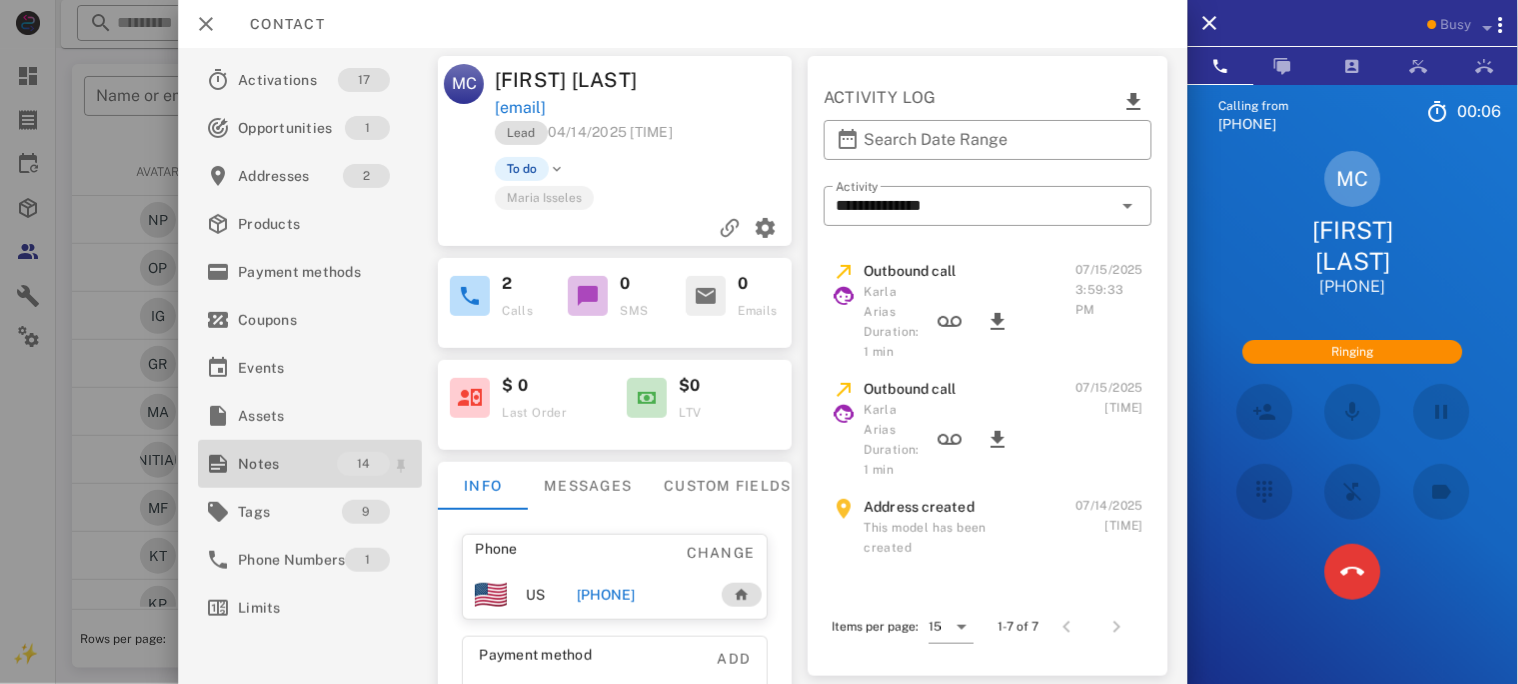 click on "Notes" at bounding box center (287, 464) 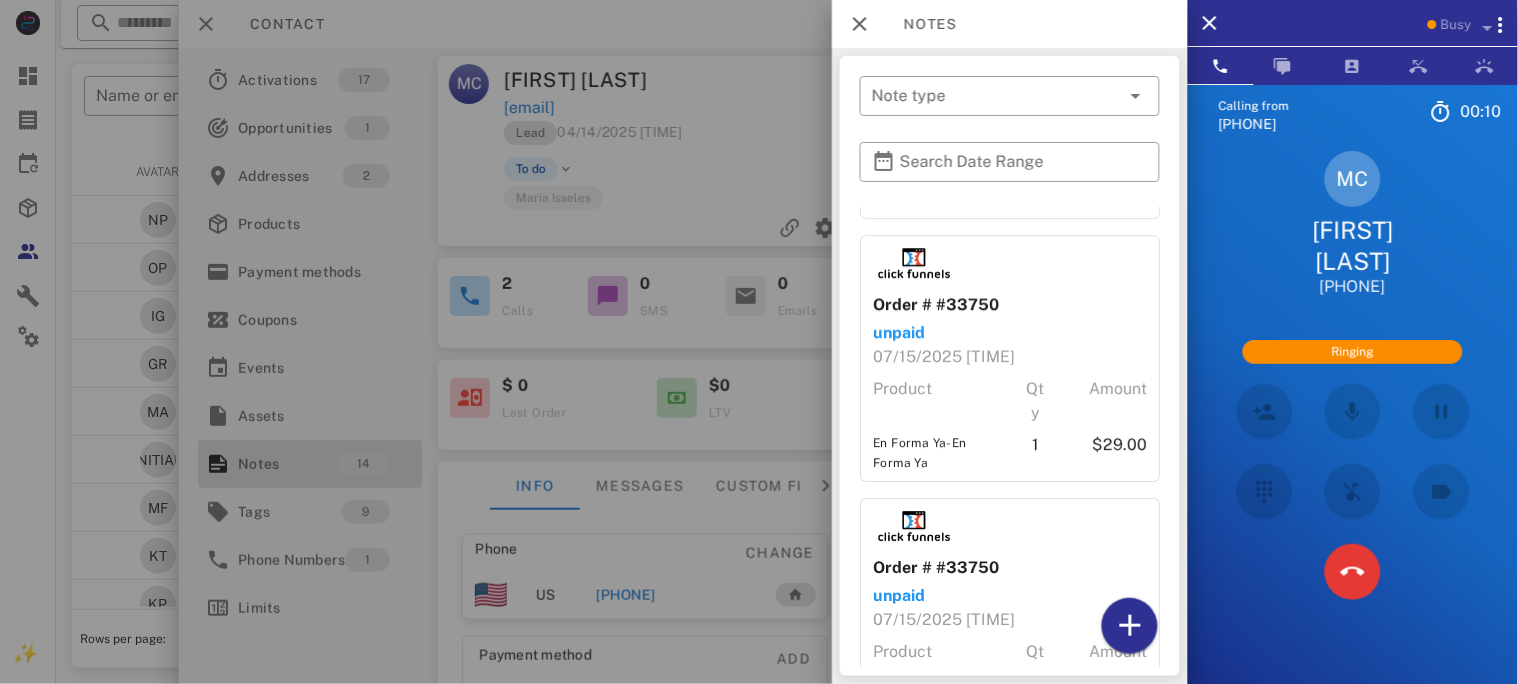 scroll, scrollTop: 3321, scrollLeft: 0, axis: vertical 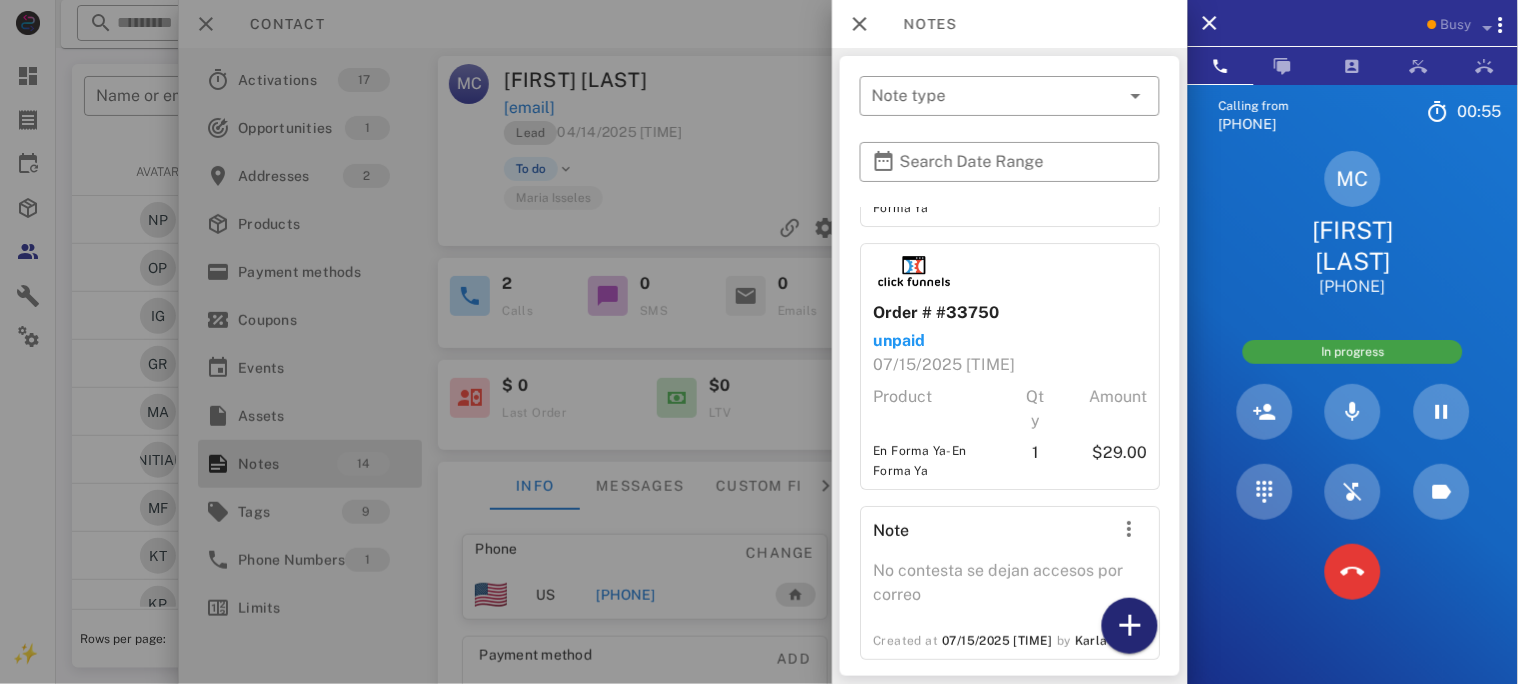 click at bounding box center (1130, 626) 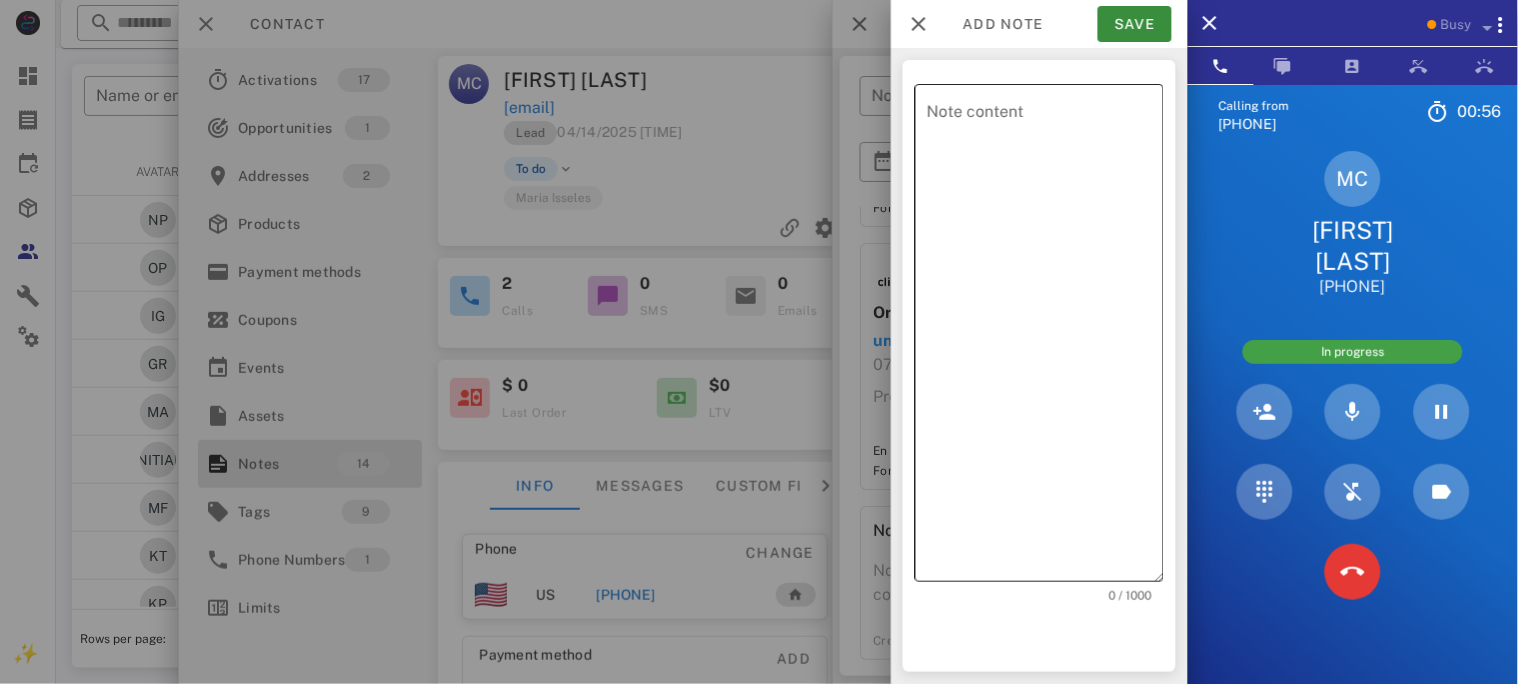click on "Note content" at bounding box center (1045, 338) 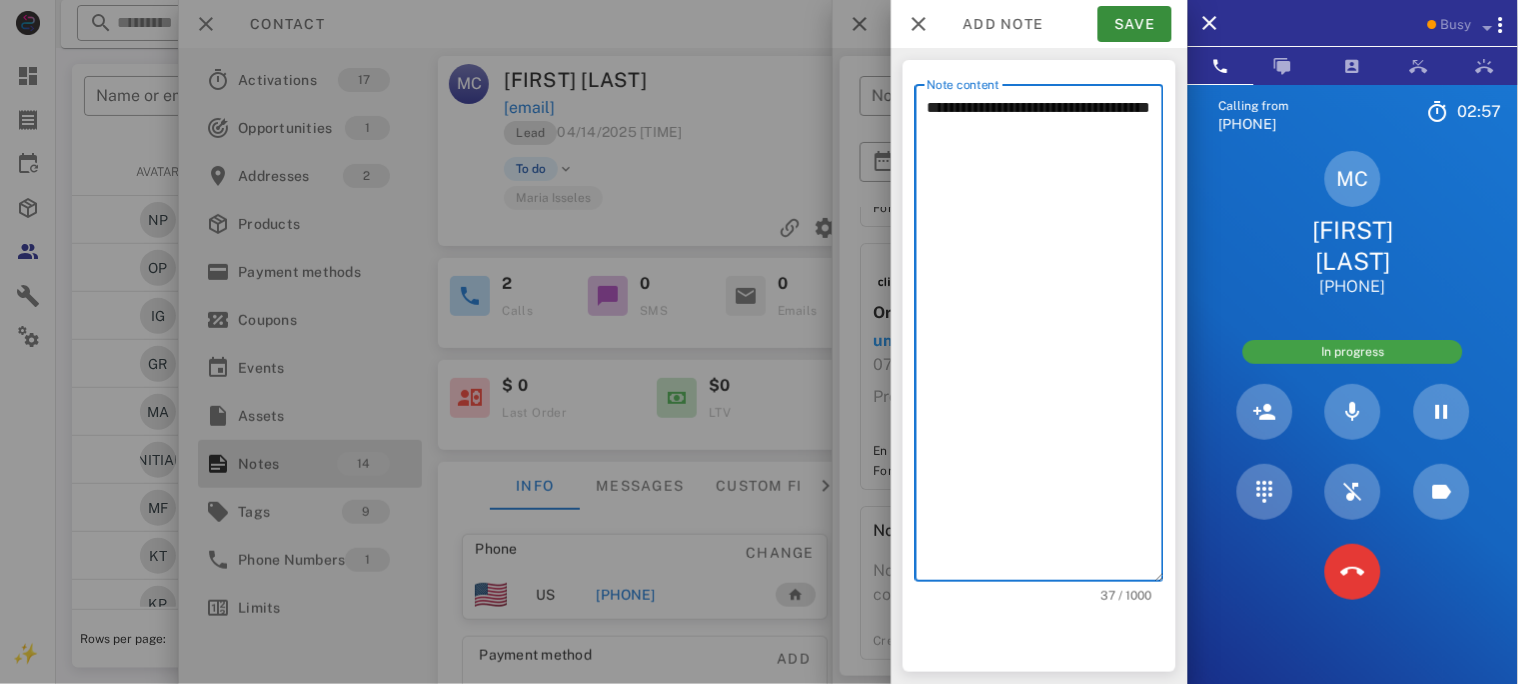 click on "**********" at bounding box center (1045, 338) 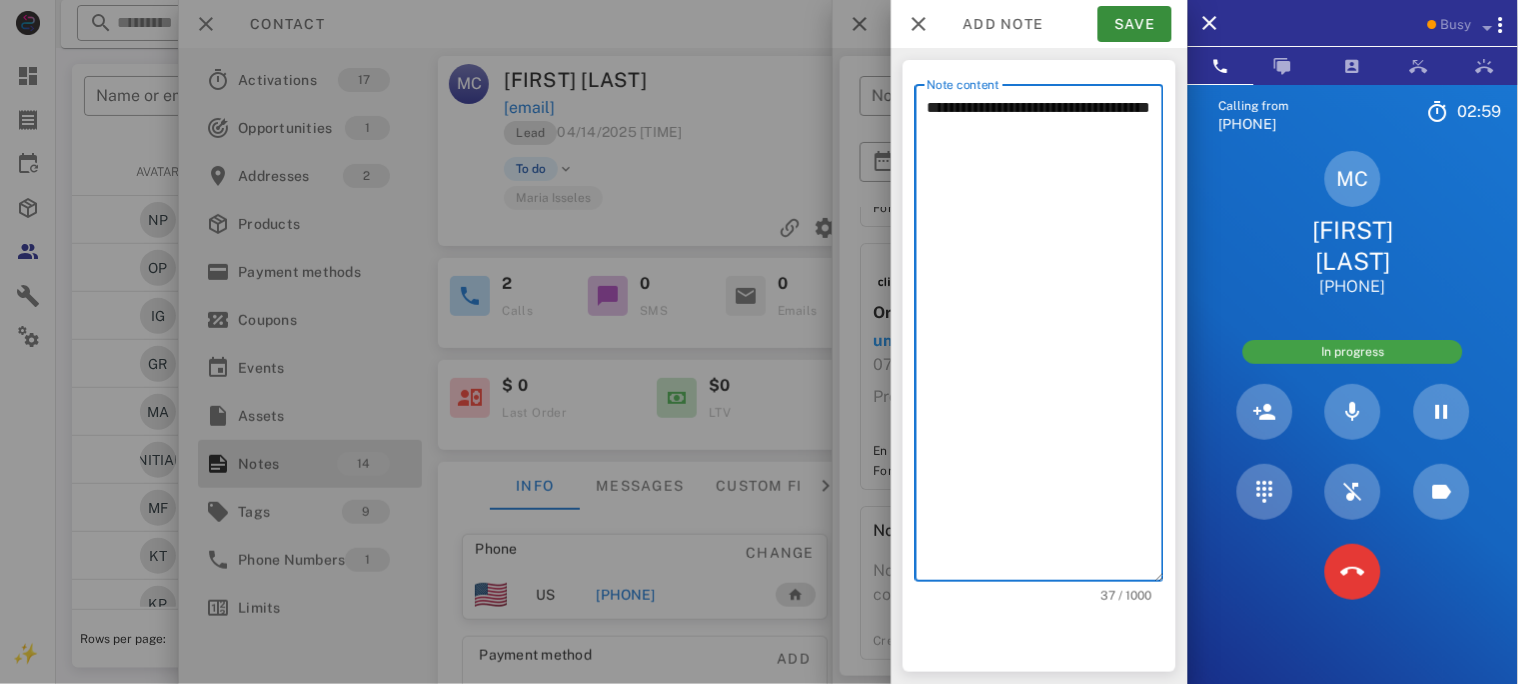 click on "**********" at bounding box center (1045, 338) 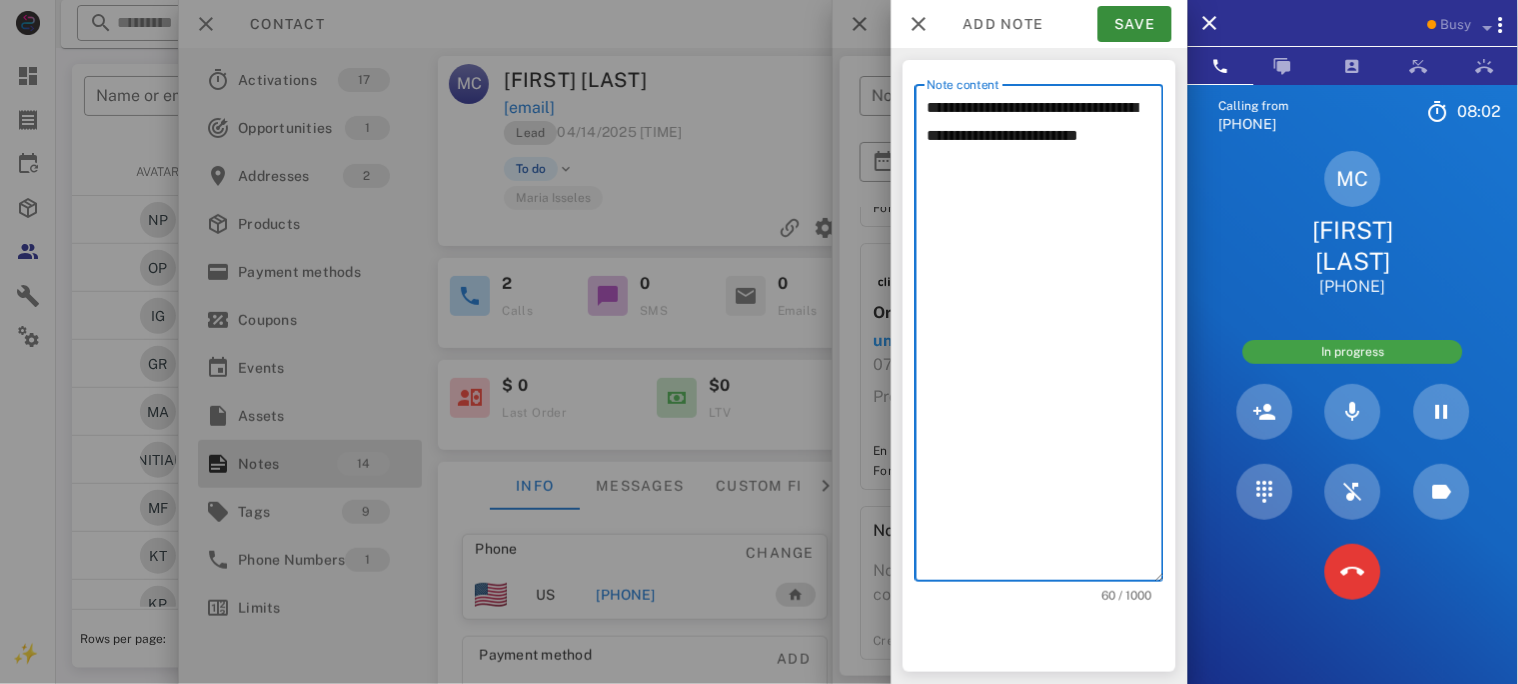 click on "**********" at bounding box center [1045, 338] 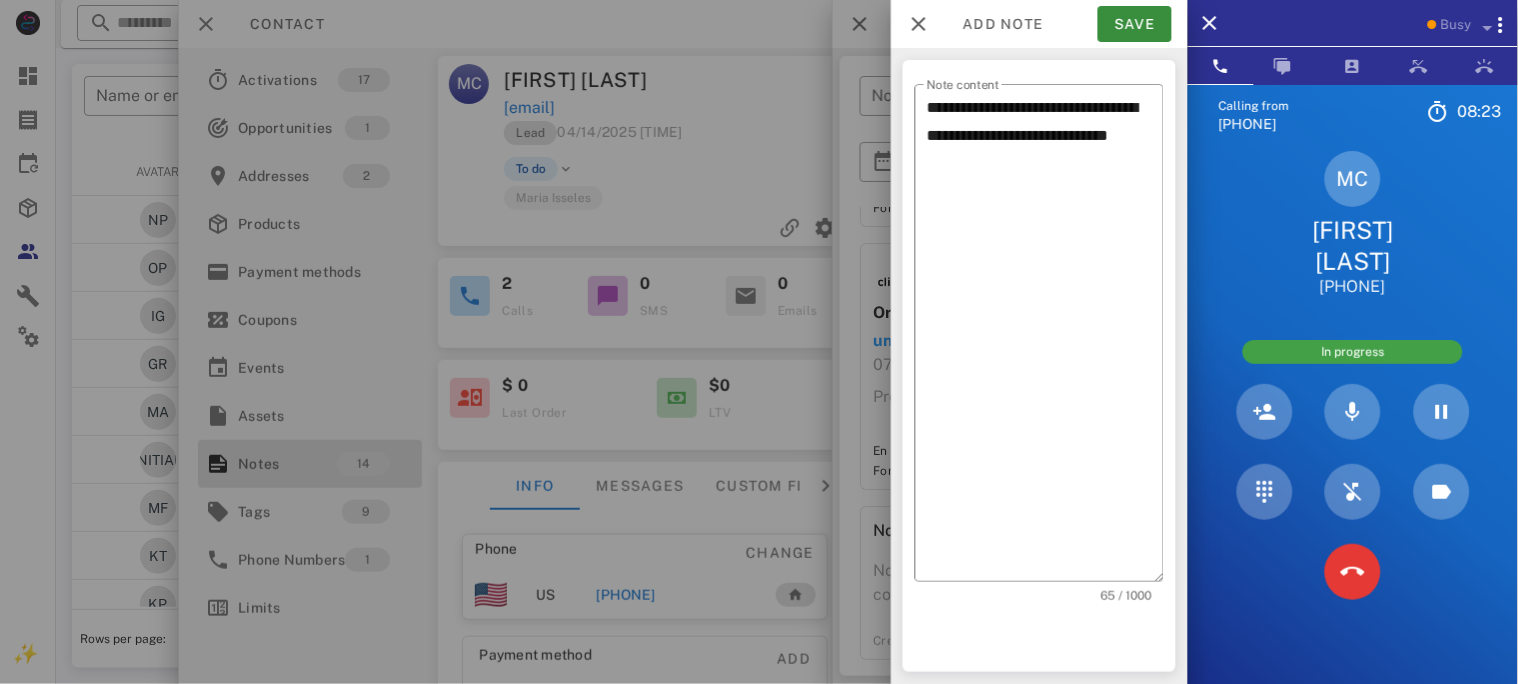click on "[INITIAL] [FIRST] [LAST]   [PHONE]" at bounding box center (1353, 224) 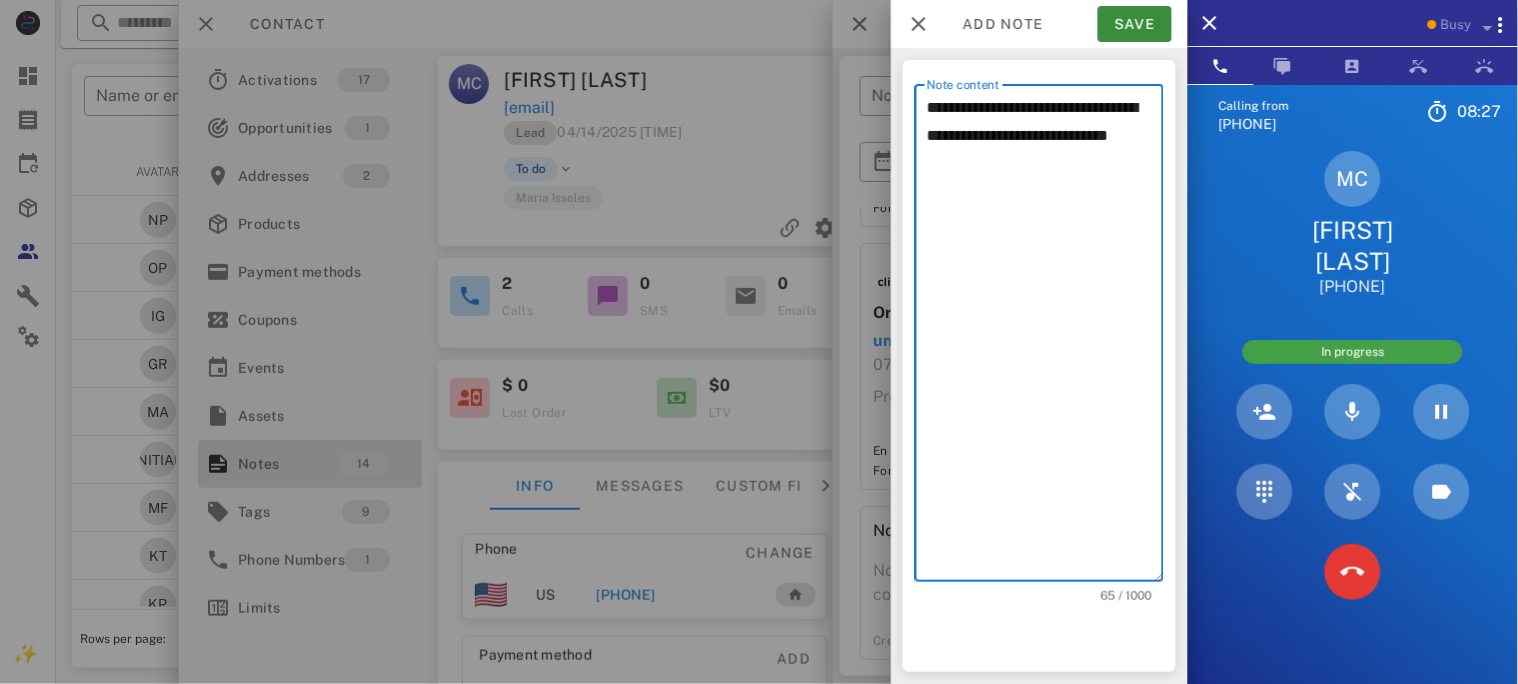 click on "**********" at bounding box center (1045, 338) 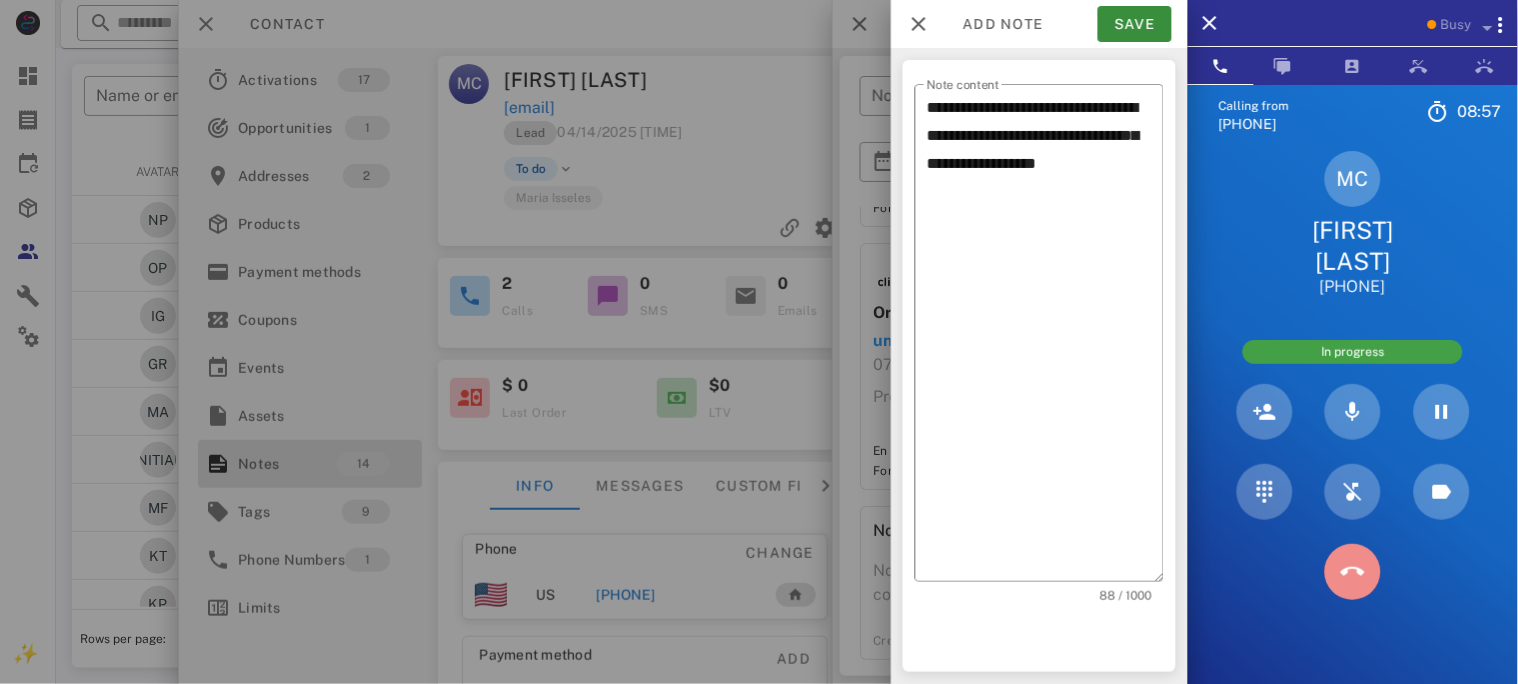 click at bounding box center (1353, 572) 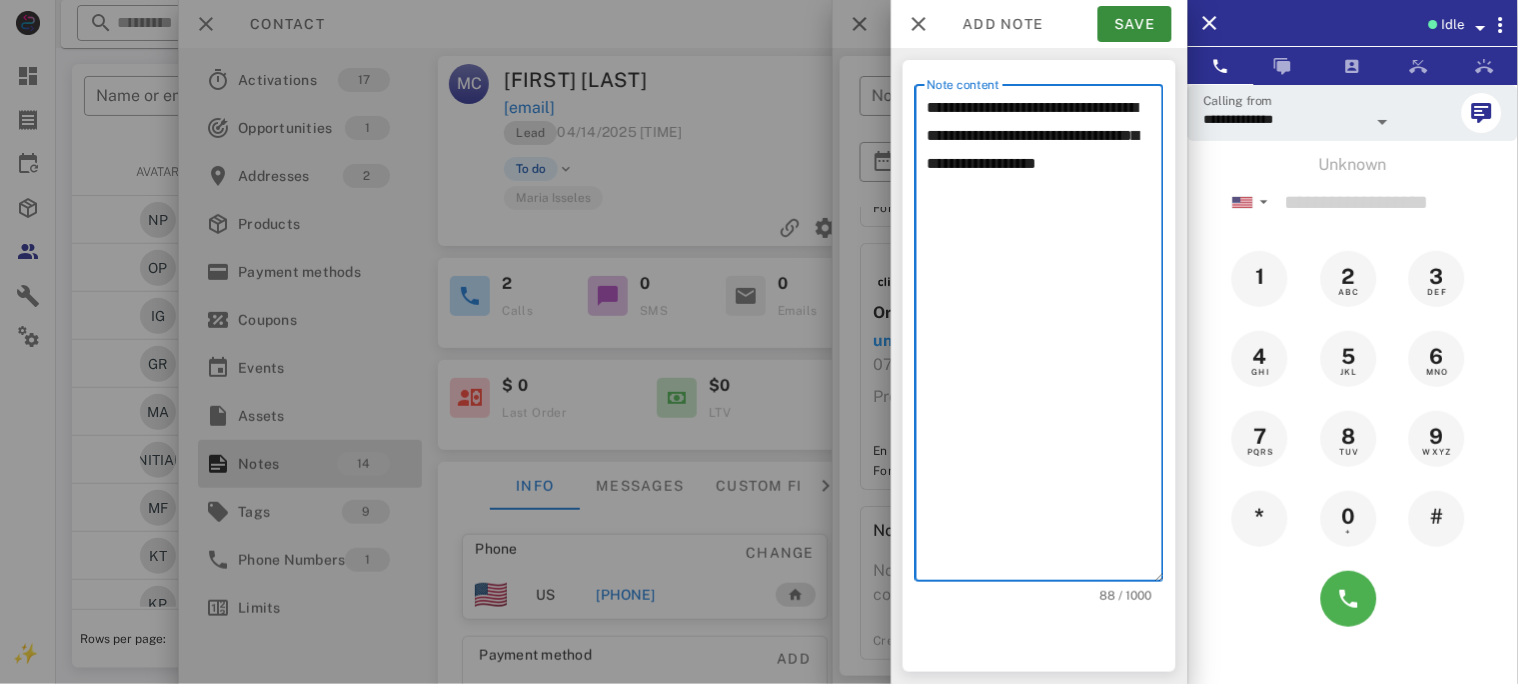 click on "**********" at bounding box center [1045, 338] 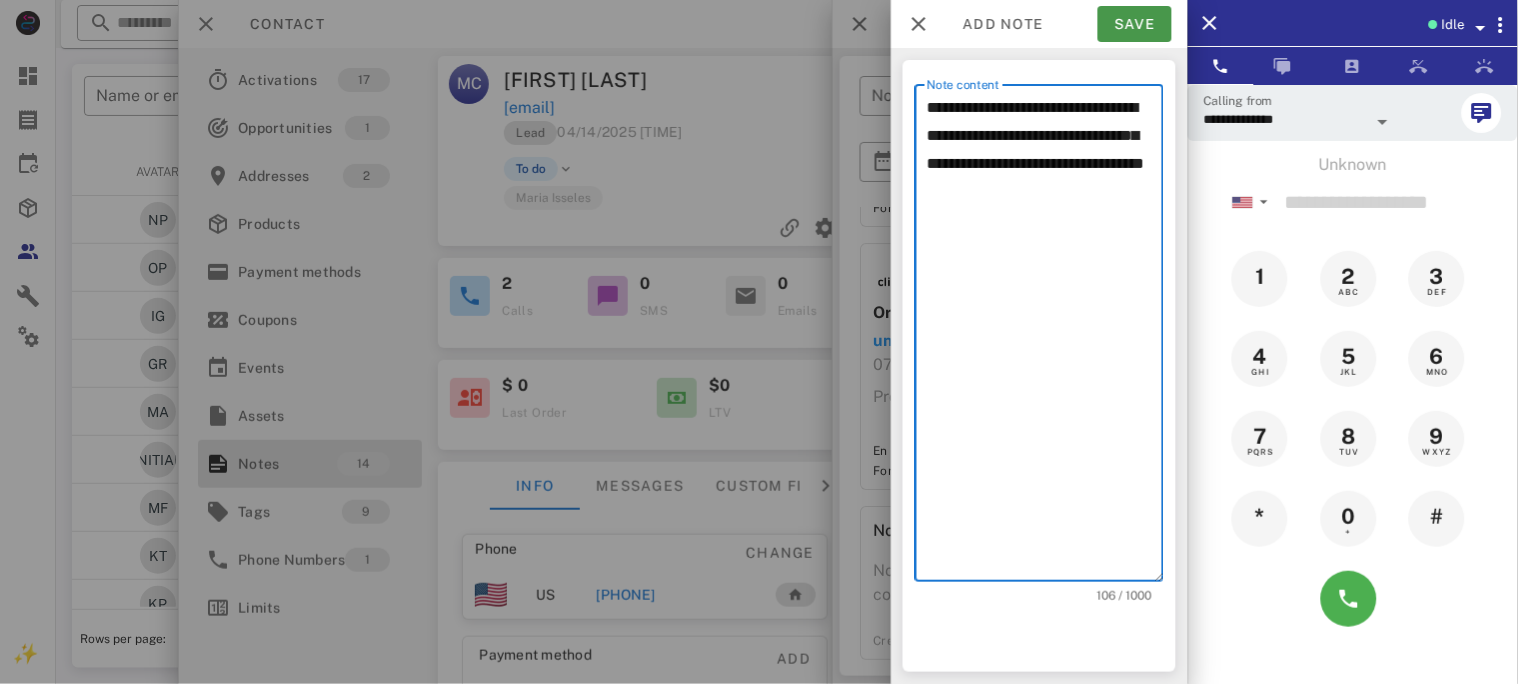 type on "**********" 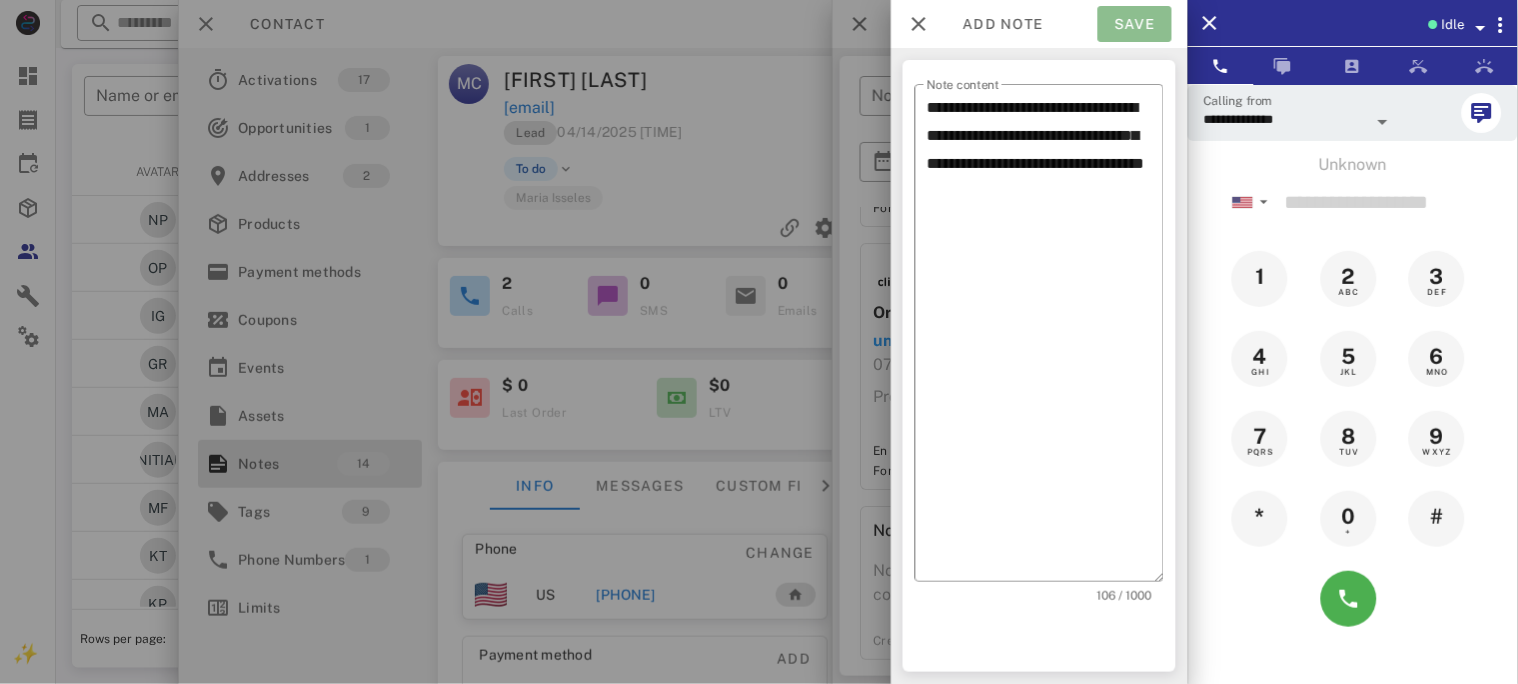 click on "Save" at bounding box center (1135, 24) 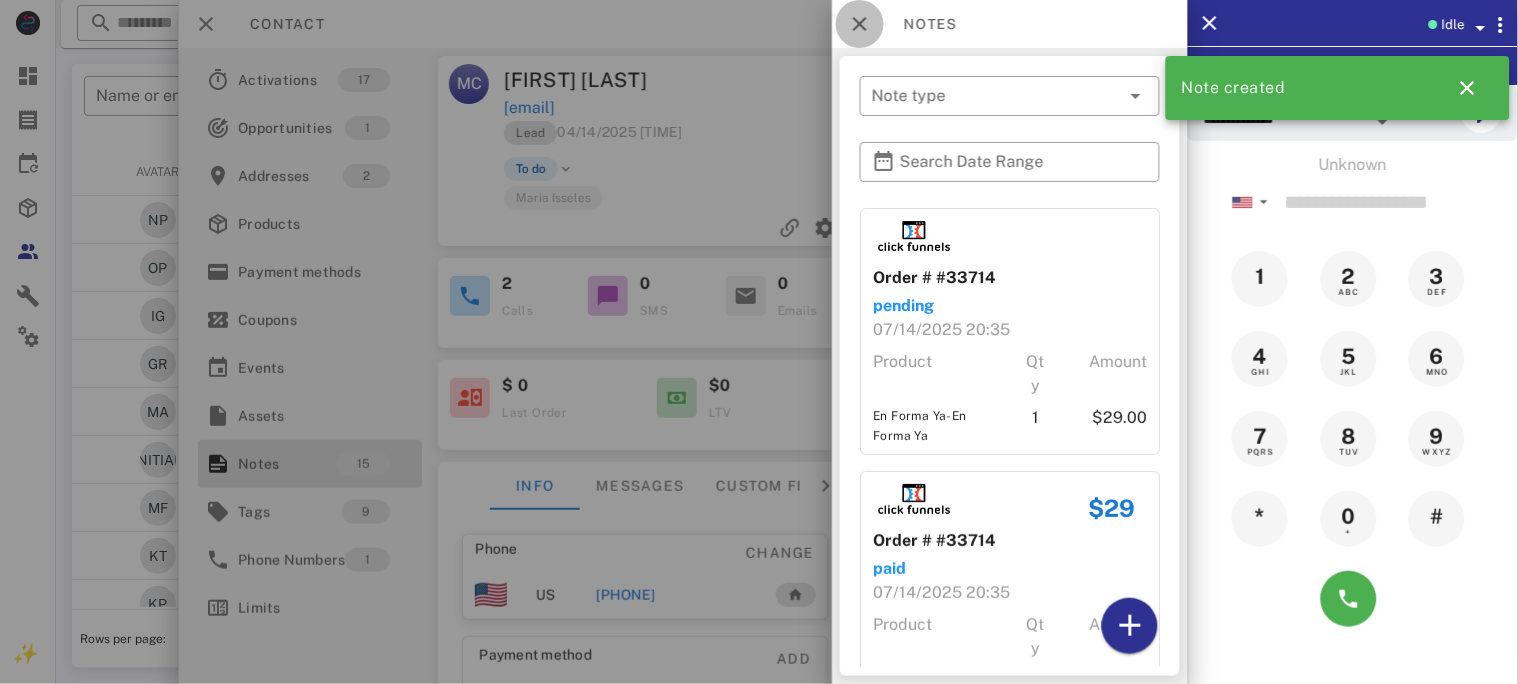 click at bounding box center [860, 24] 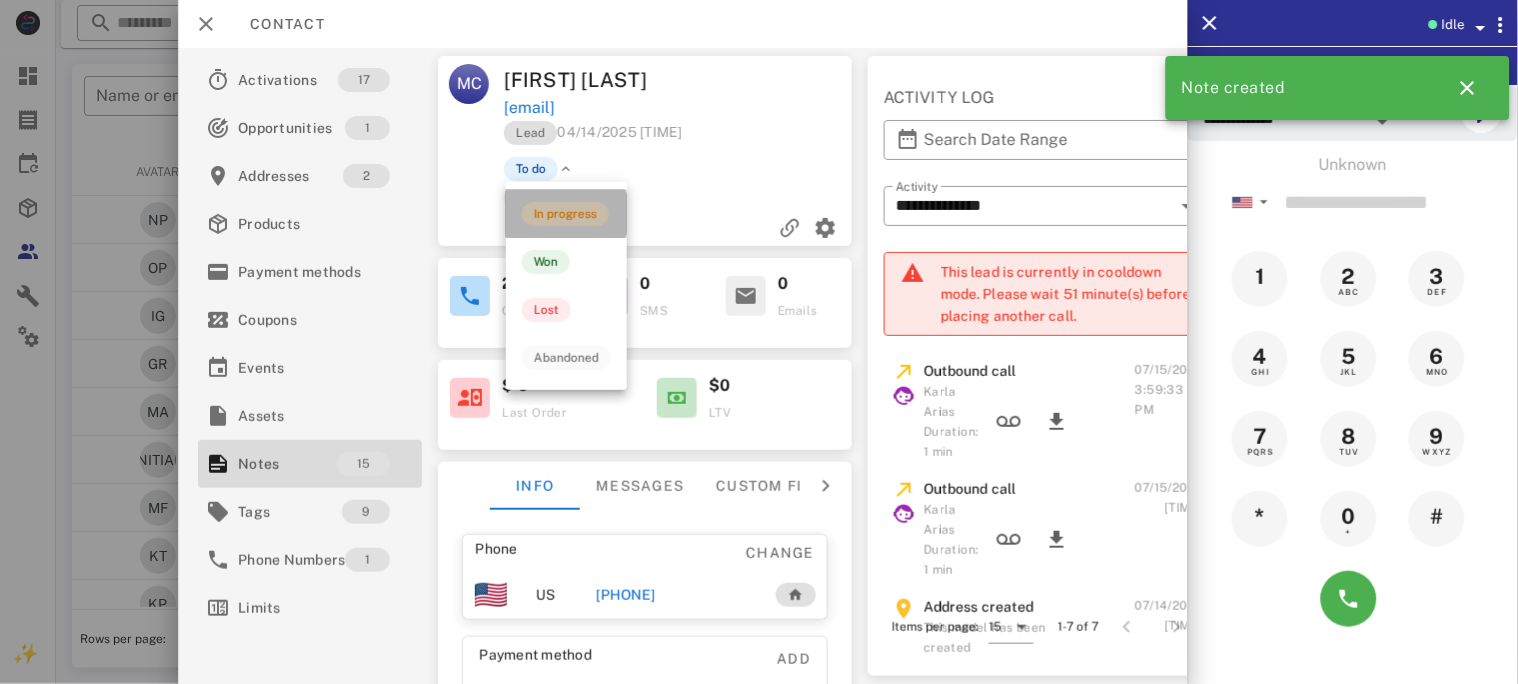 click on "In progress" at bounding box center [565, 214] 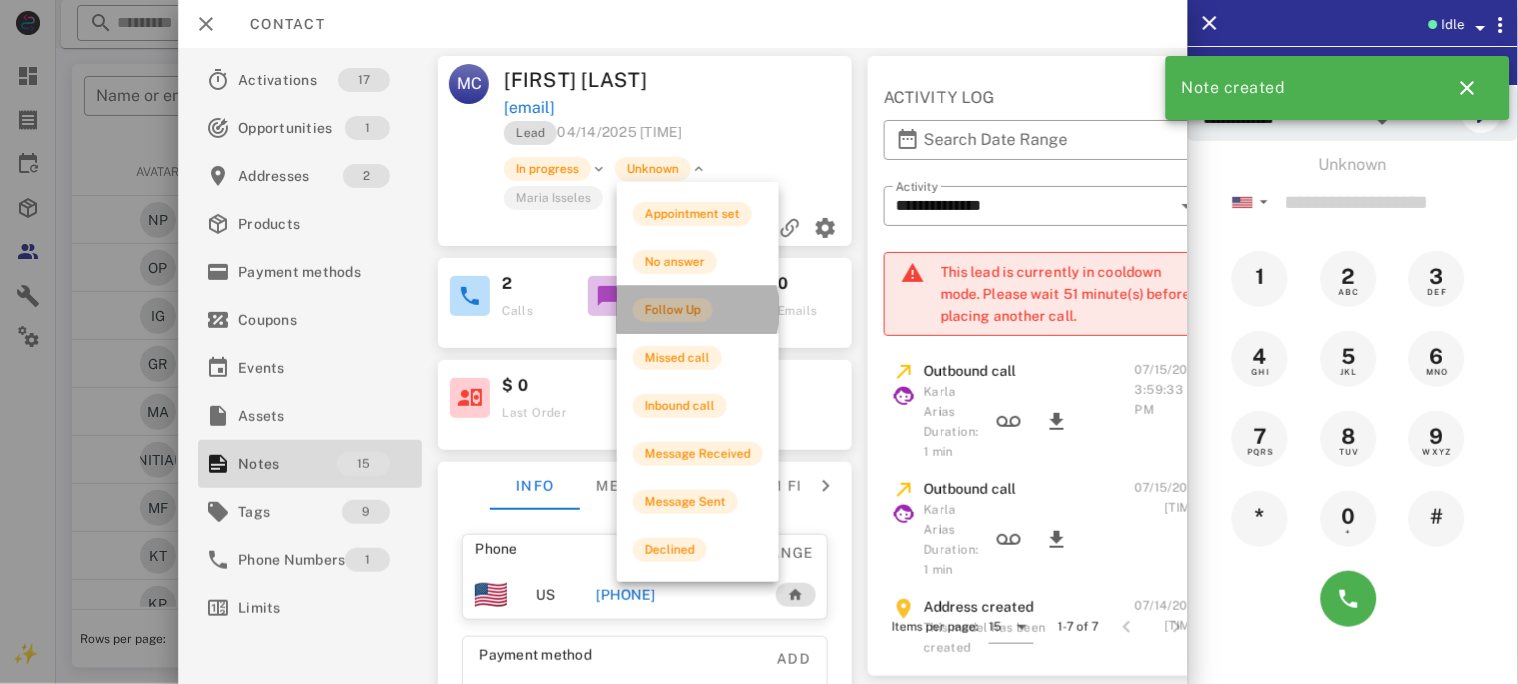 click on "Follow Up" at bounding box center (673, 310) 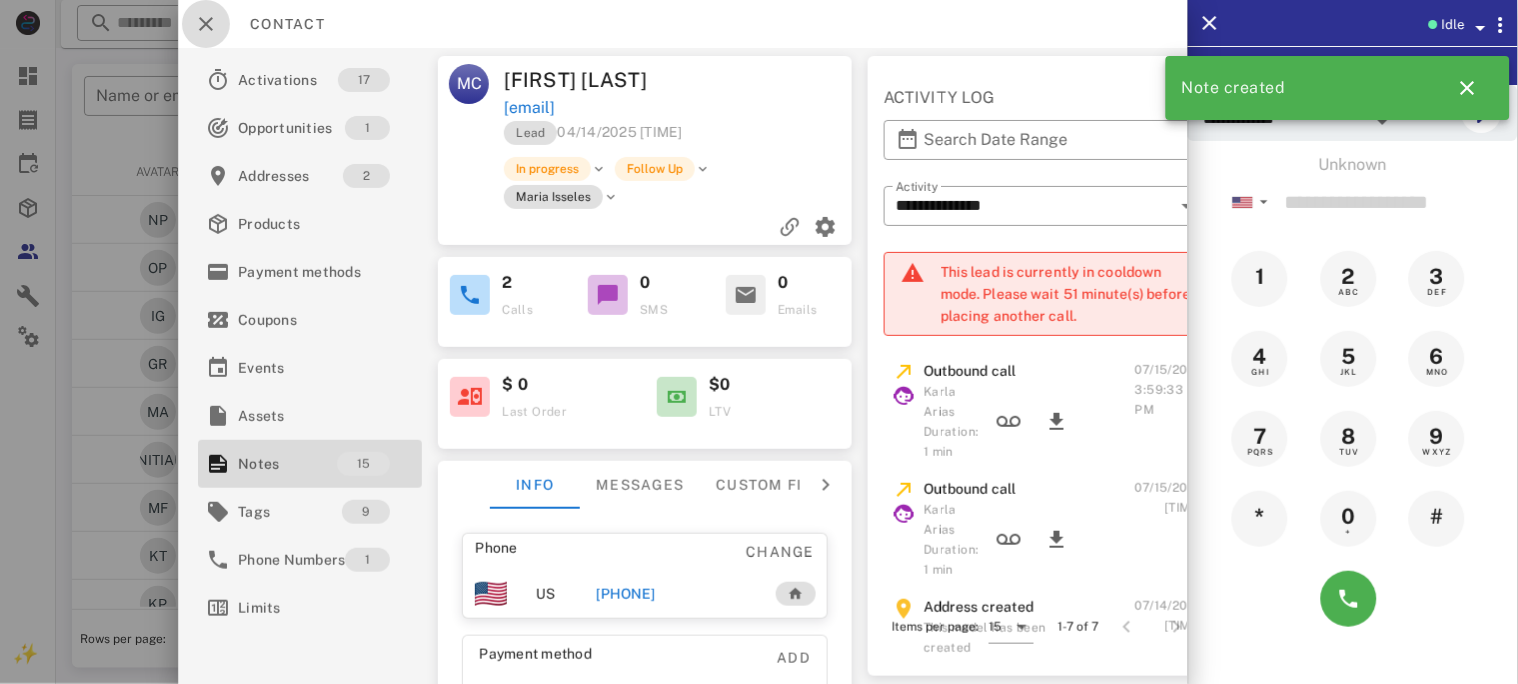 click at bounding box center [206, 24] 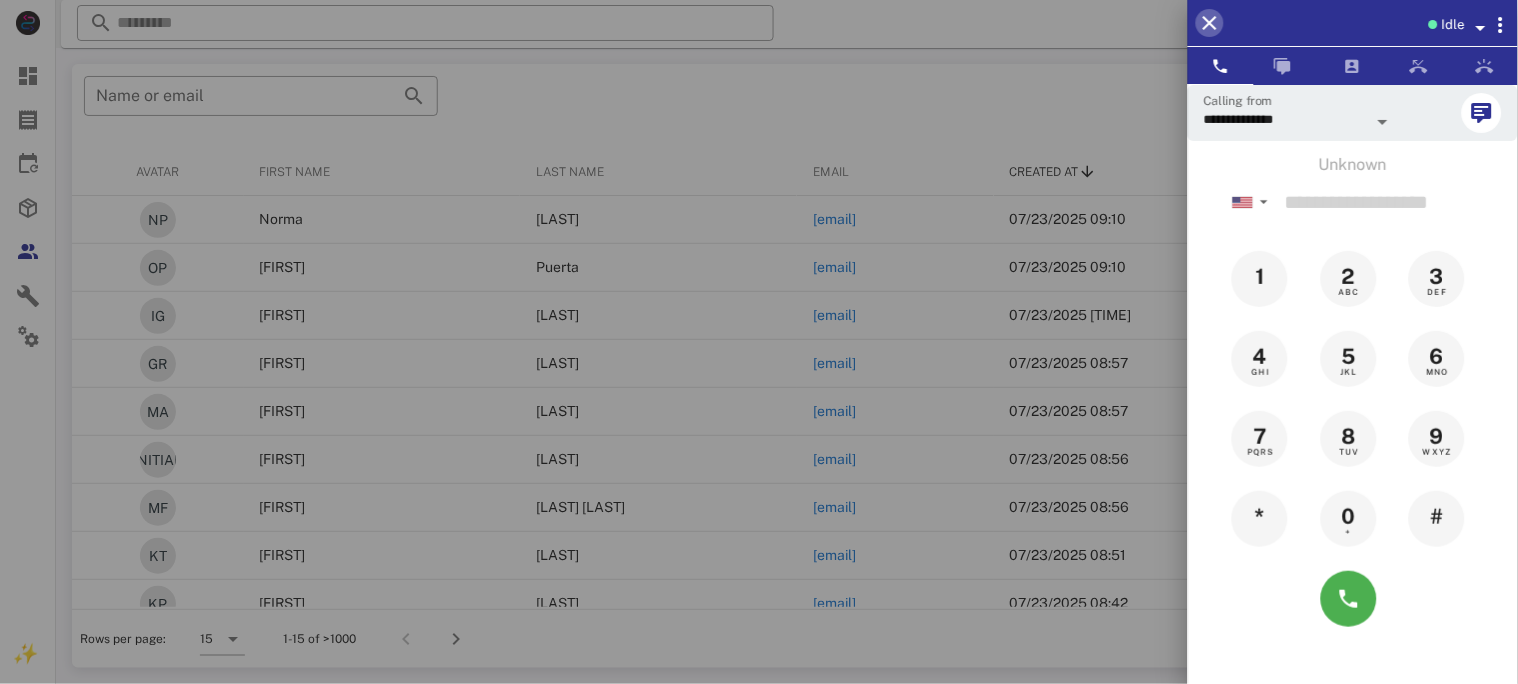 click at bounding box center [1210, 23] 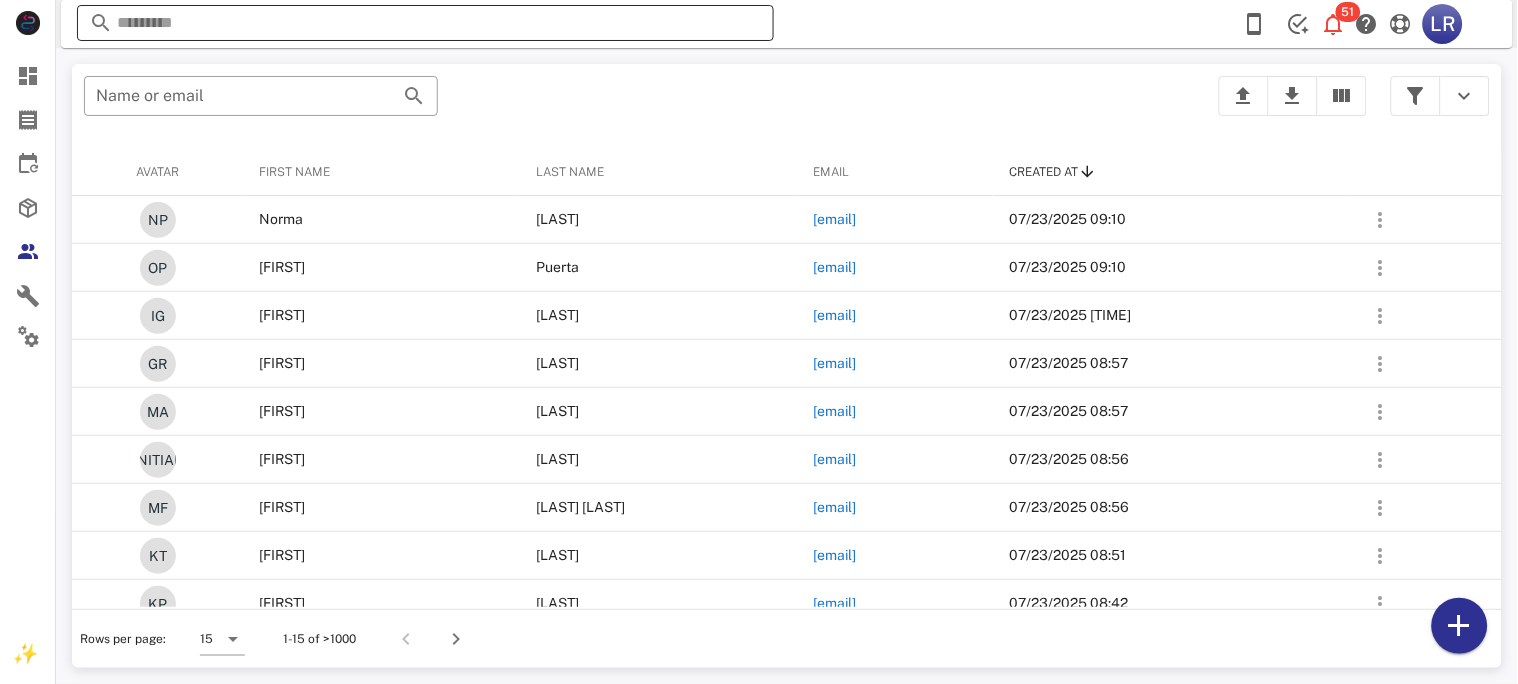 click at bounding box center [425, 23] 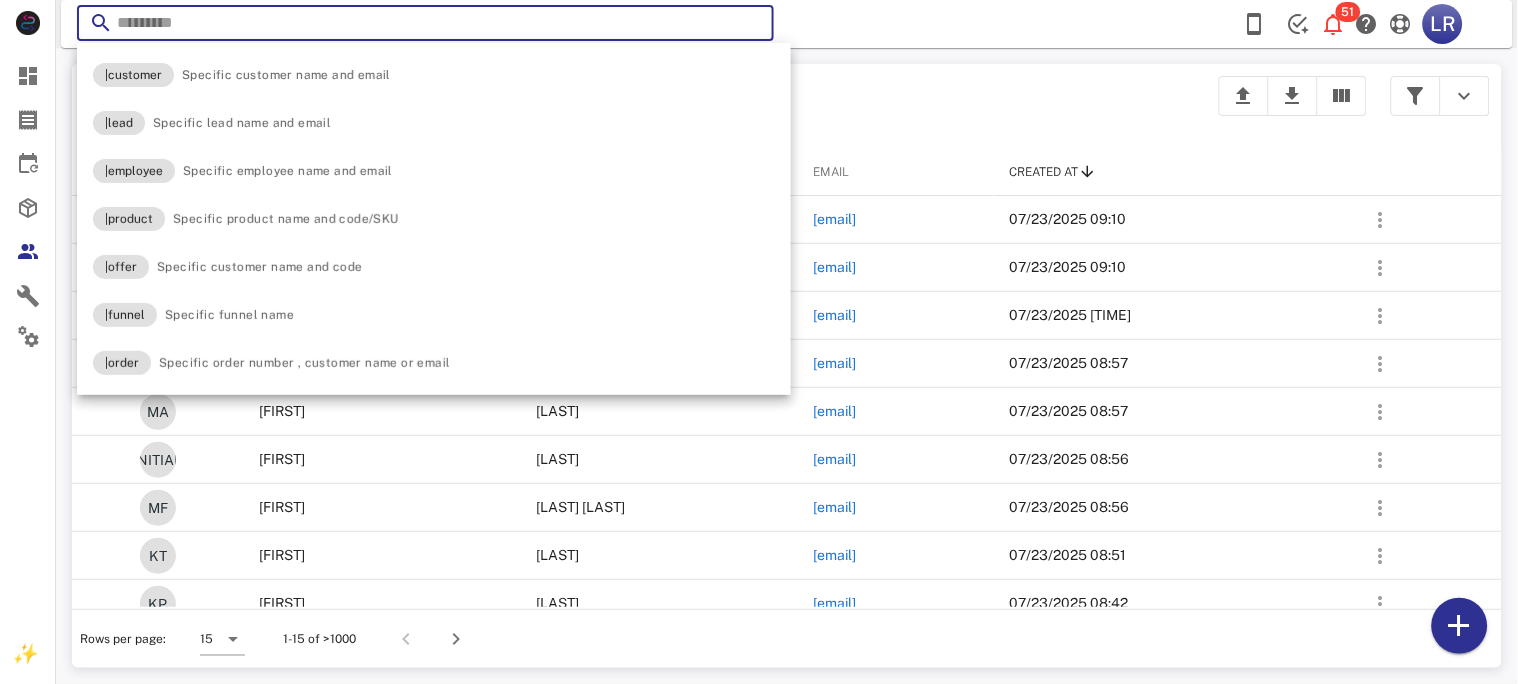 paste on "**********" 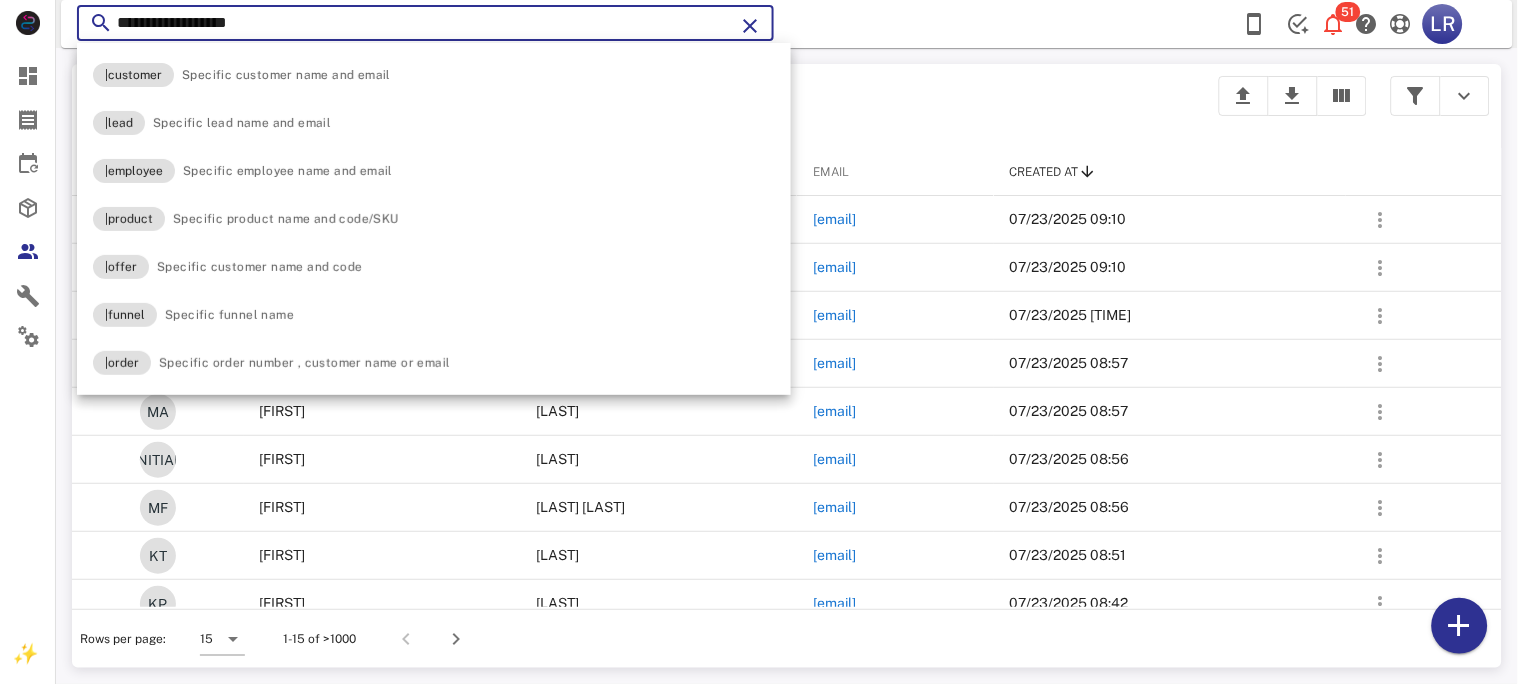 type on "**********" 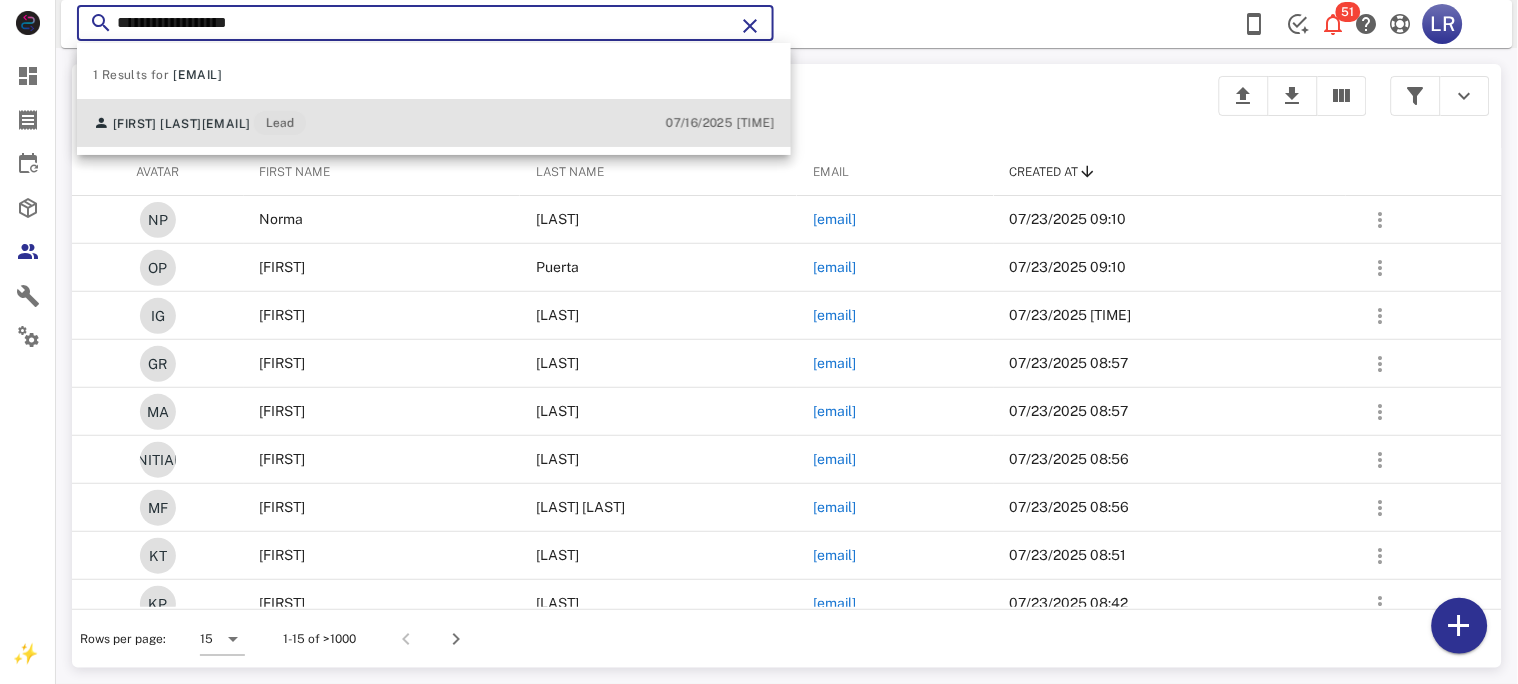 click on "[FIRST] [LAST]" at bounding box center [157, 124] 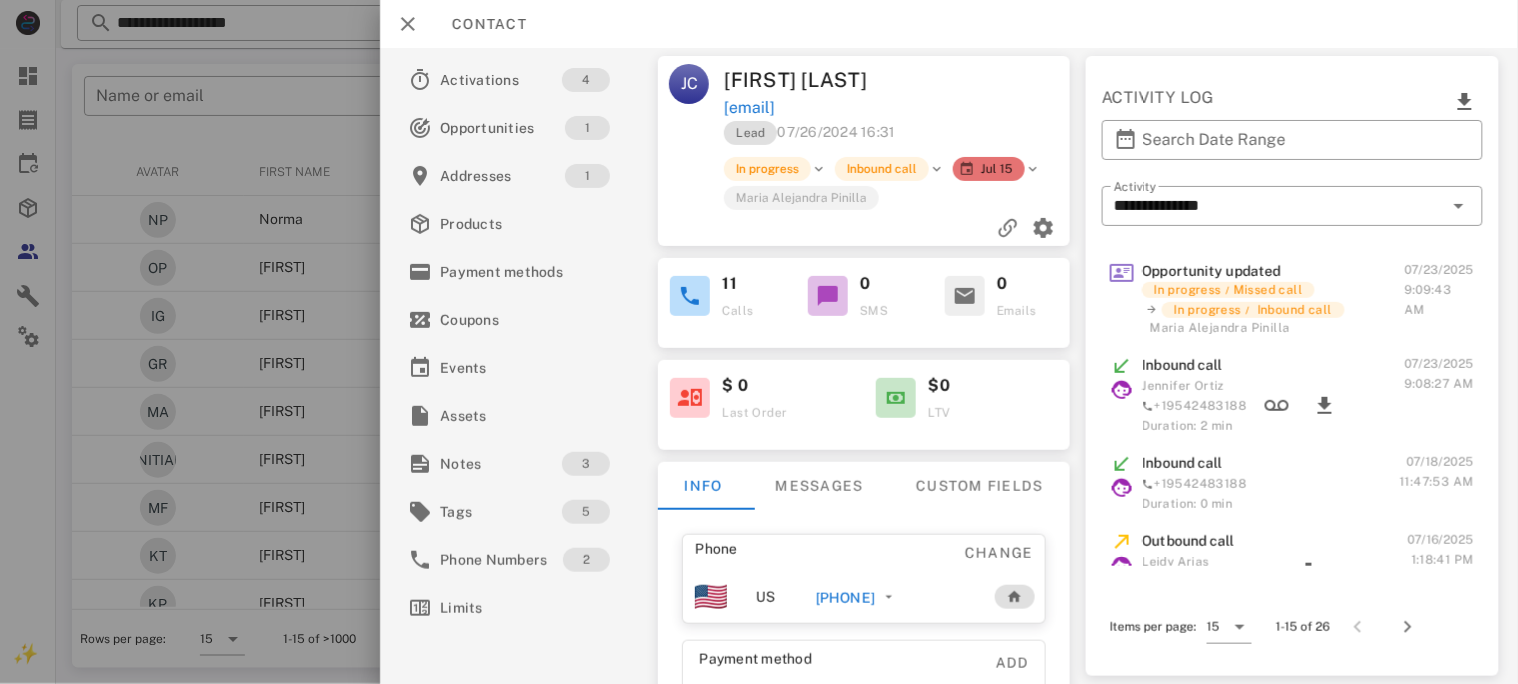 click on "[PHONE]" at bounding box center [845, 598] 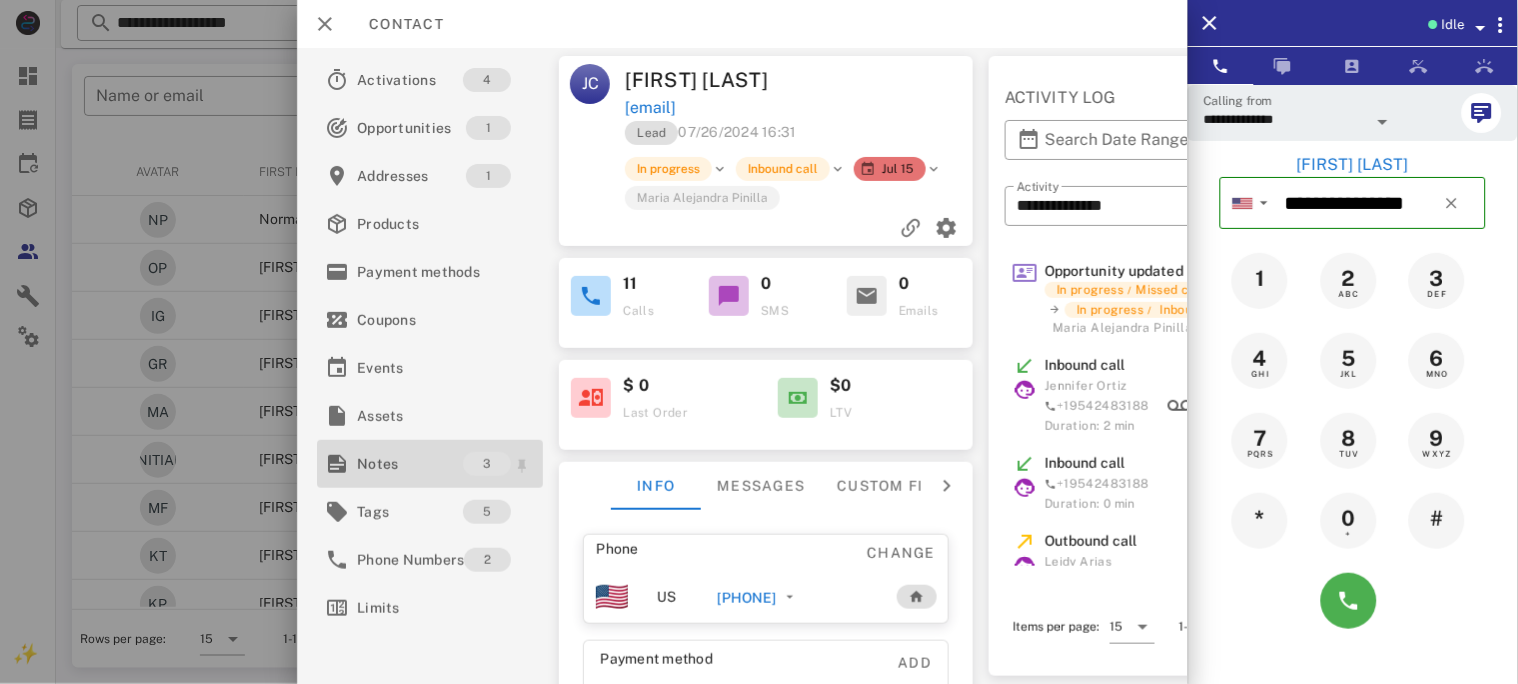 click on "Notes" at bounding box center (410, 464) 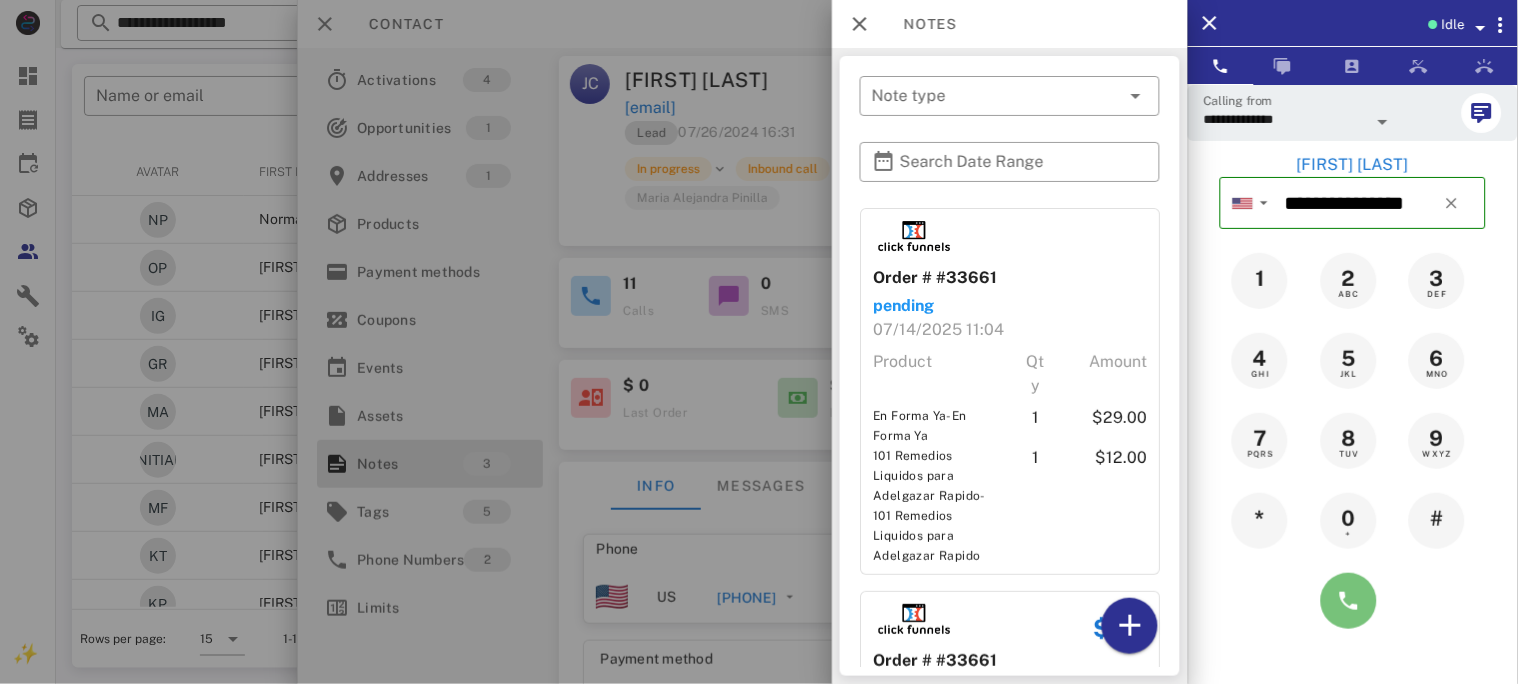 click at bounding box center [1349, 601] 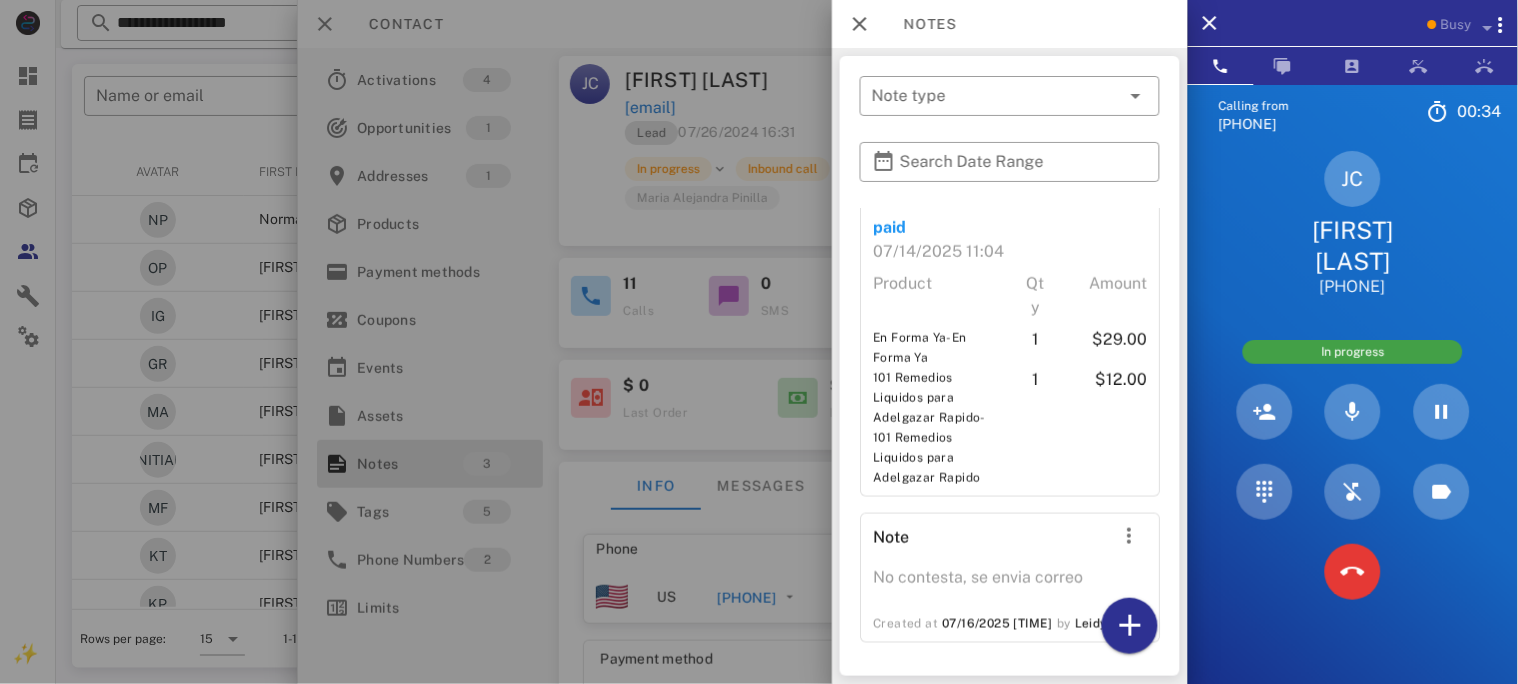 scroll, scrollTop: 462, scrollLeft: 0, axis: vertical 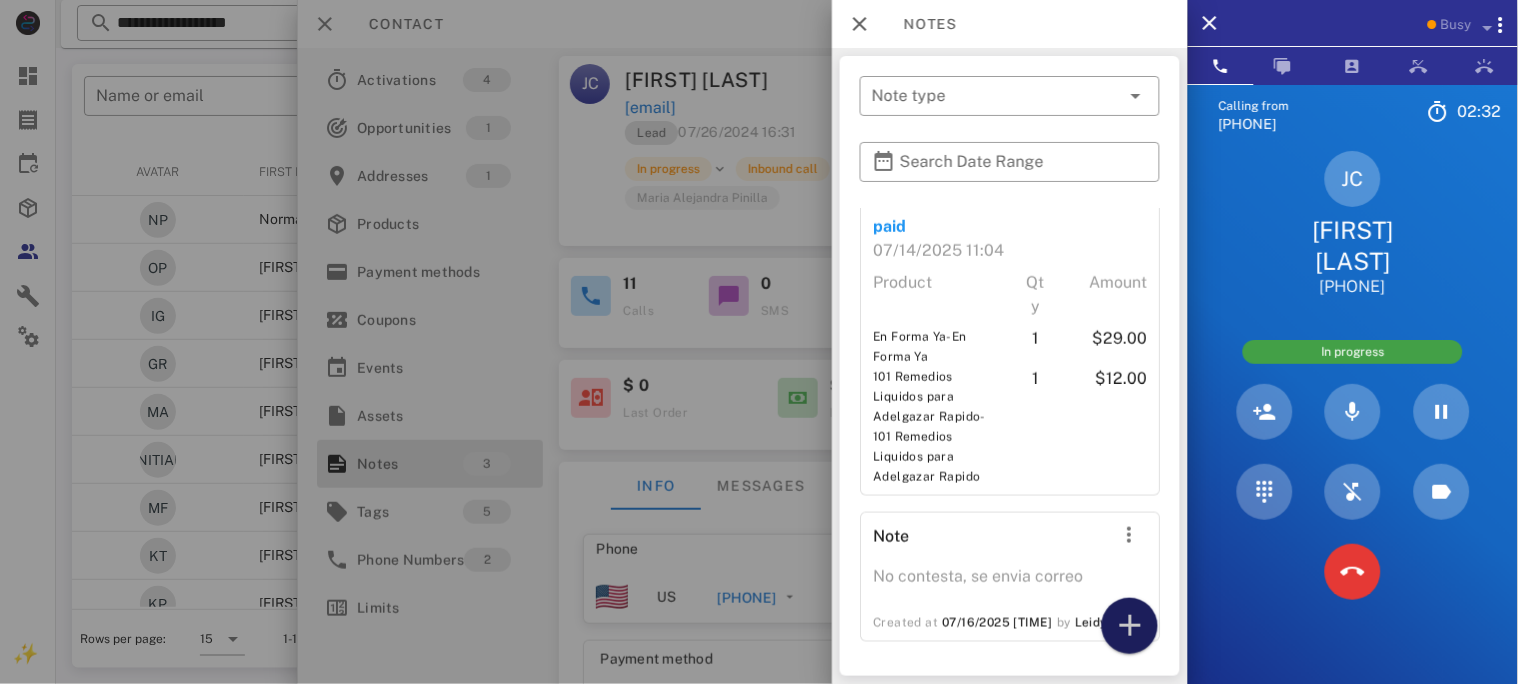 click at bounding box center (1130, 626) 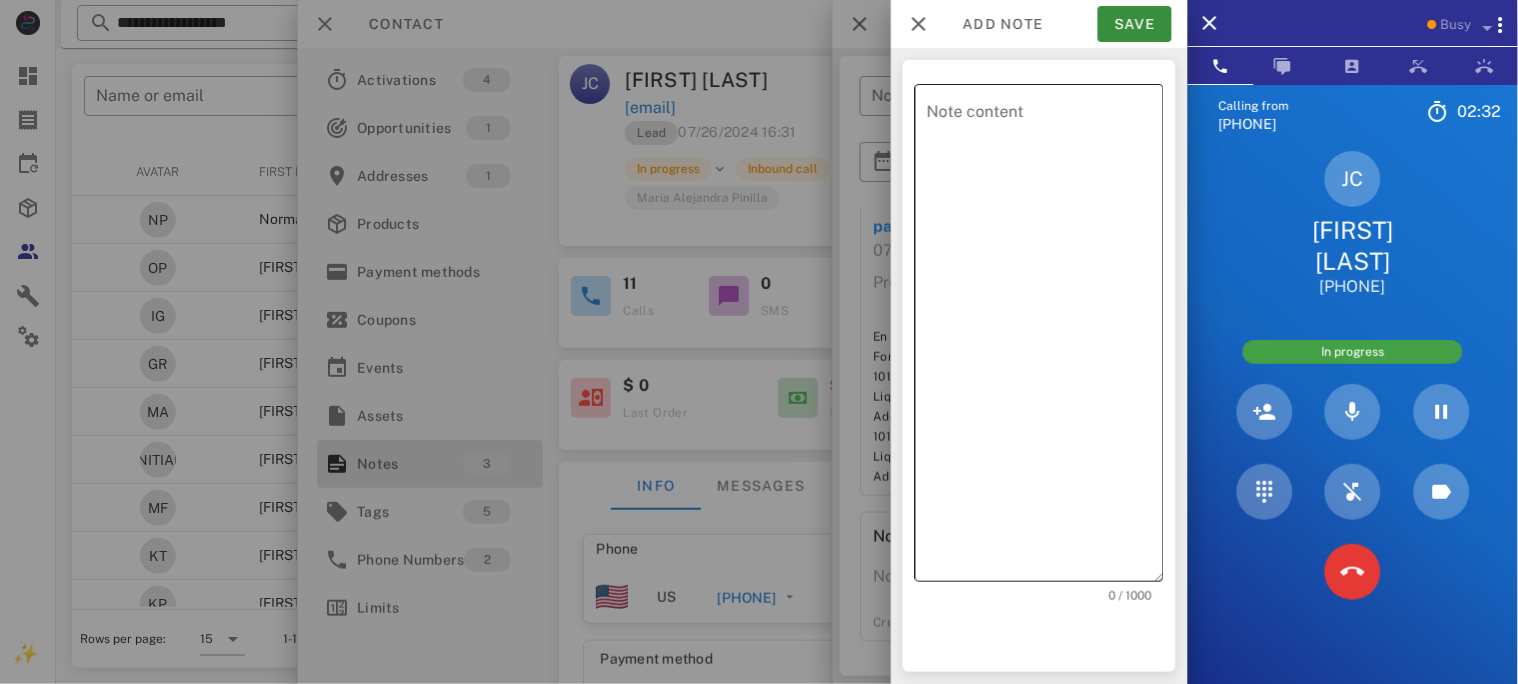 click on "Note content" at bounding box center [1045, 338] 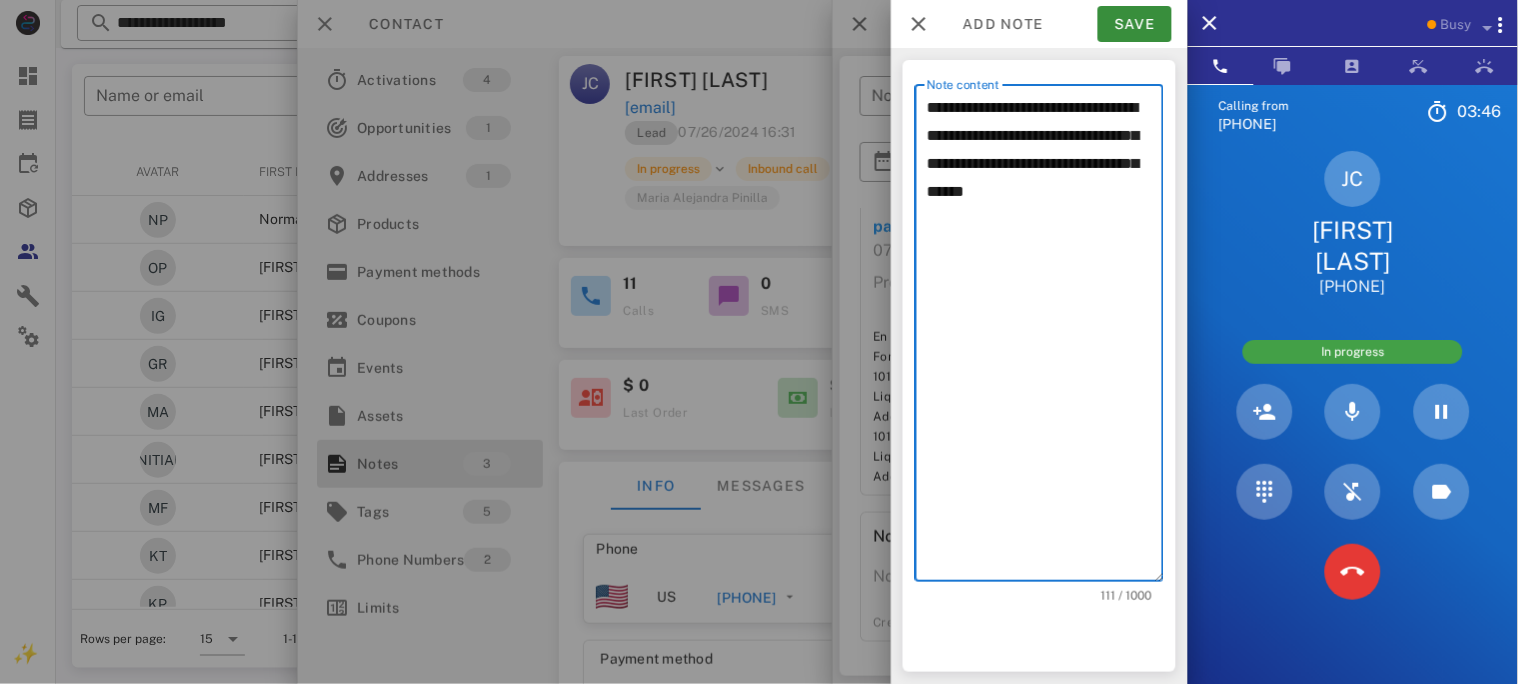 type on "**********" 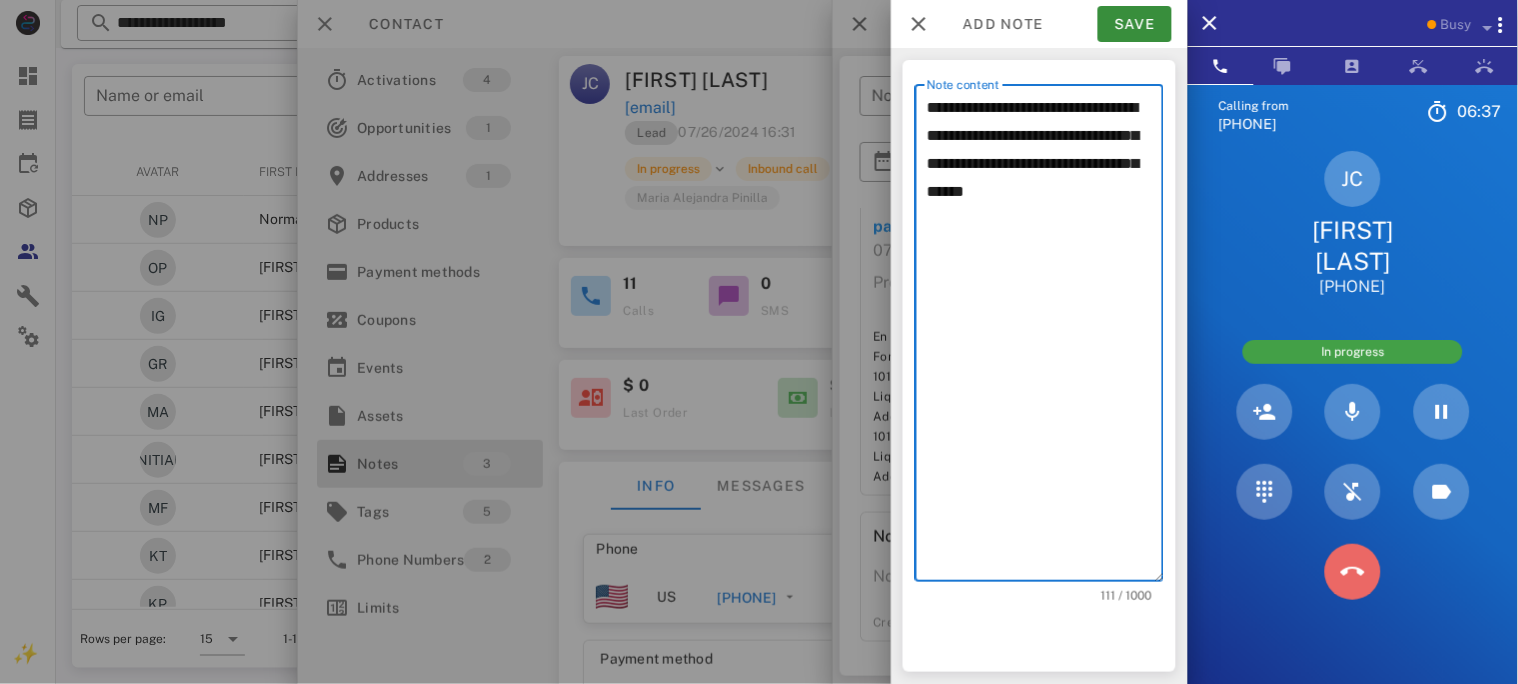 click at bounding box center [1353, 572] 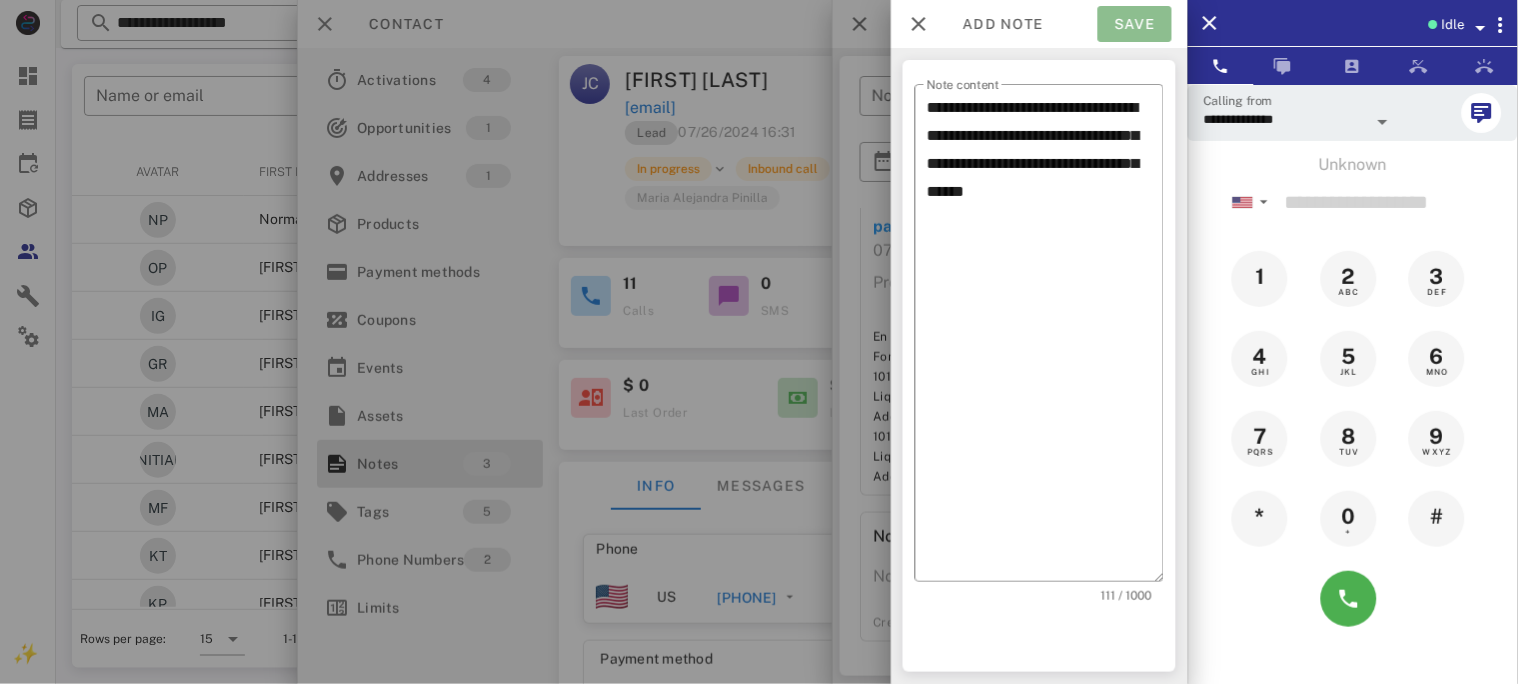 click on "Save" at bounding box center (1135, 24) 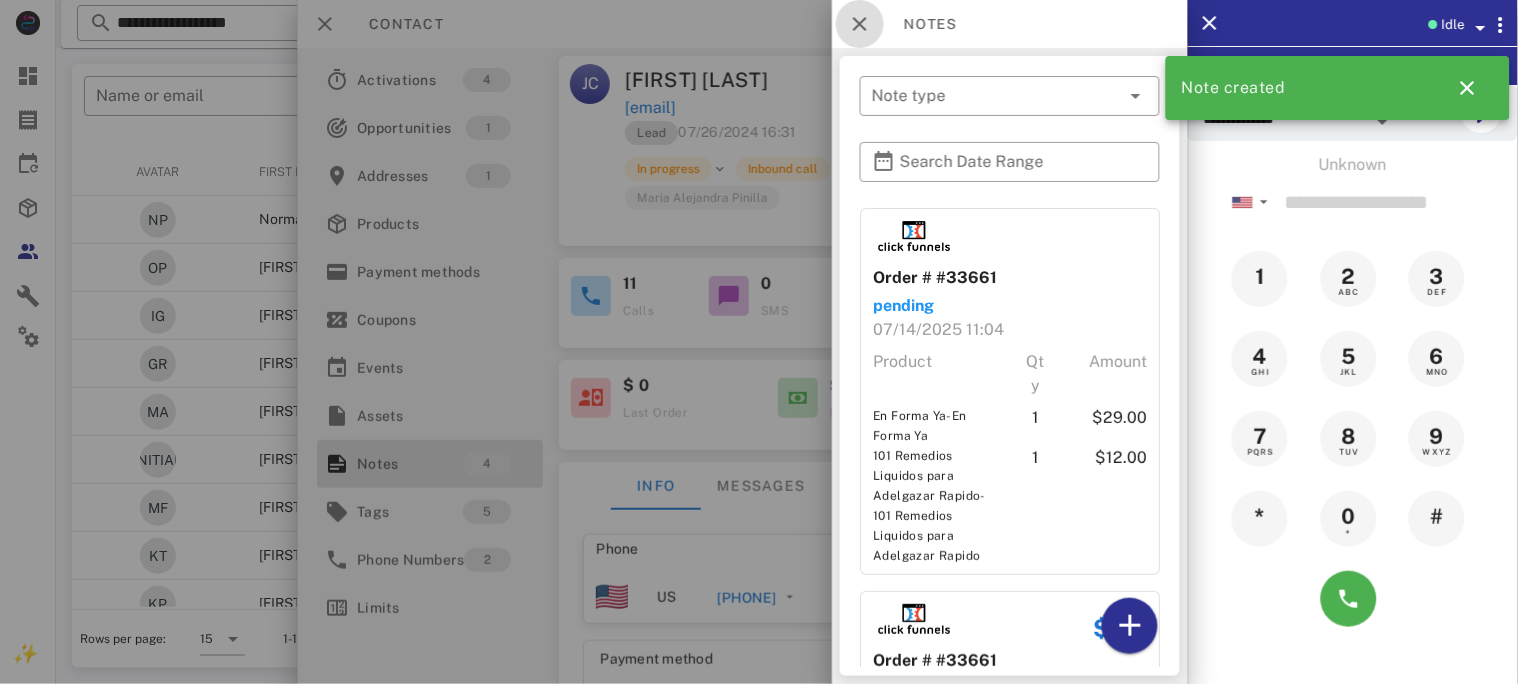 click at bounding box center [860, 24] 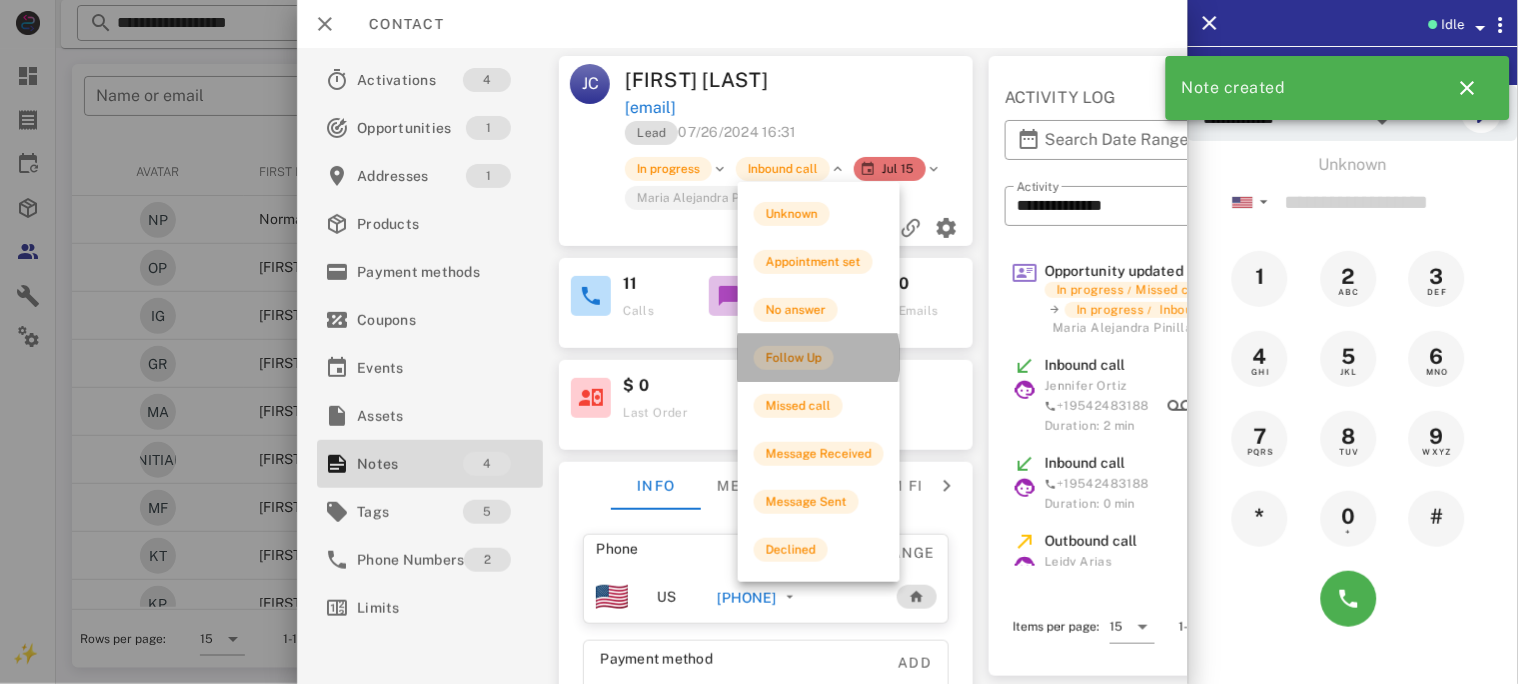 click on "Follow Up" at bounding box center (794, 358) 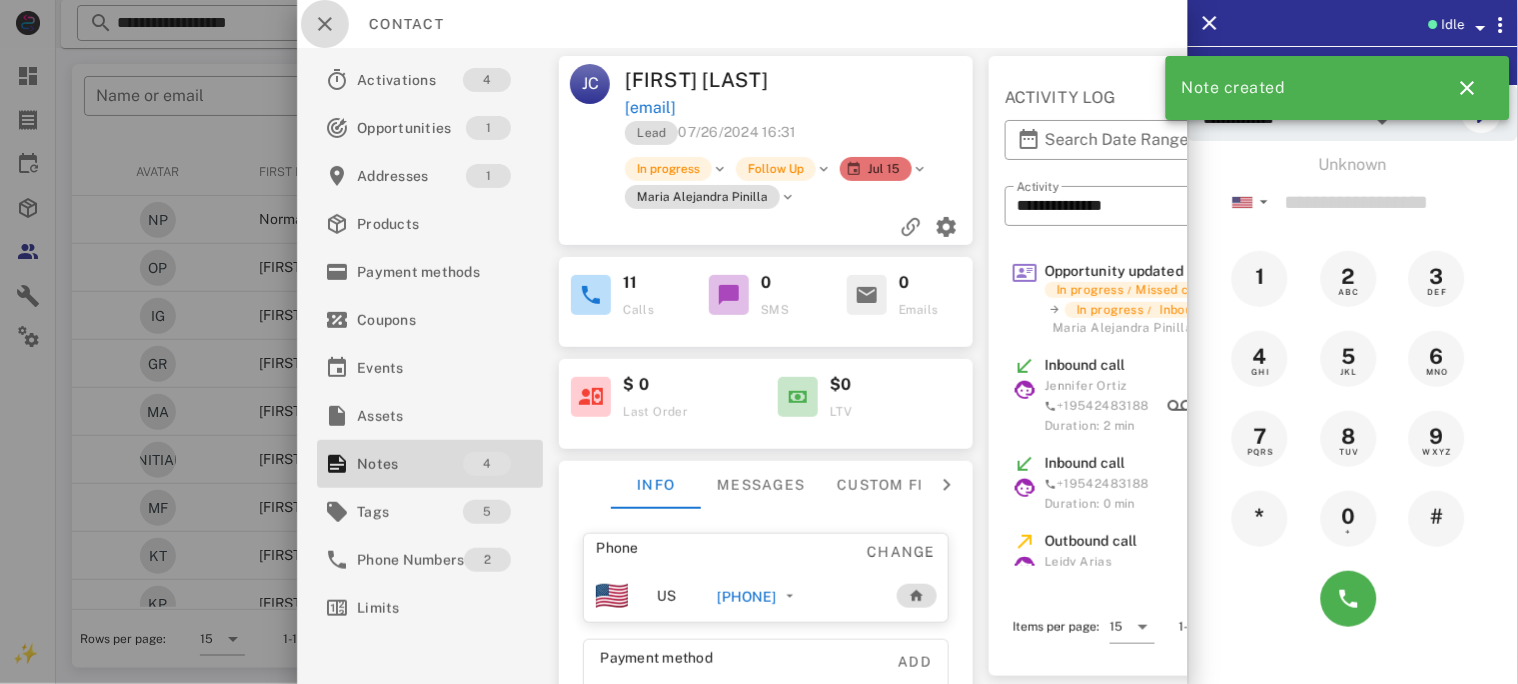 click at bounding box center (325, 24) 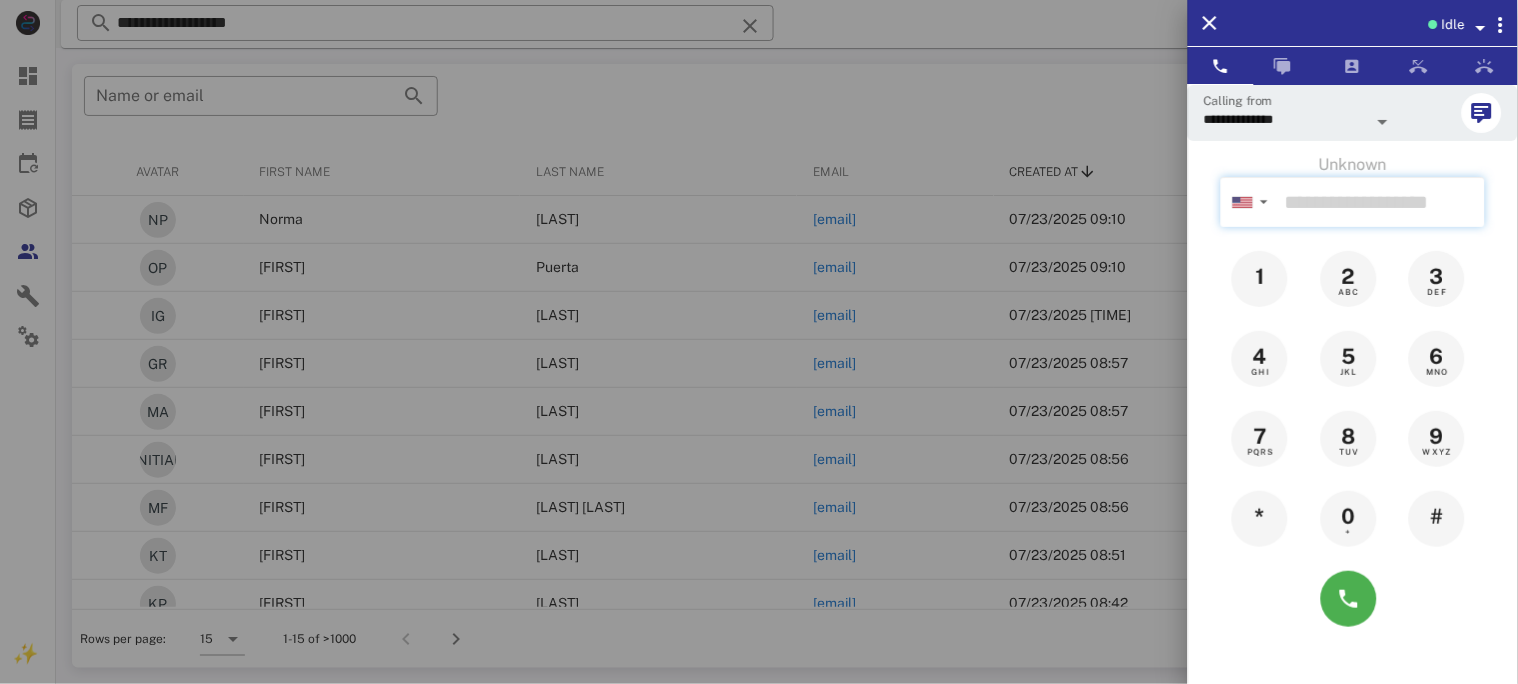drag, startPoint x: 1294, startPoint y: 204, endPoint x: 1281, endPoint y: 199, distance: 13.928389 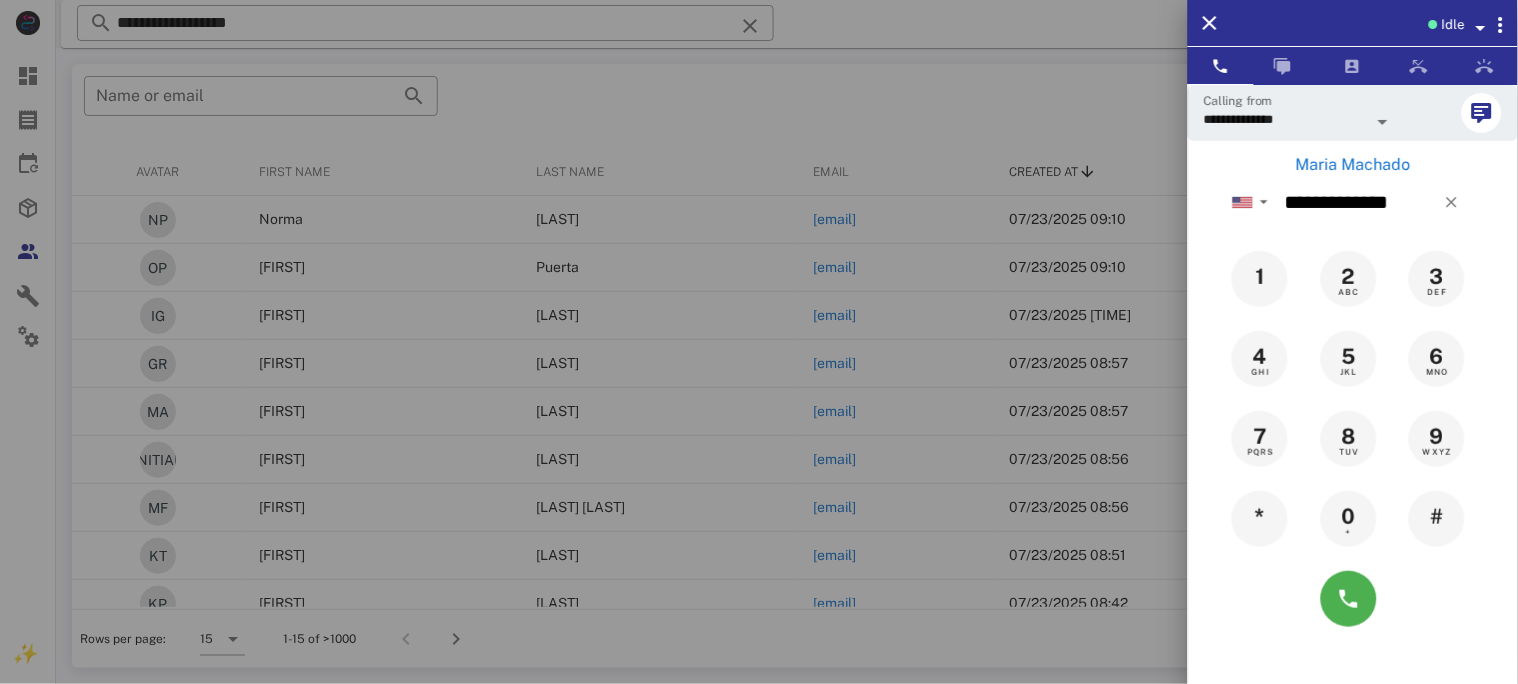 click on "Maria Machado" at bounding box center (1353, 165) 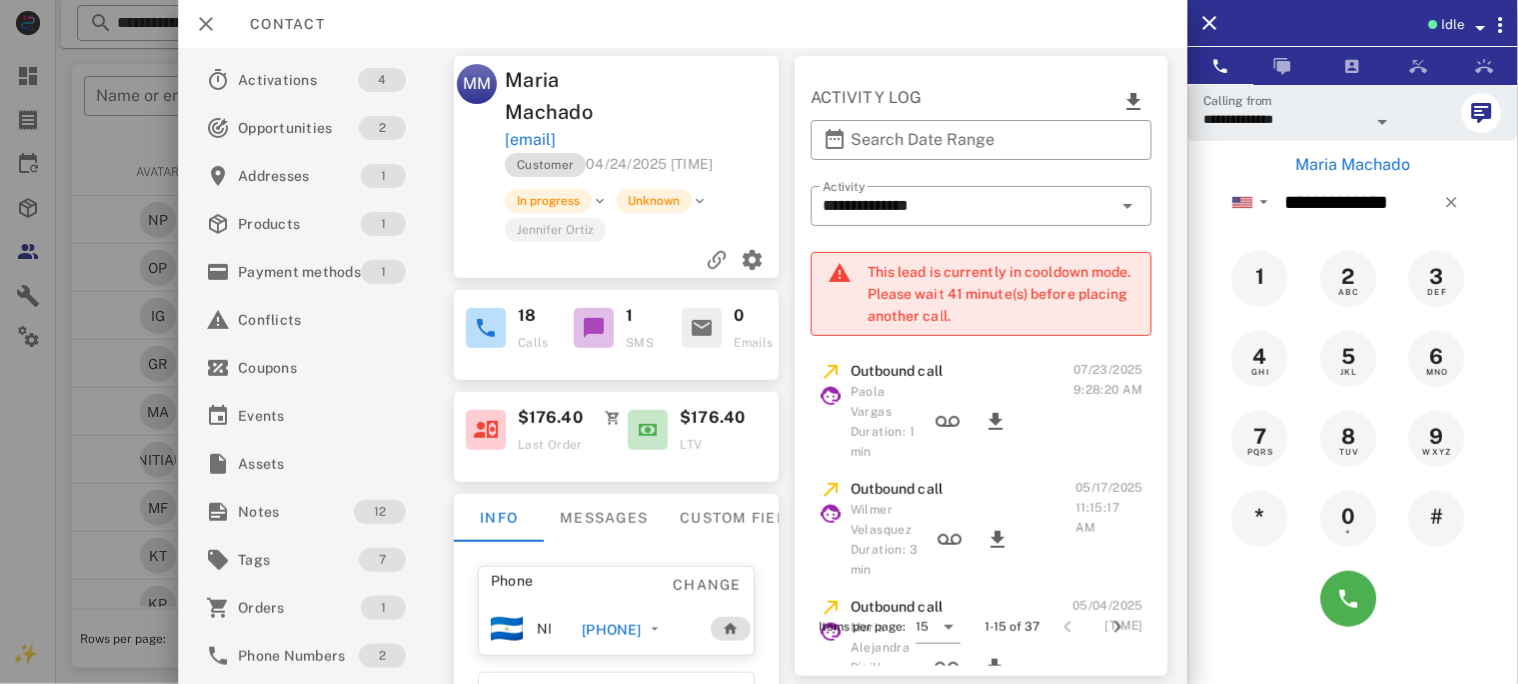 click on "[PHONE]" at bounding box center (612, 630) 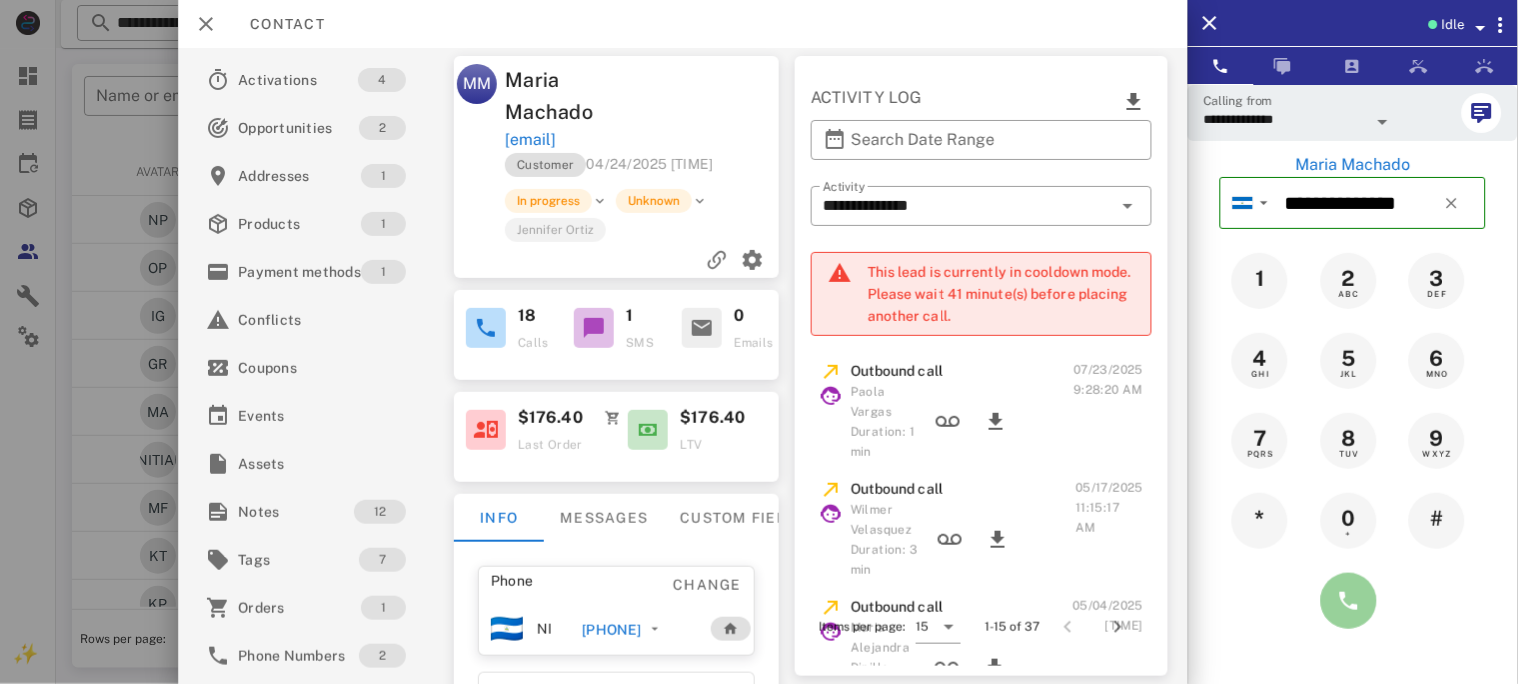 click at bounding box center [1349, 601] 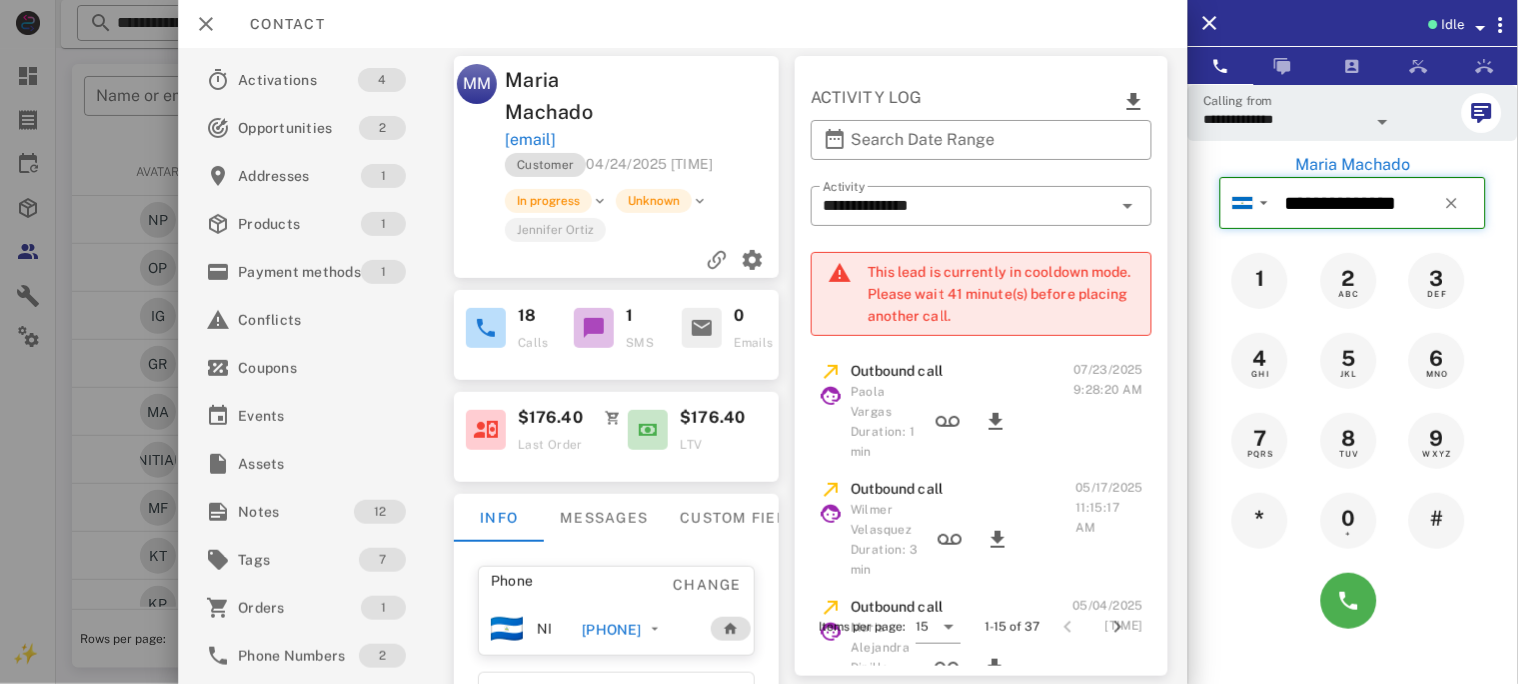 type 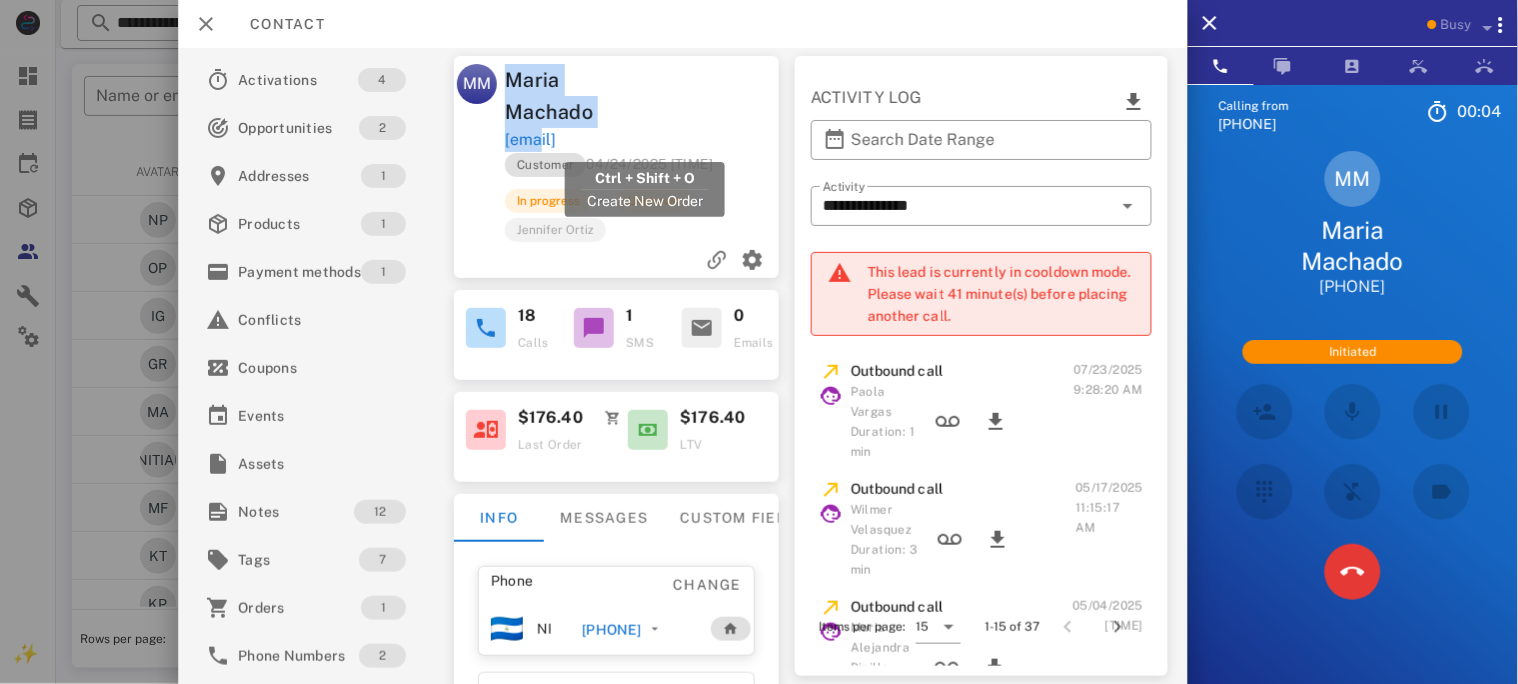 drag, startPoint x: 500, startPoint y: 138, endPoint x: 530, endPoint y: 138, distance: 30 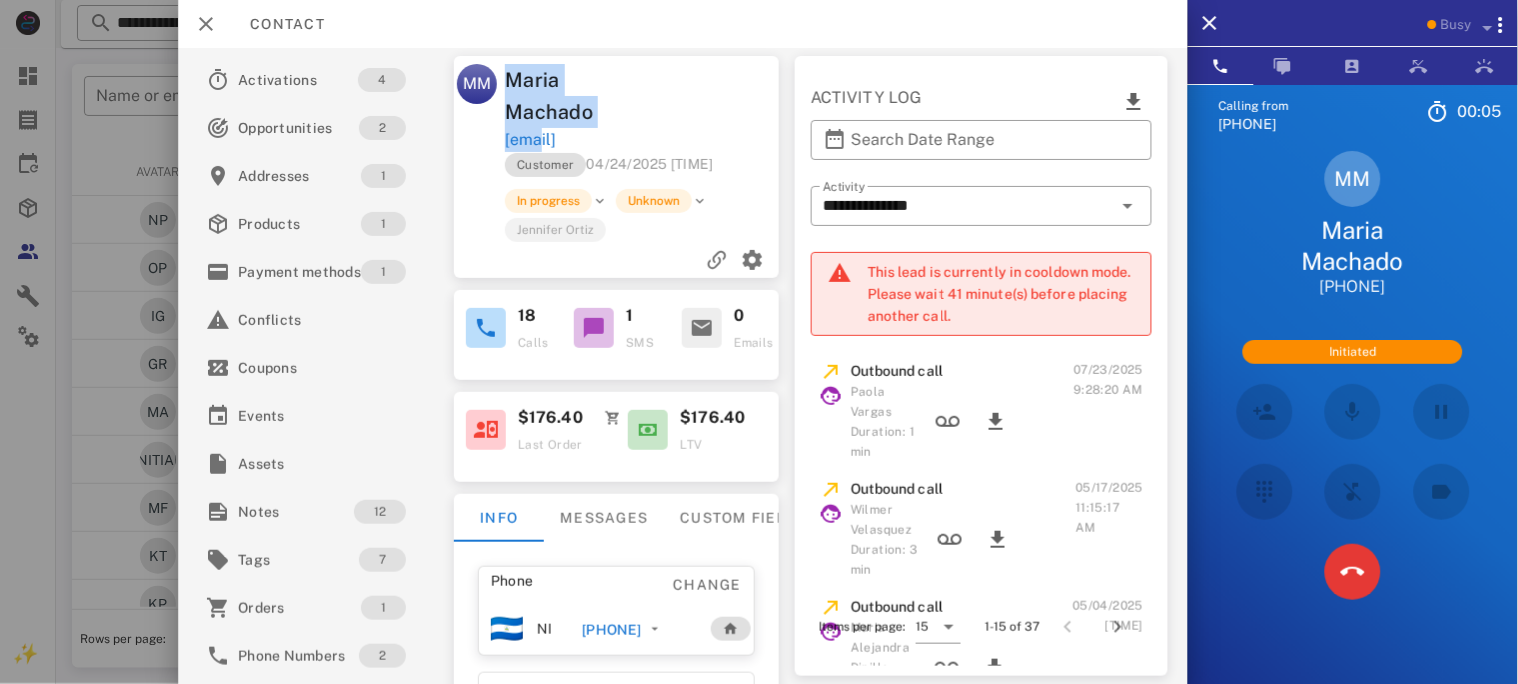 click on "Maria Machado" at bounding box center (574, 96) 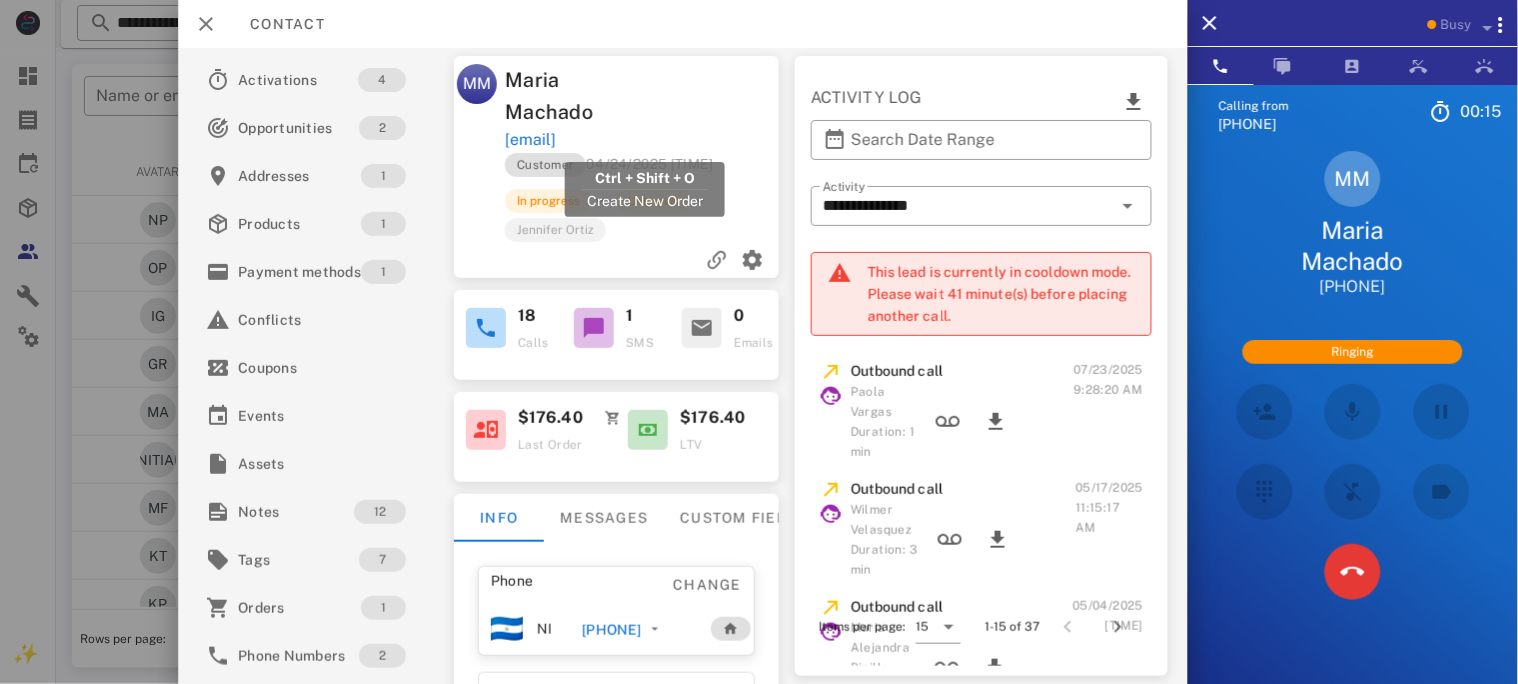 drag, startPoint x: 591, startPoint y: 107, endPoint x: 777, endPoint y: 144, distance: 189.64441 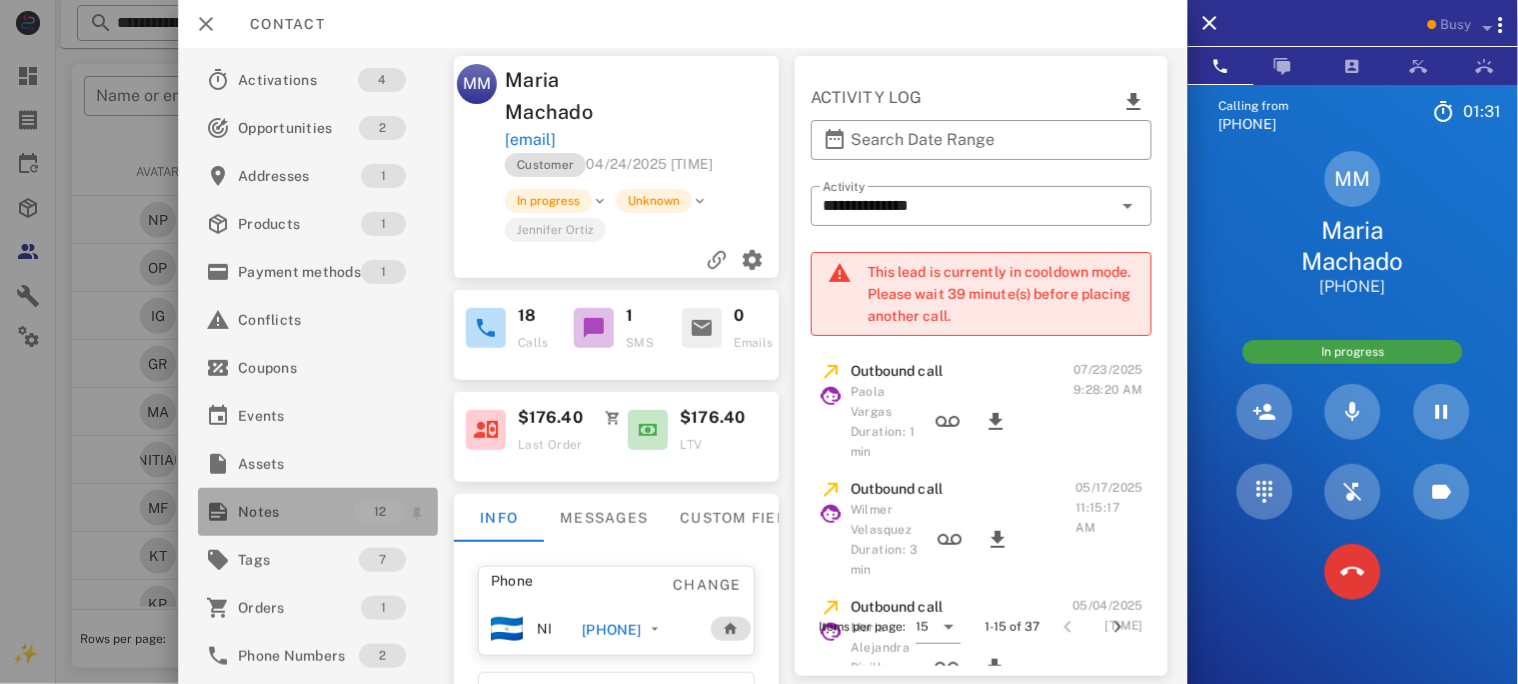 click on "Notes" at bounding box center [296, 512] 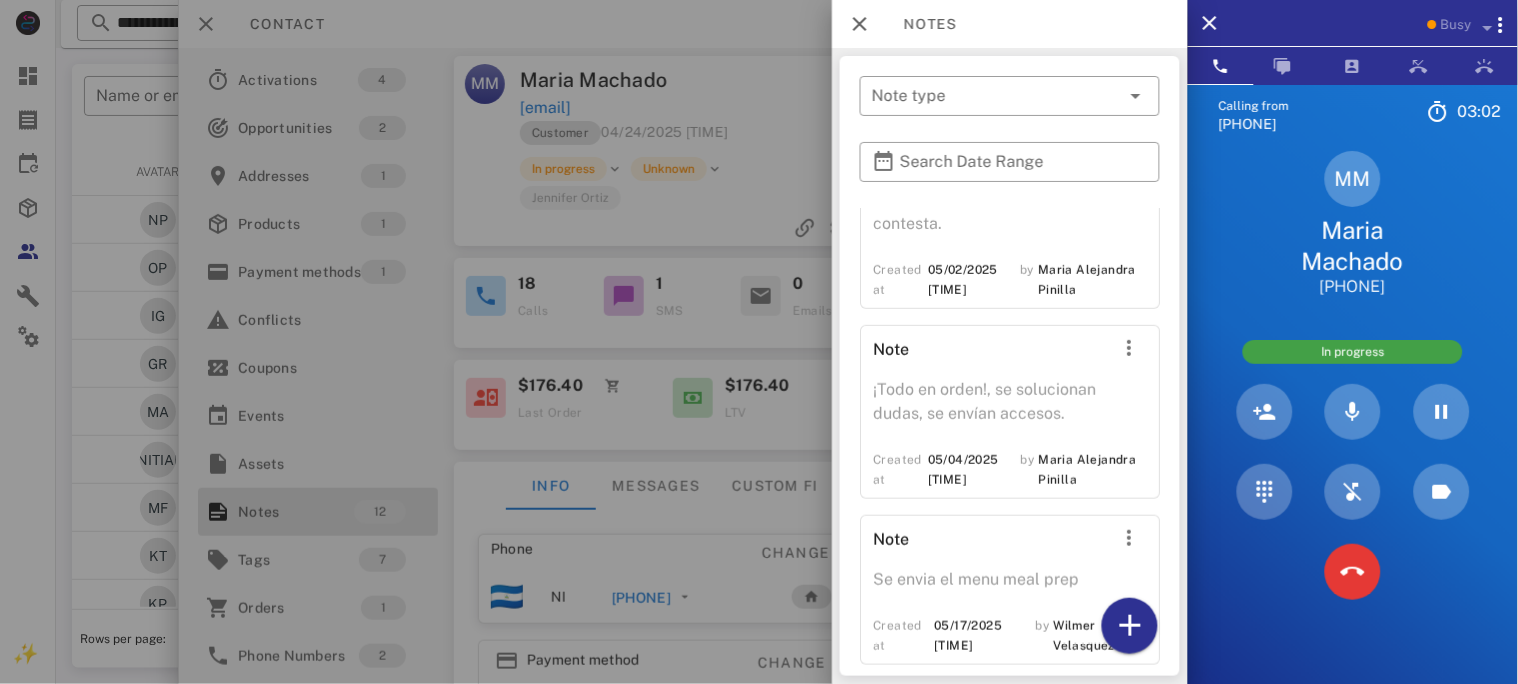 scroll, scrollTop: 2029, scrollLeft: 0, axis: vertical 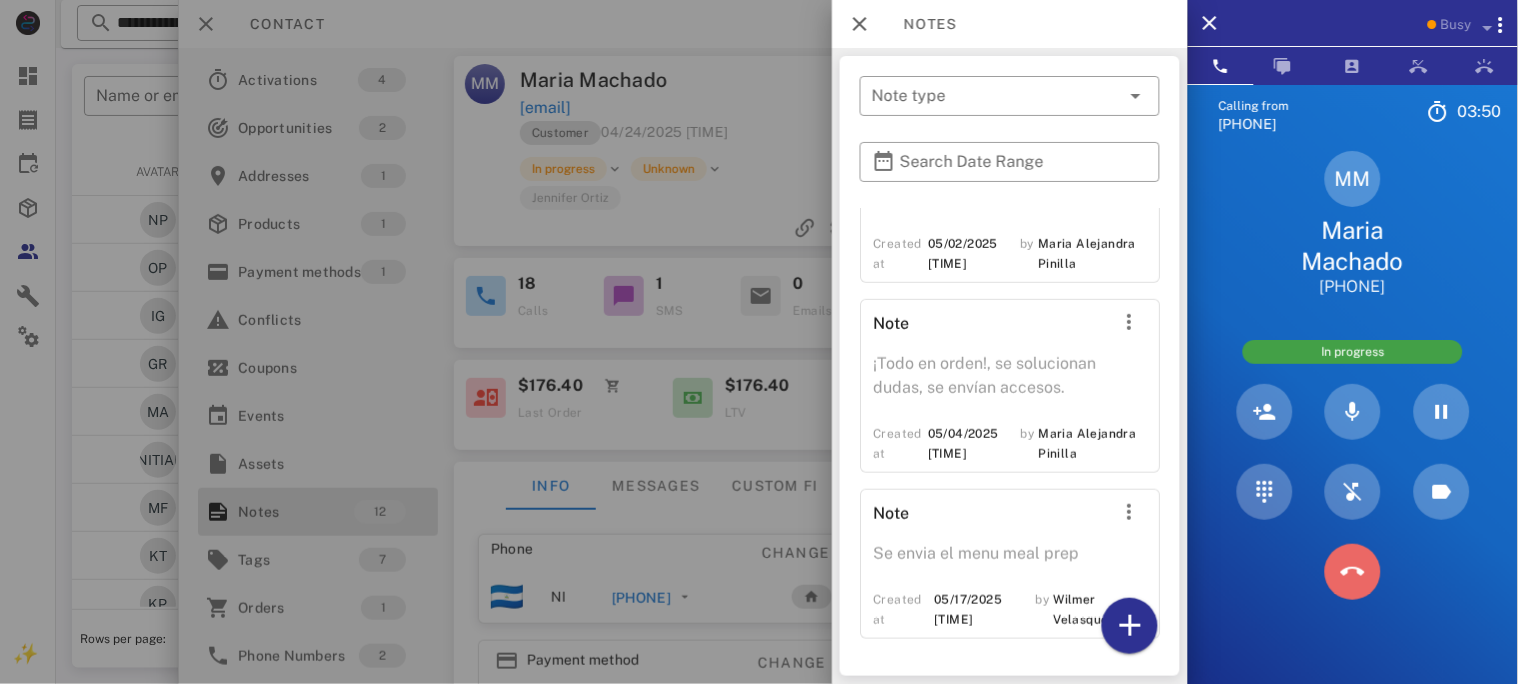 click at bounding box center (1353, 572) 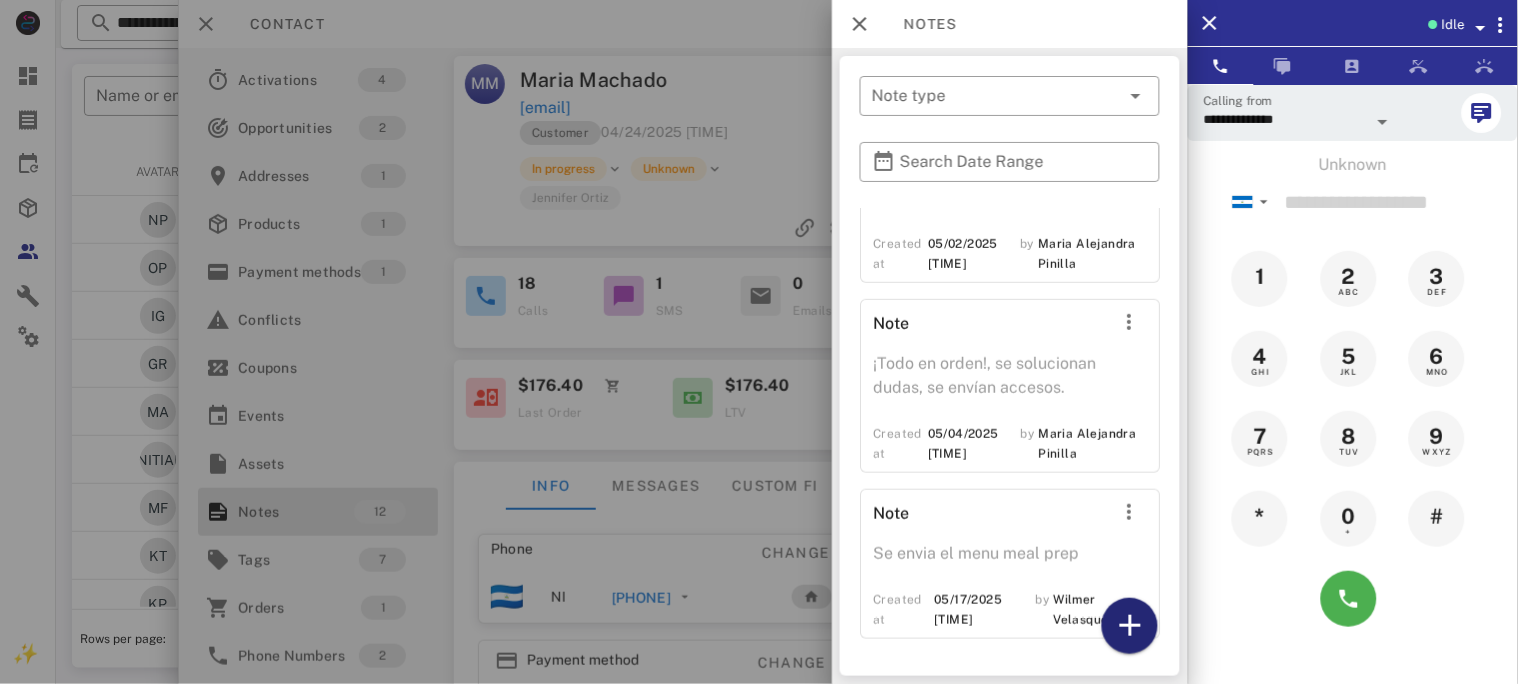click at bounding box center (1130, 626) 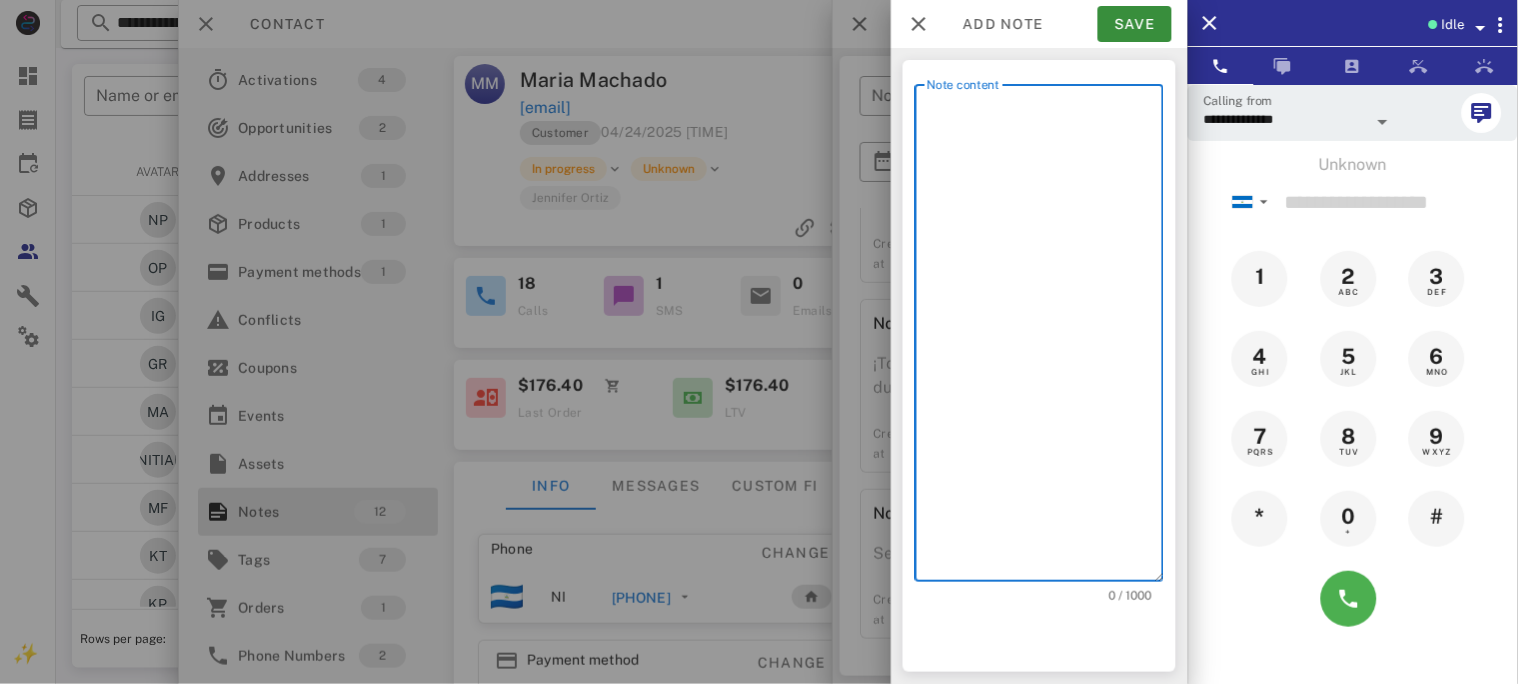 click on "Note content" at bounding box center (1045, 338) 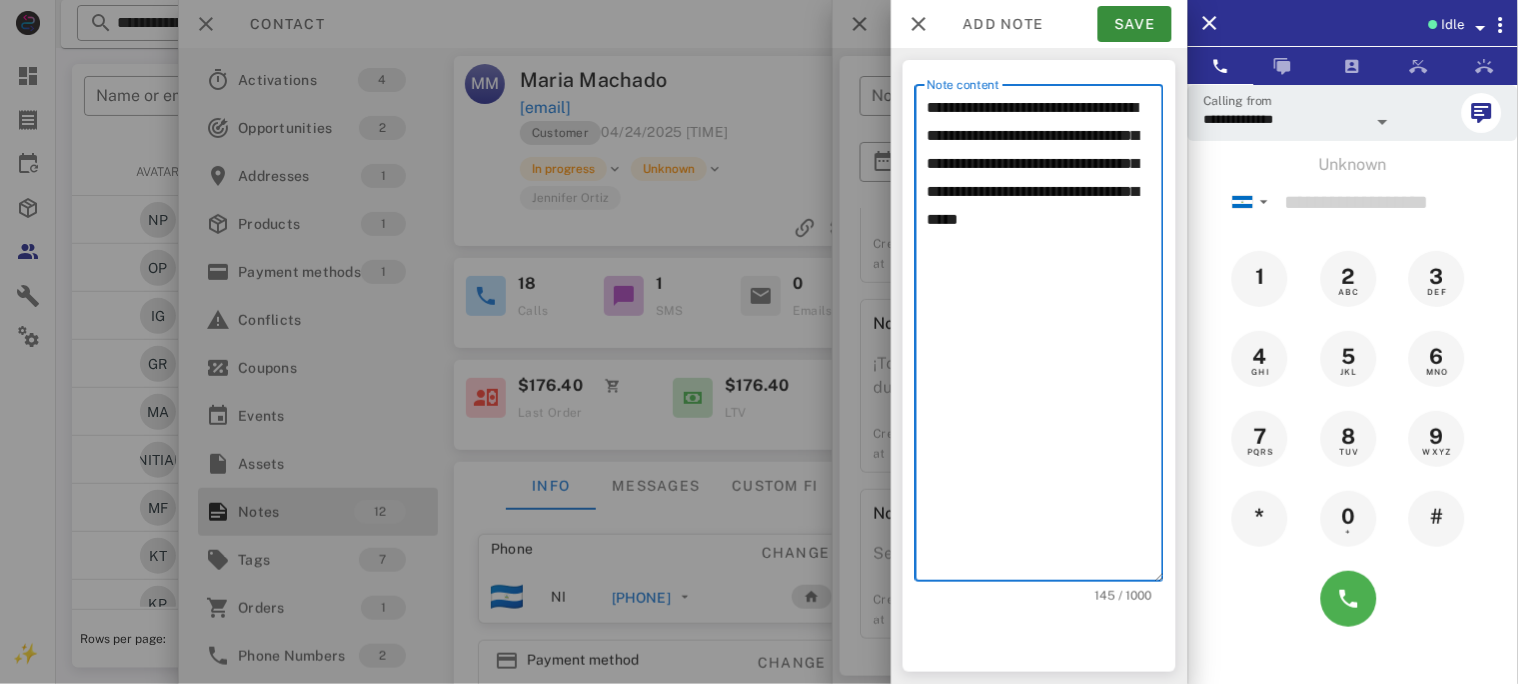 drag, startPoint x: 1101, startPoint y: 188, endPoint x: 1121, endPoint y: 186, distance: 20.09975 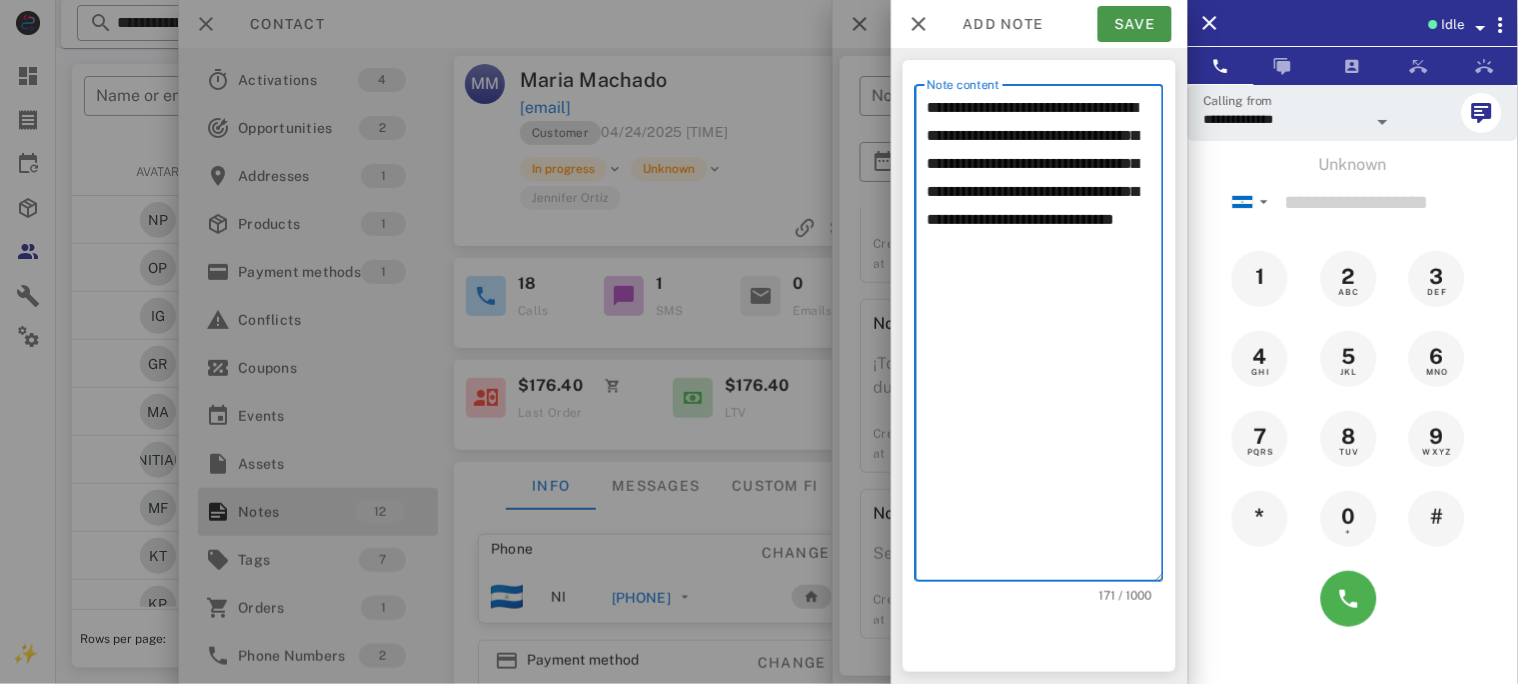 type on "**********" 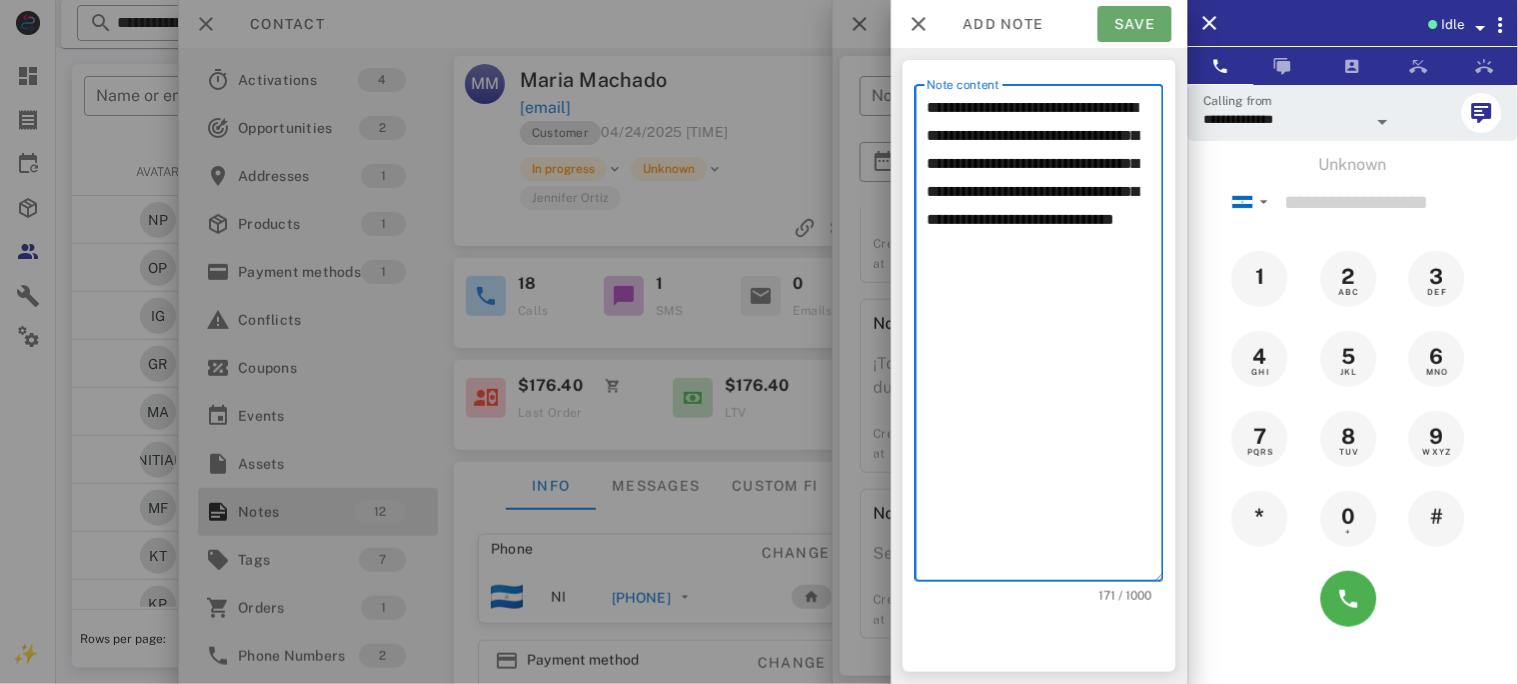 click on "Save" at bounding box center [1135, 24] 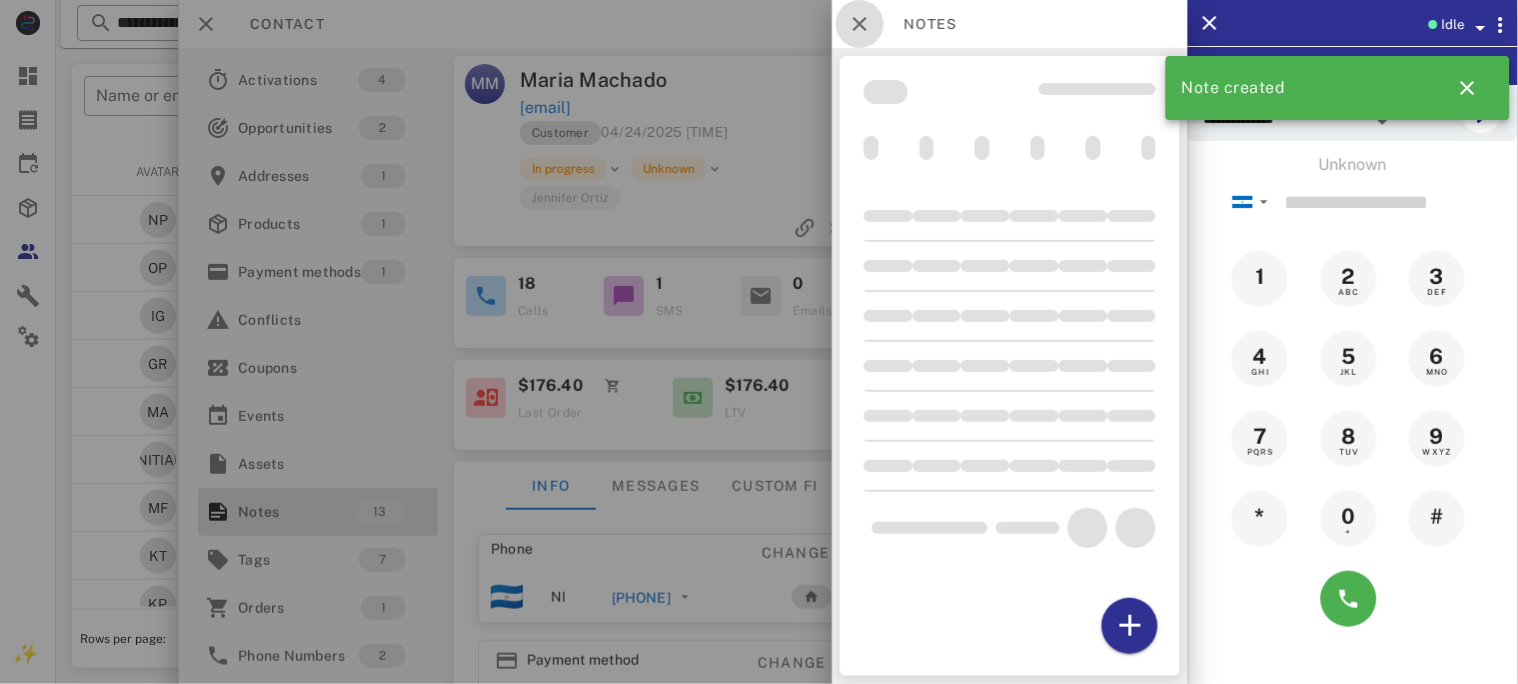 click at bounding box center (860, 24) 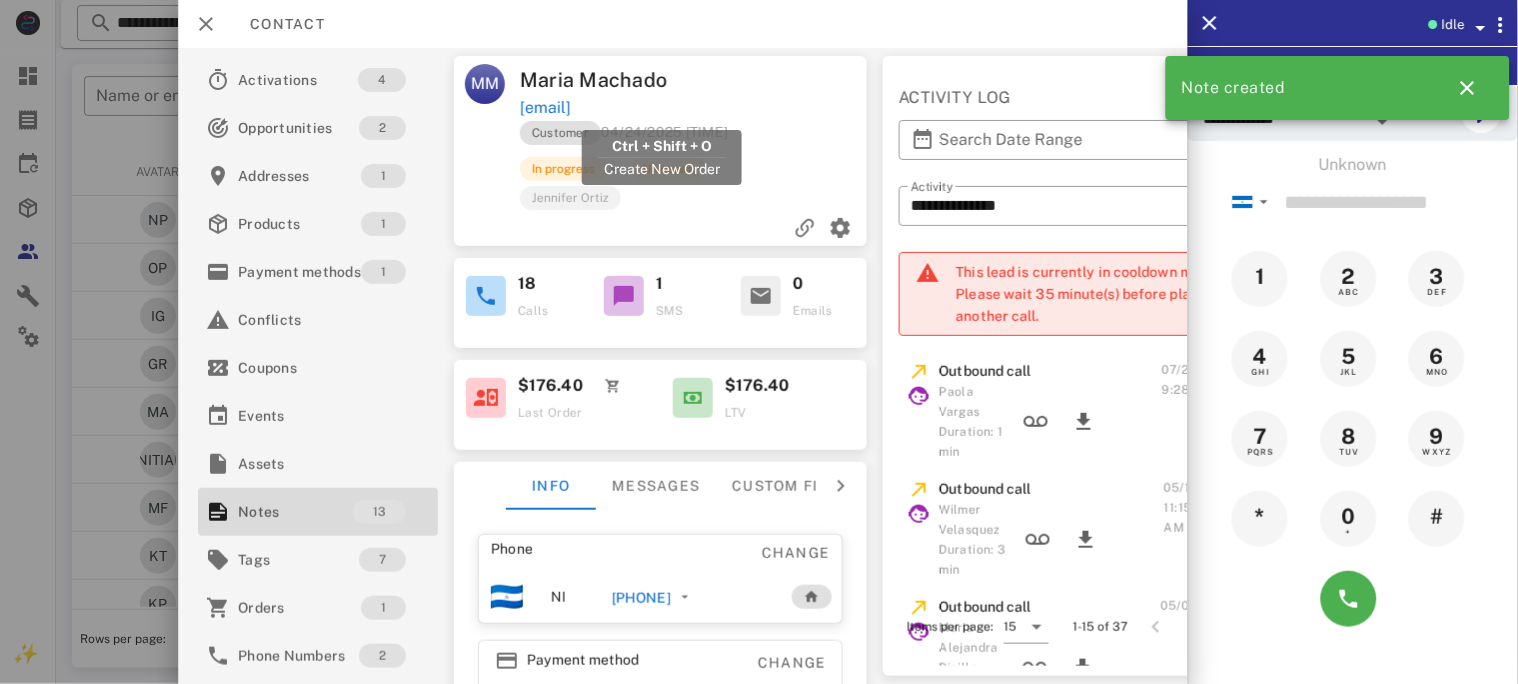 drag, startPoint x: 813, startPoint y: 109, endPoint x: 518, endPoint y: 107, distance: 295.00677 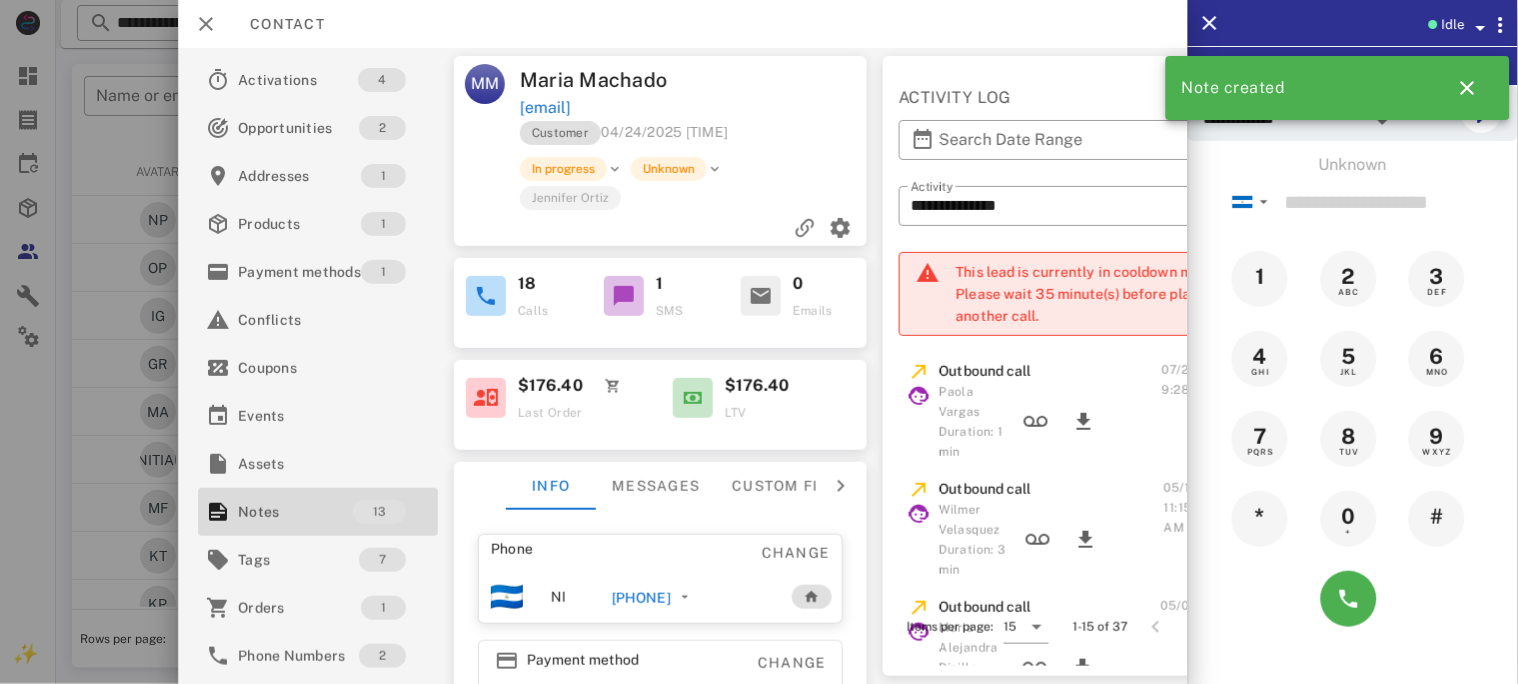 copy on "[EMAIL]" 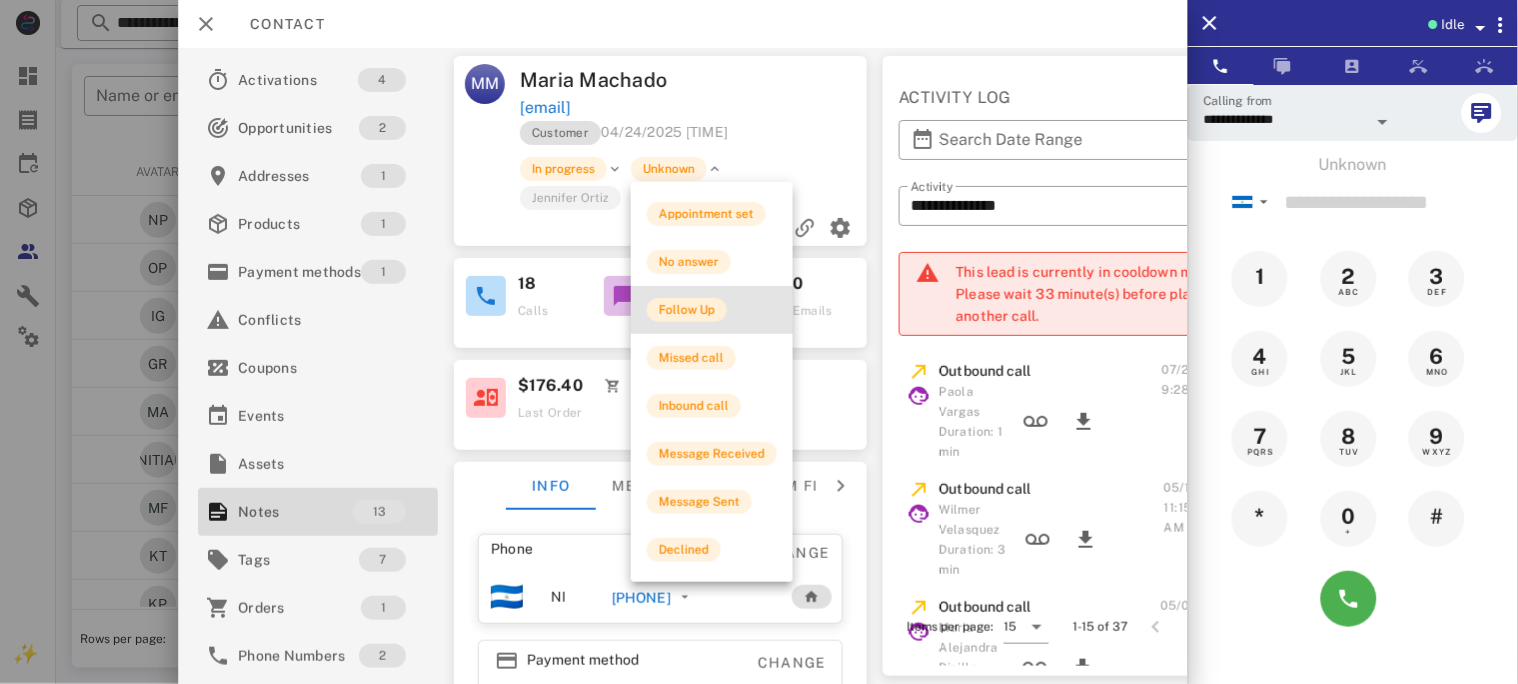 click on "Follow Up" at bounding box center (687, 310) 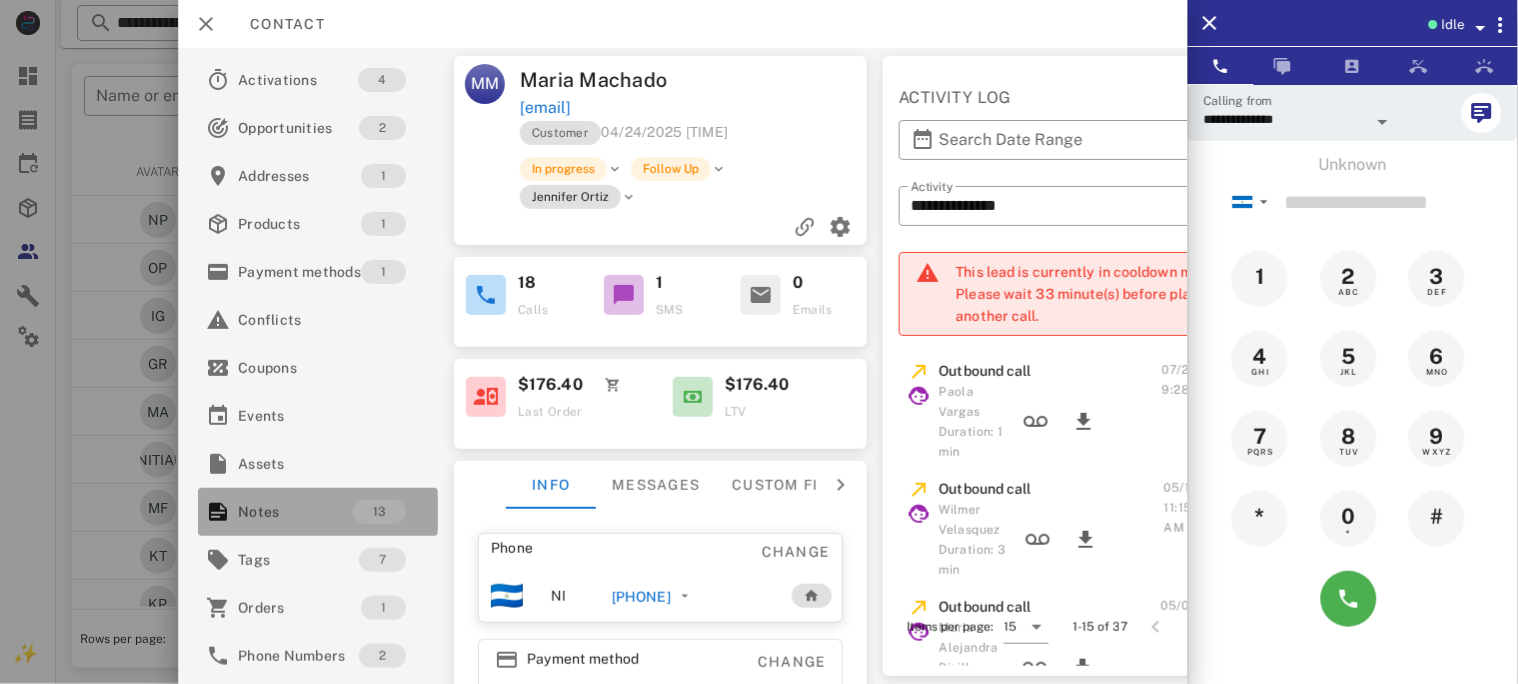 click on "Notes" at bounding box center [295, 512] 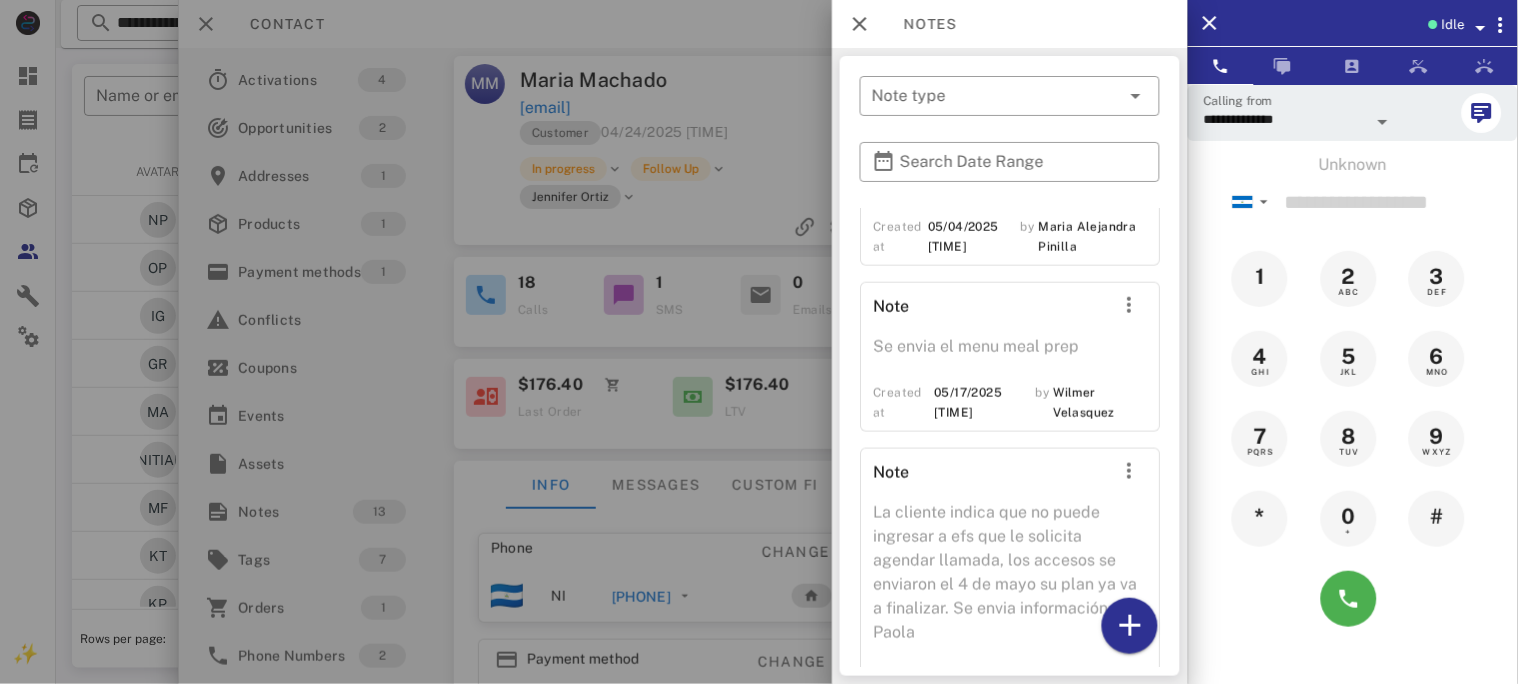 scroll, scrollTop: 2315, scrollLeft: 0, axis: vertical 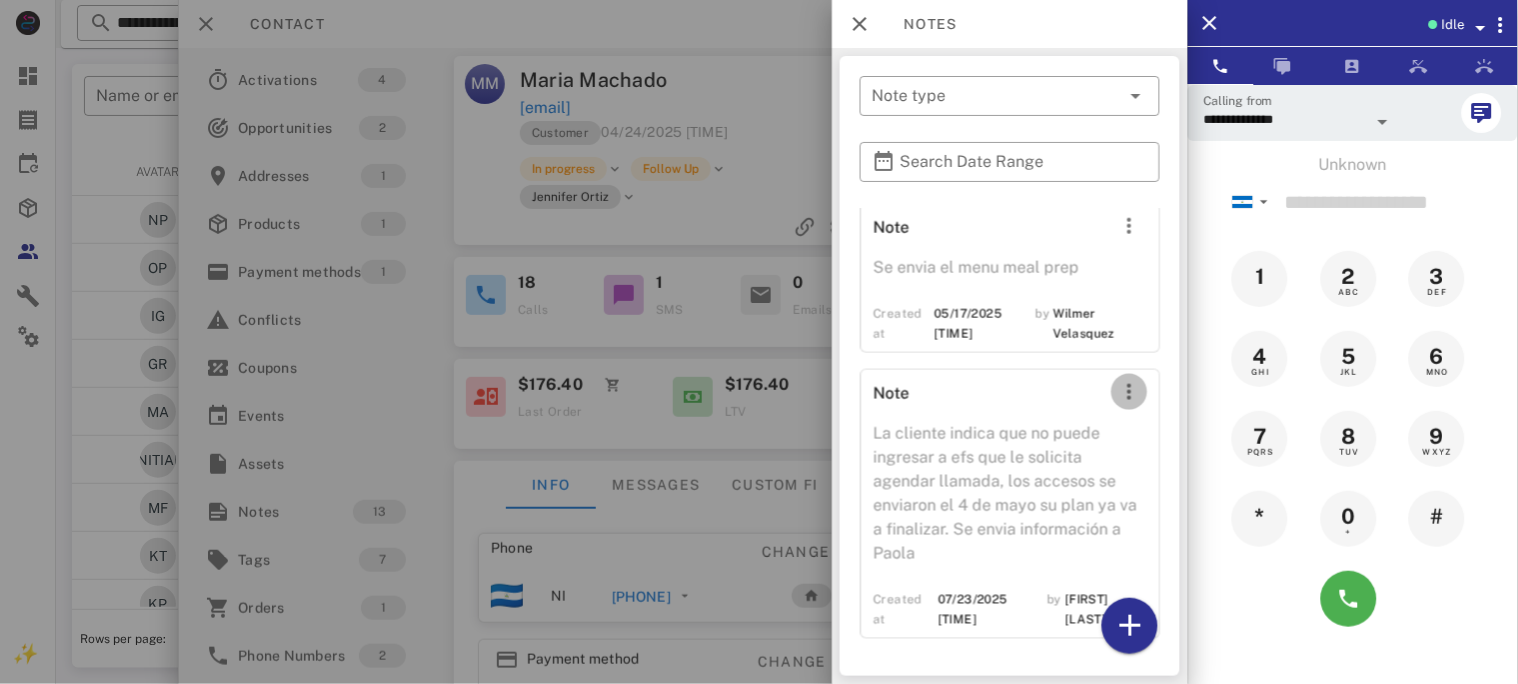 click at bounding box center (1129, 392) 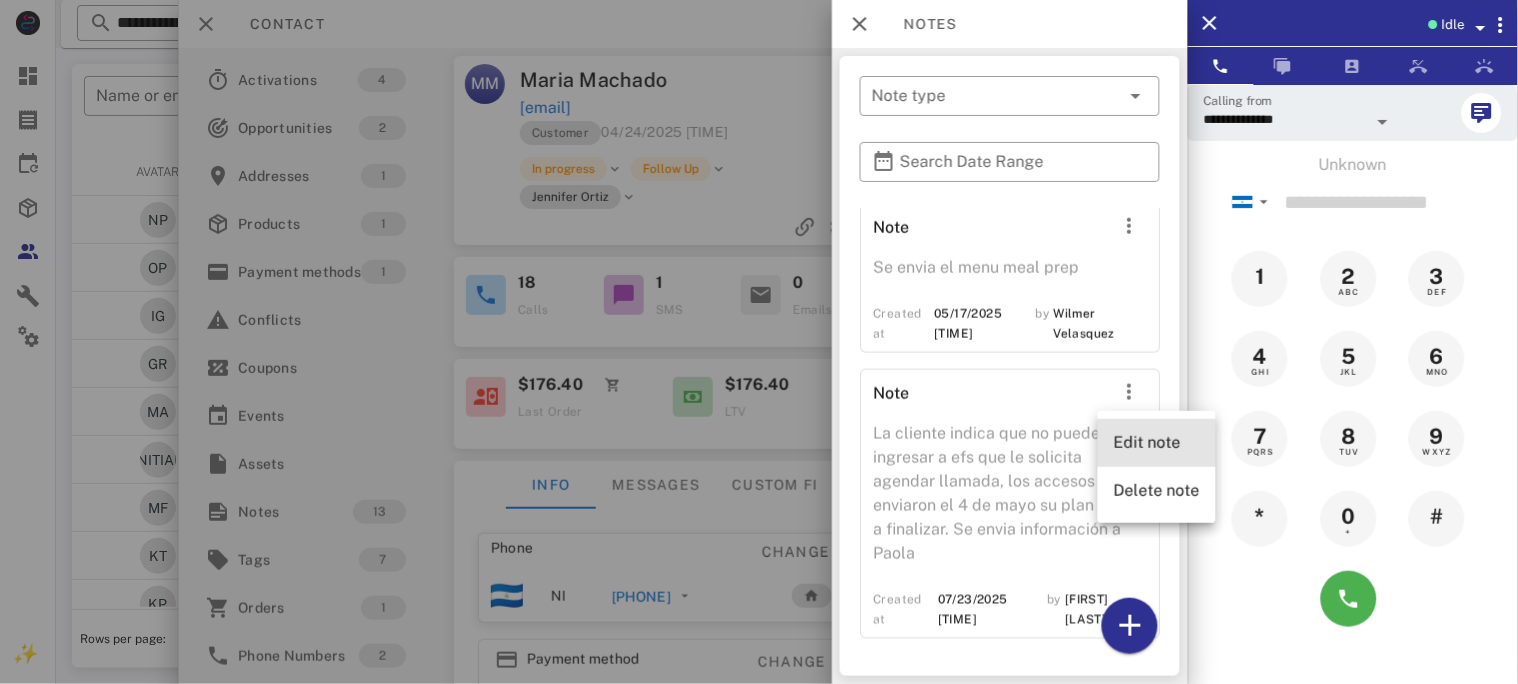 click on "Edit note" at bounding box center (1157, 442) 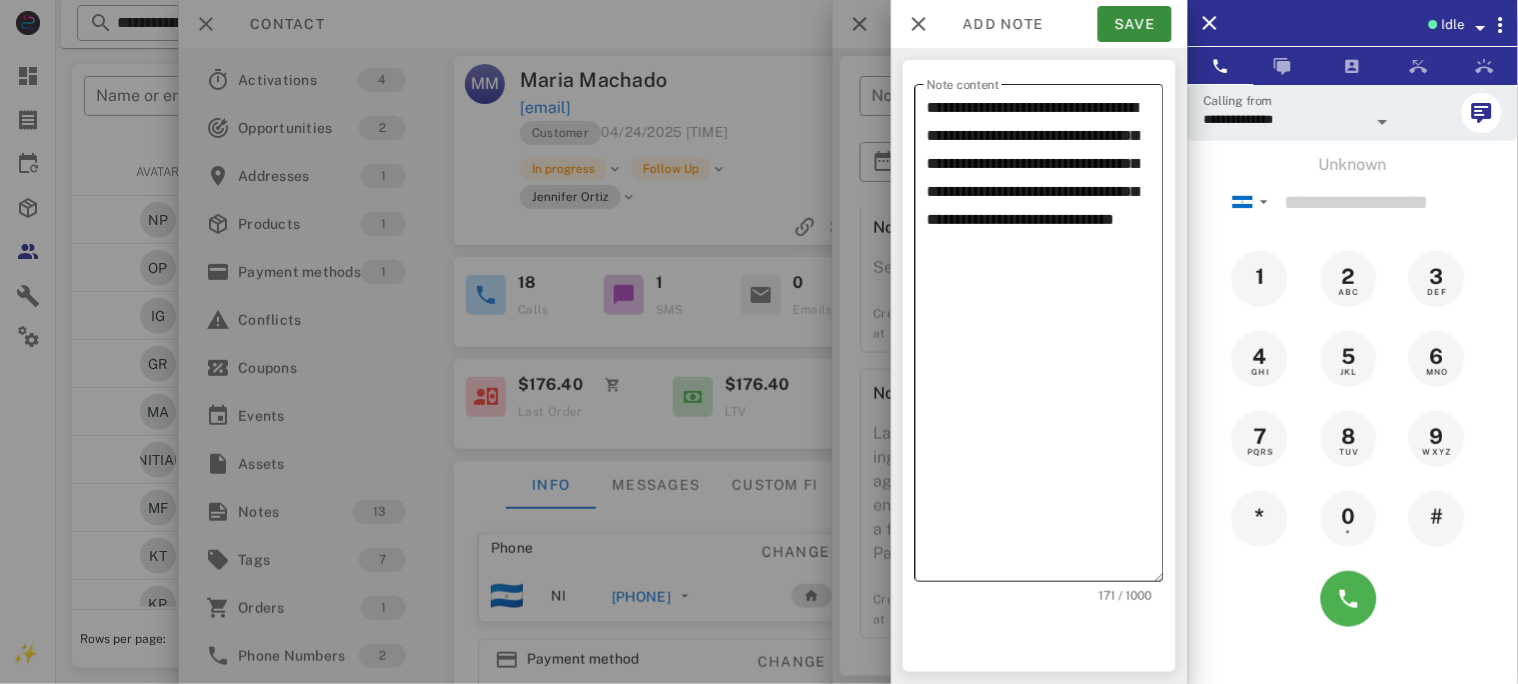 click on "**********" at bounding box center (1045, 338) 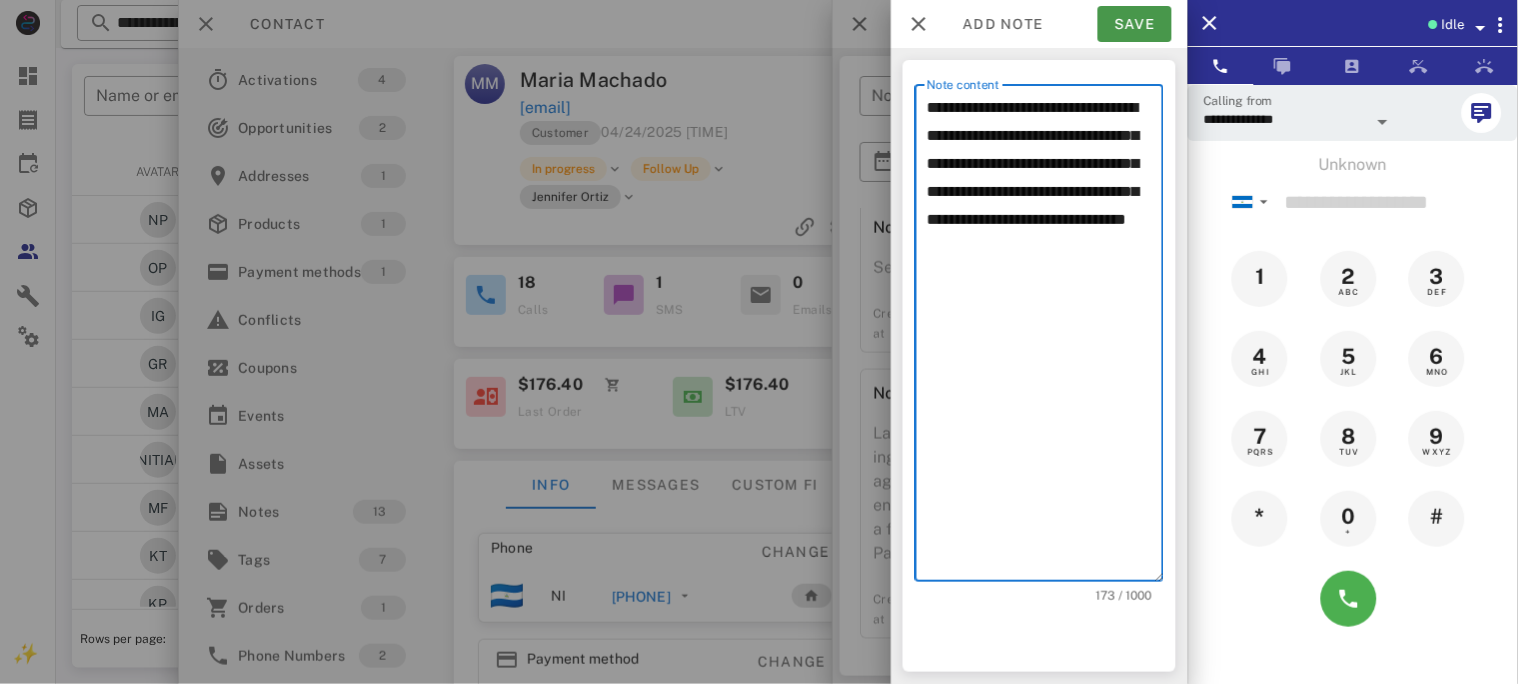 type on "**********" 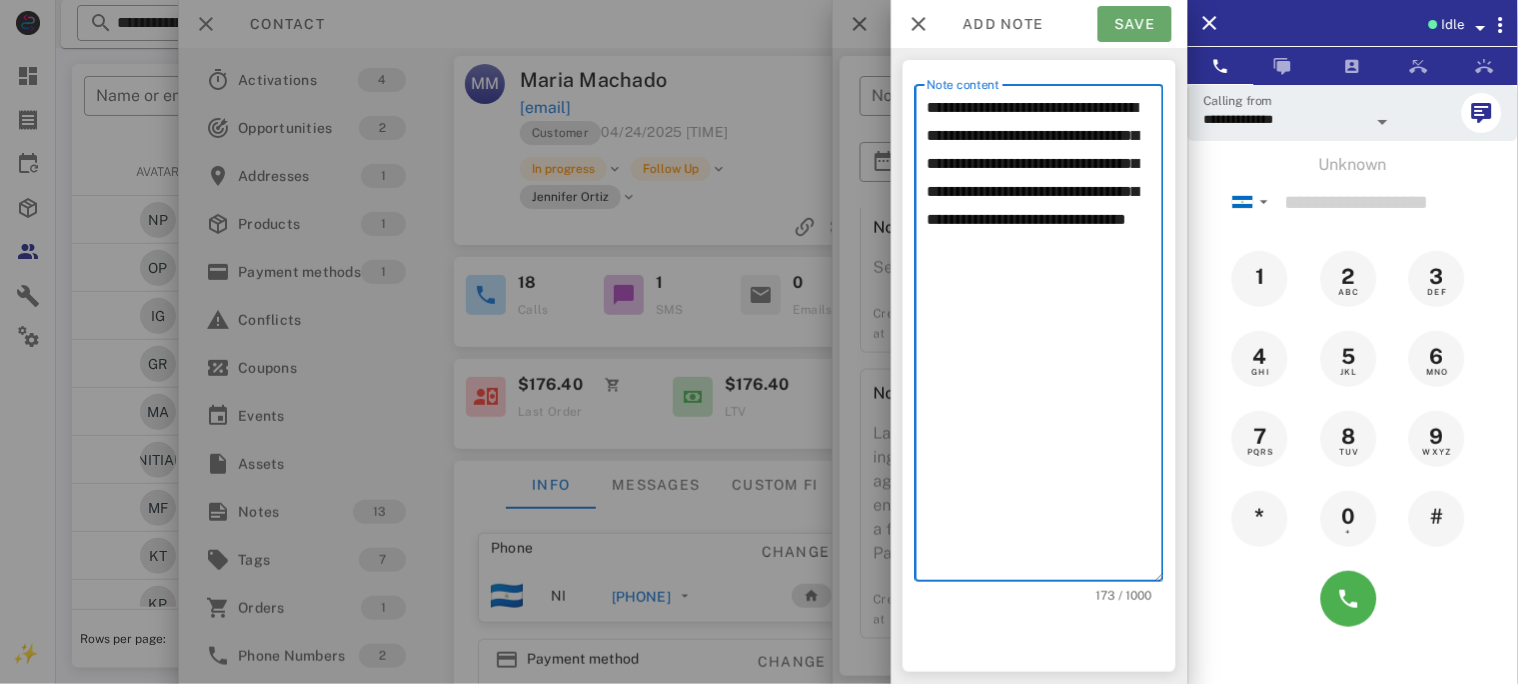 click on "Save" at bounding box center (1135, 24) 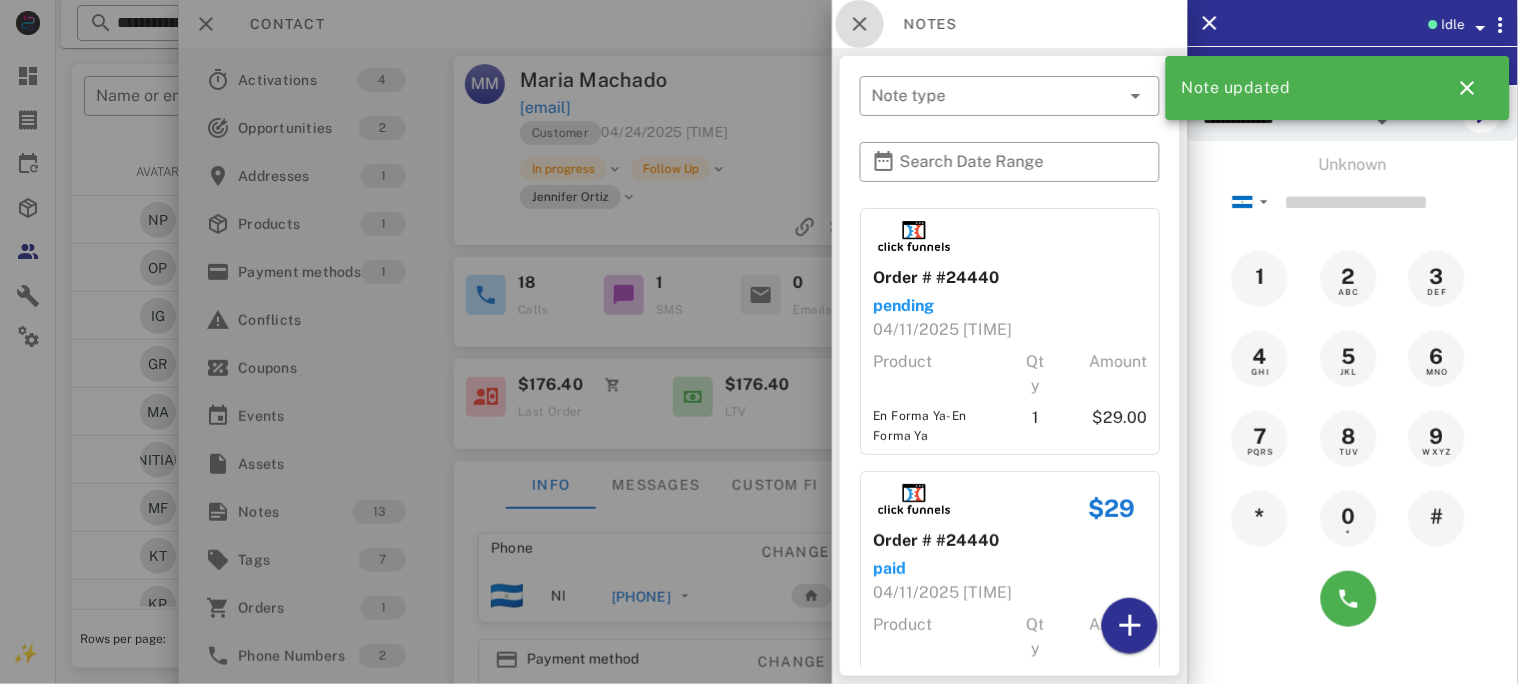 click at bounding box center [860, 24] 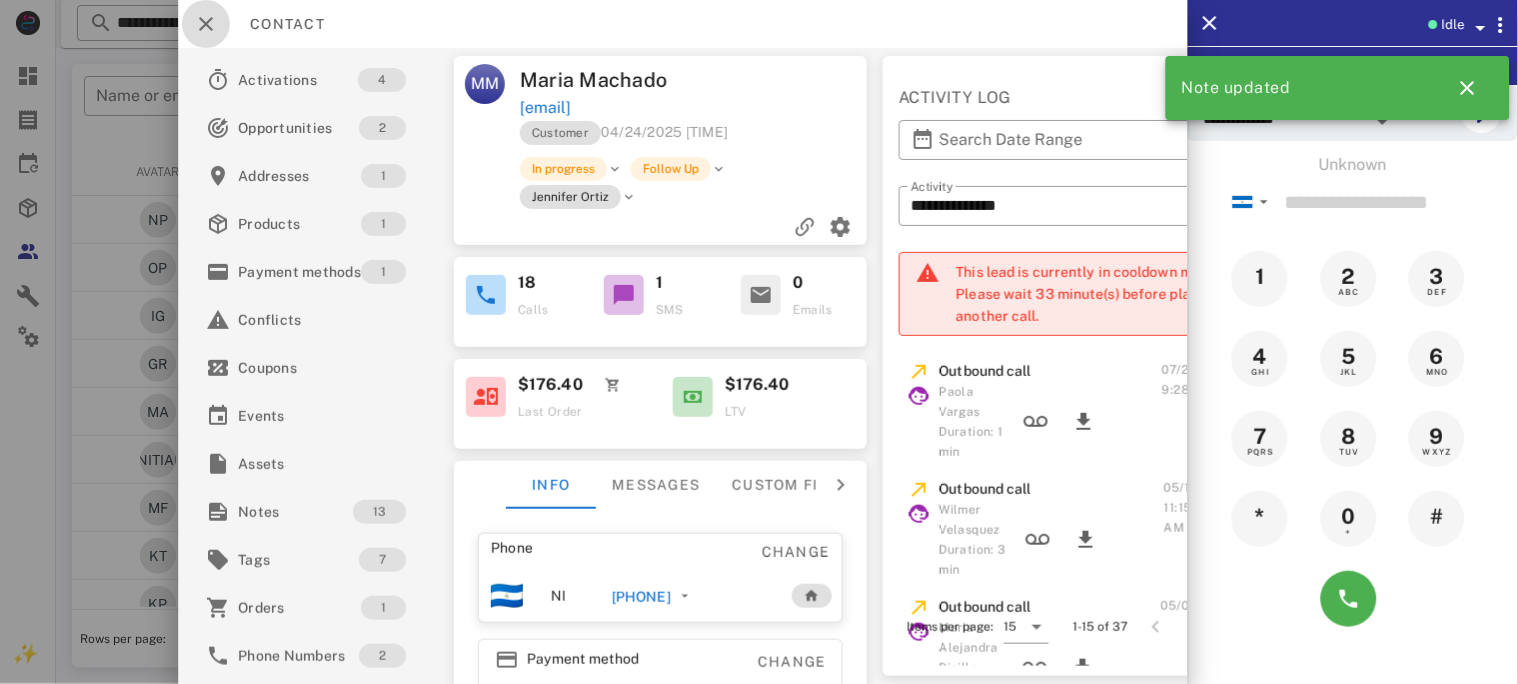click at bounding box center (206, 24) 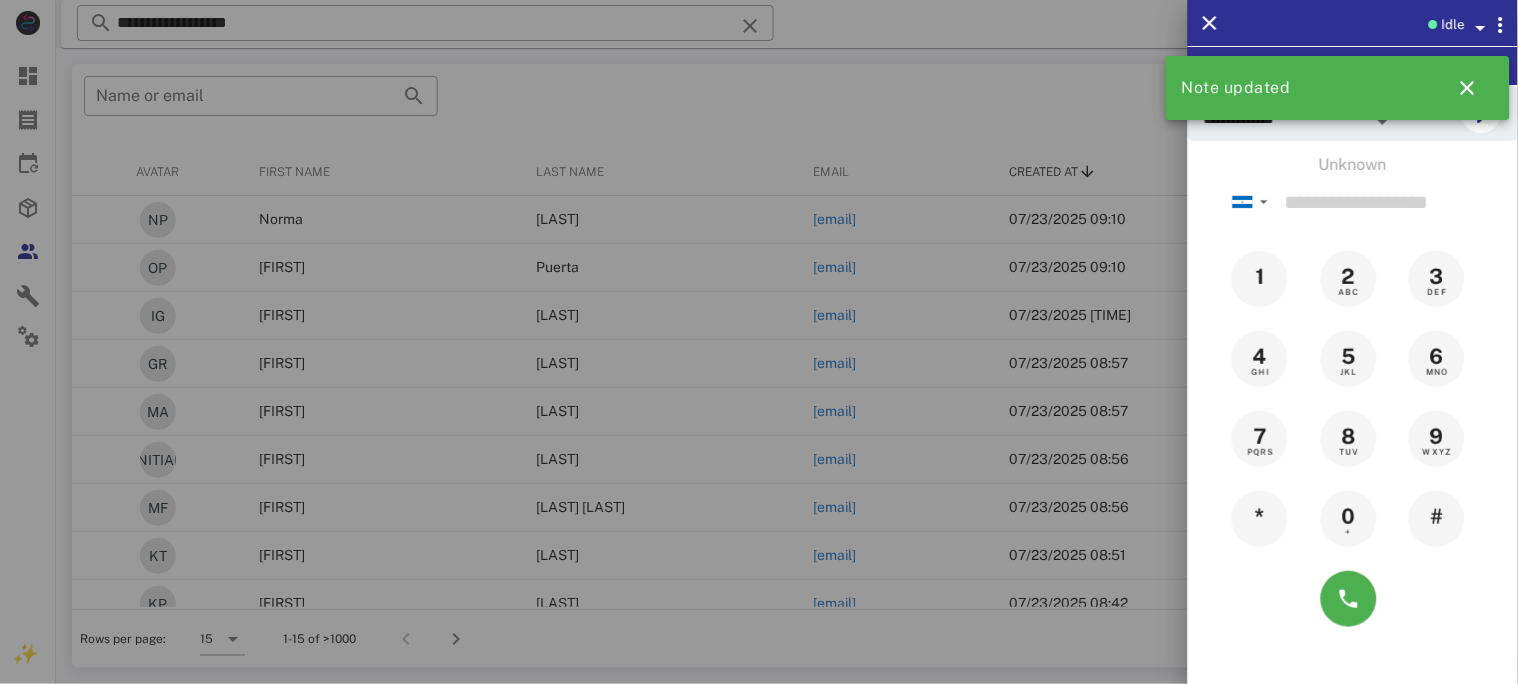 click at bounding box center (759, 342) 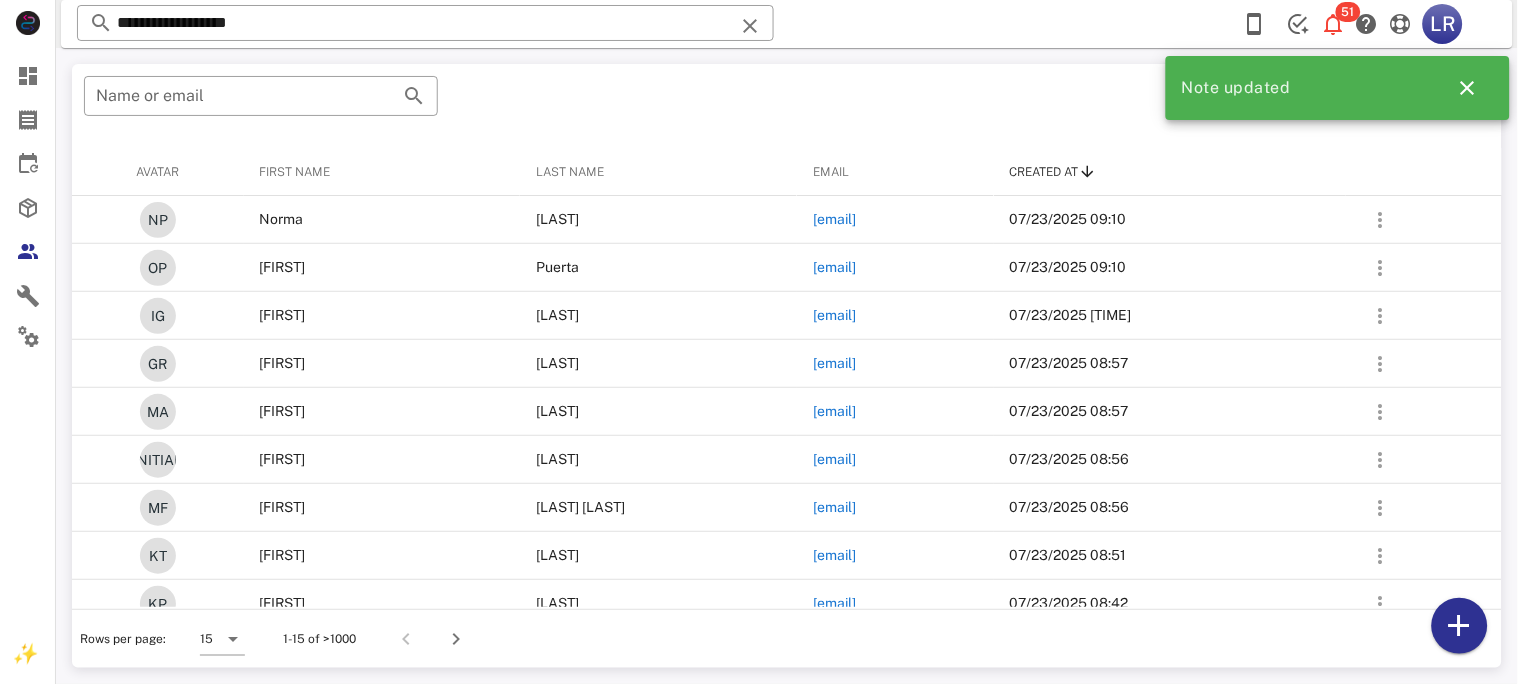 click at bounding box center (750, 26) 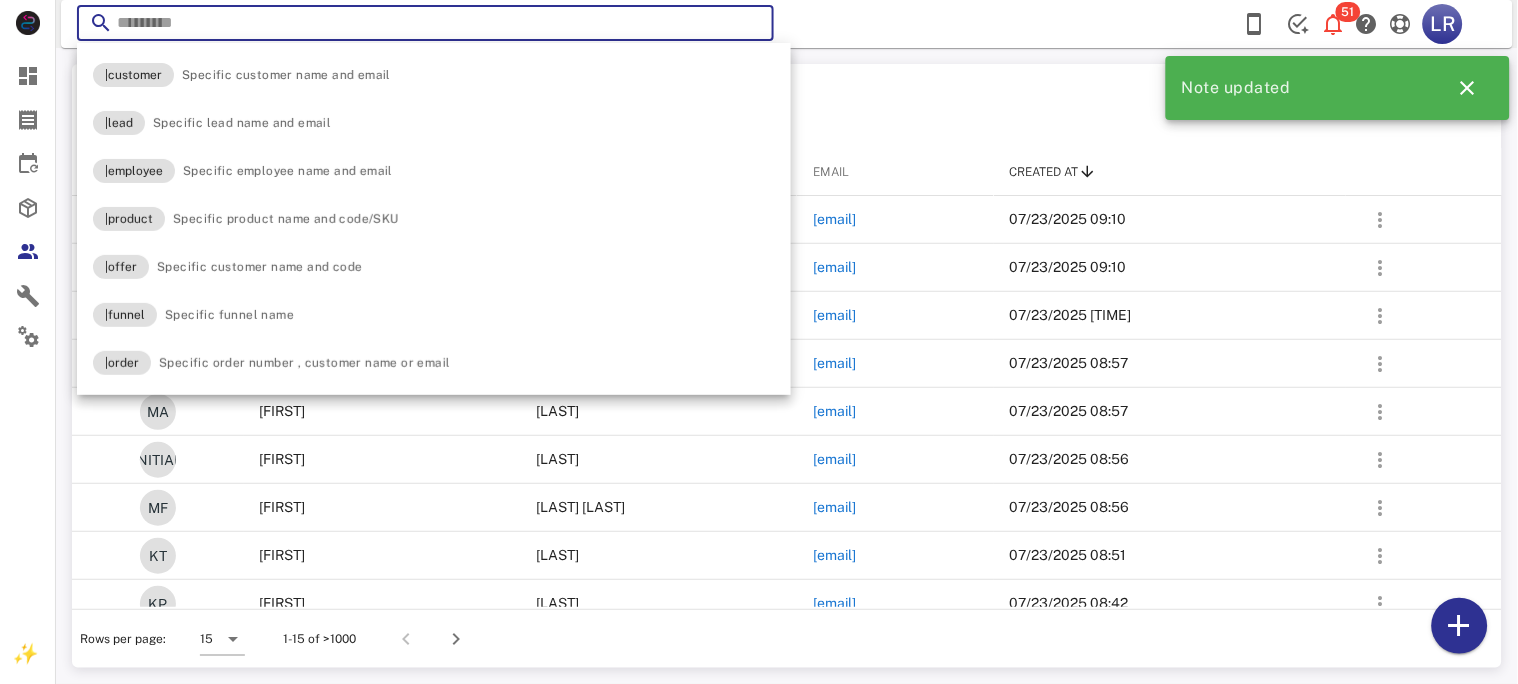 paste on "**********" 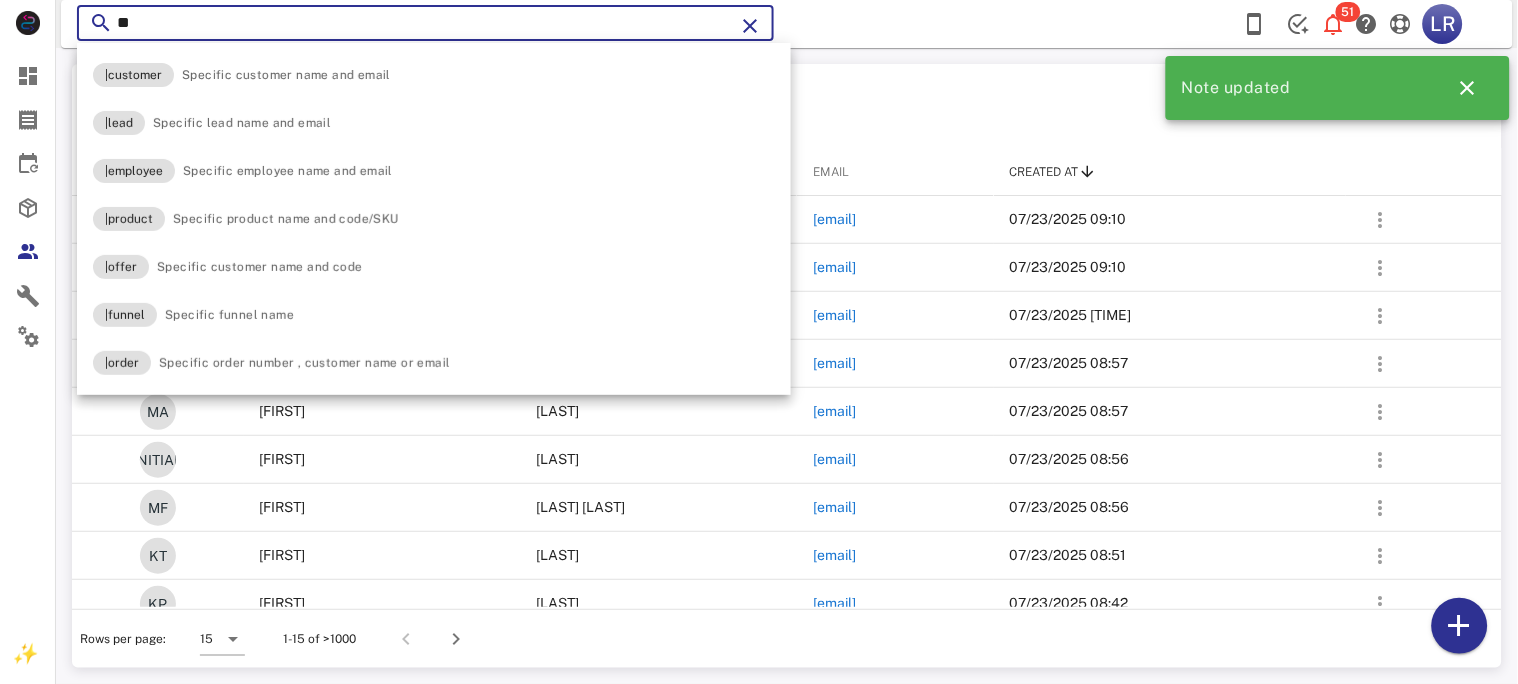 type on "*" 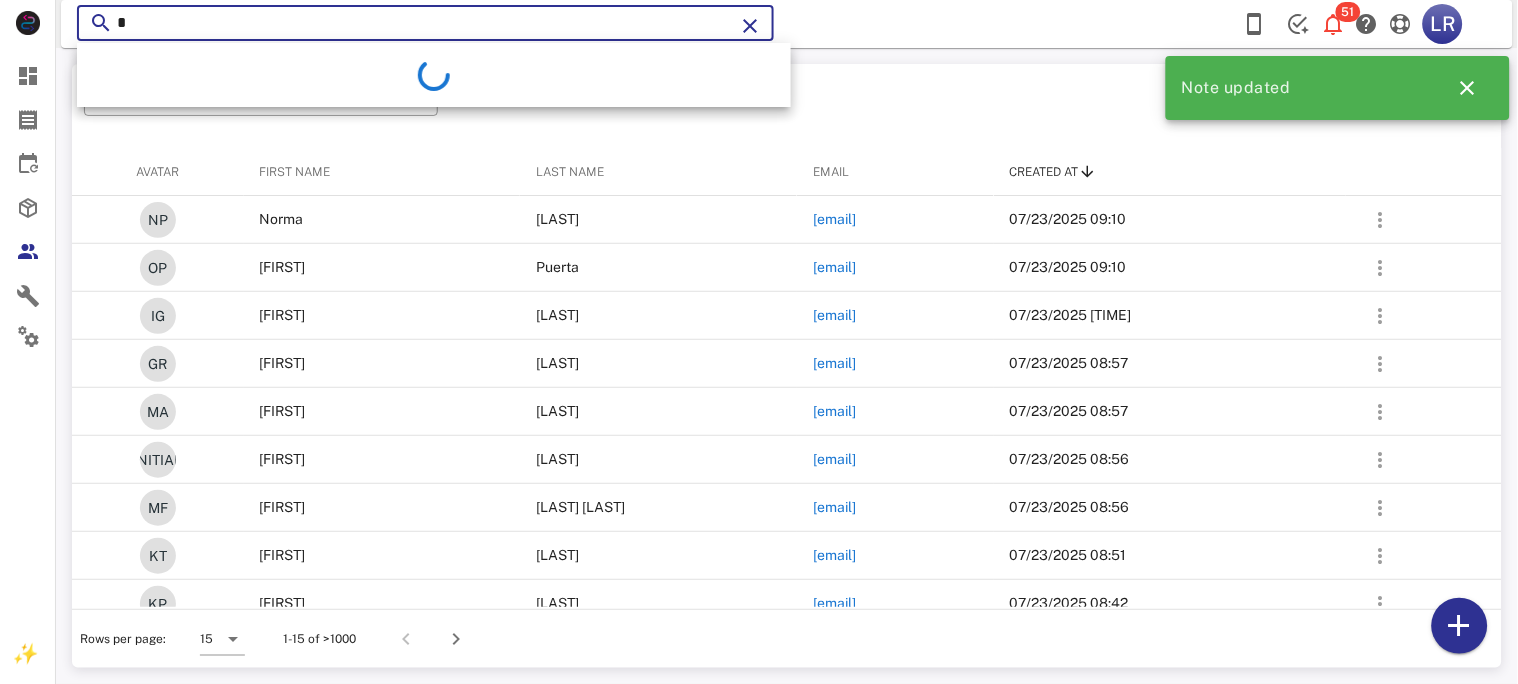 type 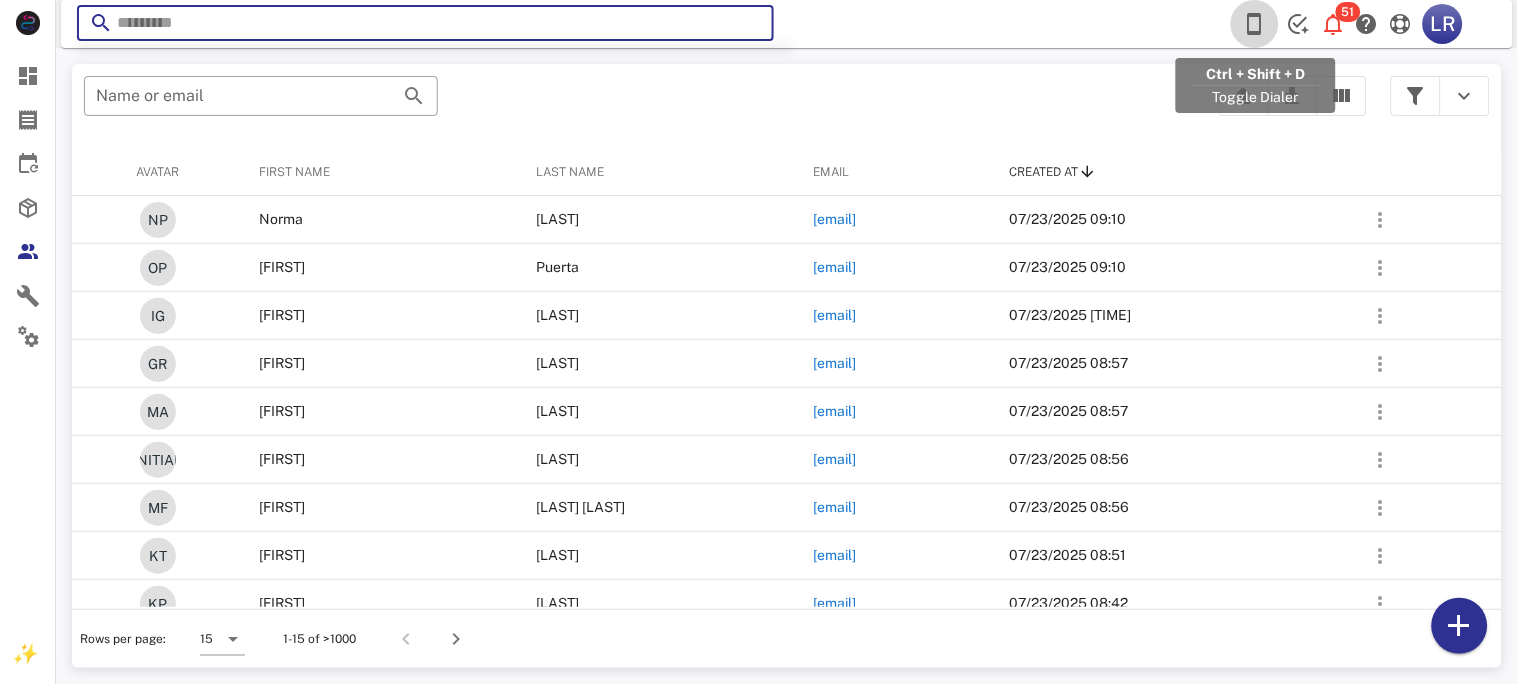 click at bounding box center [1255, 24] 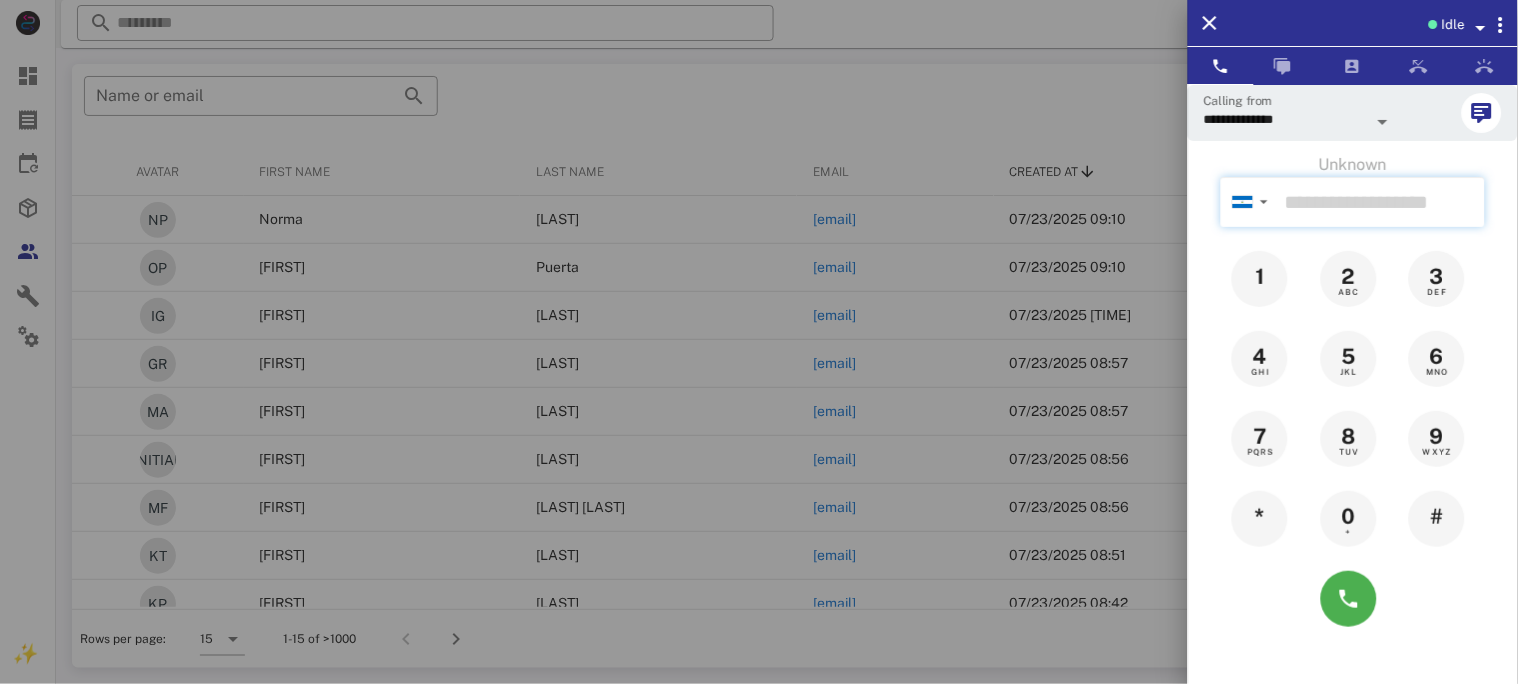 click at bounding box center [1381, 202] 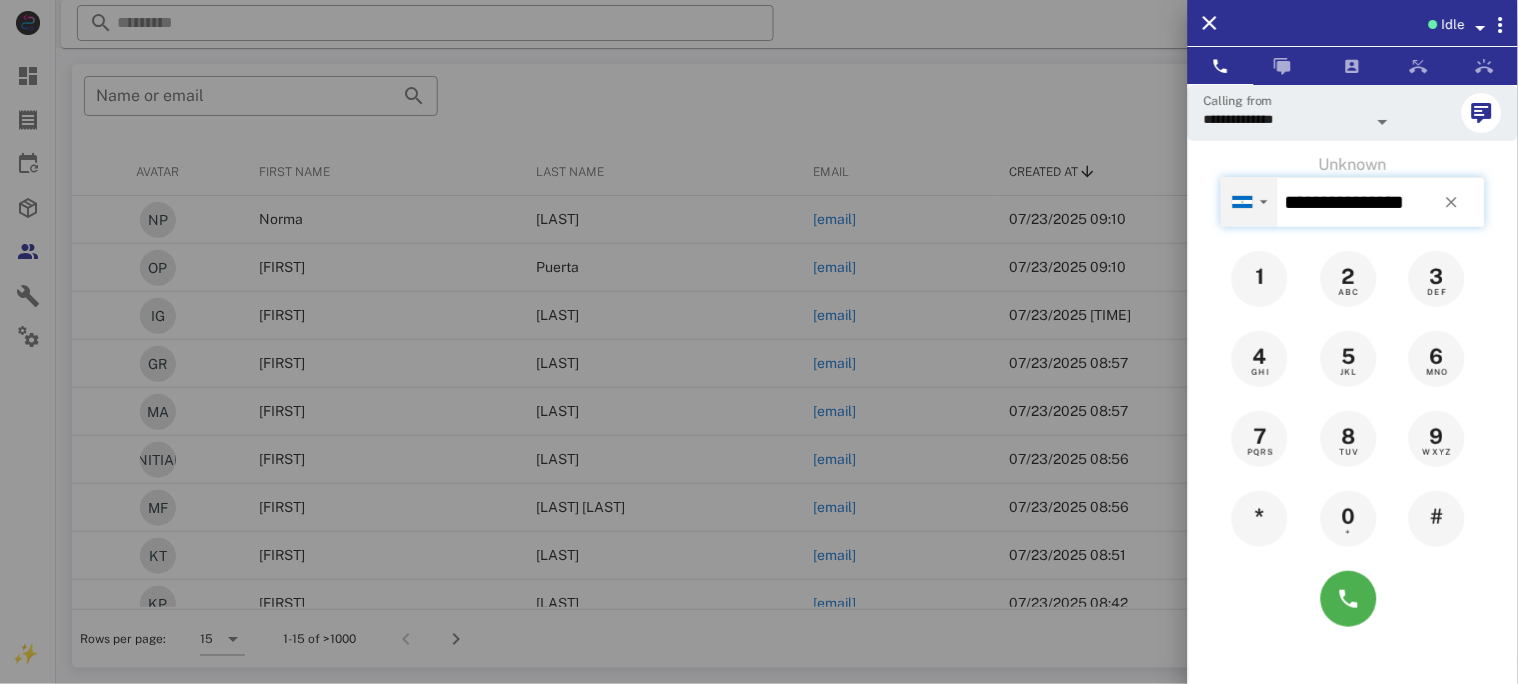 click on "▼" at bounding box center [1264, 202] 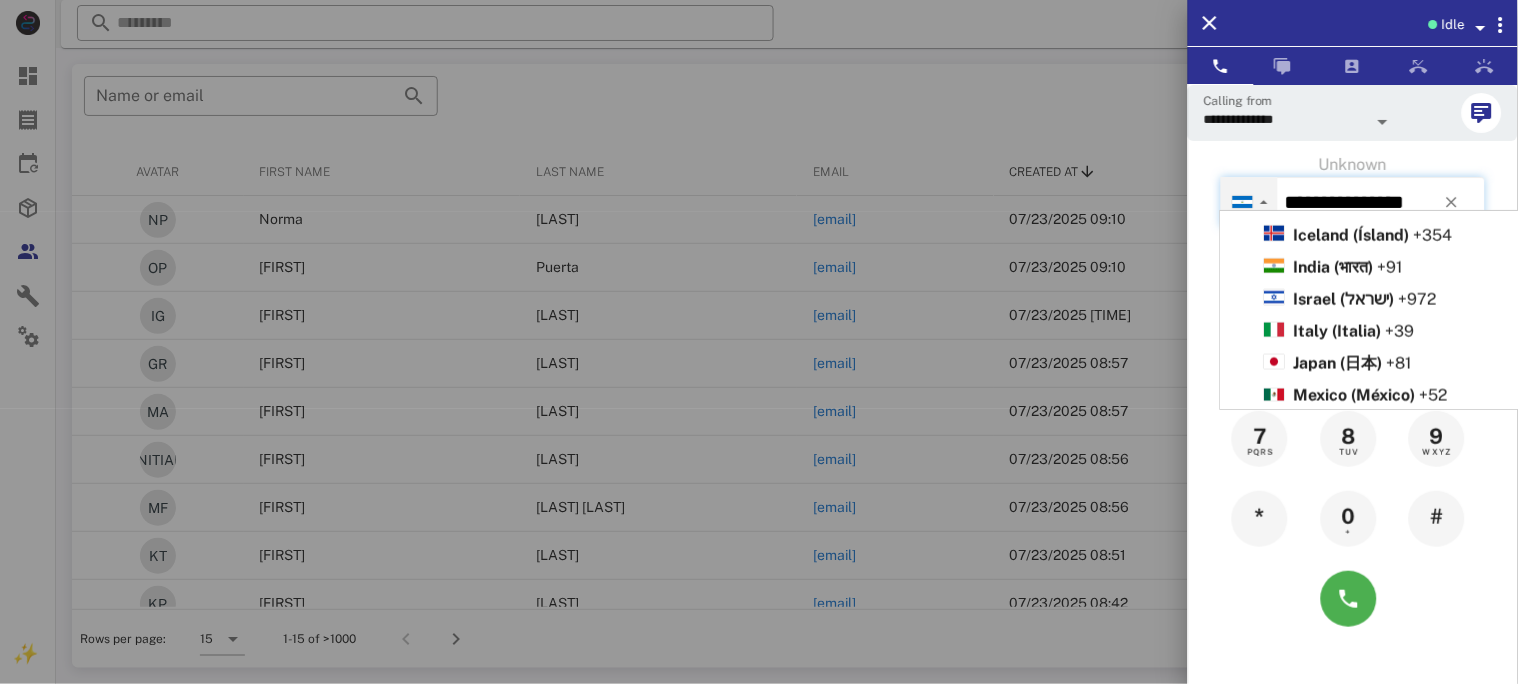 scroll, scrollTop: 666, scrollLeft: 0, axis: vertical 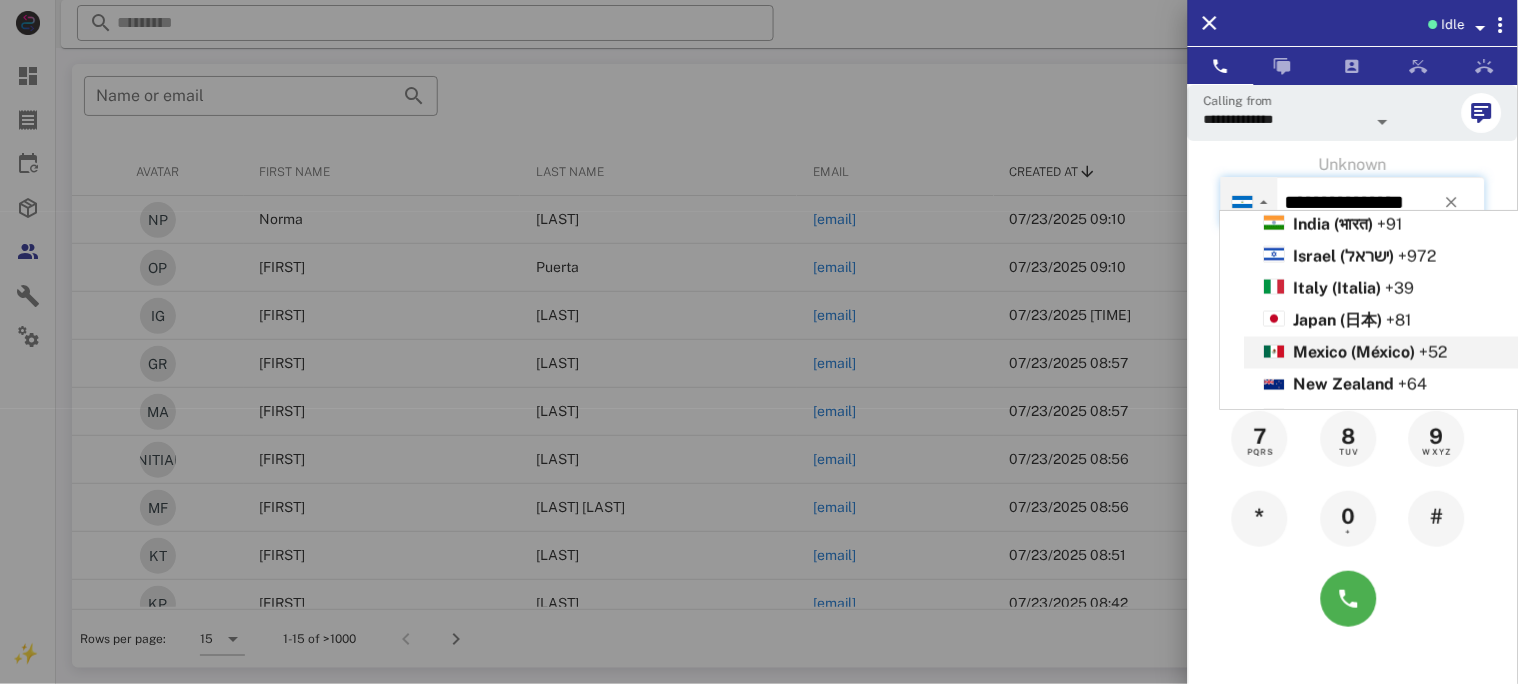 click on "Mexico (México)" at bounding box center (1355, 352) 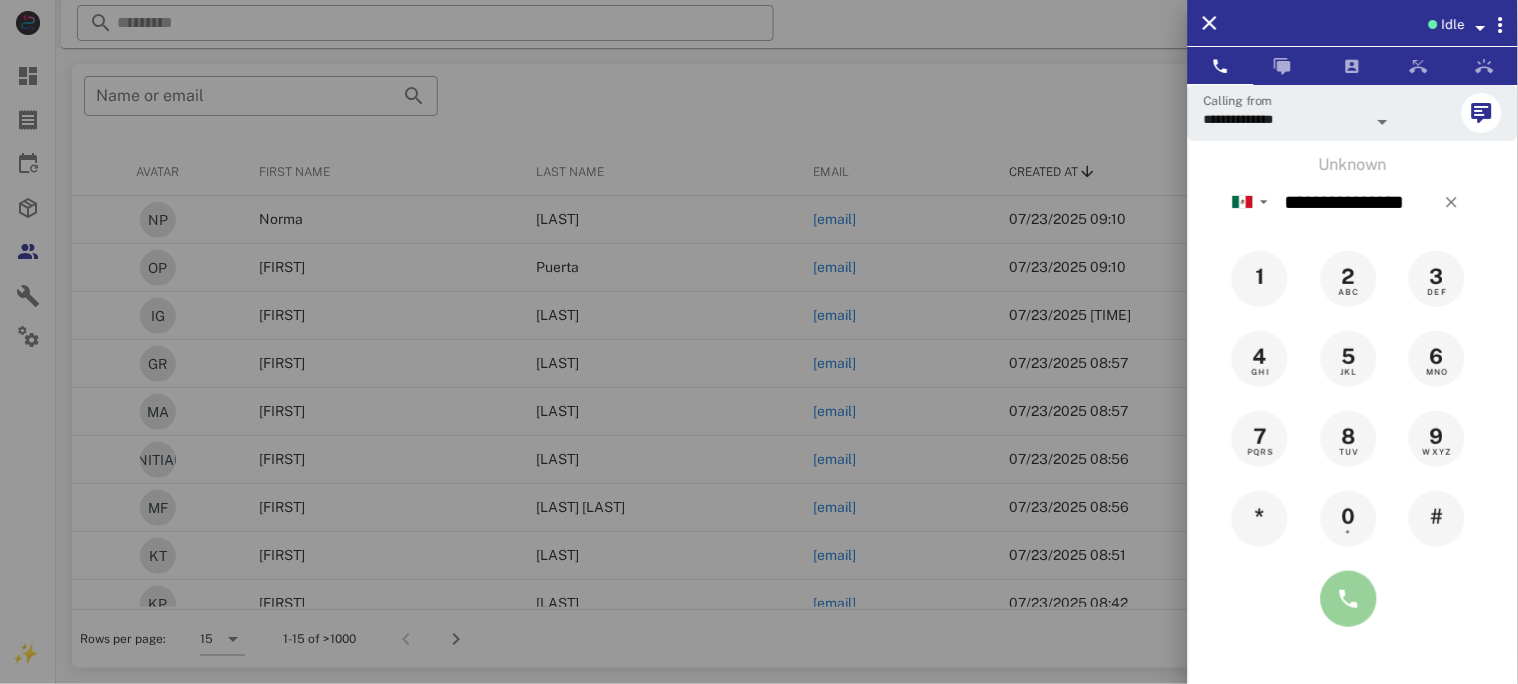 click at bounding box center (1349, 599) 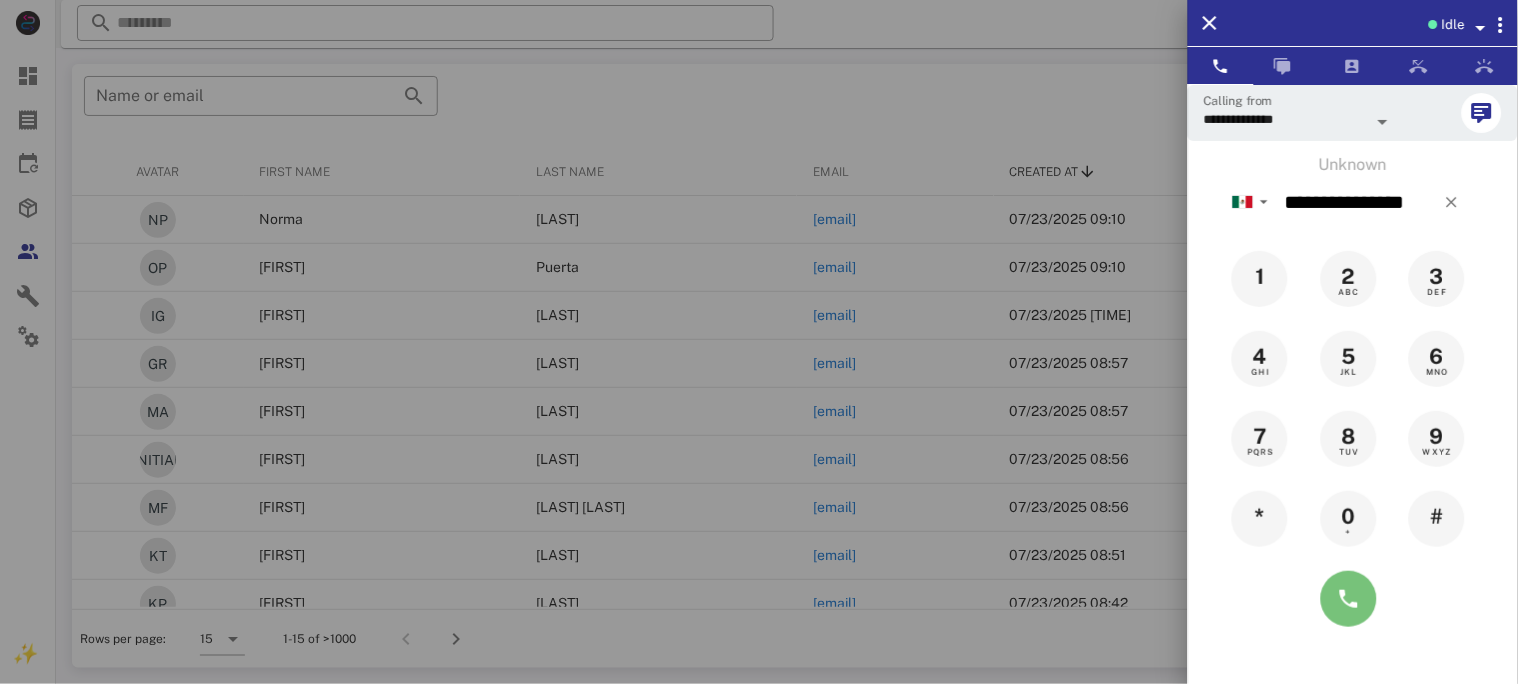 type on "**********" 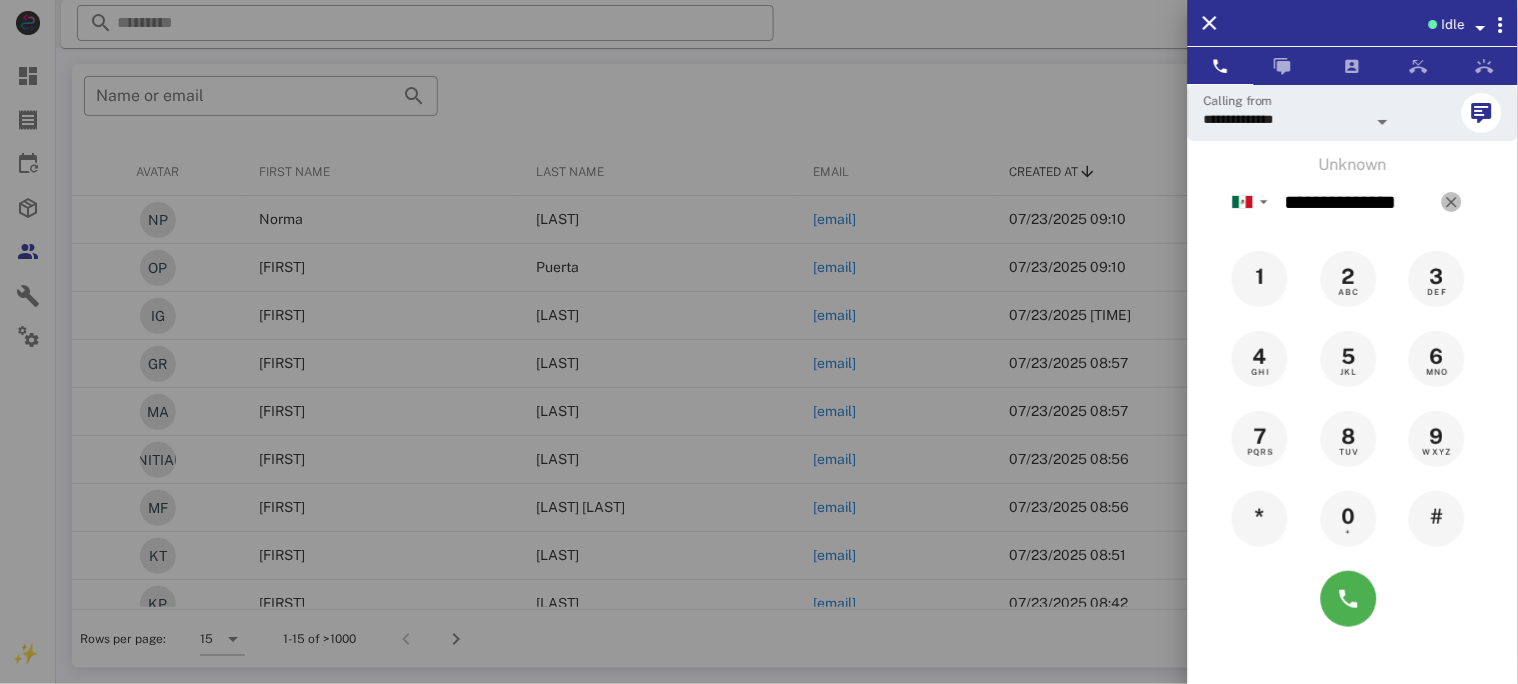 click at bounding box center [1452, 202] 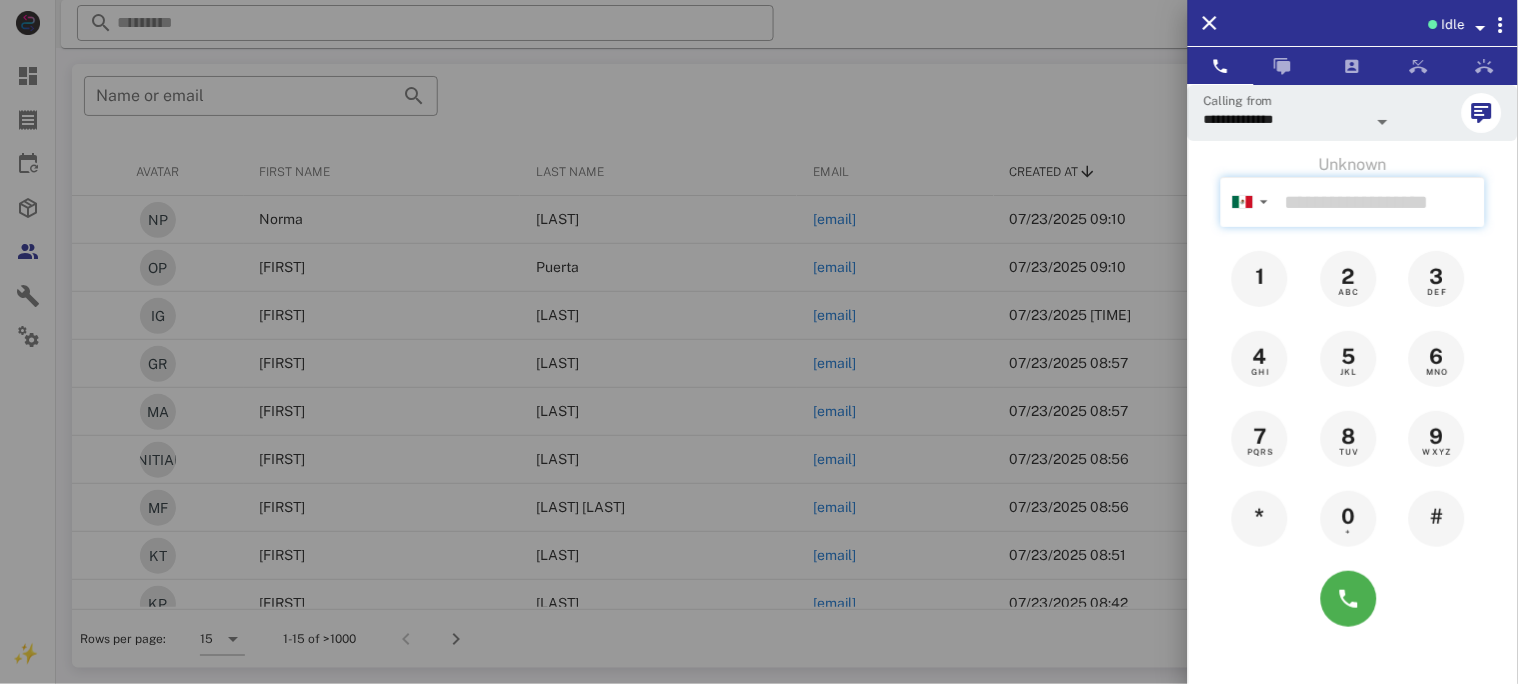 click at bounding box center (1381, 202) 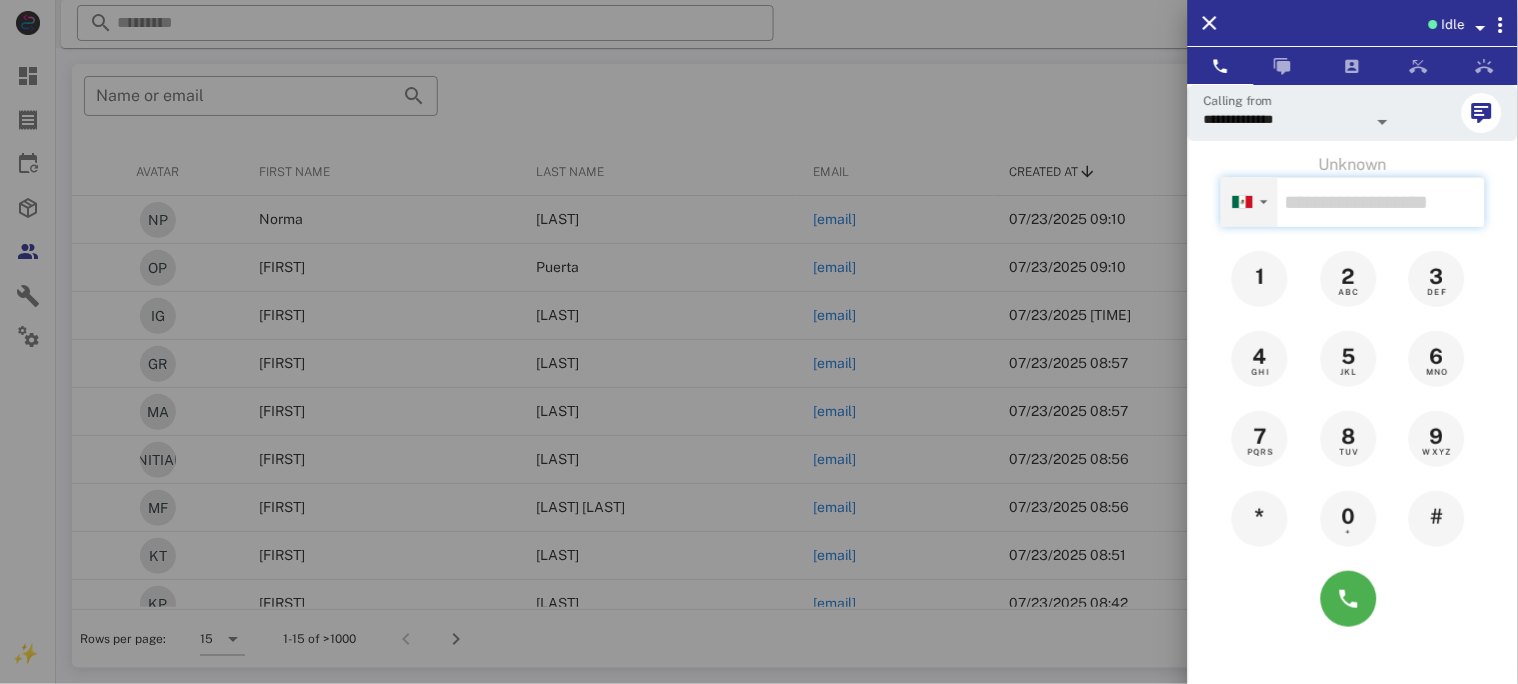 paste on "**********" 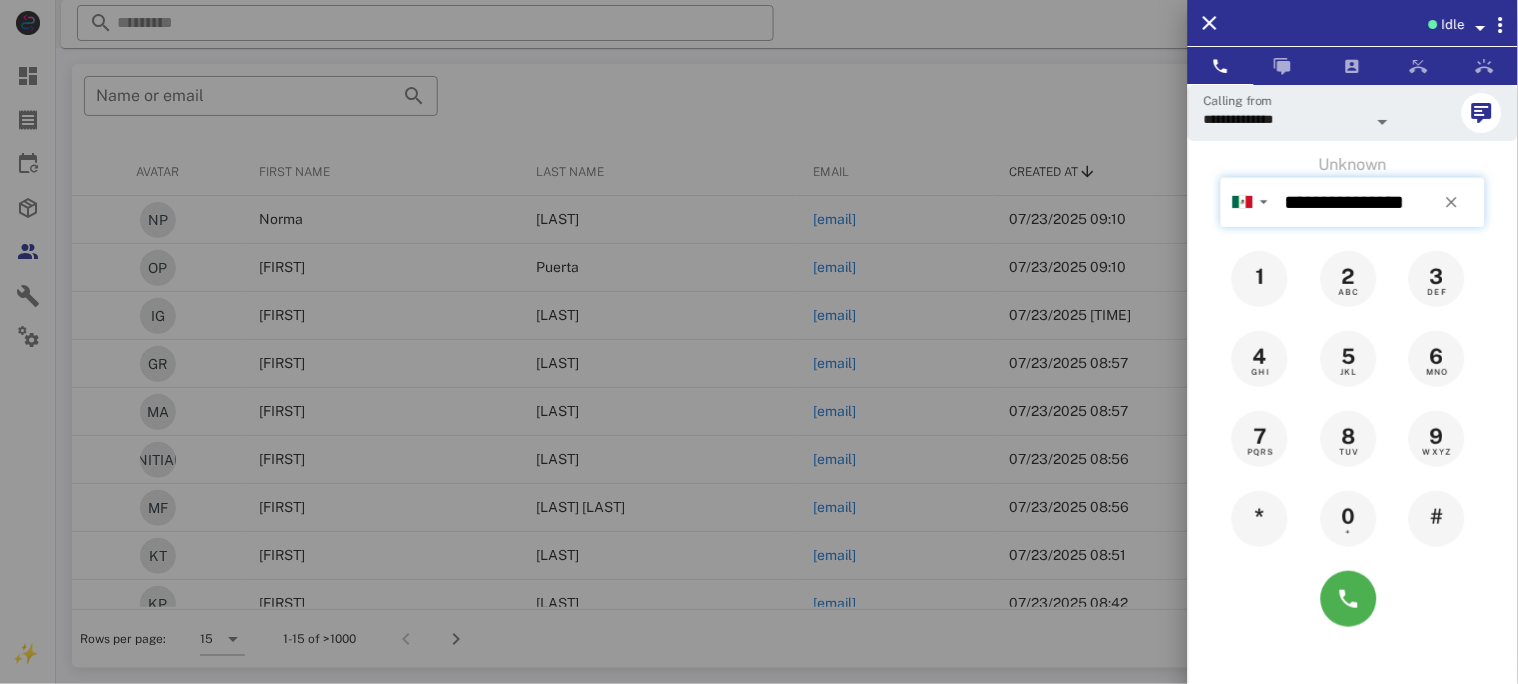 click on "**********" at bounding box center [1381, 202] 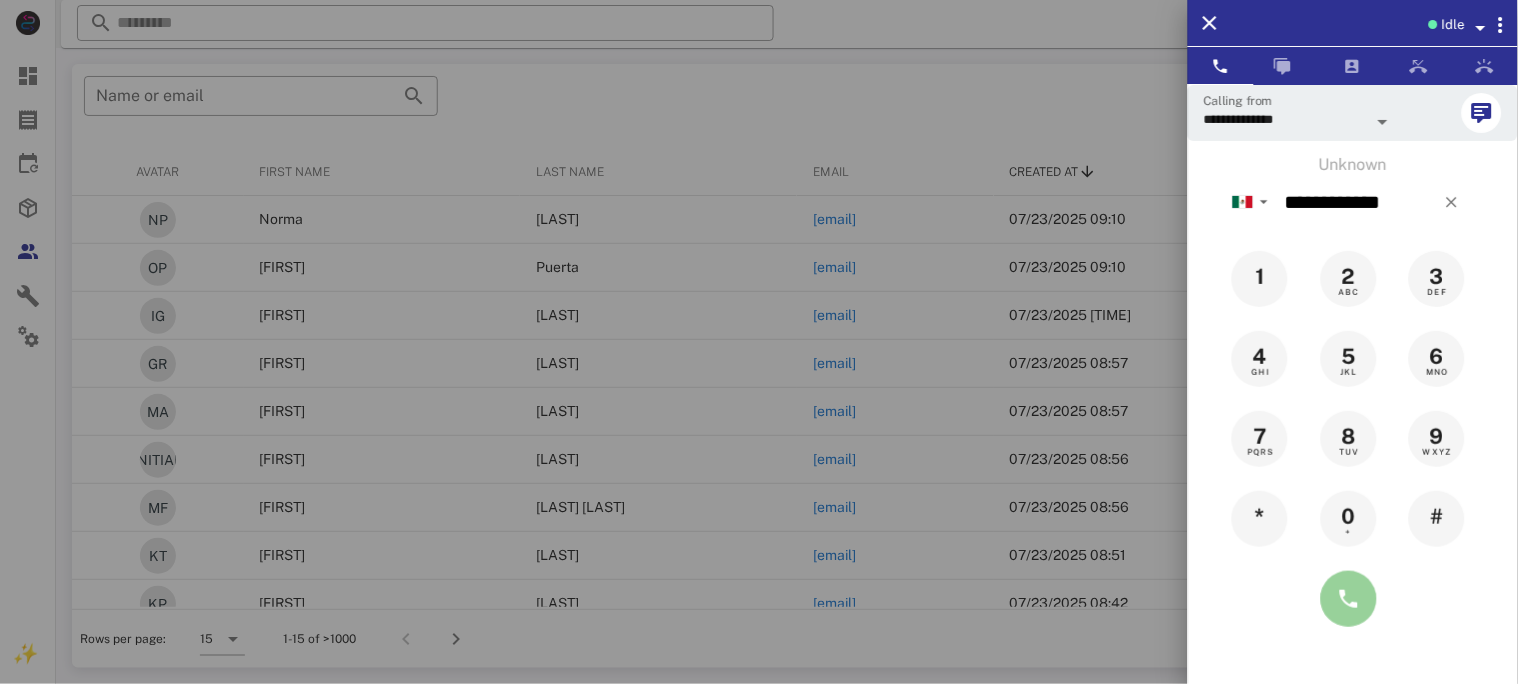 click at bounding box center (1349, 599) 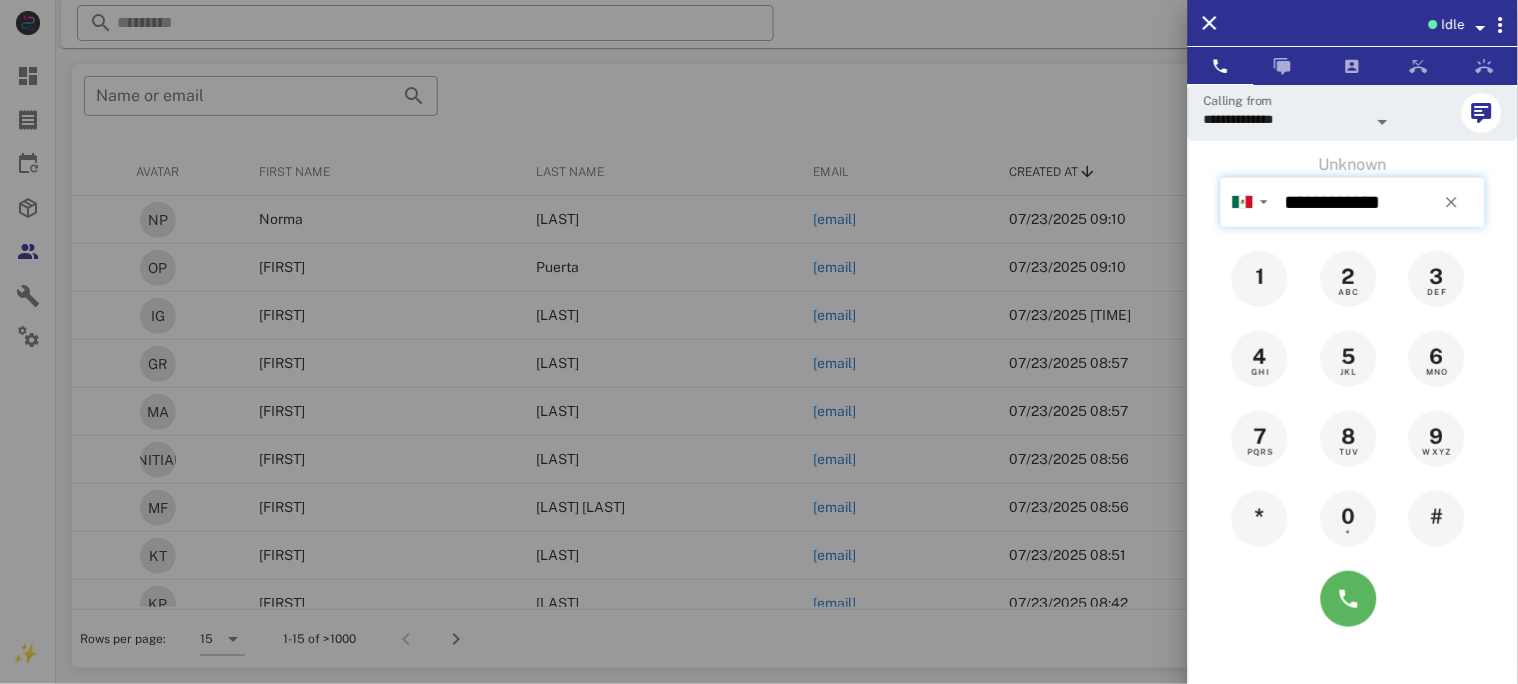 type on "**********" 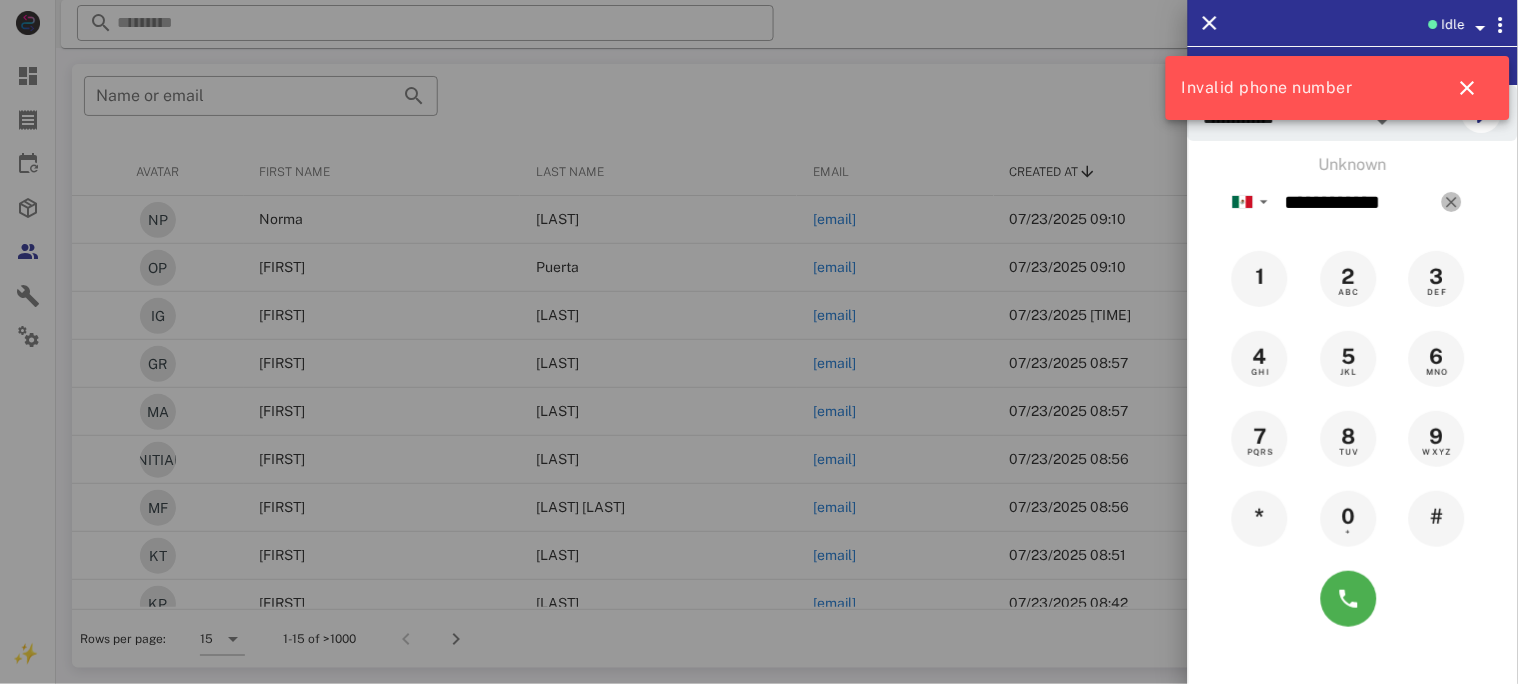 click at bounding box center [1452, 202] 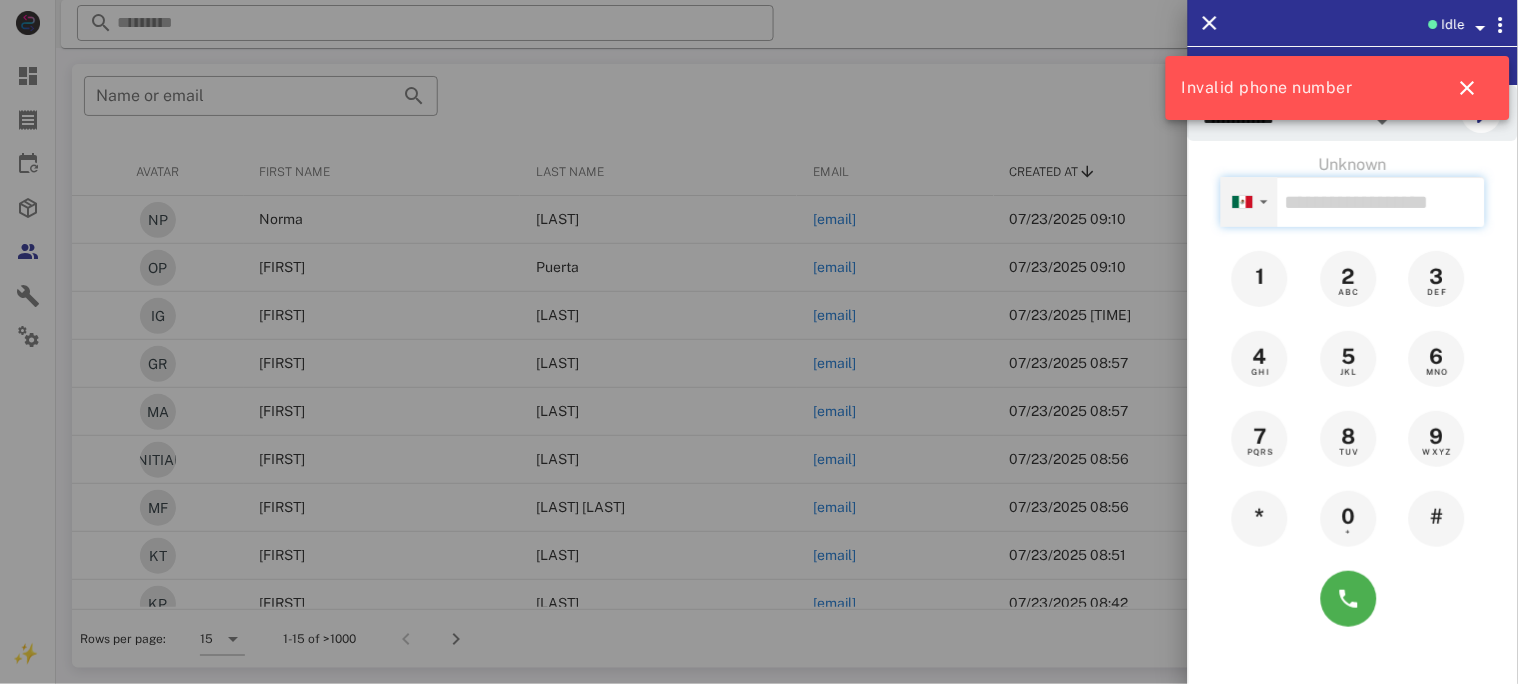 click on "▼" at bounding box center (1264, 202) 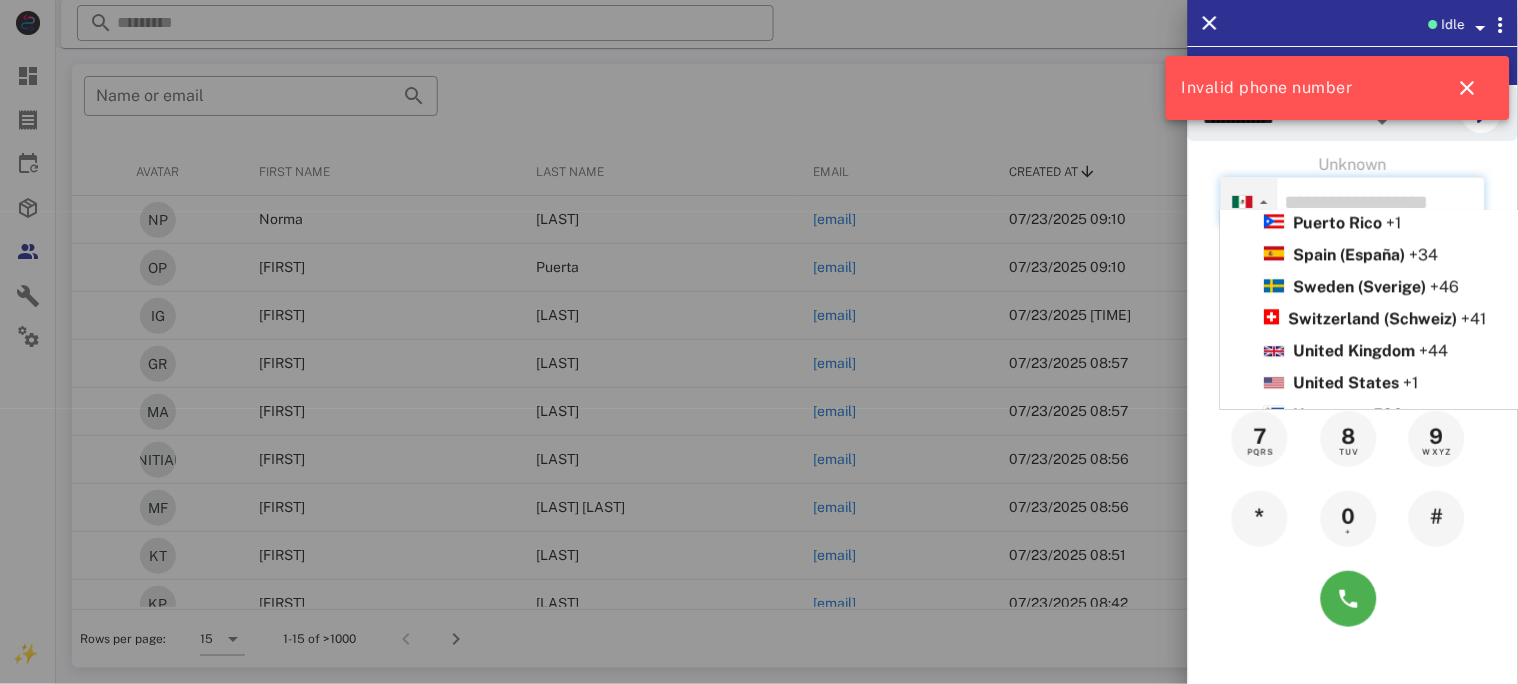 scroll, scrollTop: 1066, scrollLeft: 0, axis: vertical 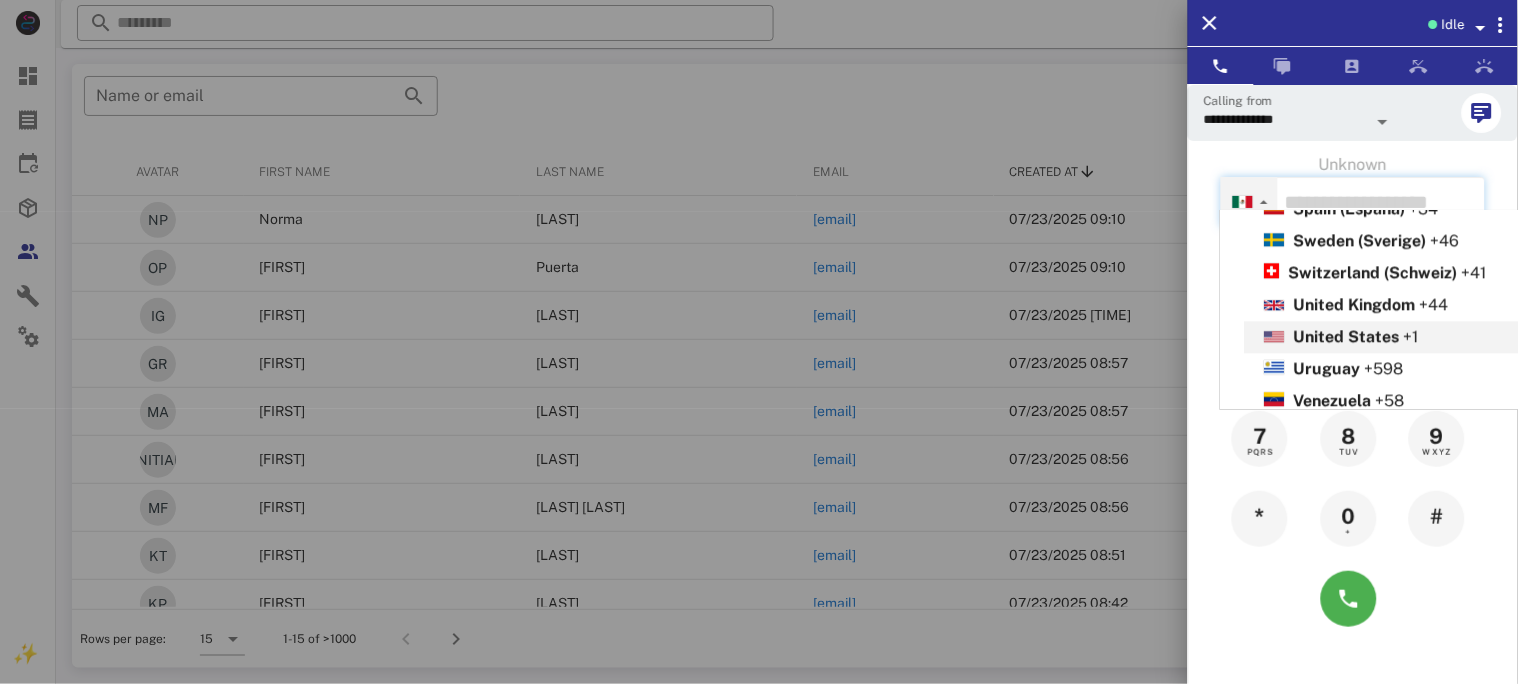 click on "United States" at bounding box center (1347, 336) 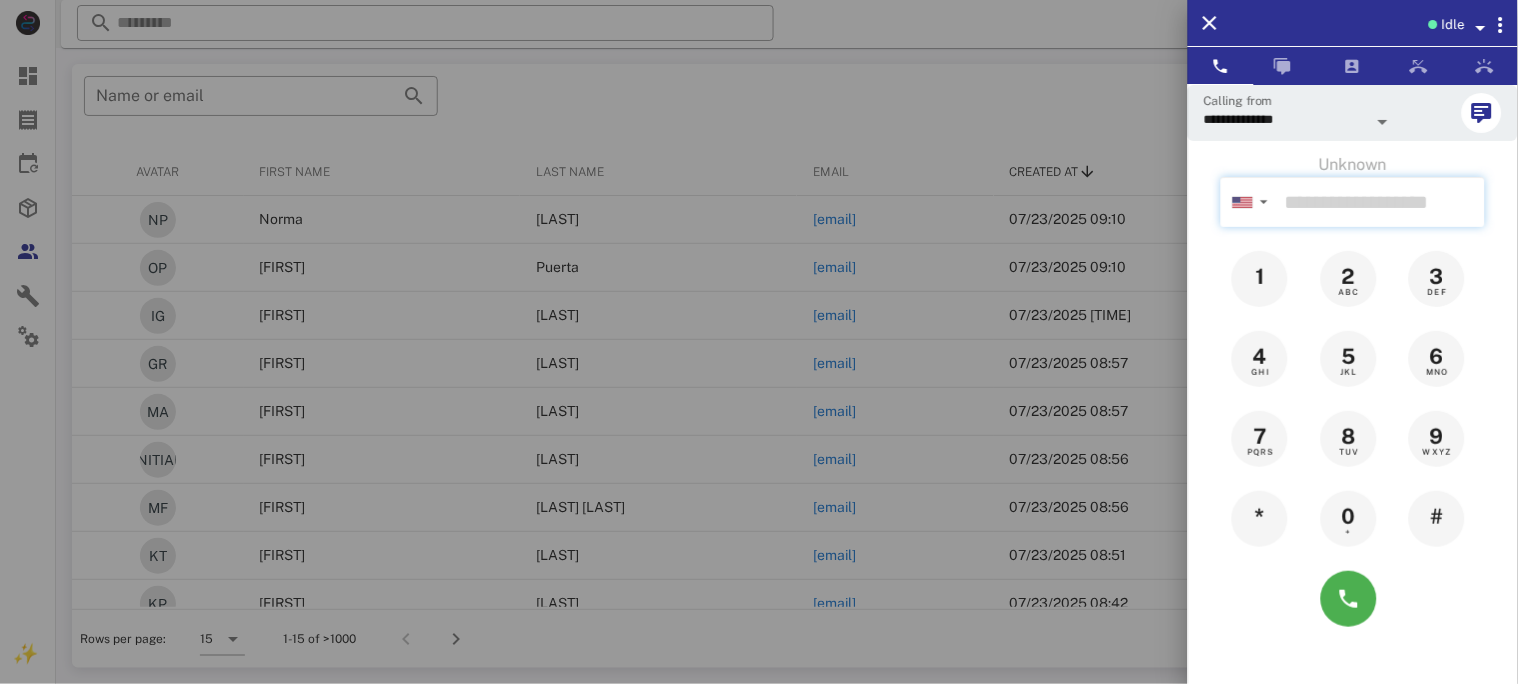 click at bounding box center (1381, 202) 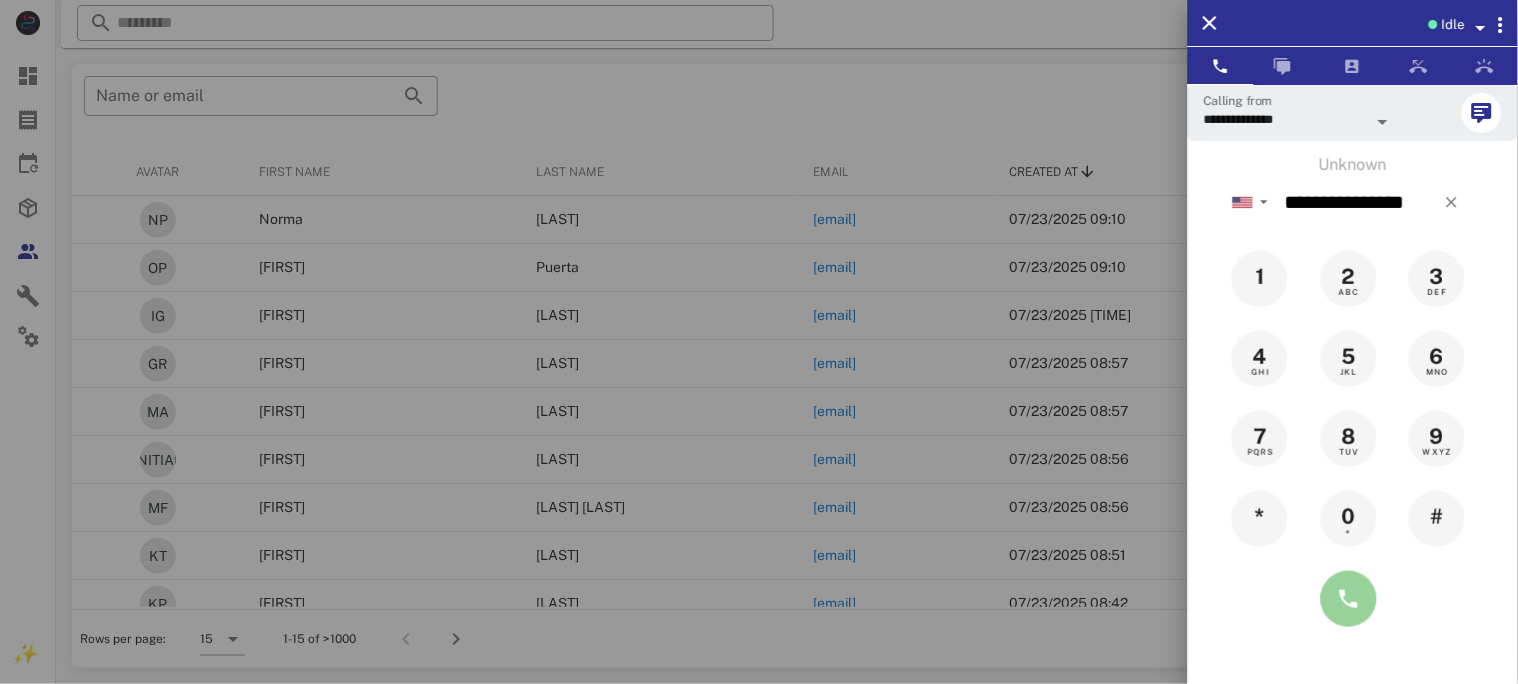click at bounding box center [1349, 599] 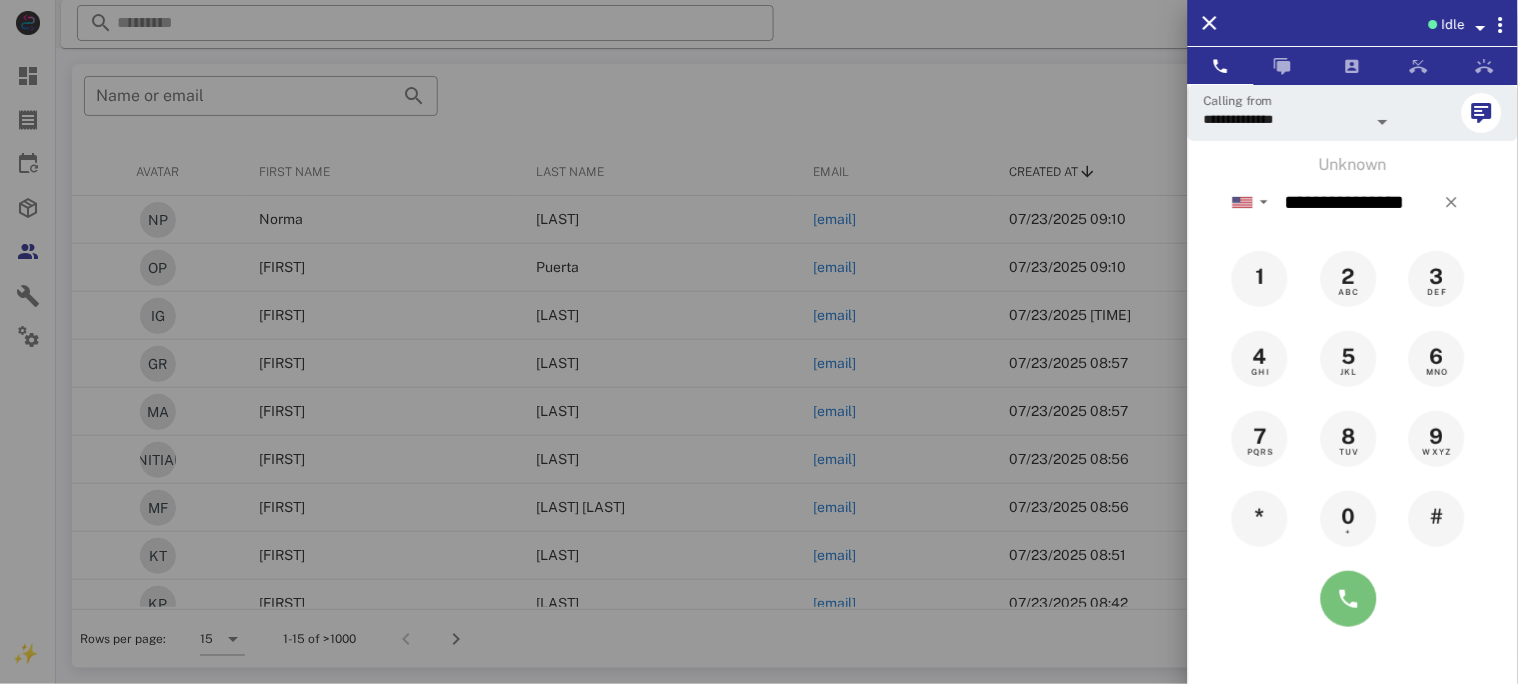 type on "**********" 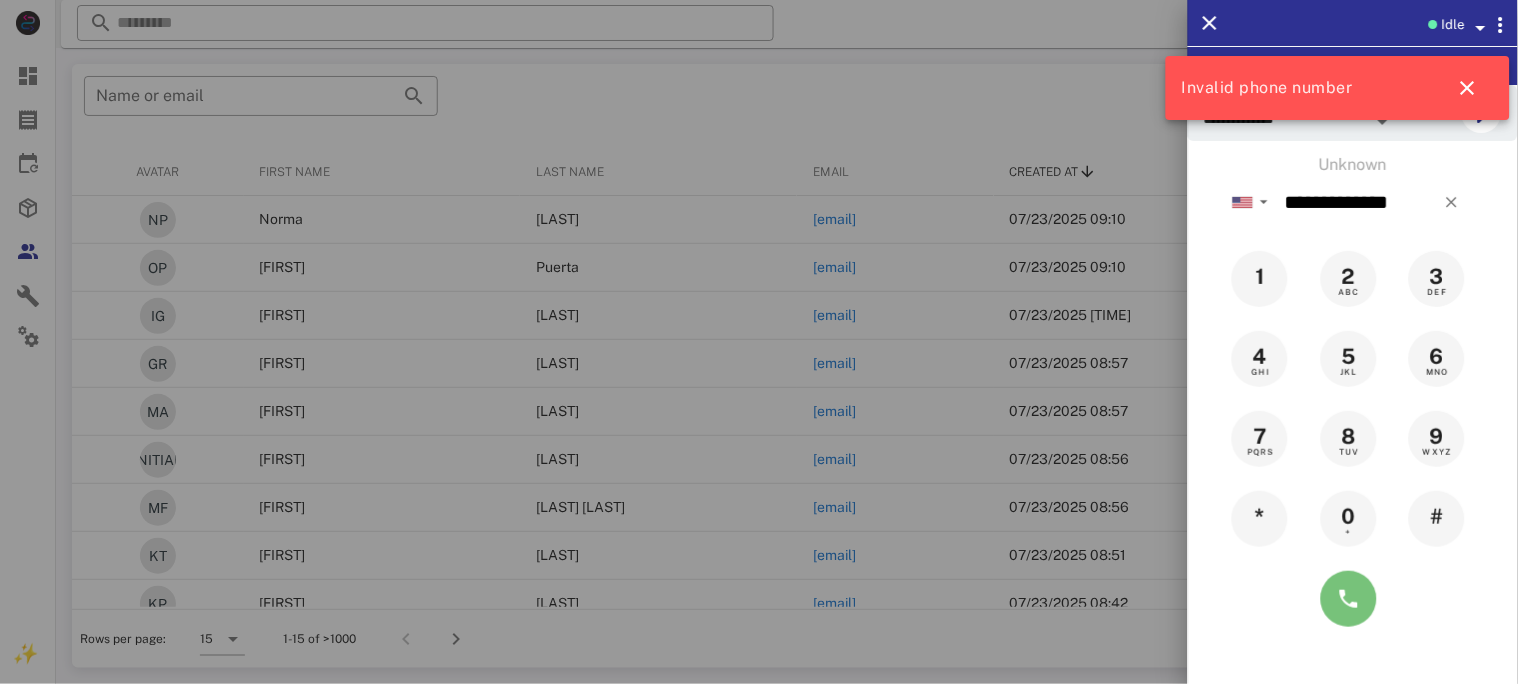 click at bounding box center [1349, 599] 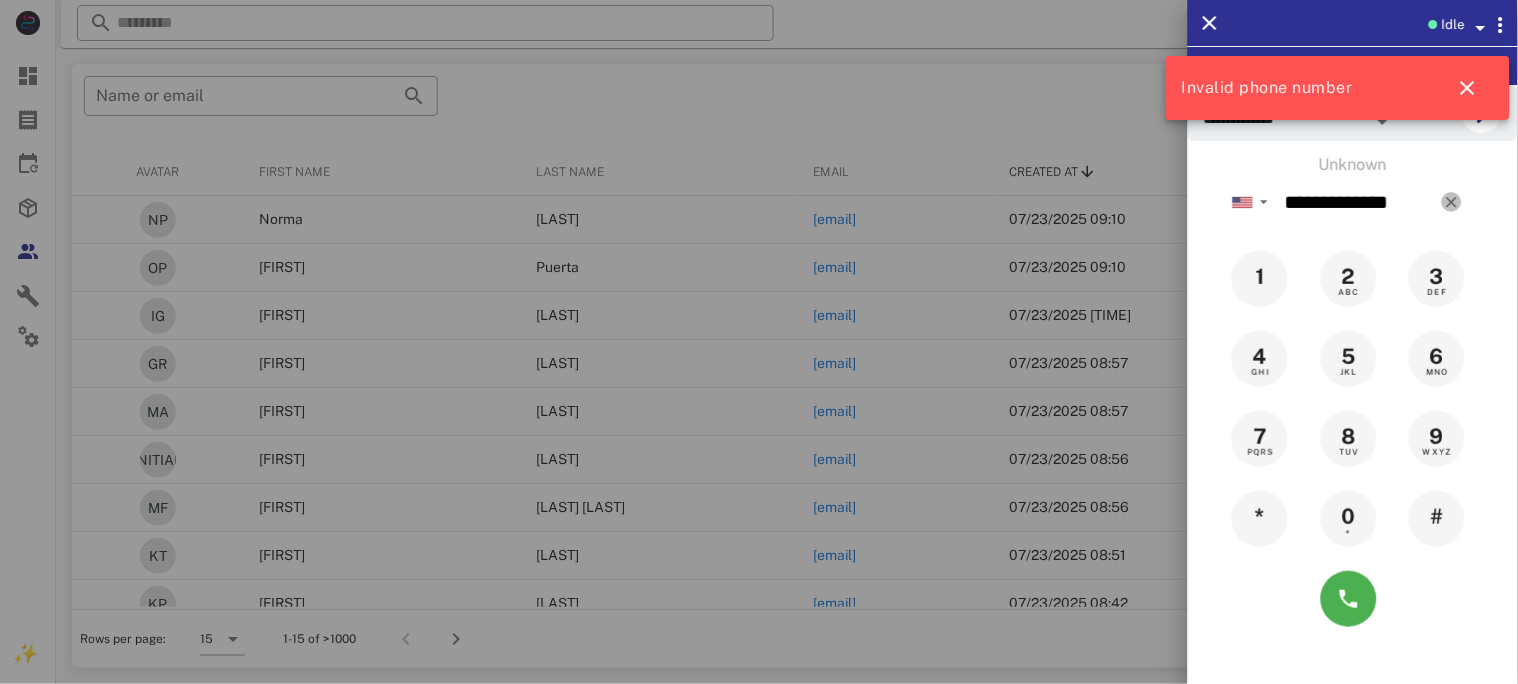 click at bounding box center [1452, 202] 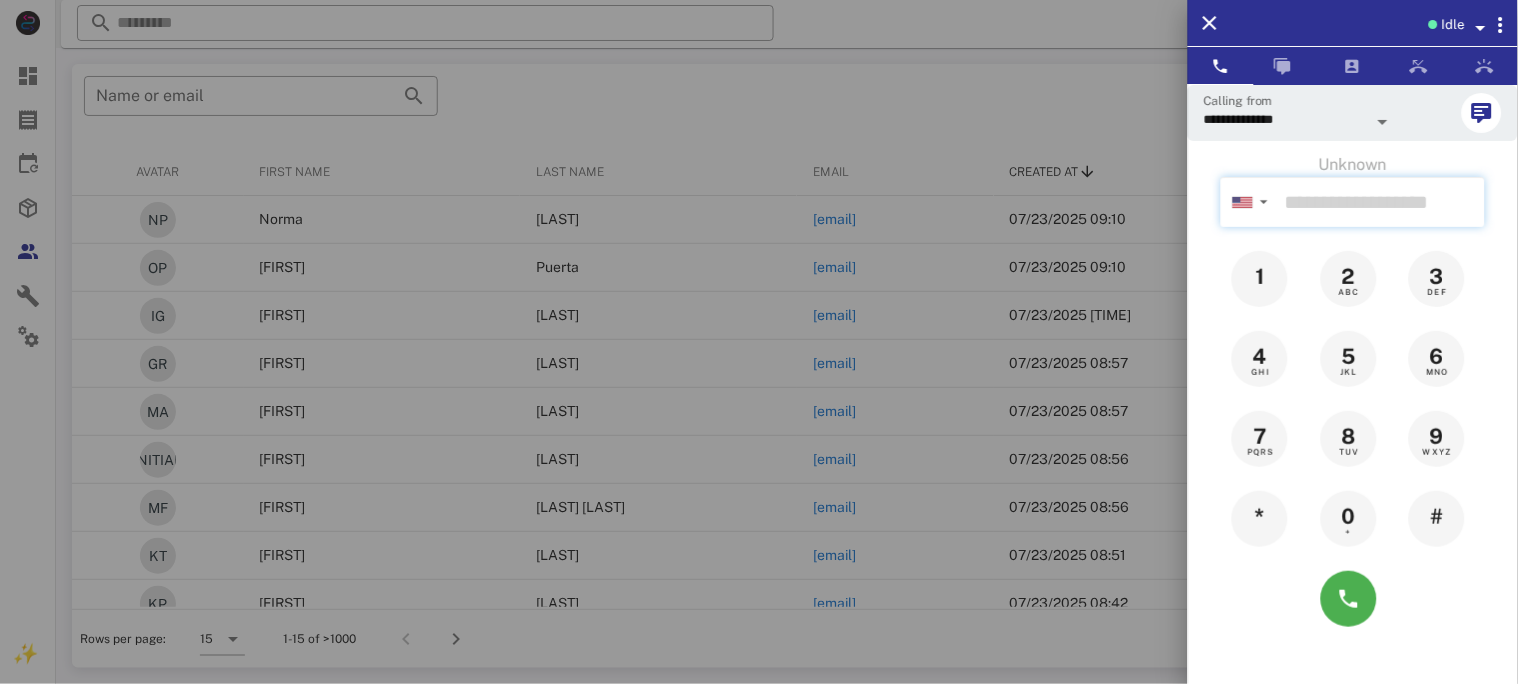 click at bounding box center (1381, 202) 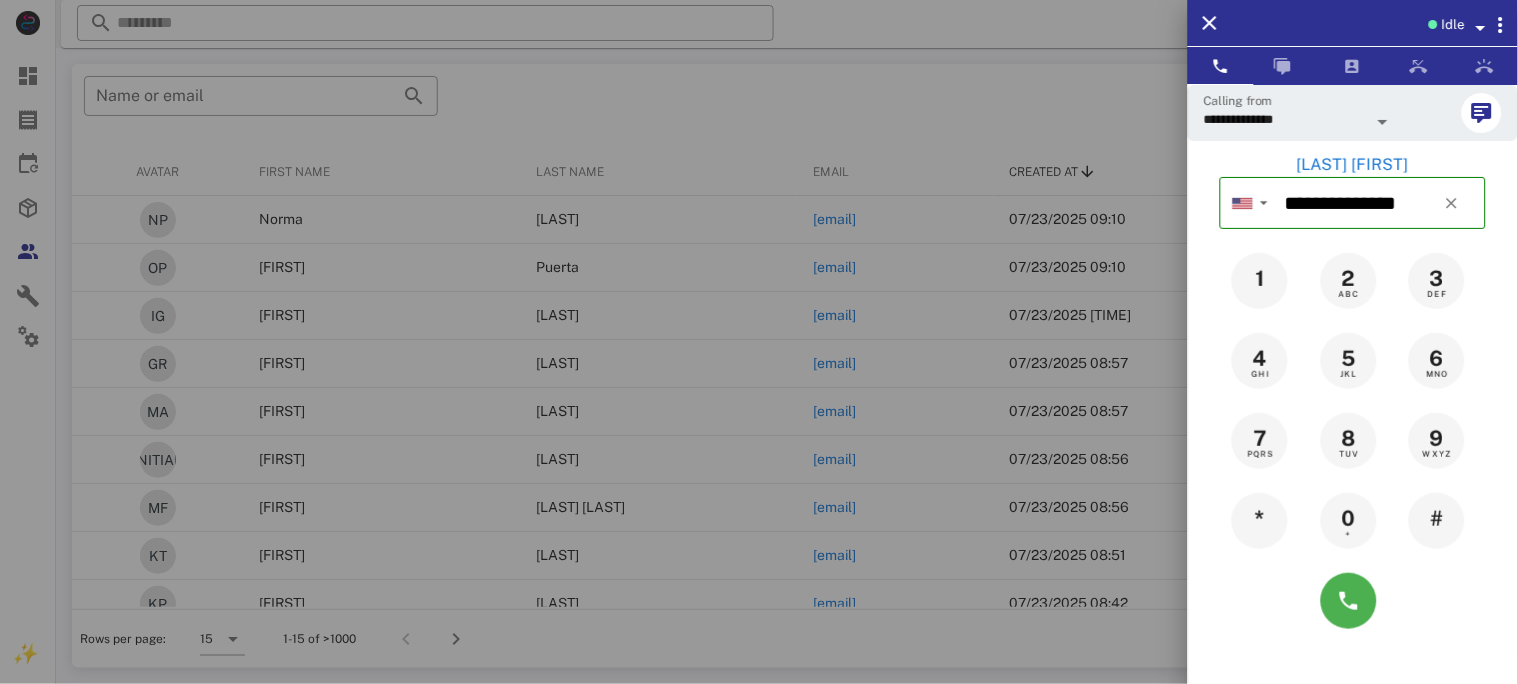 click on "[LAST] [FIRST]" at bounding box center [1353, 165] 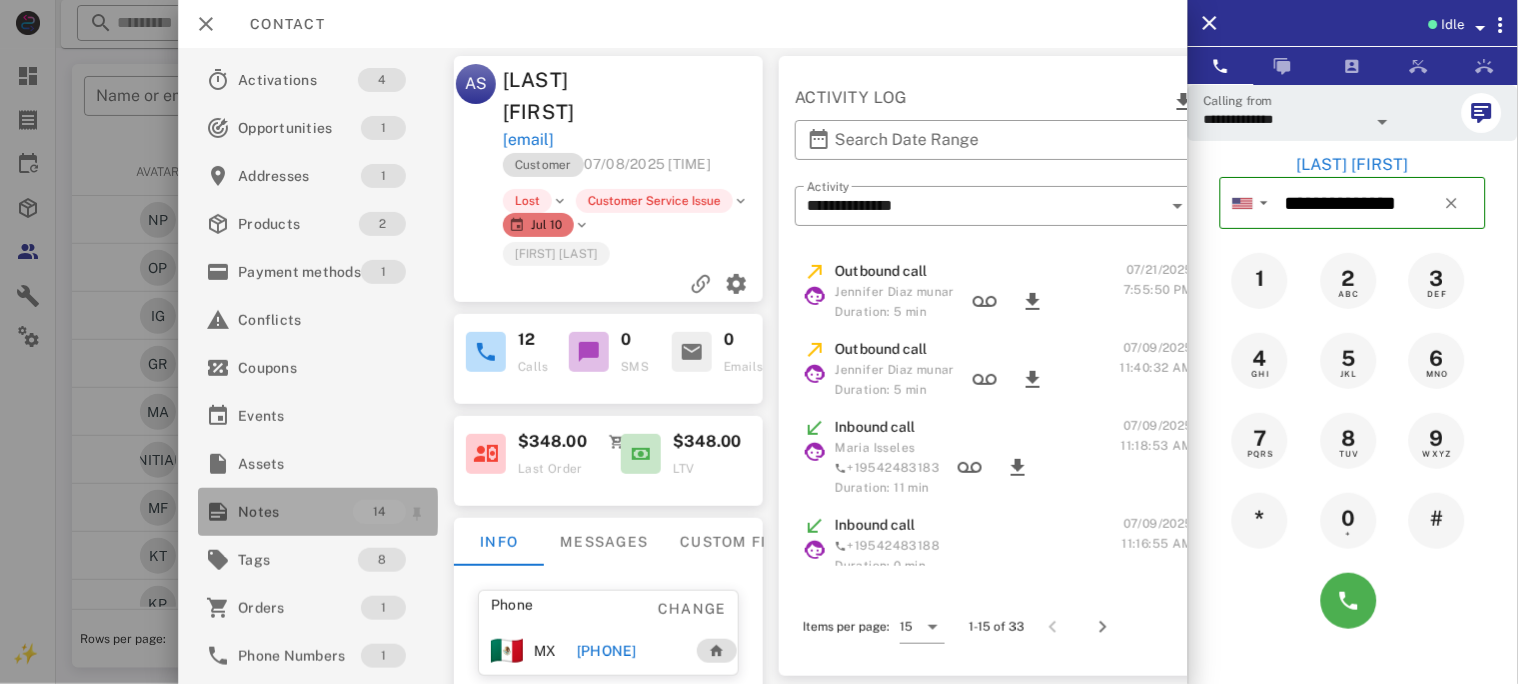 click on "Notes" at bounding box center [295, 512] 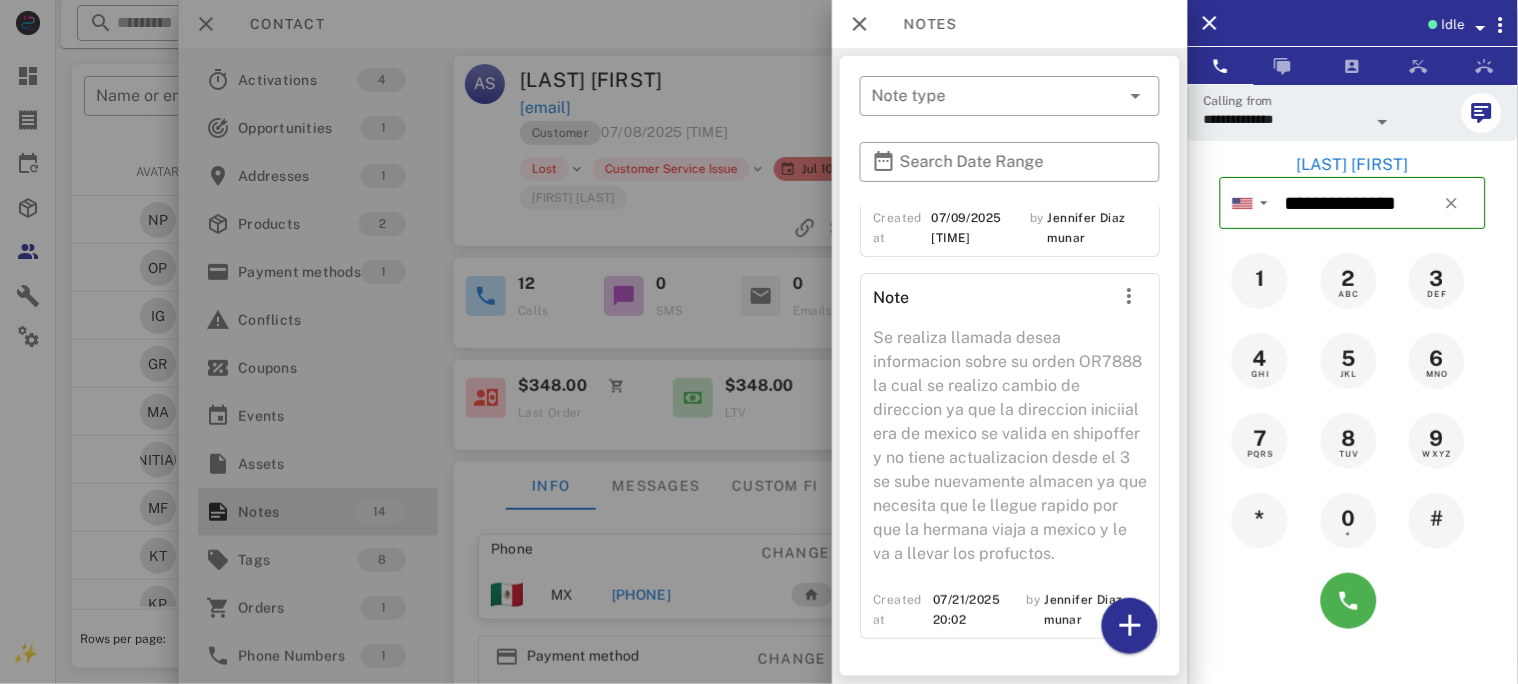 scroll, scrollTop: 3509, scrollLeft: 0, axis: vertical 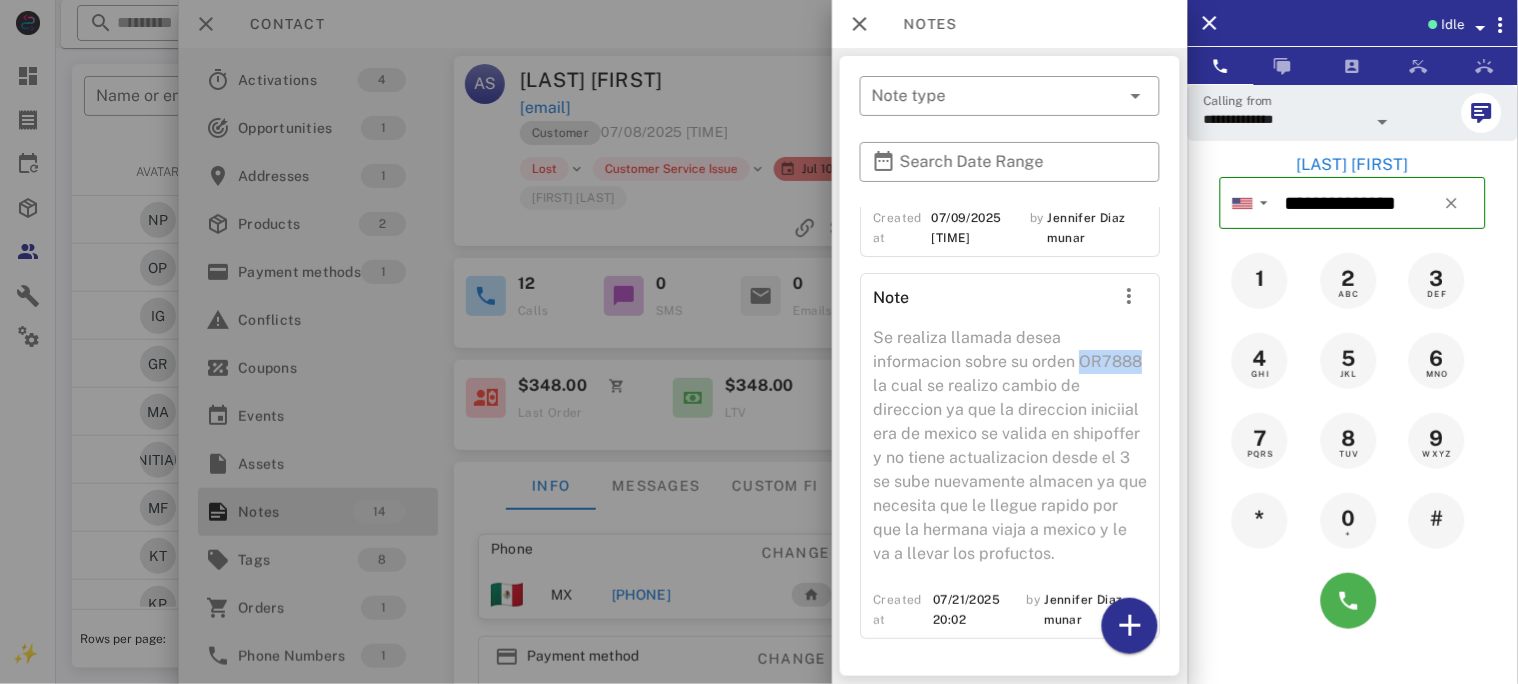 drag, startPoint x: 936, startPoint y: 358, endPoint x: 878, endPoint y: 355, distance: 58.077534 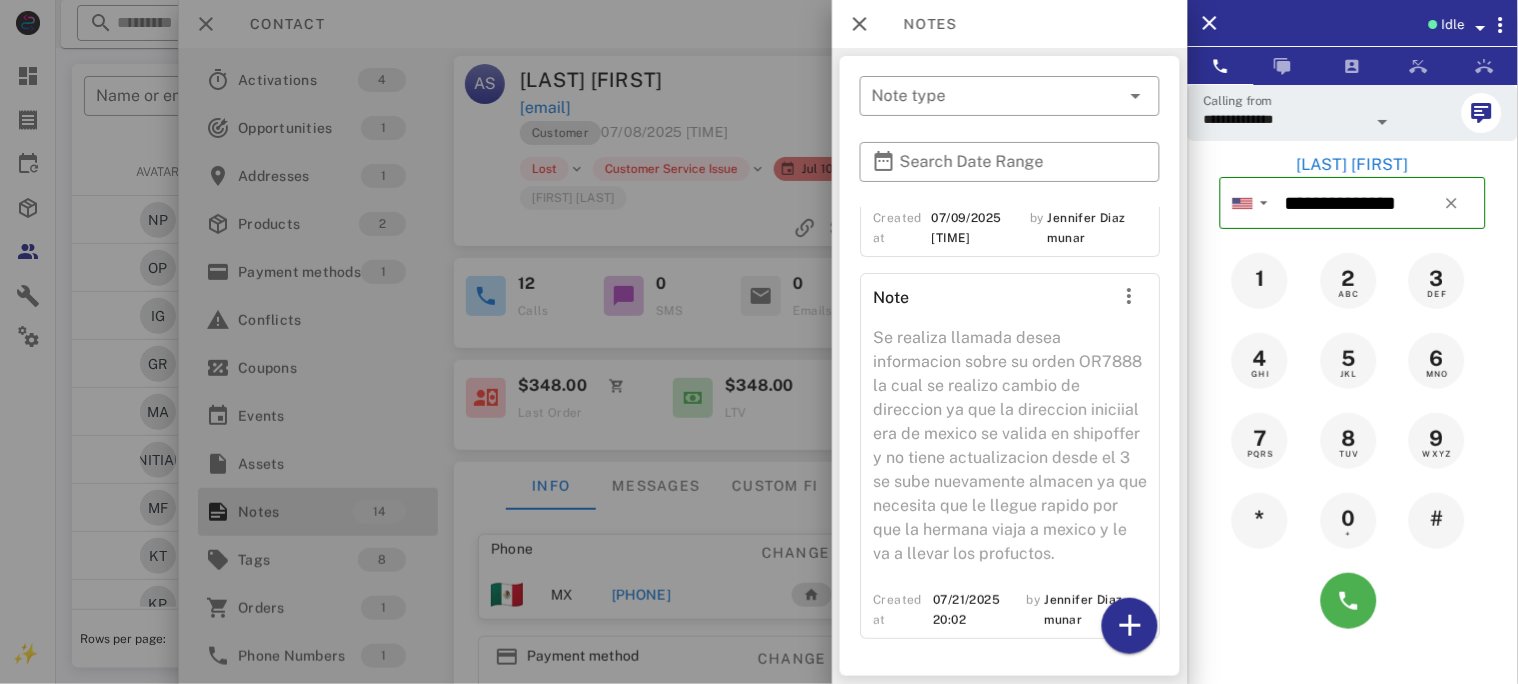 click on "1 2 ABC 3 DEF" at bounding box center [1353, 281] 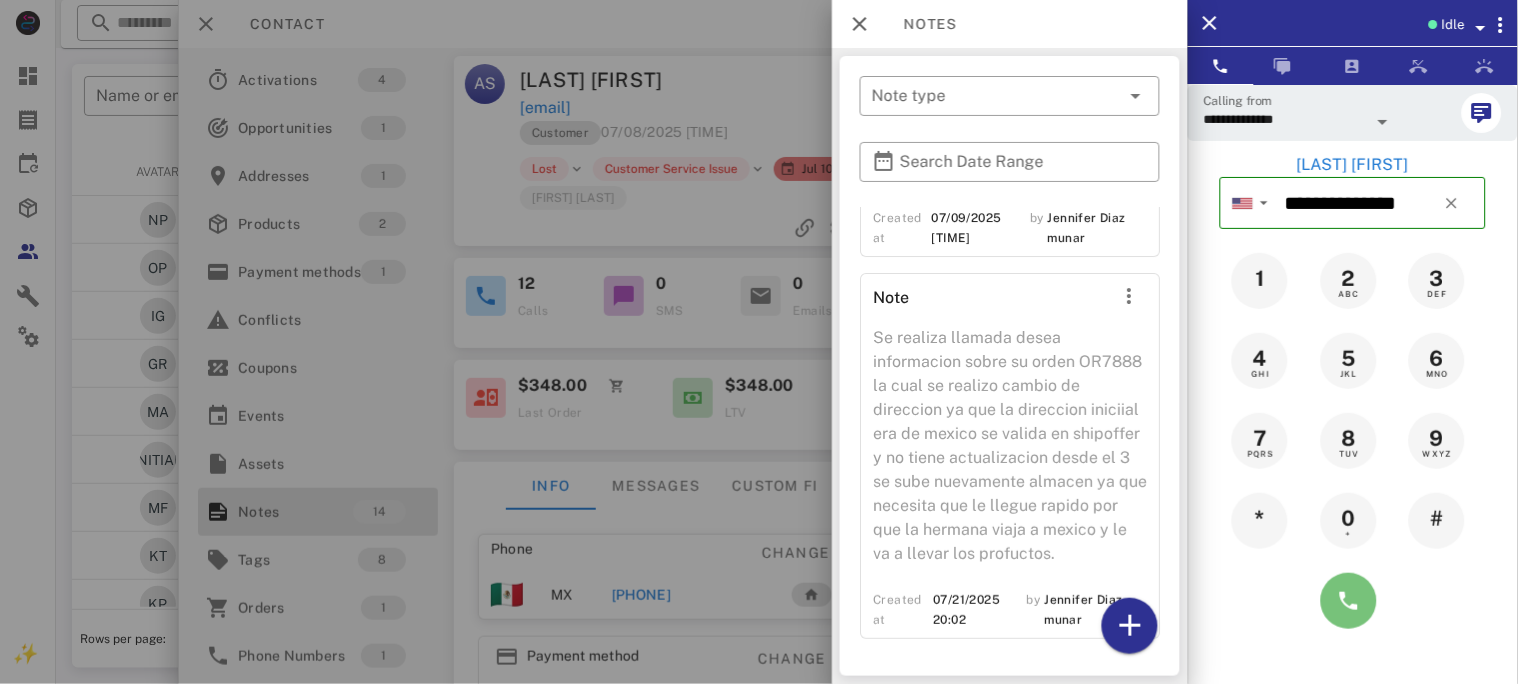 click at bounding box center [1349, 601] 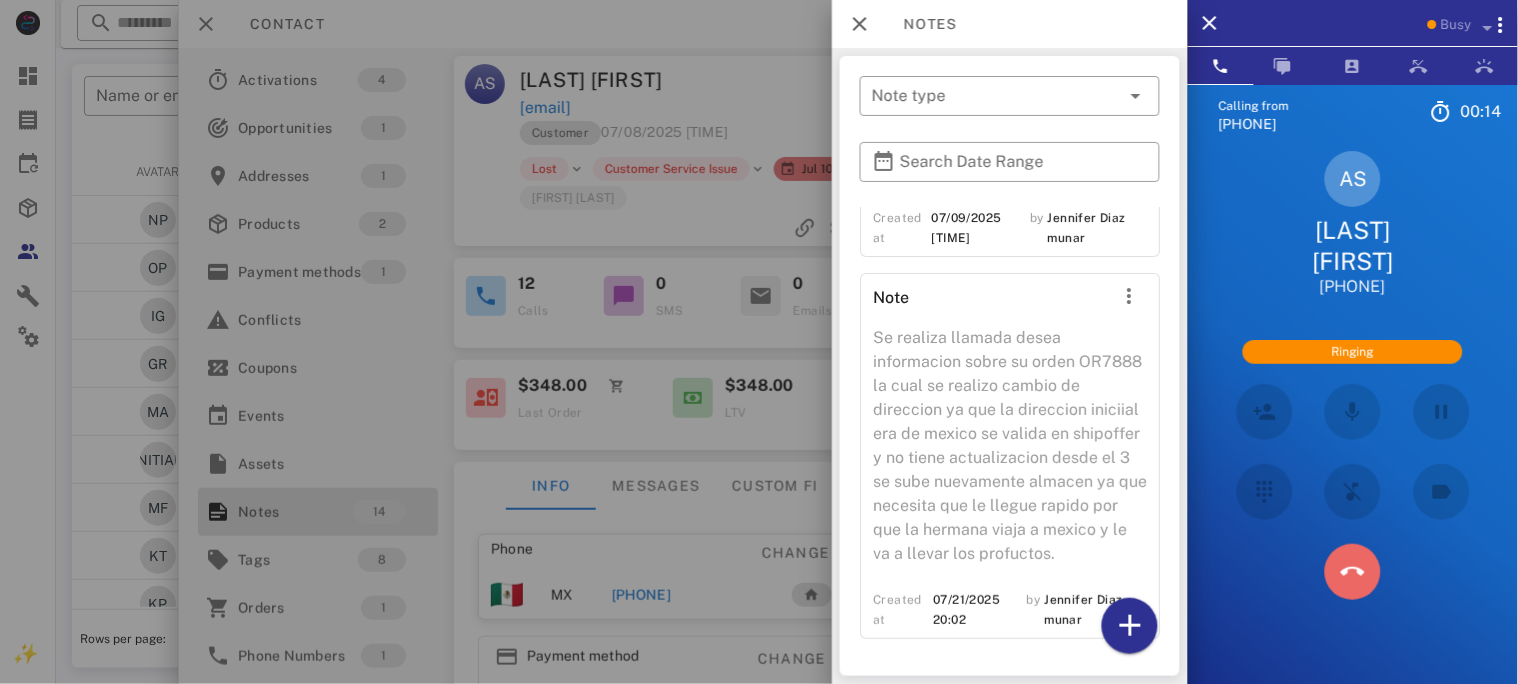 click at bounding box center [1353, 572] 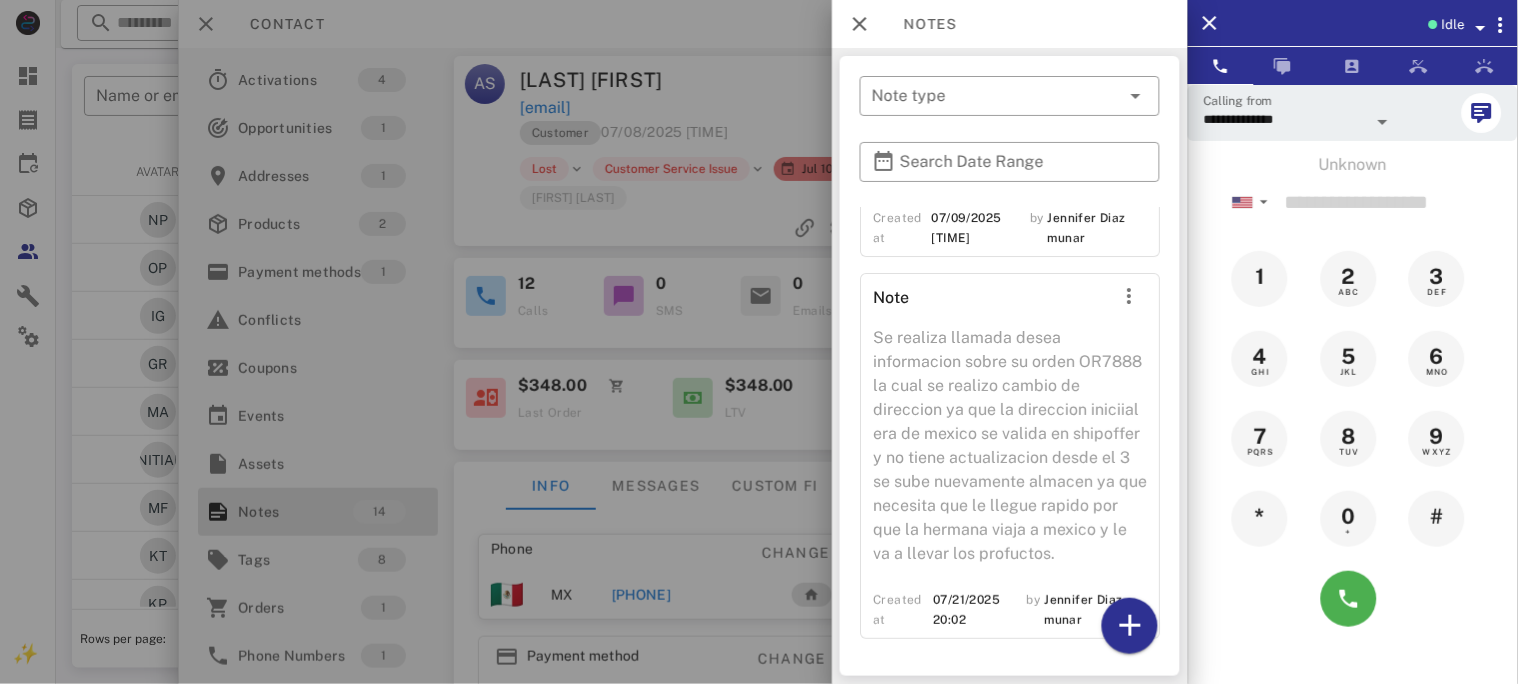 click at bounding box center (759, 342) 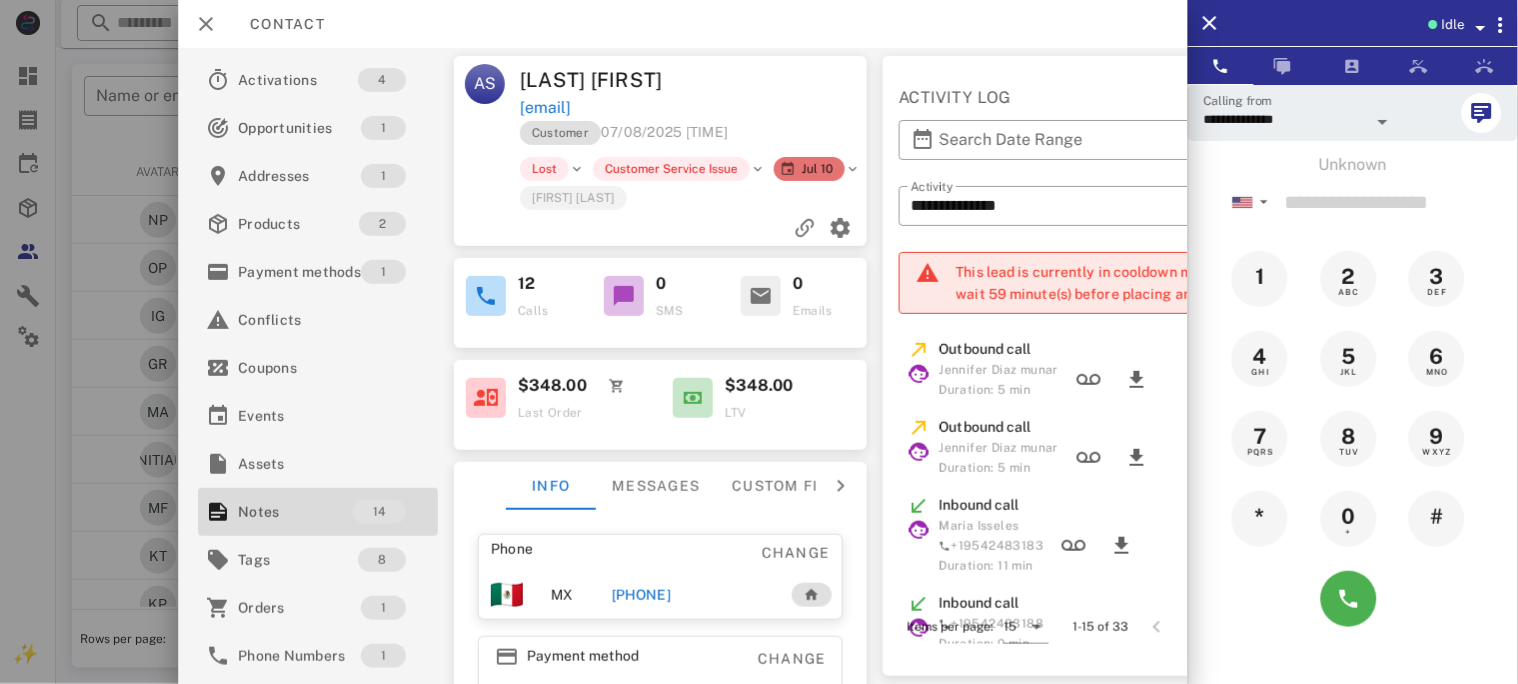 click on "[PHONE]" at bounding box center [641, 595] 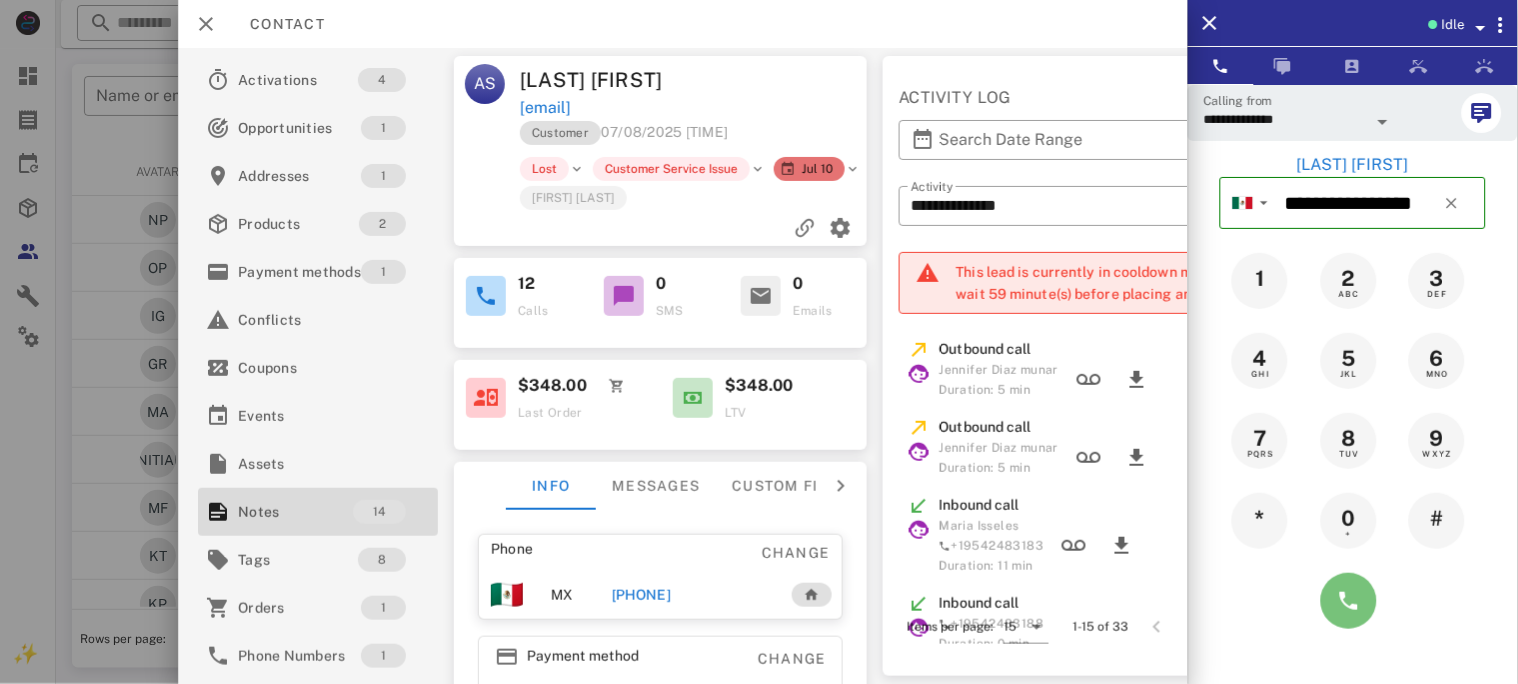 click at bounding box center [1349, 601] 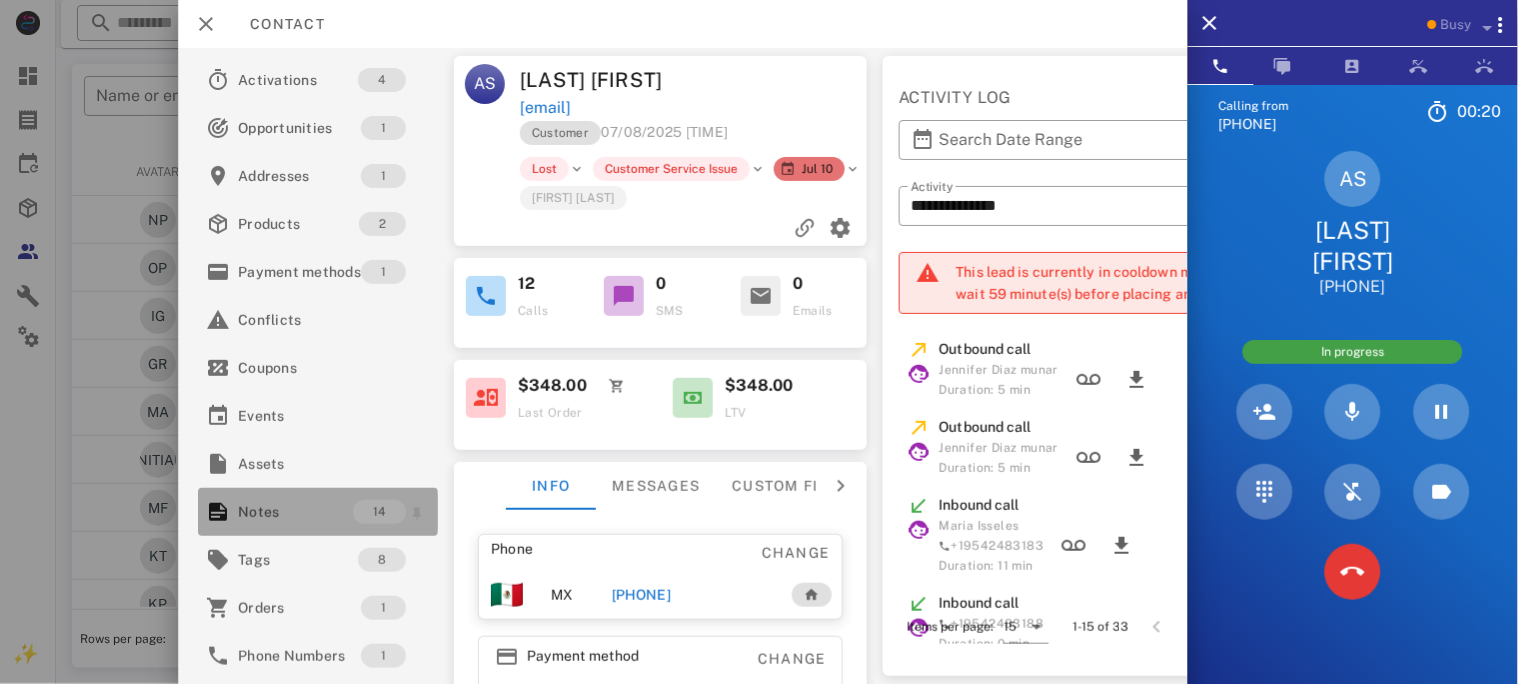 click on "Notes" at bounding box center [295, 512] 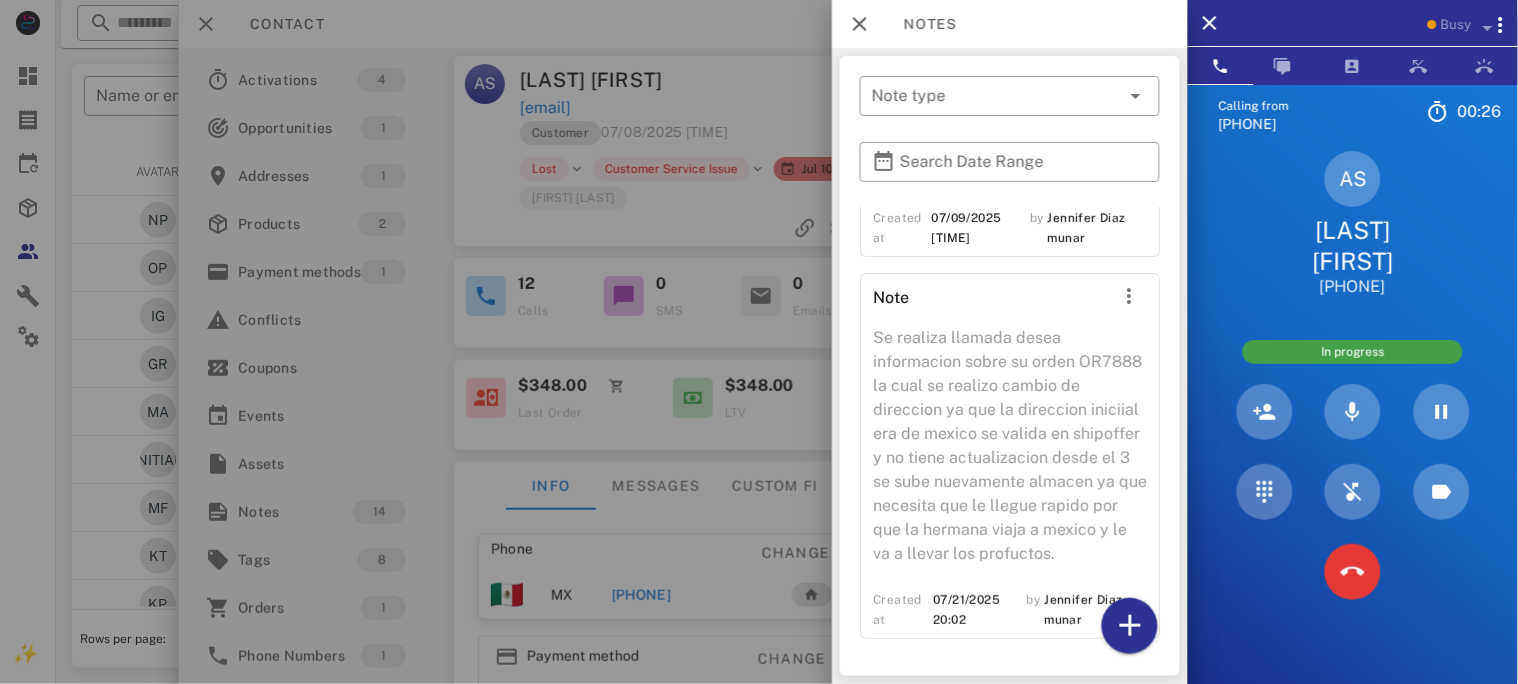 scroll, scrollTop: 3509, scrollLeft: 0, axis: vertical 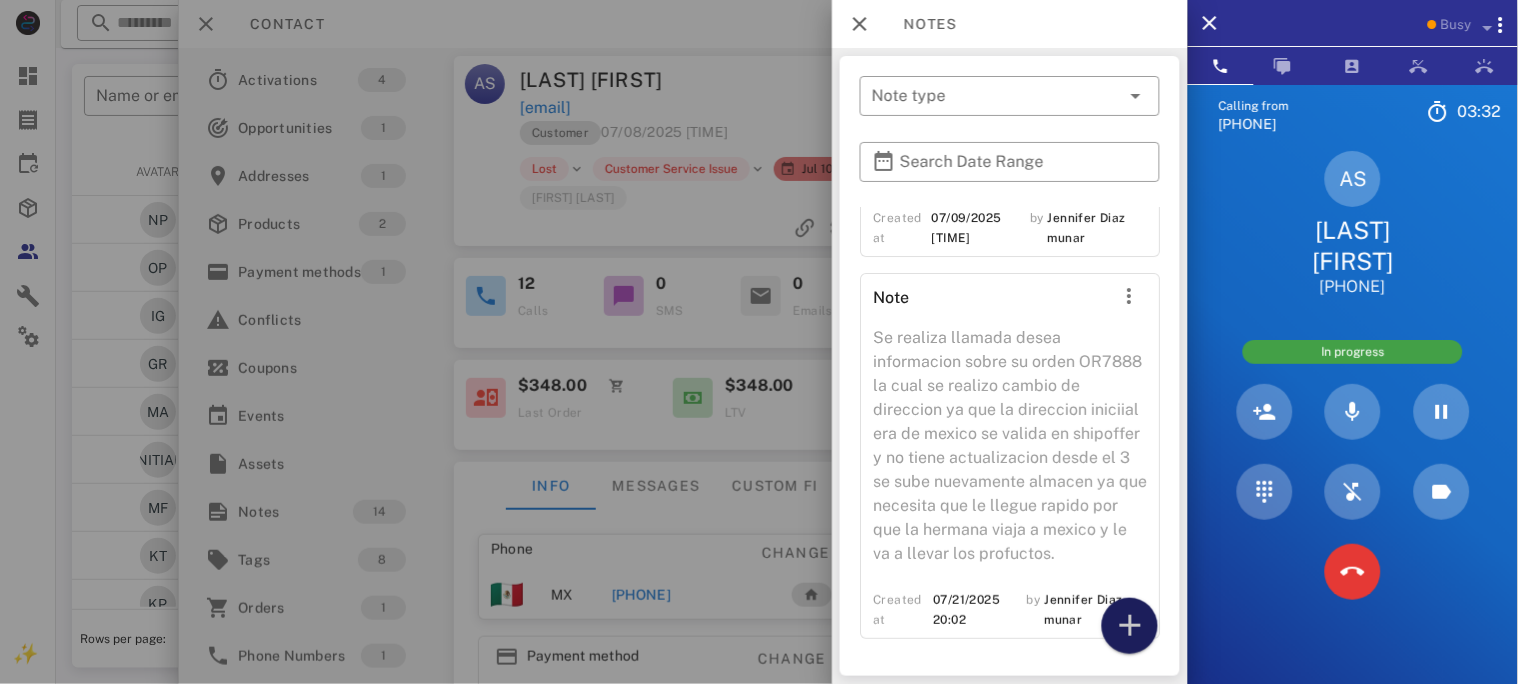 click at bounding box center (1130, 626) 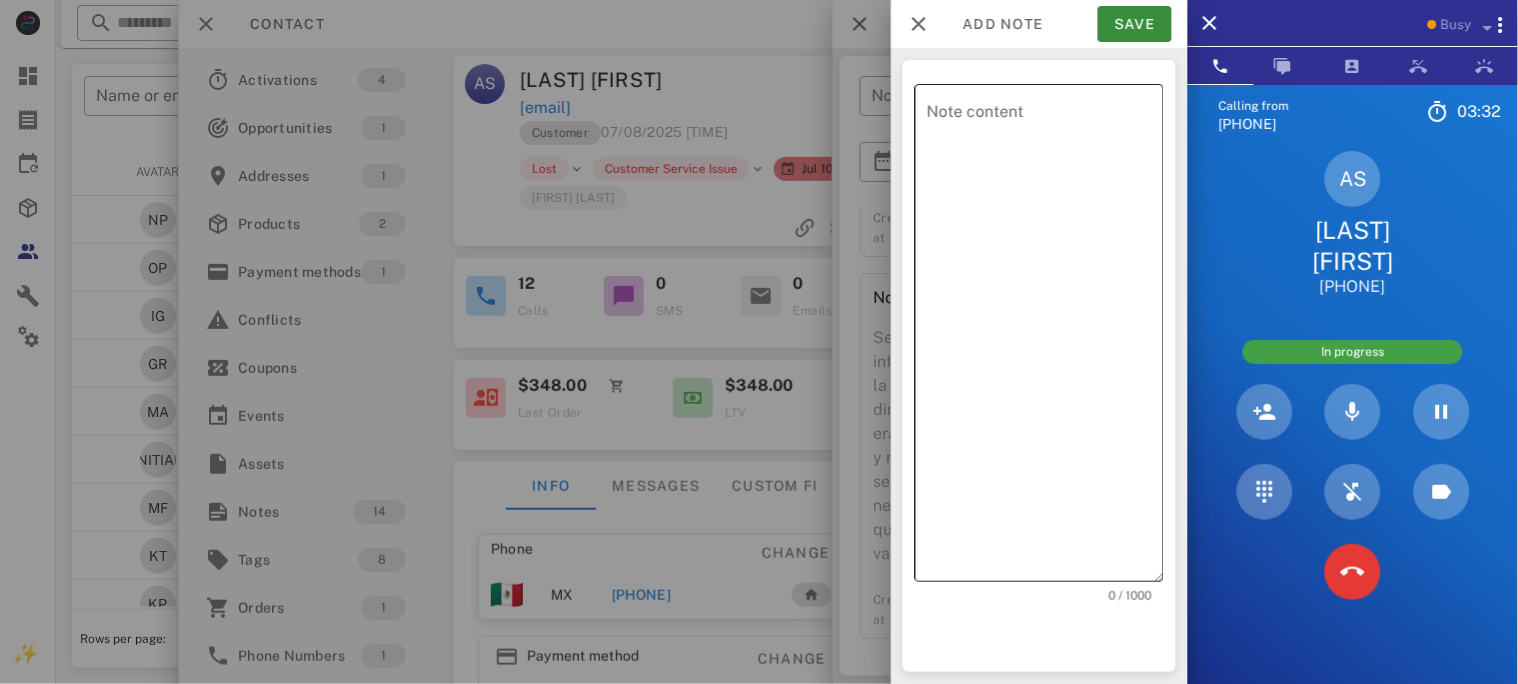 click on "Note content" at bounding box center (1045, 338) 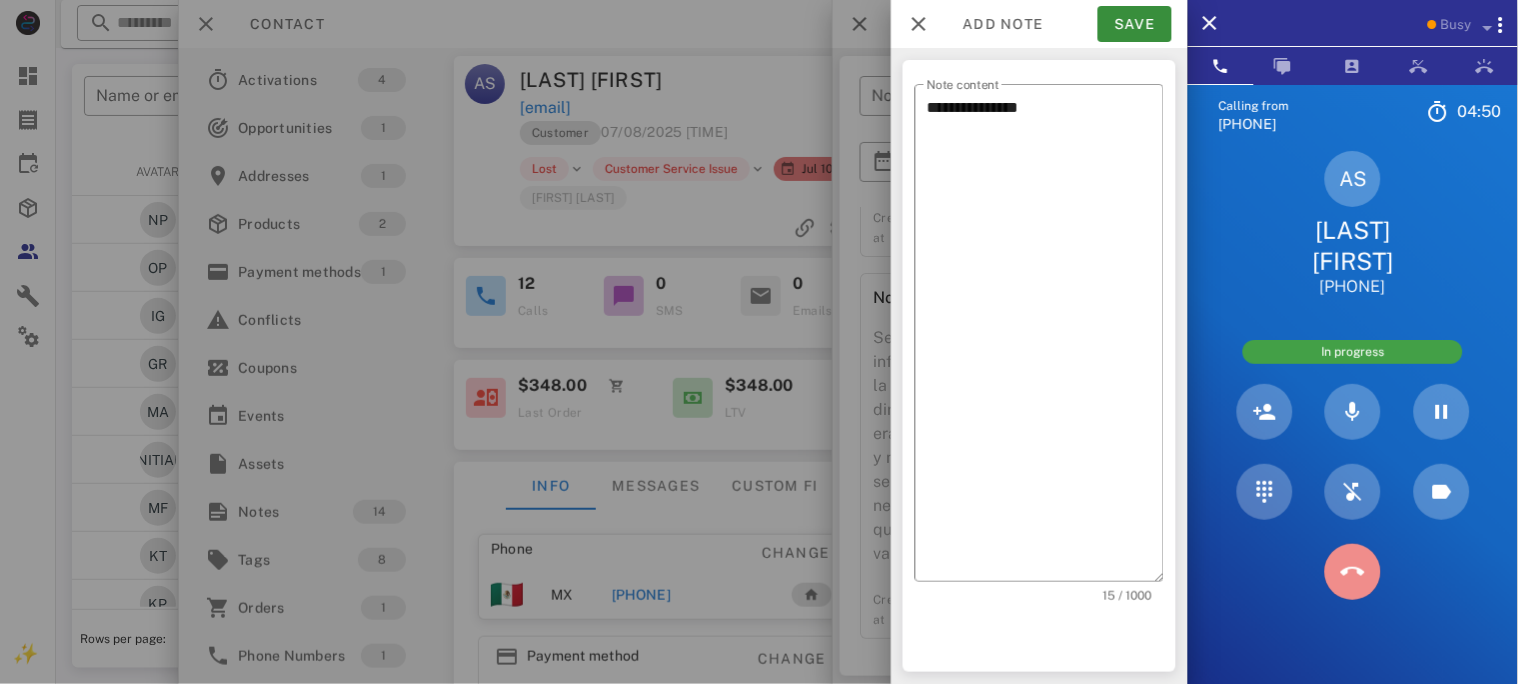 click at bounding box center (1353, 572) 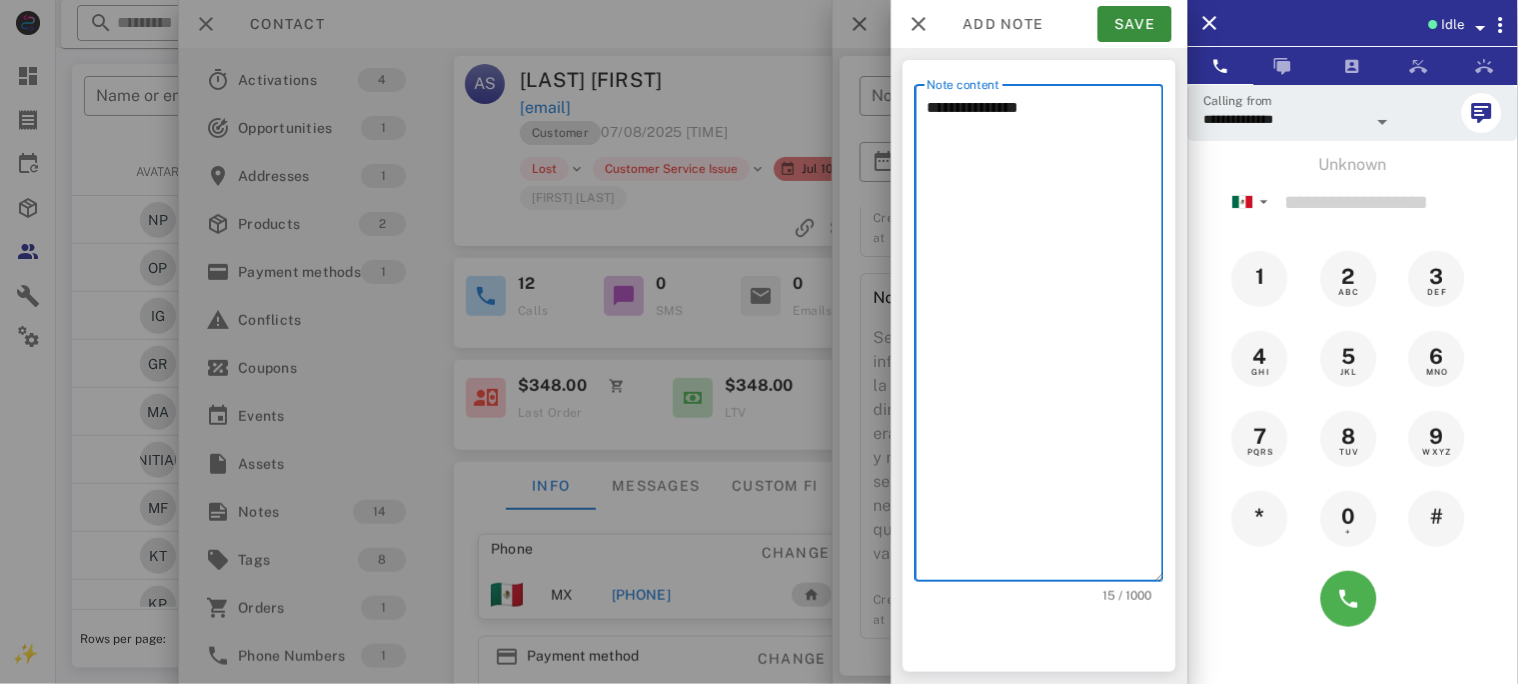 click on "**********" at bounding box center [1045, 338] 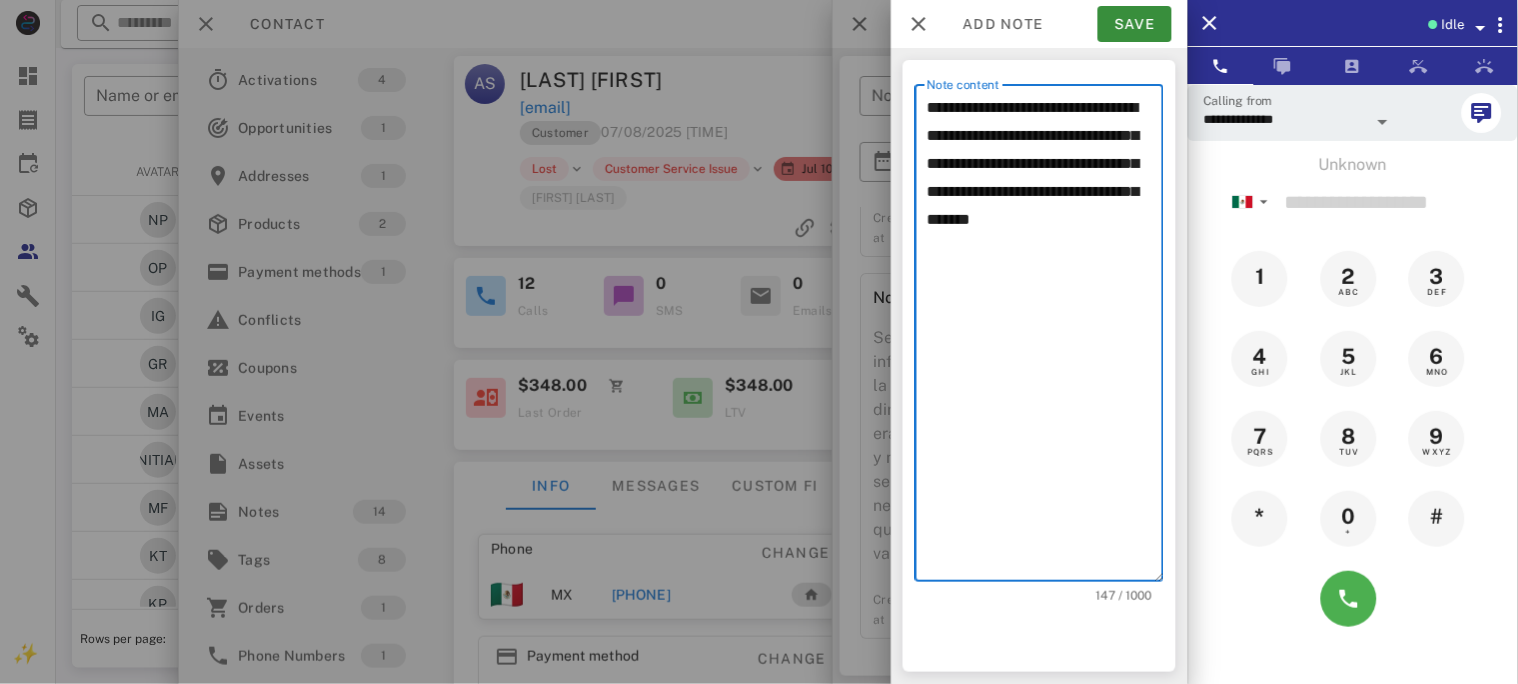 click on "**********" at bounding box center [1045, 338] 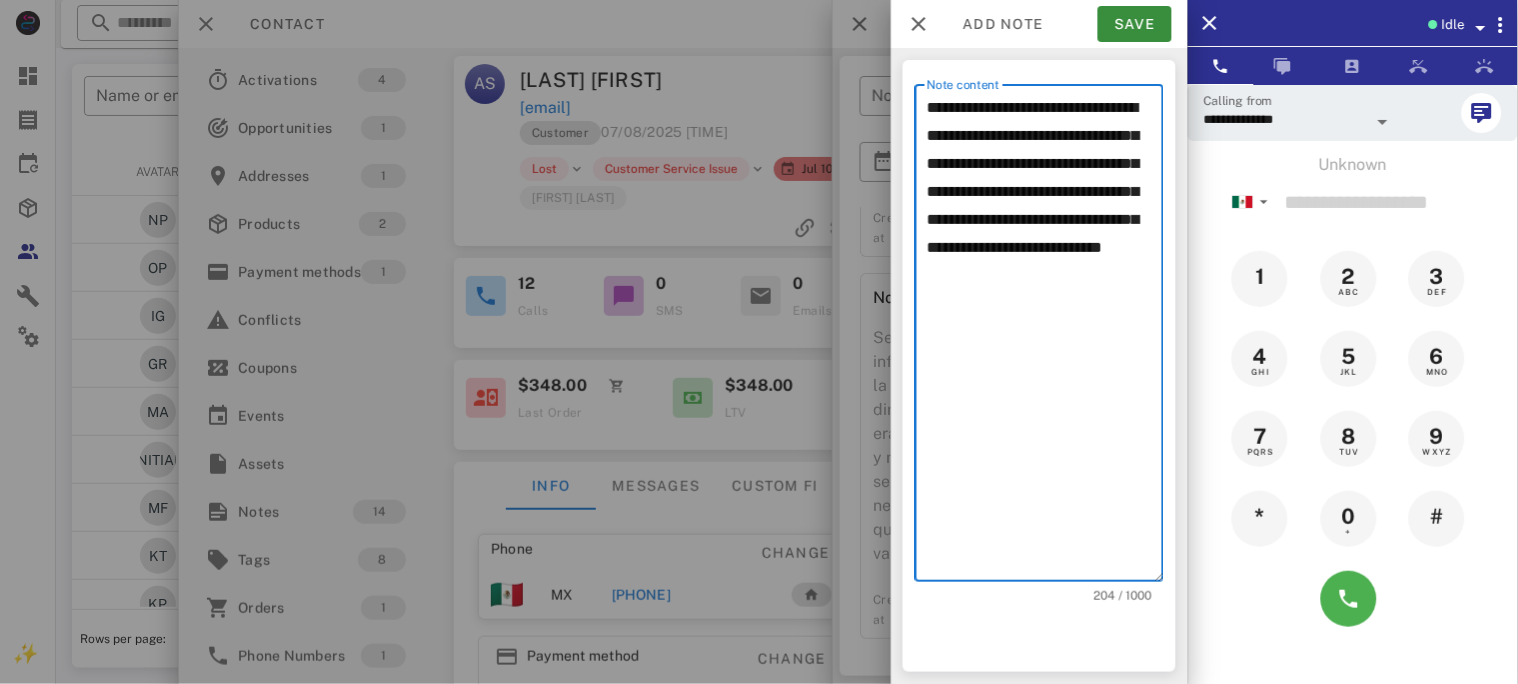 drag, startPoint x: 1042, startPoint y: 134, endPoint x: 1073, endPoint y: 137, distance: 31.144823 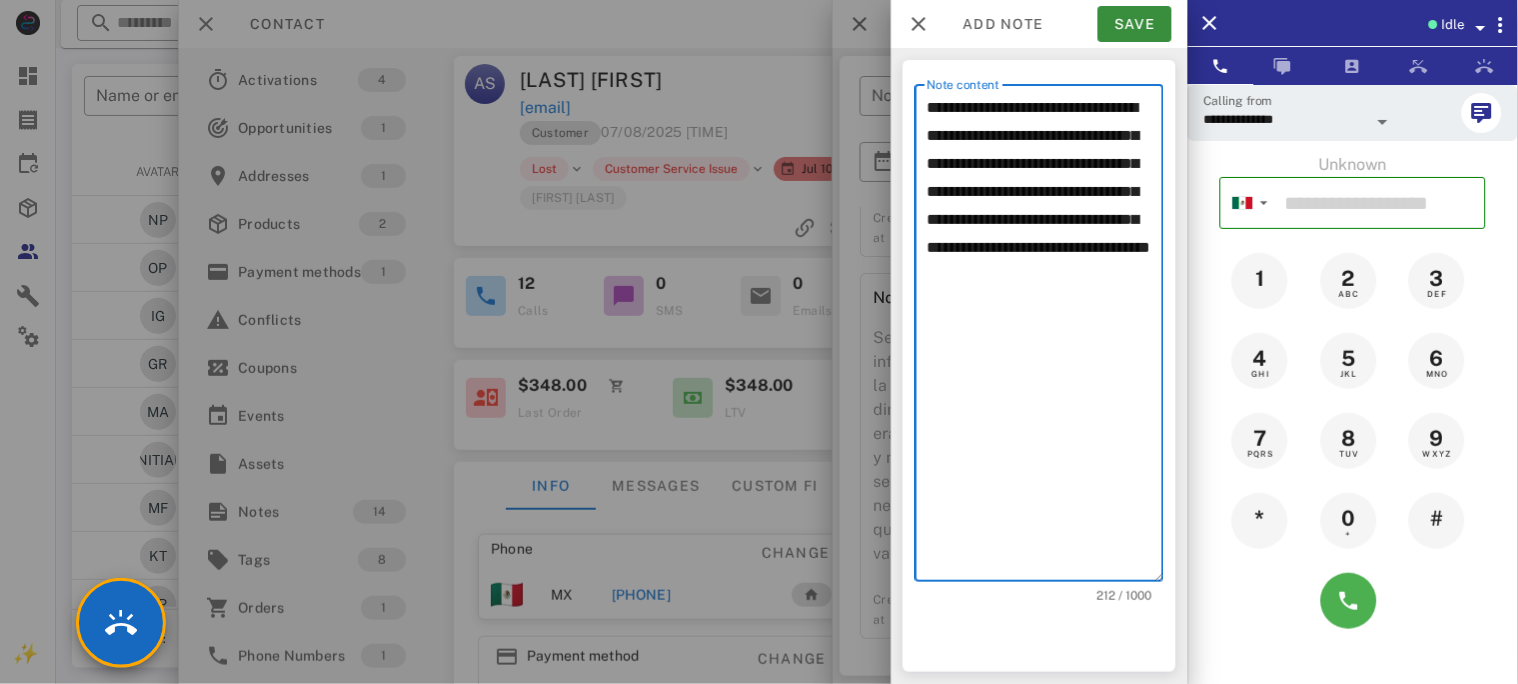 type on "**********" 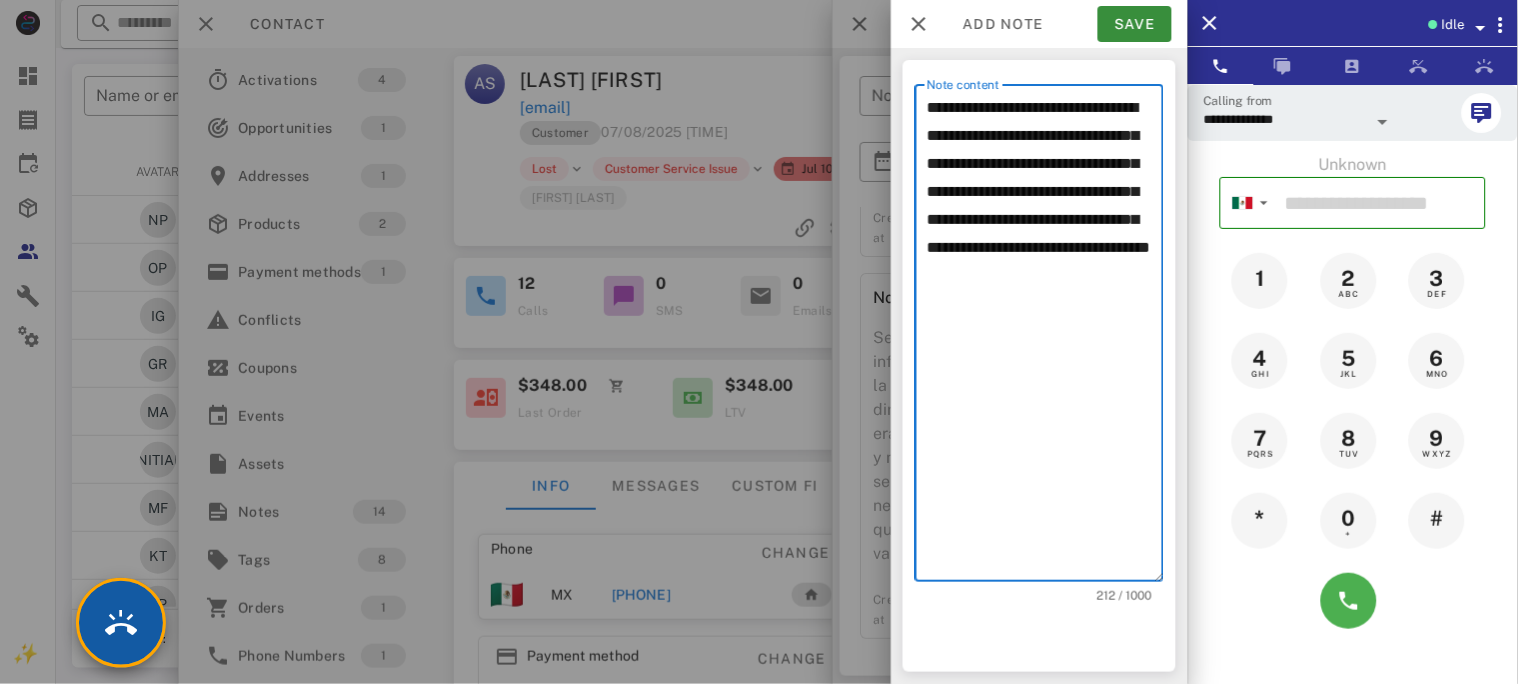 click at bounding box center (121, 623) 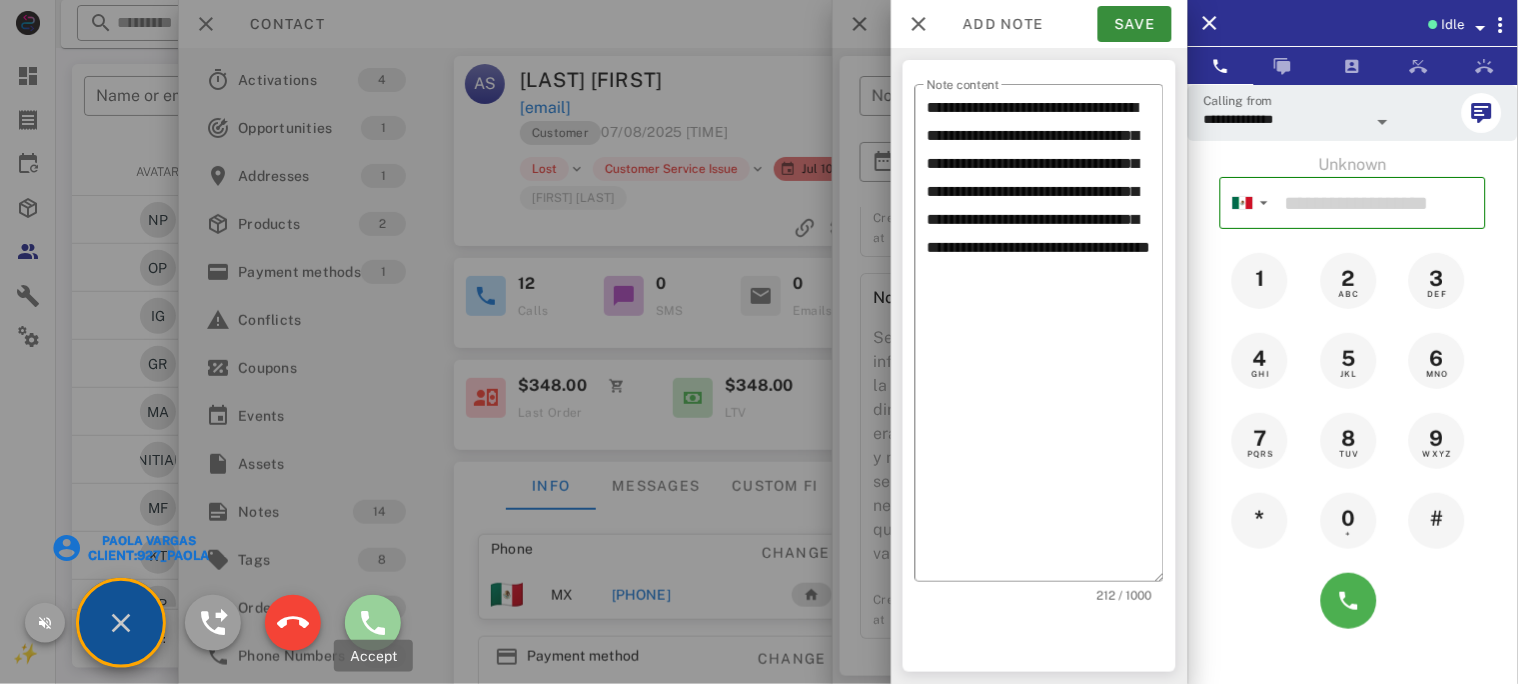 click at bounding box center (373, 623) 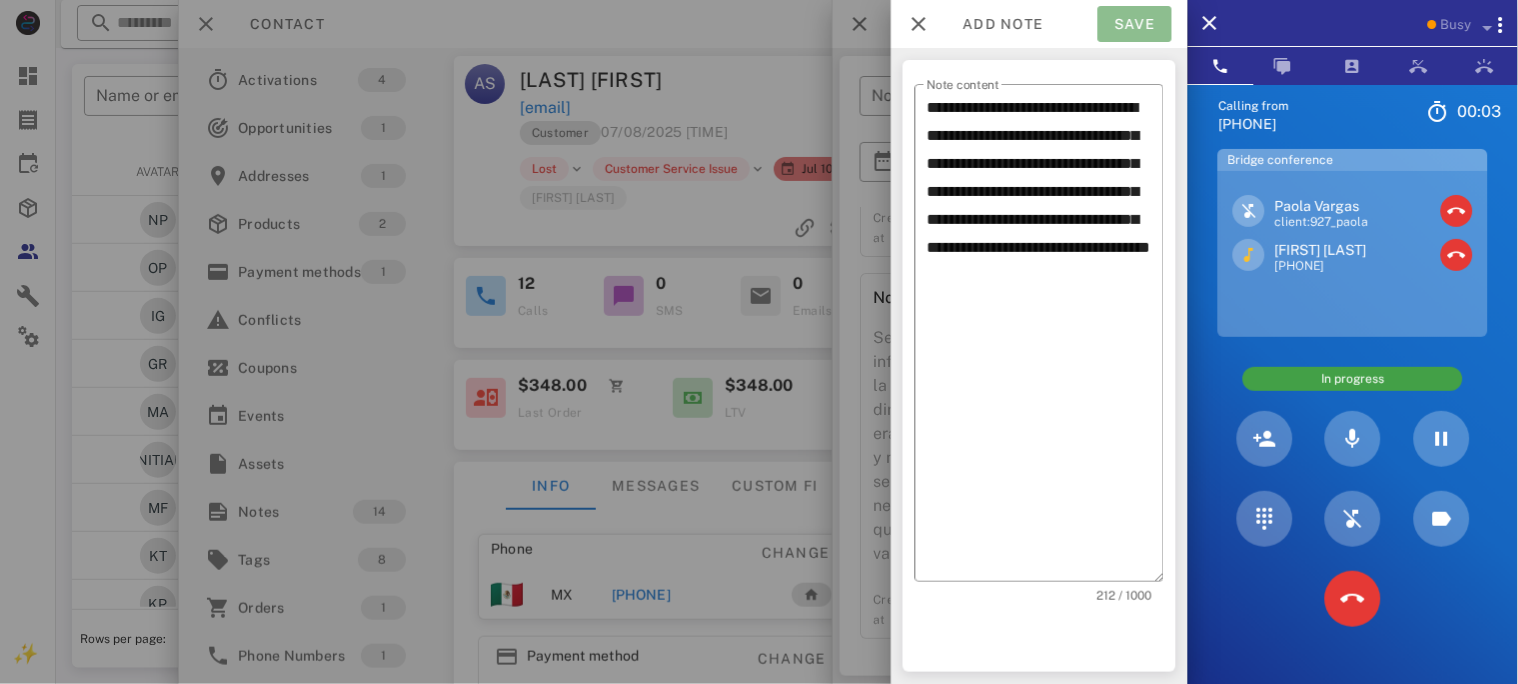click on "Save" at bounding box center (1135, 24) 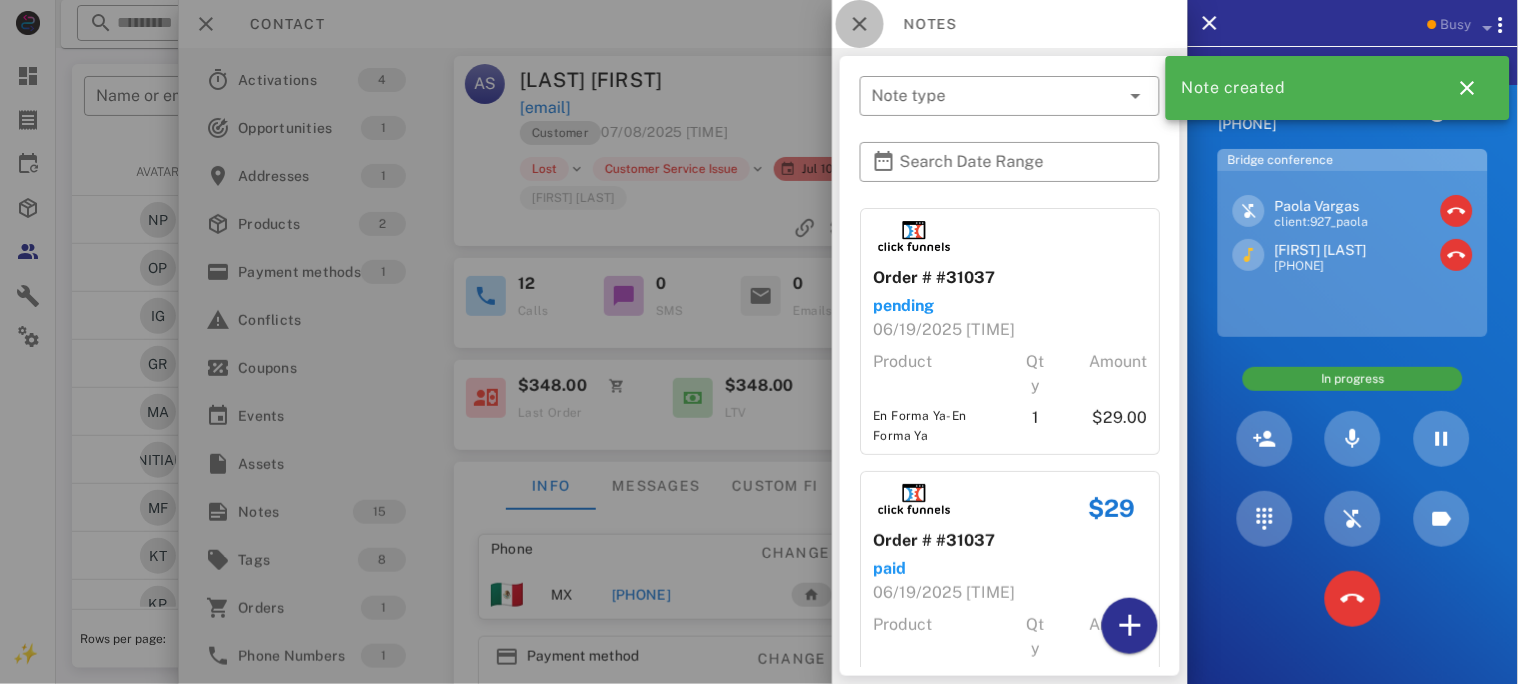 click at bounding box center (860, 24) 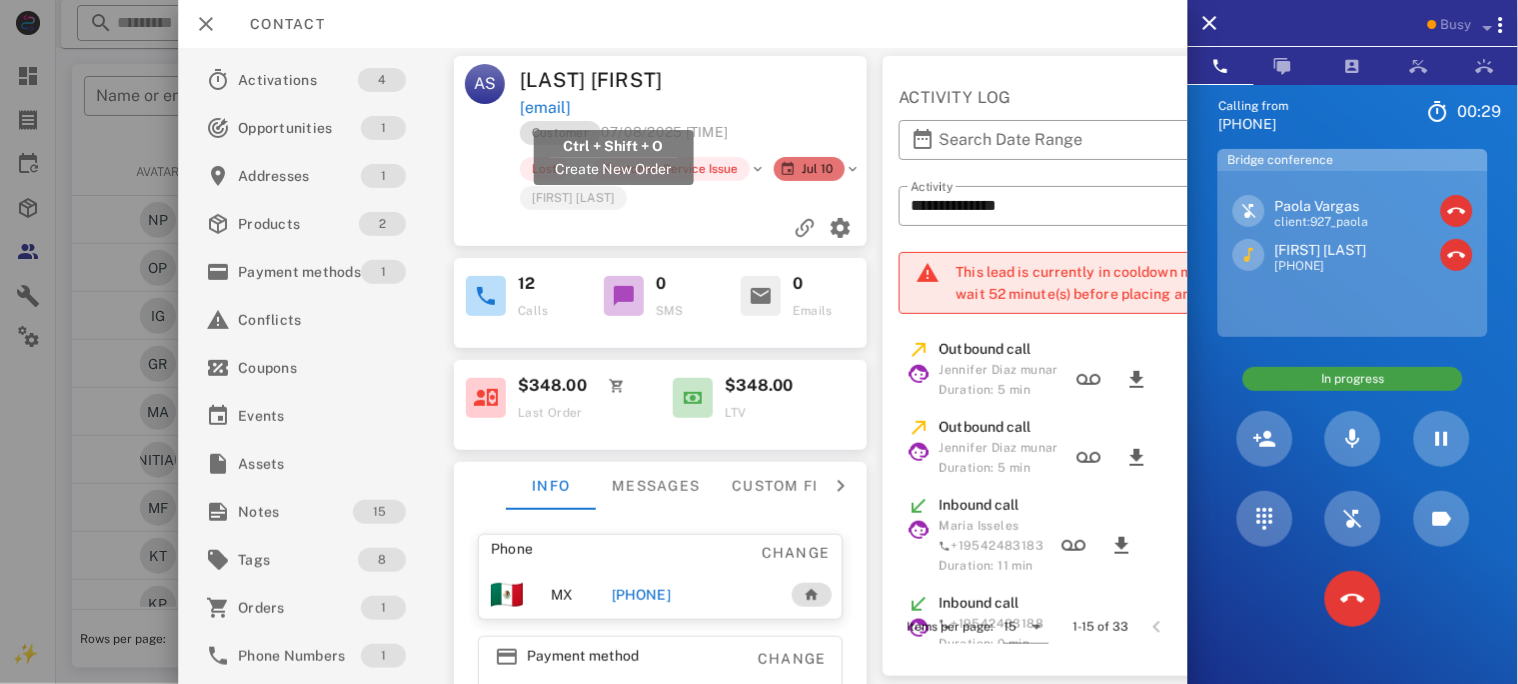 drag, startPoint x: 724, startPoint y: 108, endPoint x: 521, endPoint y: 109, distance: 203.00246 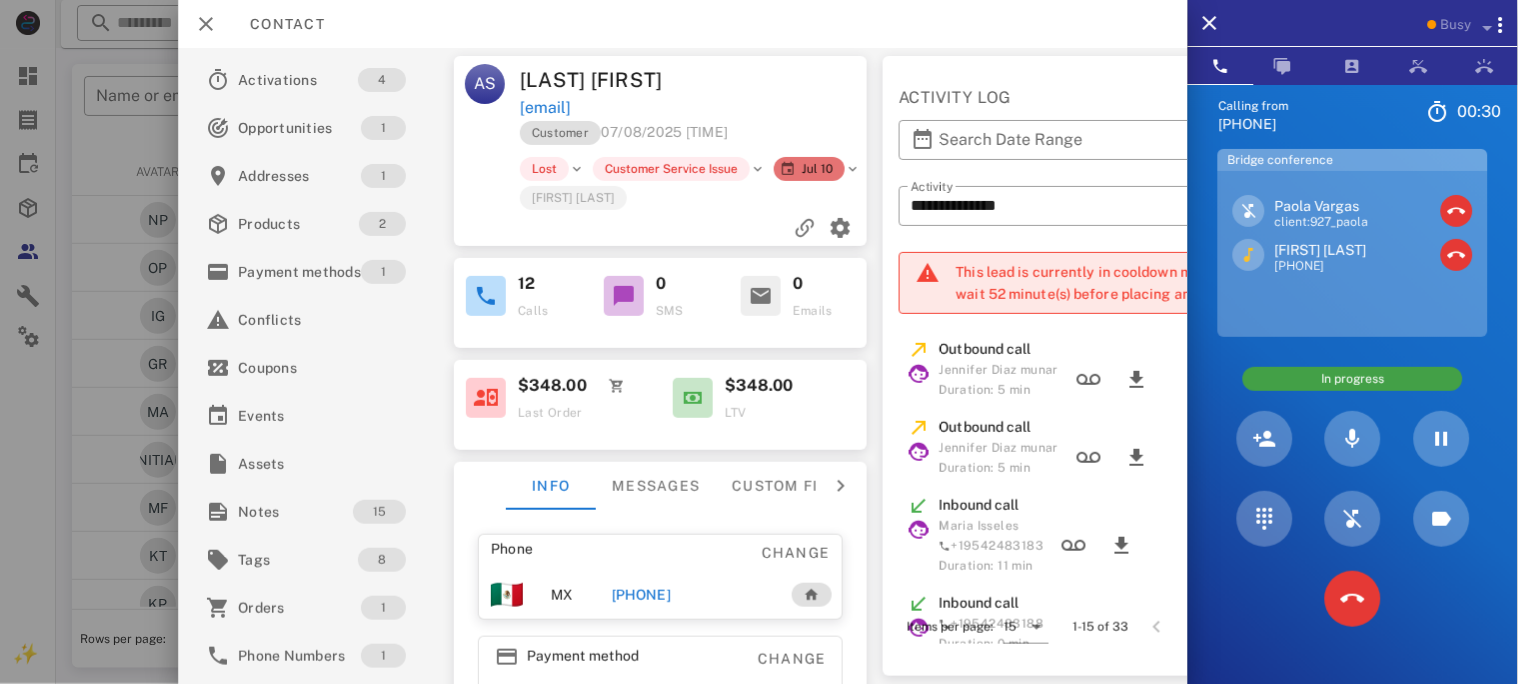 copy on "[EMAIL]" 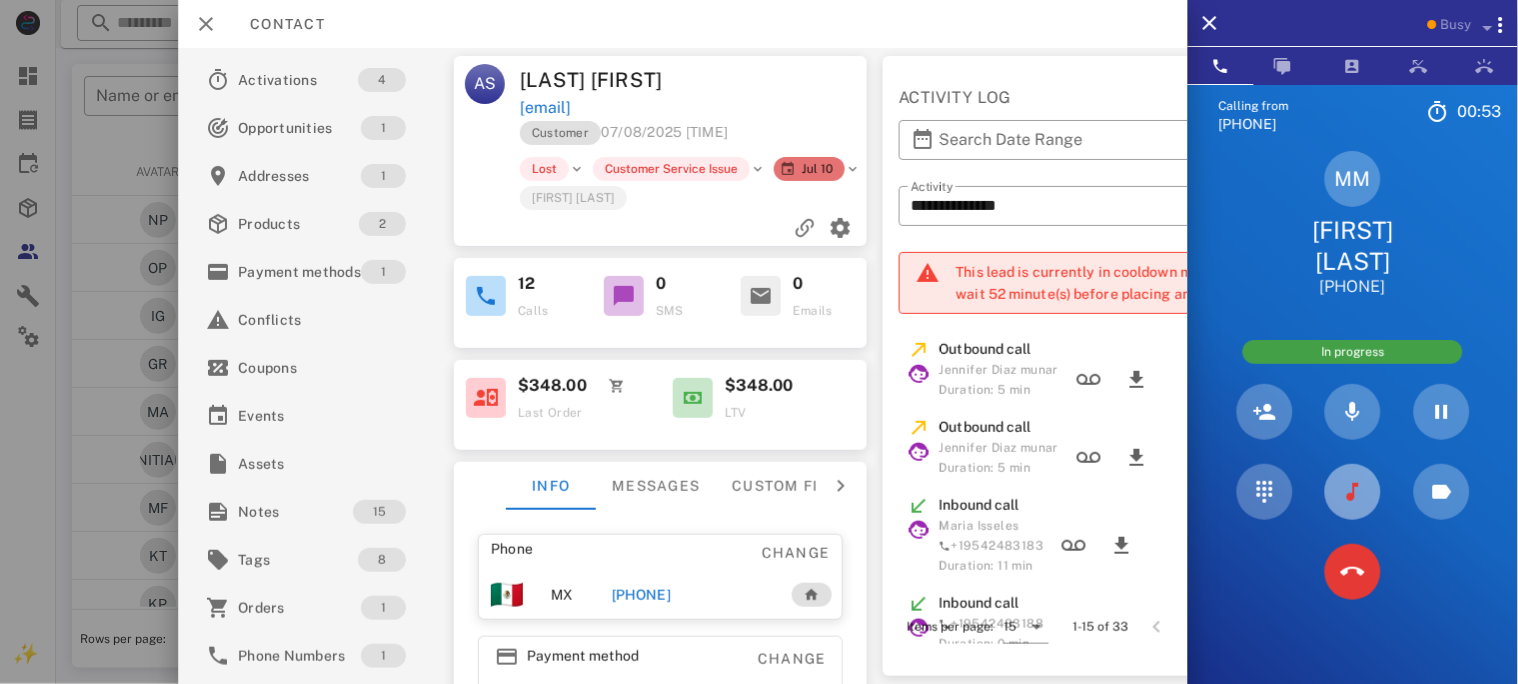 click at bounding box center (1353, 492) 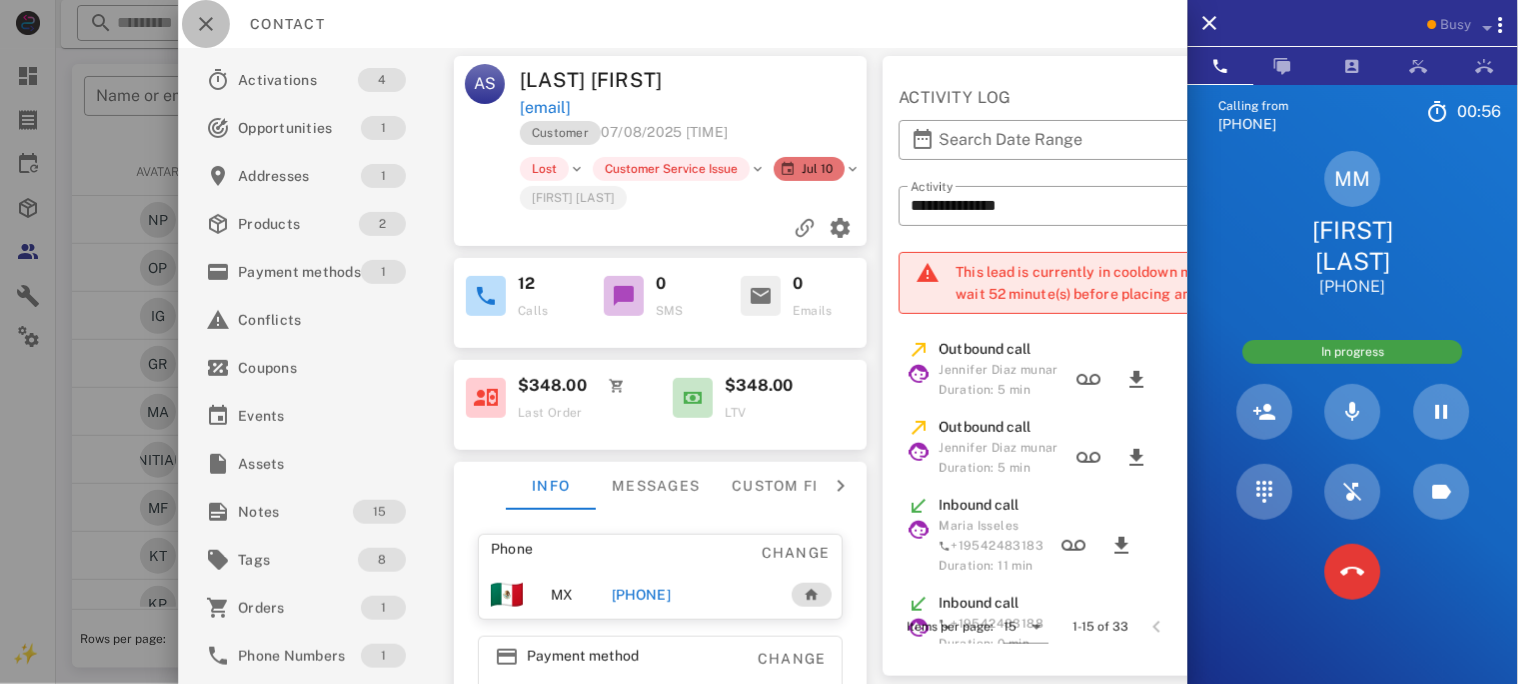 click at bounding box center (206, 24) 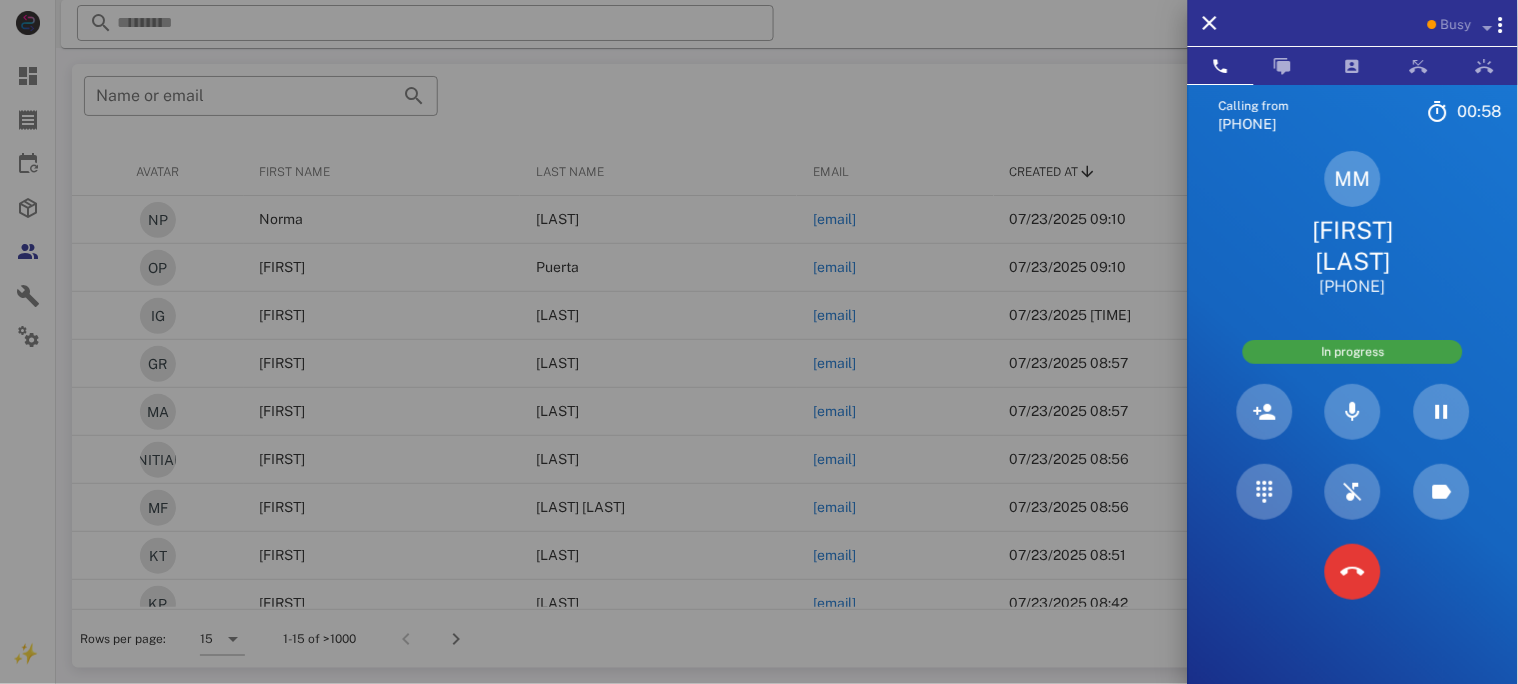 click on "[FIRST] [LAST]" at bounding box center [1353, 246] 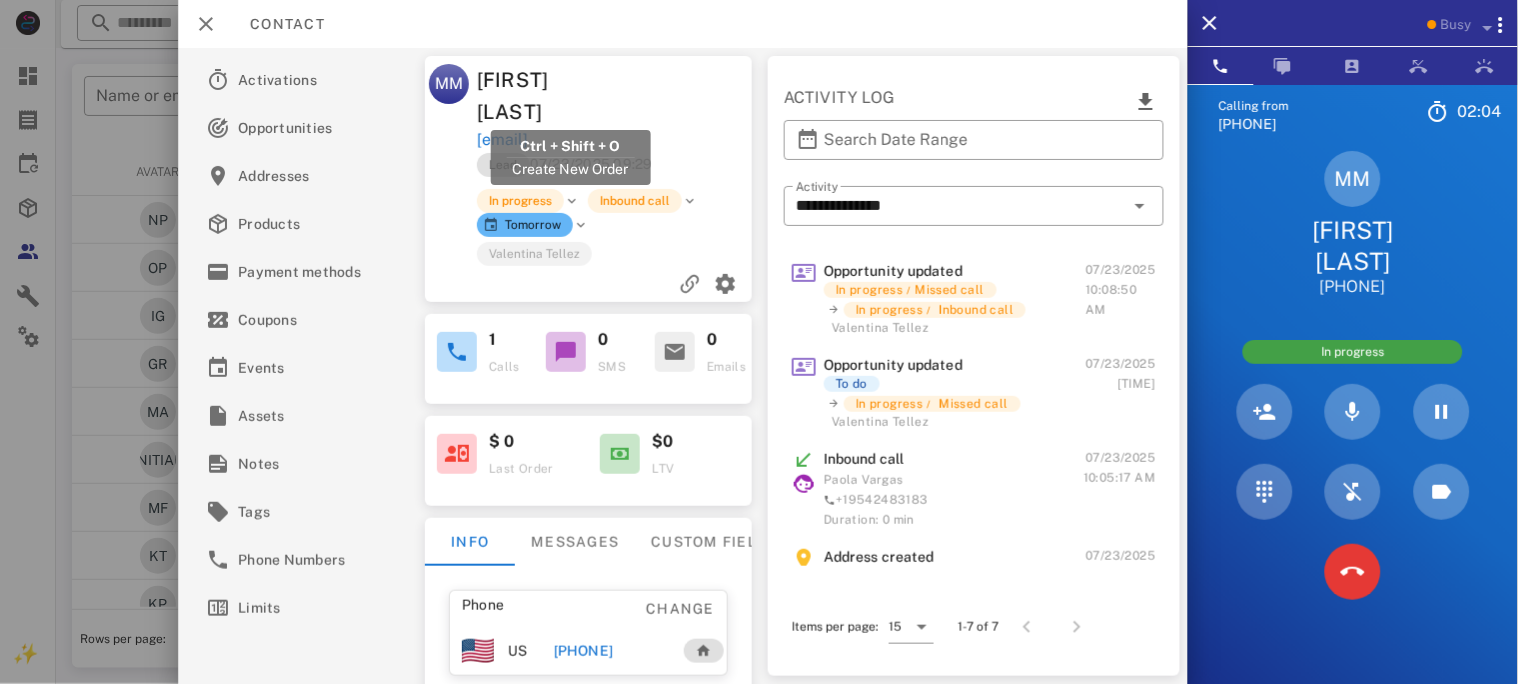 drag, startPoint x: 684, startPoint y: 102, endPoint x: 478, endPoint y: 106, distance: 206.03883 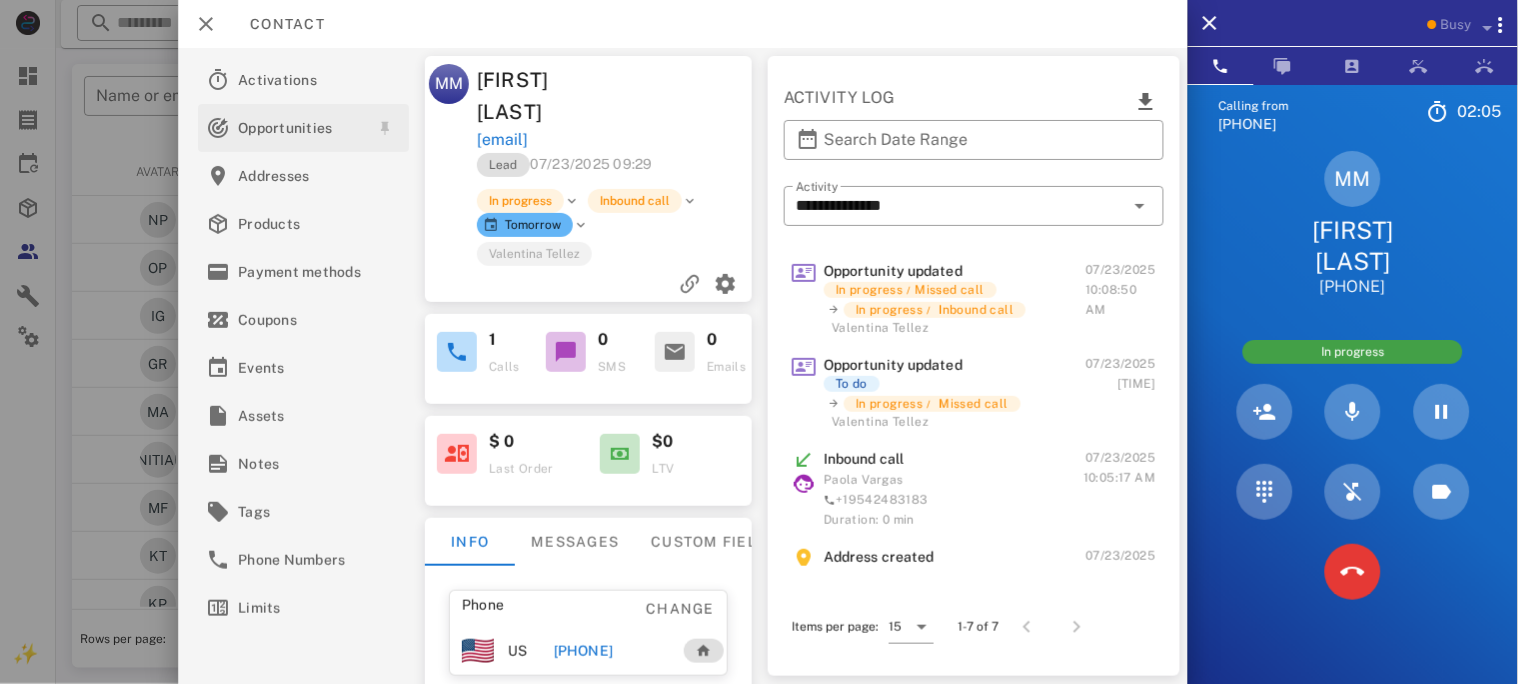 copy on "[EMAIL]" 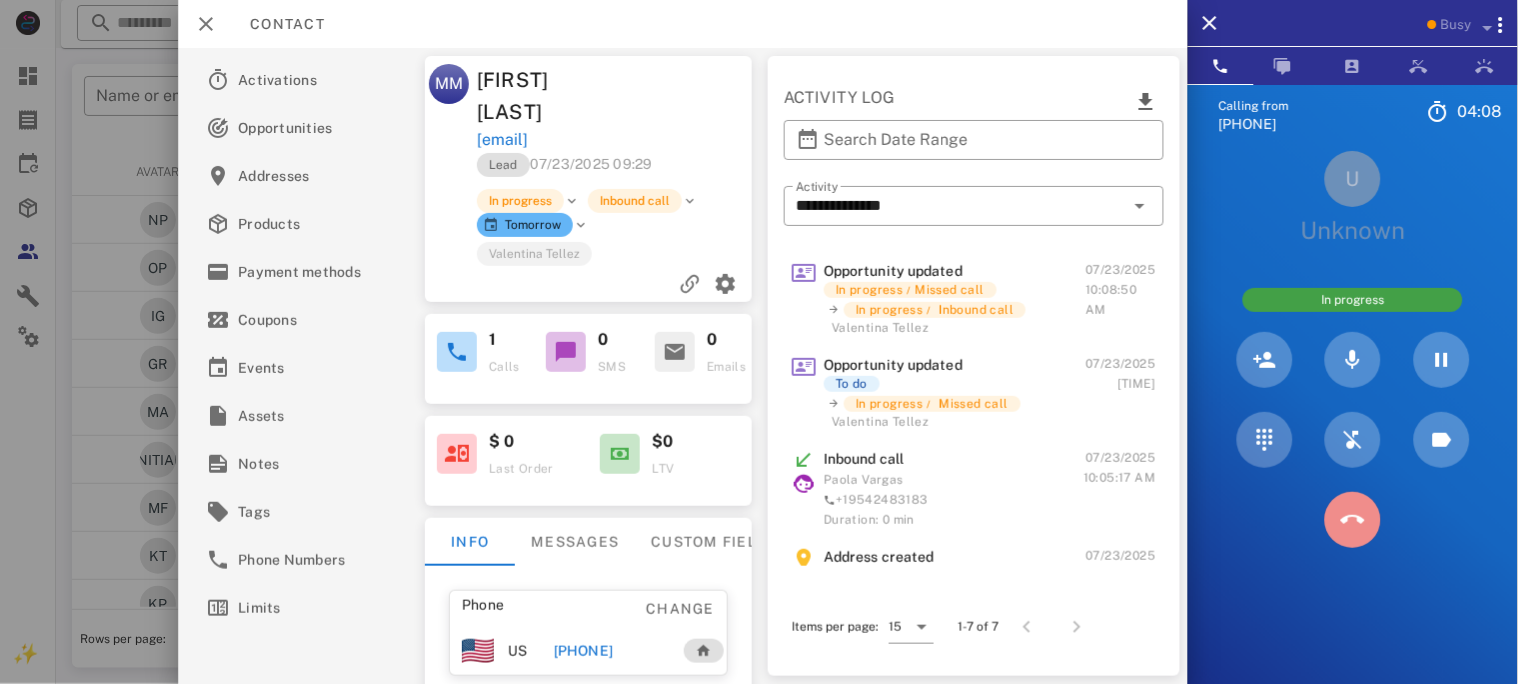 click at bounding box center [1353, 520] 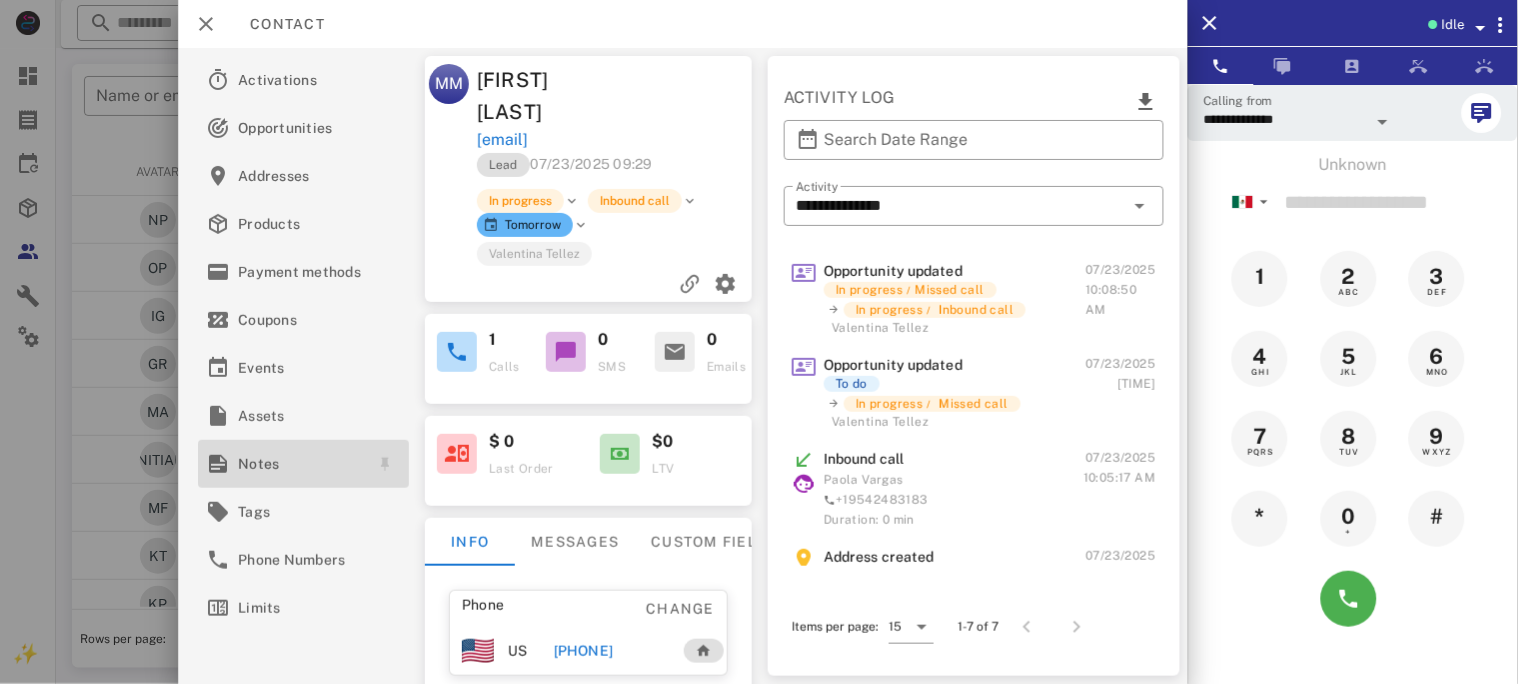 click on "Notes" at bounding box center [299, 464] 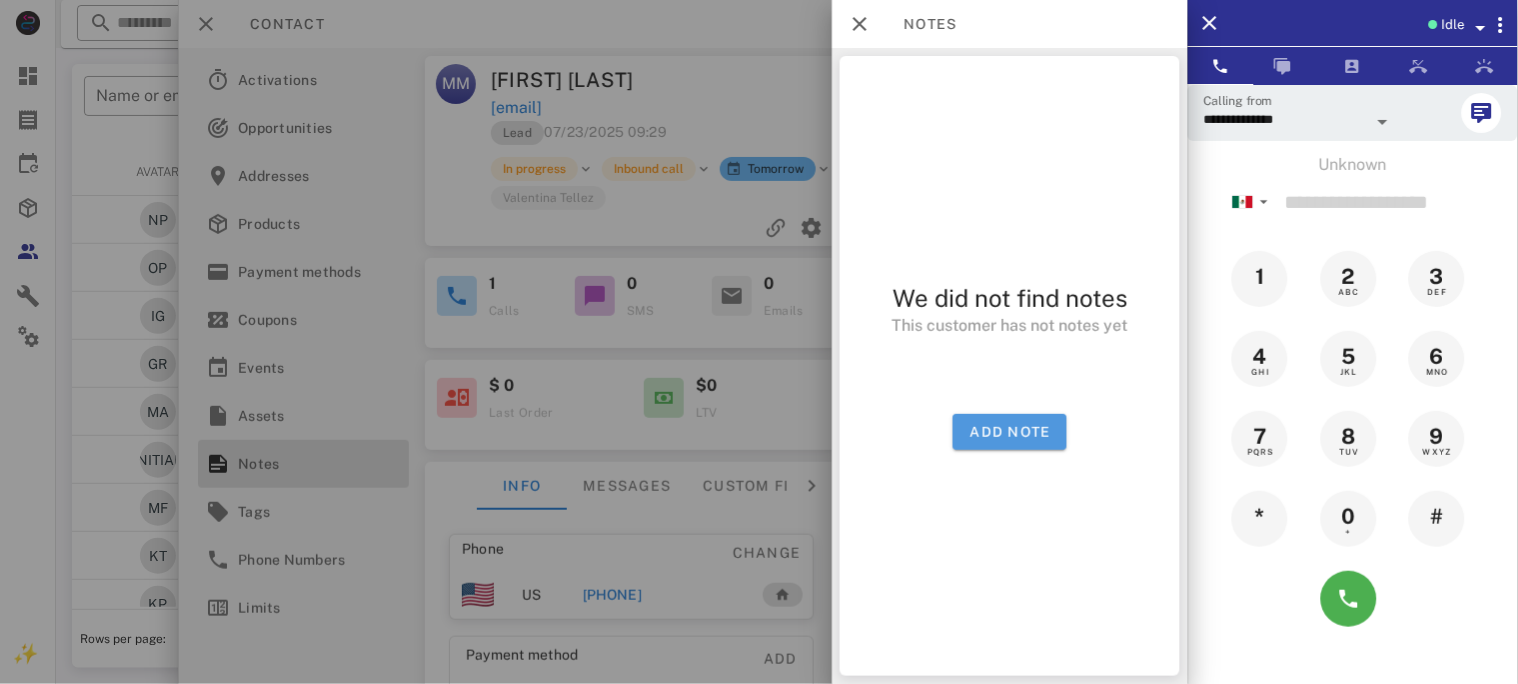 click on "Add note" at bounding box center (1010, 432) 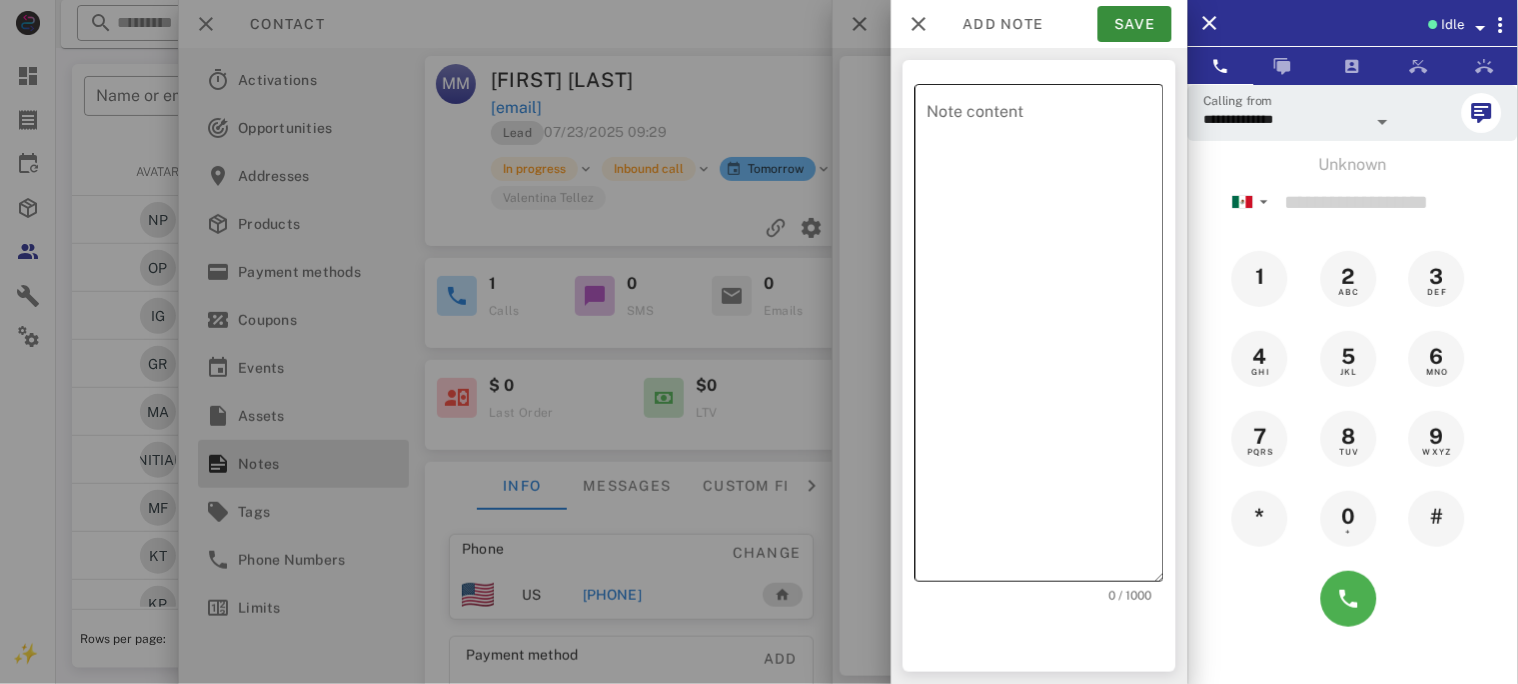 click on "Note content" at bounding box center (1045, 338) 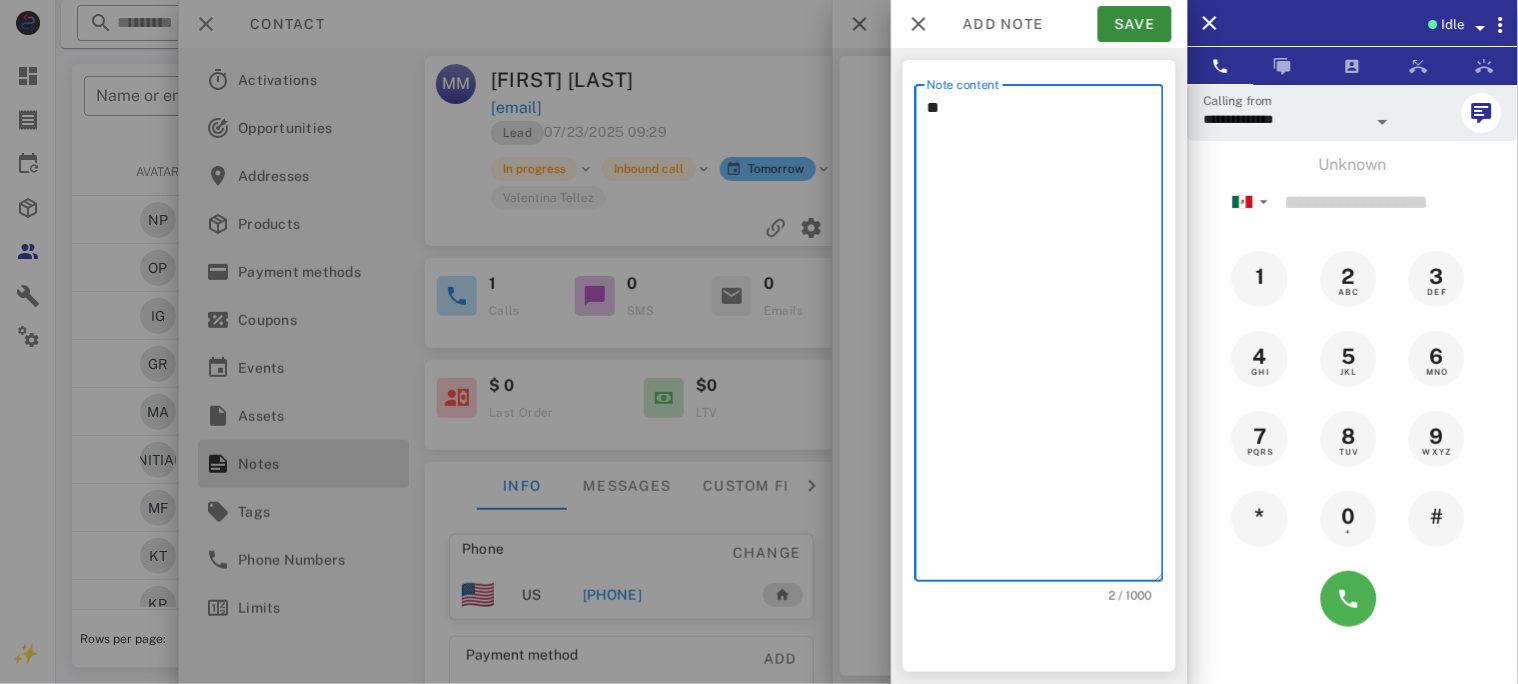 type on "*" 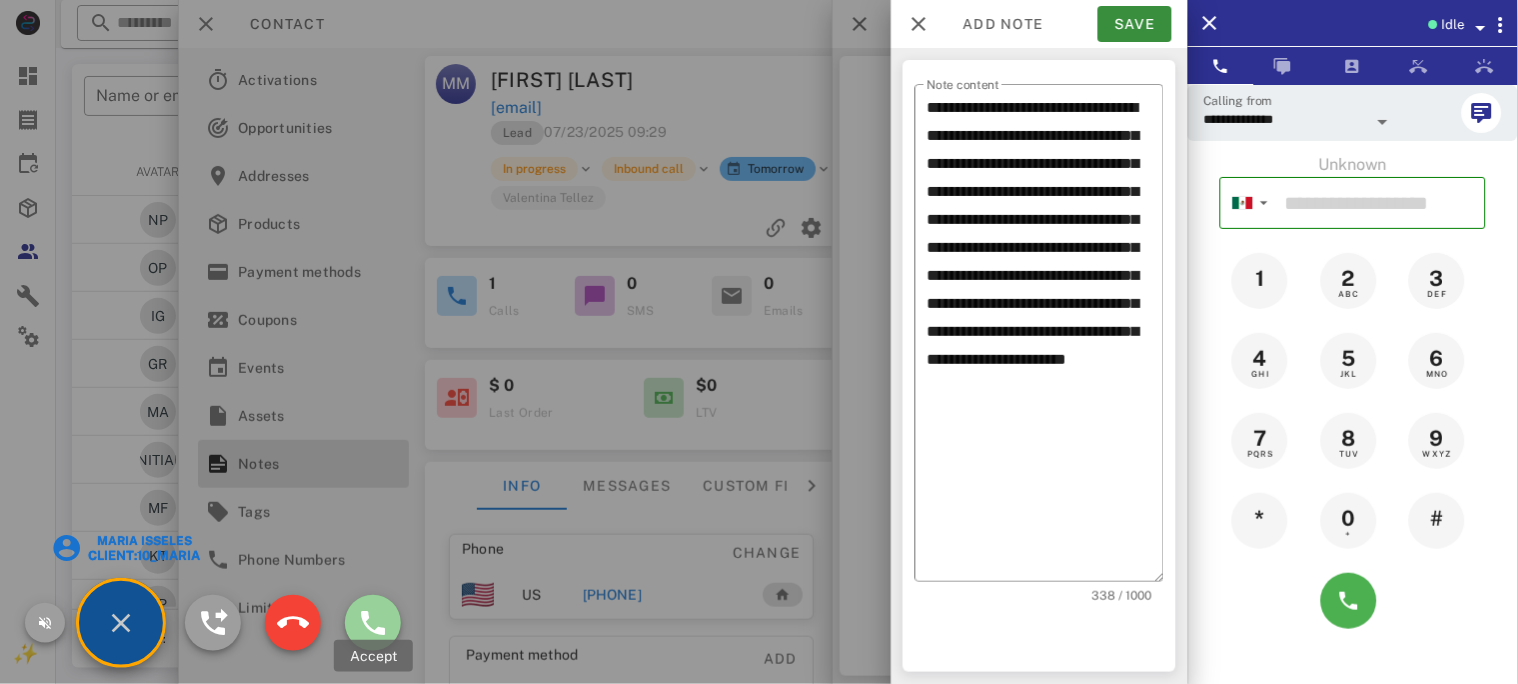 click at bounding box center (373, 623) 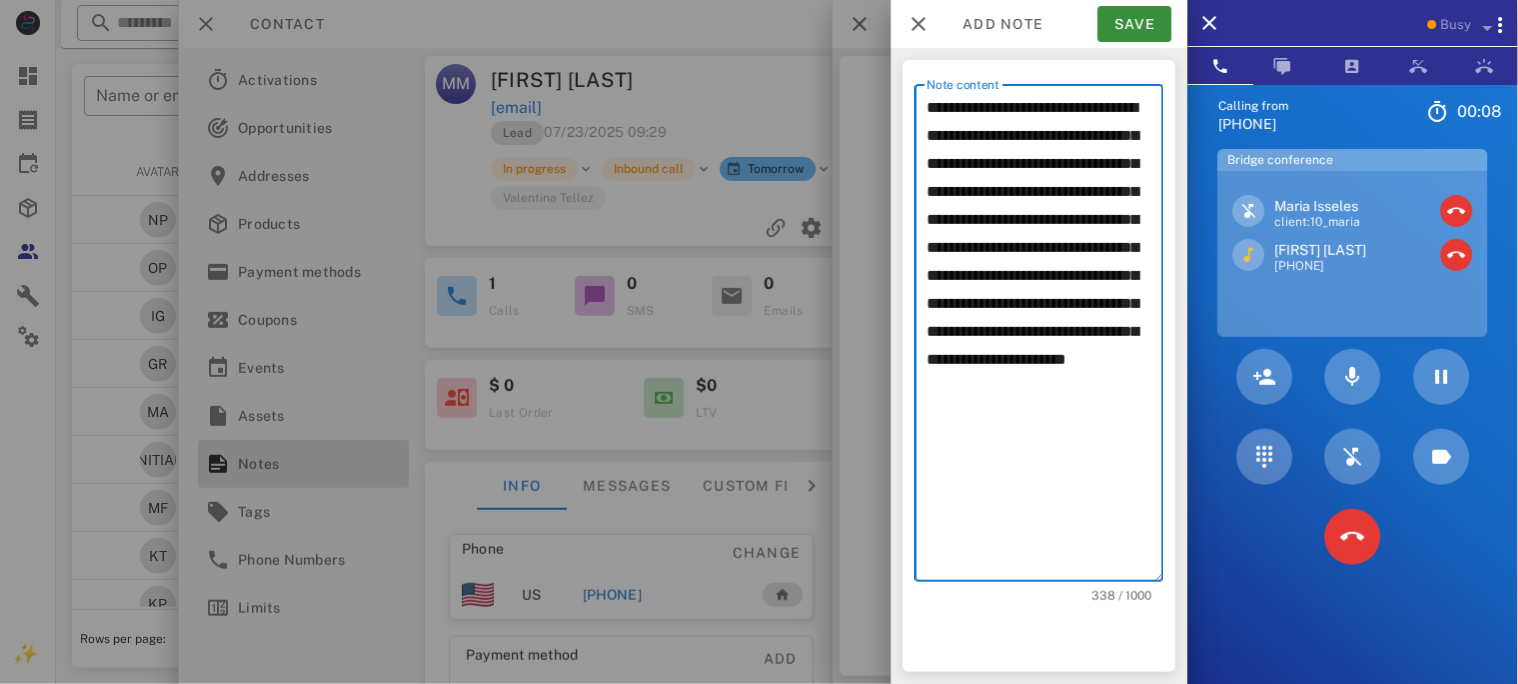 click on "**********" at bounding box center (1045, 338) 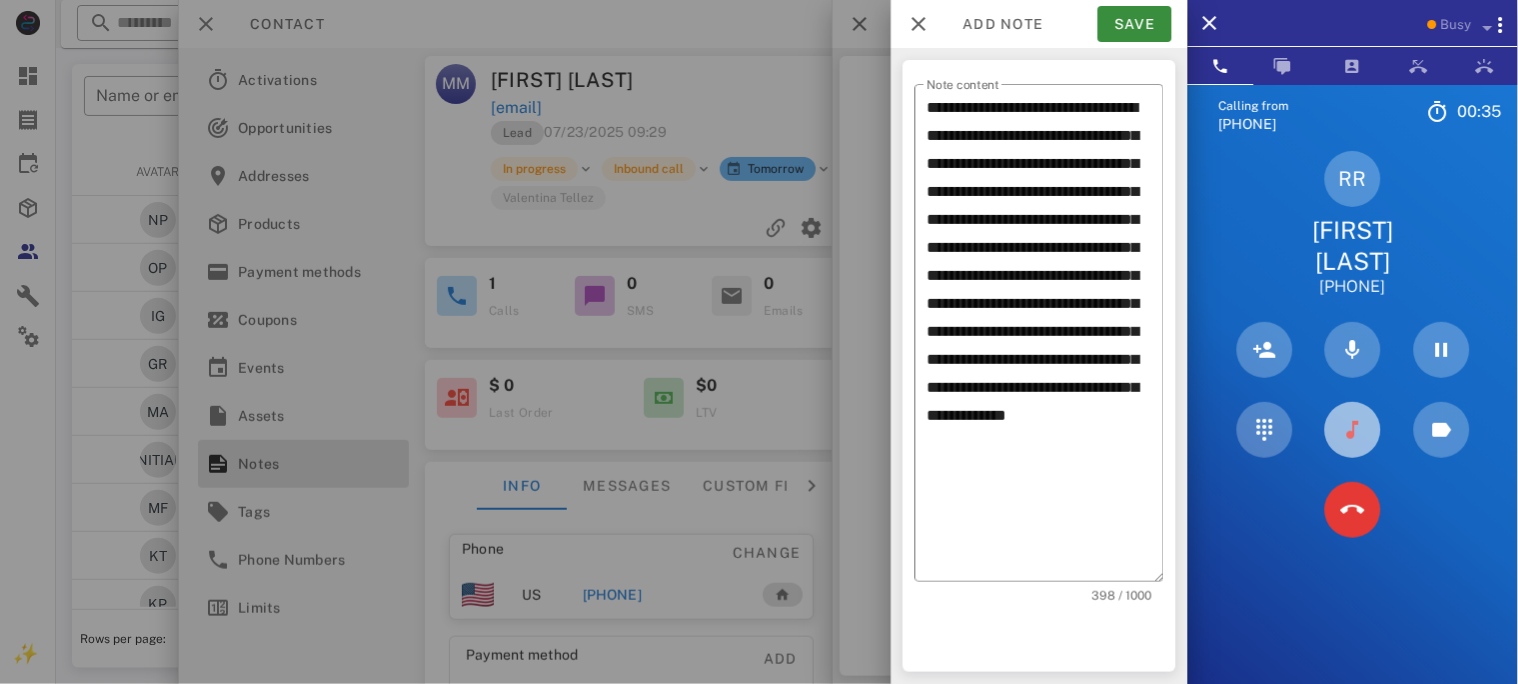 click at bounding box center [1353, 430] 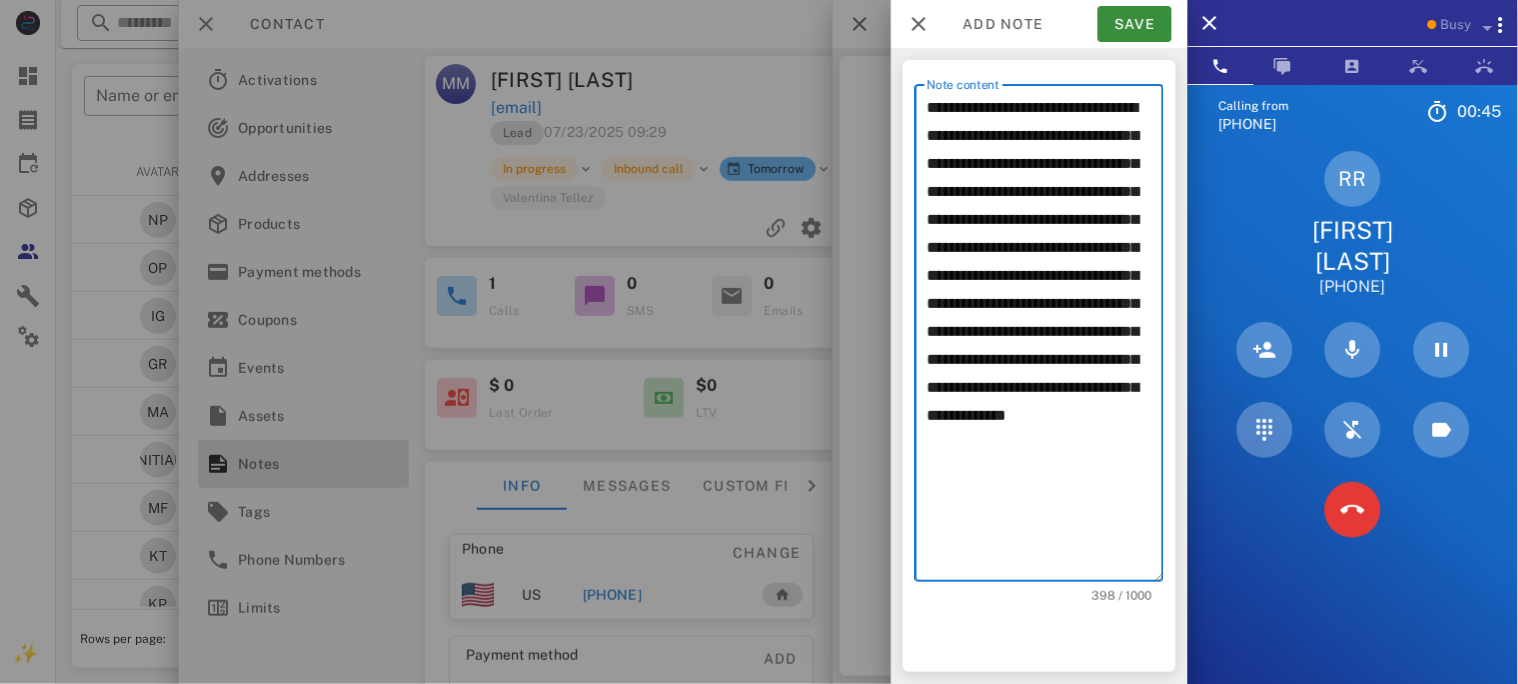 click on "**********" at bounding box center [1045, 338] 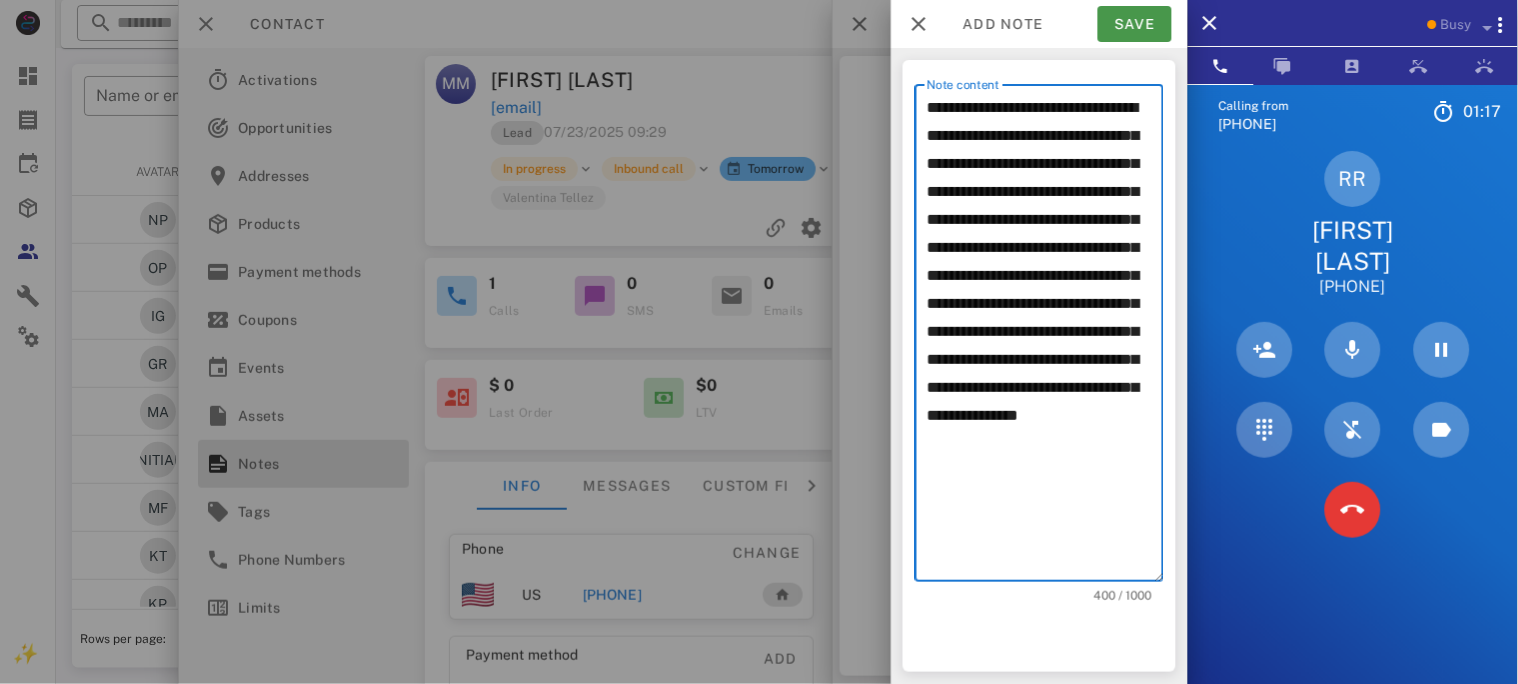 type on "**********" 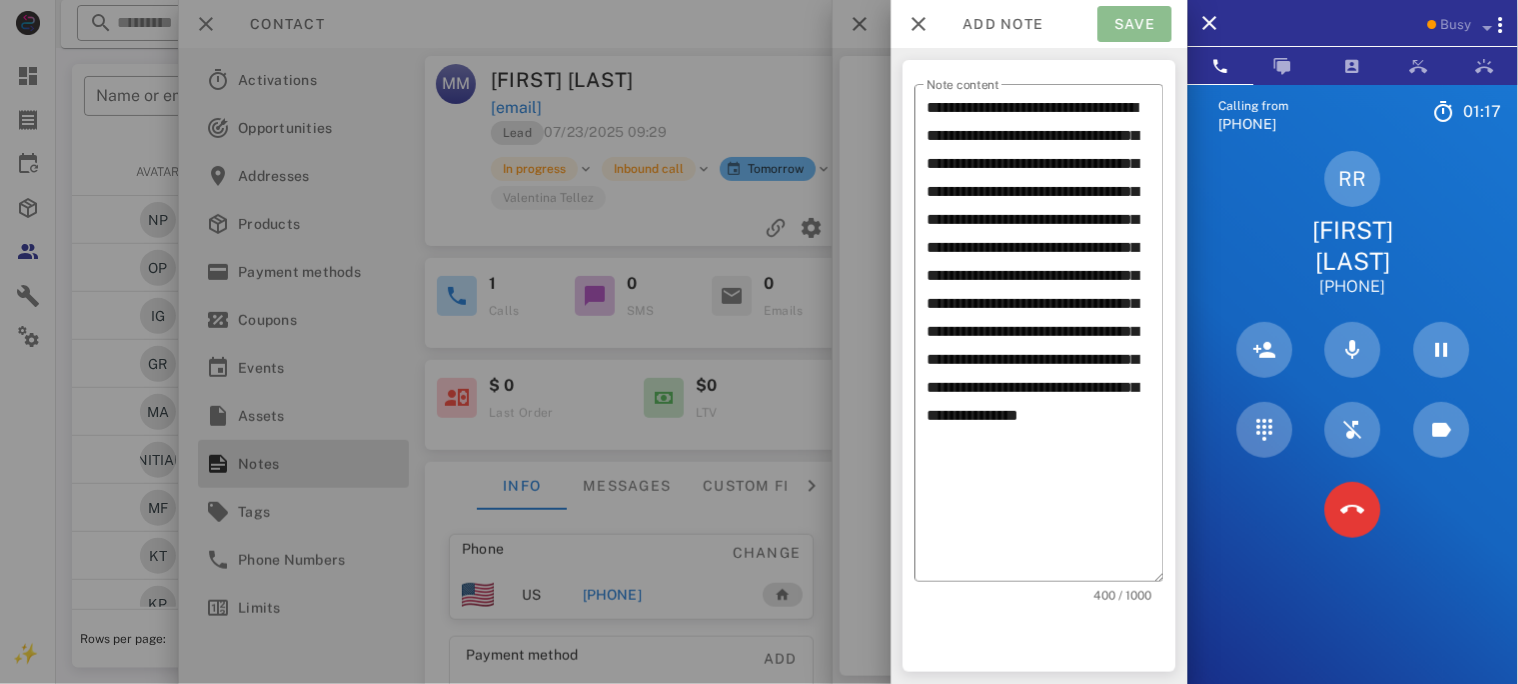 click on "Save" at bounding box center [1135, 24] 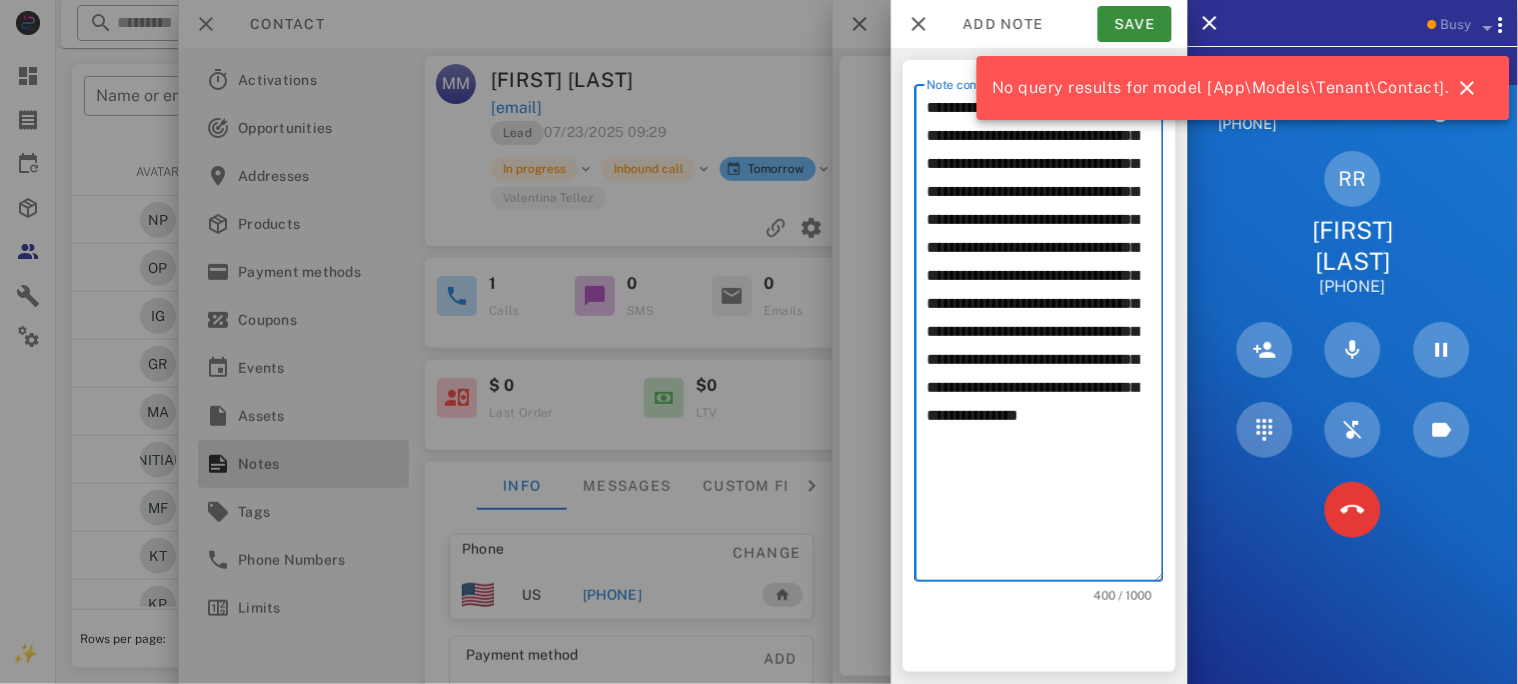 drag, startPoint x: 1024, startPoint y: 508, endPoint x: 925, endPoint y: 117, distance: 403.33856 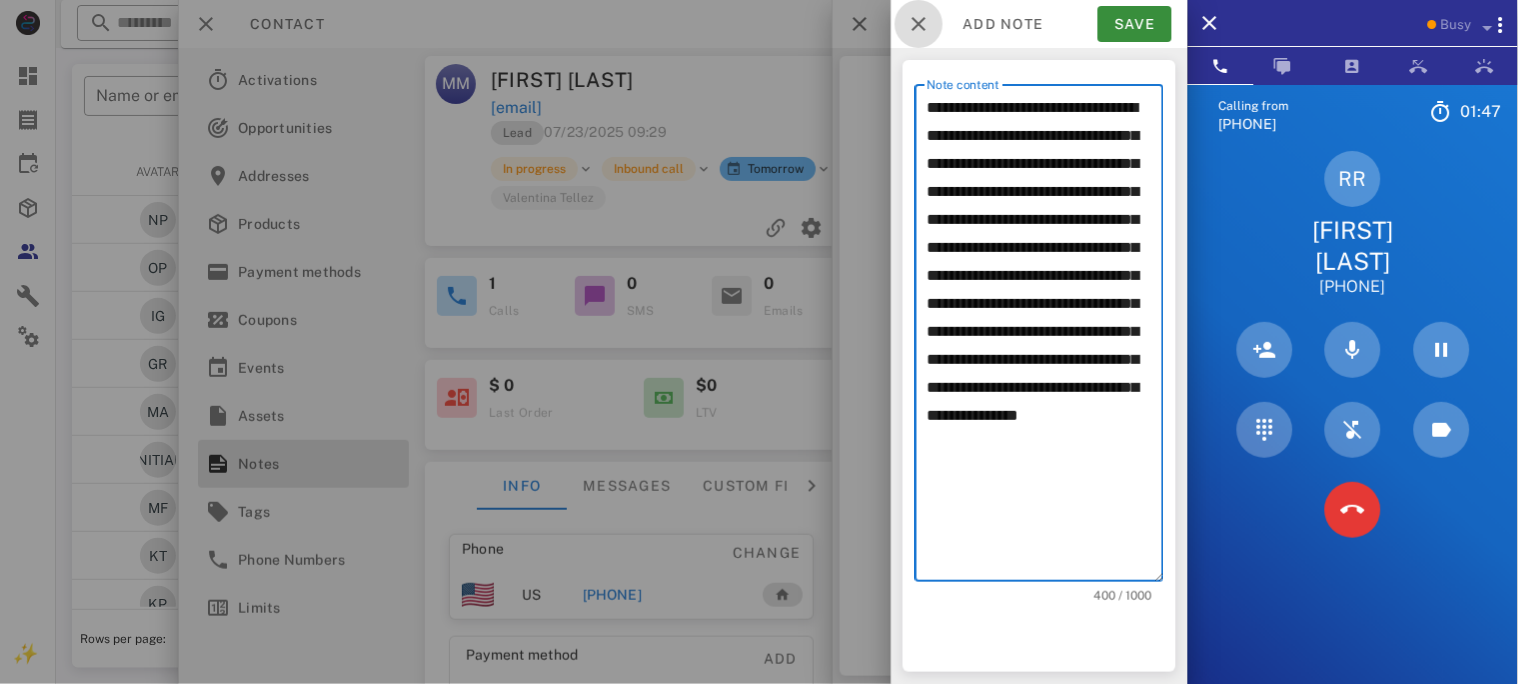 click at bounding box center [919, 24] 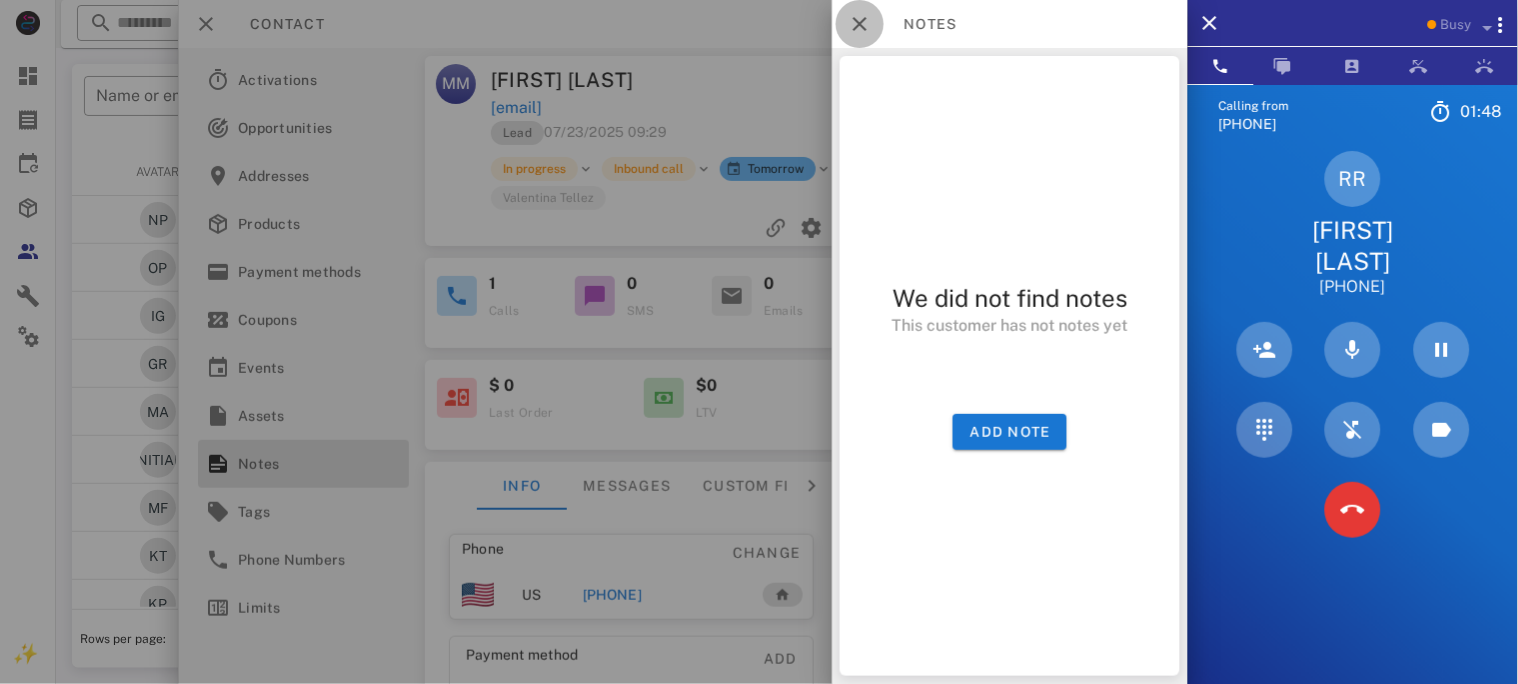 click at bounding box center [860, 24] 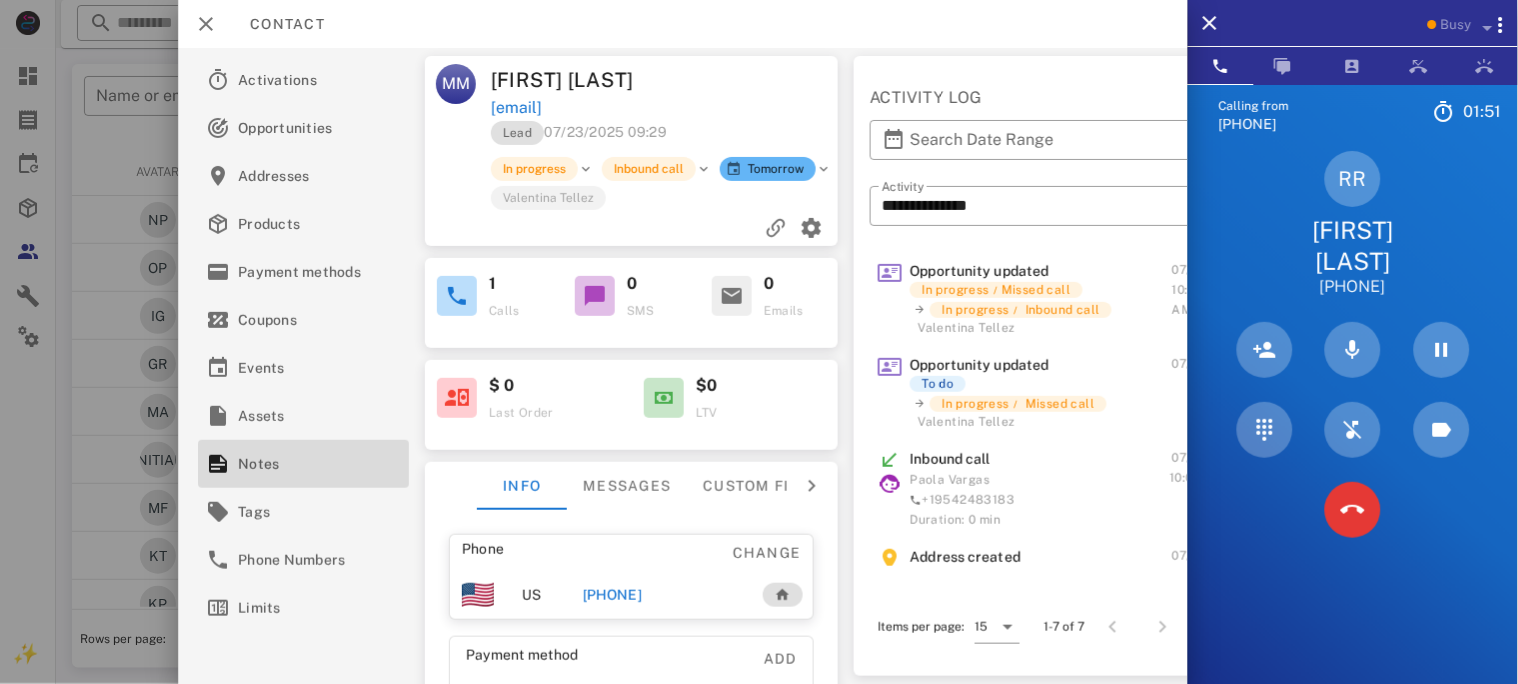 drag, startPoint x: 705, startPoint y: 108, endPoint x: 483, endPoint y: 88, distance: 222.89908 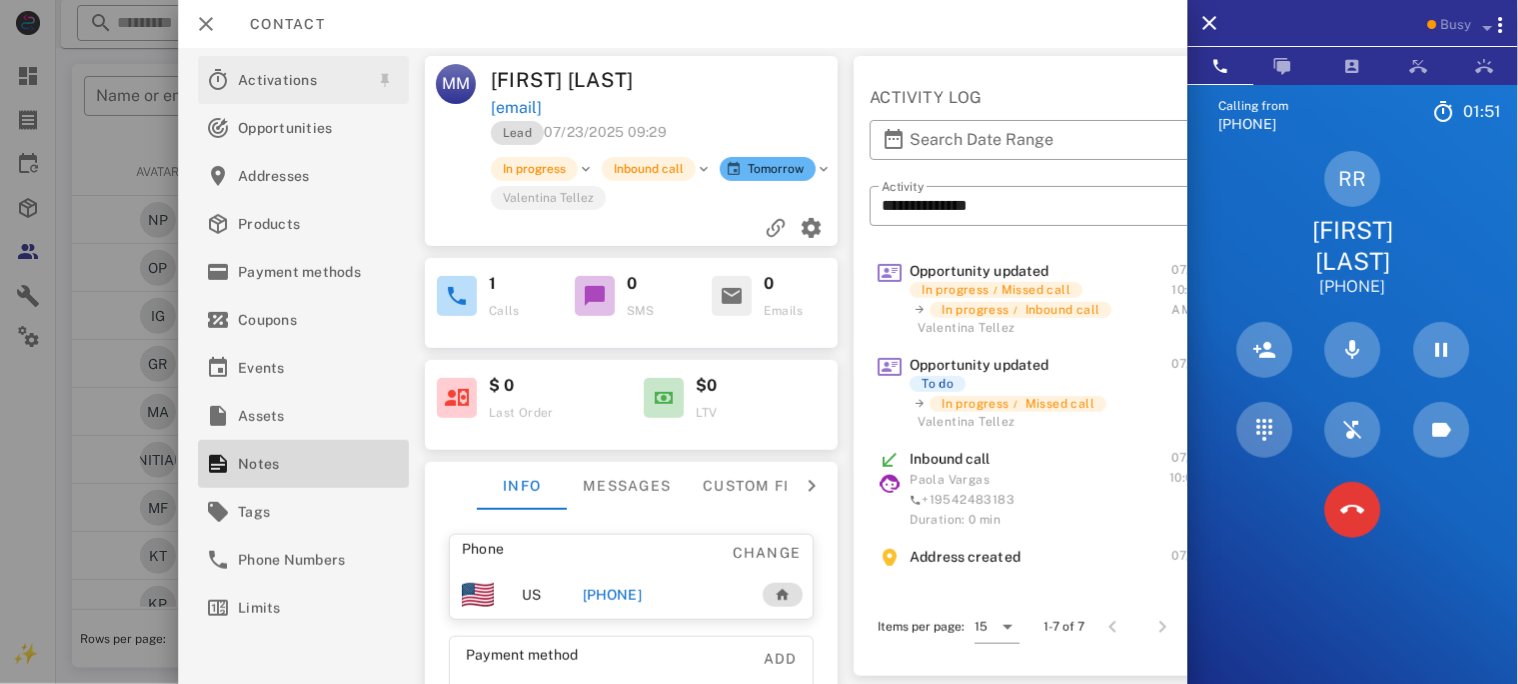 copy on "[FIRST] [LAST]  [EMAIL]" 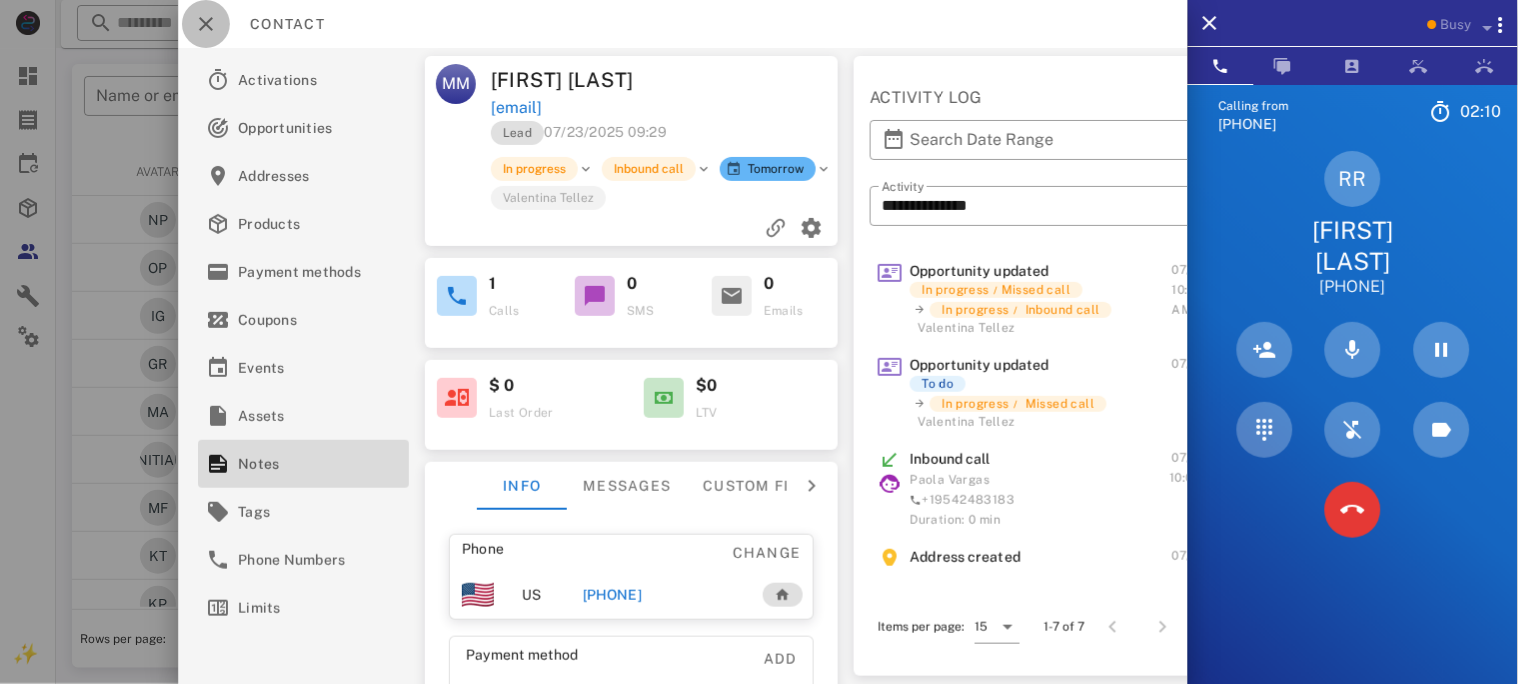 drag, startPoint x: 206, startPoint y: 22, endPoint x: 218, endPoint y: 31, distance: 15 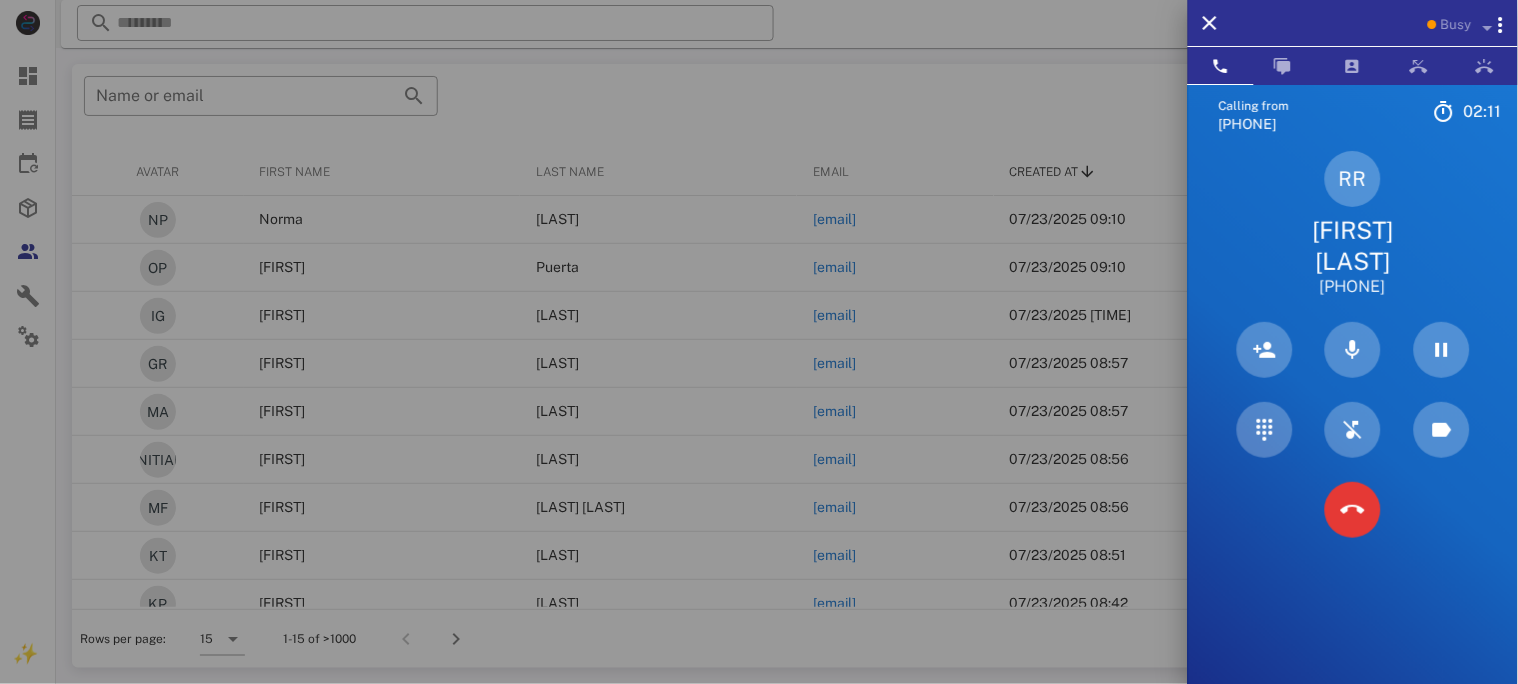 click on "[FIRST] [LAST]" at bounding box center [1353, 246] 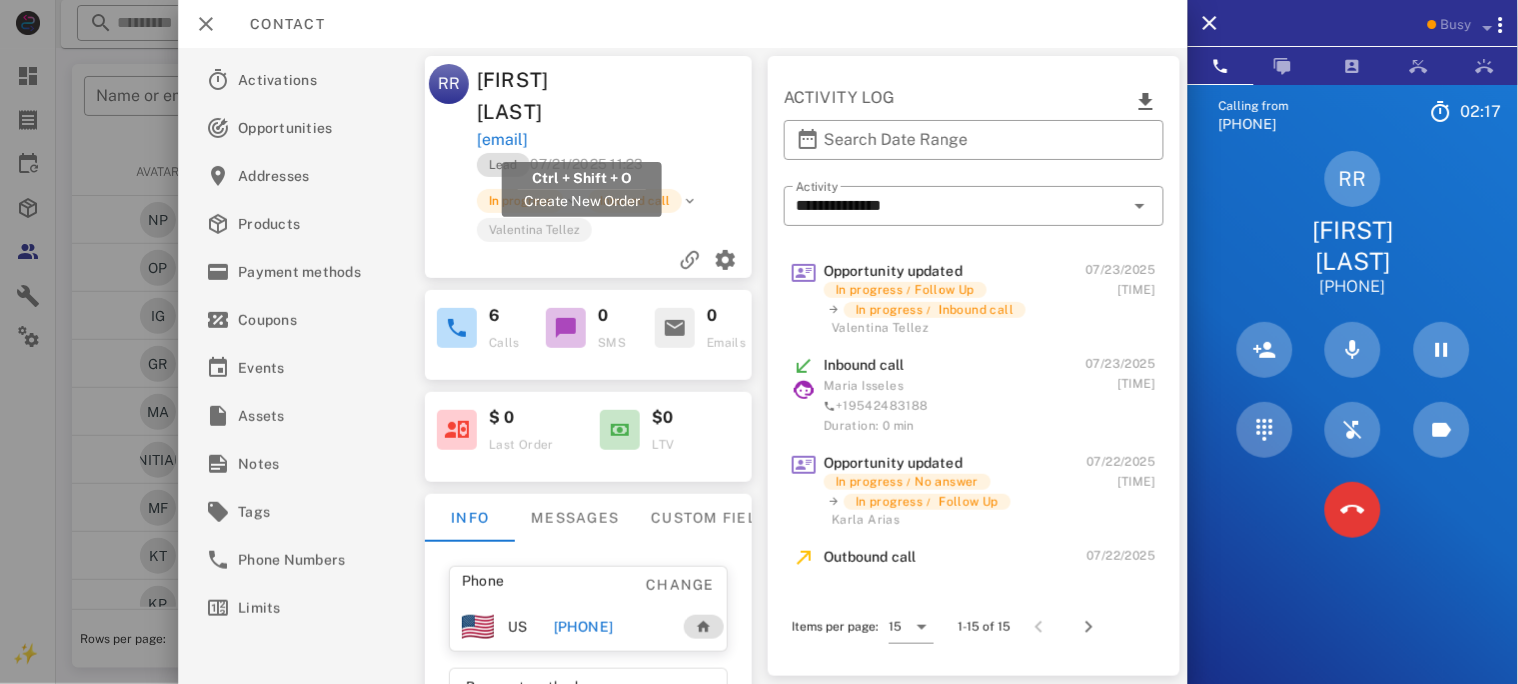 drag, startPoint x: 699, startPoint y: 136, endPoint x: 478, endPoint y: 141, distance: 221.05655 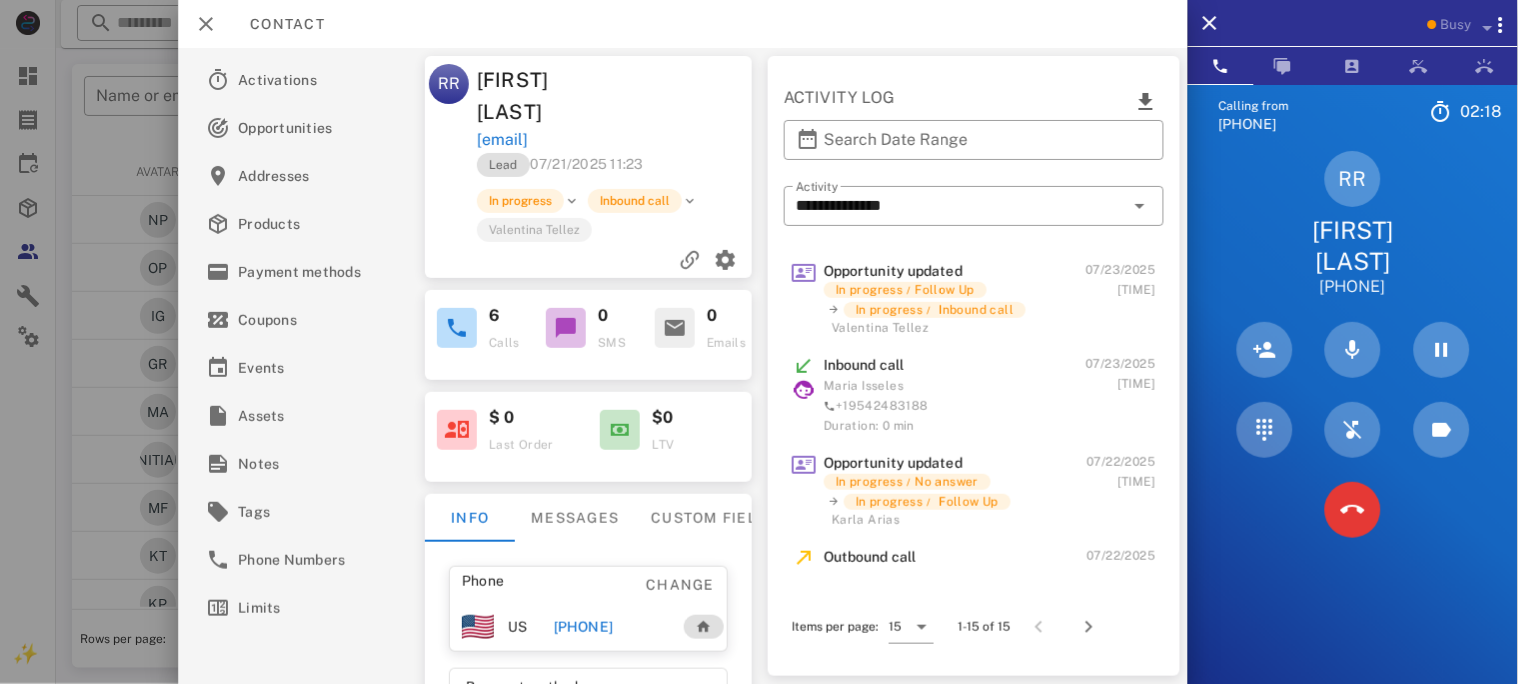 copy on "[EMAIL]" 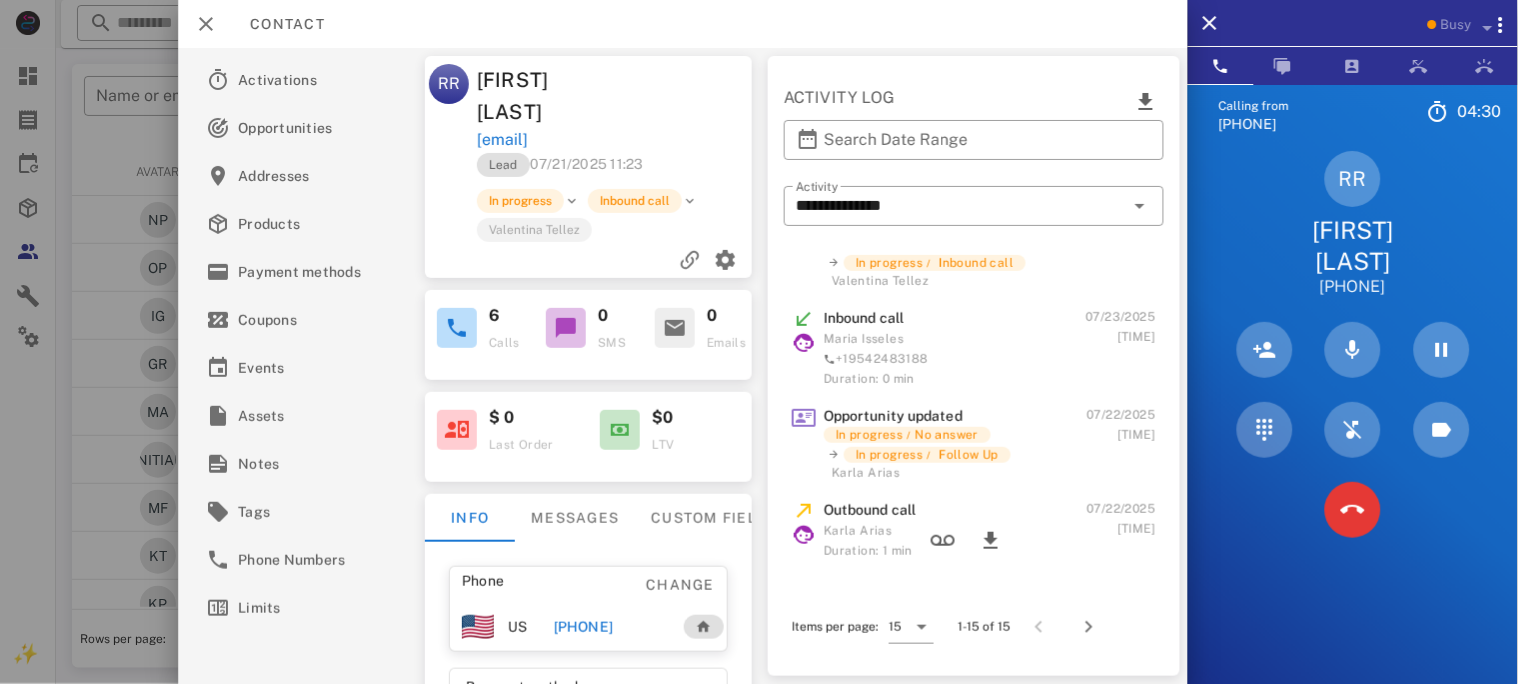 scroll, scrollTop: 0, scrollLeft: 0, axis: both 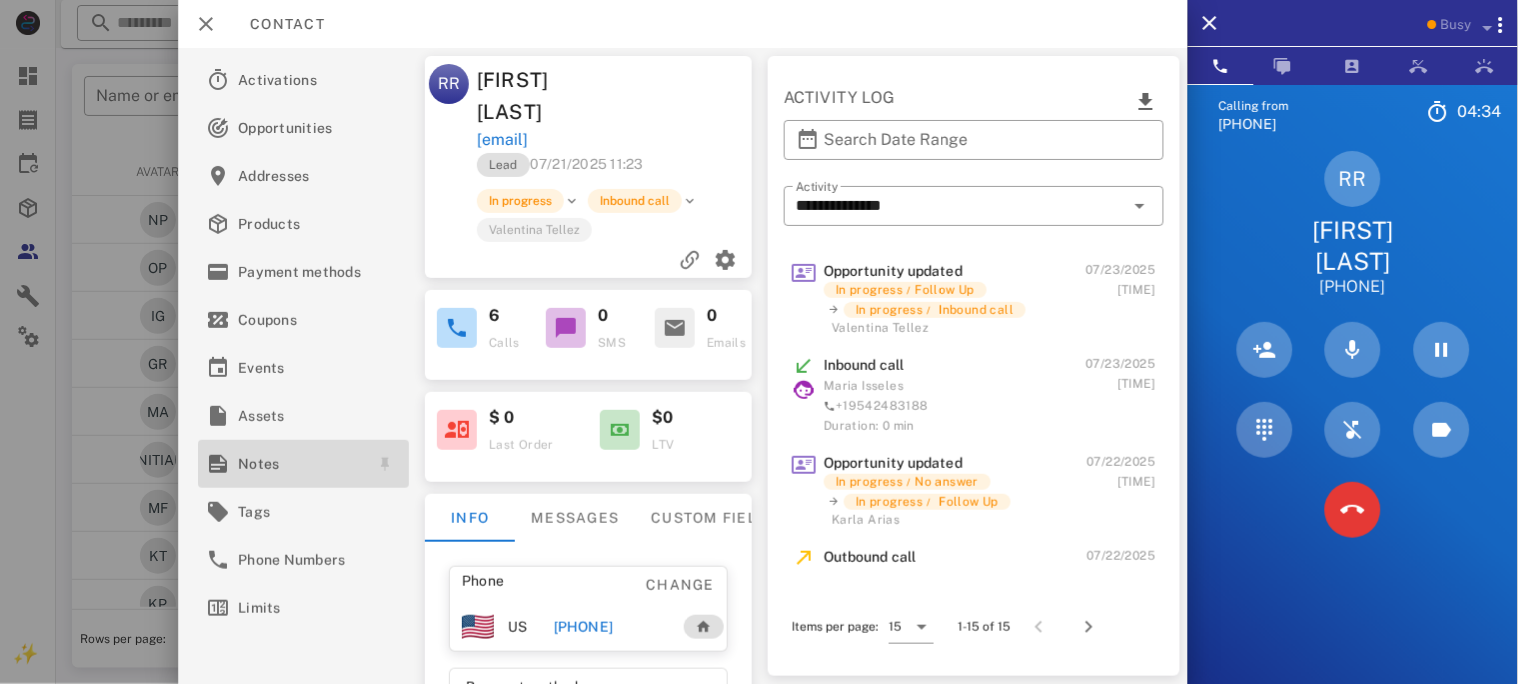 click on "Notes" at bounding box center (299, 464) 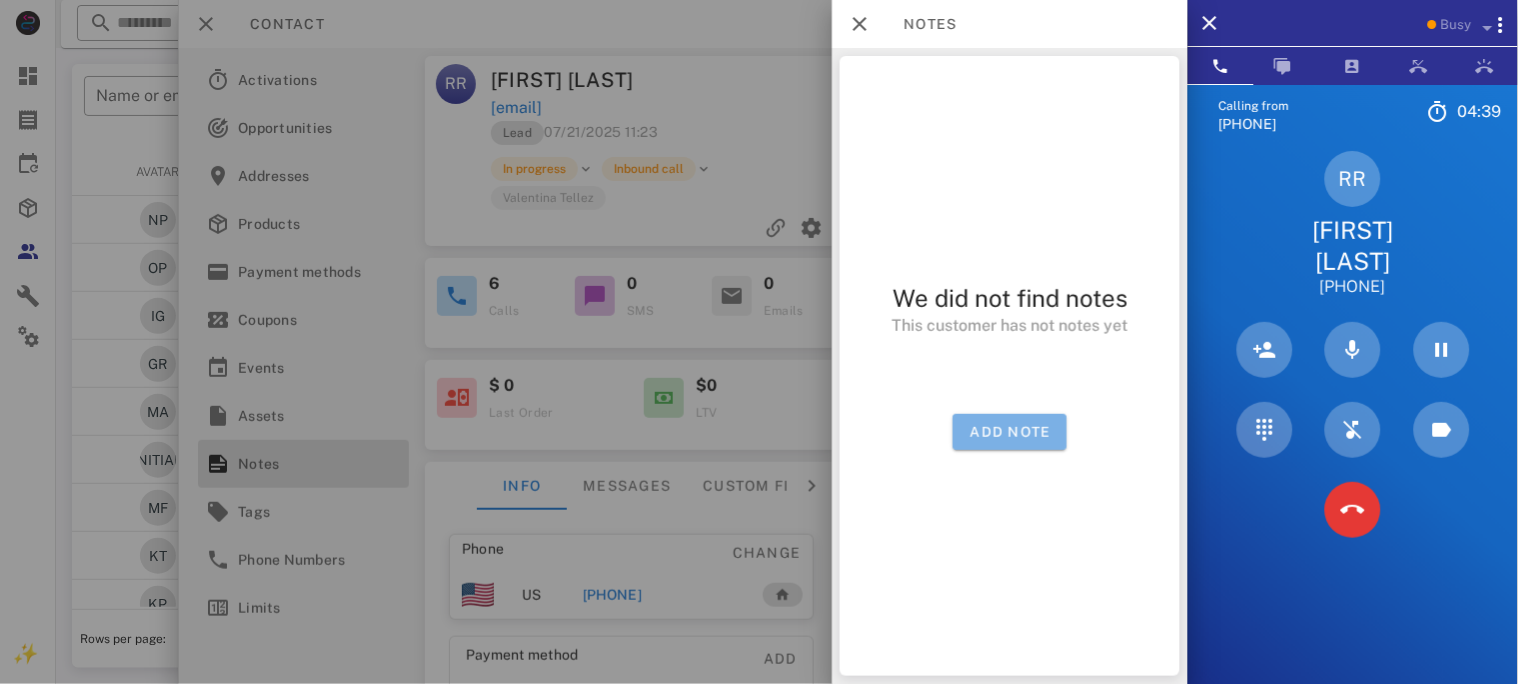 click on "Add note" at bounding box center [1010, 432] 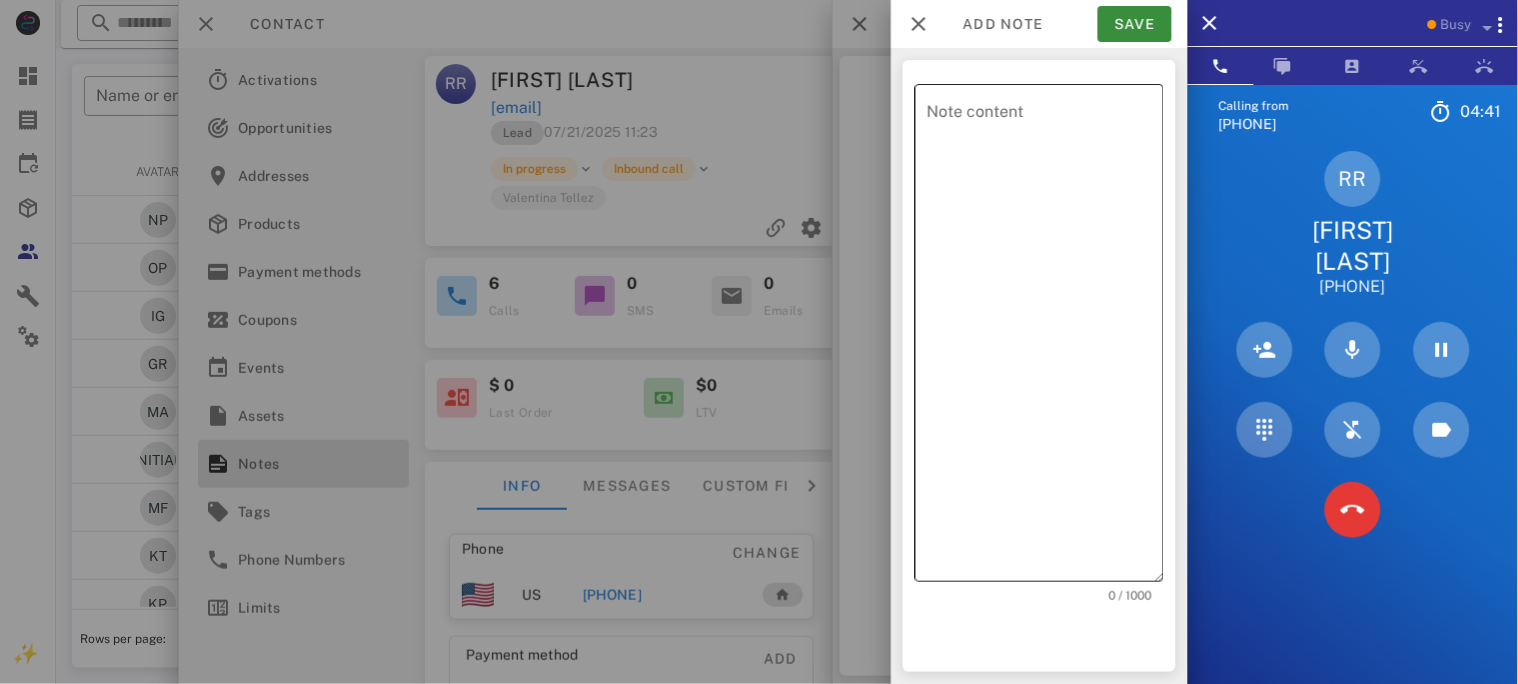 click on "Note content" at bounding box center [1045, 338] 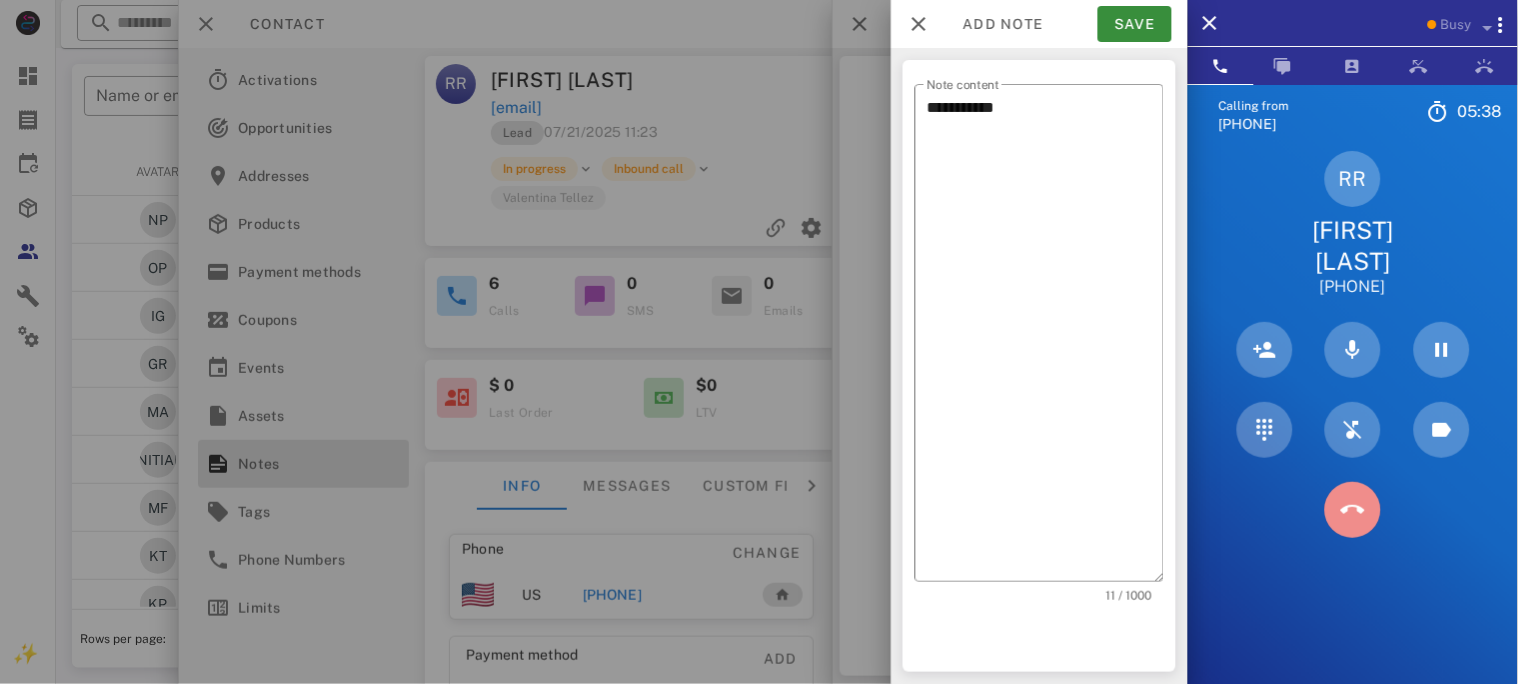 click at bounding box center (1353, 510) 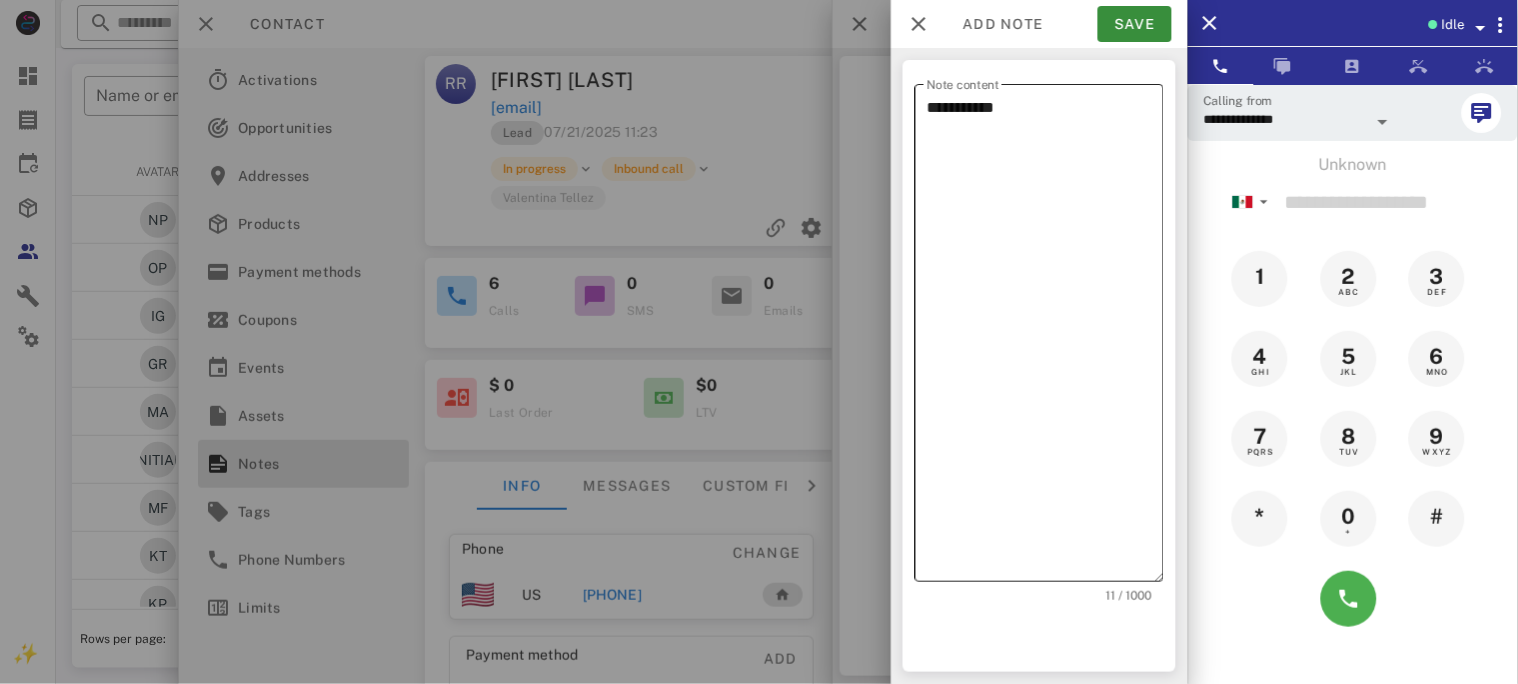 click on "**********" at bounding box center [1045, 338] 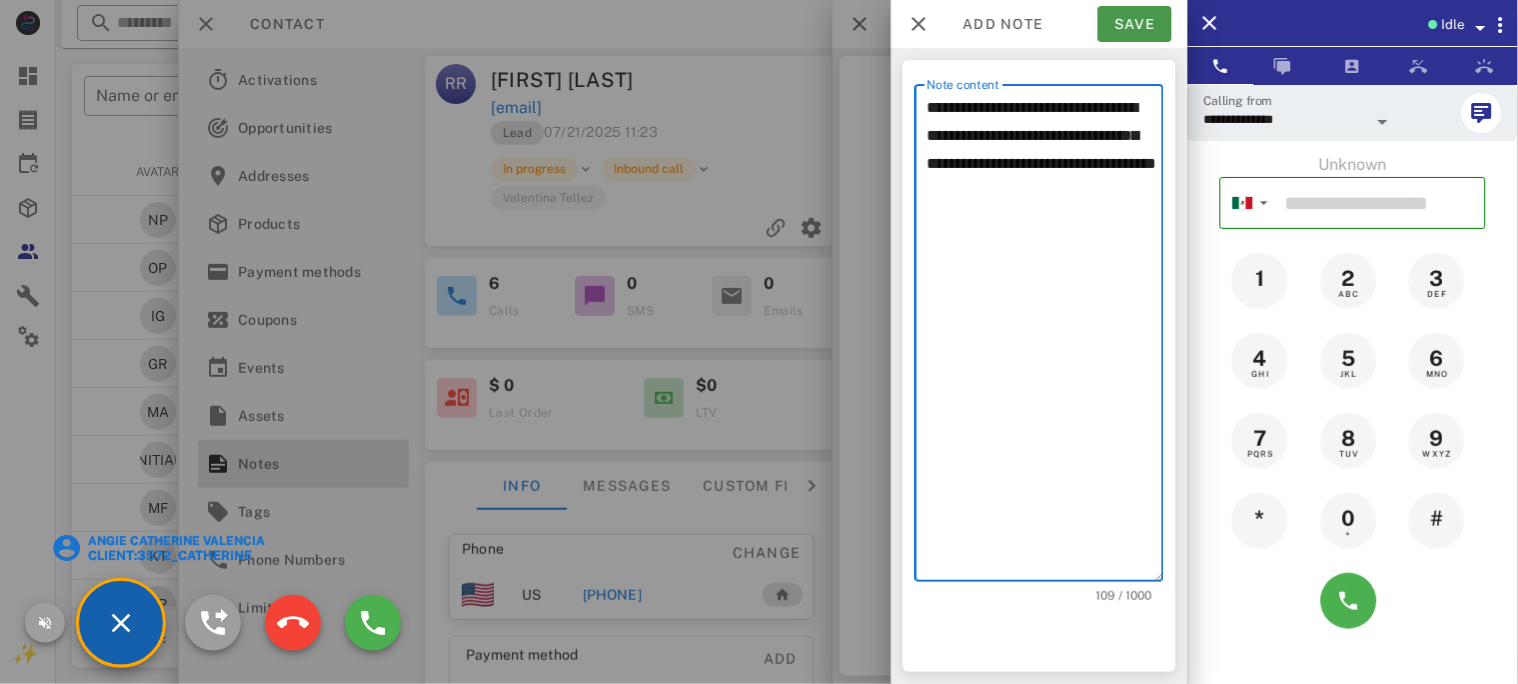 type on "**********" 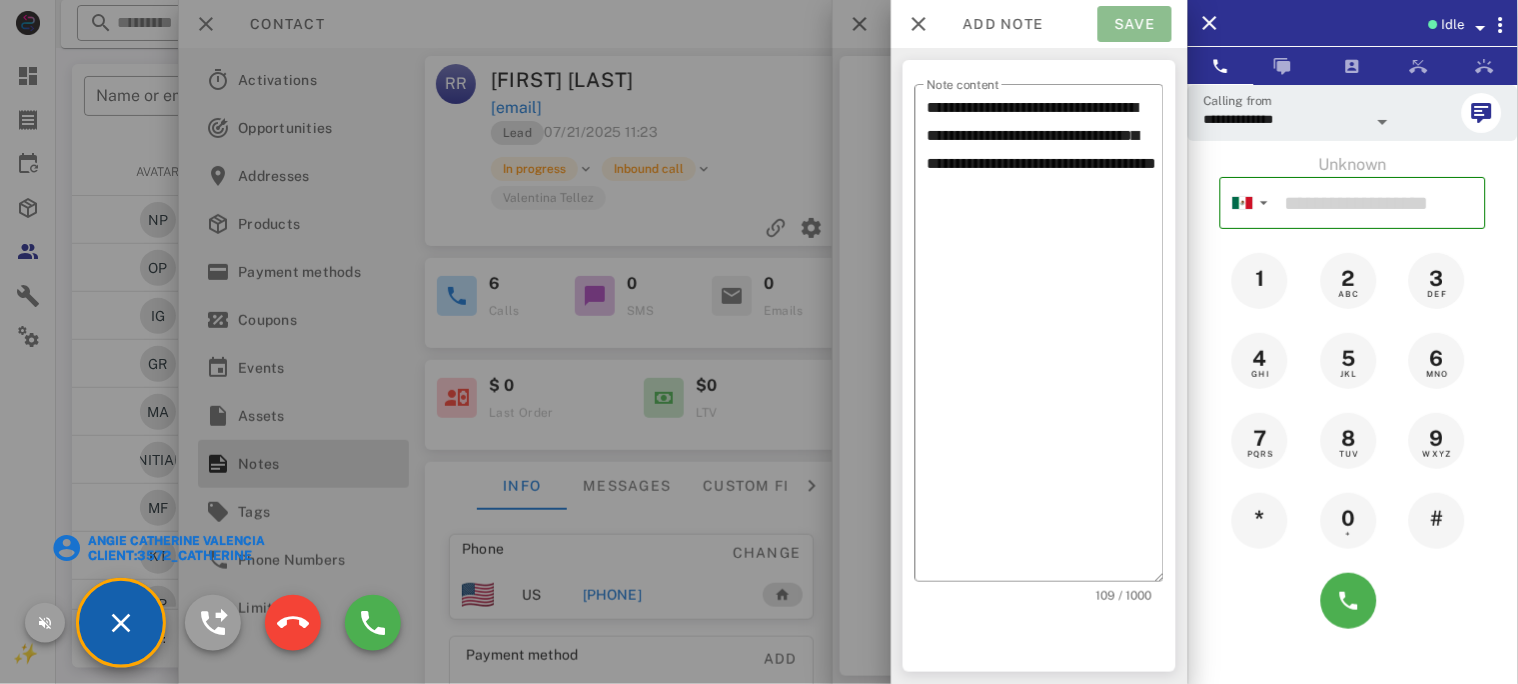 click on "Save" at bounding box center [1135, 24] 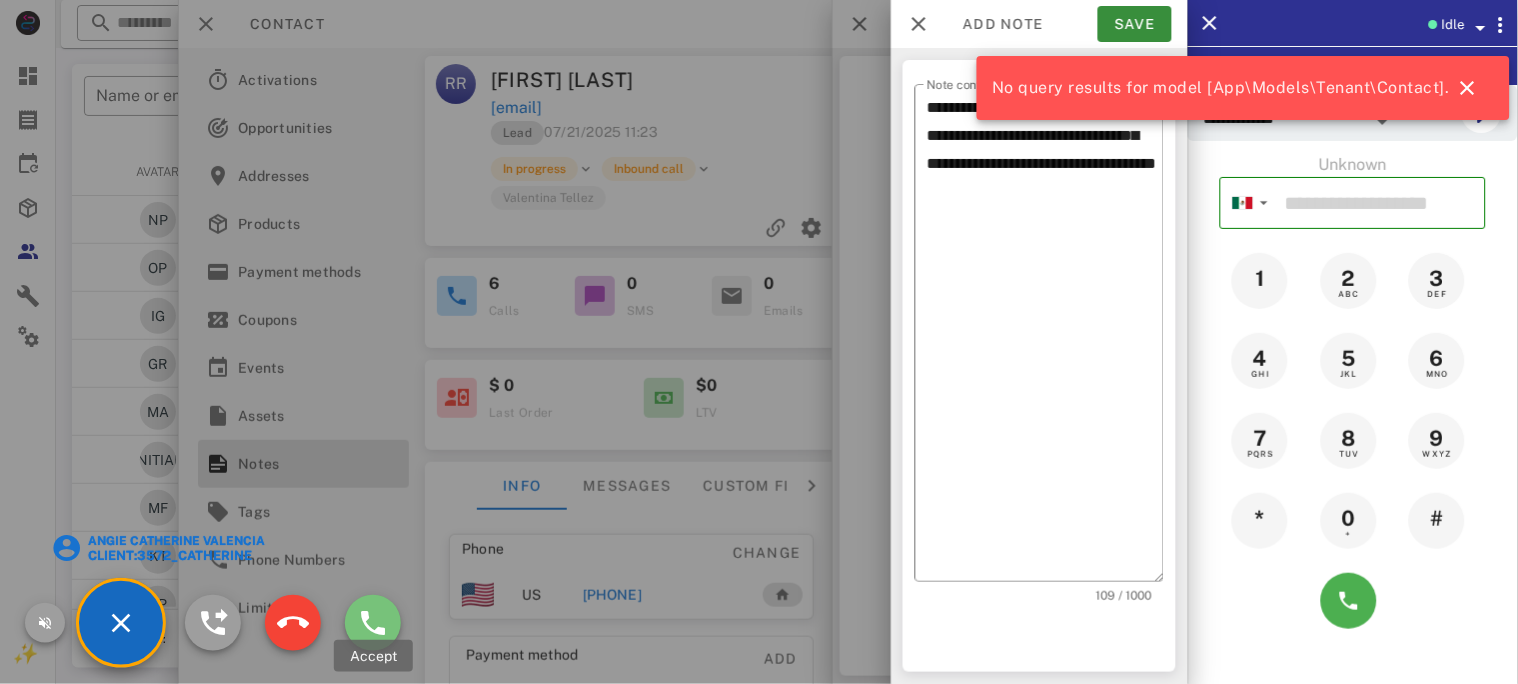 click at bounding box center (373, 623) 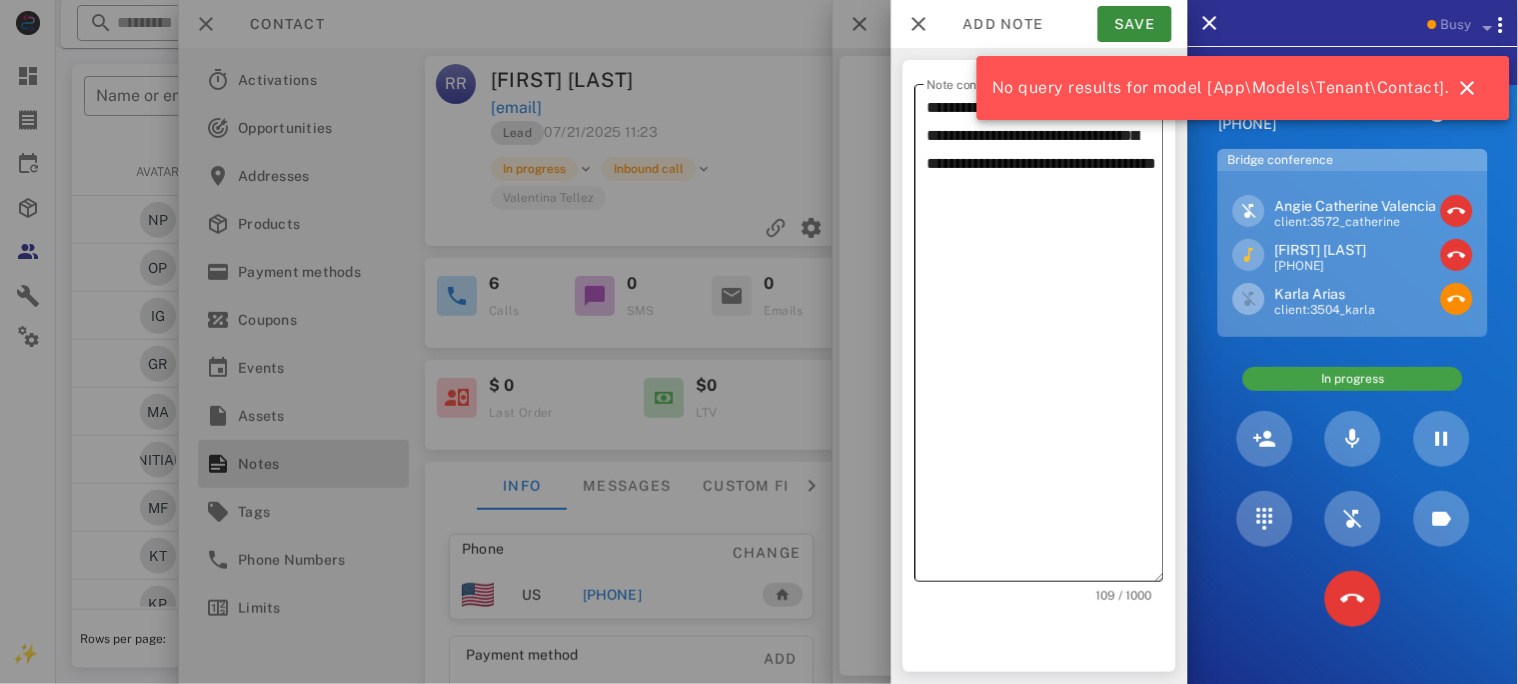 click on "**********" at bounding box center (1045, 338) 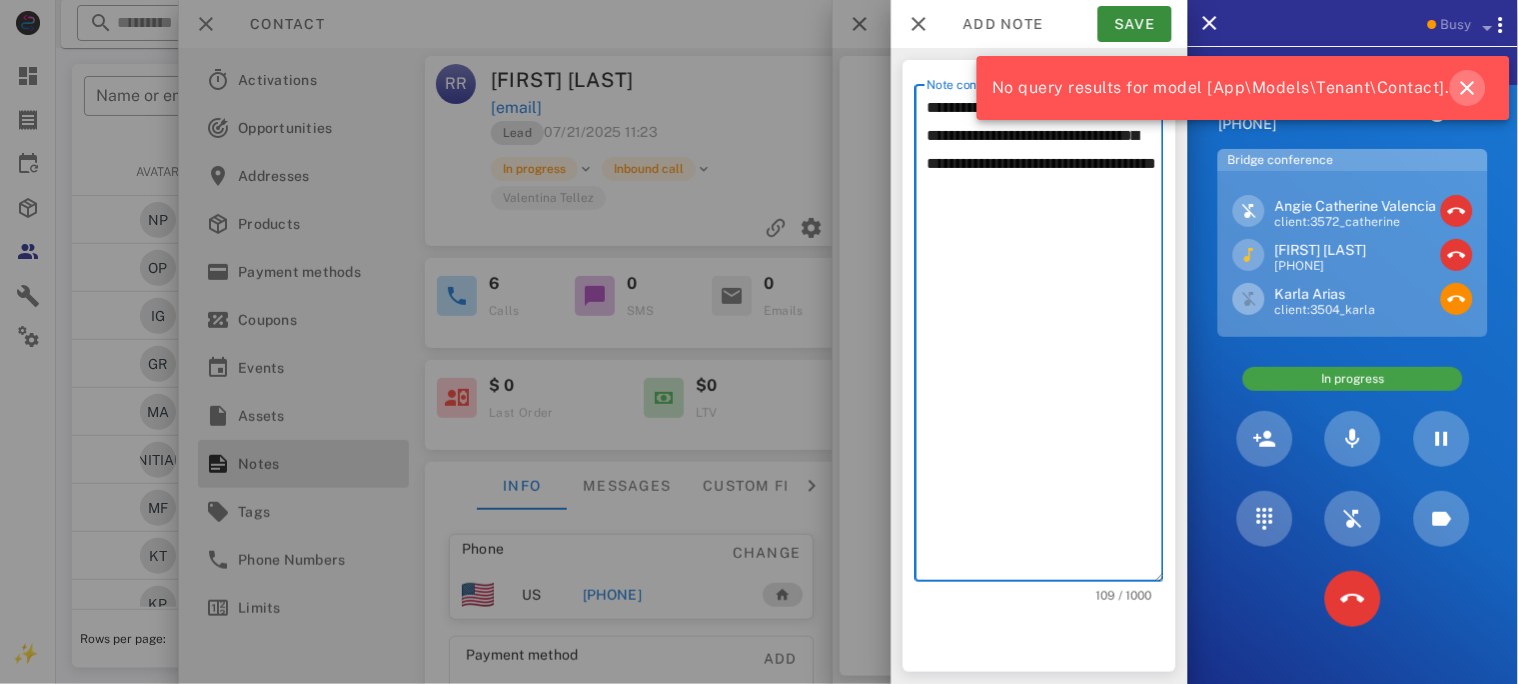 click at bounding box center (1468, 88) 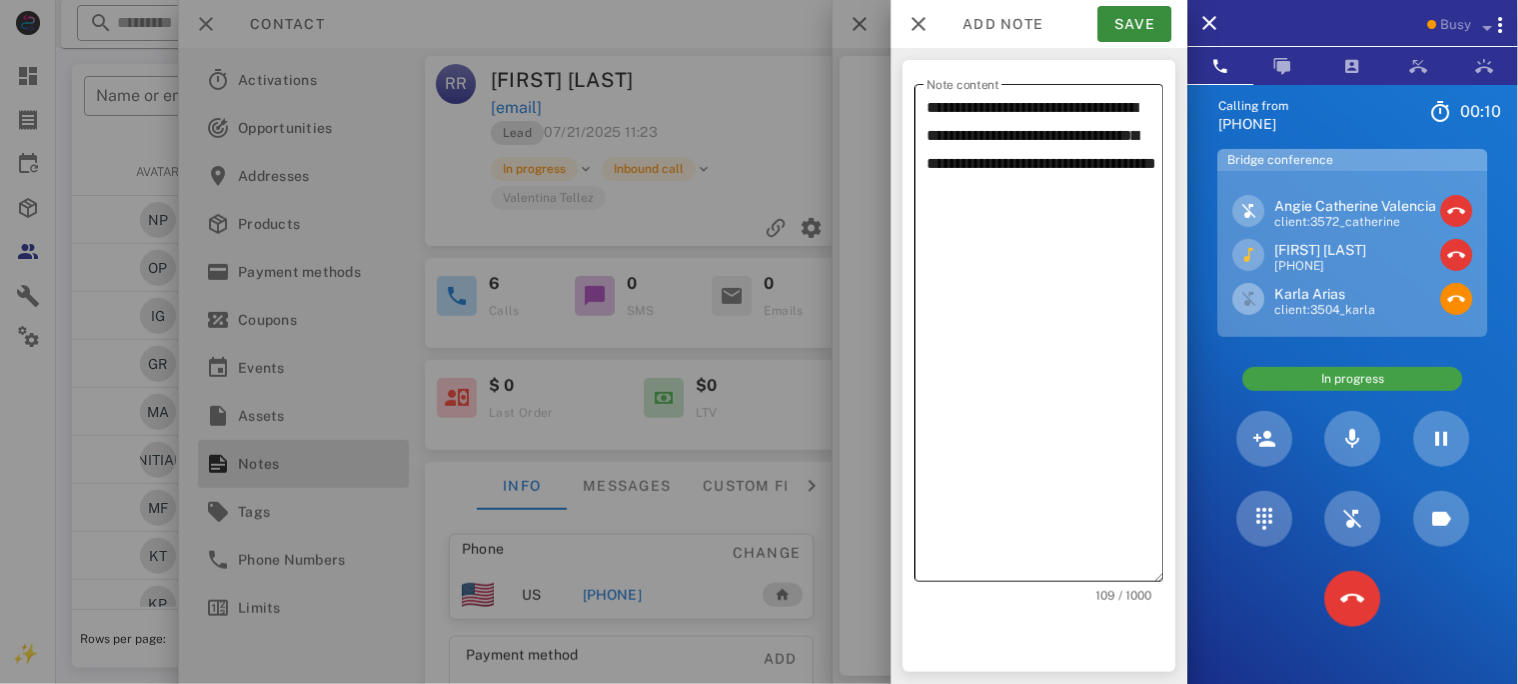 drag, startPoint x: 921, startPoint y: 102, endPoint x: 987, endPoint y: 105, distance: 66.068146 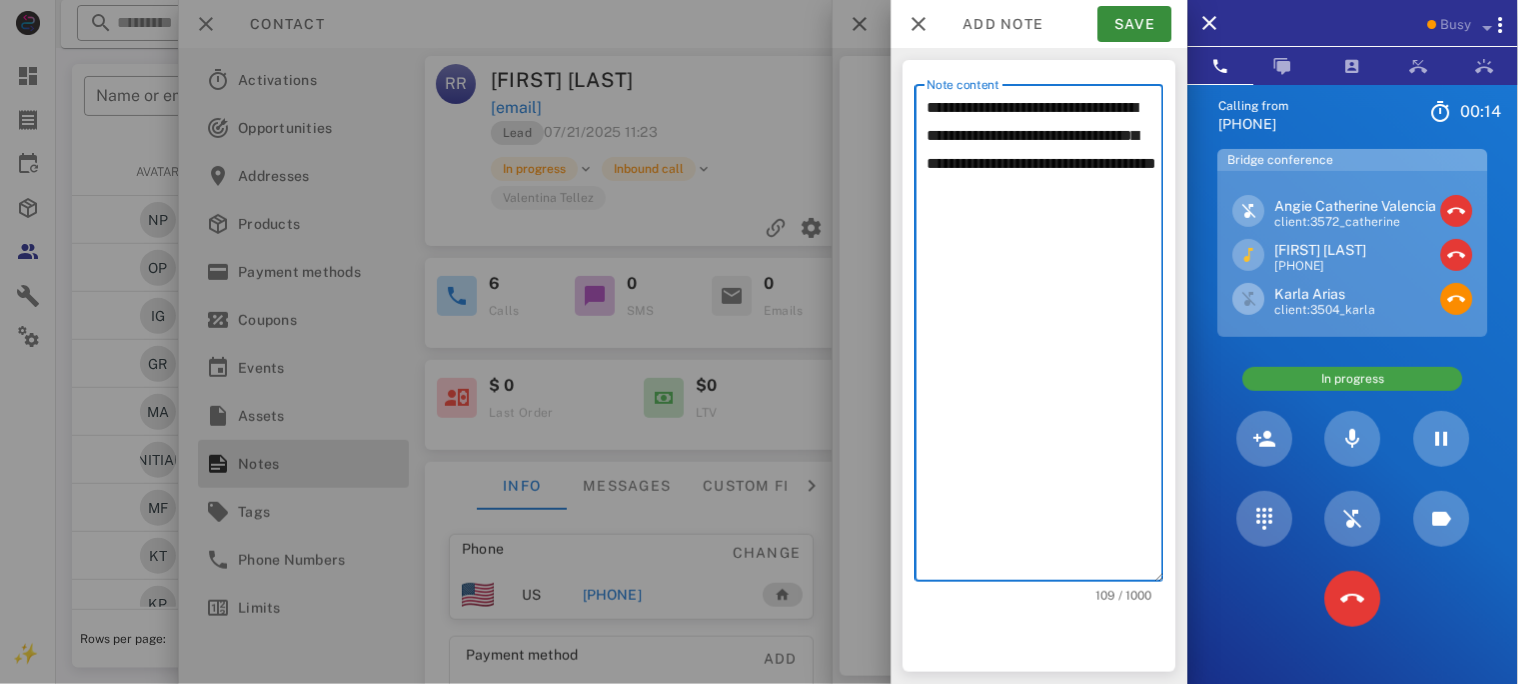 drag, startPoint x: 1131, startPoint y: 192, endPoint x: 920, endPoint y: 115, distance: 224.61078 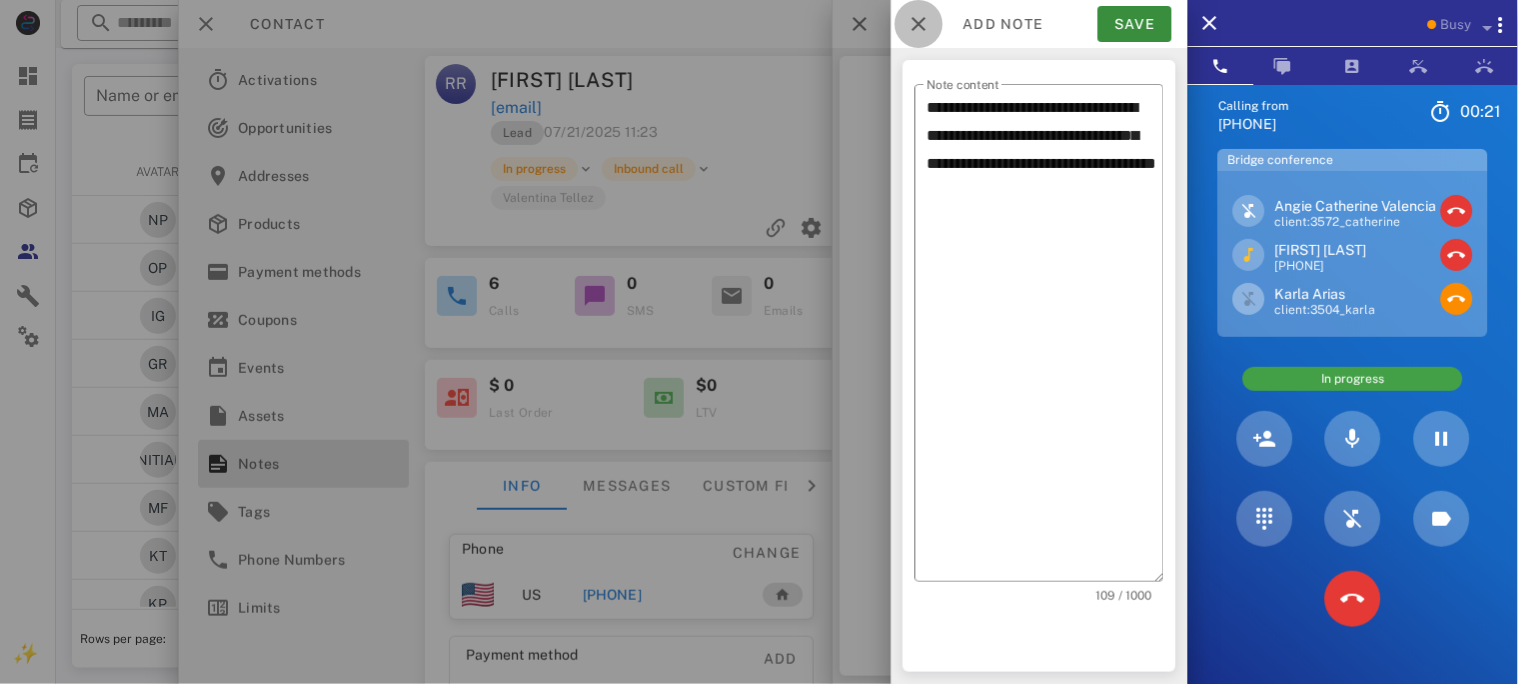 click at bounding box center (919, 24) 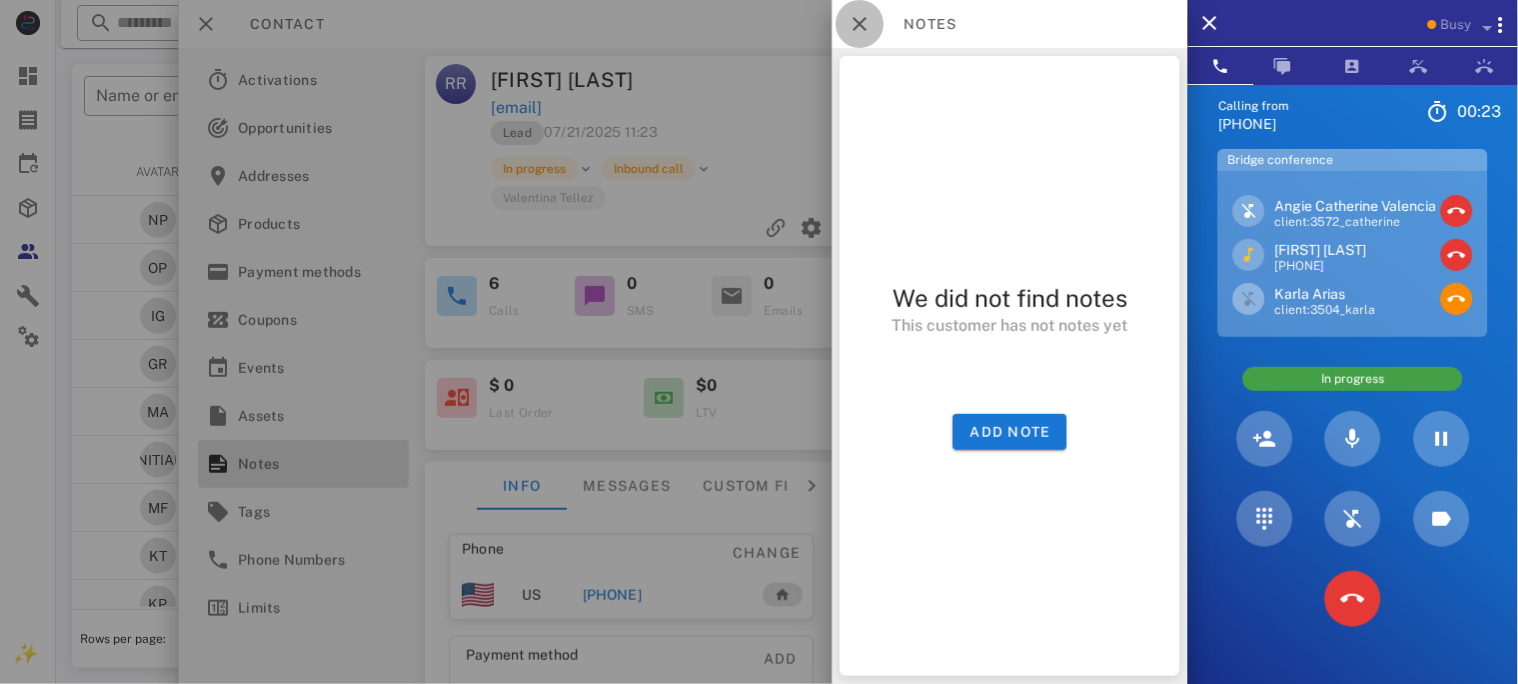 click at bounding box center (860, 24) 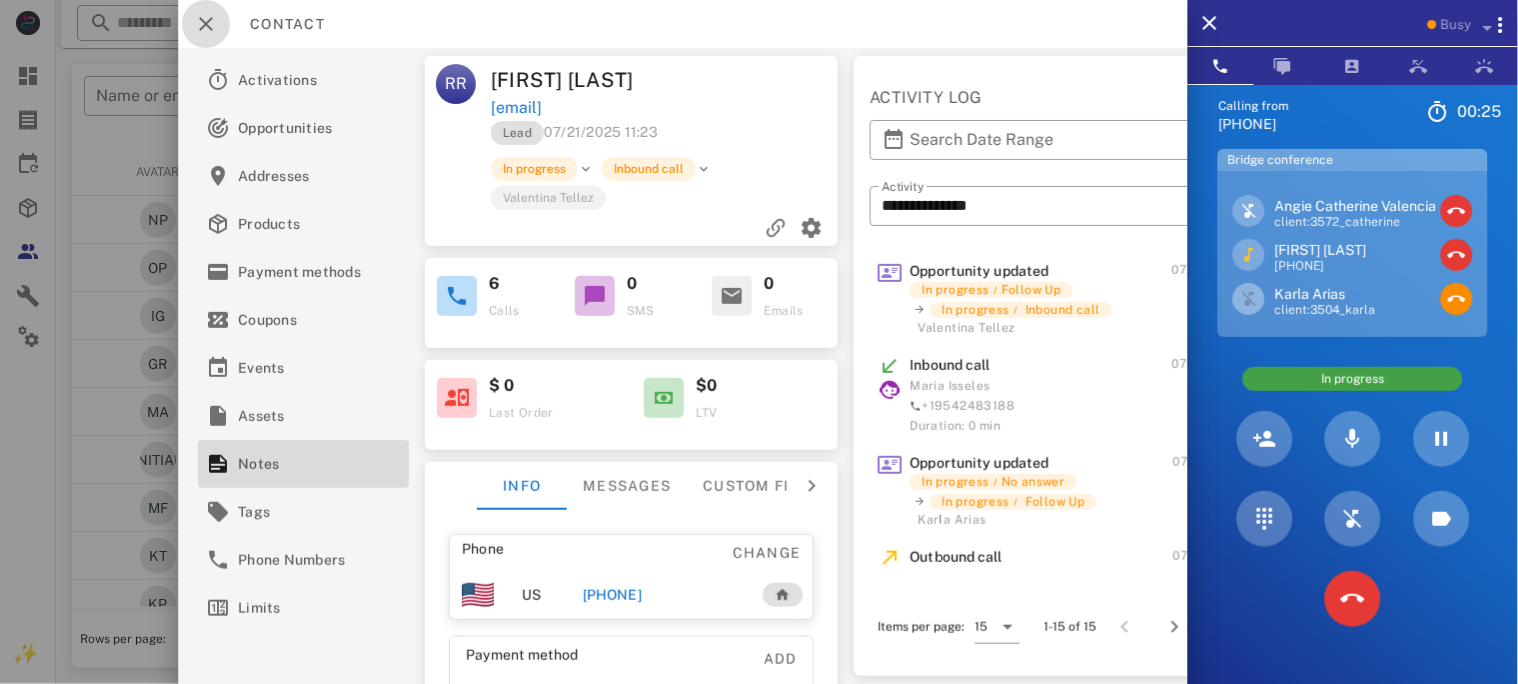 click at bounding box center [206, 24] 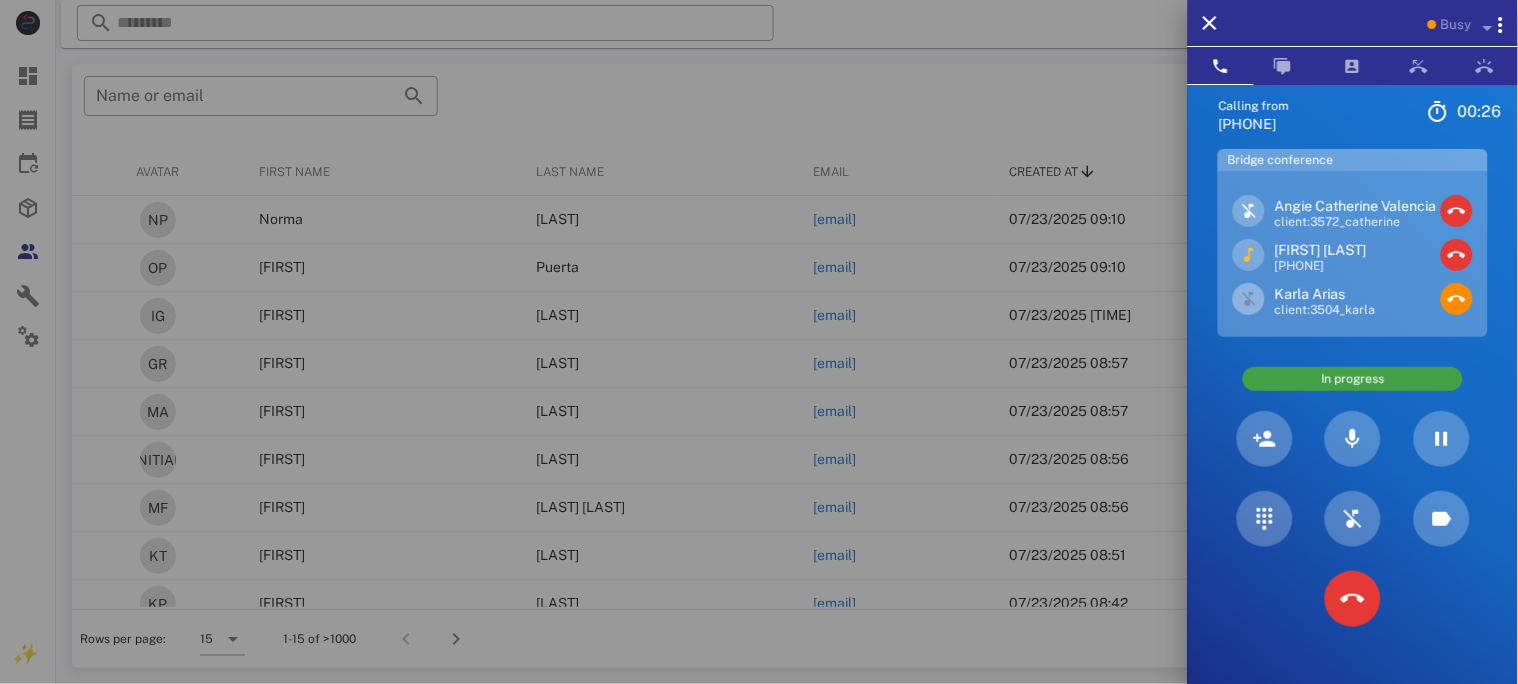 click at bounding box center (759, 342) 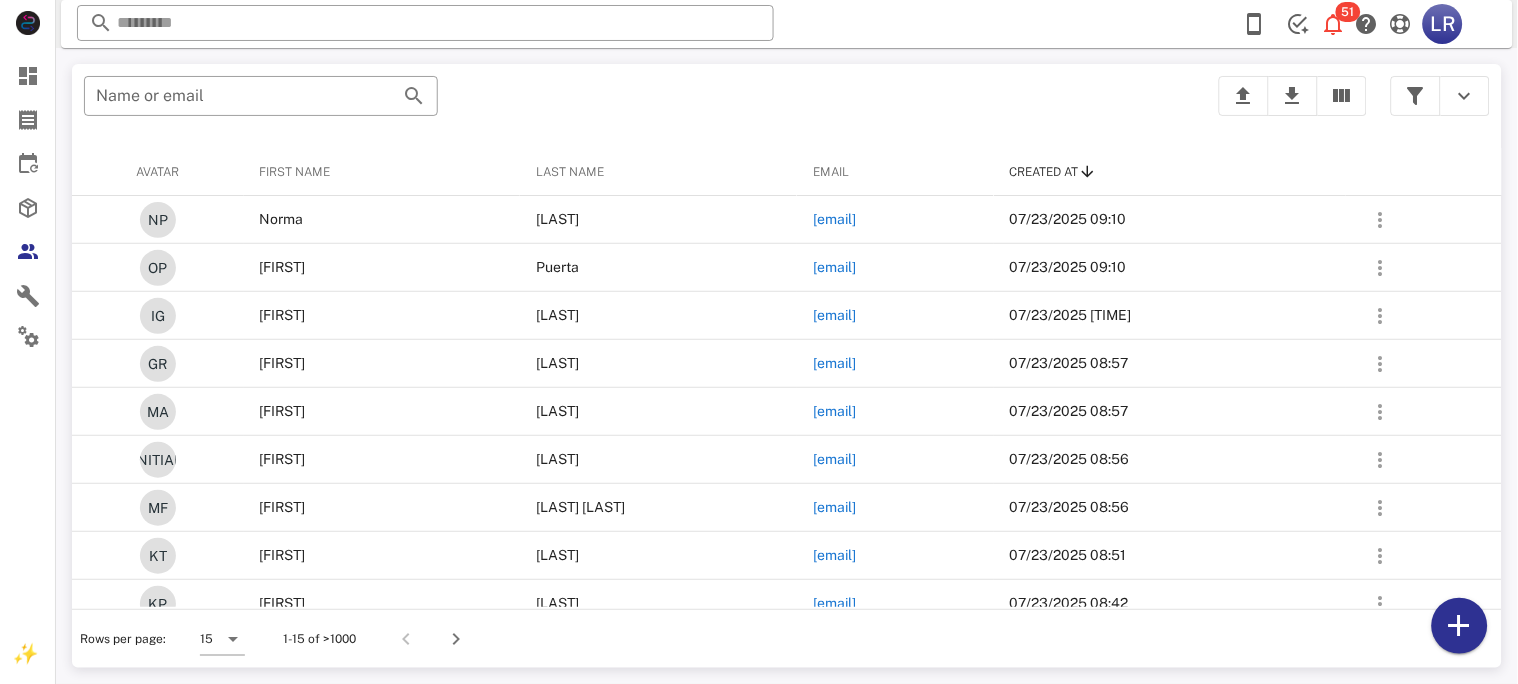 click at bounding box center [425, 23] 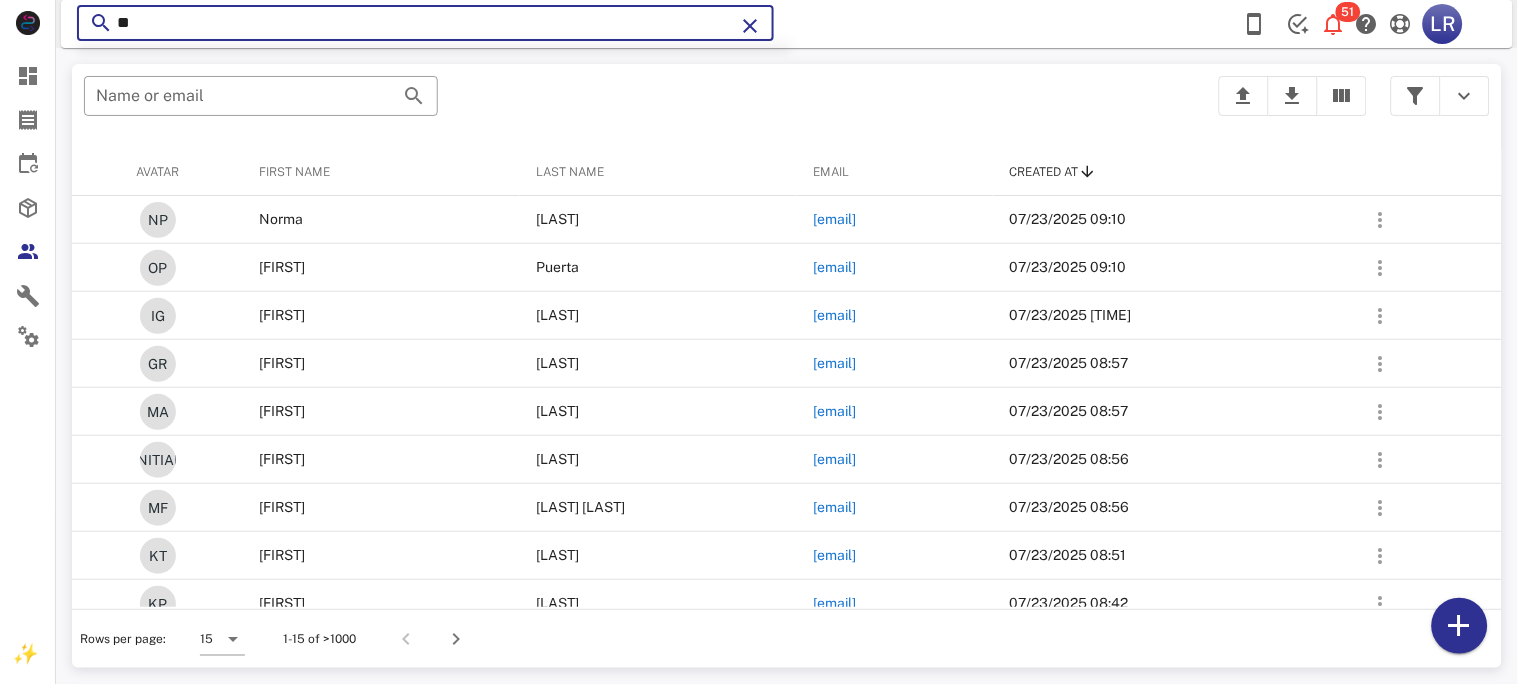 type on "*" 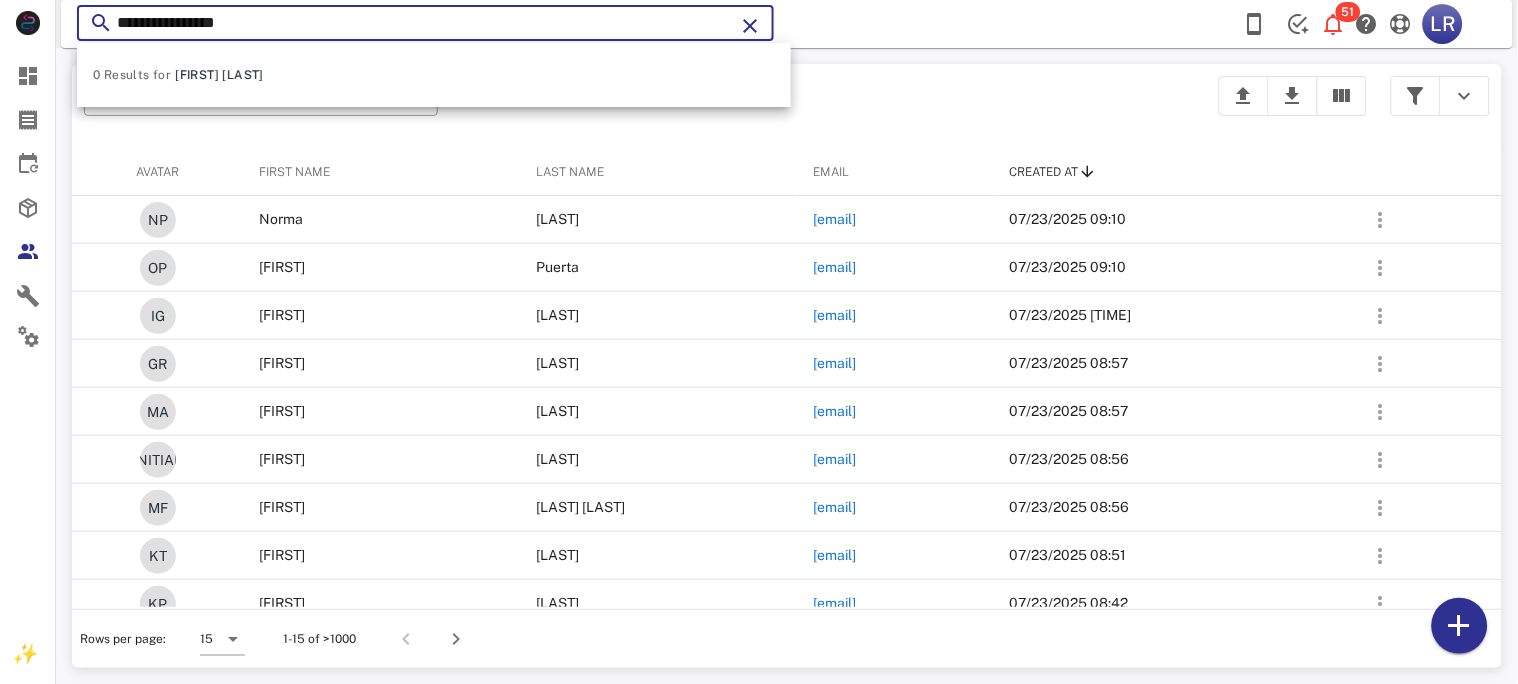 click on "**********" at bounding box center [425, 23] 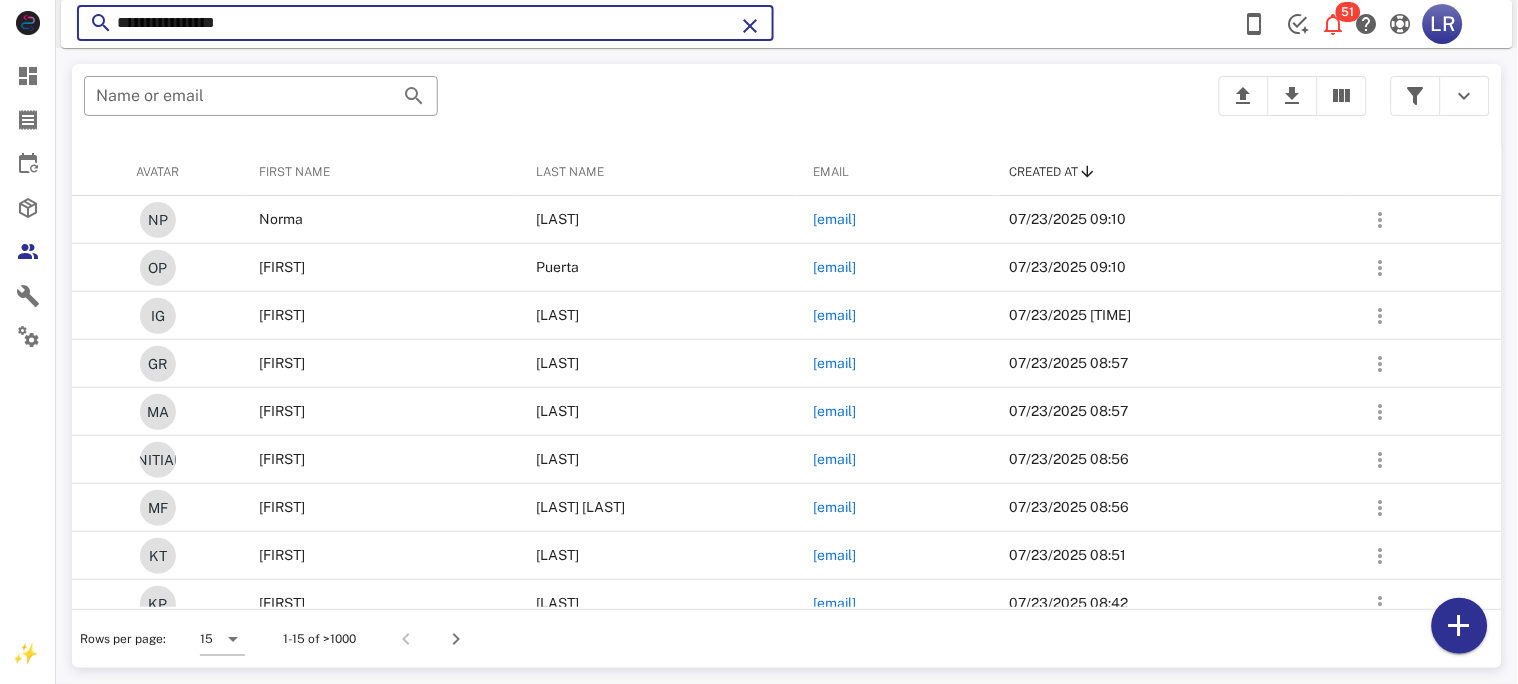 type on "**********" 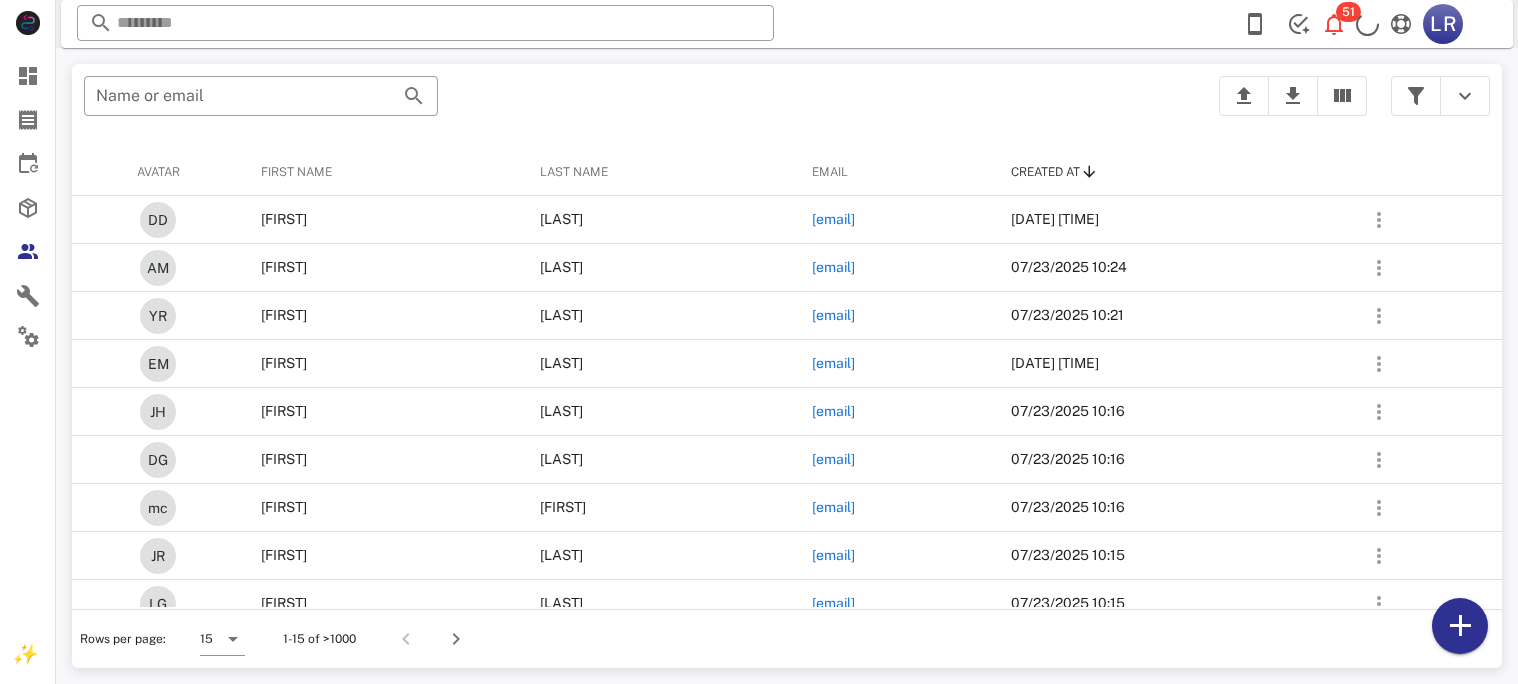 scroll, scrollTop: 0, scrollLeft: 0, axis: both 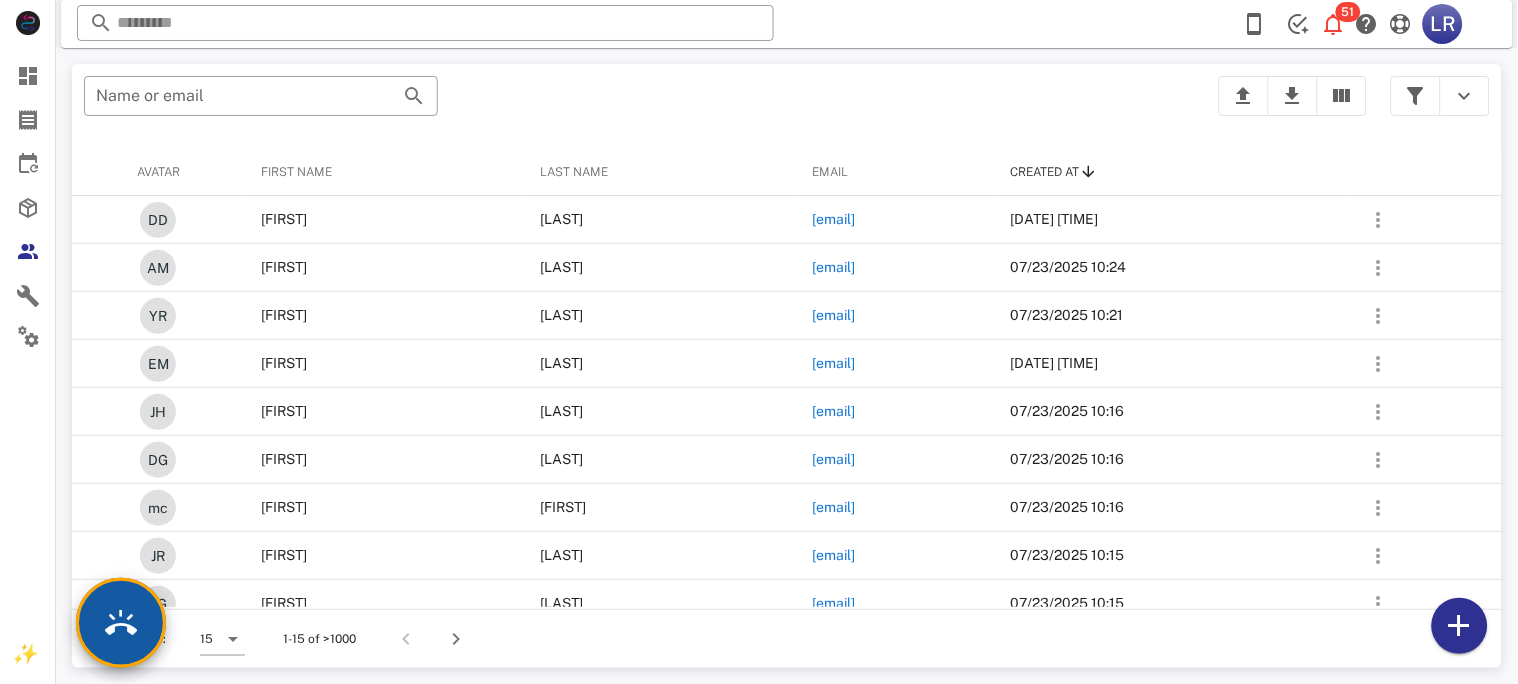 click at bounding box center [121, 623] 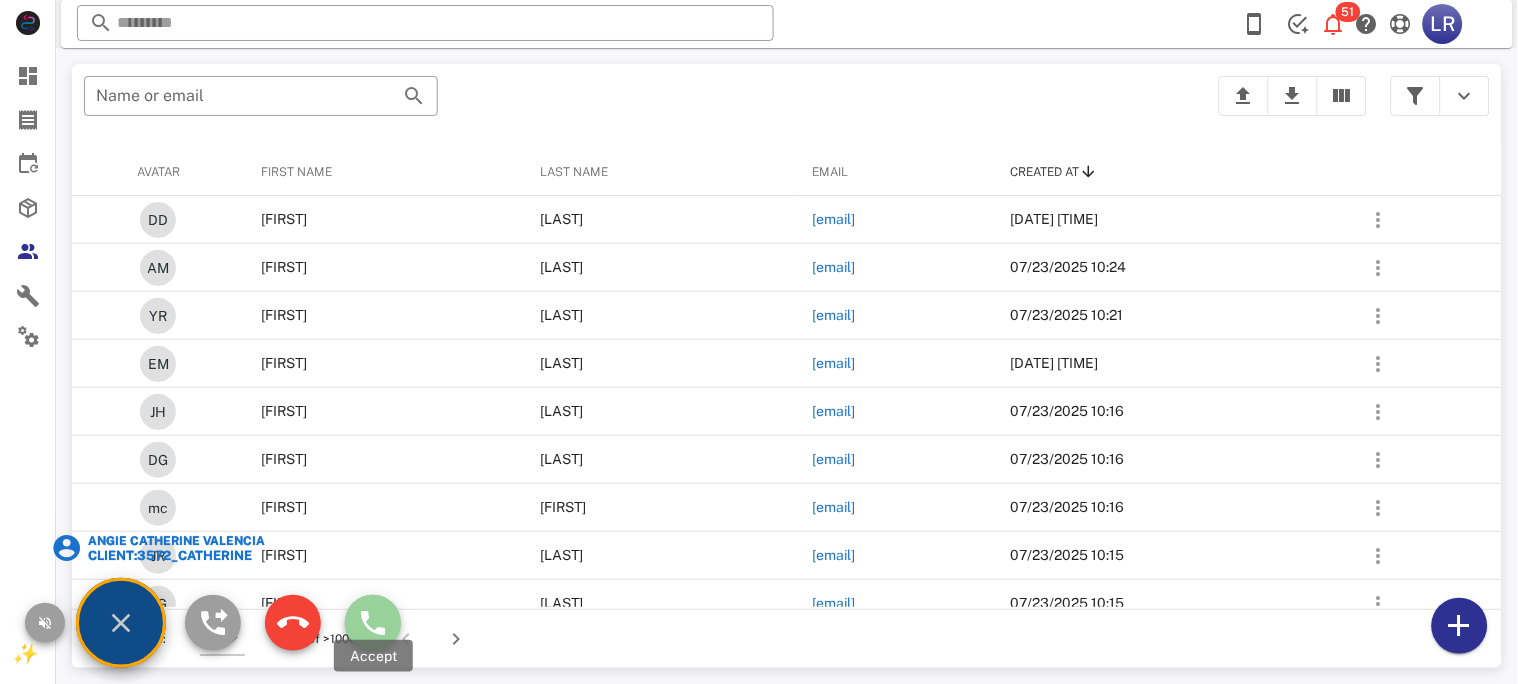 click at bounding box center (373, 623) 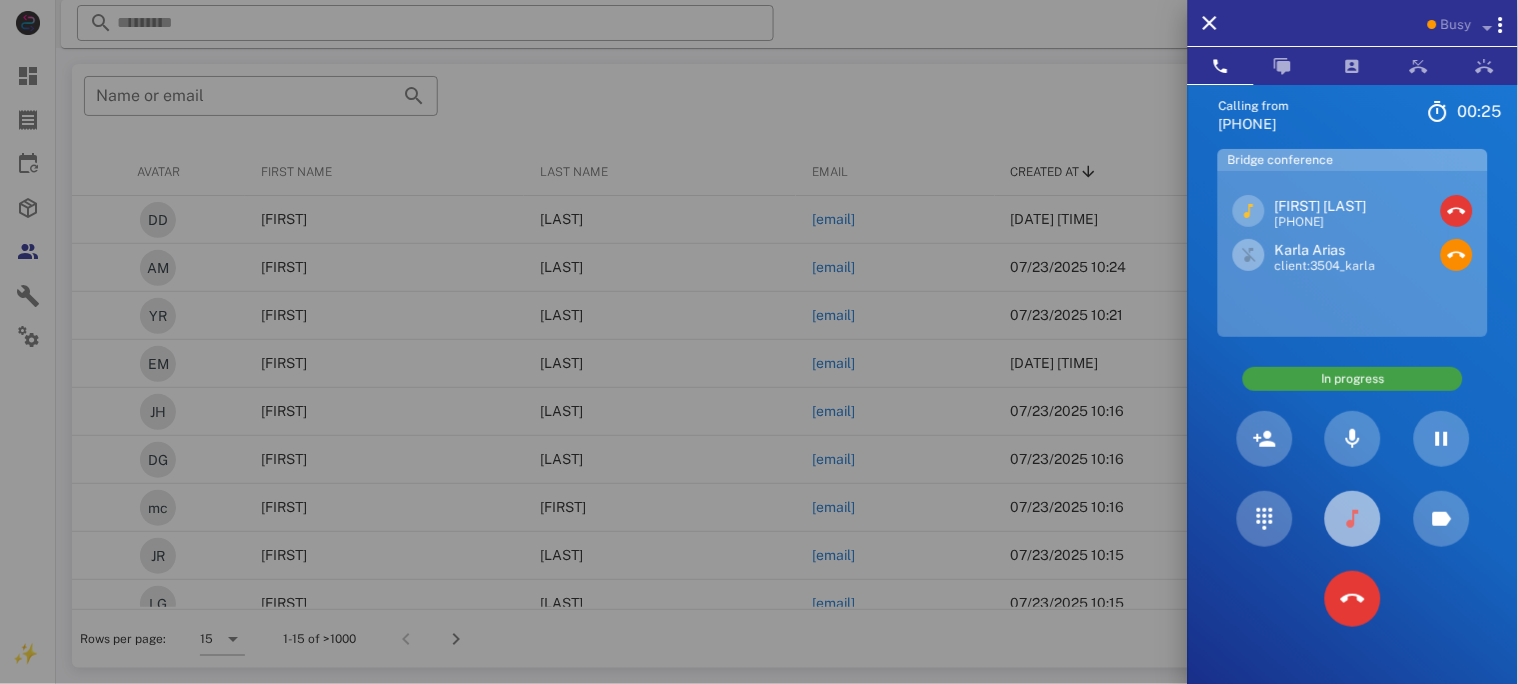 click at bounding box center [1353, 519] 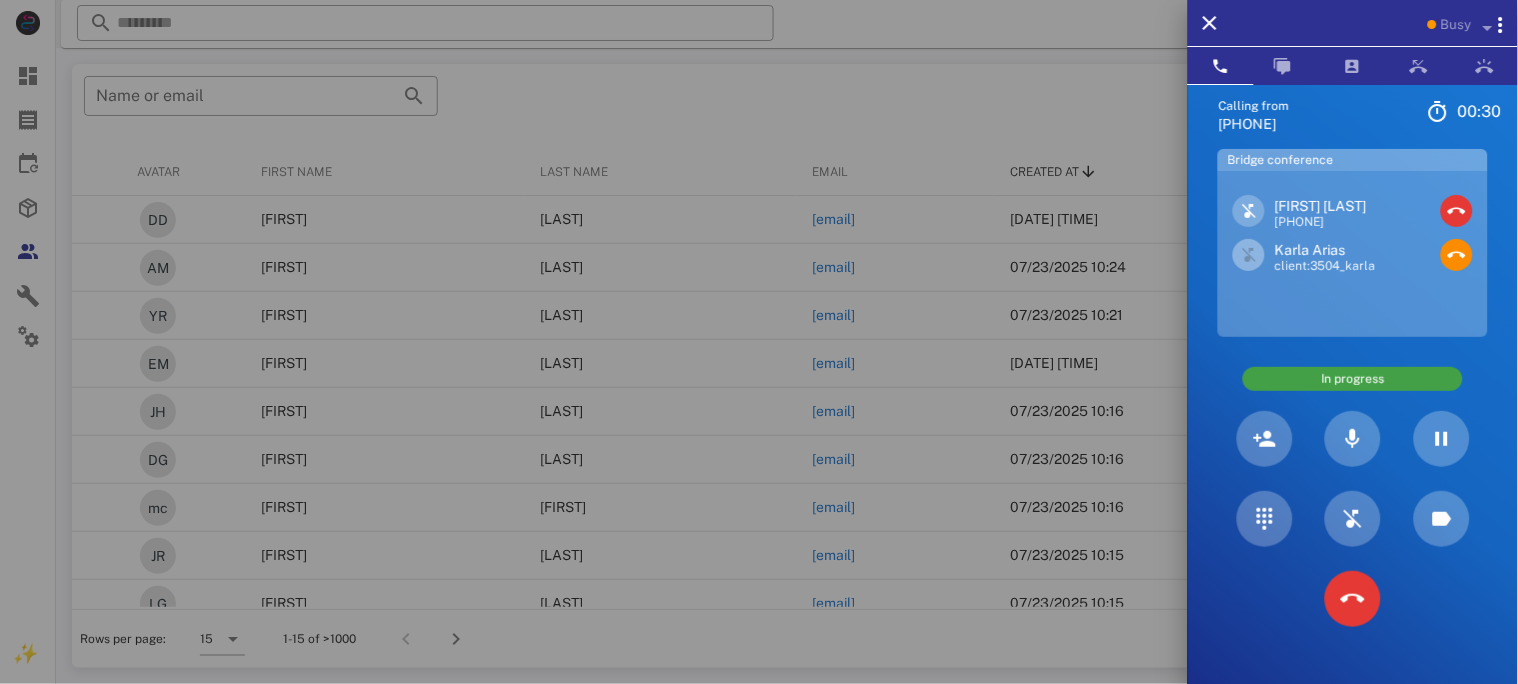 click on "[FIRST] [LAST]" at bounding box center [1321, 206] 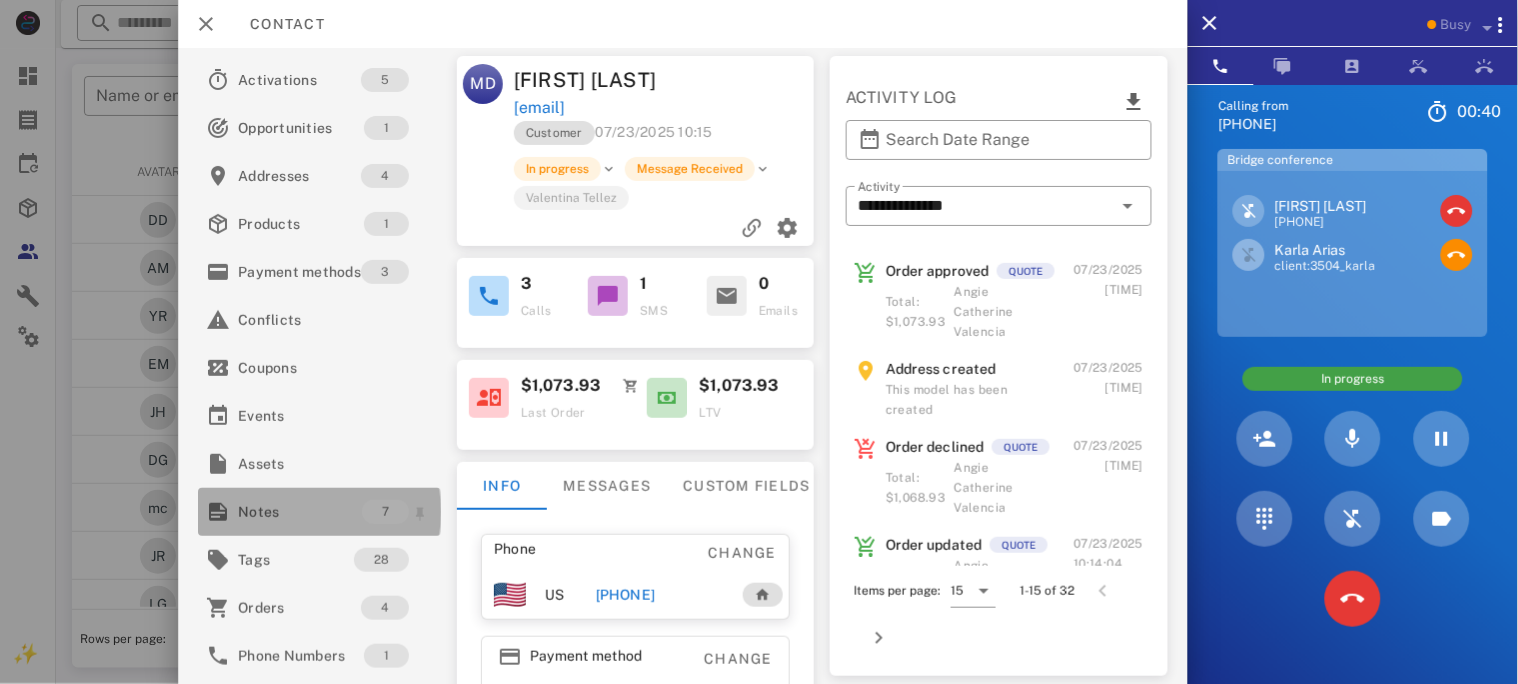 click on "Notes" at bounding box center (300, 512) 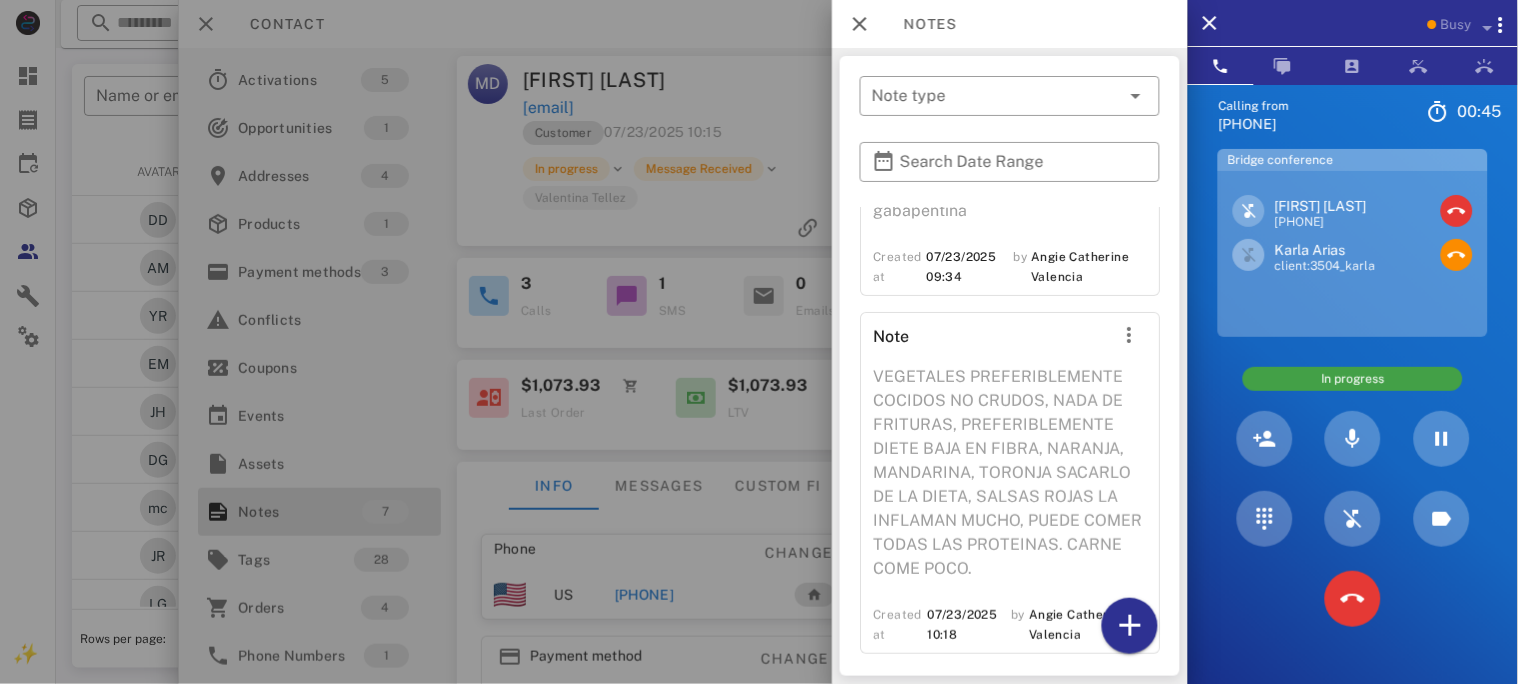 scroll, scrollTop: 1762, scrollLeft: 0, axis: vertical 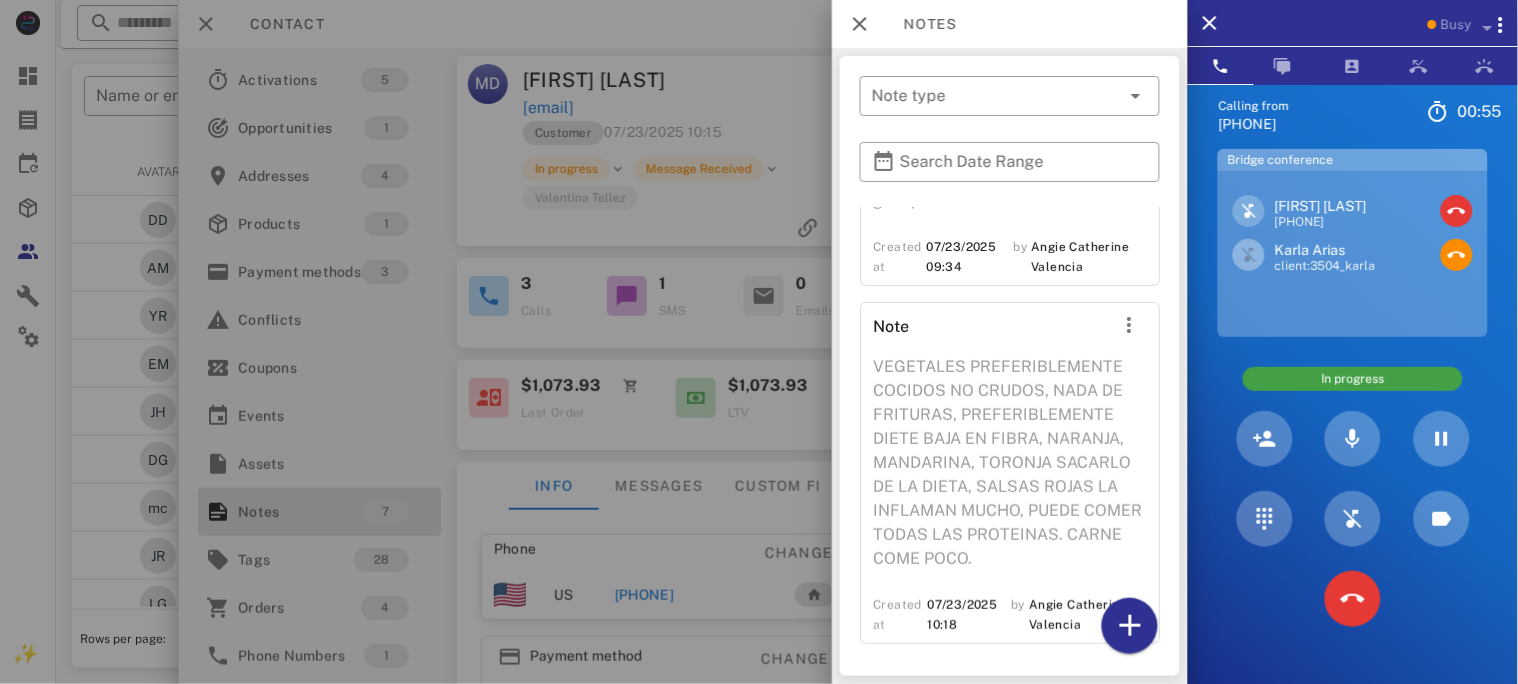 click at bounding box center (759, 342) 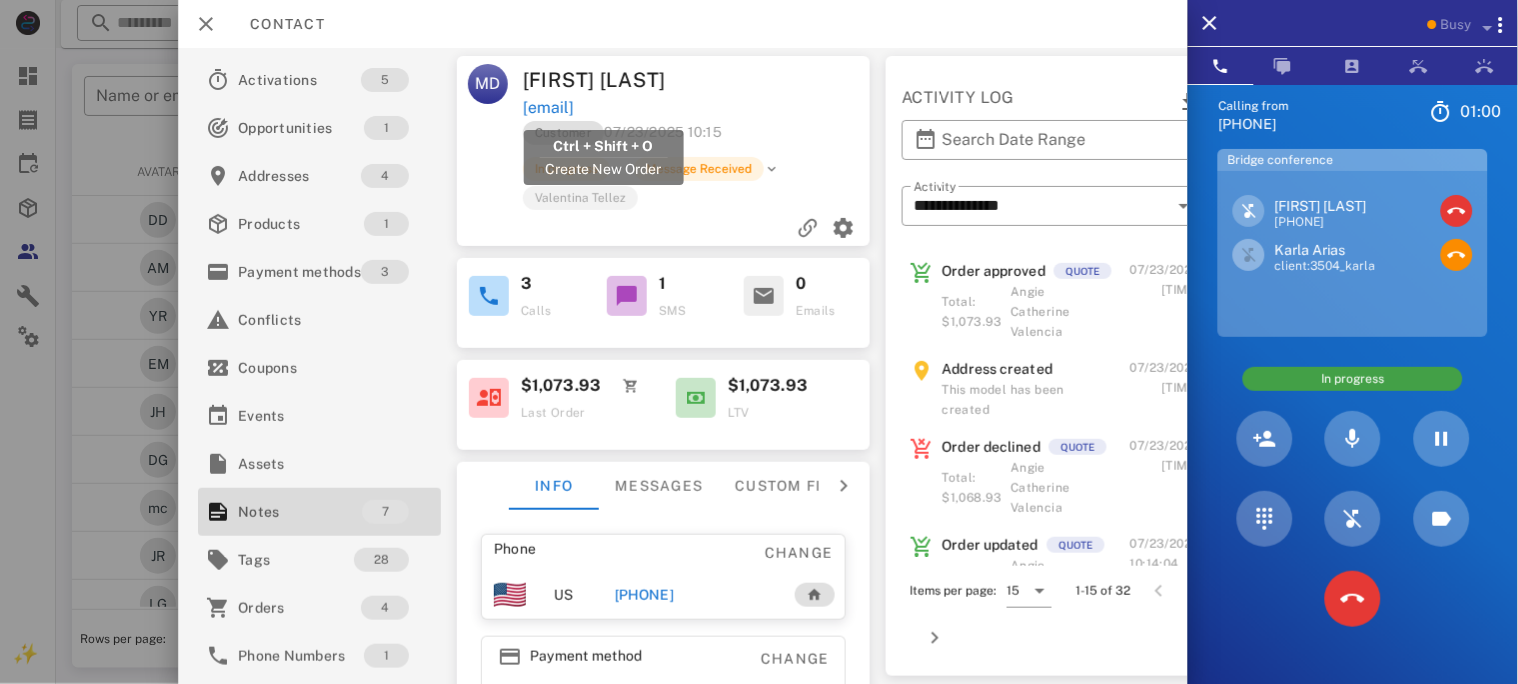 drag, startPoint x: 714, startPoint y: 105, endPoint x: 522, endPoint y: 102, distance: 192.02344 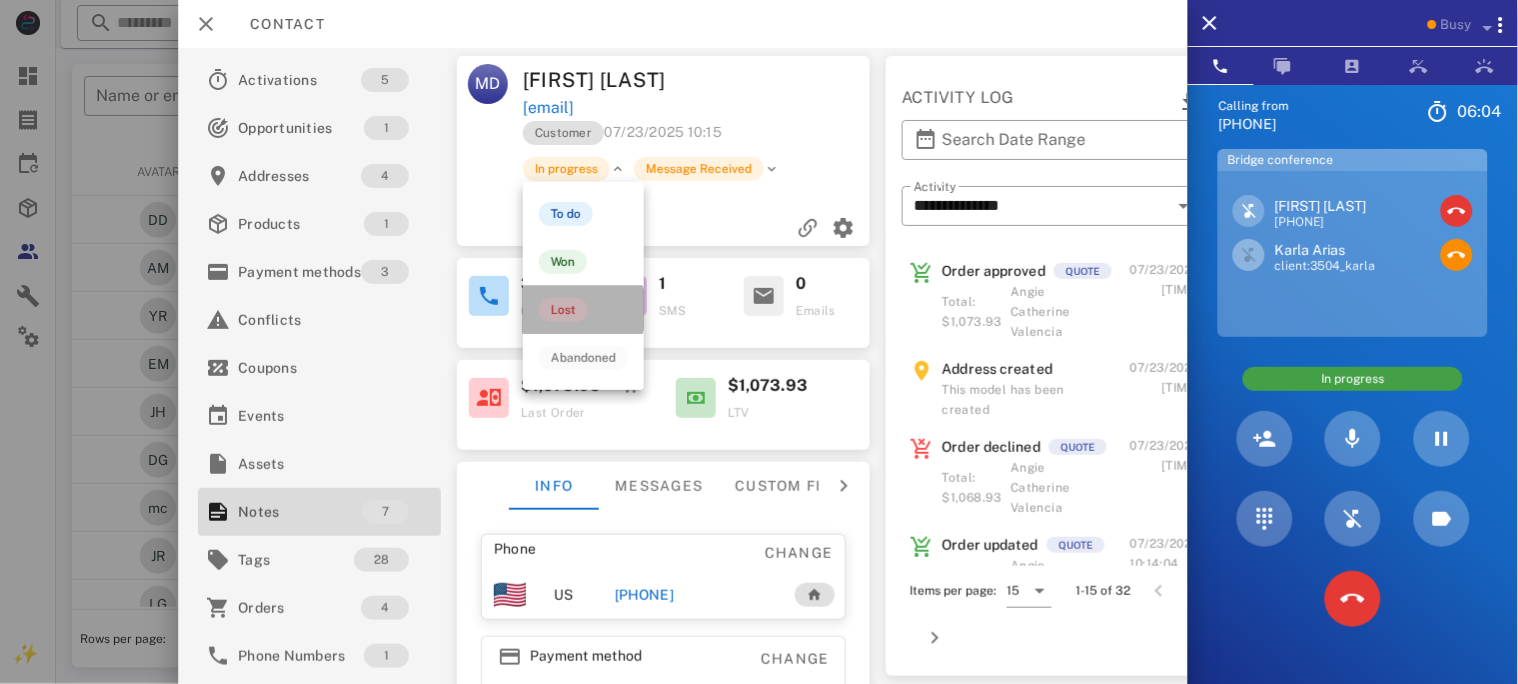 click on "Lost" at bounding box center [563, 310] 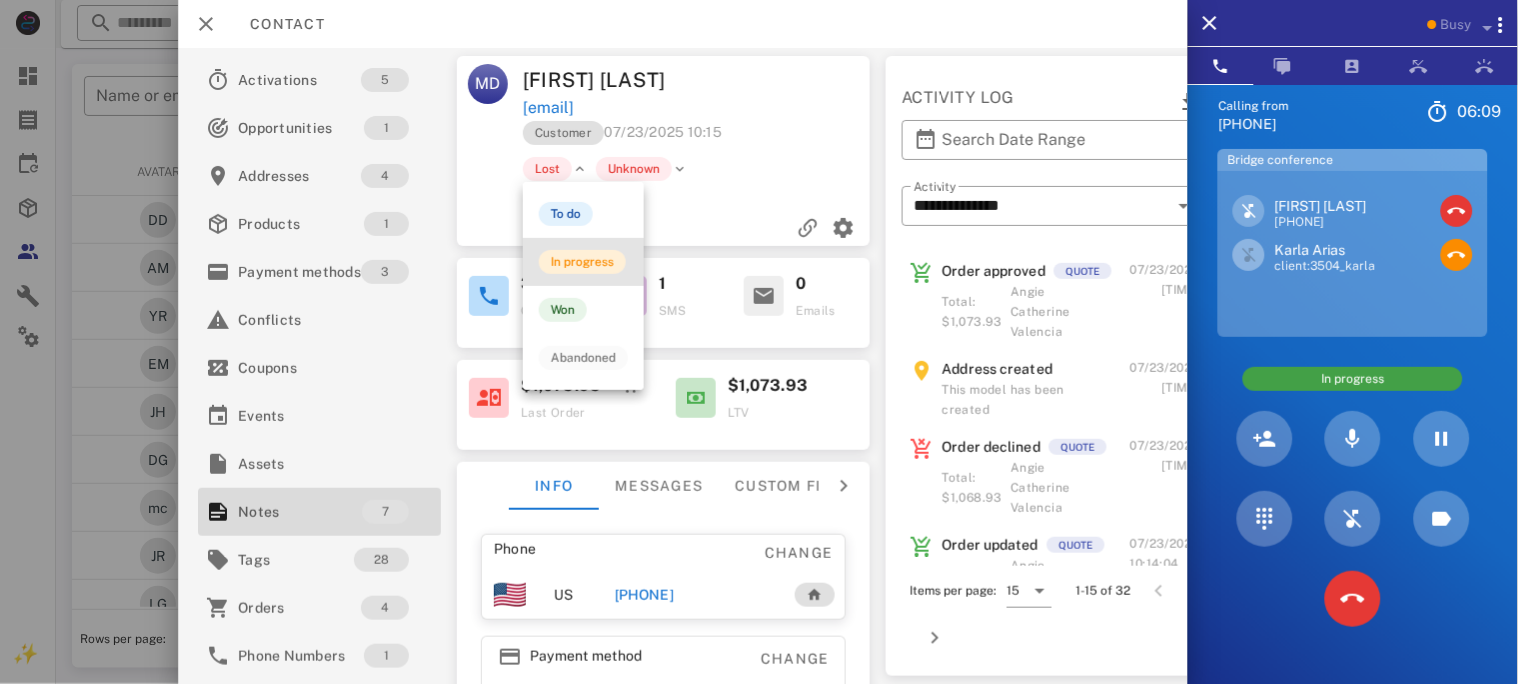 click on "In progress" at bounding box center (582, 262) 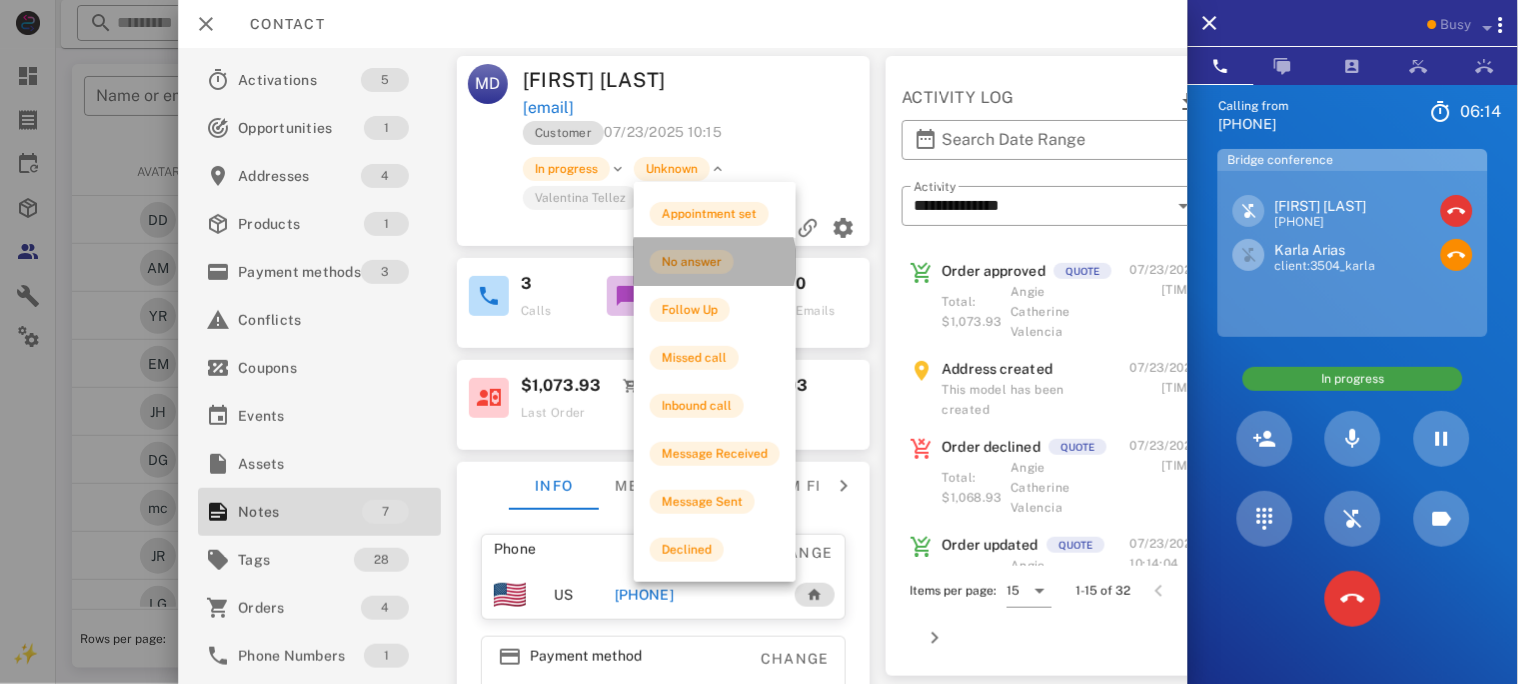 click on "No answer" at bounding box center (692, 262) 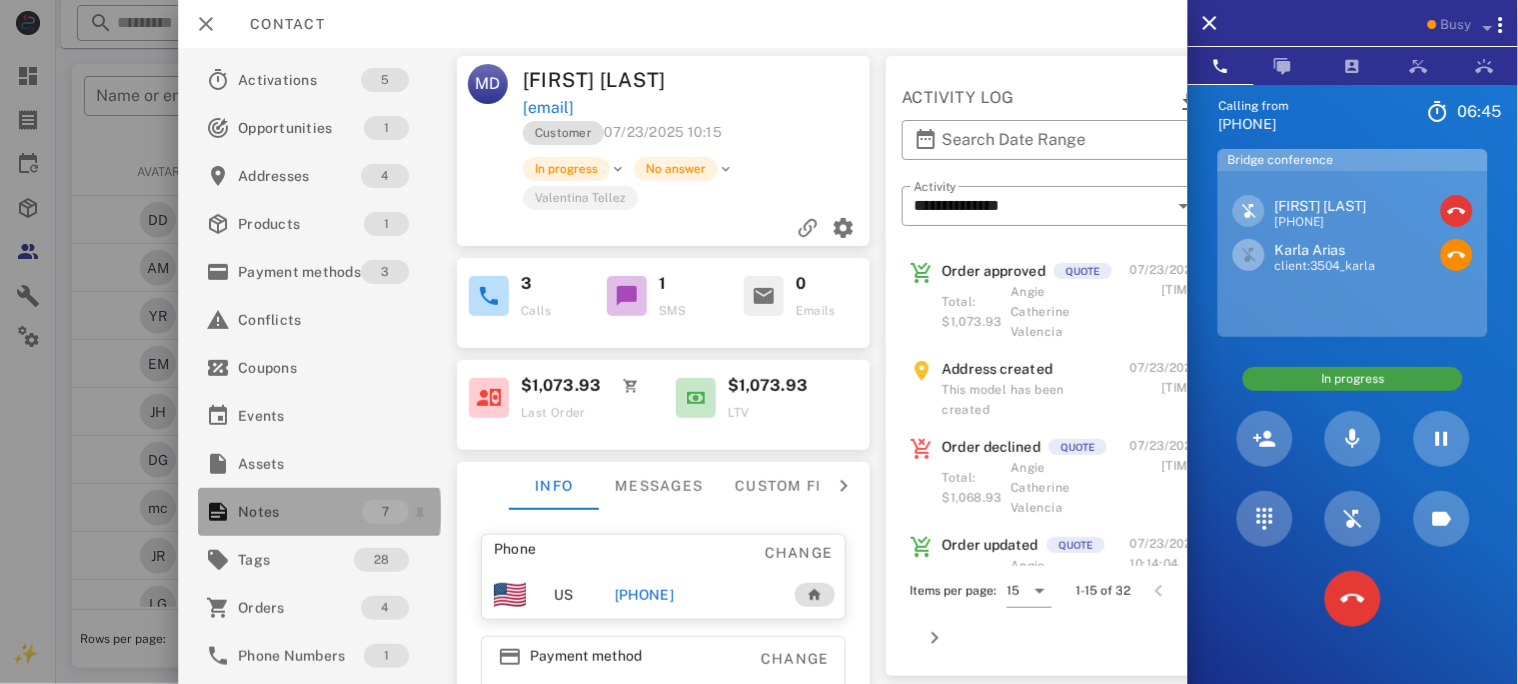 click on "Notes" at bounding box center (300, 512) 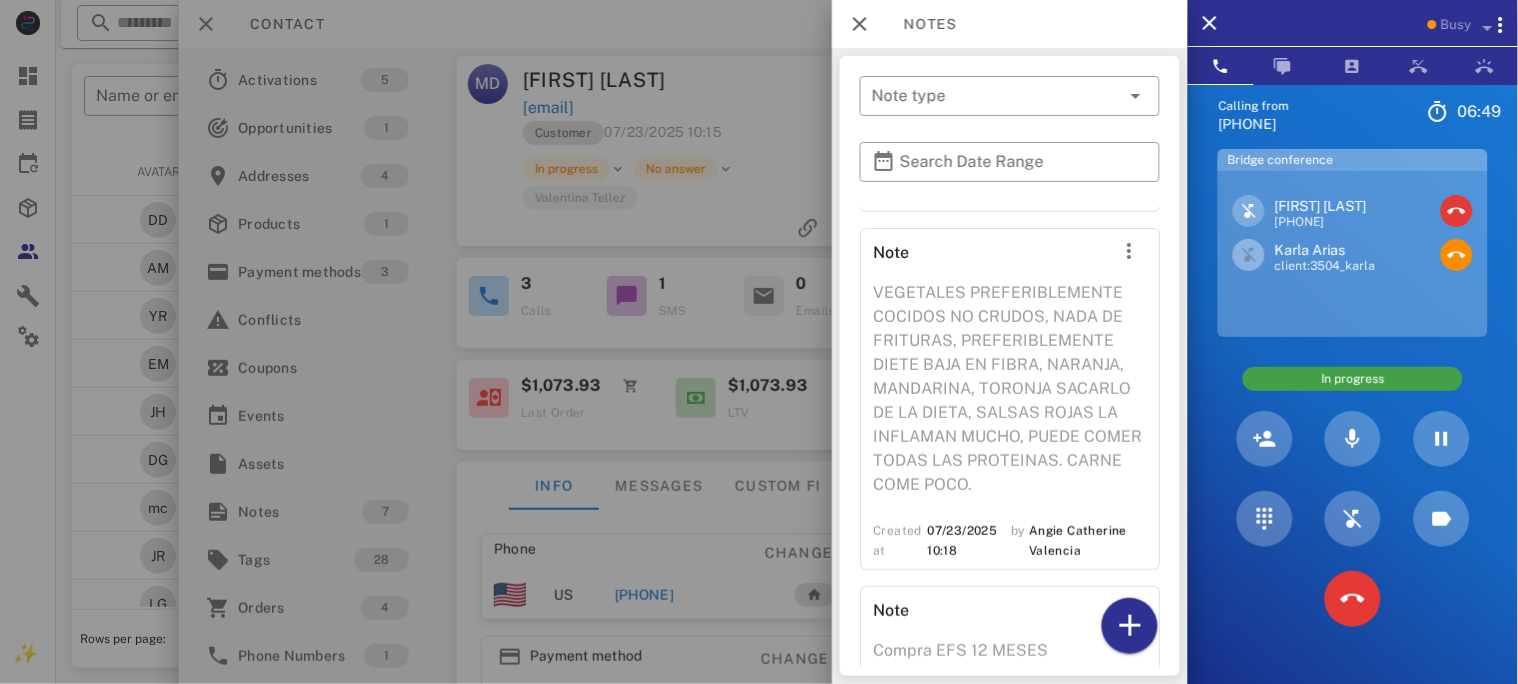 scroll, scrollTop: 1927, scrollLeft: 0, axis: vertical 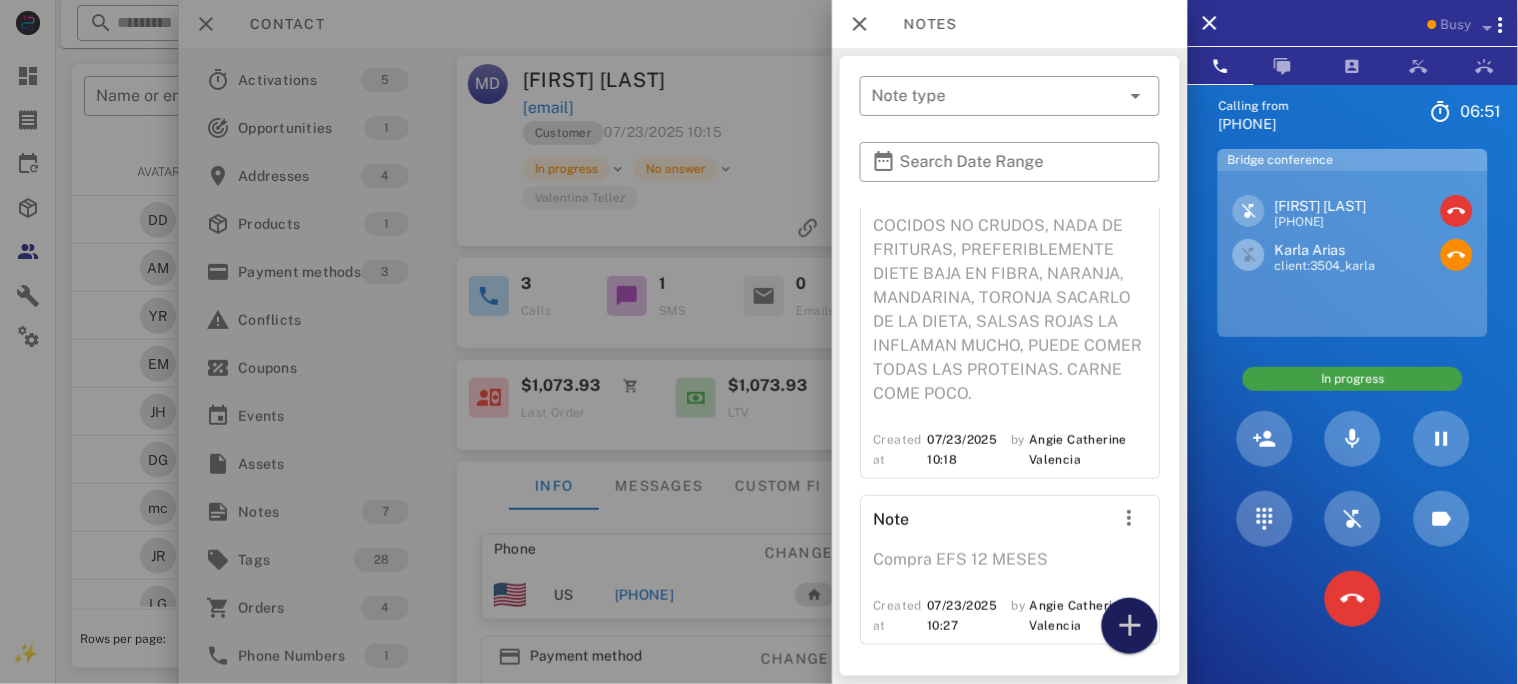 click at bounding box center (1130, 626) 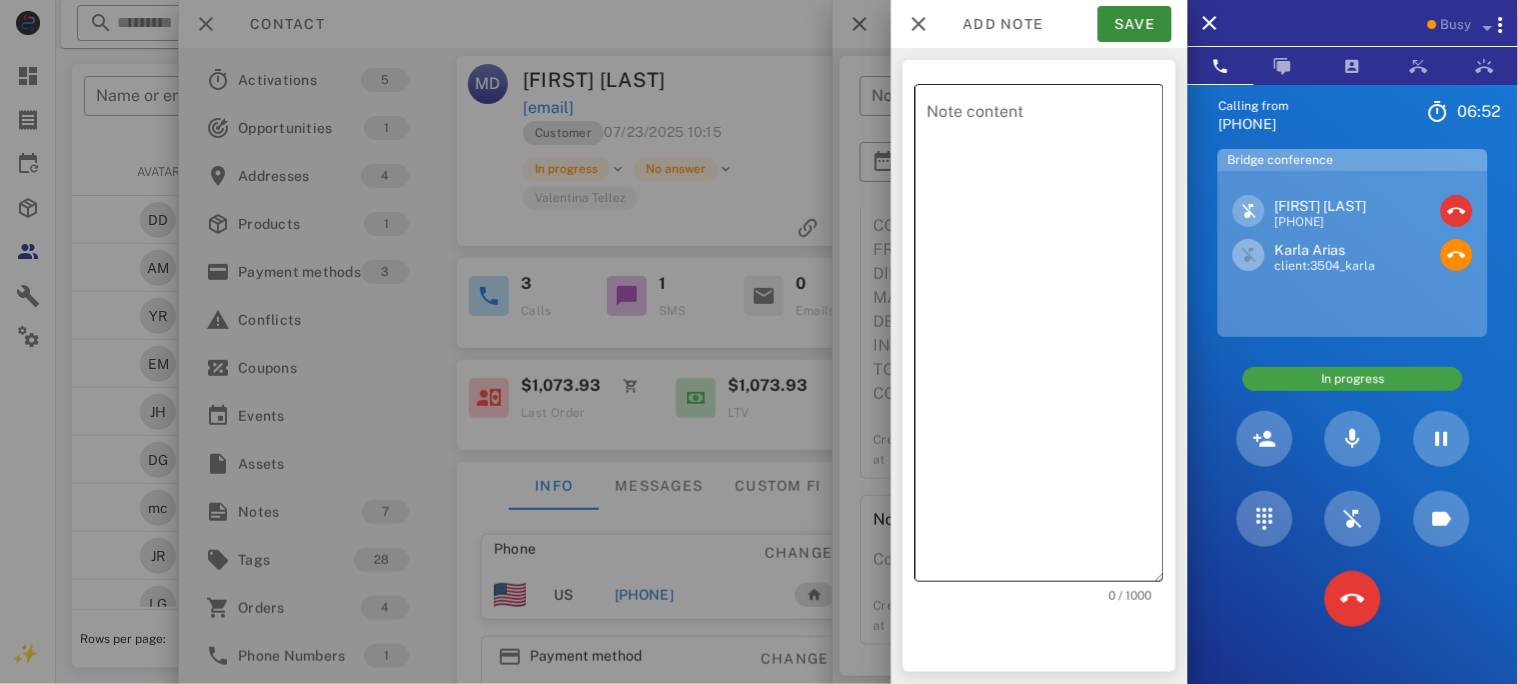 click on "Note content" at bounding box center [1045, 338] 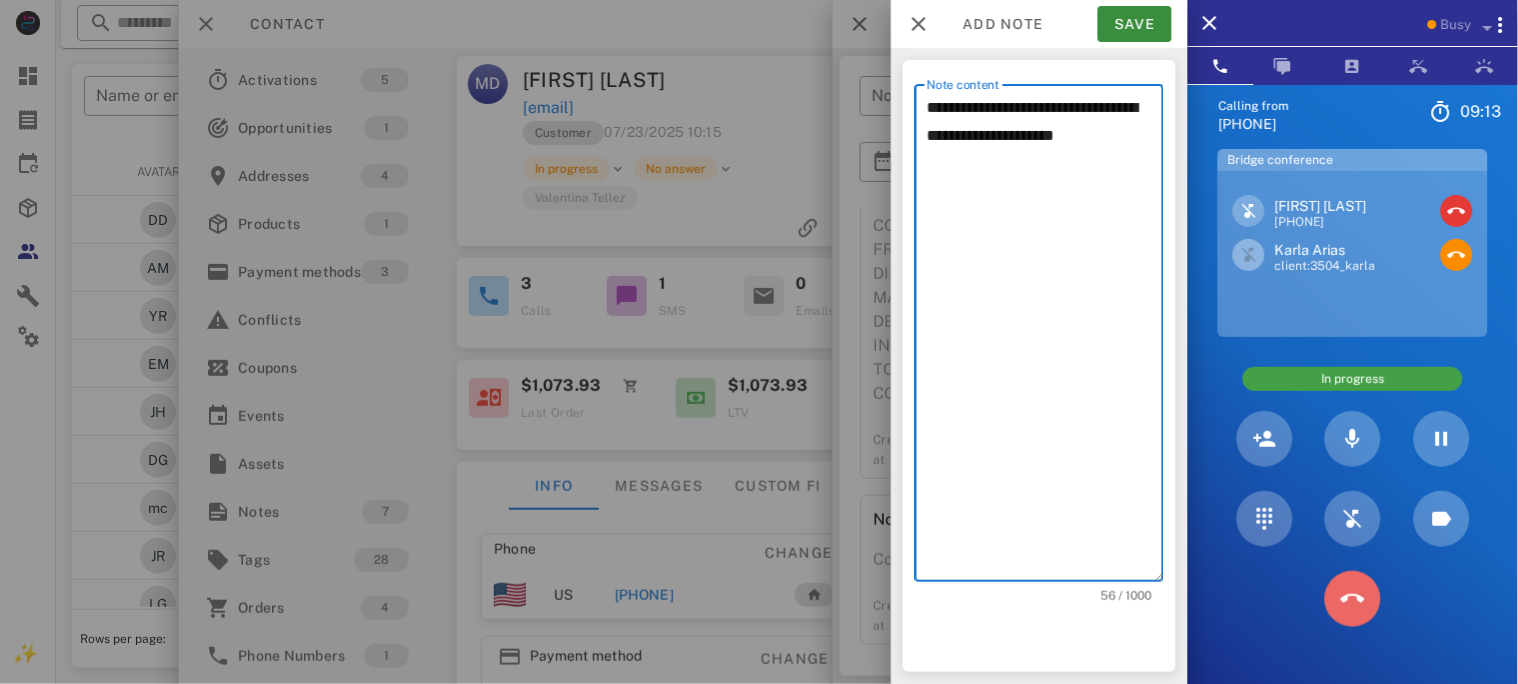 click at bounding box center [1353, 599] 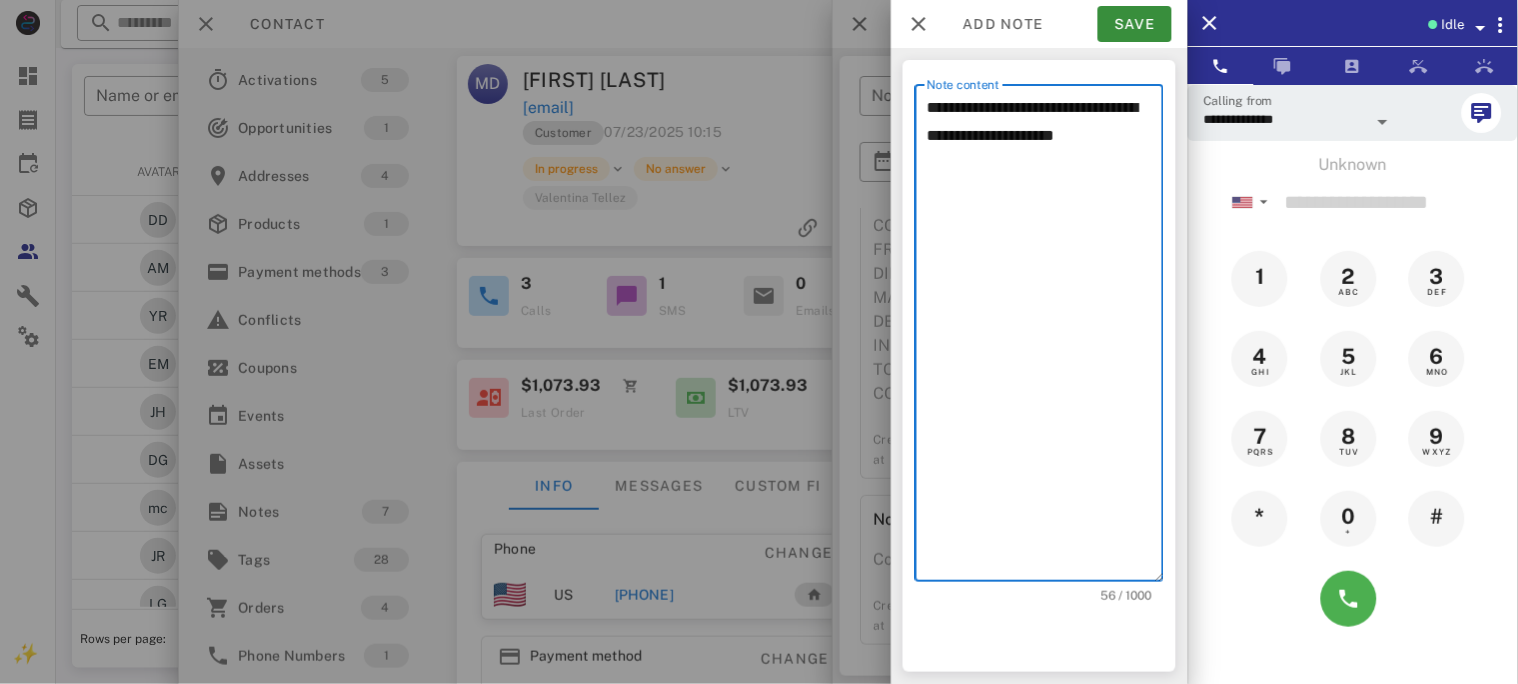 drag, startPoint x: 933, startPoint y: 100, endPoint x: 946, endPoint y: 116, distance: 20.615528 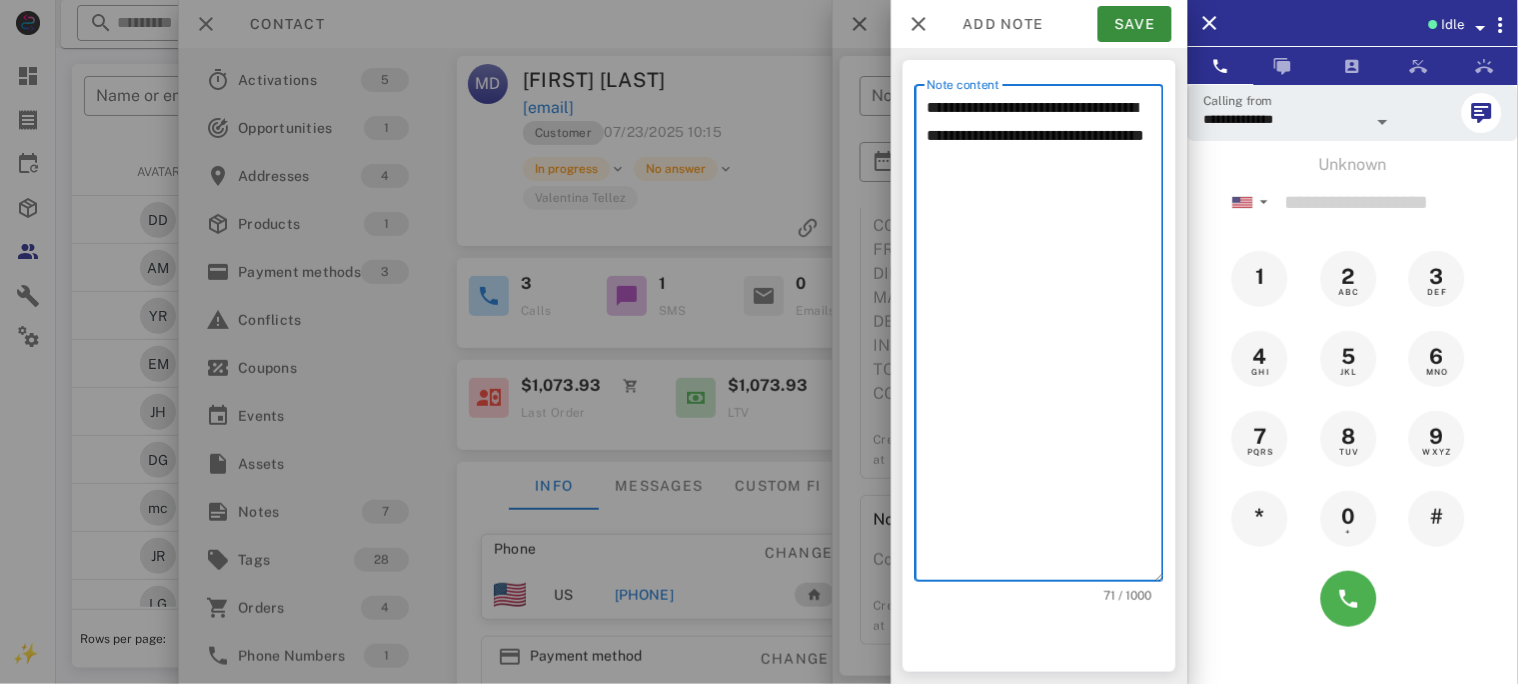 click on "**********" at bounding box center [1045, 338] 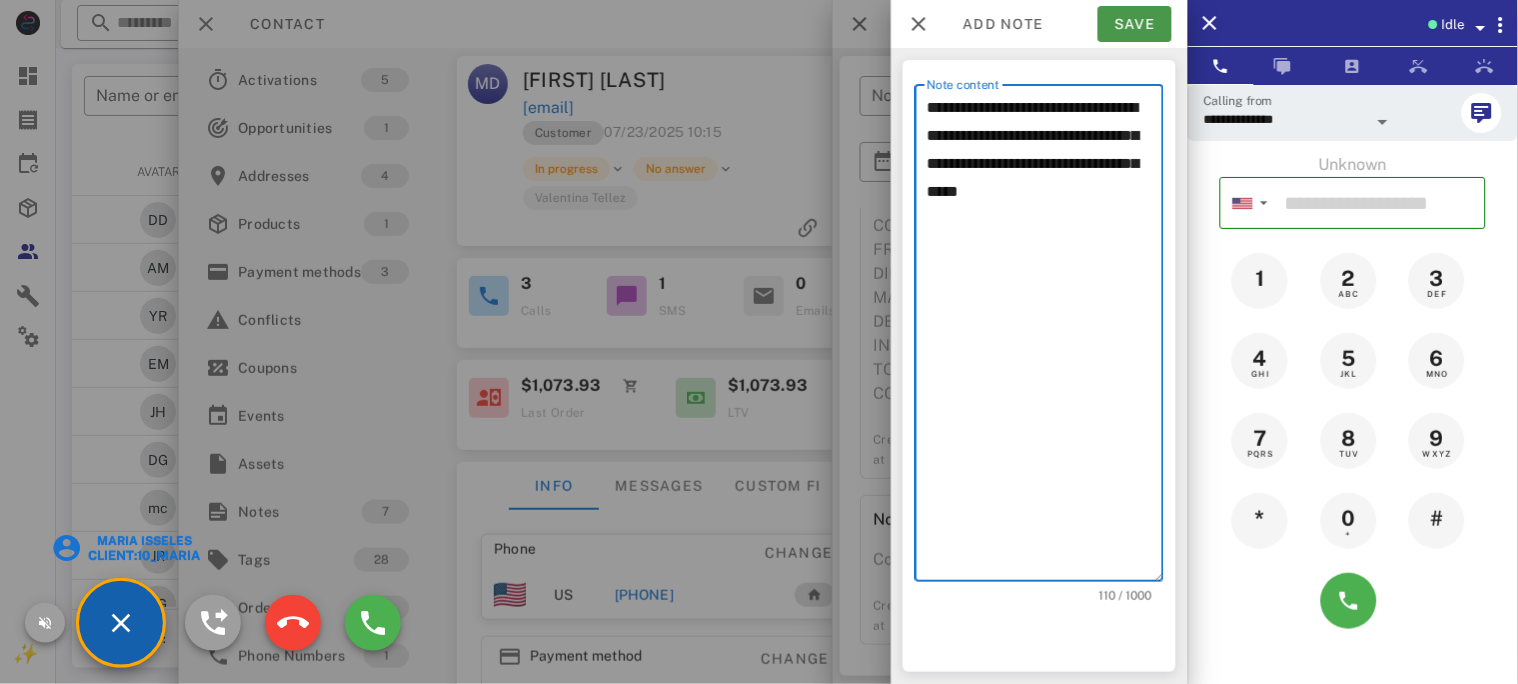 type on "**********" 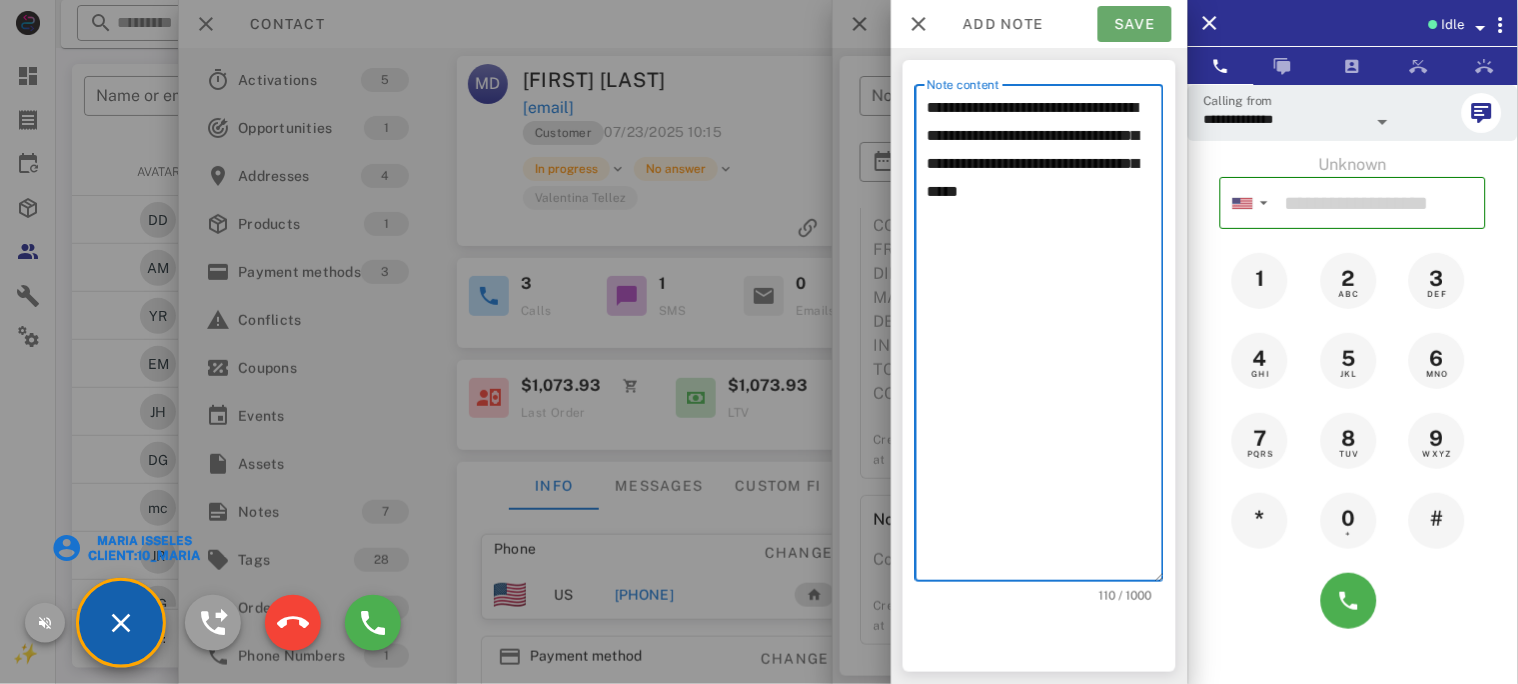 click on "Save" at bounding box center (1135, 24) 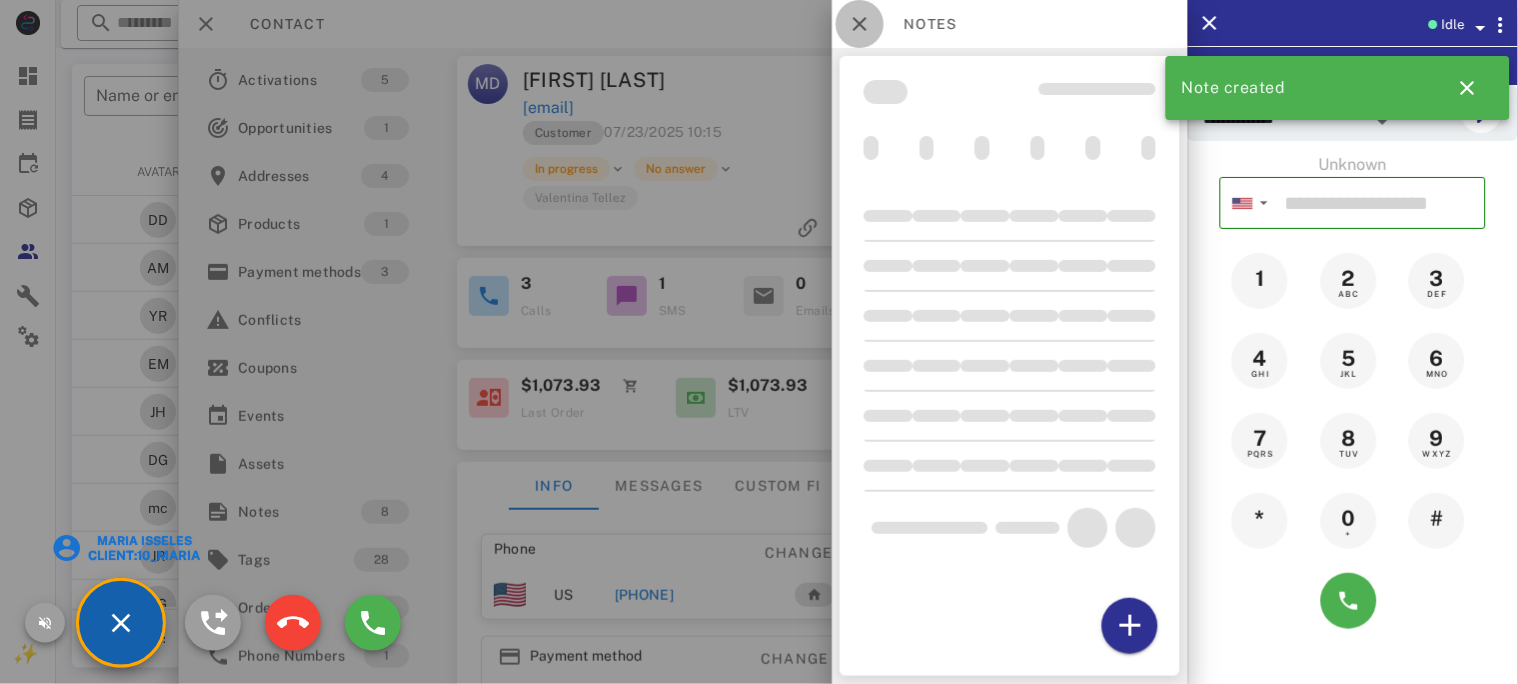 click at bounding box center (860, 24) 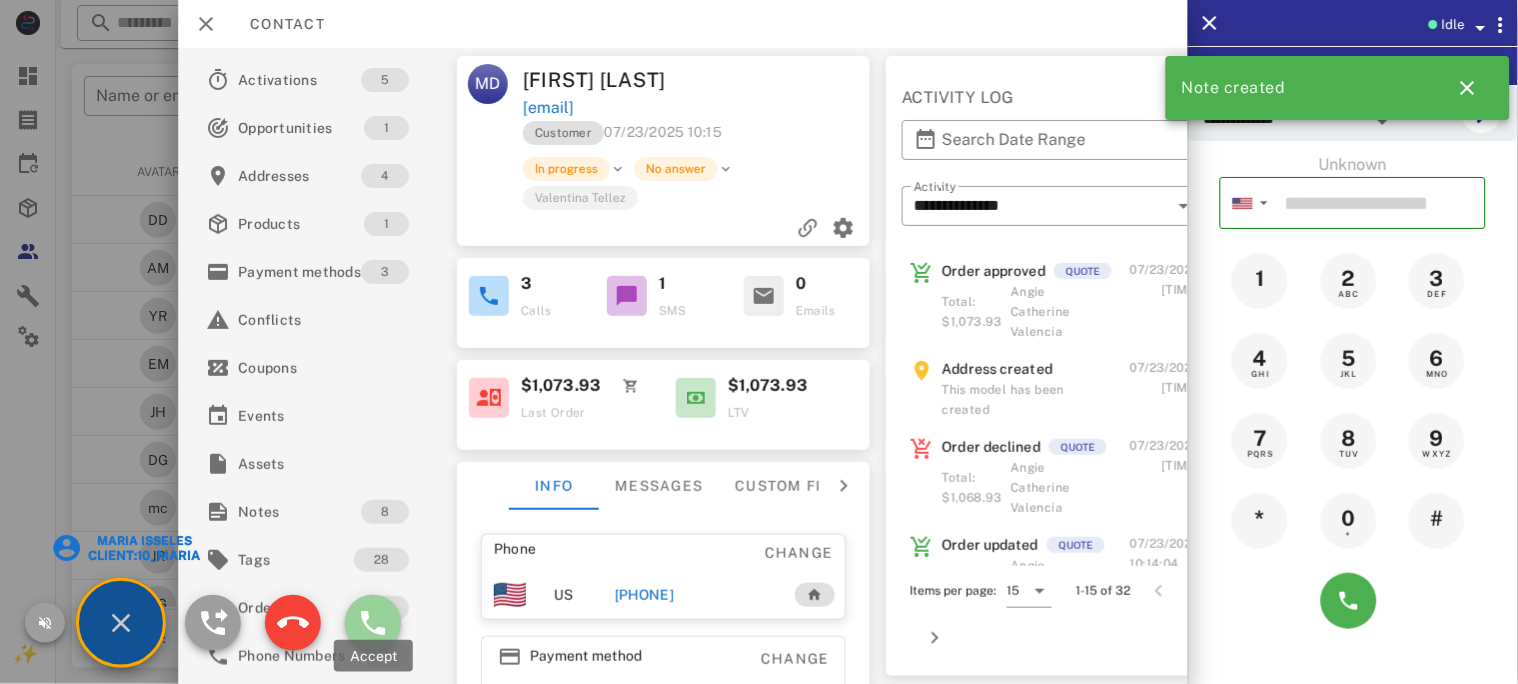 click at bounding box center [373, 623] 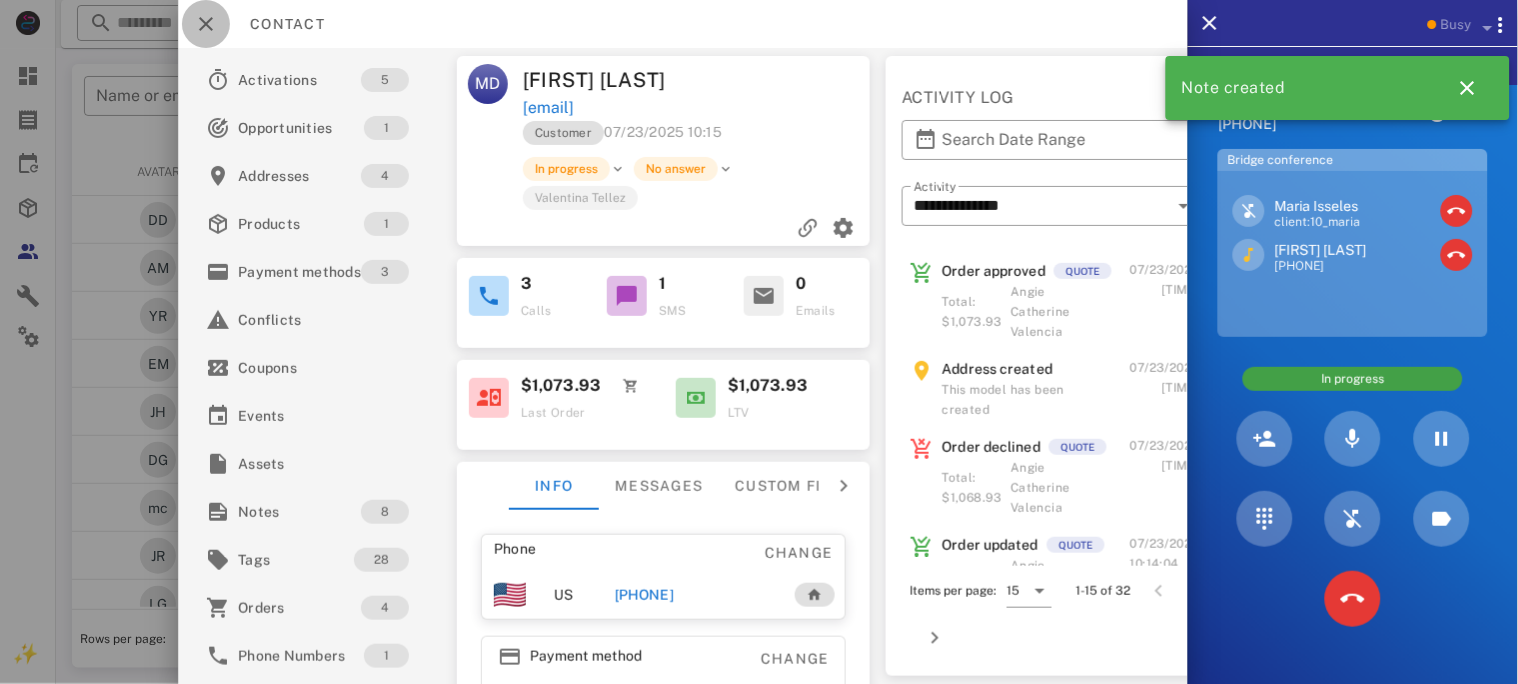 click at bounding box center [206, 24] 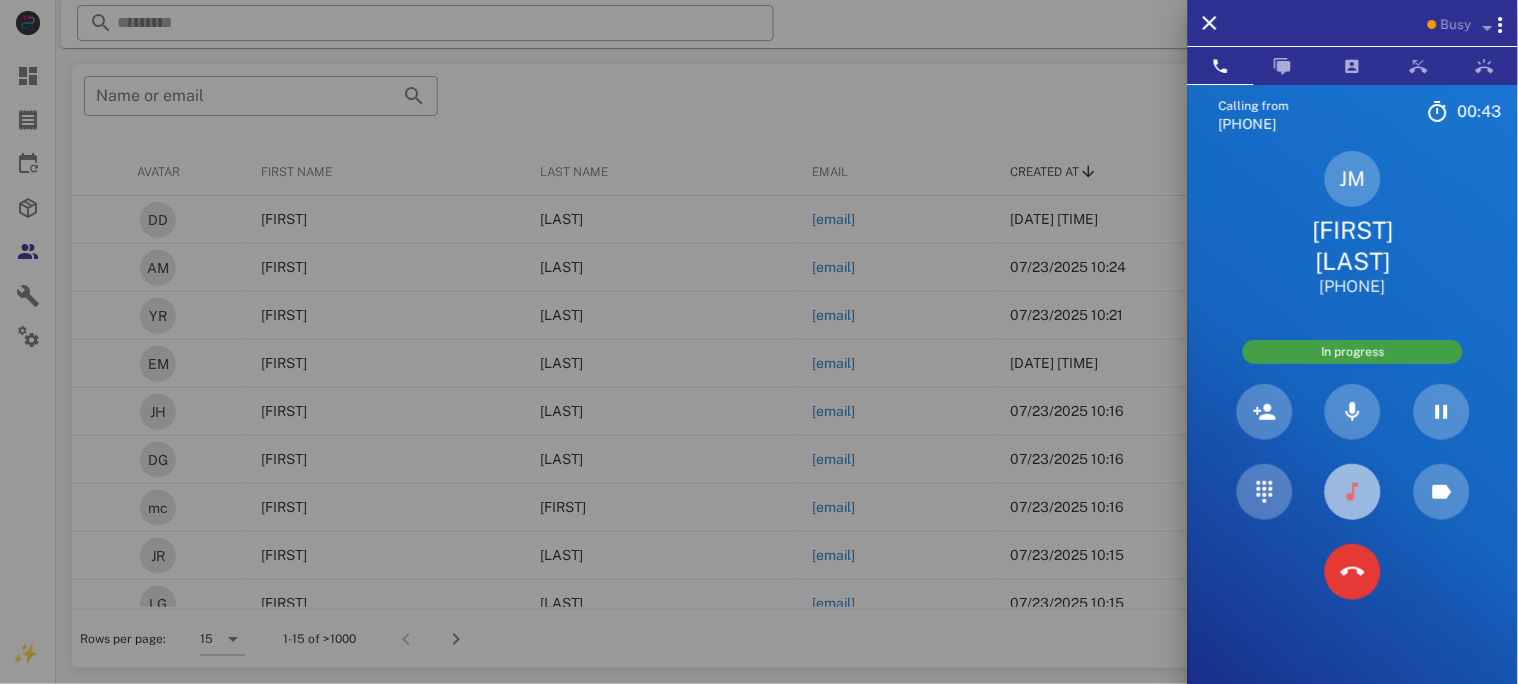 click at bounding box center [1353, 492] 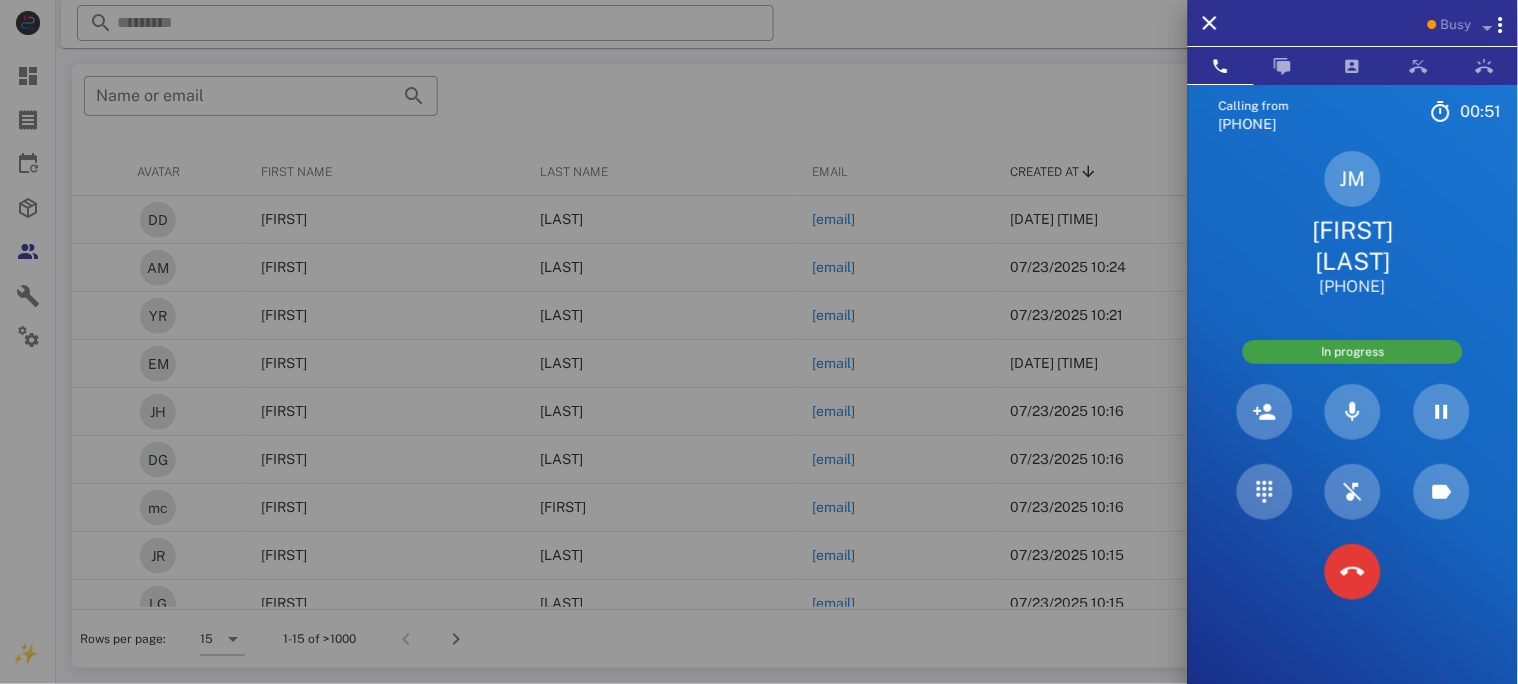 click on "[FIRST] [LAST]" at bounding box center (1353, 246) 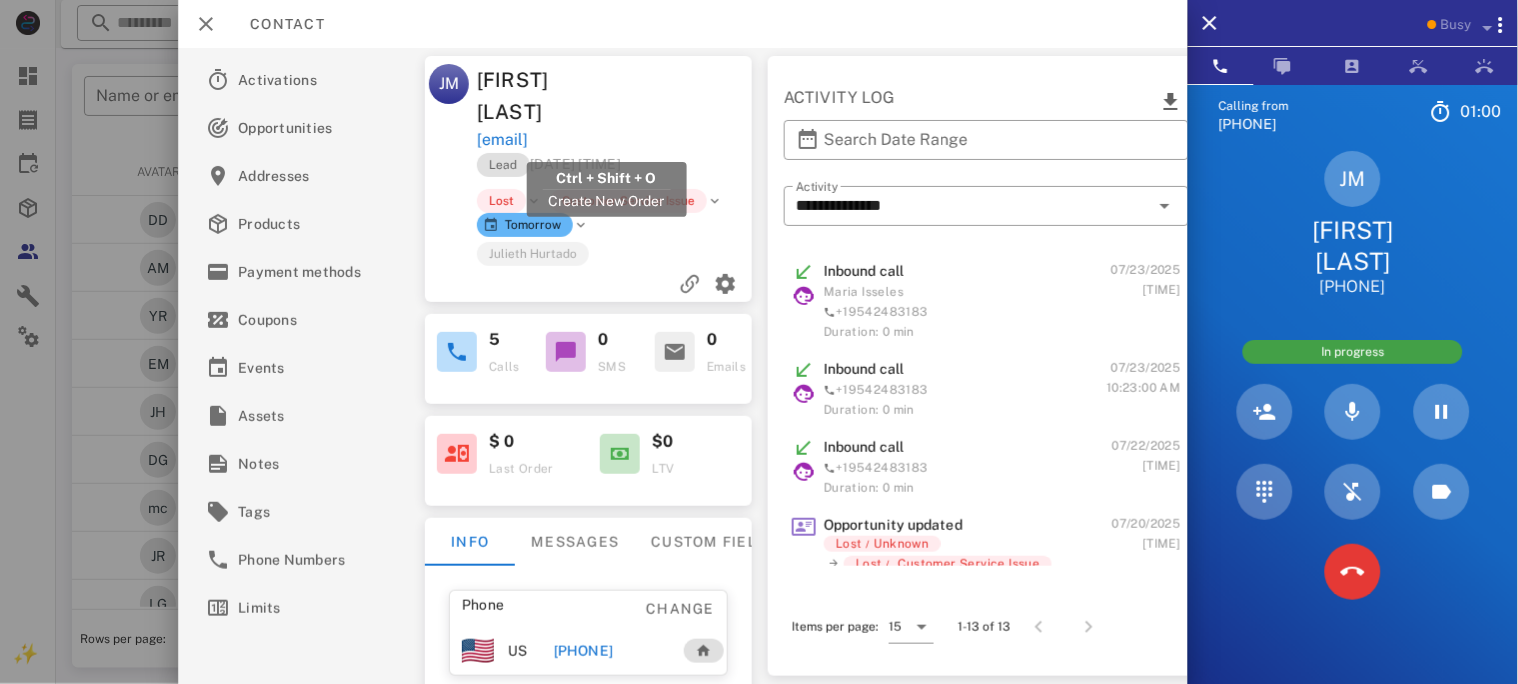drag, startPoint x: 747, startPoint y: 137, endPoint x: 477, endPoint y: 142, distance: 270.0463 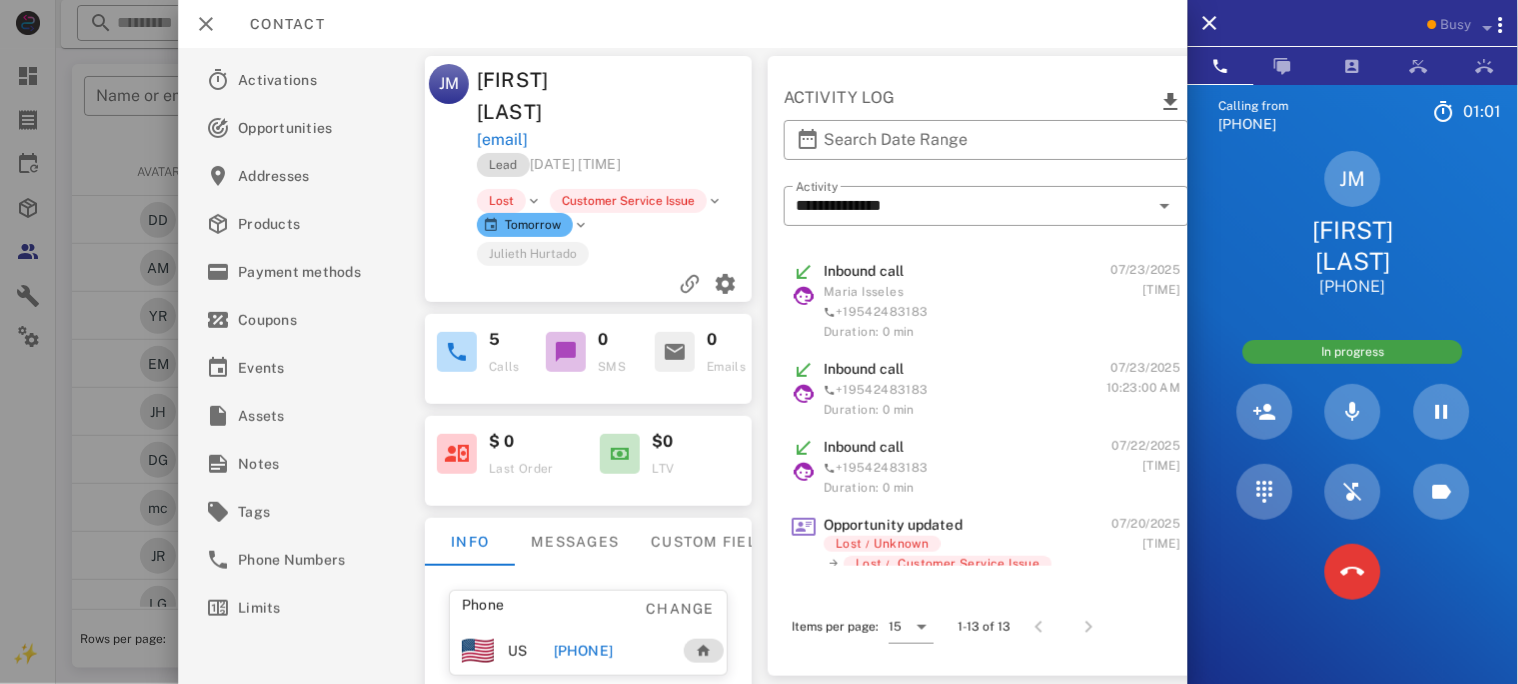 copy on "josefinamoralessalazar@gmail.com" 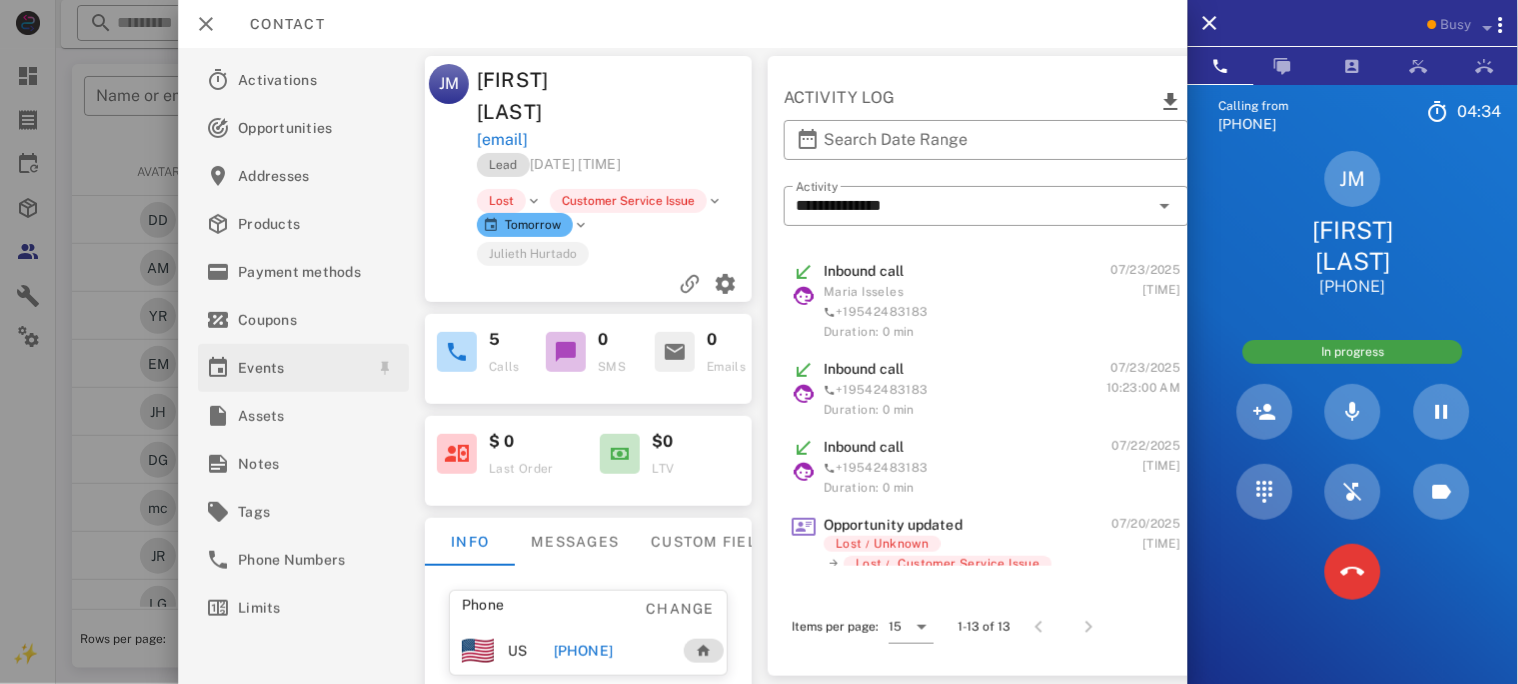 copy on "josefinamoralessalazar@gmail.com" 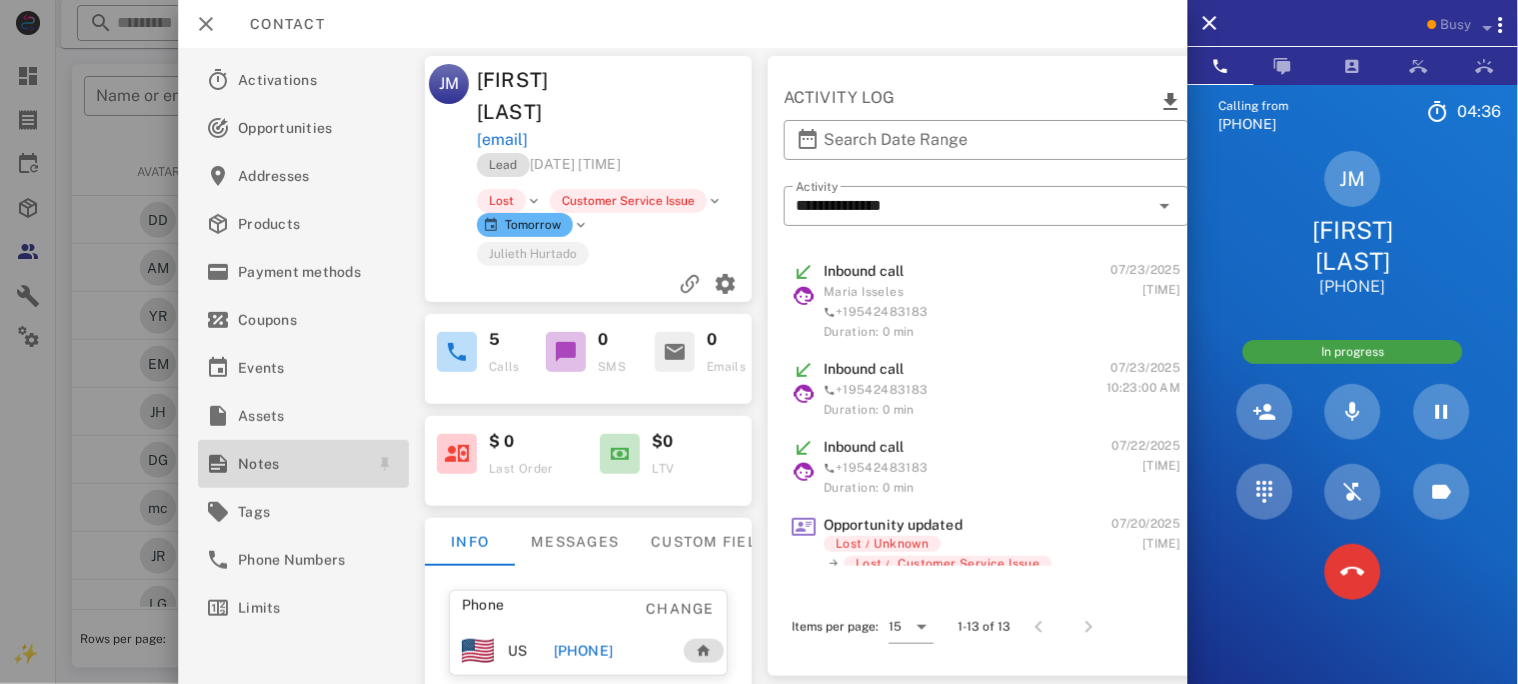 click on "Notes" at bounding box center (299, 464) 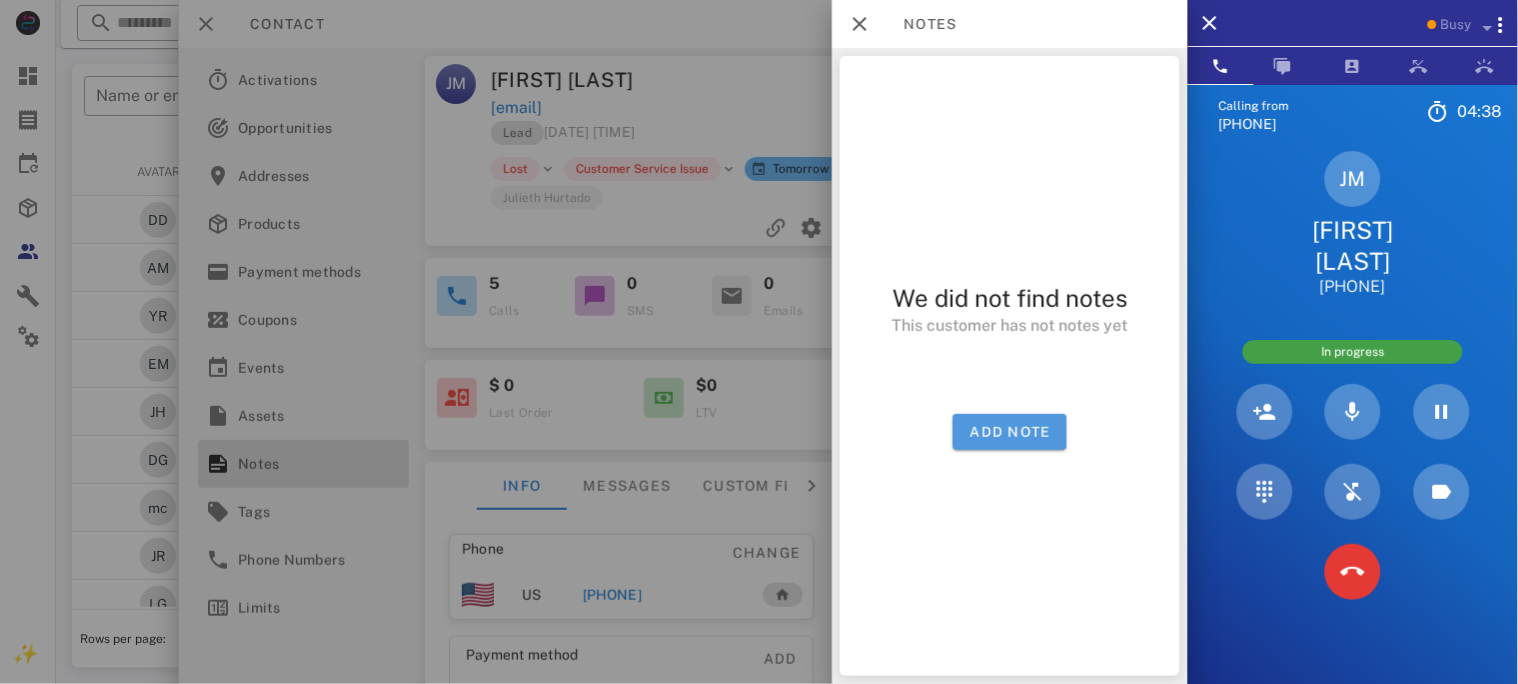 click on "Add note" at bounding box center (1010, 432) 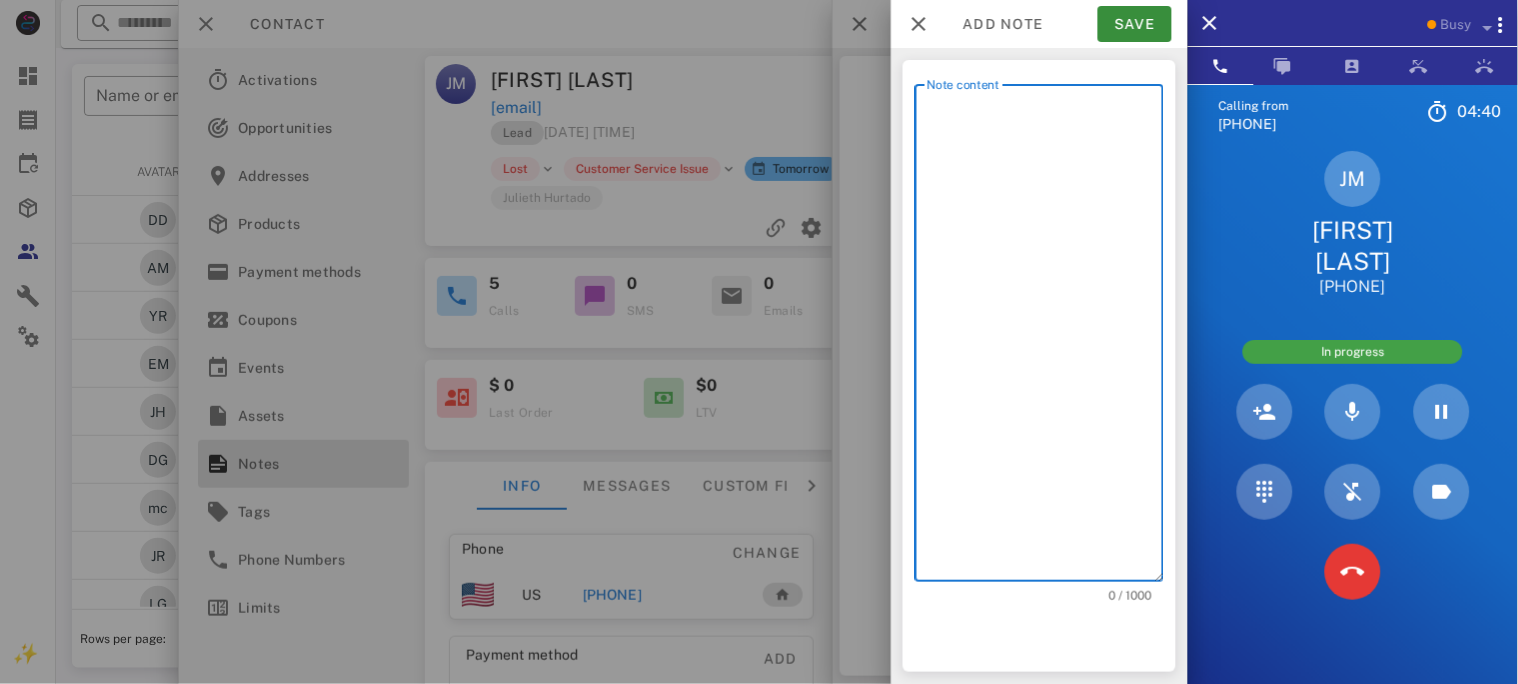 click on "Note content" at bounding box center [1045, 338] 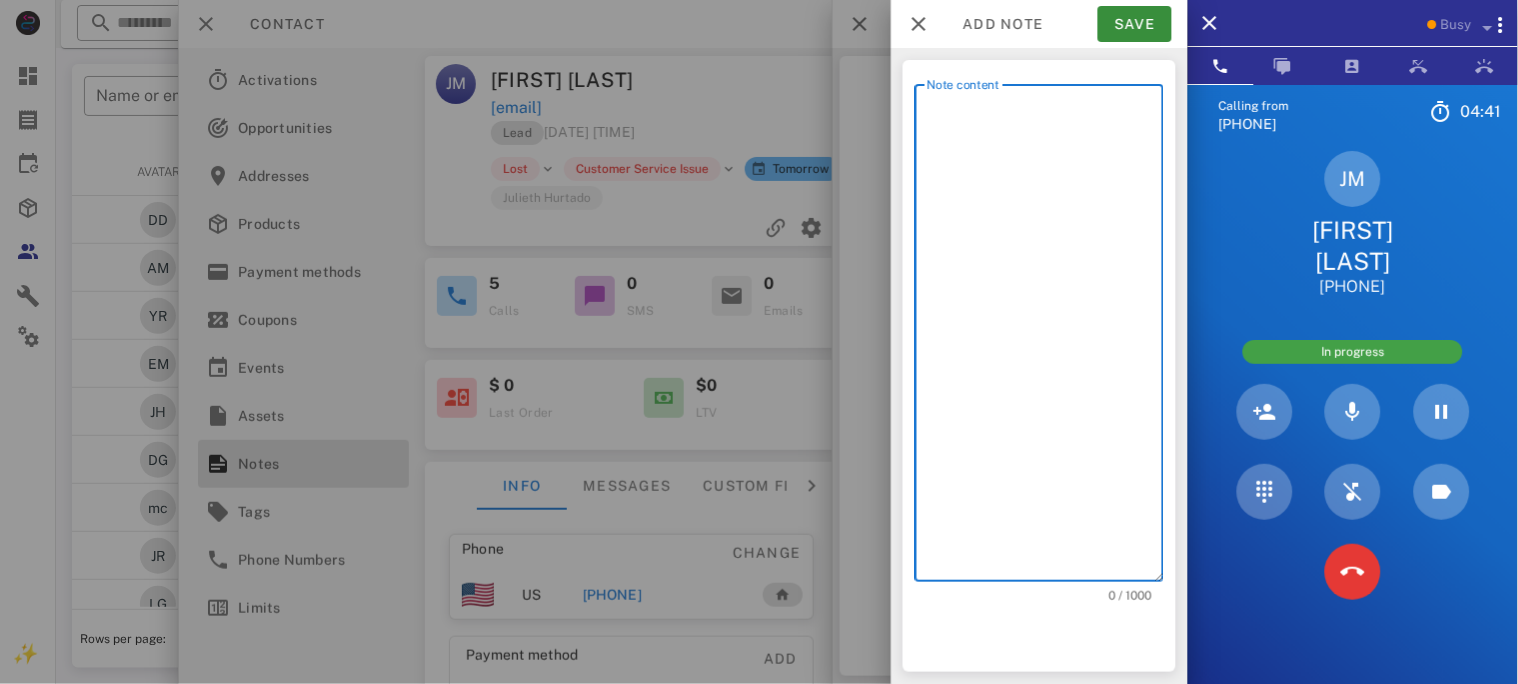 type on "*" 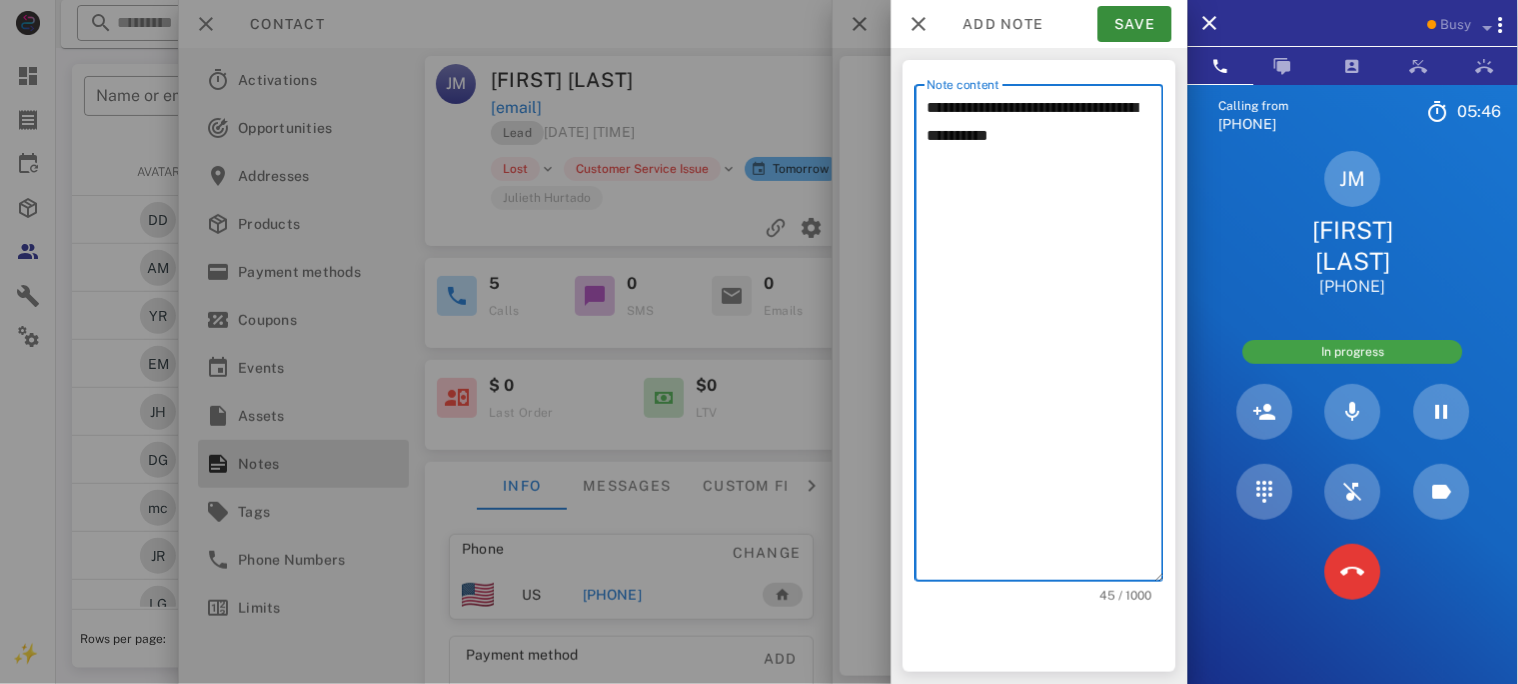 click on "**********" at bounding box center [1045, 338] 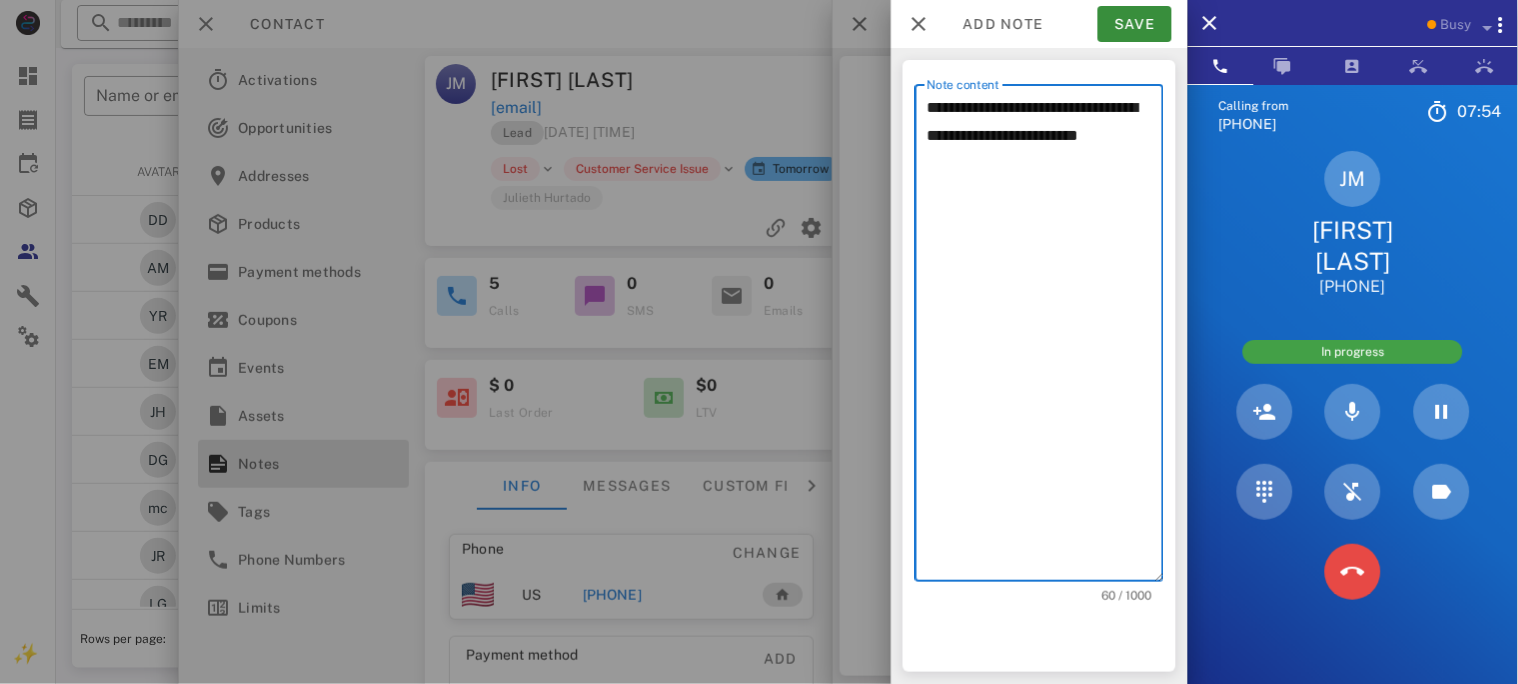 type on "**********" 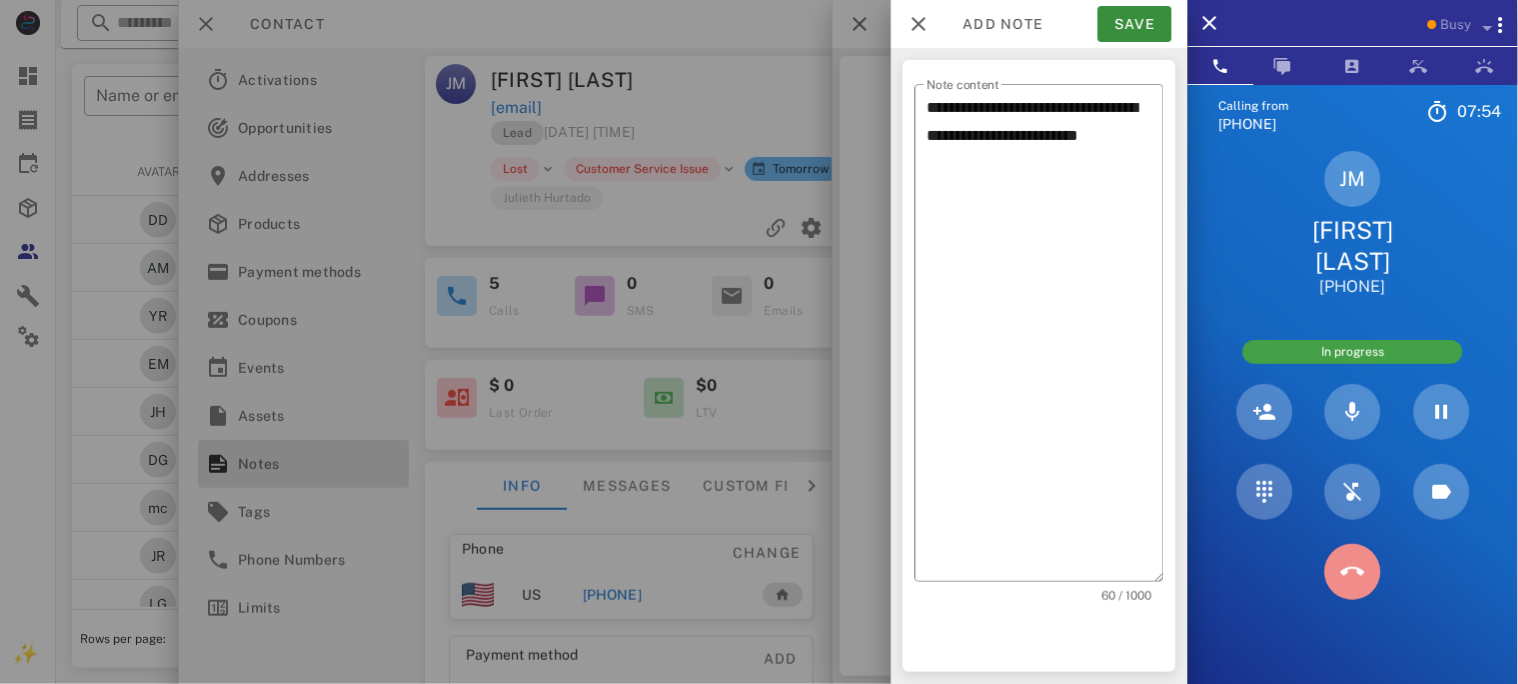 click at bounding box center [1353, 572] 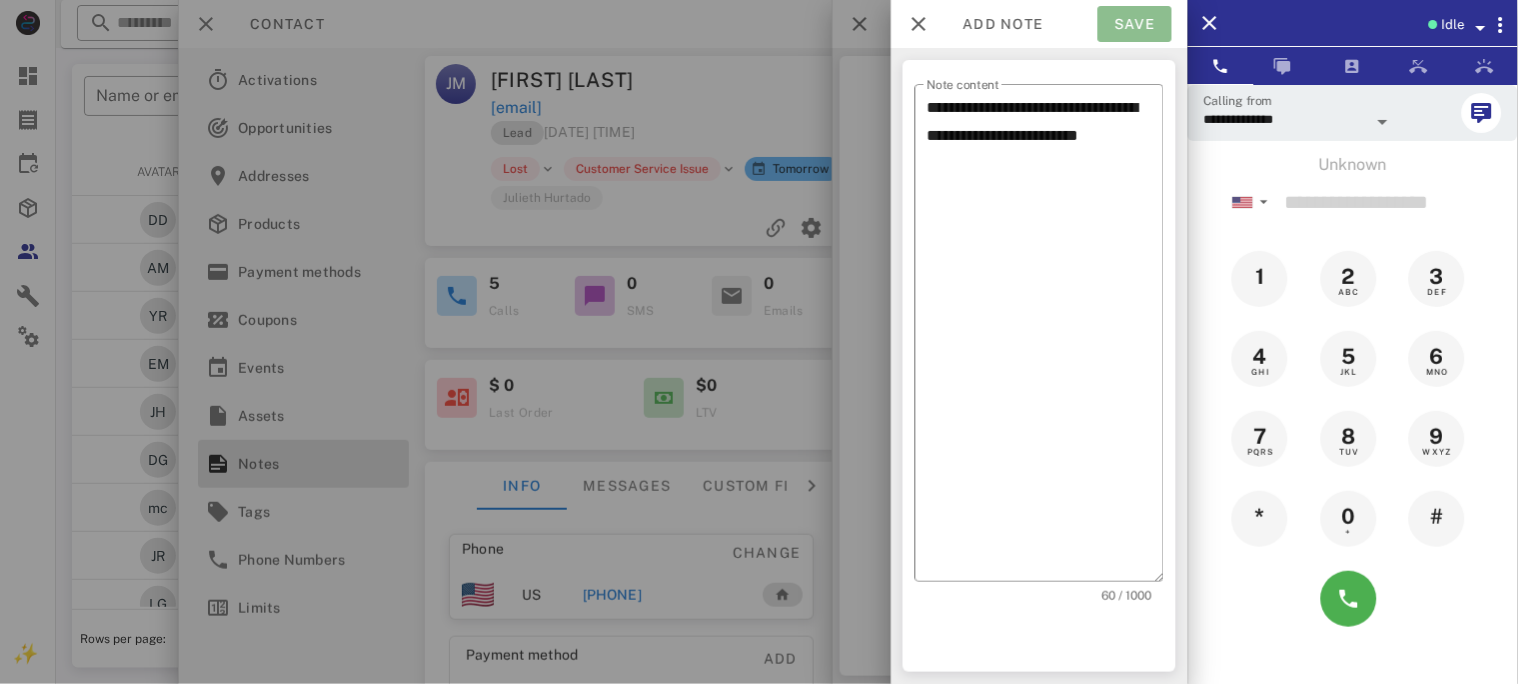 click on "Save" at bounding box center [1135, 24] 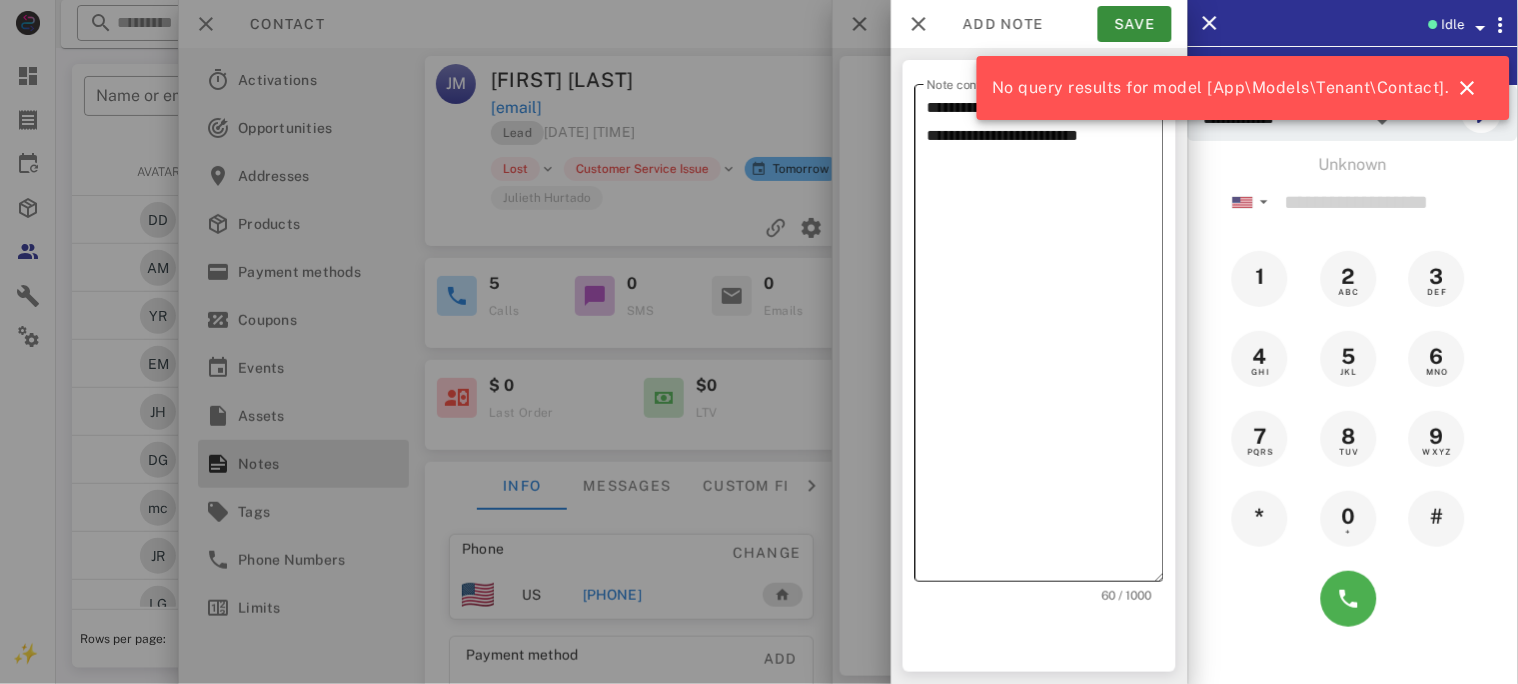 click on "**********" at bounding box center (1045, 338) 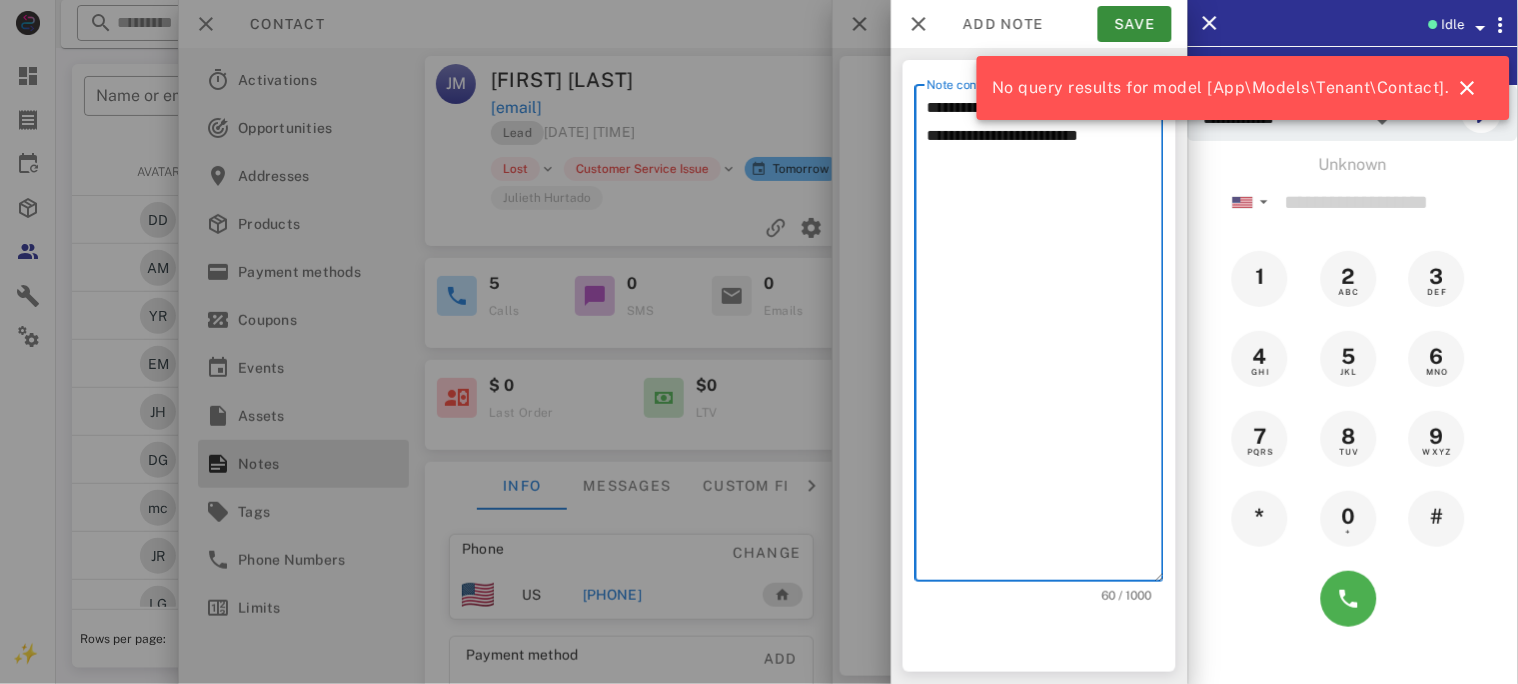 drag, startPoint x: 1028, startPoint y: 157, endPoint x: 916, endPoint y: 112, distance: 120.70211 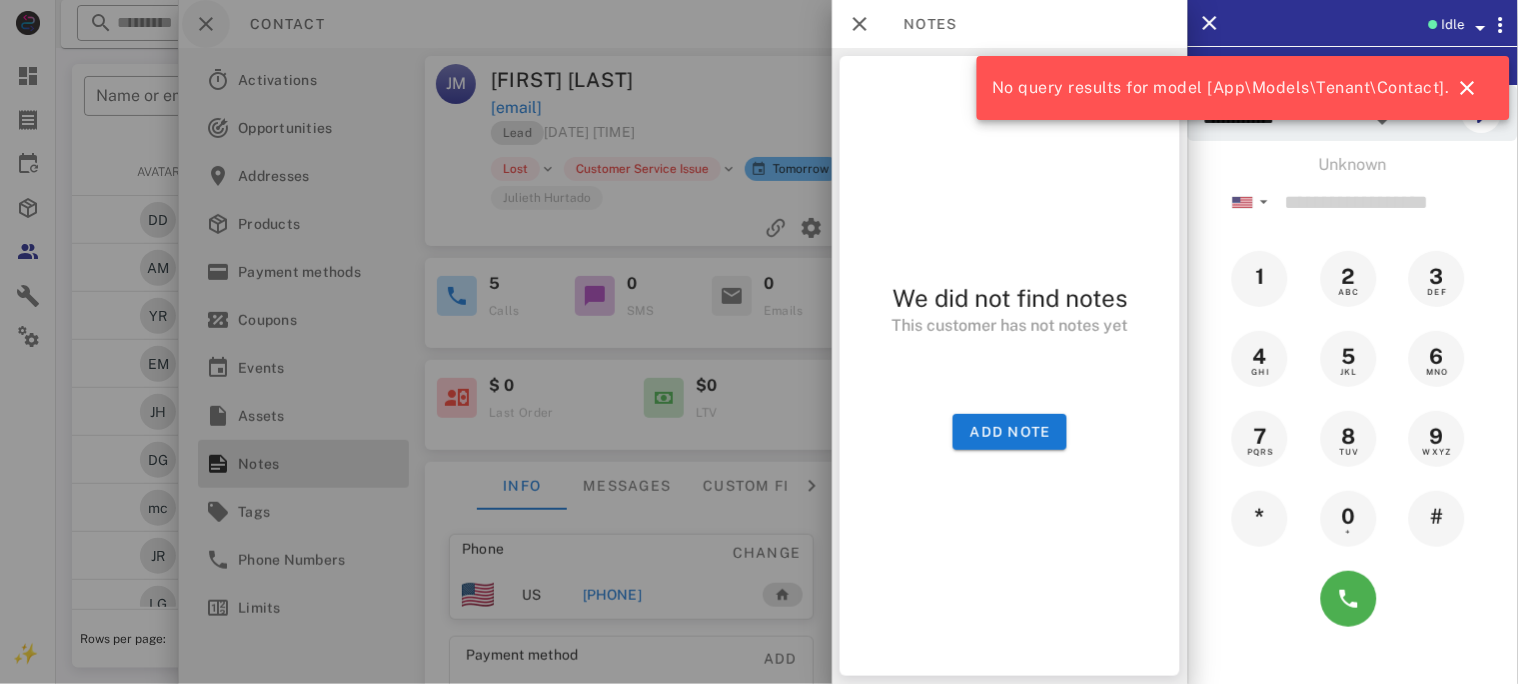click at bounding box center (759, 342) 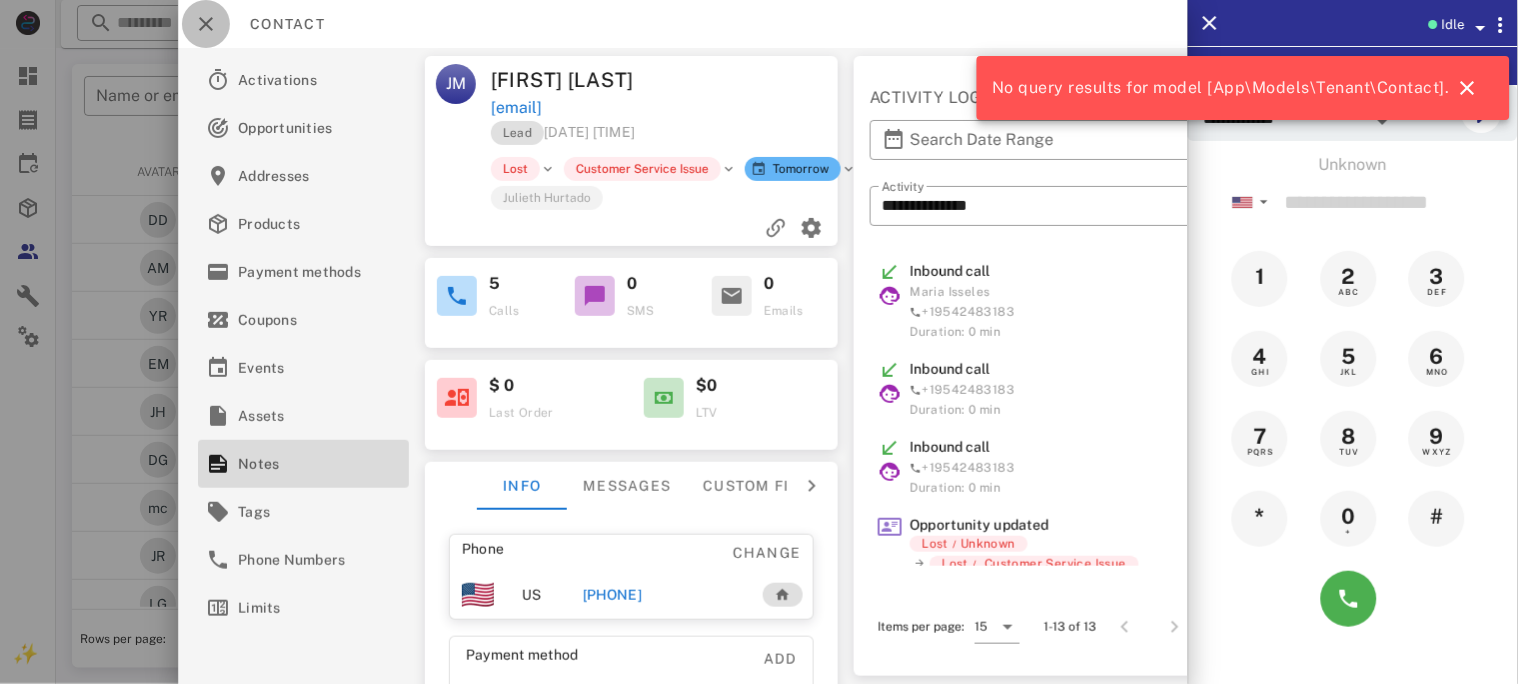 click at bounding box center (206, 24) 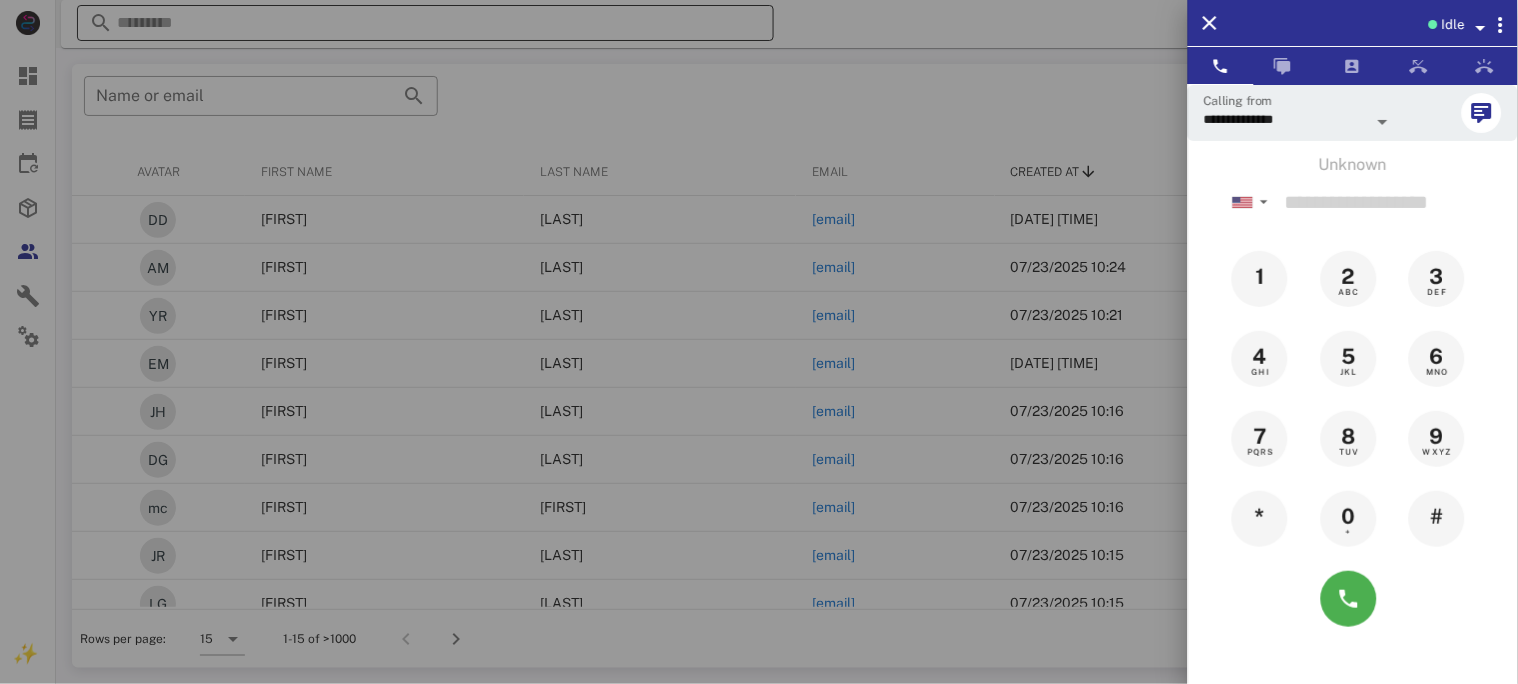 click at bounding box center (759, 342) 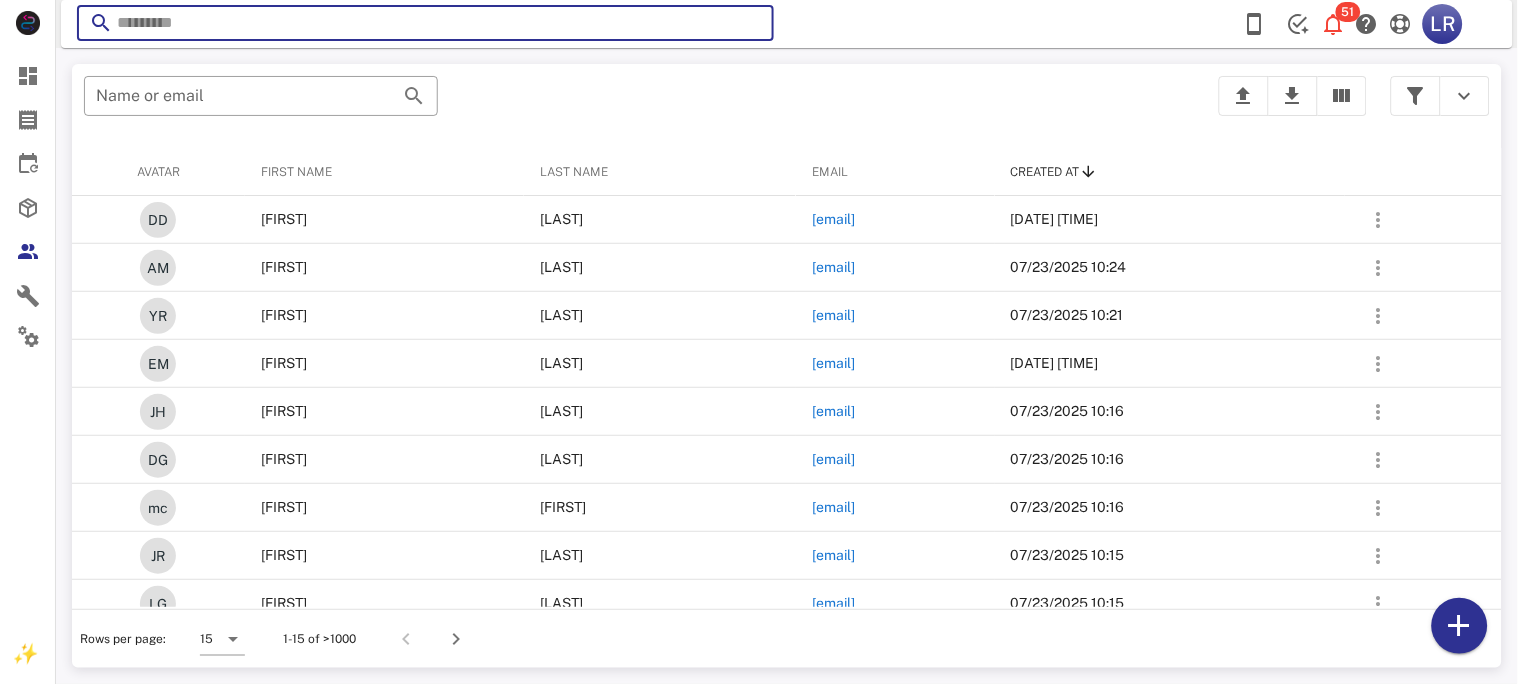 click at bounding box center (425, 23) 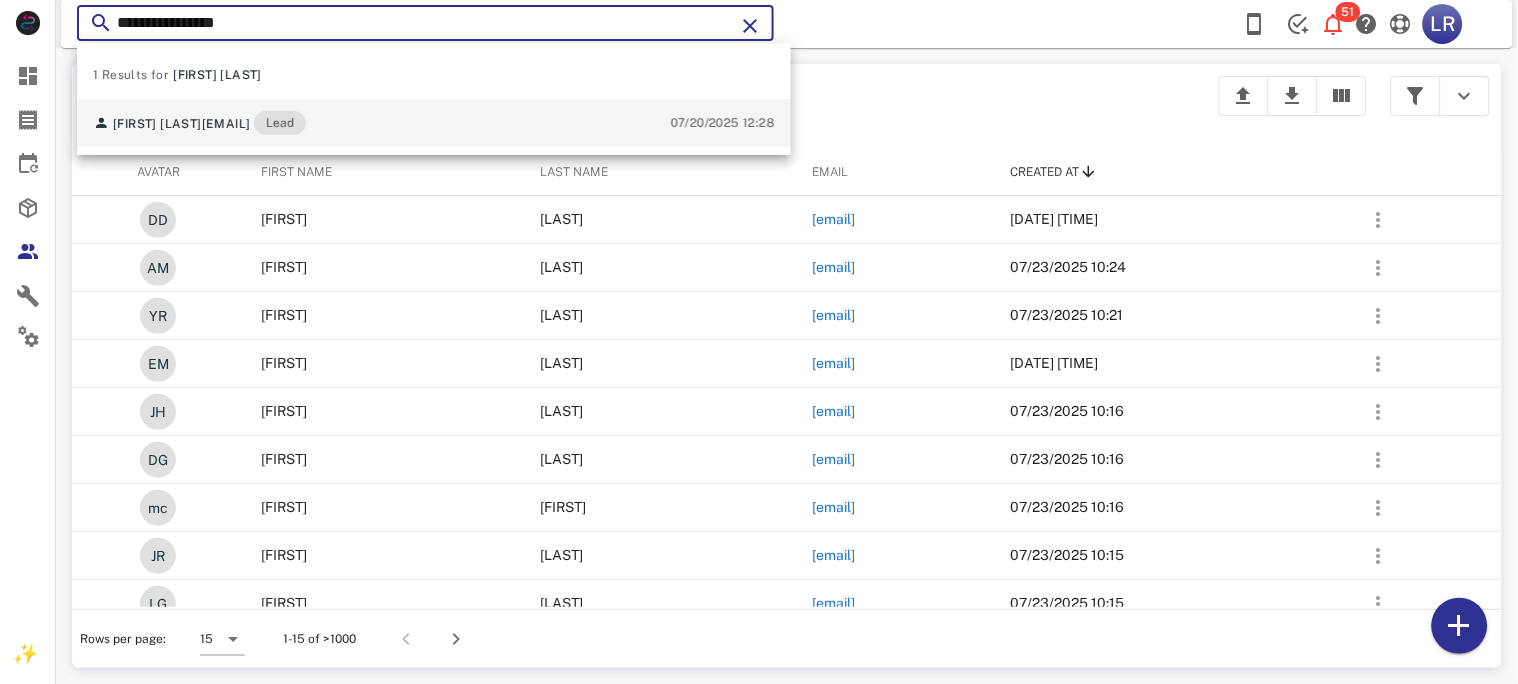 type on "**********" 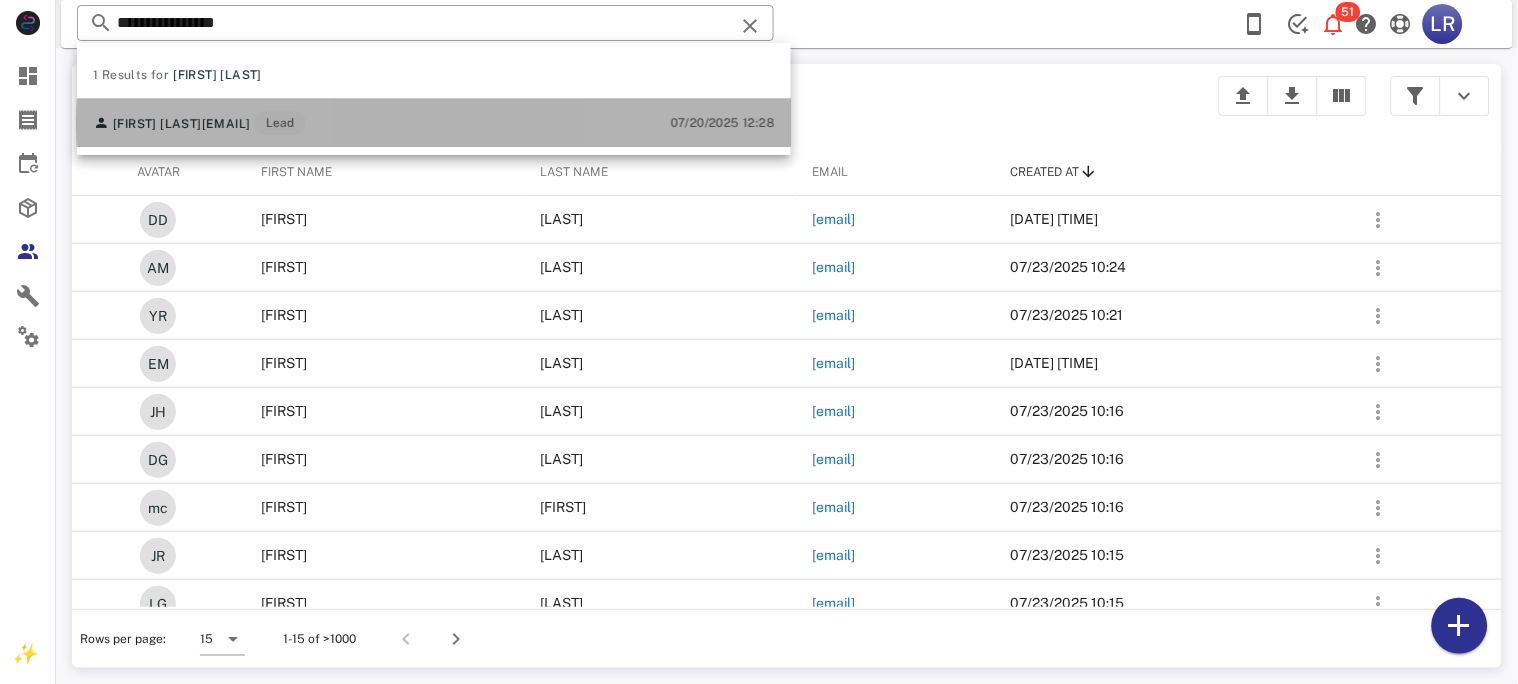 click on "josefinamoralessalazar@gmail.com" at bounding box center [226, 124] 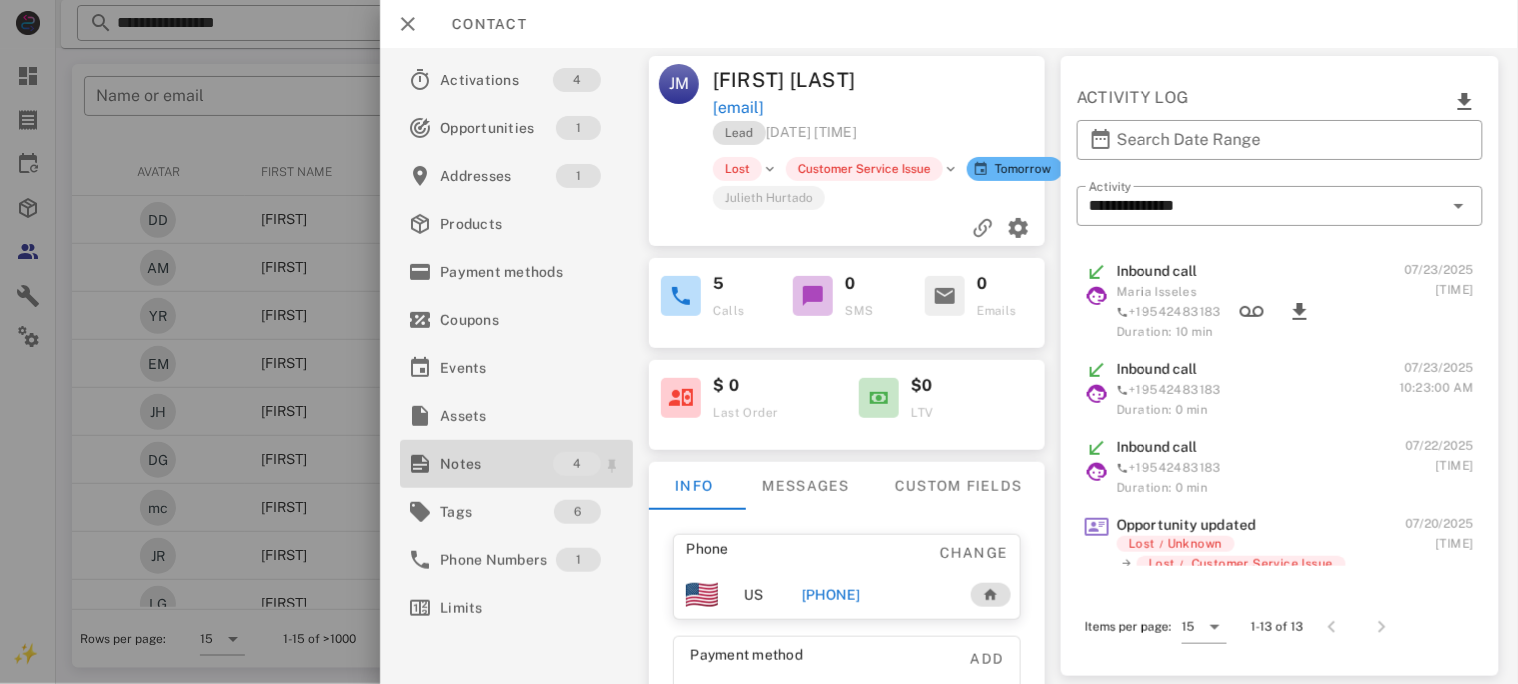 click on "Notes" at bounding box center [496, 464] 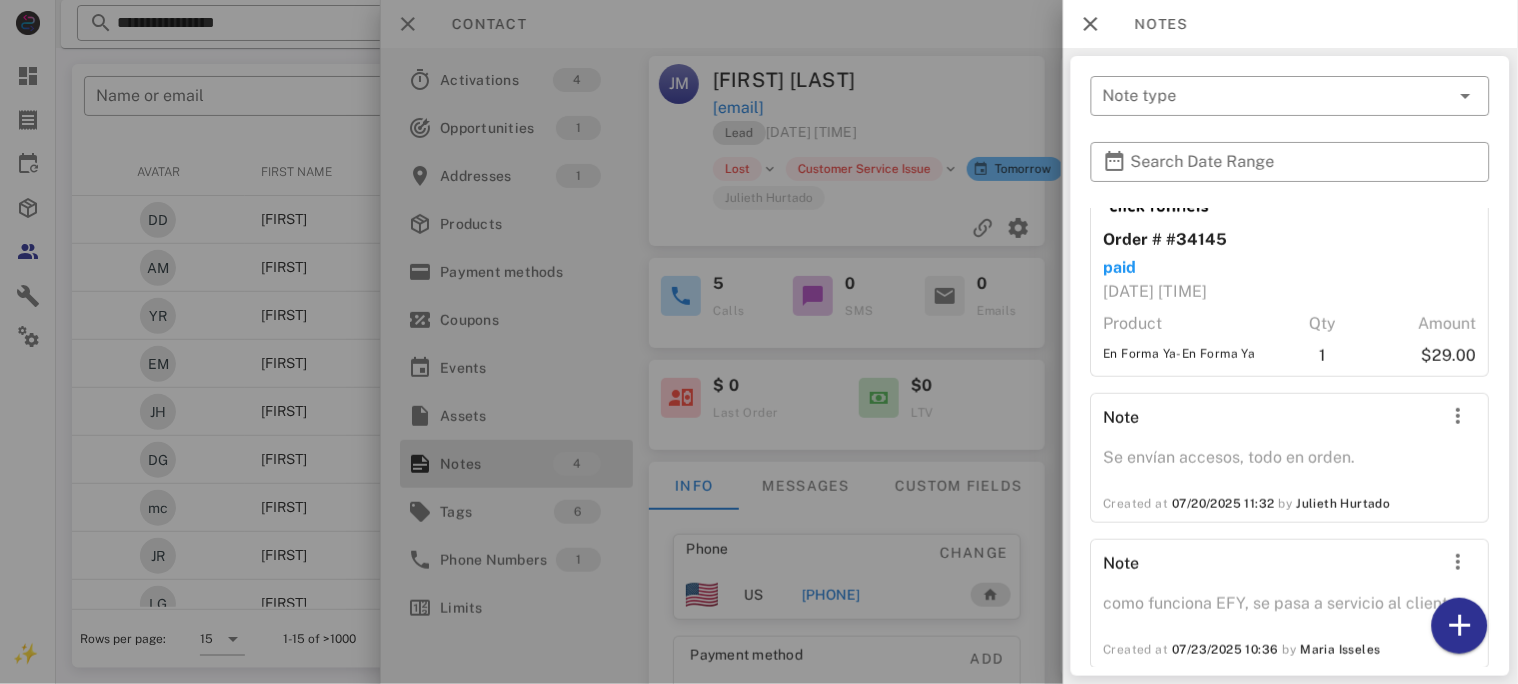 scroll, scrollTop: 314, scrollLeft: 0, axis: vertical 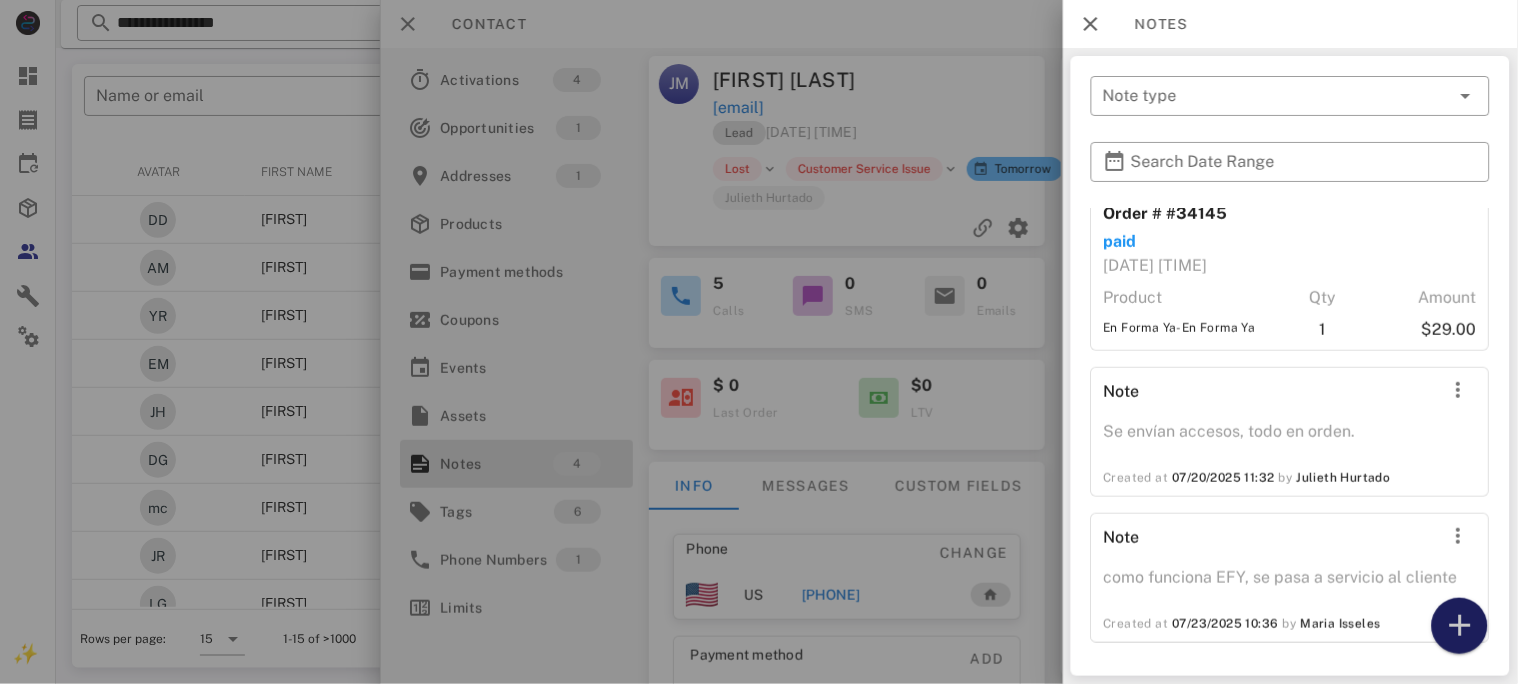 click at bounding box center (1460, 626) 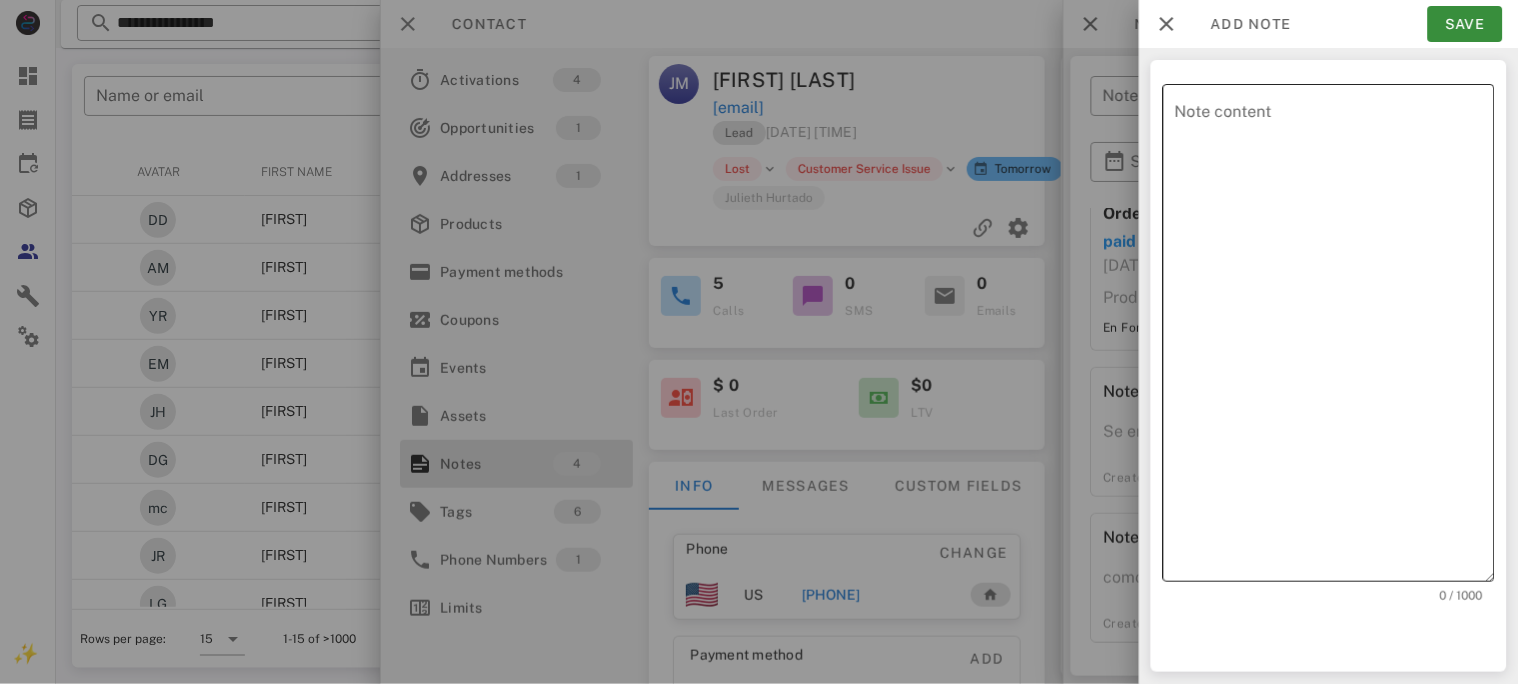 click on "Note content" at bounding box center [1335, 338] 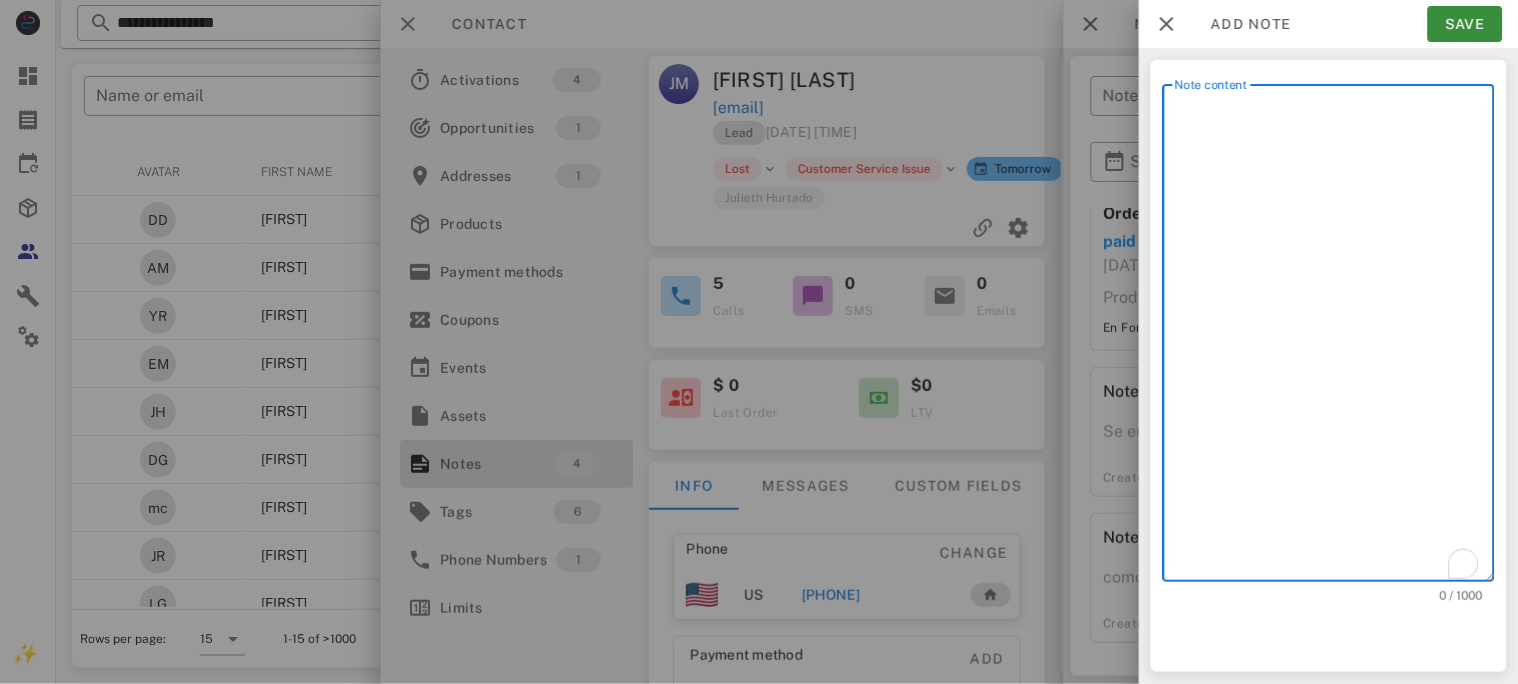 paste on "**********" 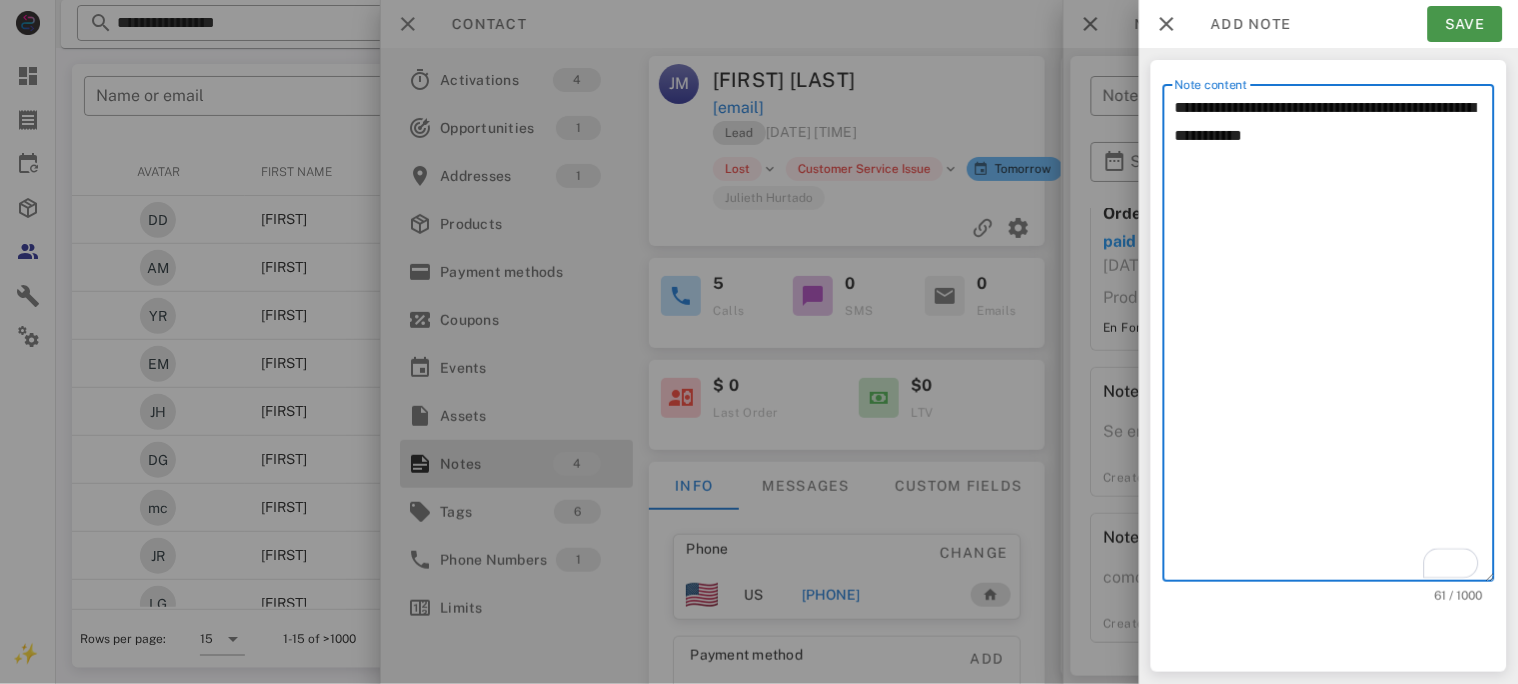 type on "**********" 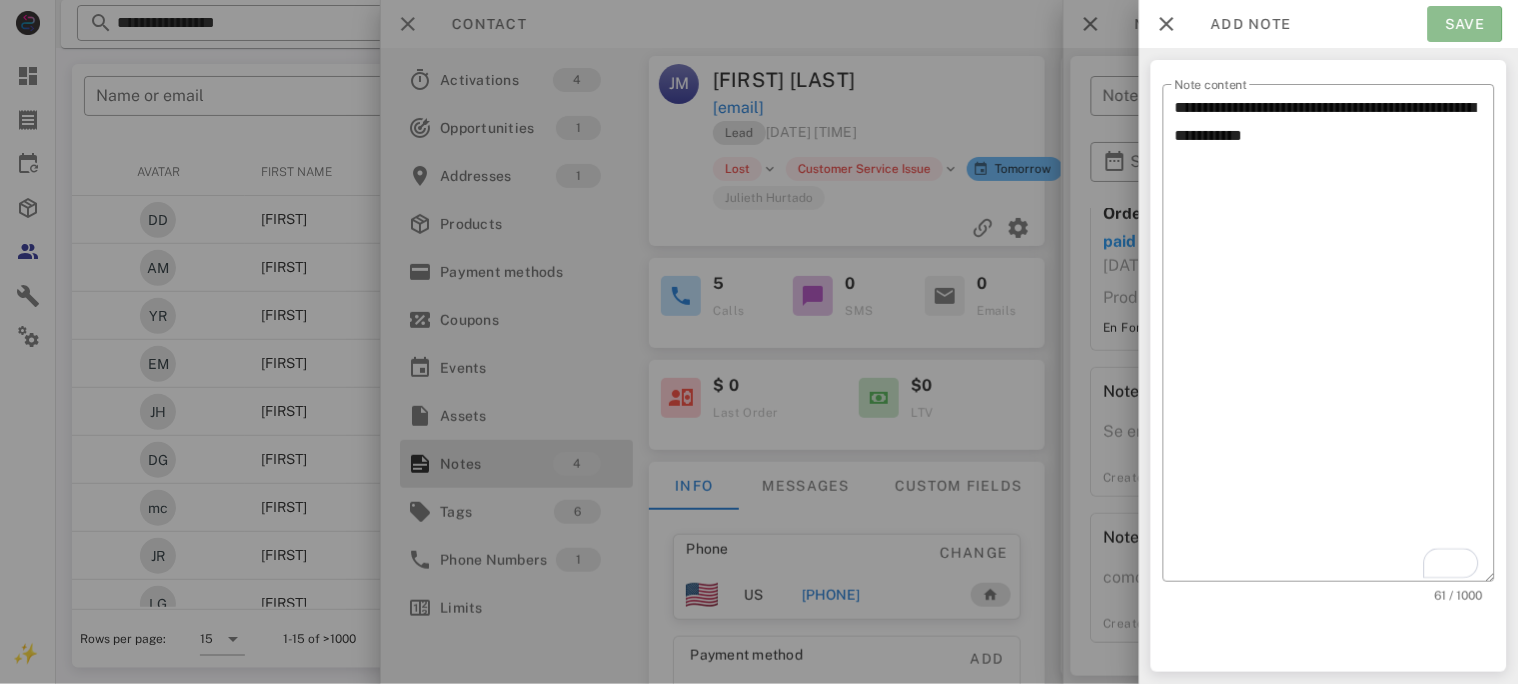 click on "Save" at bounding box center (1465, 24) 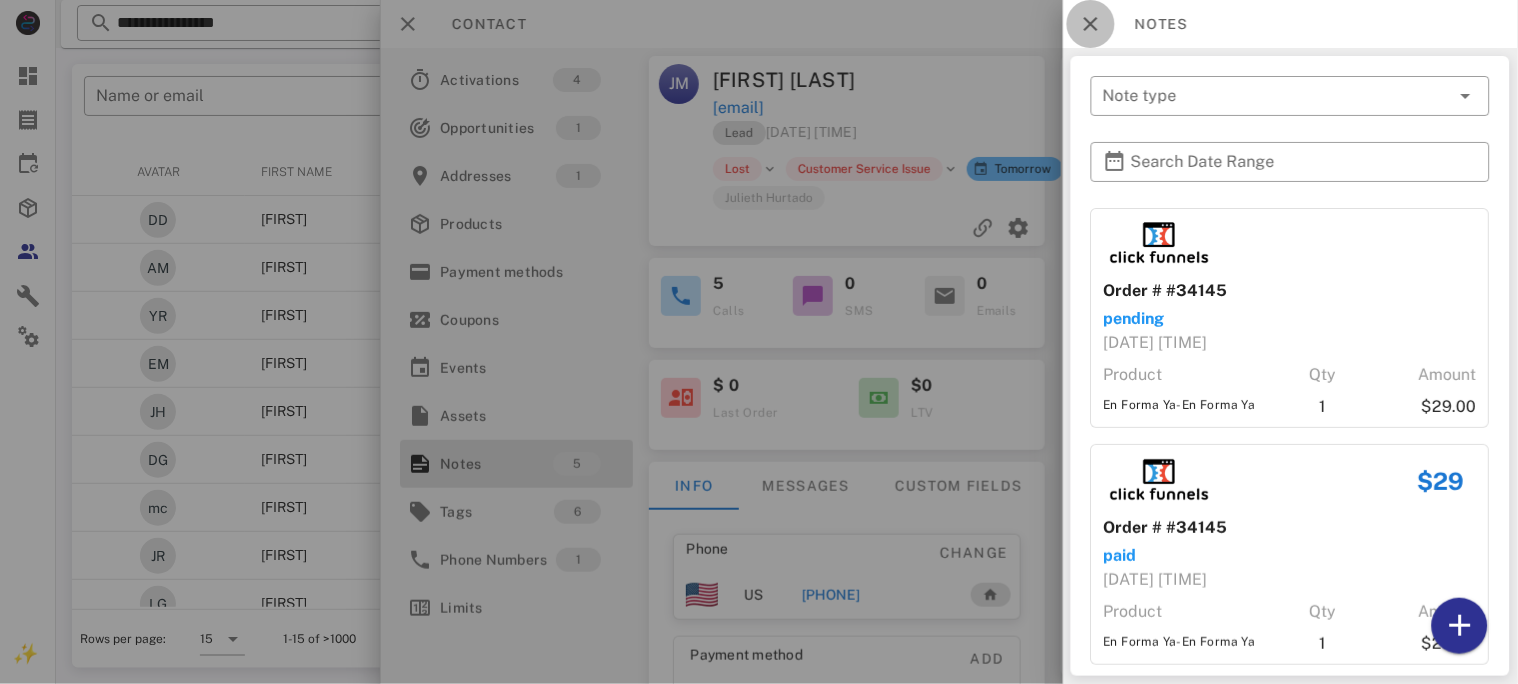 click at bounding box center (1091, 24) 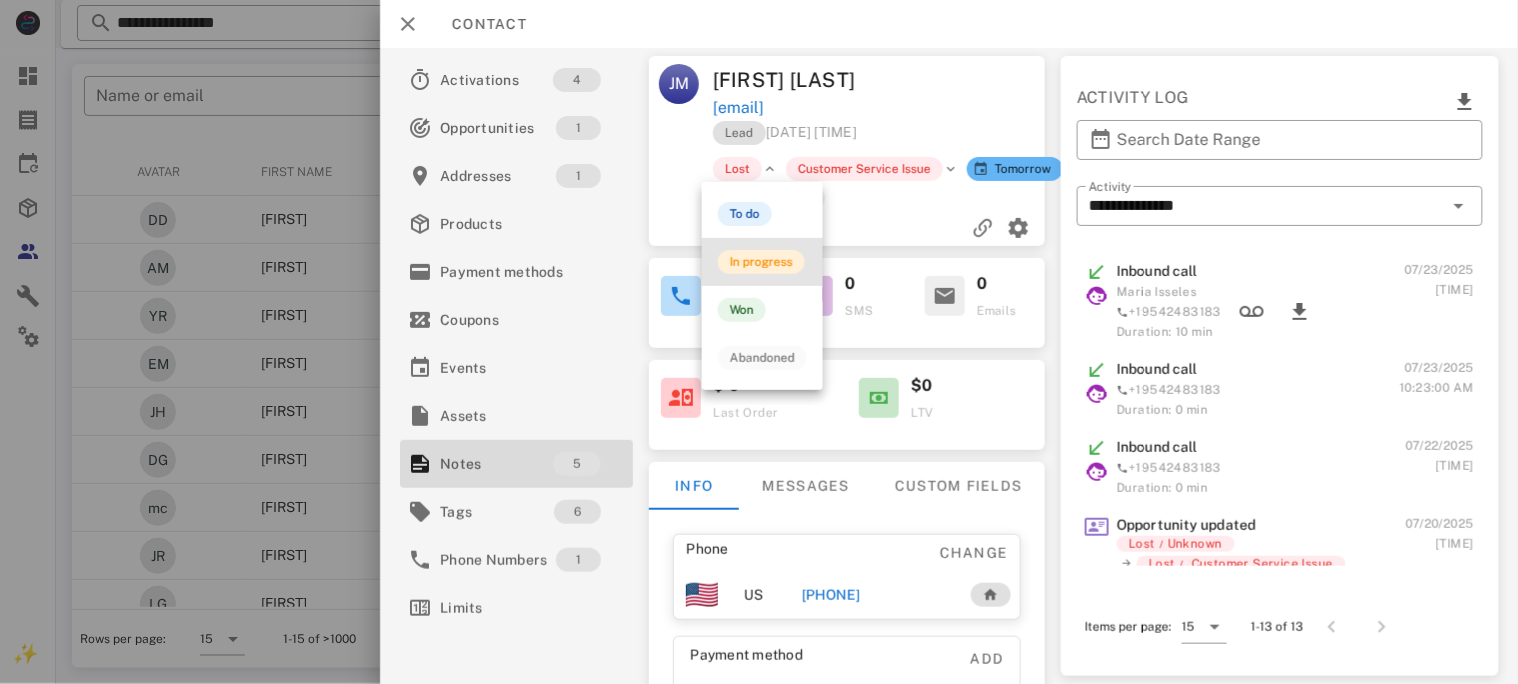 click on "In progress" at bounding box center [761, 262] 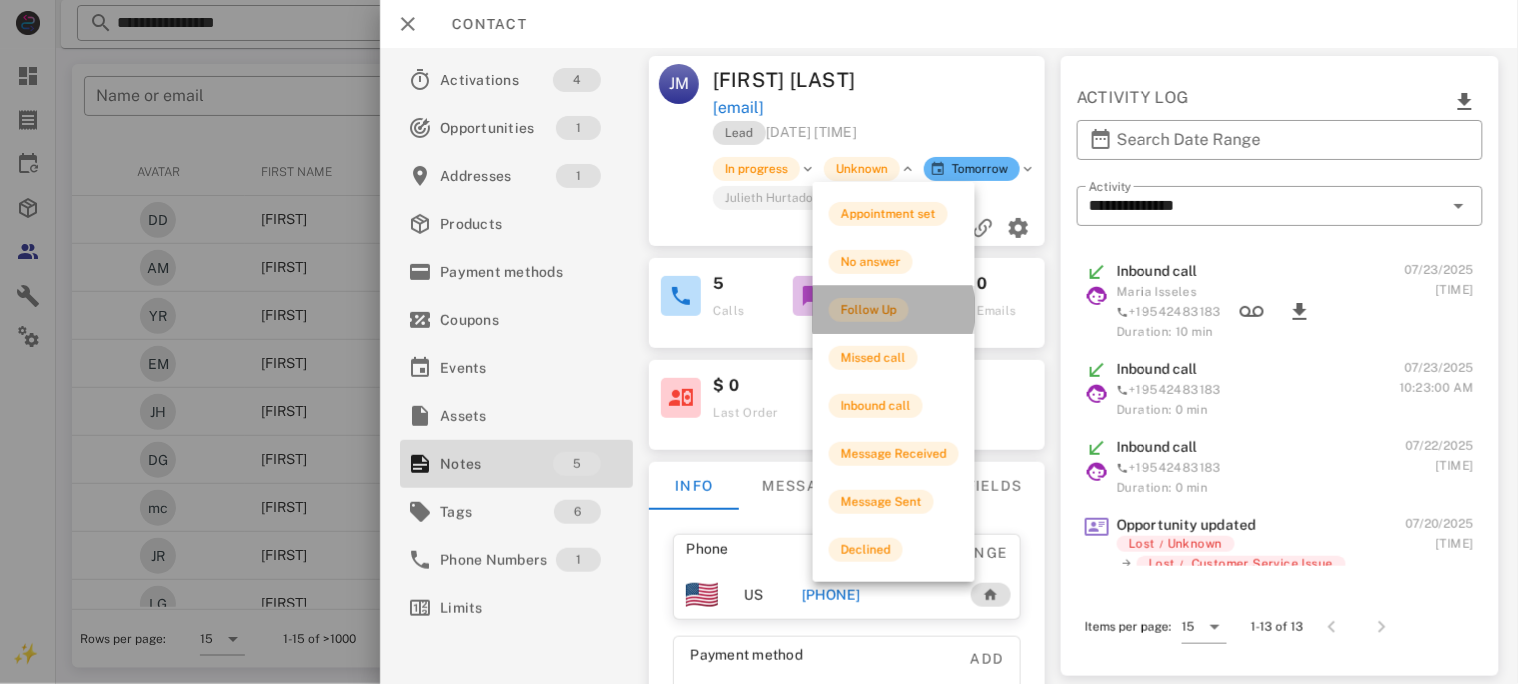 click on "Follow Up" at bounding box center [869, 310] 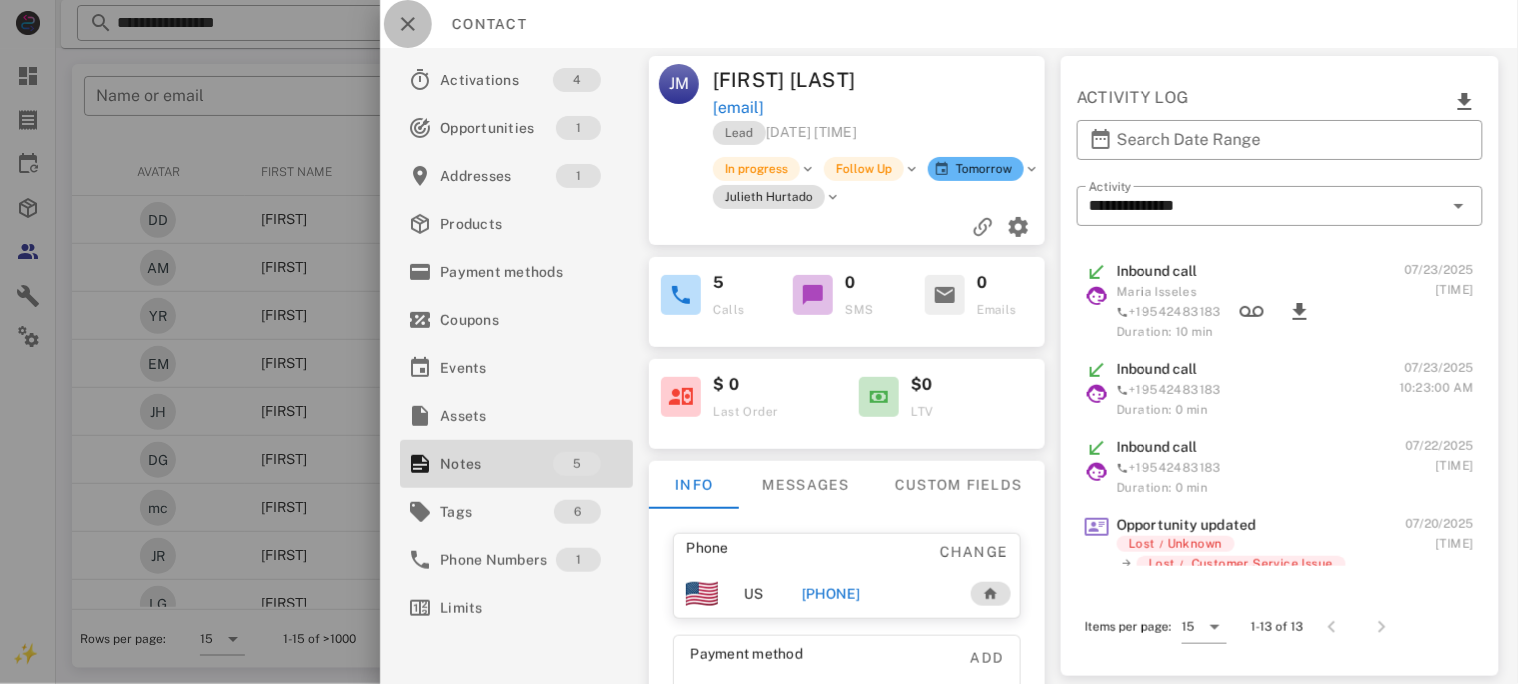 click at bounding box center (408, 24) 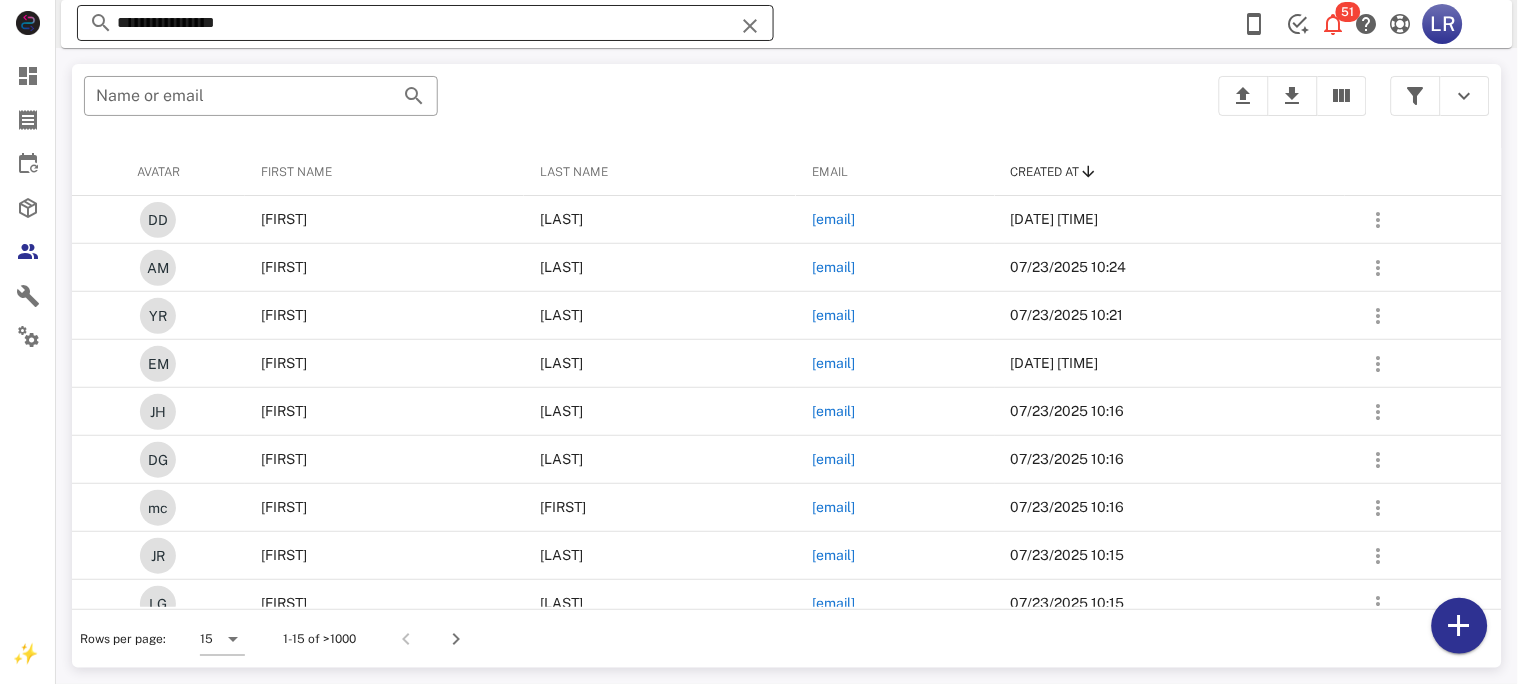 click at bounding box center [750, 26] 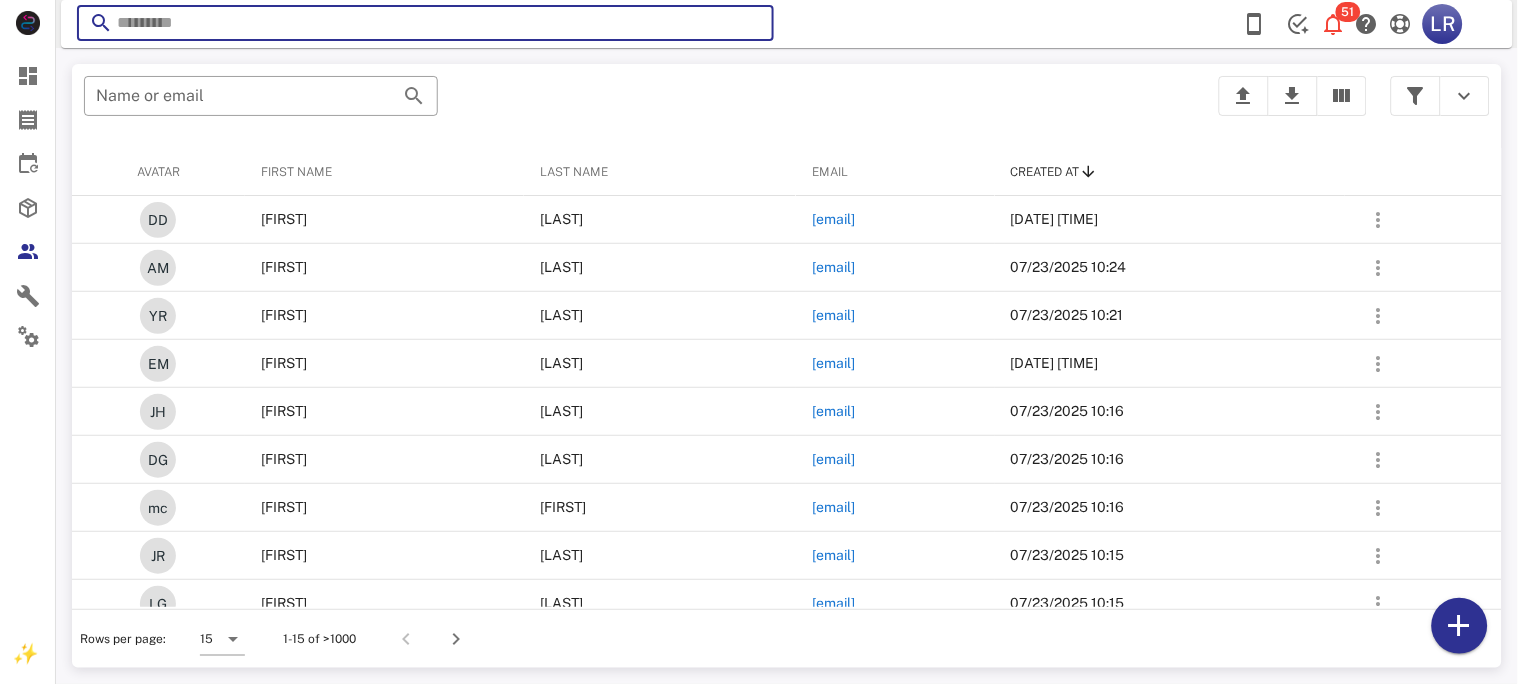 click at bounding box center [750, 26] 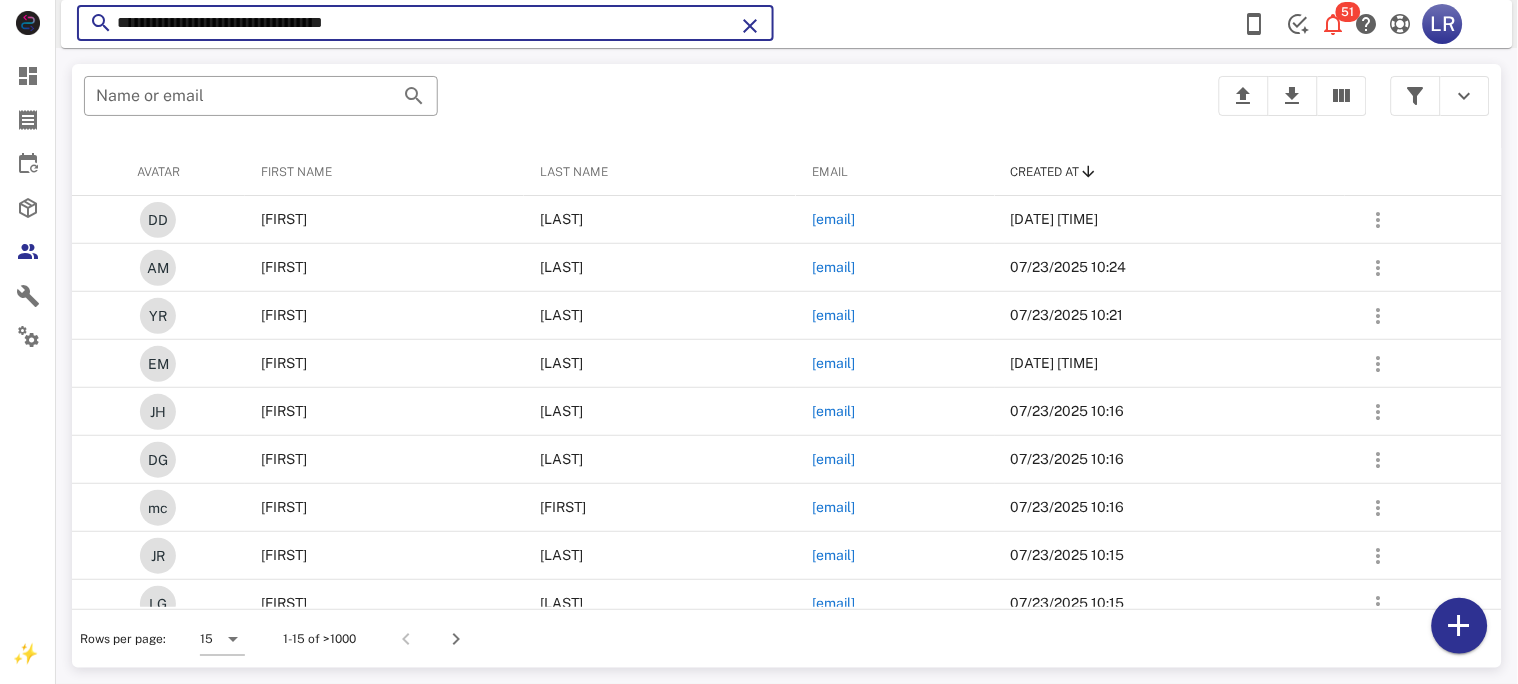 type on "**********" 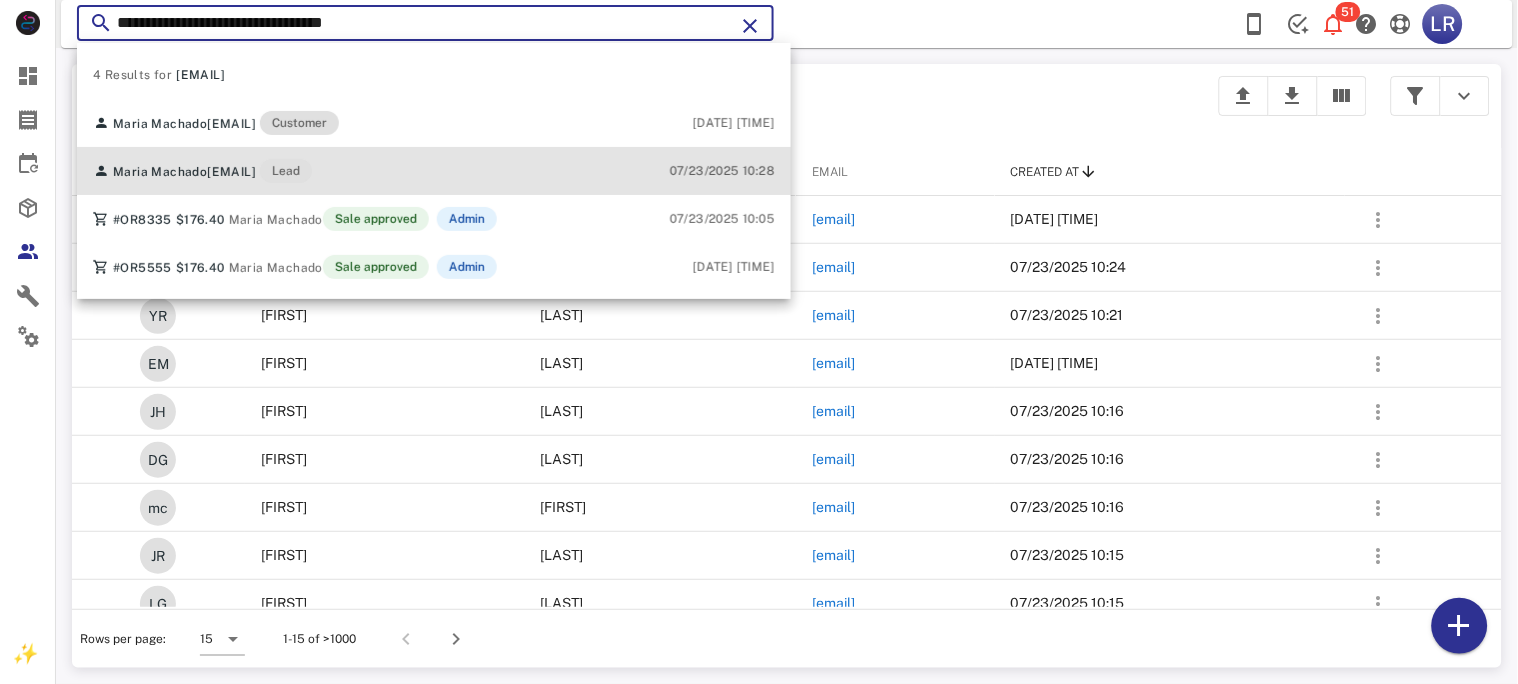 click on "[EMAIL]" at bounding box center [231, 172] 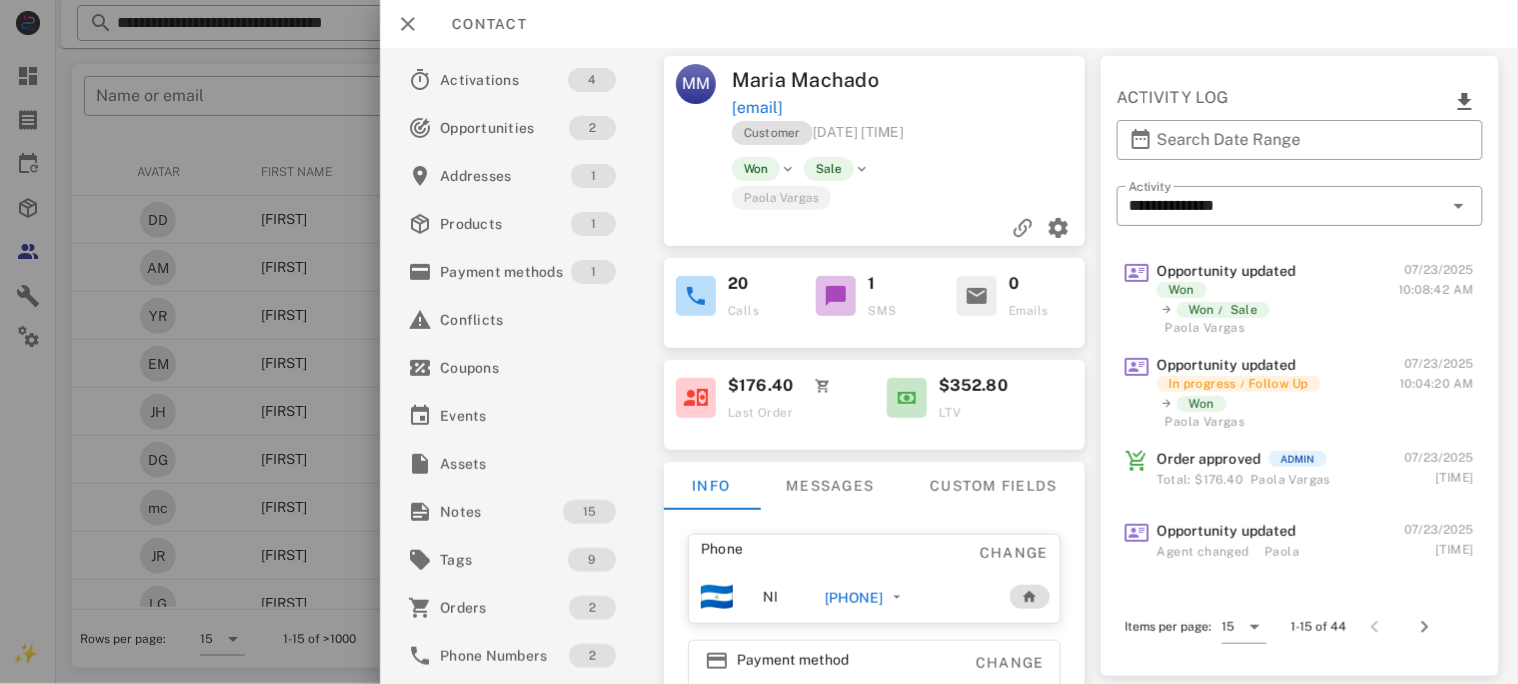 click on "[PHONE]" at bounding box center [853, 598] 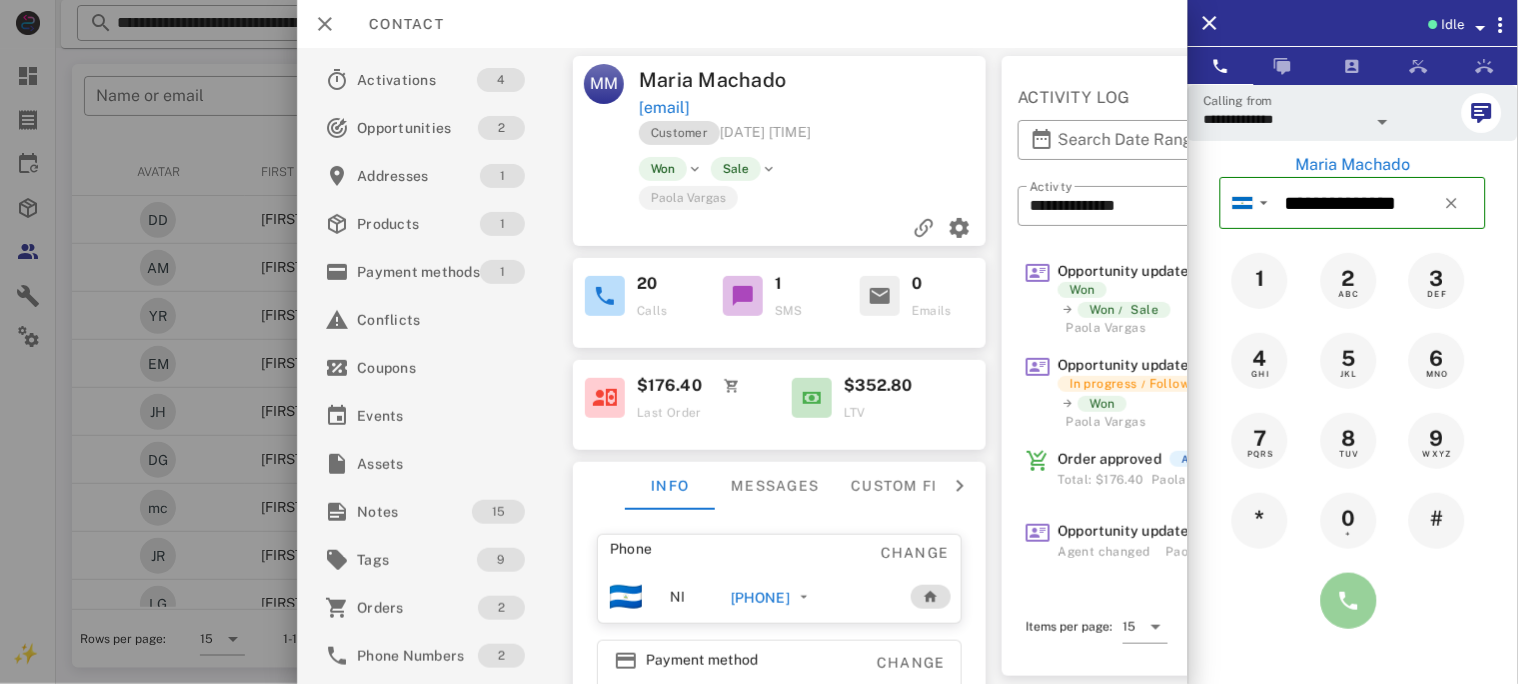 click at bounding box center (1349, 601) 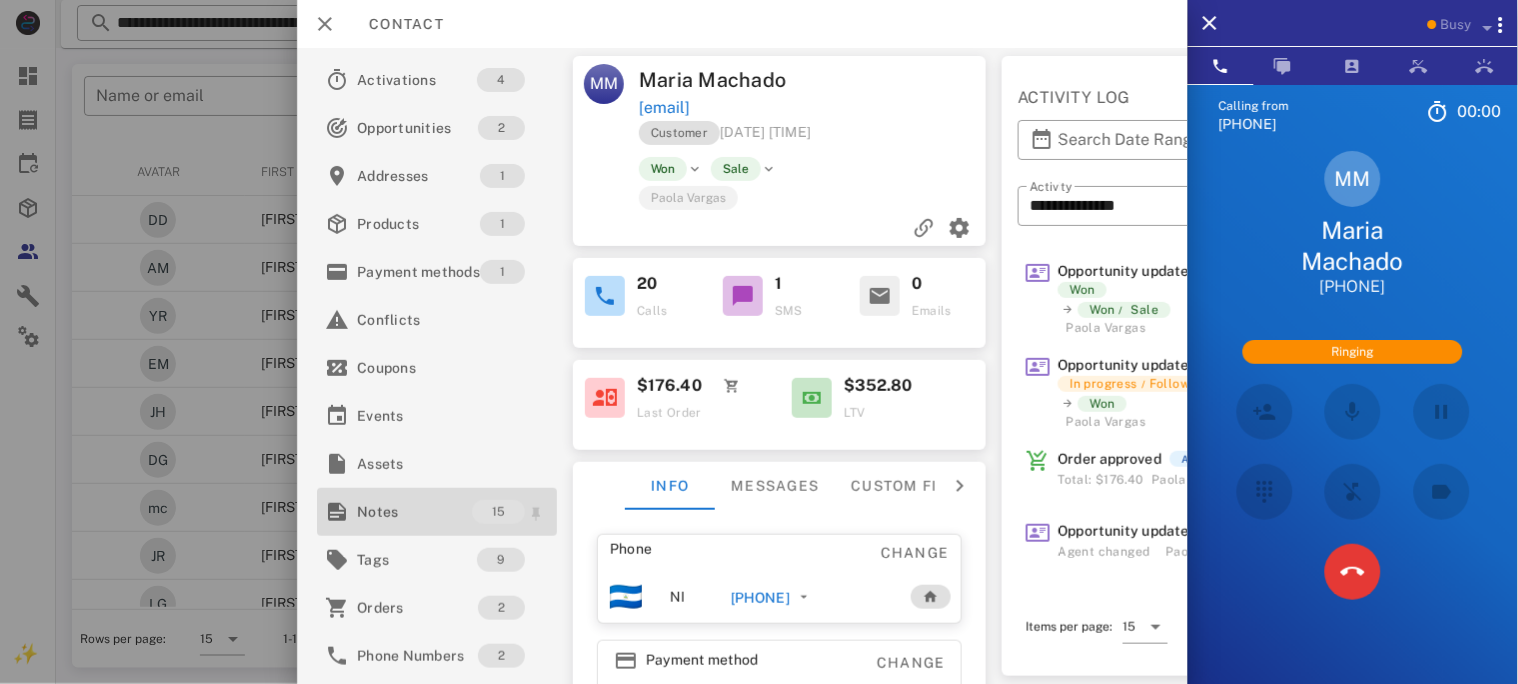 click on "Notes" at bounding box center (414, 512) 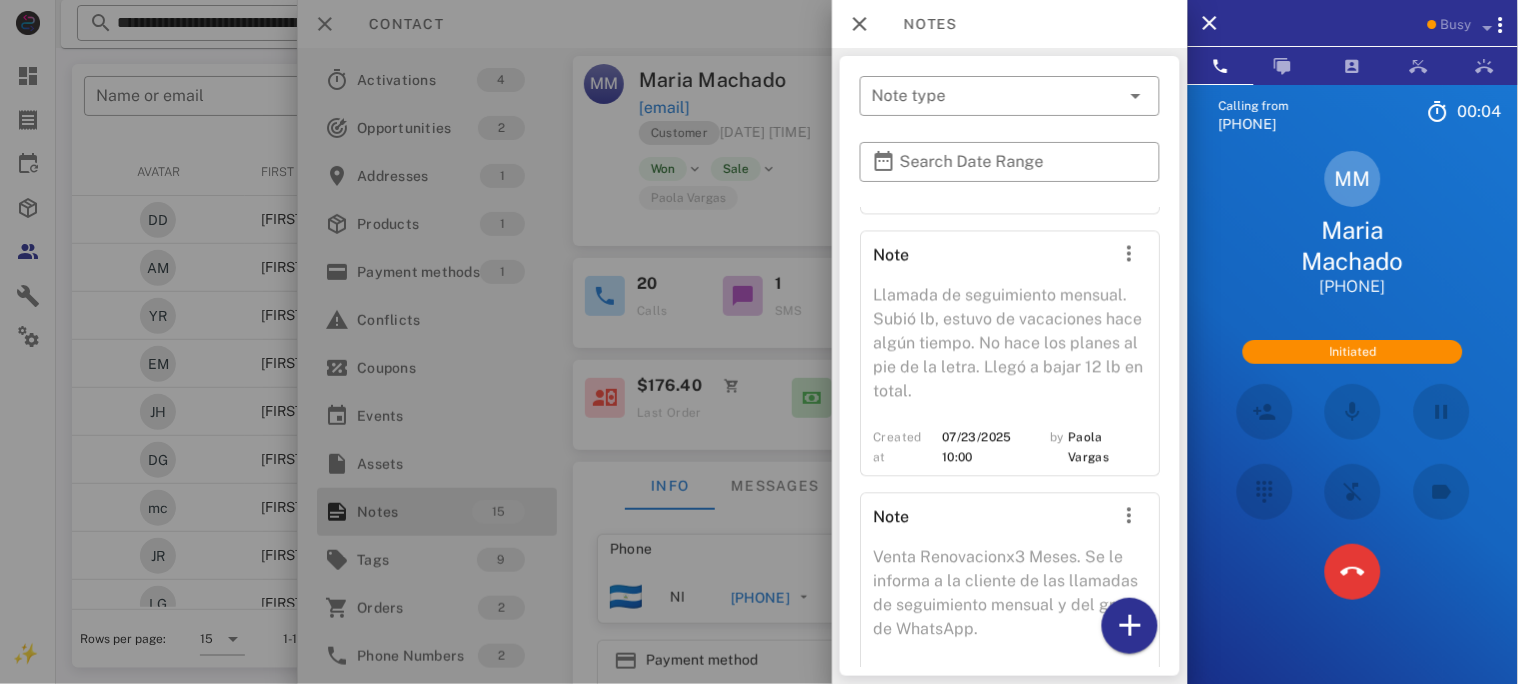 scroll, scrollTop: 2816, scrollLeft: 0, axis: vertical 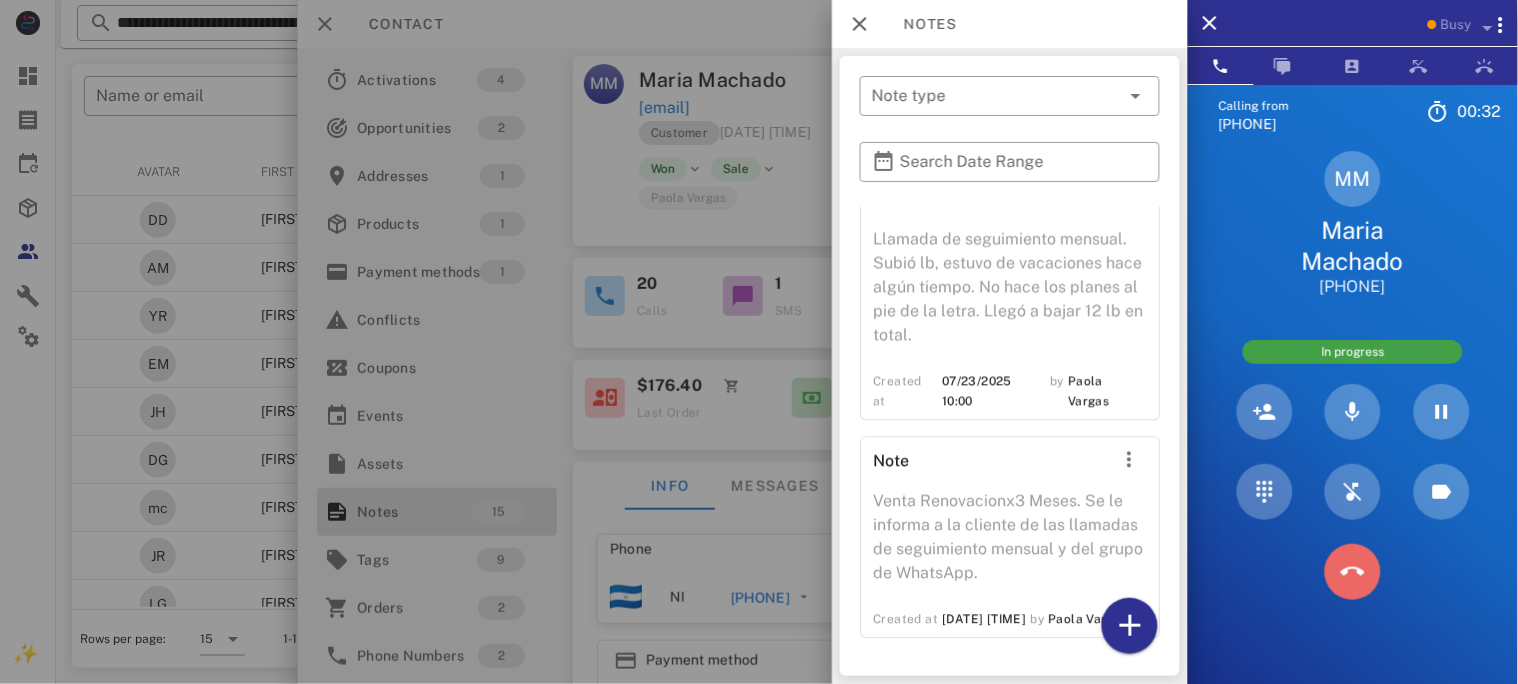 drag, startPoint x: 1328, startPoint y: 568, endPoint x: 1178, endPoint y: 467, distance: 180.83418 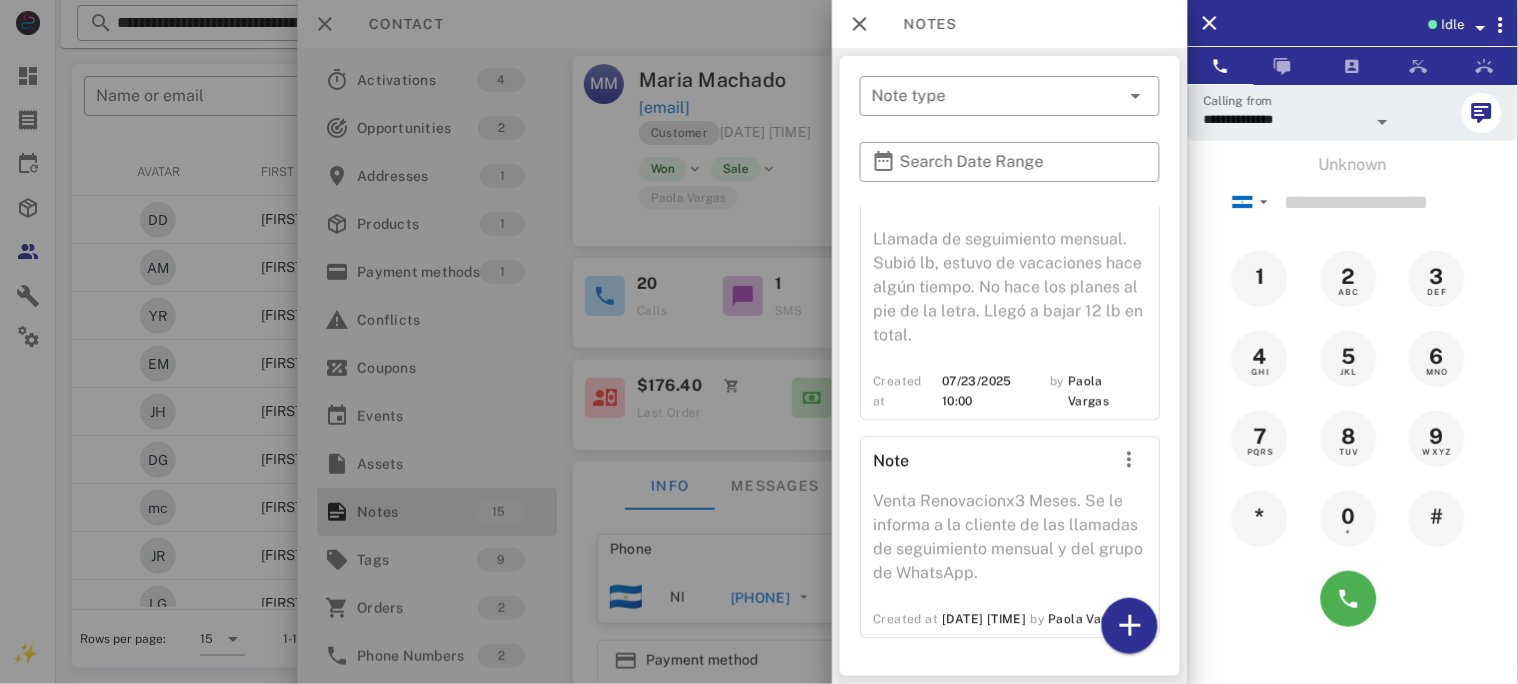 click at bounding box center (759, 342) 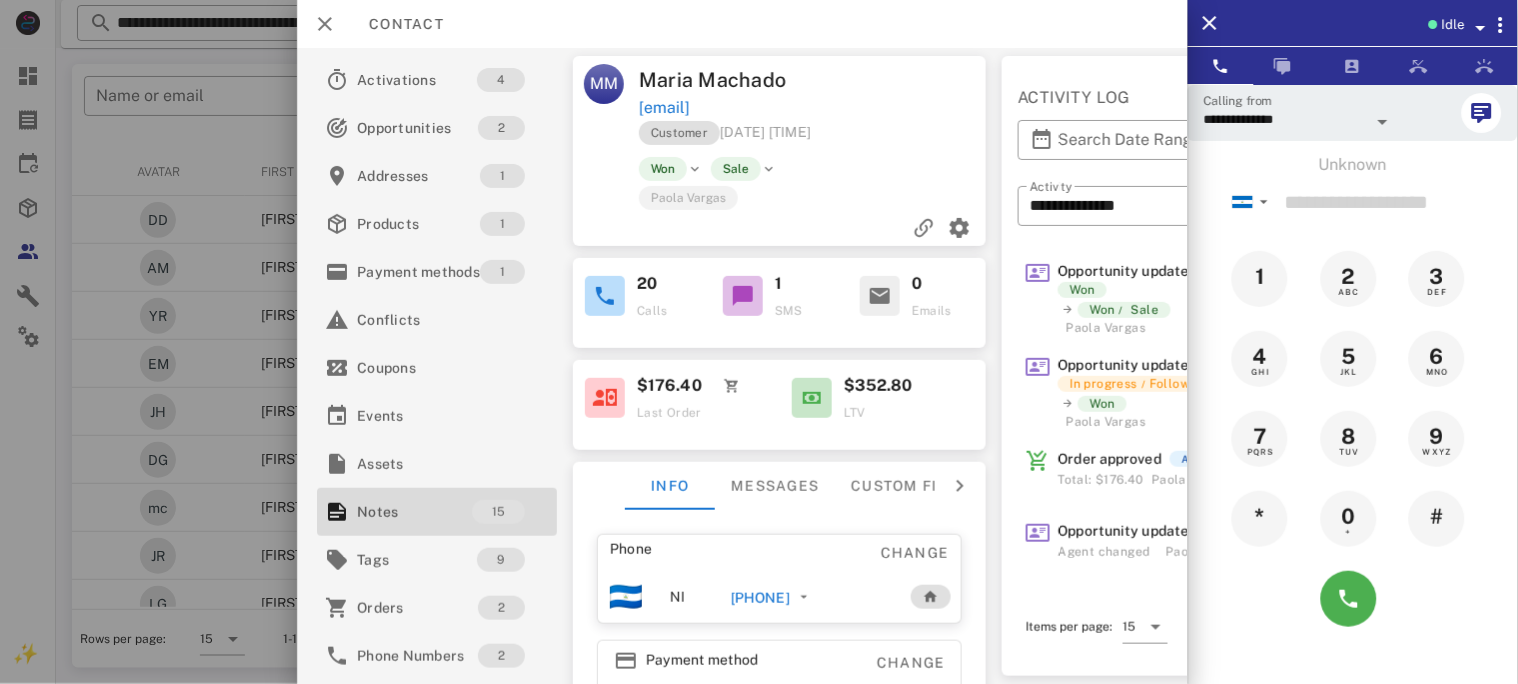 click on "[PHONE]" at bounding box center (760, 598) 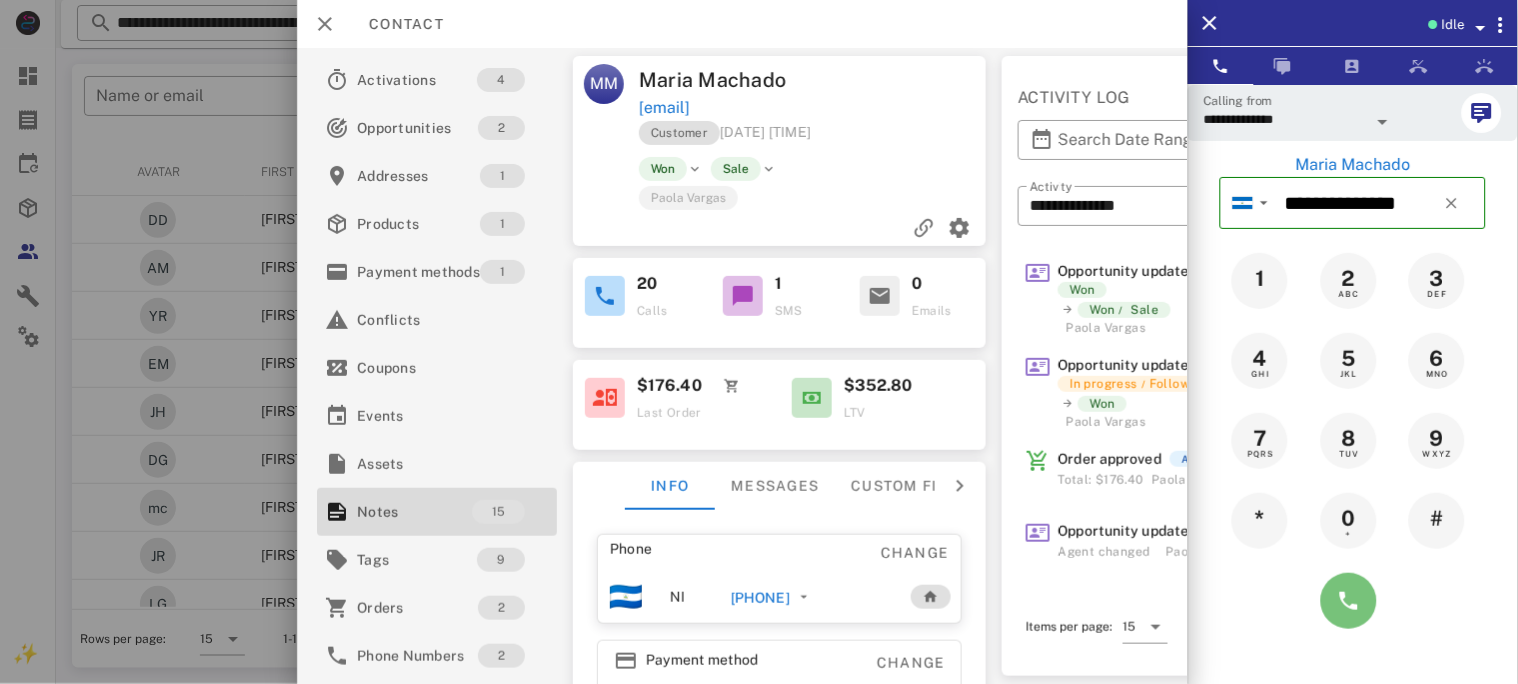 click at bounding box center (1349, 601) 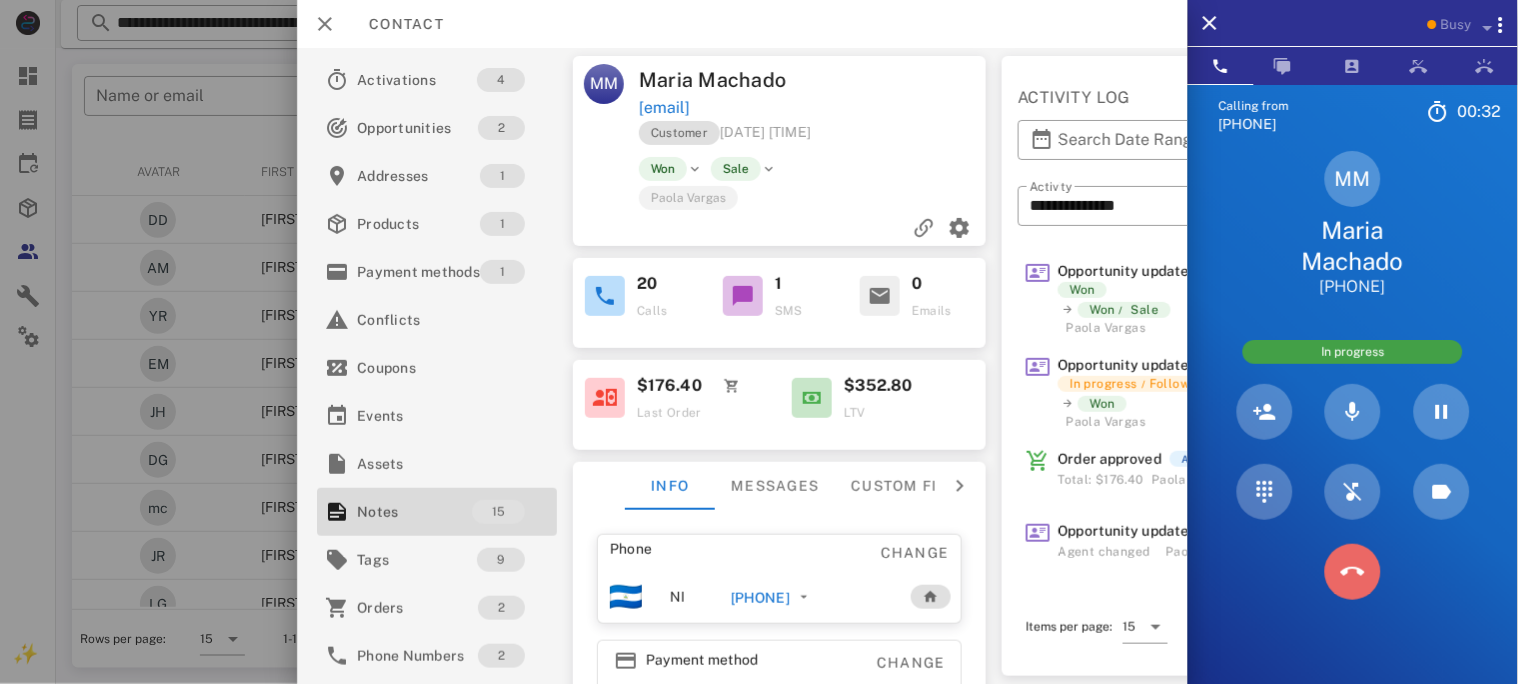 drag, startPoint x: 1359, startPoint y: 575, endPoint x: 1304, endPoint y: 562, distance: 56.515484 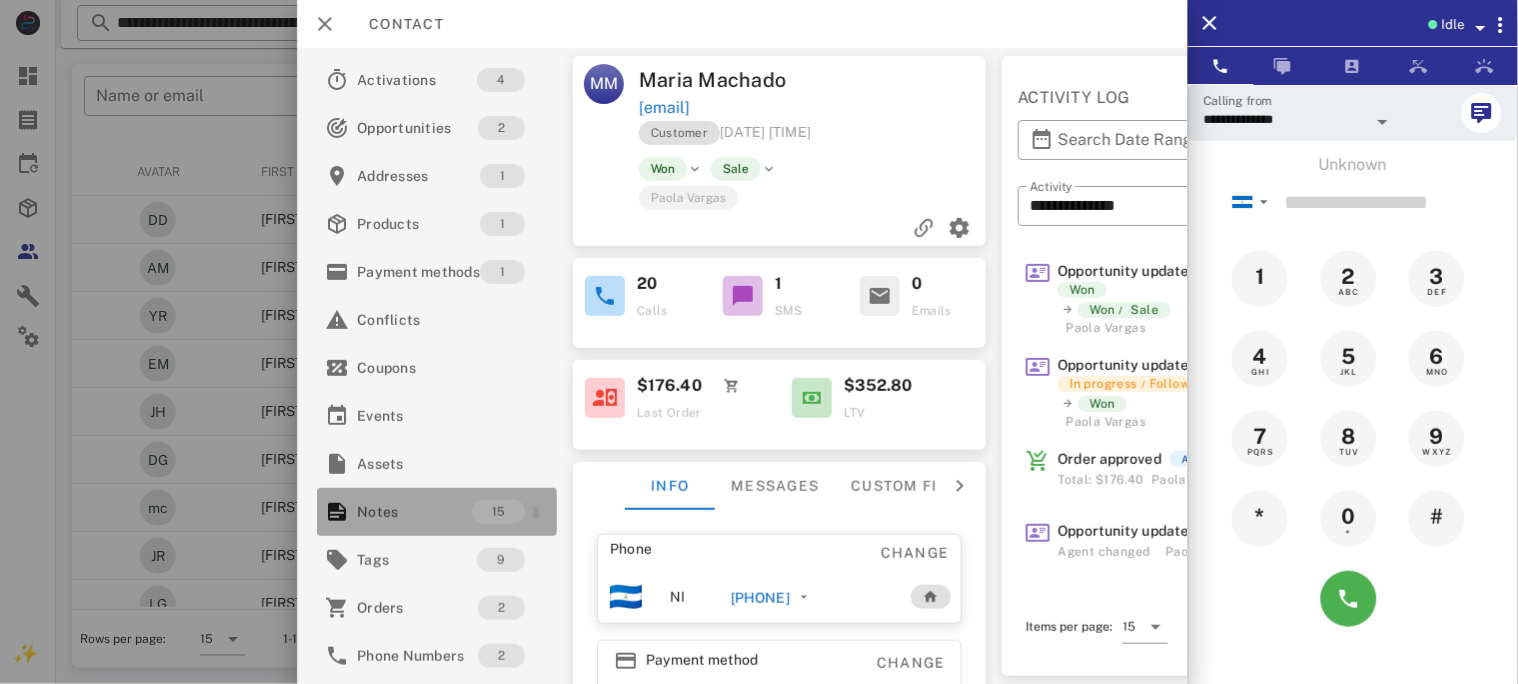 click on "Notes" at bounding box center [414, 512] 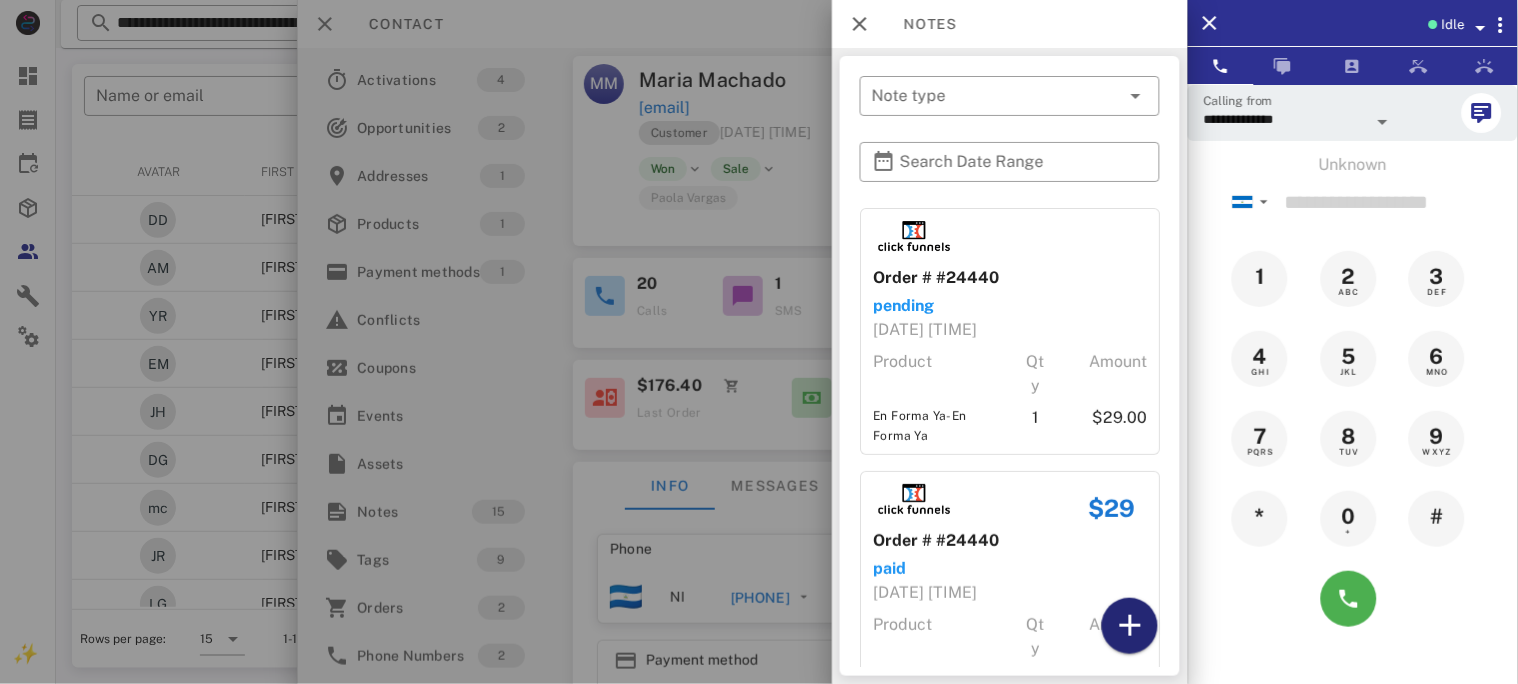 click at bounding box center [1130, 626] 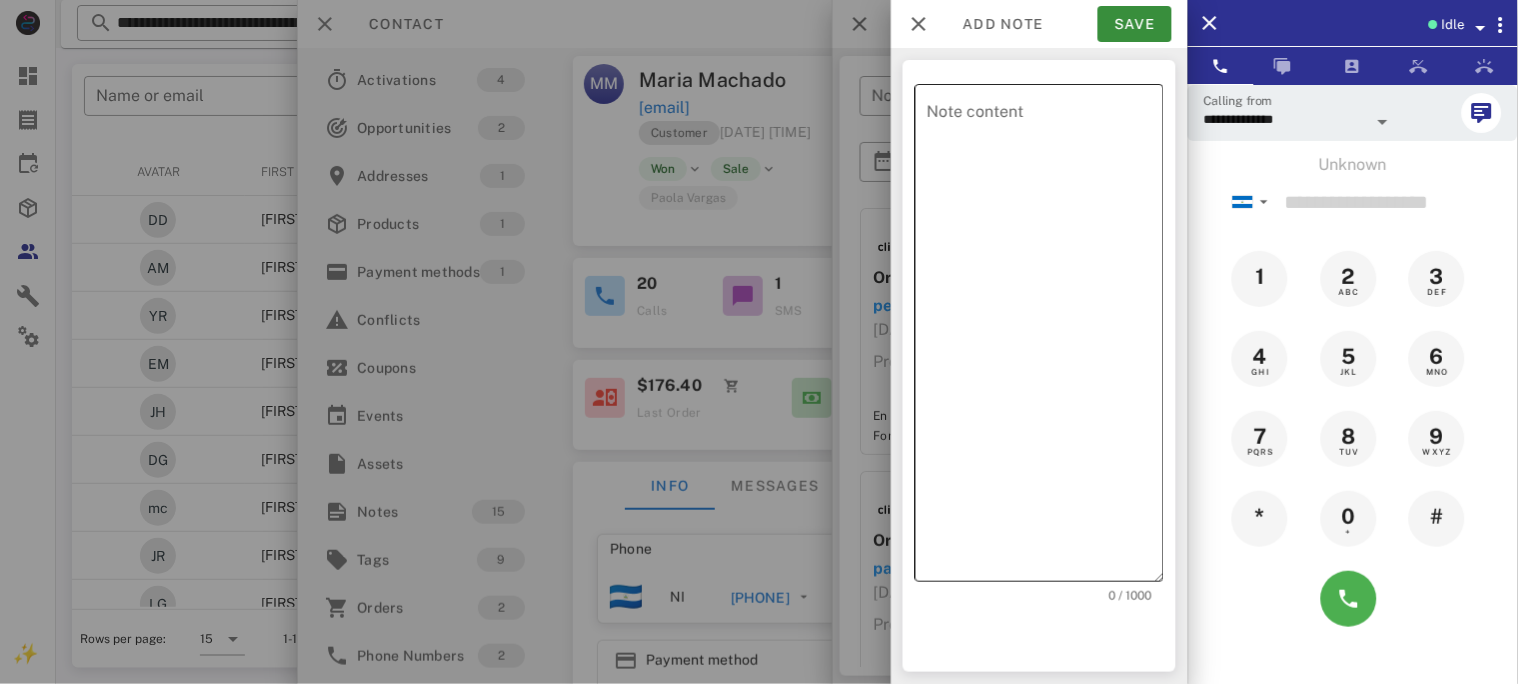 click on "Note content" at bounding box center [1045, 338] 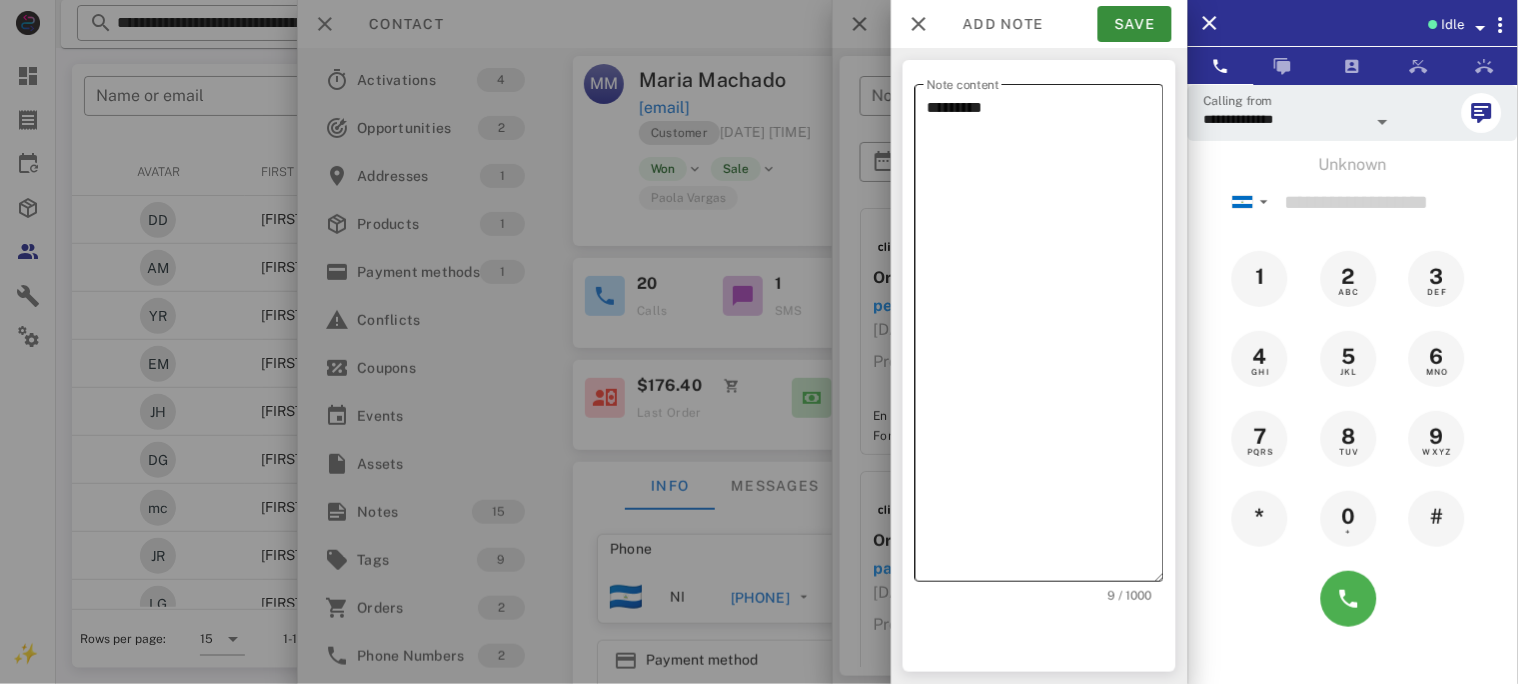 drag, startPoint x: 1132, startPoint y: 538, endPoint x: 1152, endPoint y: 206, distance: 332.60187 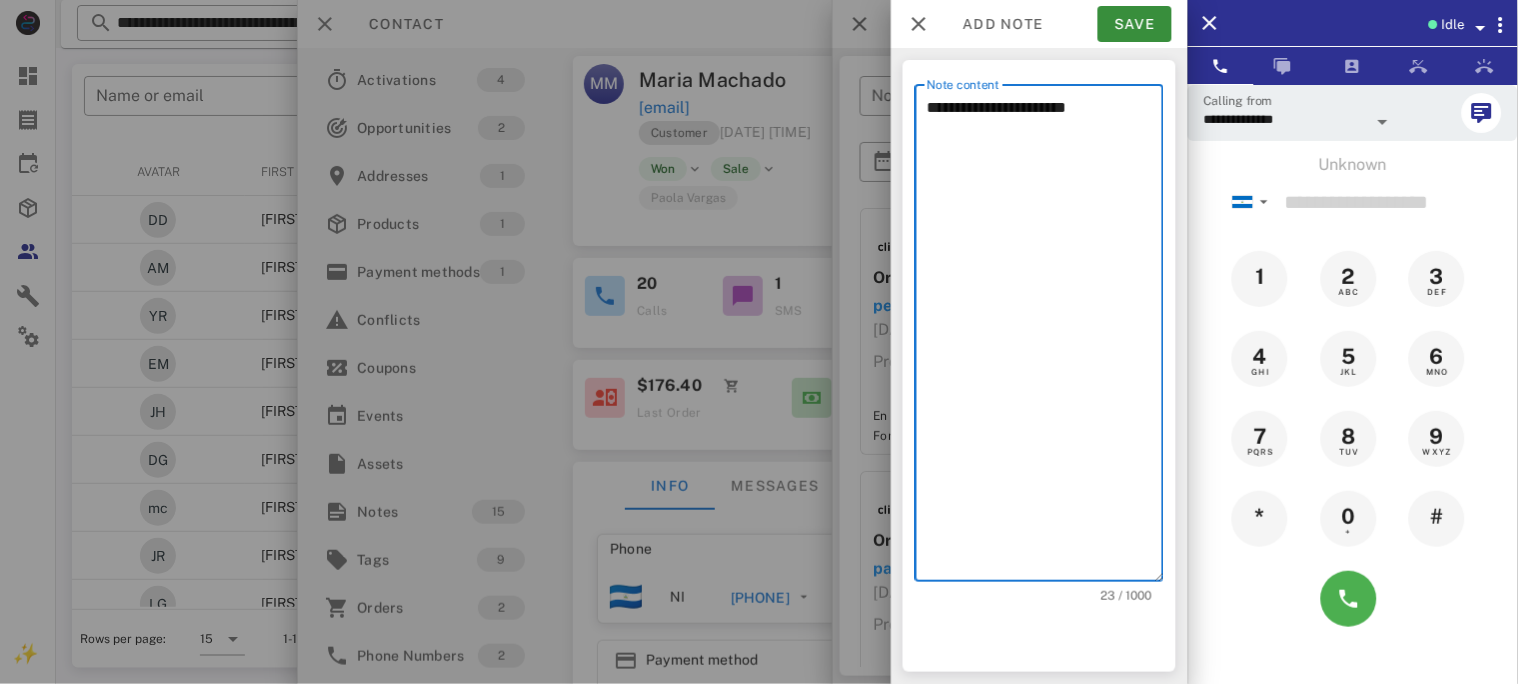 click on "**********" at bounding box center (1045, 338) 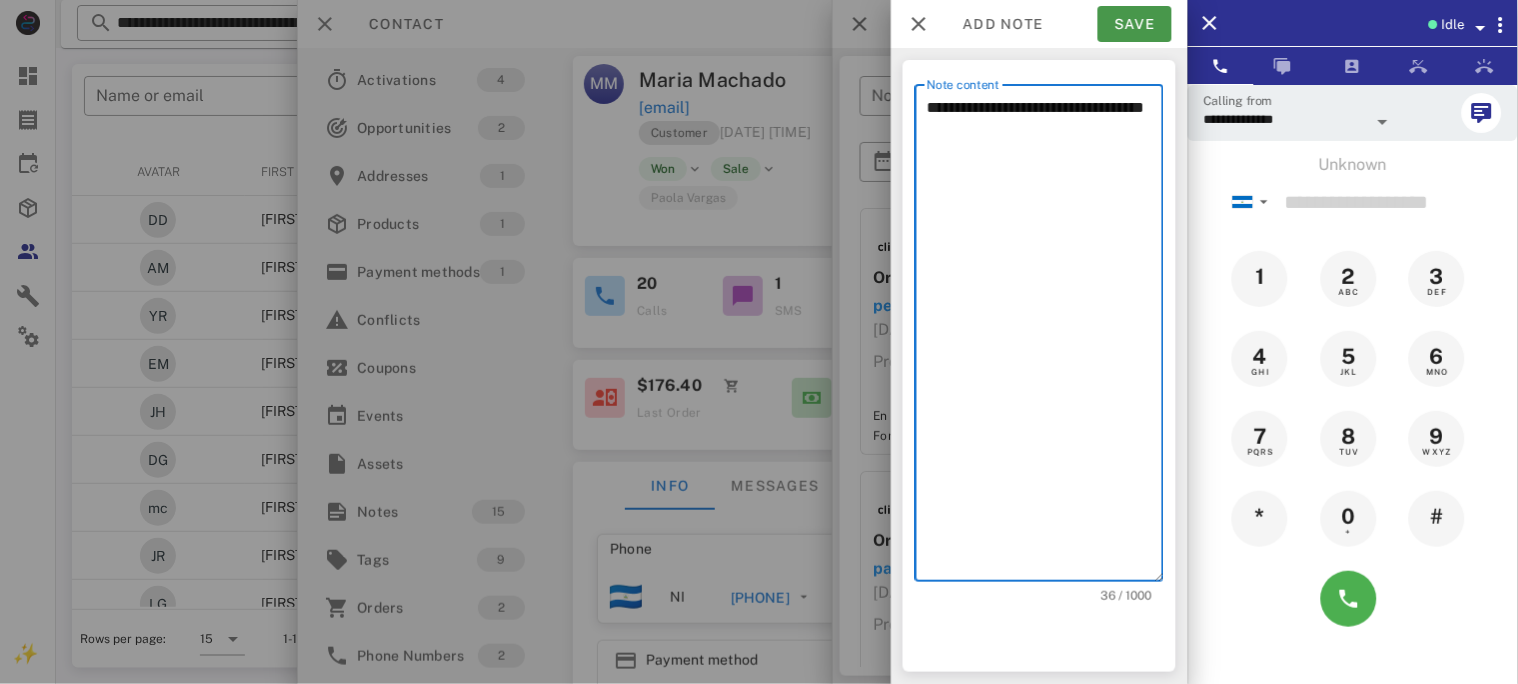 type on "**********" 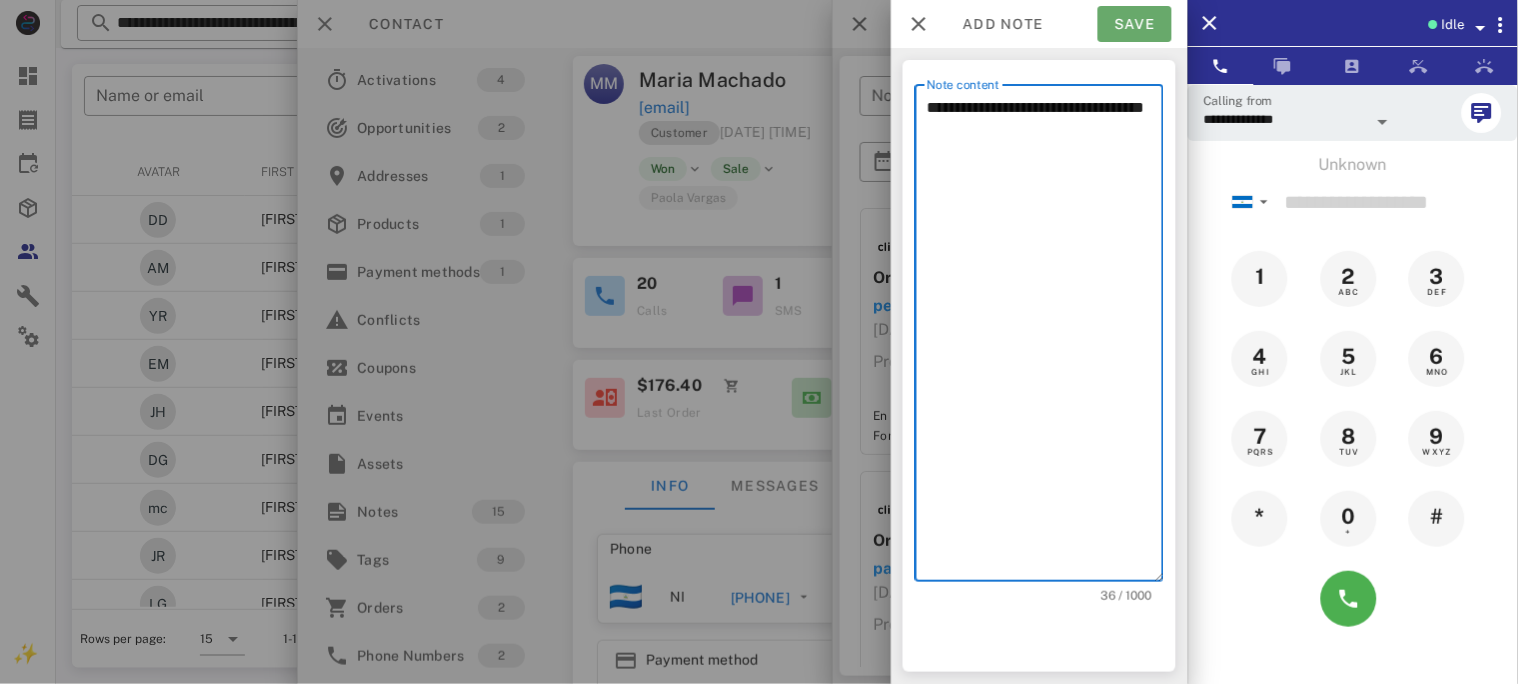 click on "Save" at bounding box center (1135, 24) 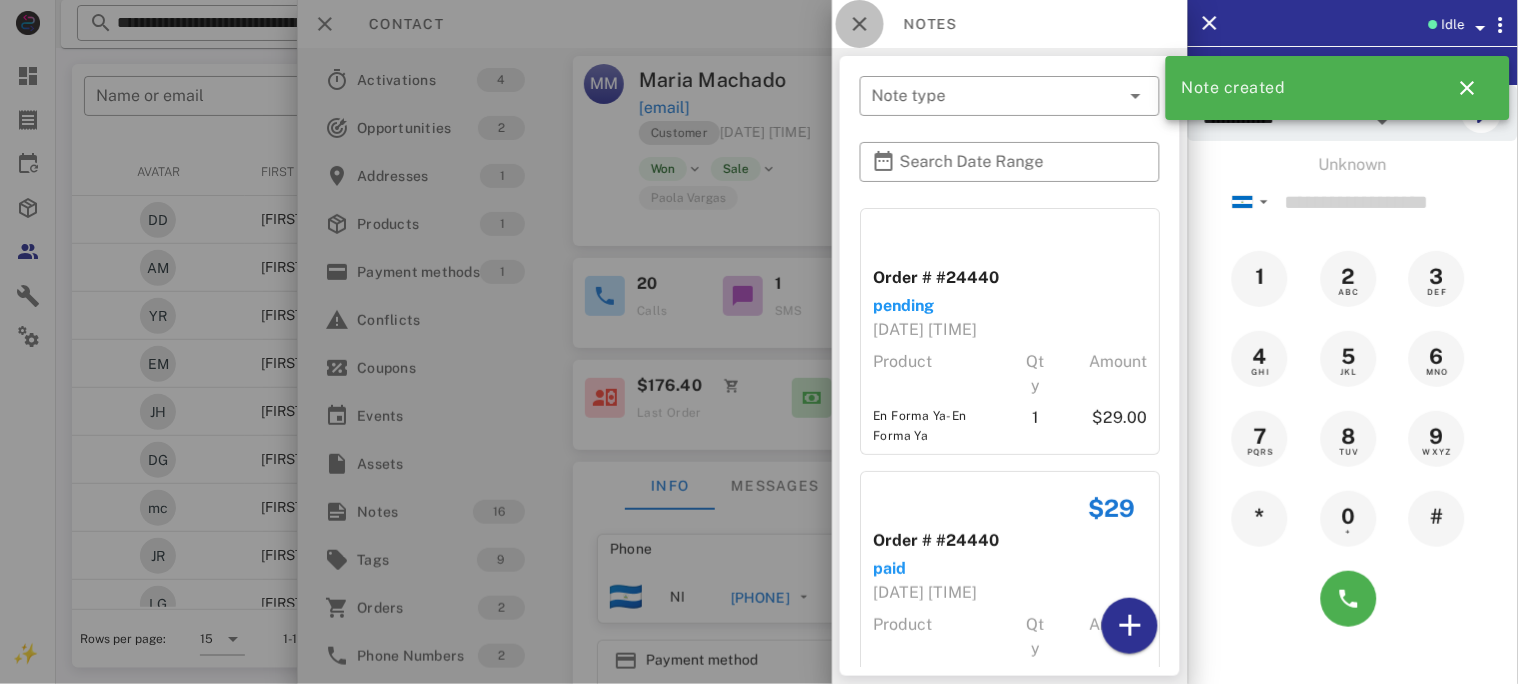 click at bounding box center [860, 24] 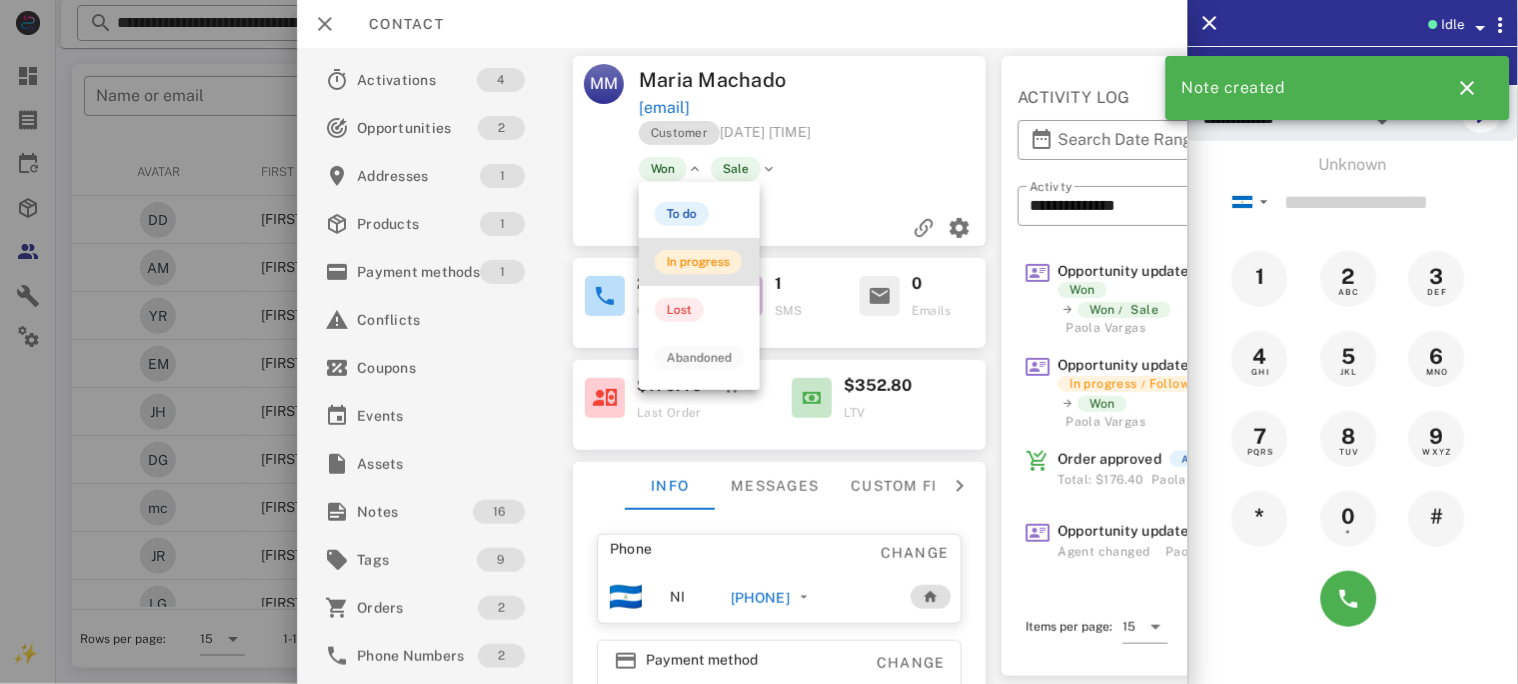 click on "In progress" at bounding box center (698, 262) 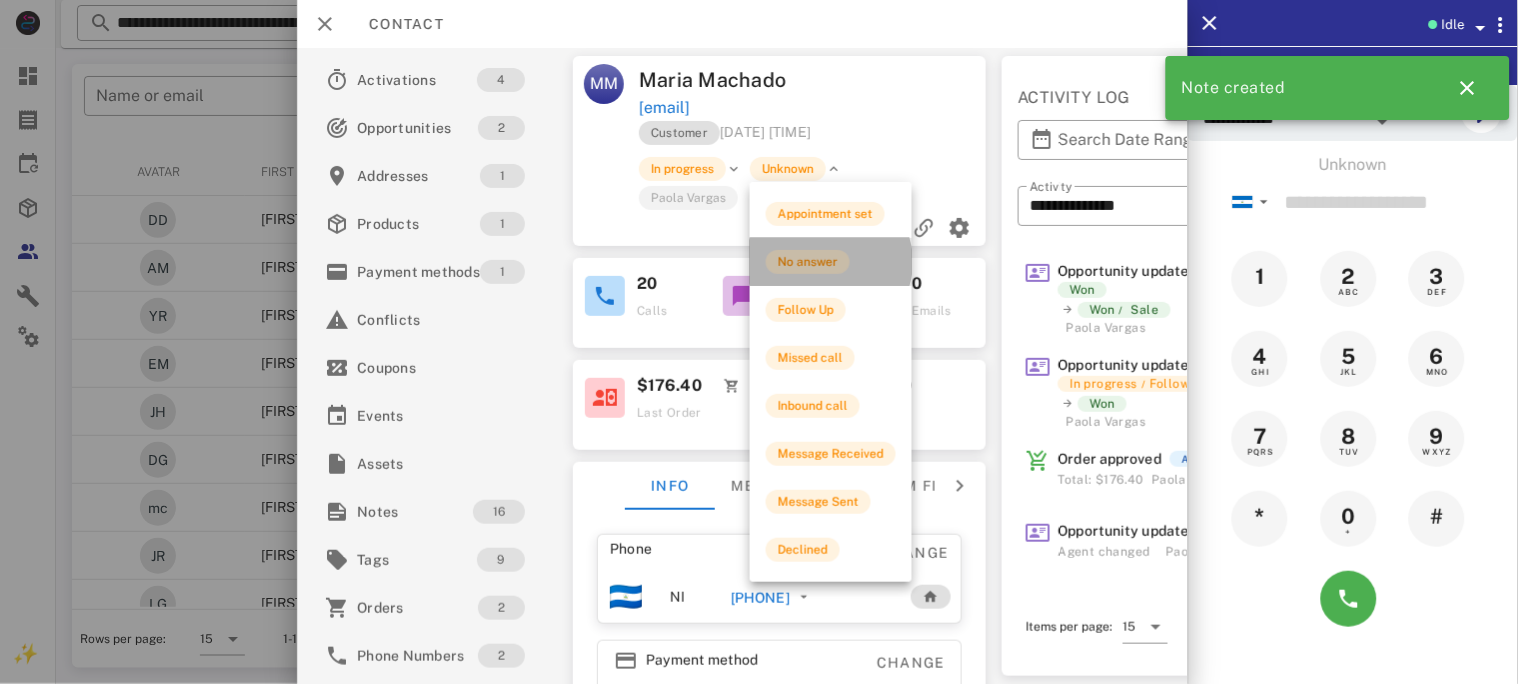 click on "No answer" at bounding box center [808, 262] 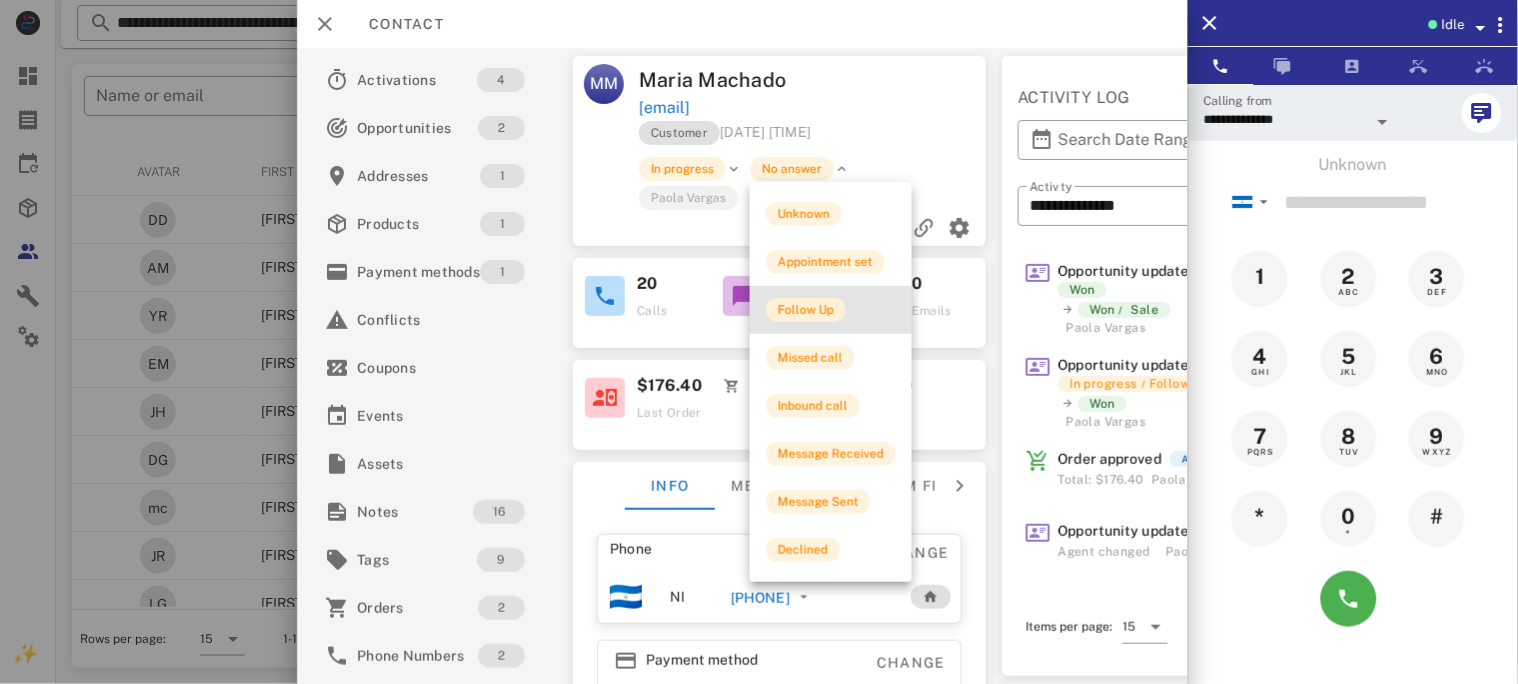 click on "Follow Up" at bounding box center [806, 310] 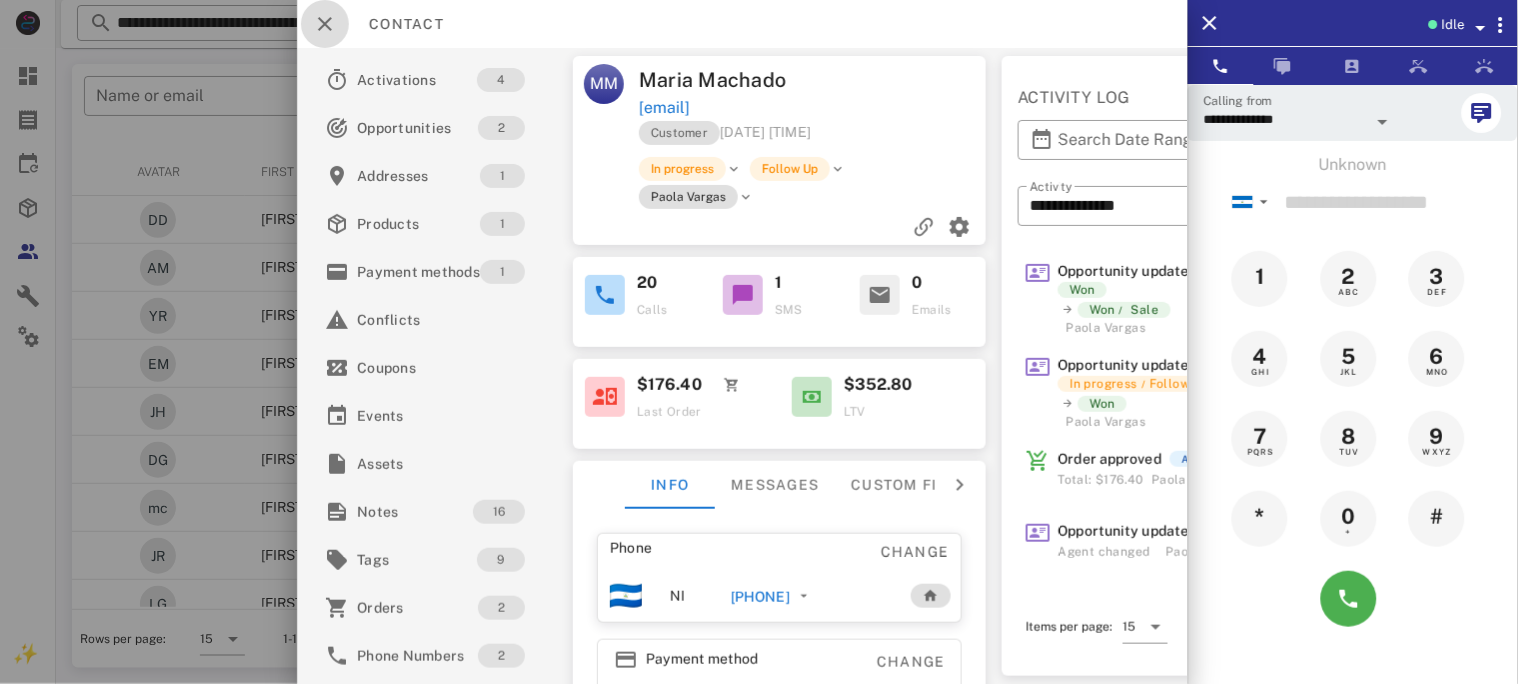 click at bounding box center [325, 24] 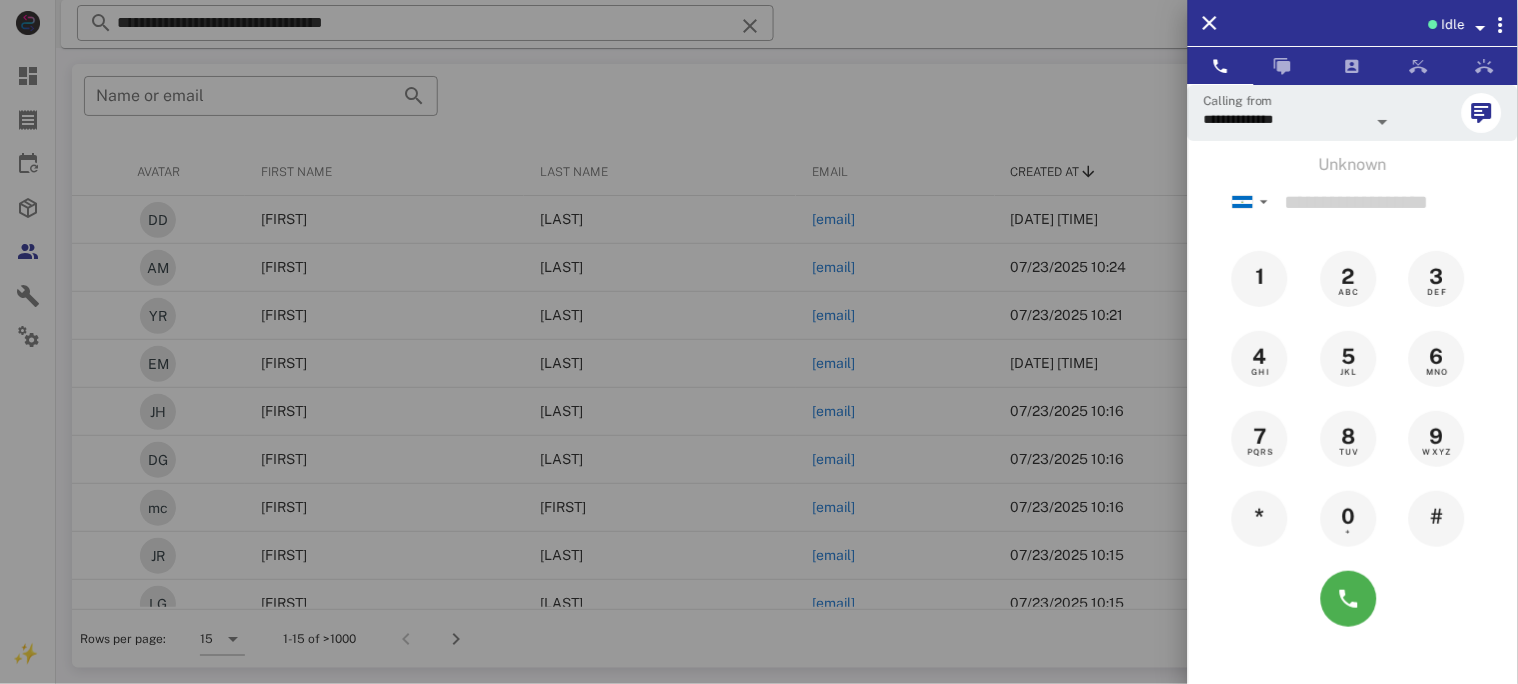 click at bounding box center (759, 342) 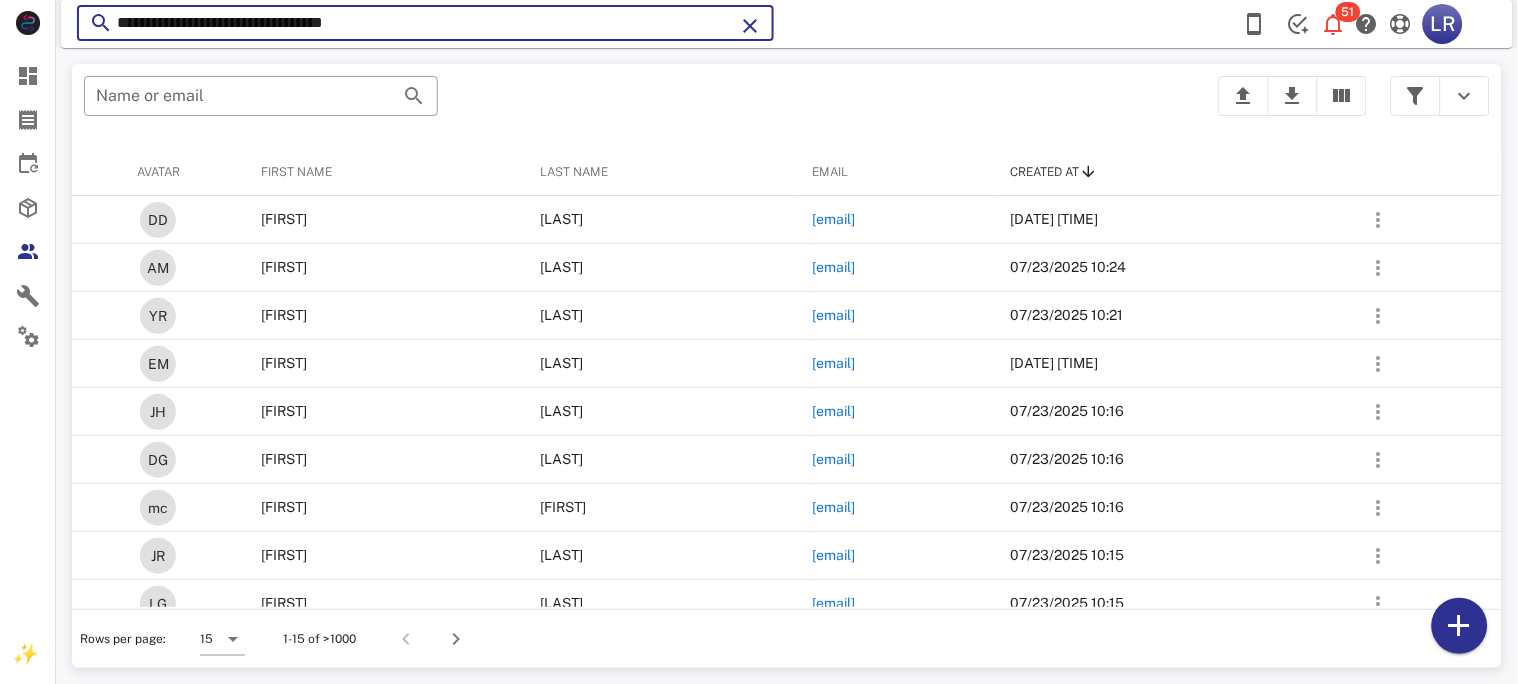 drag, startPoint x: 427, startPoint y: 17, endPoint x: 112, endPoint y: 35, distance: 315.51385 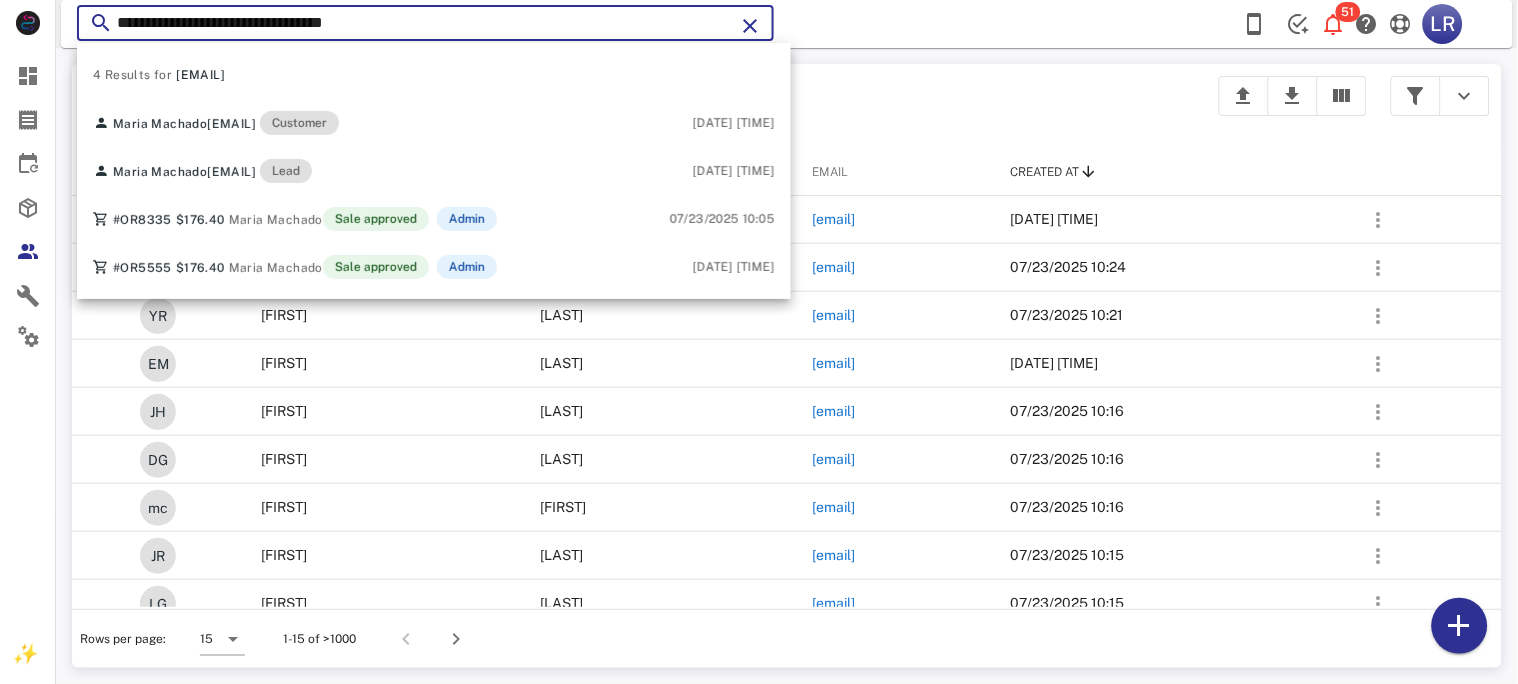 click at bounding box center [750, 26] 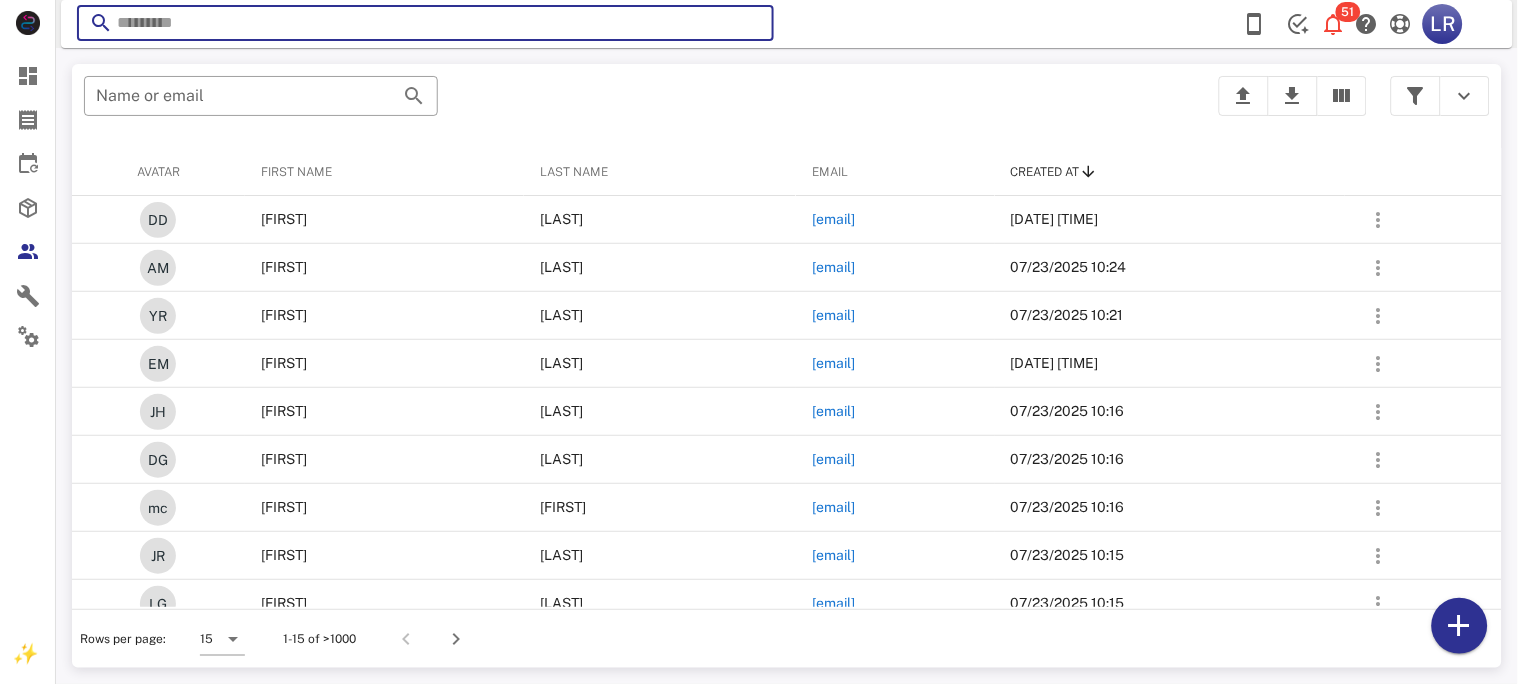 drag, startPoint x: 766, startPoint y: 17, endPoint x: 797, endPoint y: 11, distance: 31.575306 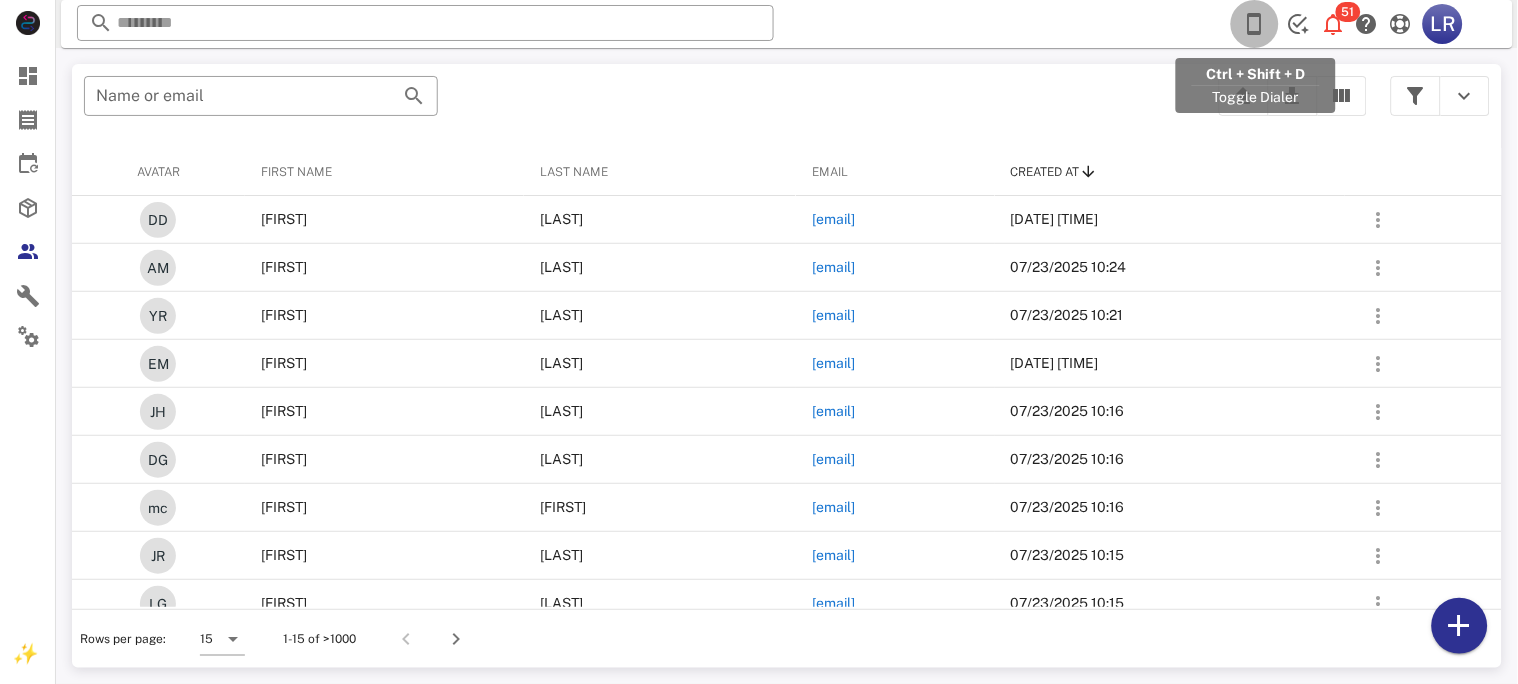 click at bounding box center [1255, 24] 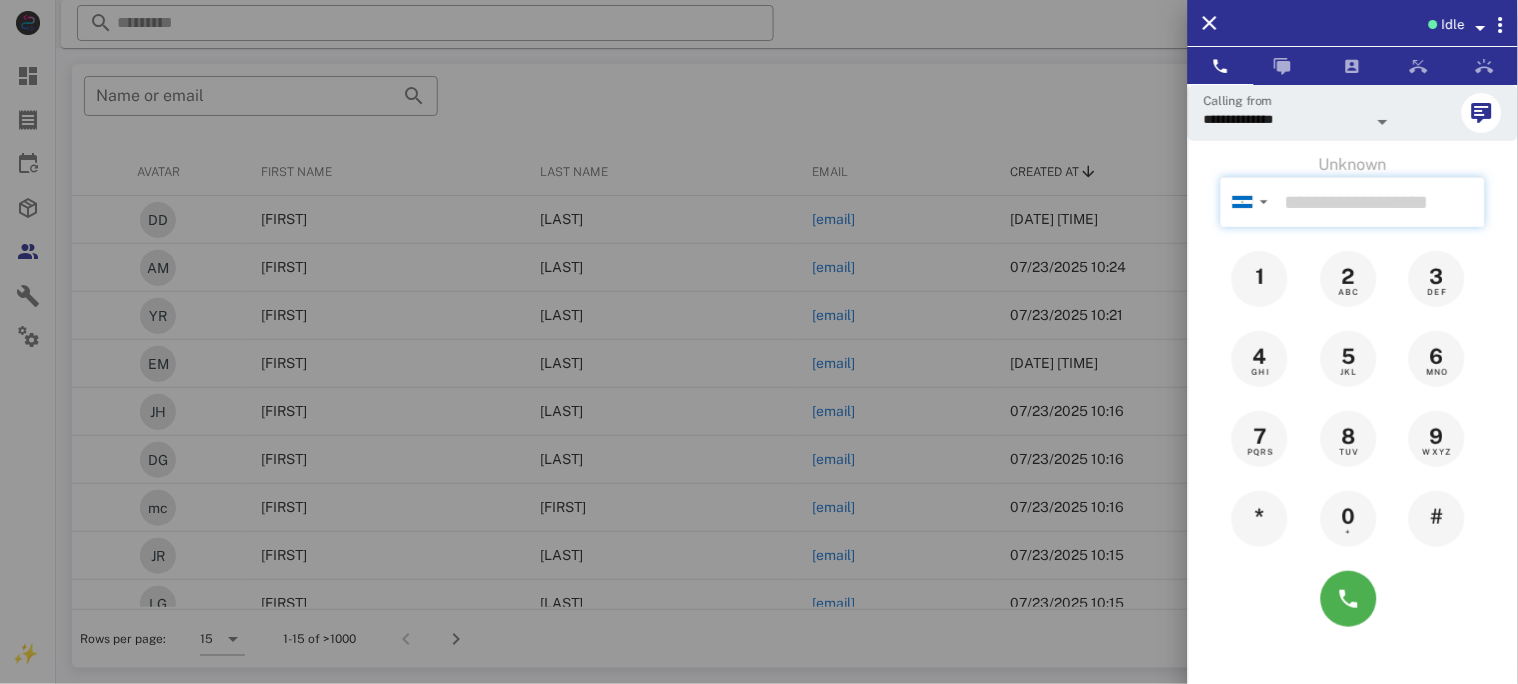 click at bounding box center (1381, 202) 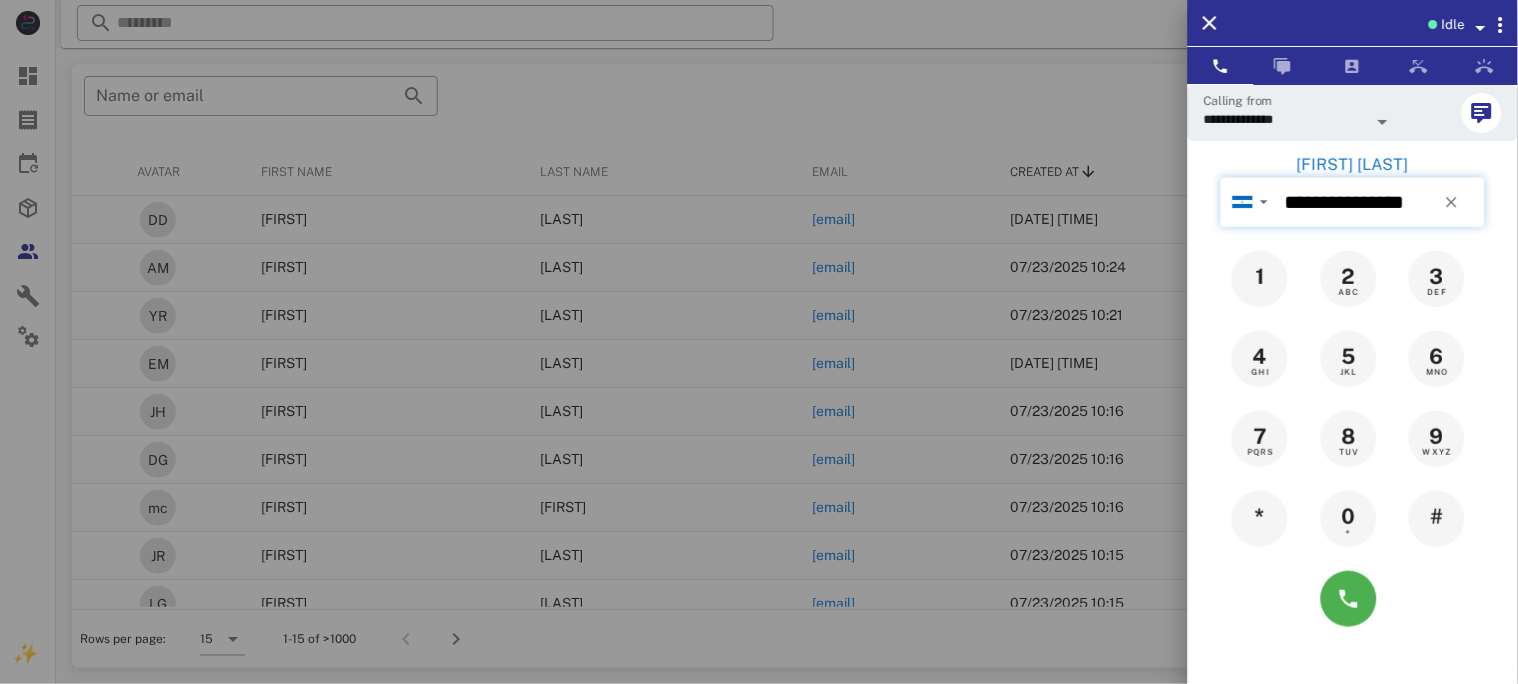 type on "**********" 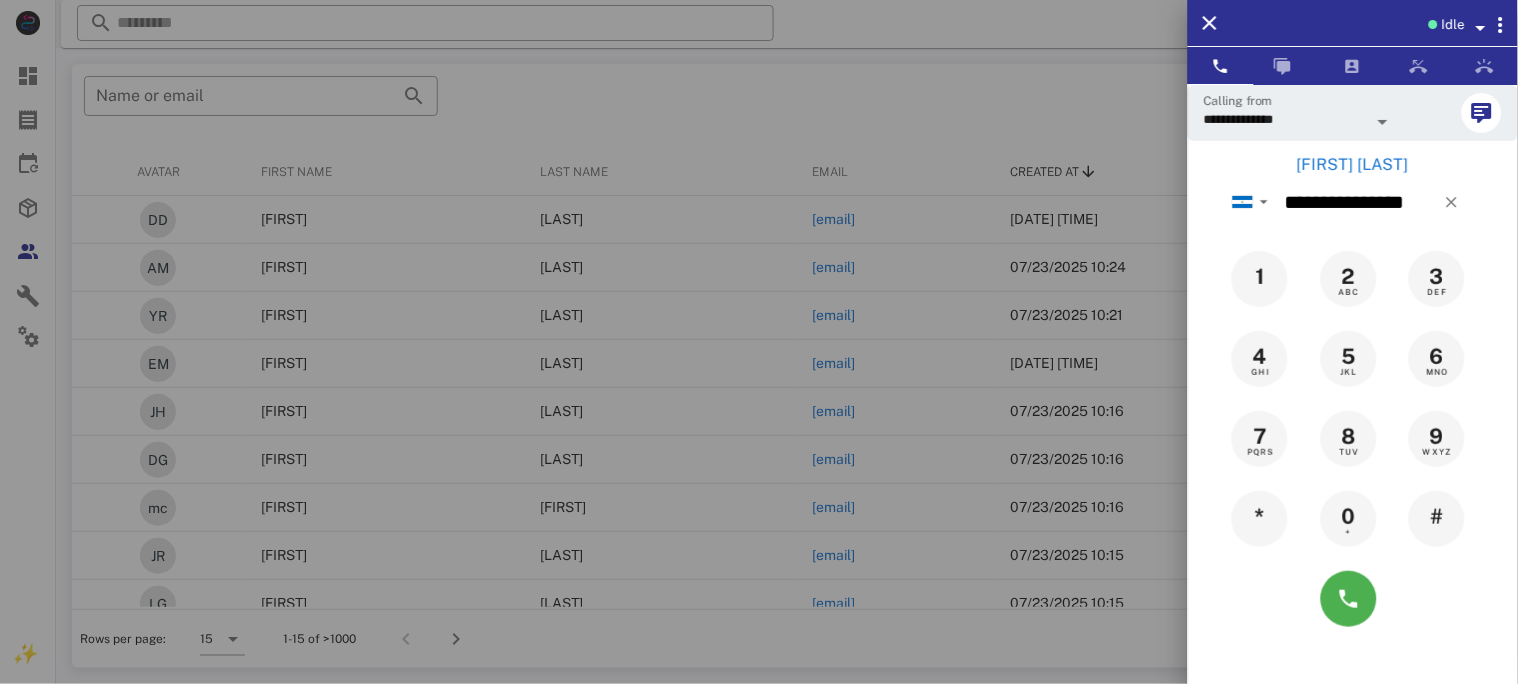 click on "Cristina Camargo" at bounding box center (1353, 165) 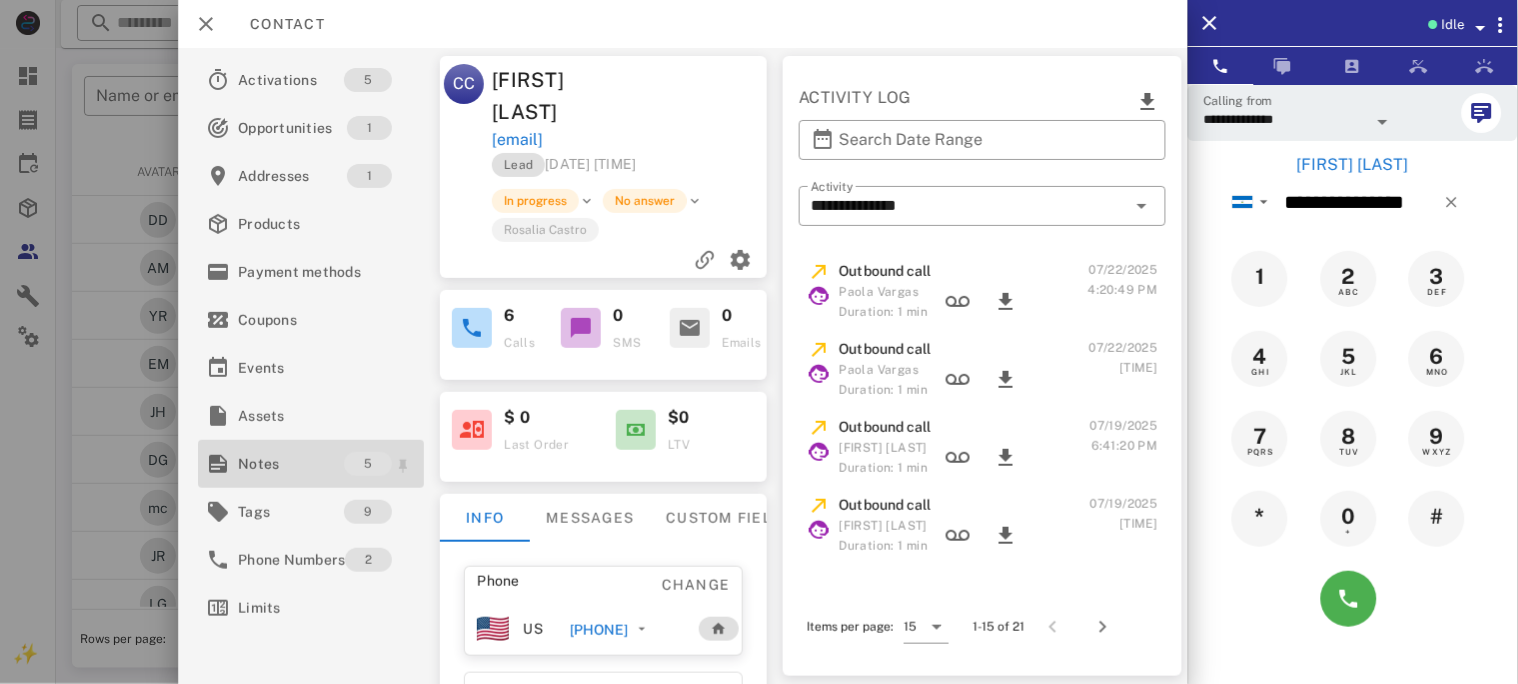 click on "Notes" at bounding box center (291, 464) 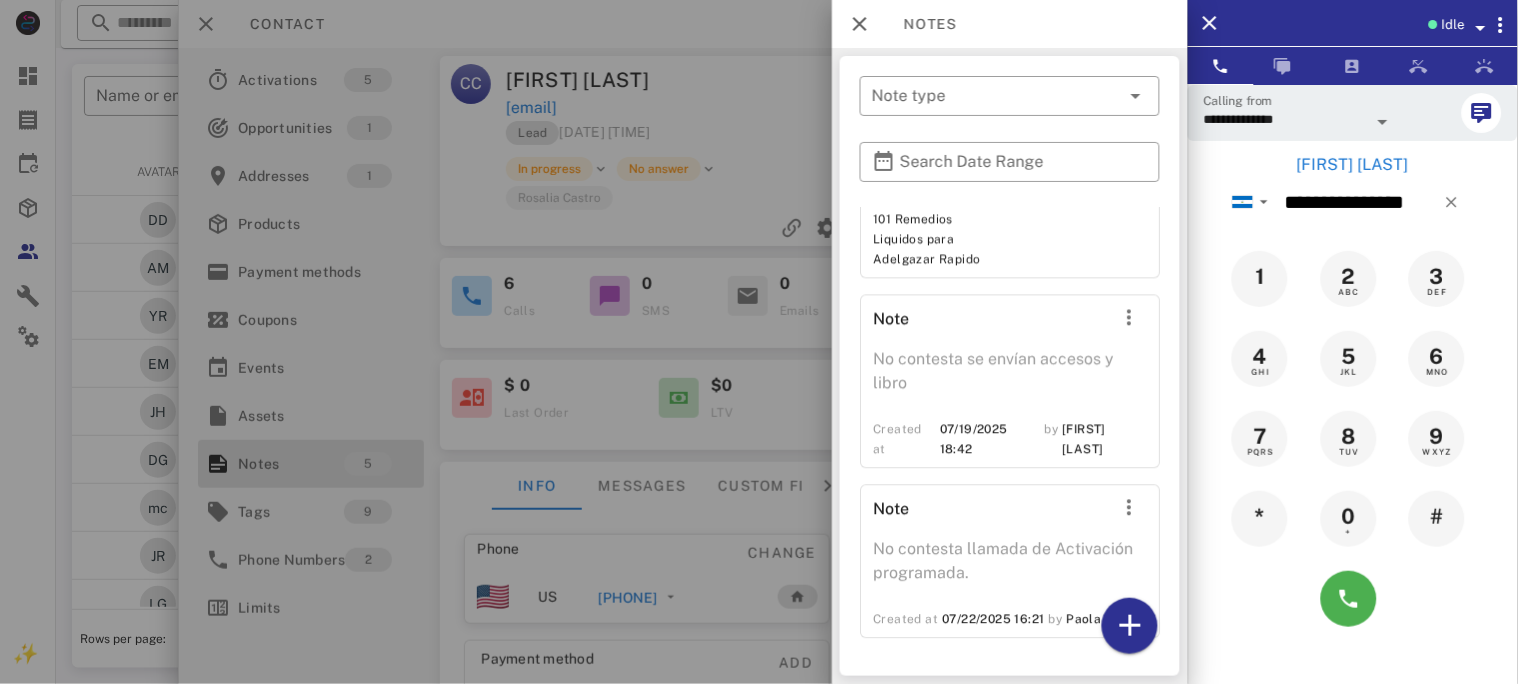 scroll, scrollTop: 1077, scrollLeft: 0, axis: vertical 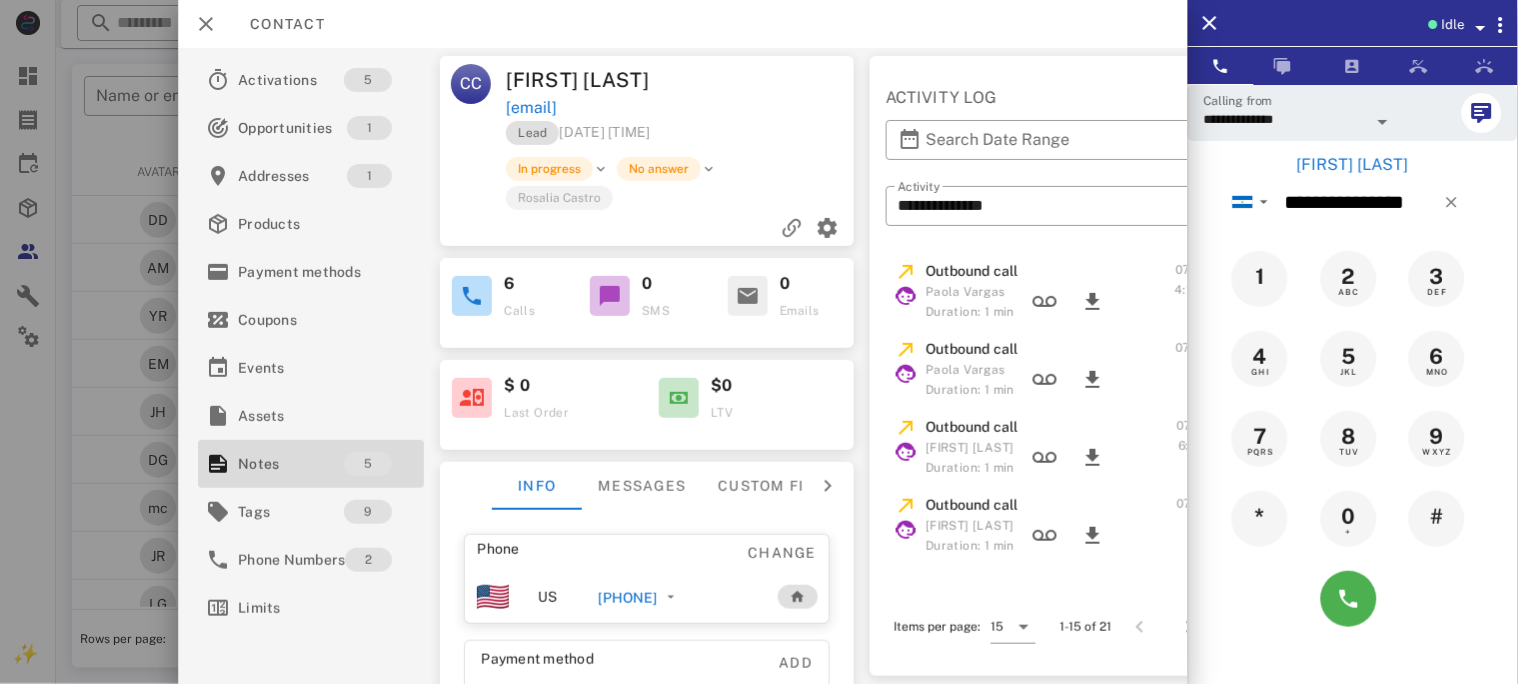 drag, startPoint x: 747, startPoint y: 102, endPoint x: 506, endPoint y: 100, distance: 241.0083 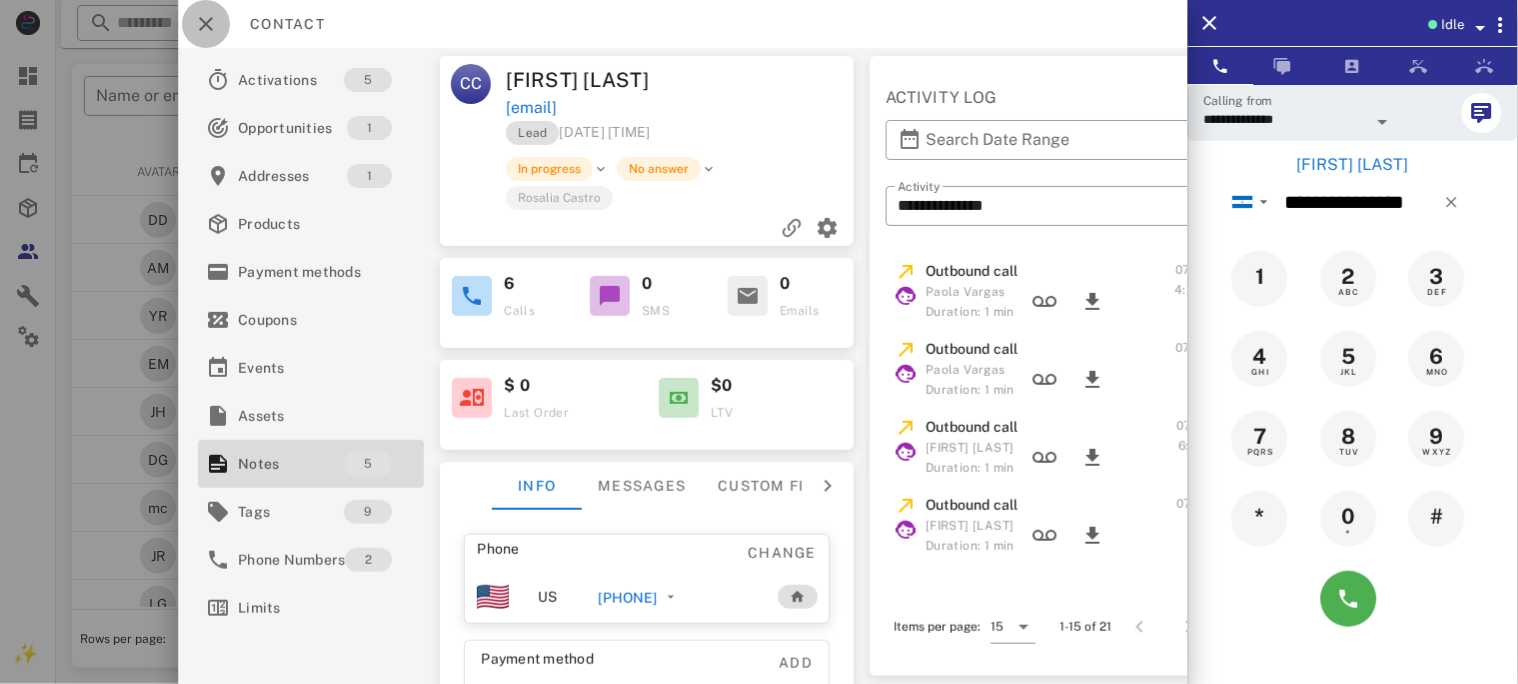 click at bounding box center [206, 24] 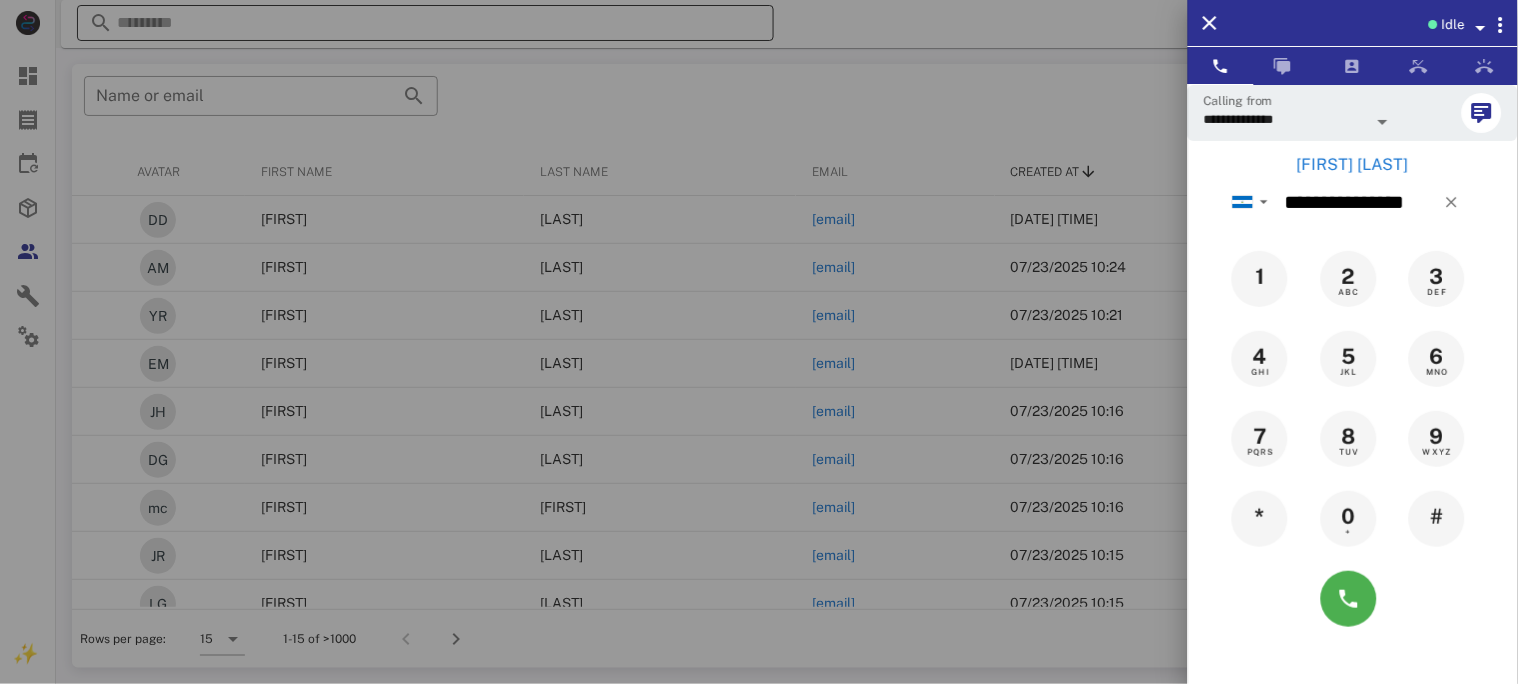 drag, startPoint x: 199, startPoint y: 22, endPoint x: 238, endPoint y: 27, distance: 39.319206 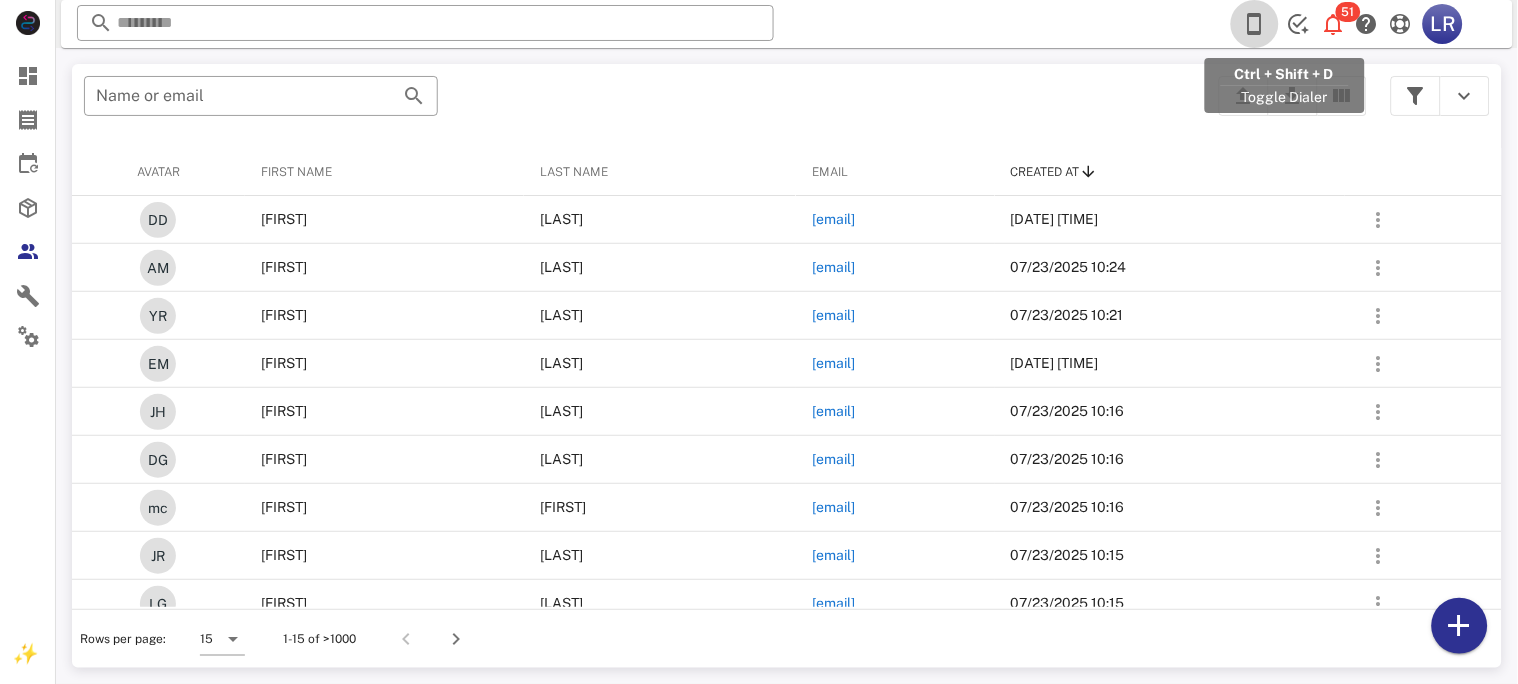 click at bounding box center [1255, 24] 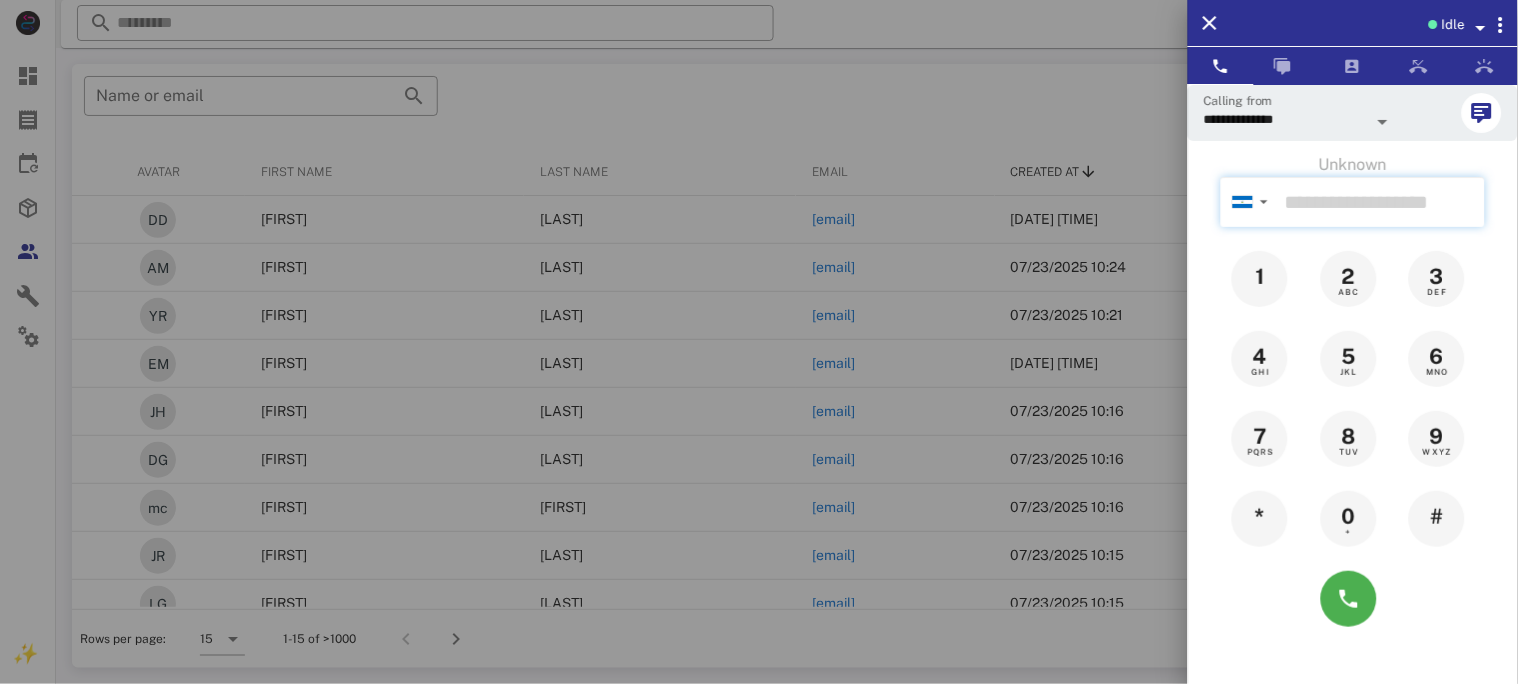 click at bounding box center (1381, 202) 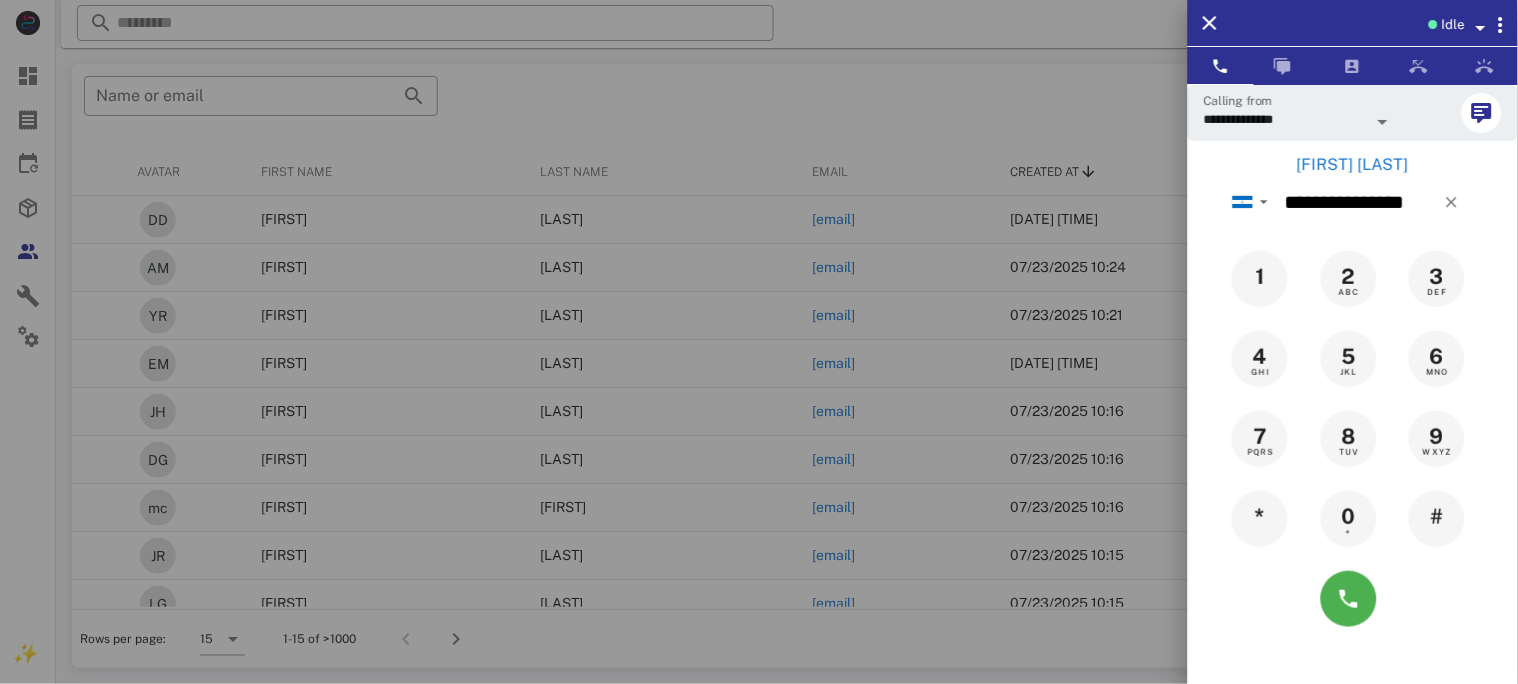 click on "Rubi Ruelas" at bounding box center [1353, 165] 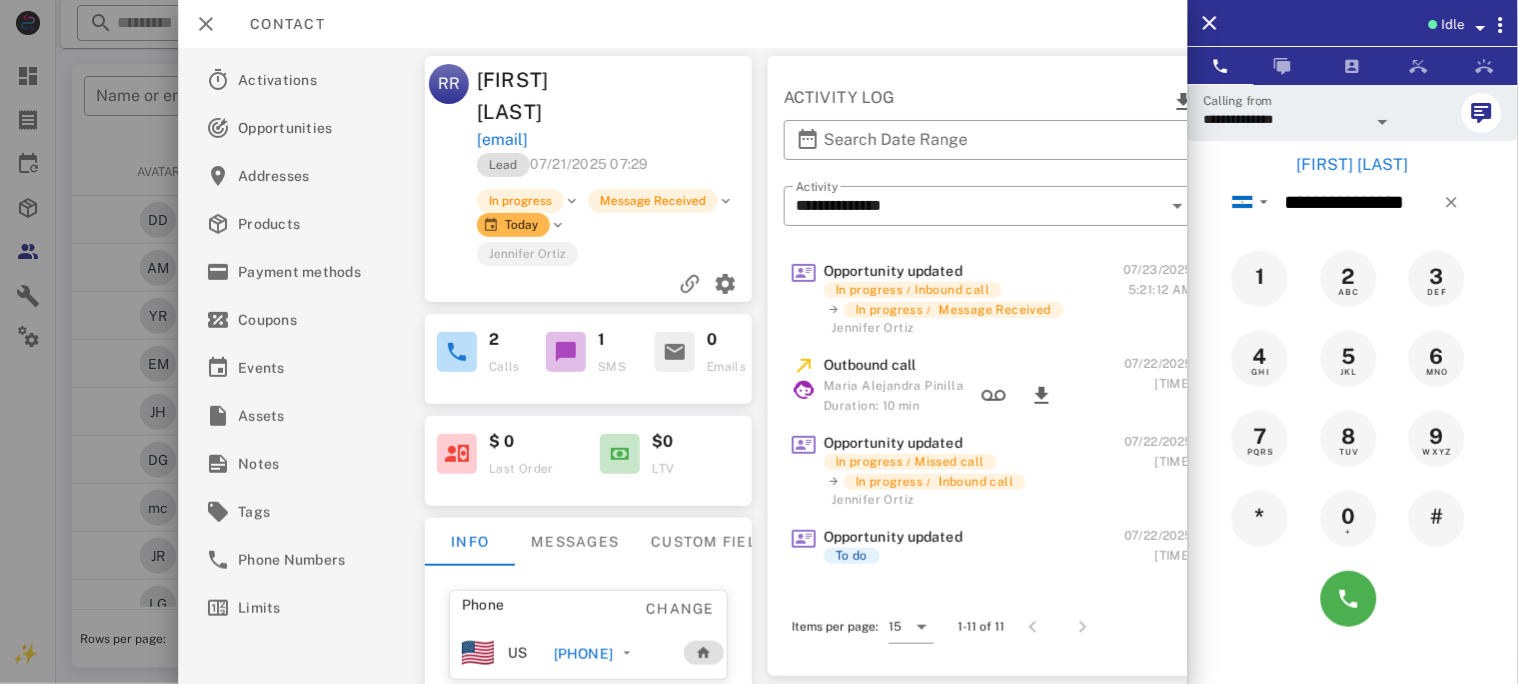 click on "+12524027420" at bounding box center [611, 653] 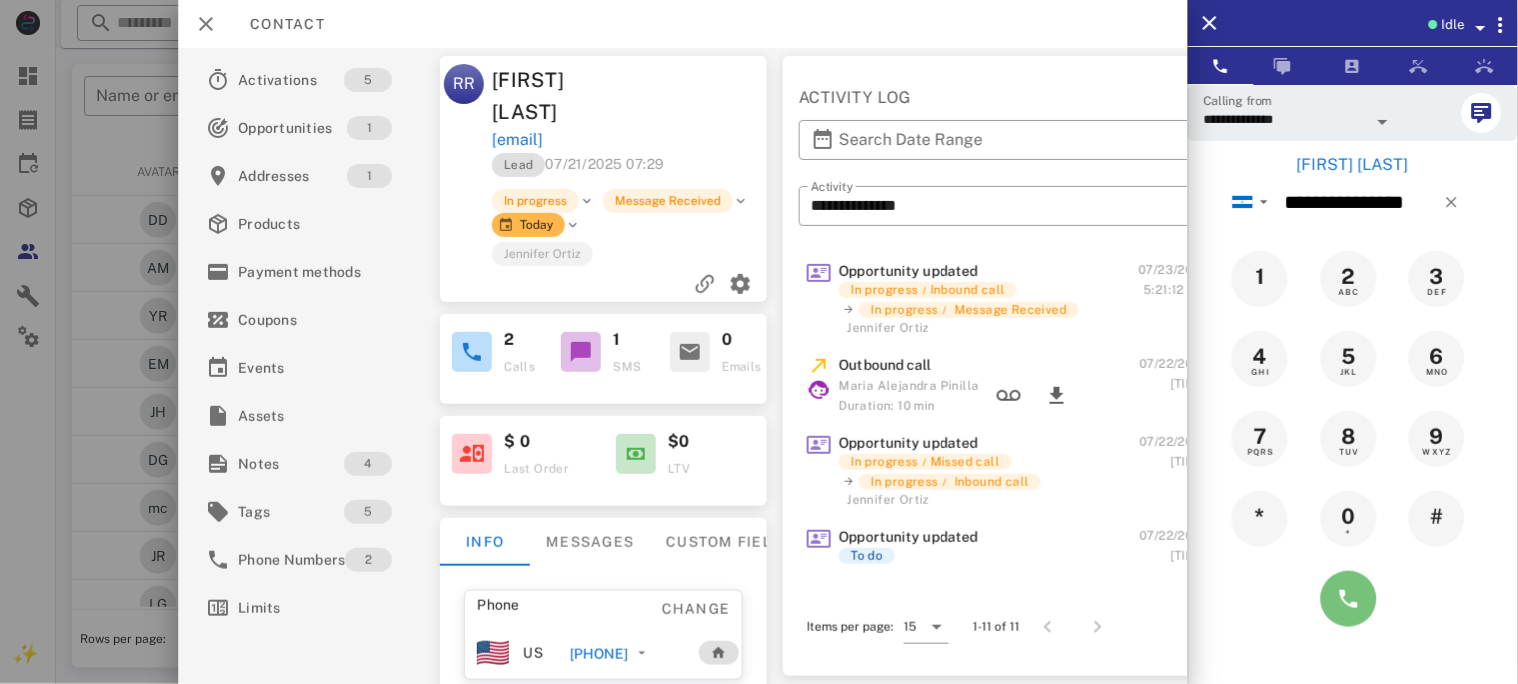 click at bounding box center [1349, 599] 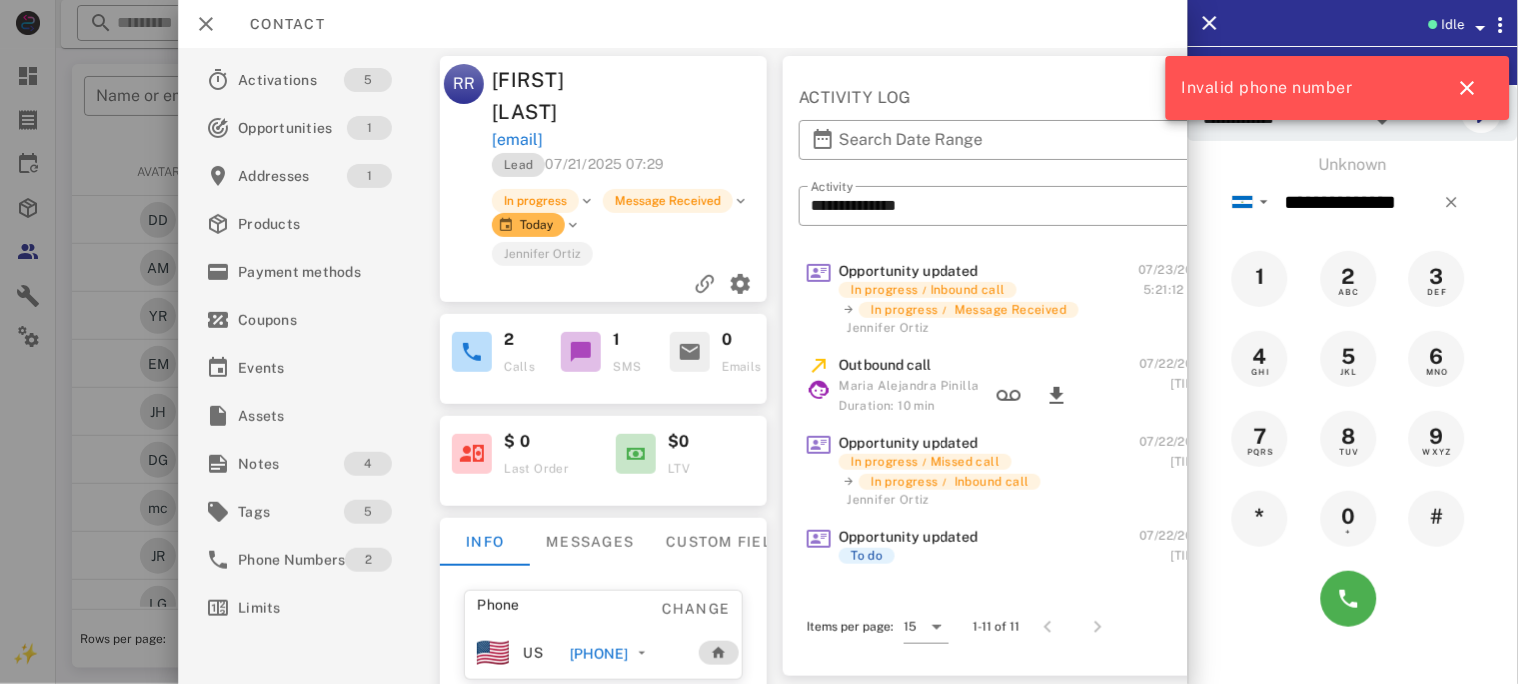 click on "**********" at bounding box center [1008, 162] 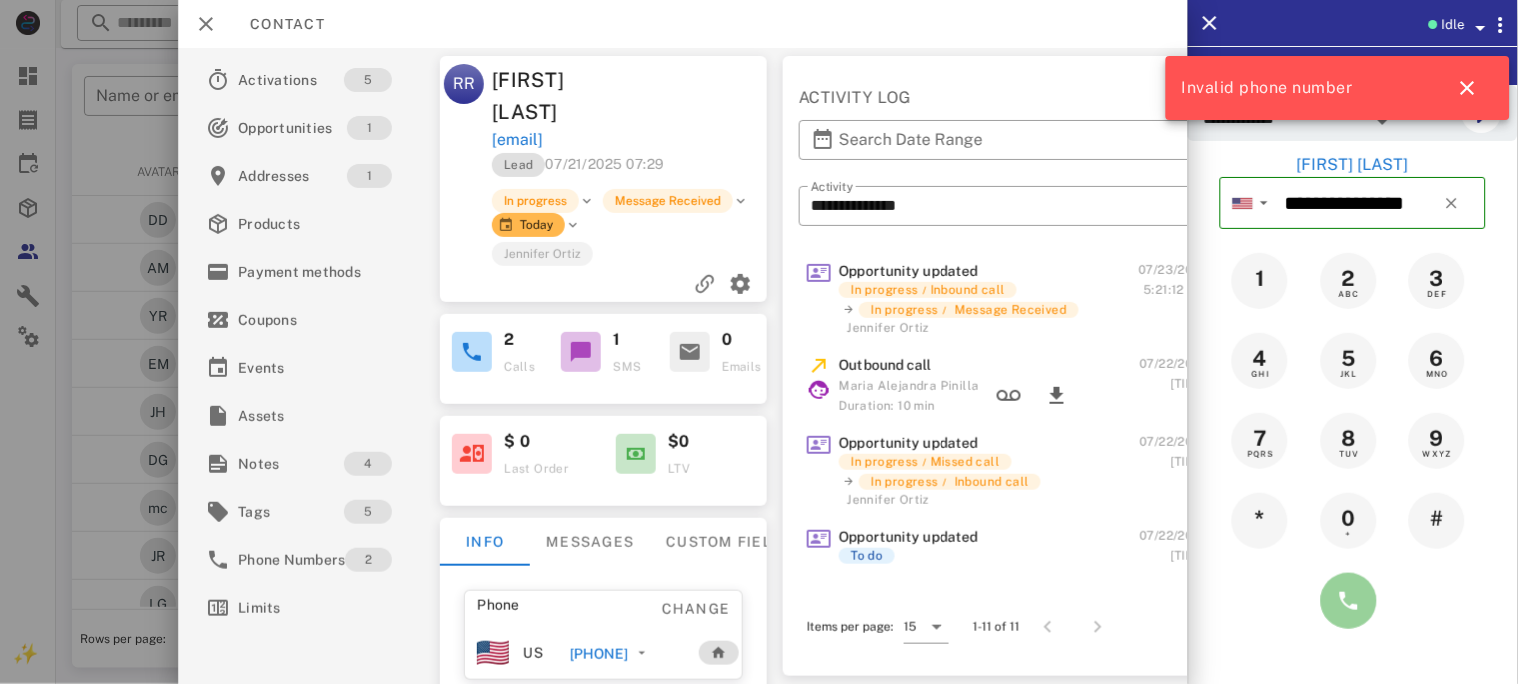 click at bounding box center [1349, 601] 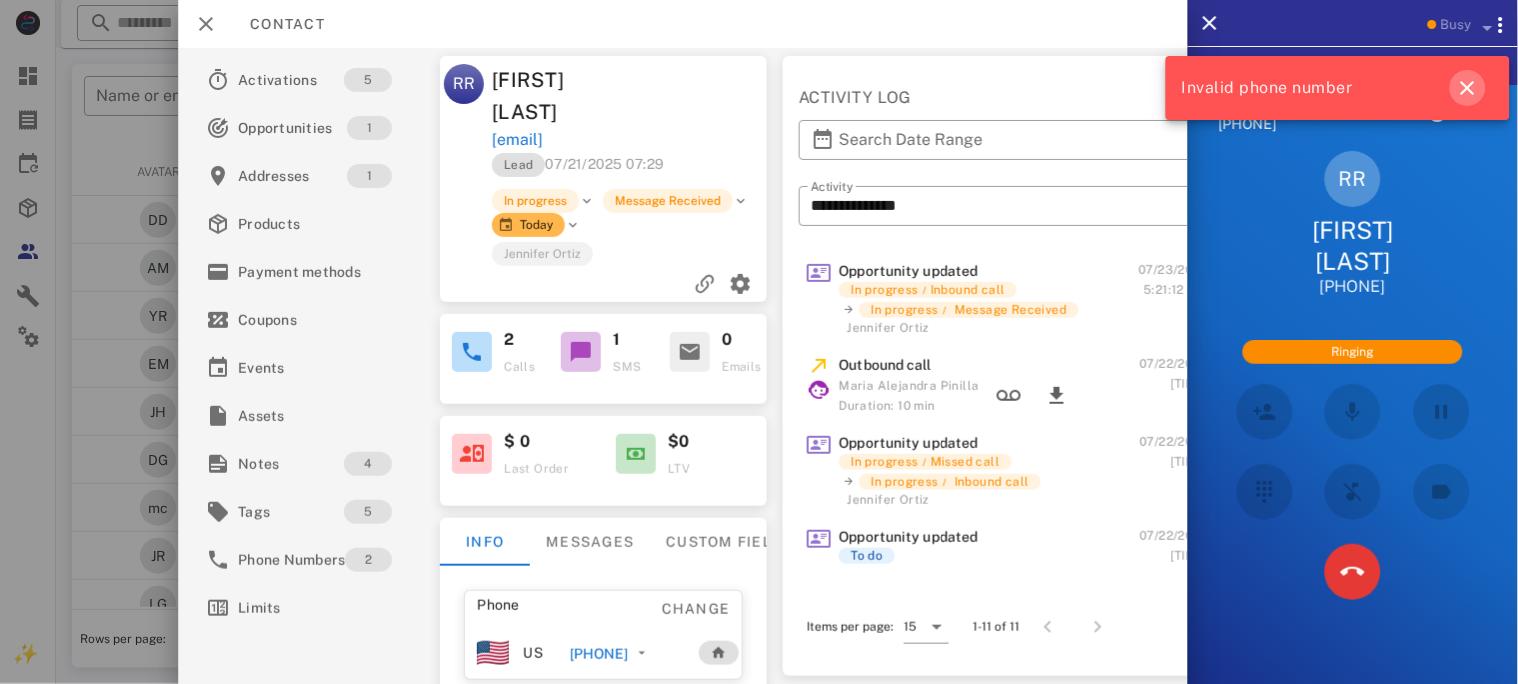 click at bounding box center (1468, 88) 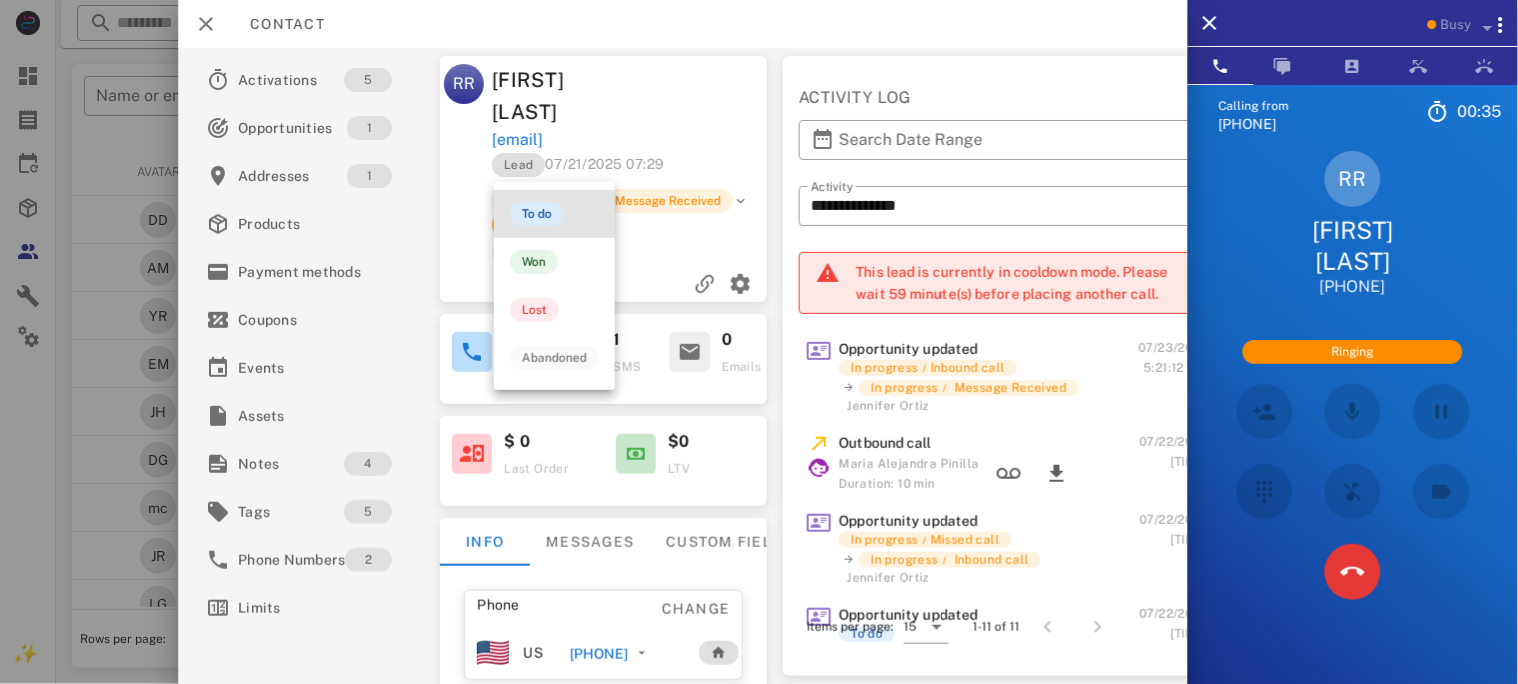 click on "To do" at bounding box center (537, 214) 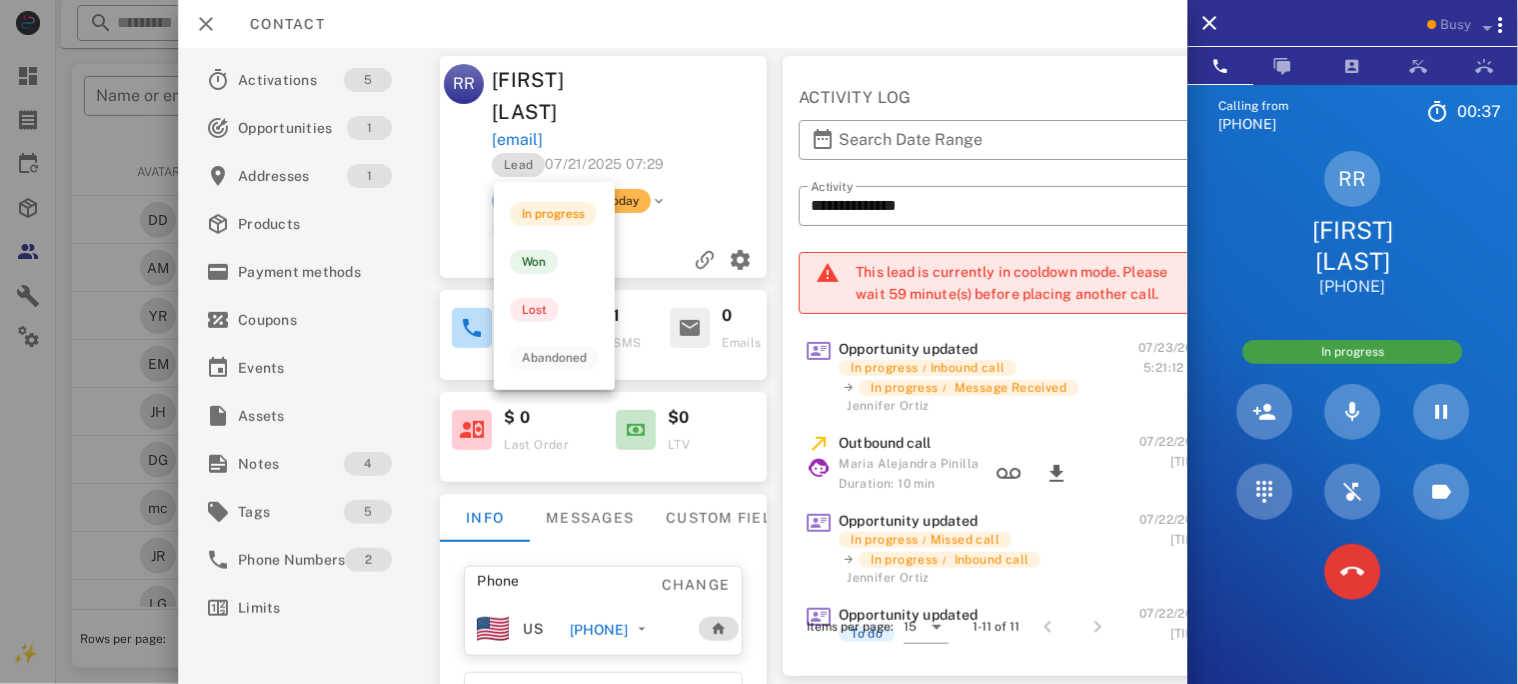 click on "To do" at bounding box center (519, 201) 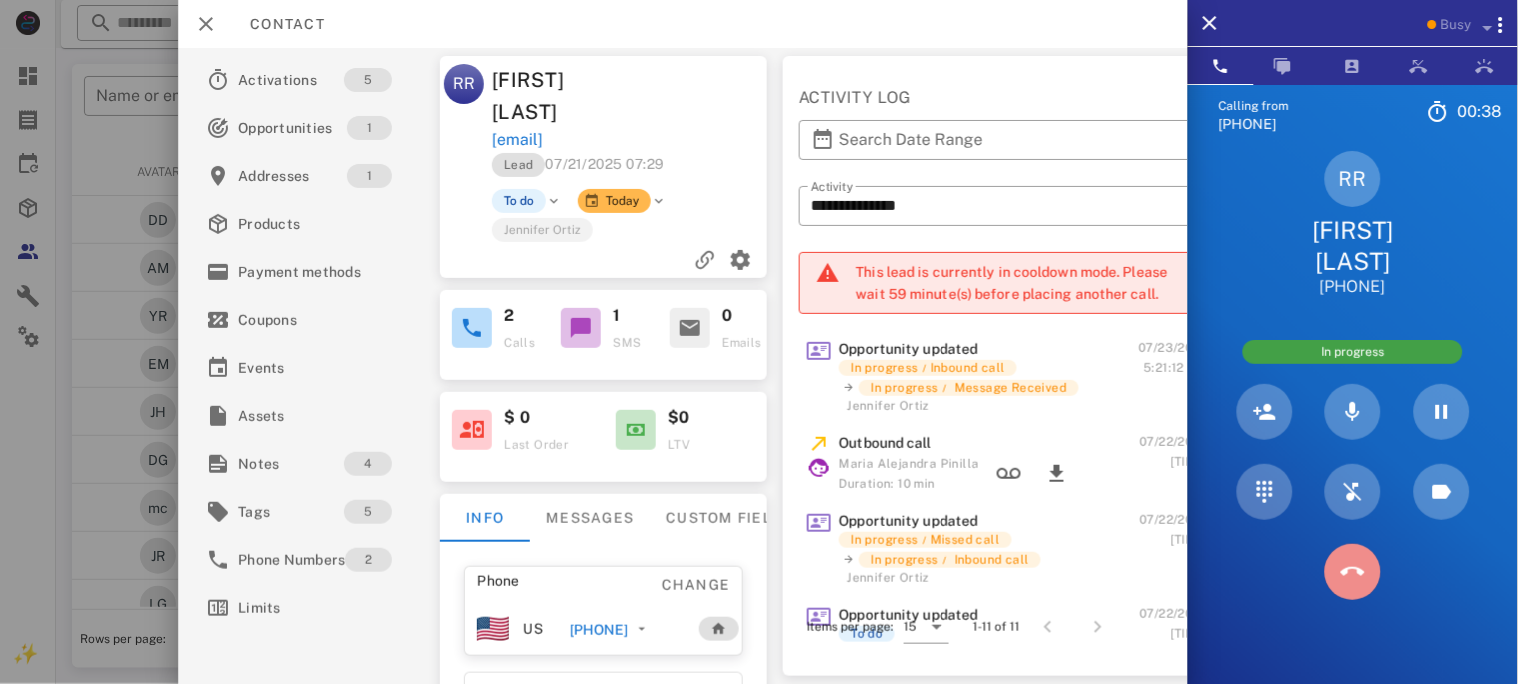click at bounding box center (1353, 572) 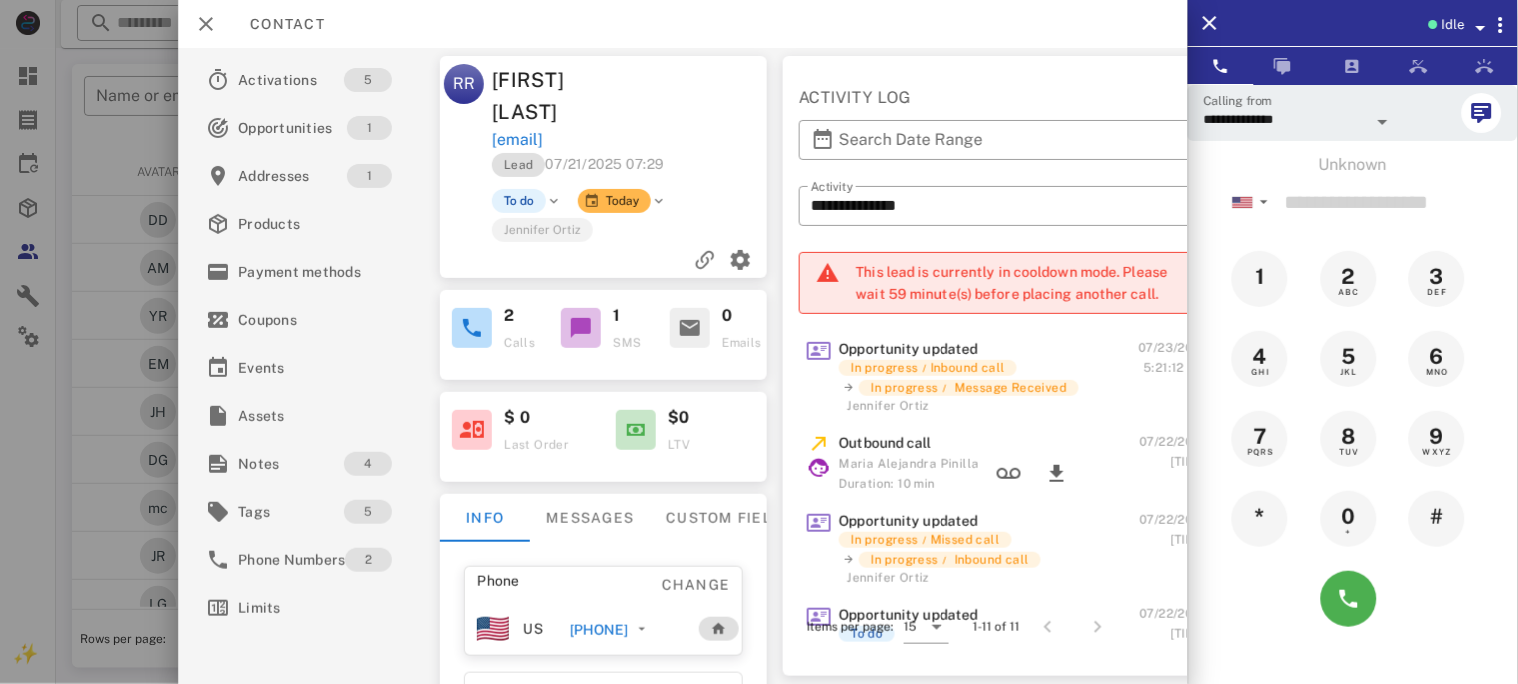 click on "+12524027420" at bounding box center [599, 630] 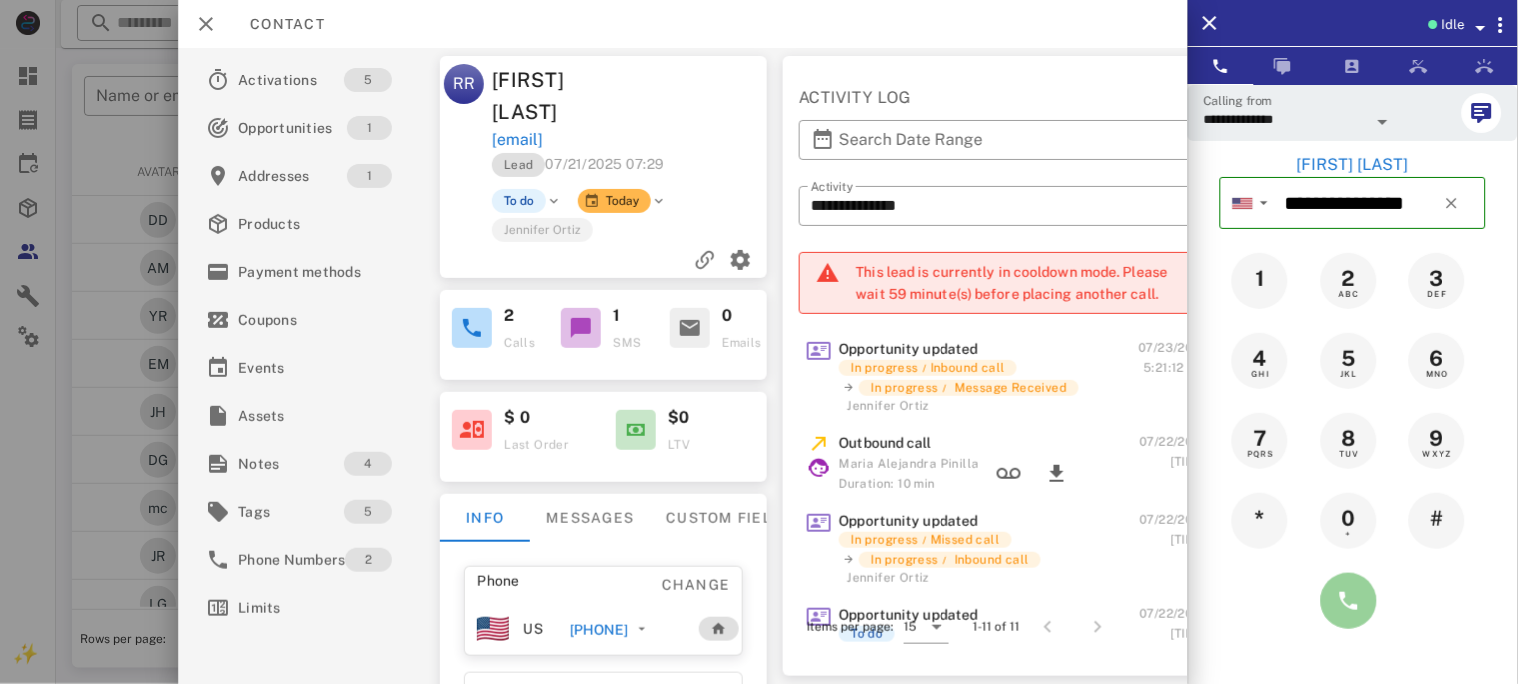 click at bounding box center [1349, 601] 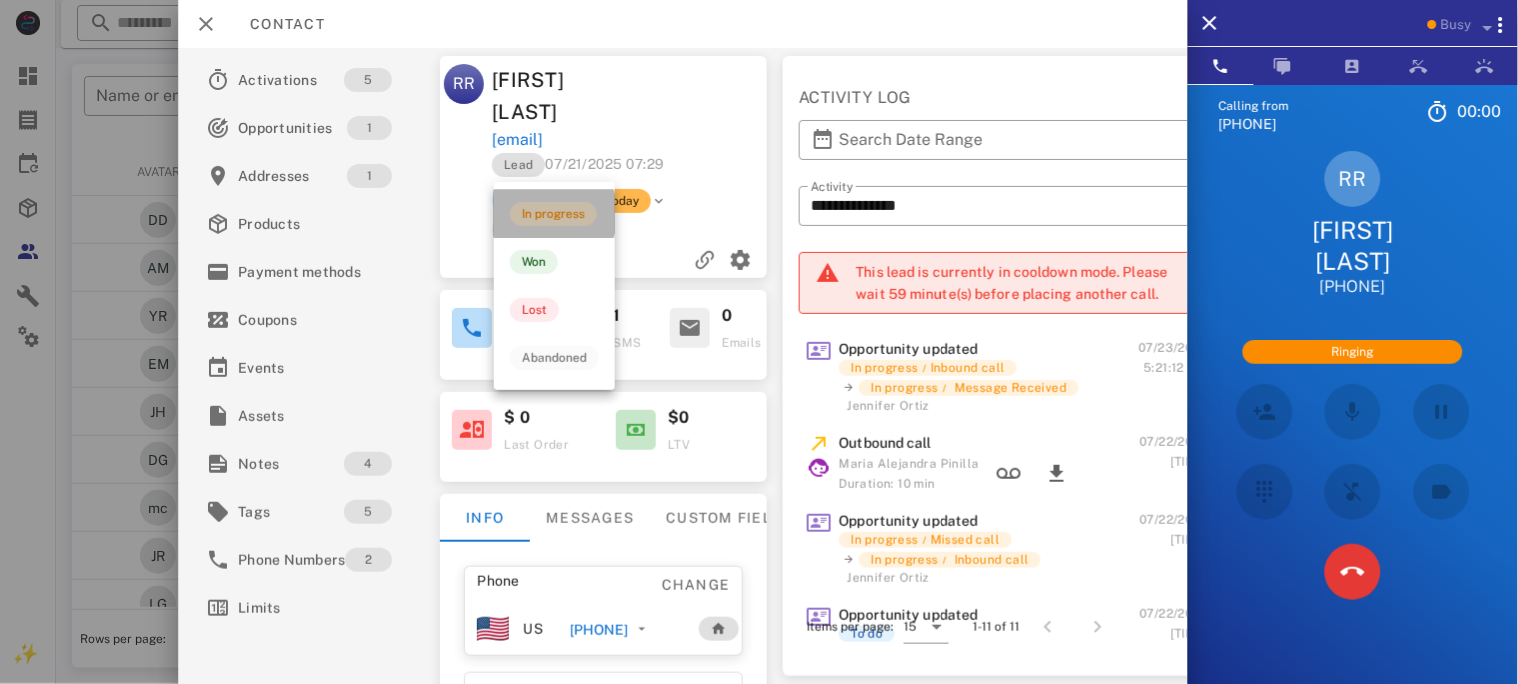 click on "In progress" at bounding box center (553, 214) 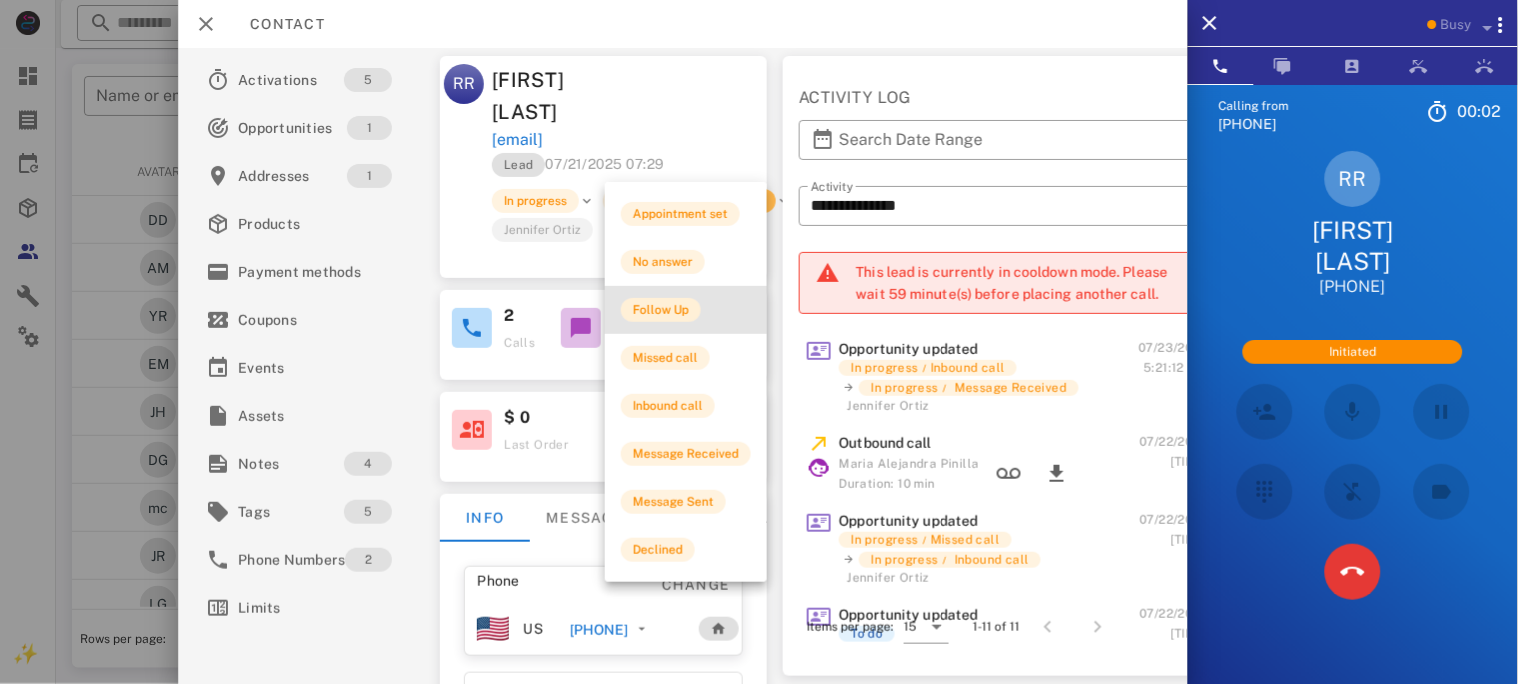 click on "Follow Up" at bounding box center [661, 310] 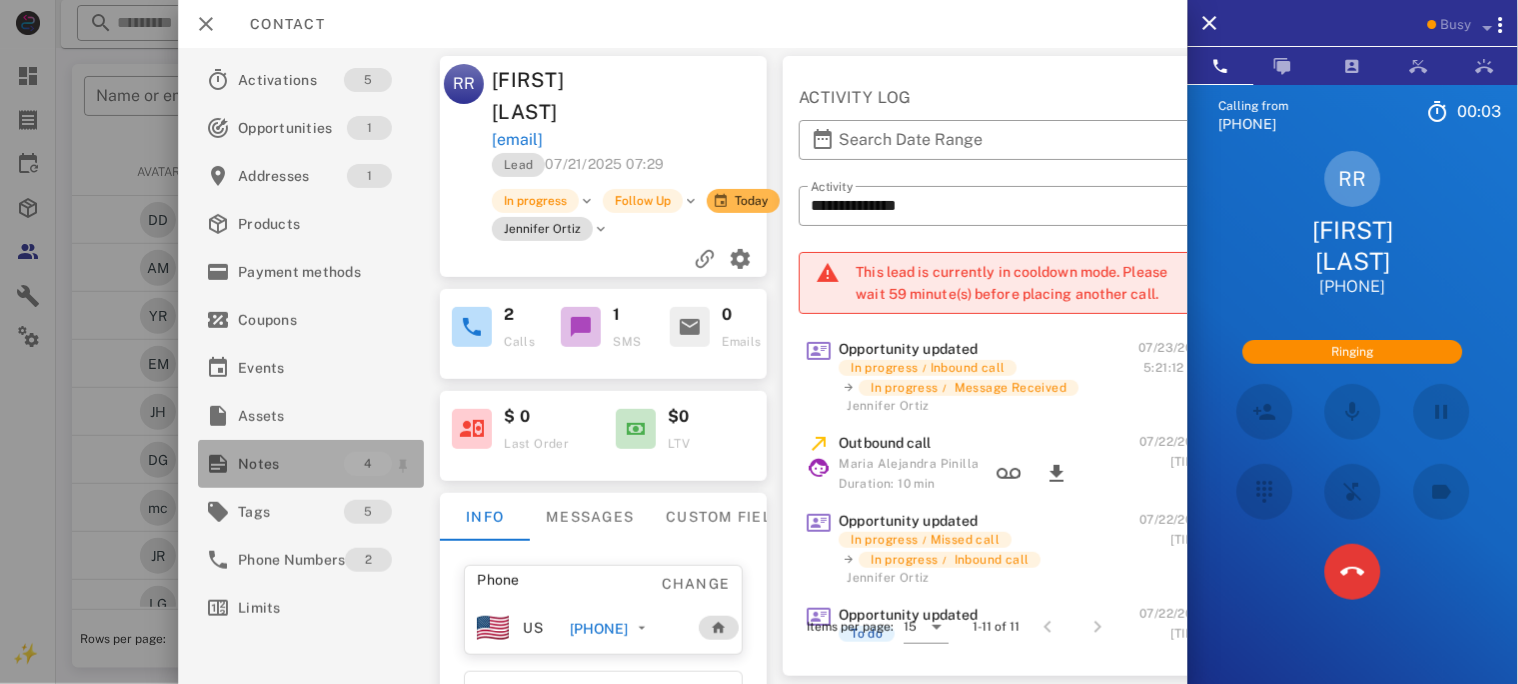 click on "Notes" at bounding box center [291, 464] 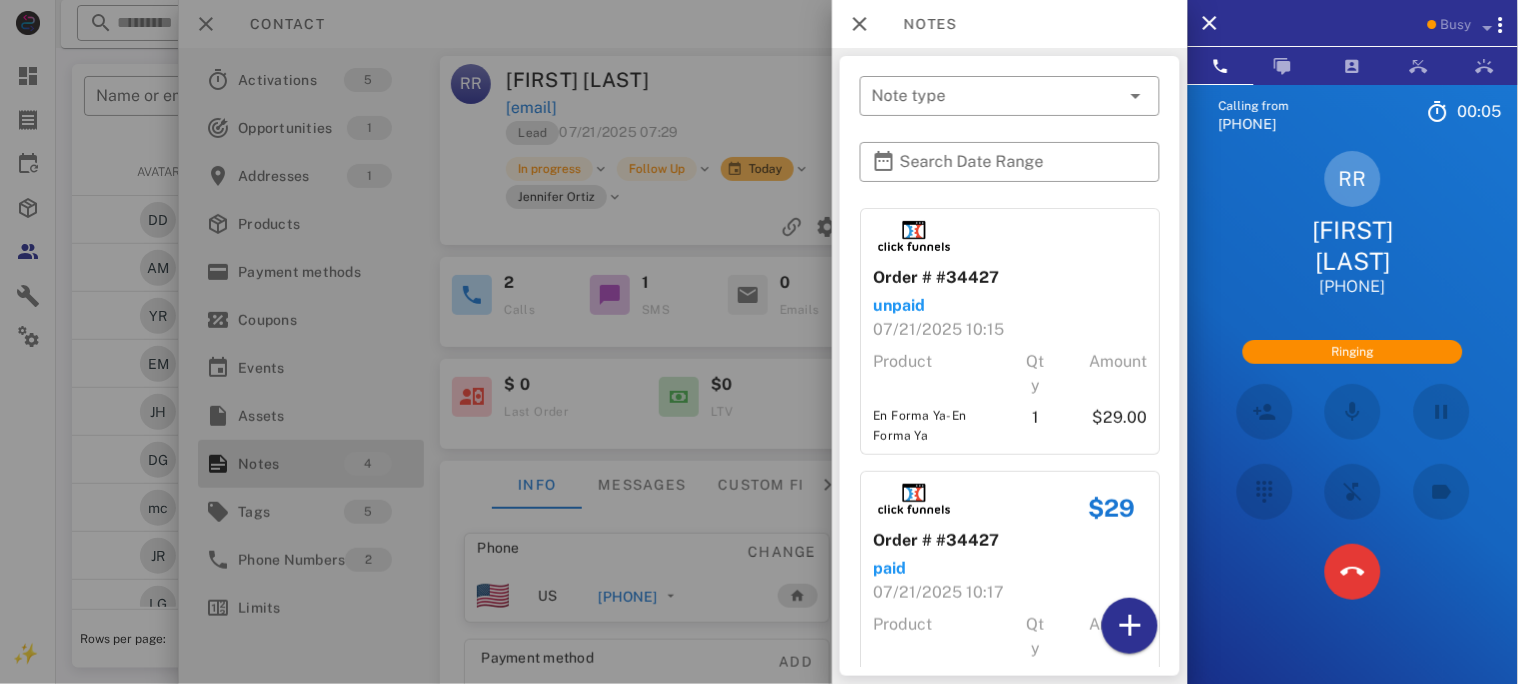 scroll, scrollTop: 551, scrollLeft: 0, axis: vertical 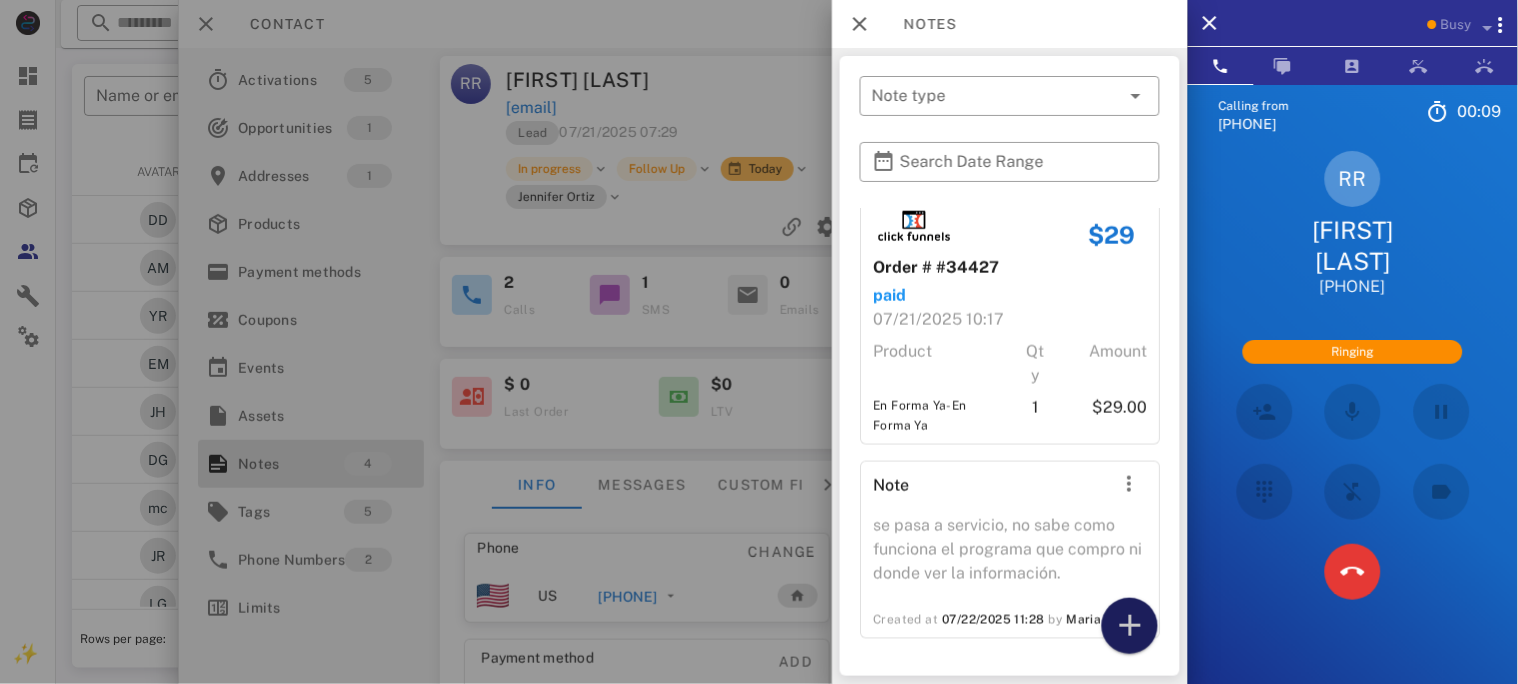 click at bounding box center (1130, 626) 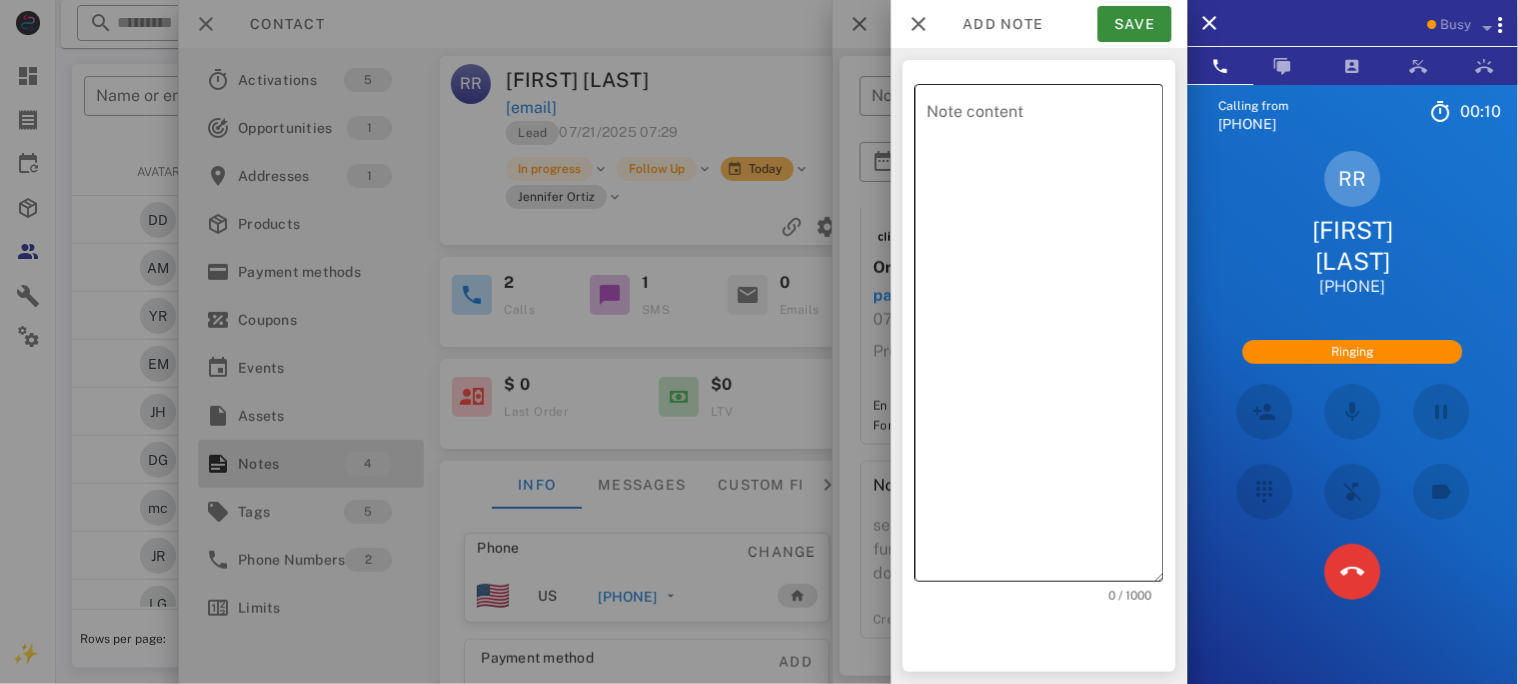 click on "Note content" at bounding box center (1045, 338) 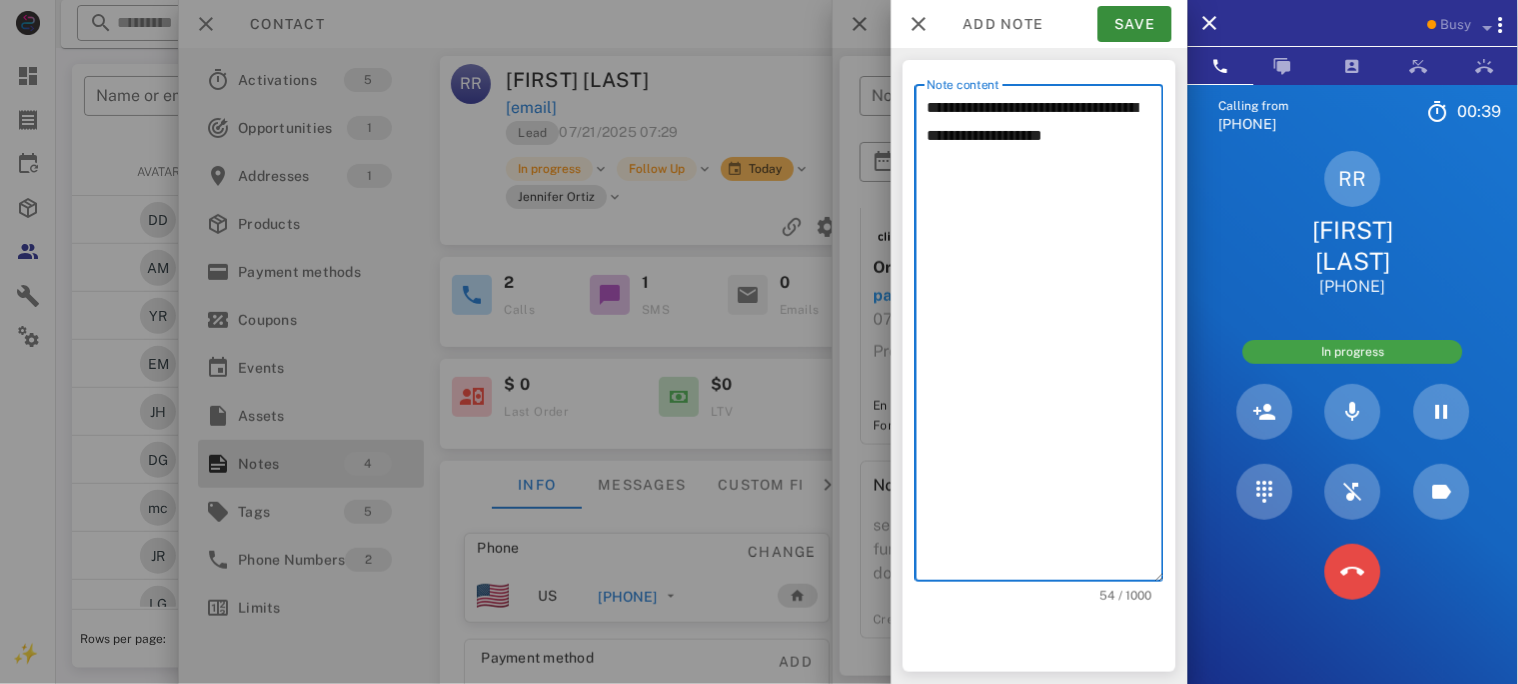 type on "**********" 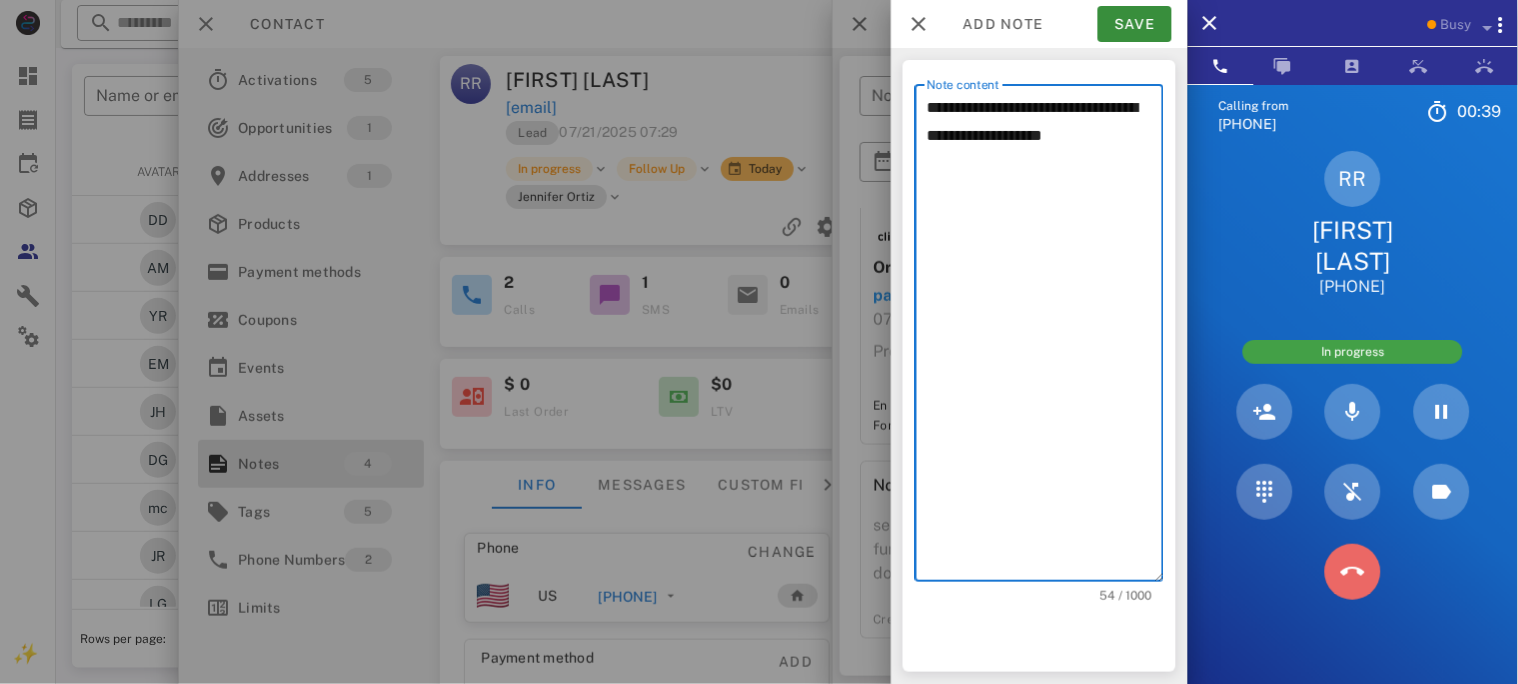 click at bounding box center (1353, 572) 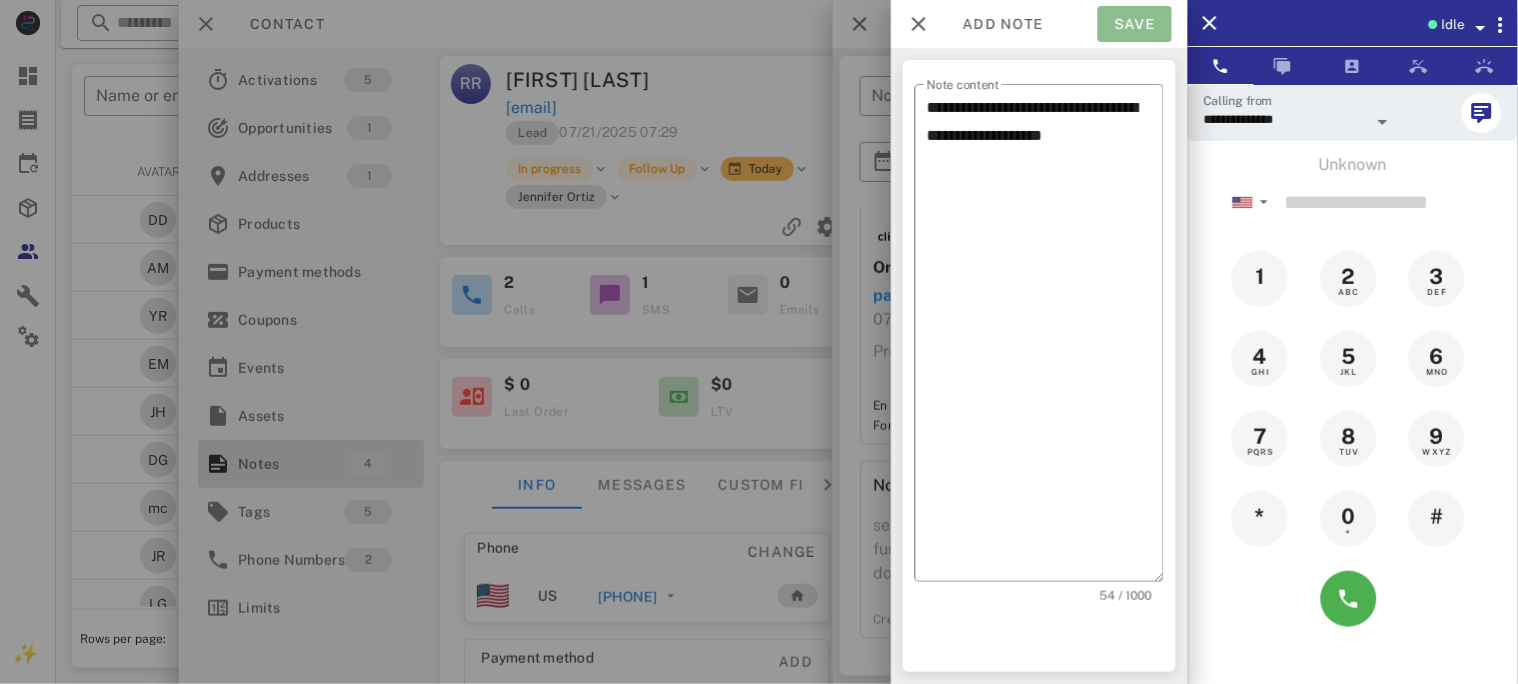 click on "Save" at bounding box center (1135, 24) 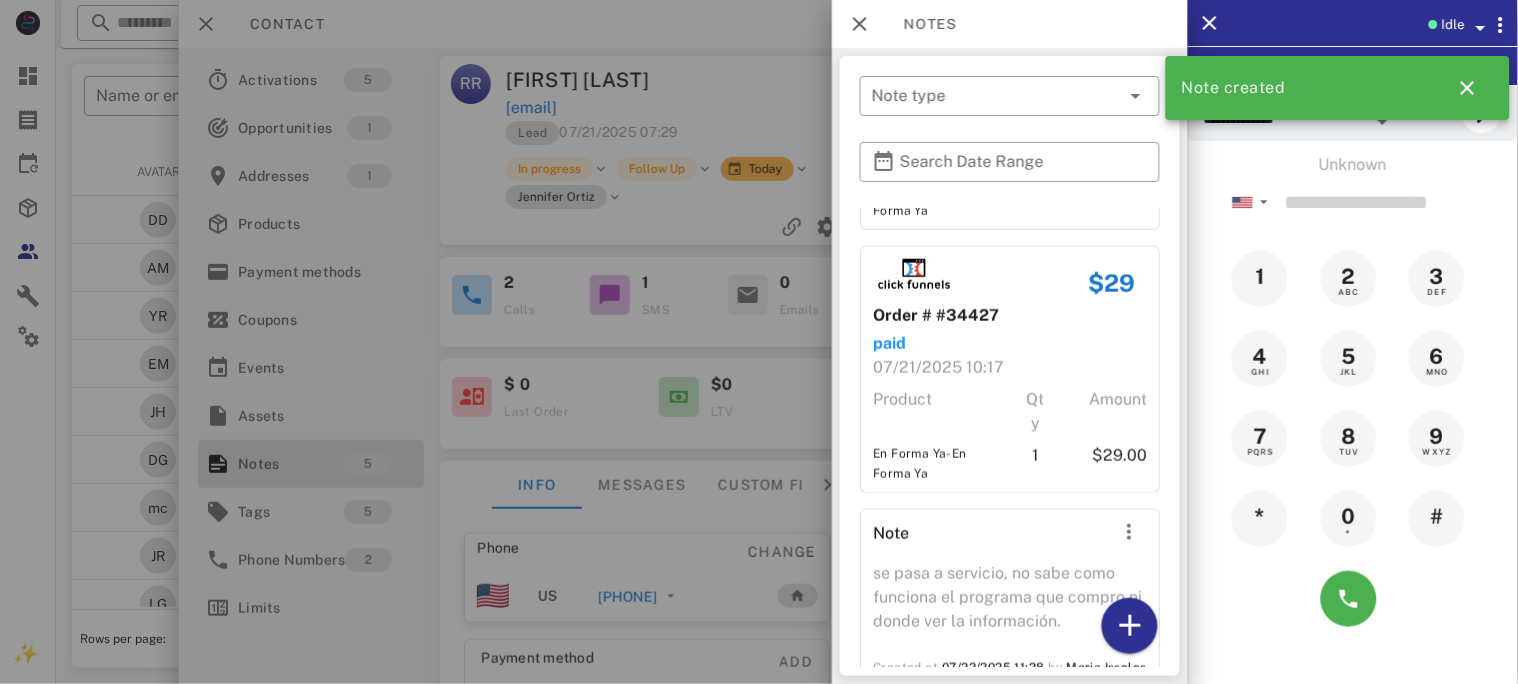scroll, scrollTop: 533, scrollLeft: 0, axis: vertical 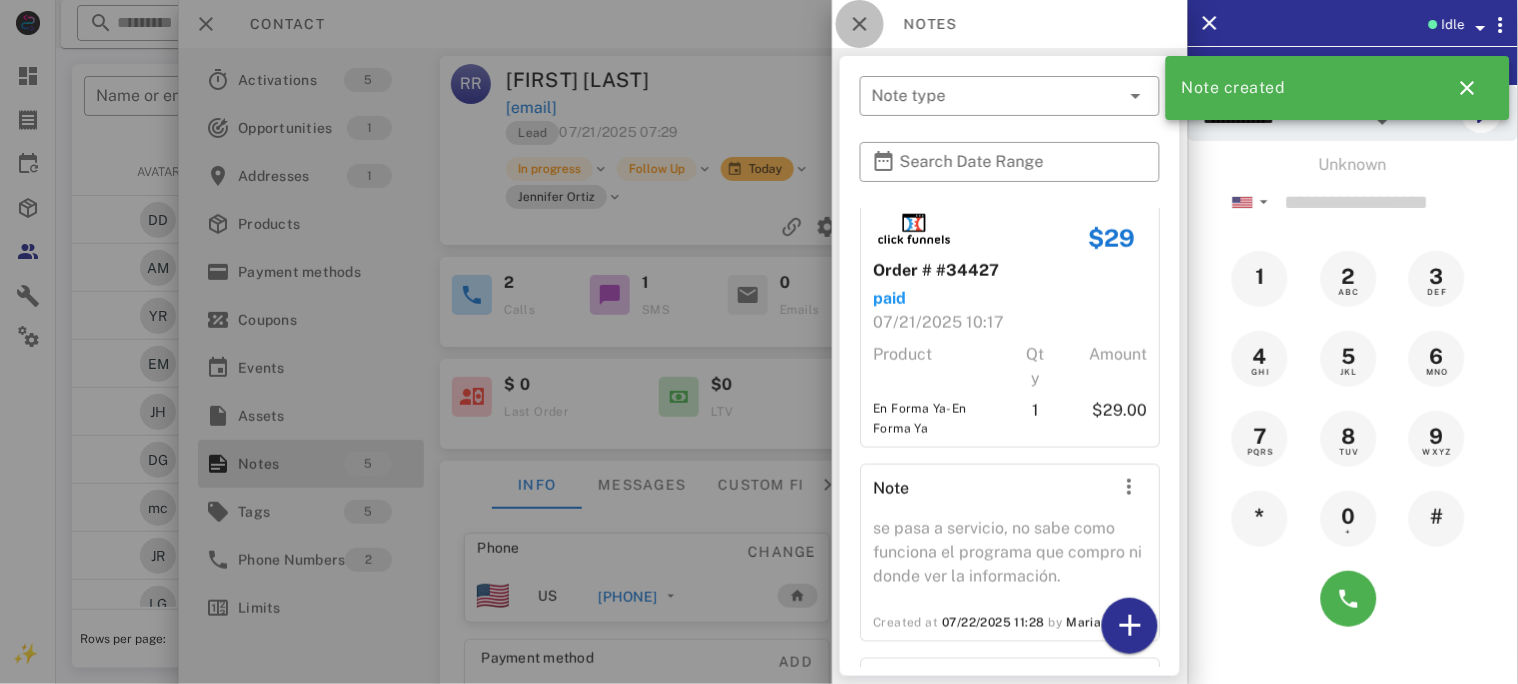 click at bounding box center [860, 24] 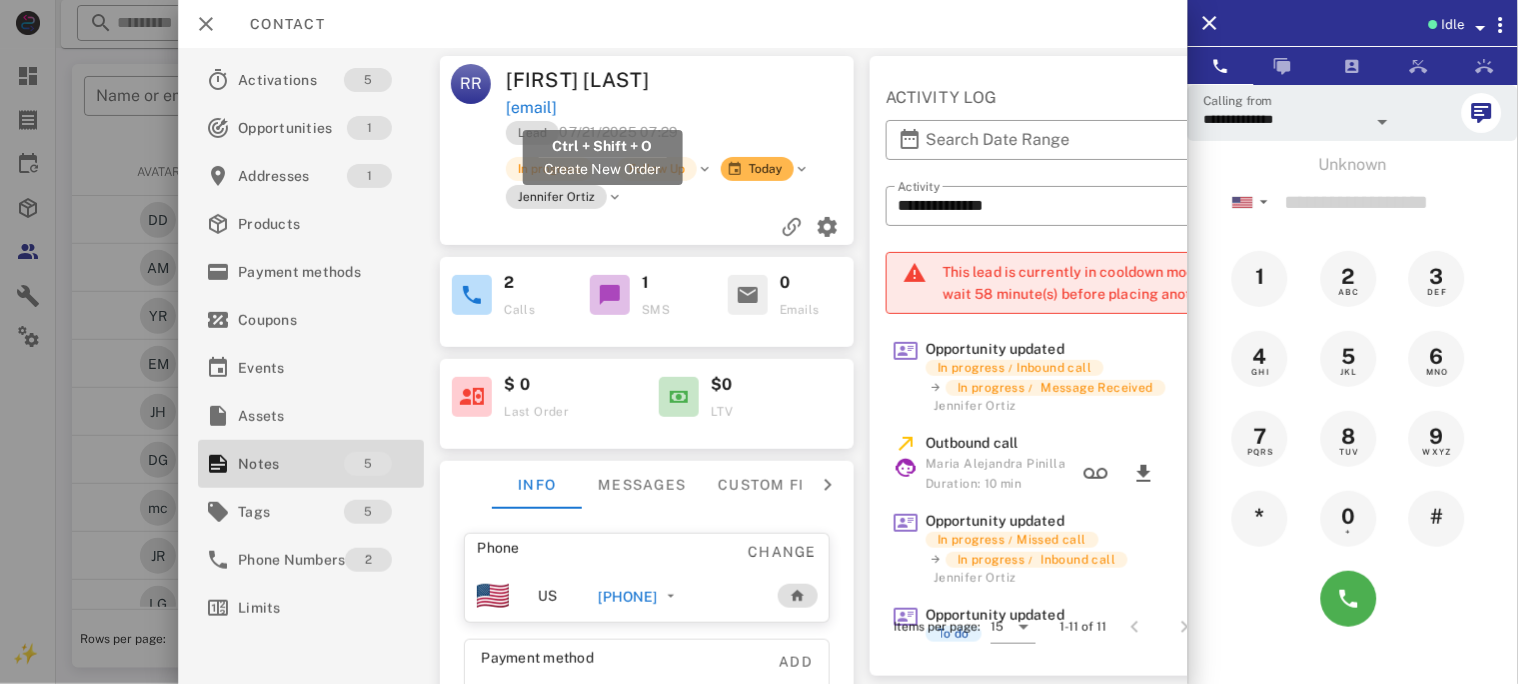 drag, startPoint x: 715, startPoint y: 104, endPoint x: 507, endPoint y: 109, distance: 208.06009 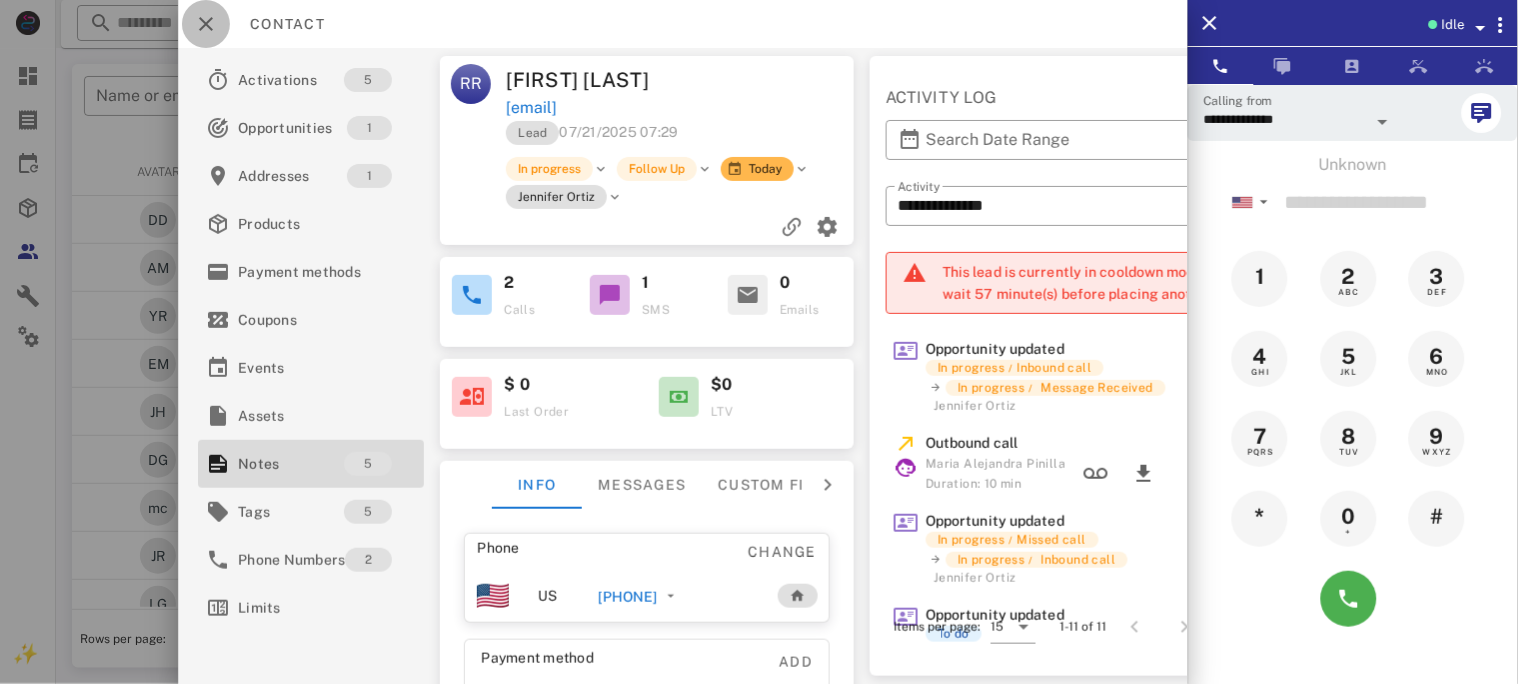 click at bounding box center (206, 24) 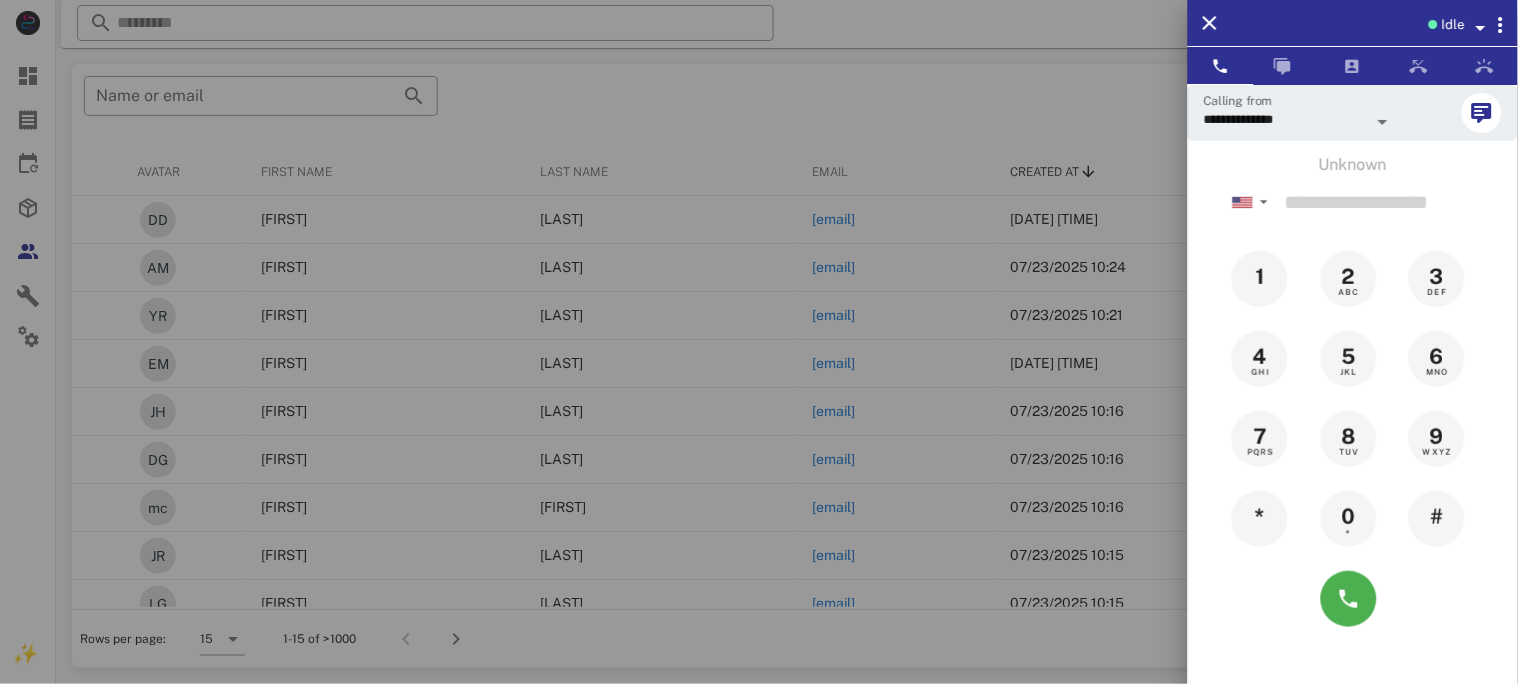 click at bounding box center [759, 342] 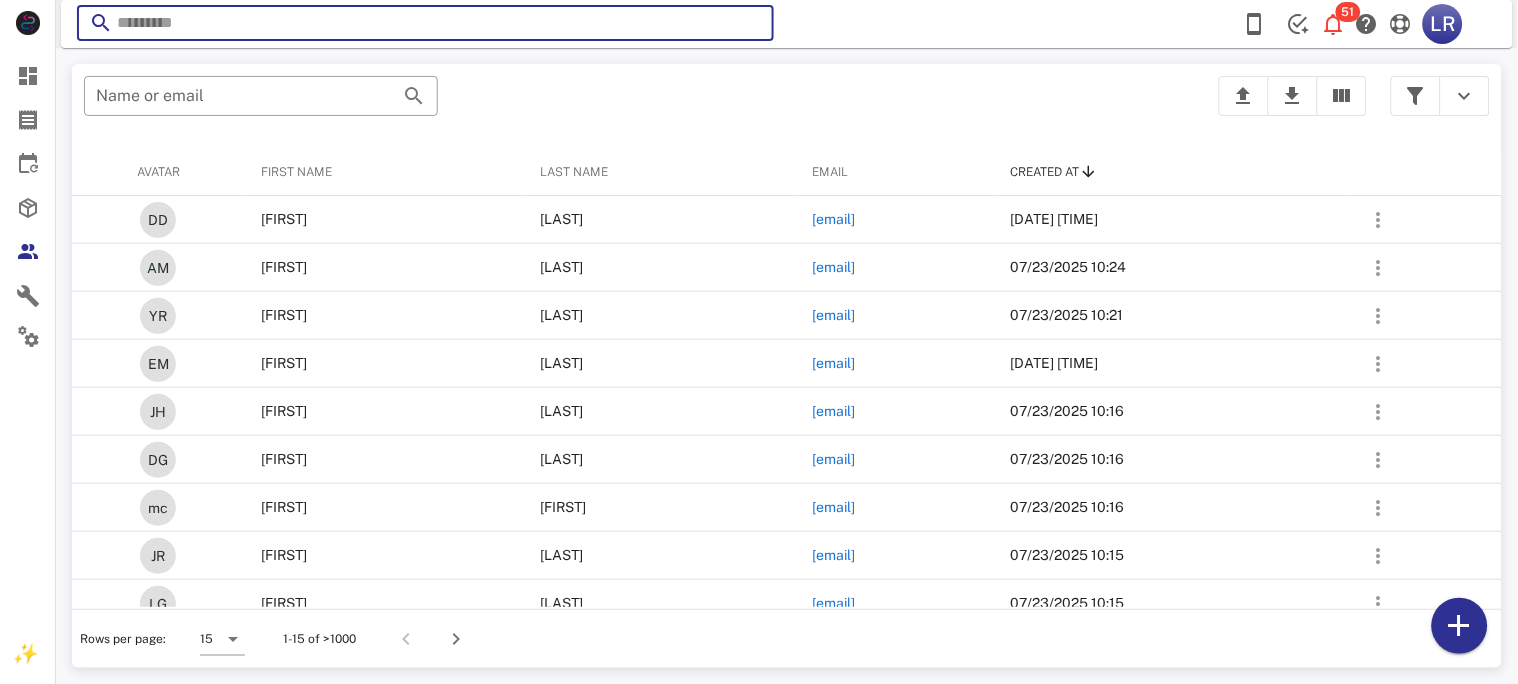 click at bounding box center [425, 23] 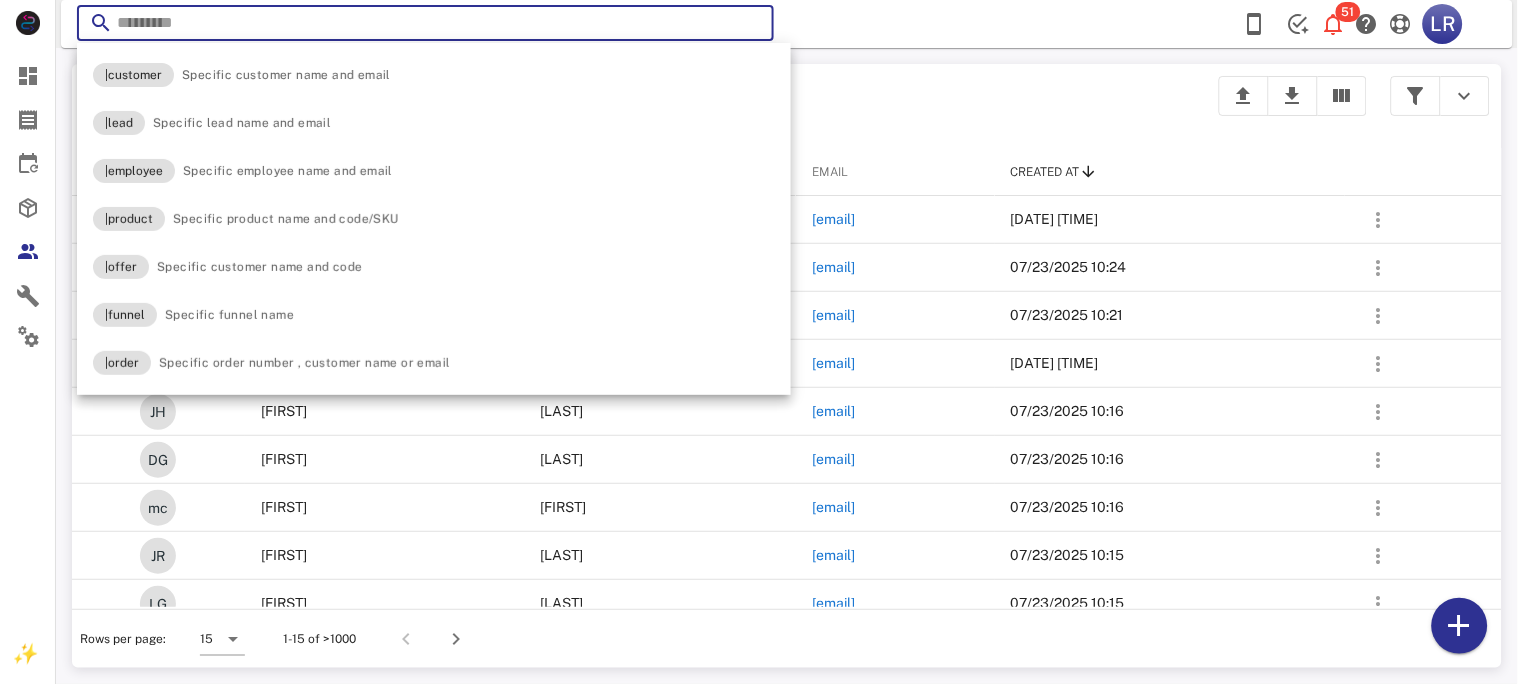 paste on "**********" 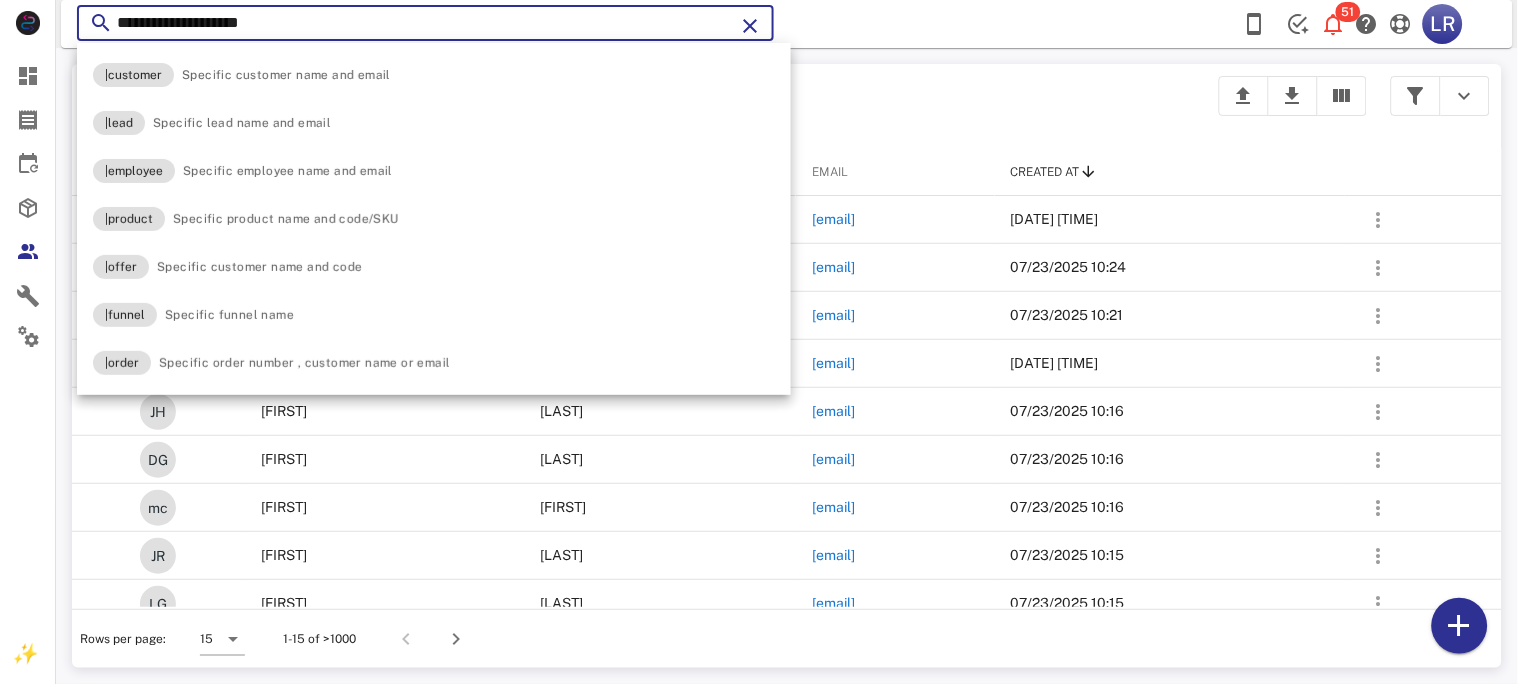 type on "**********" 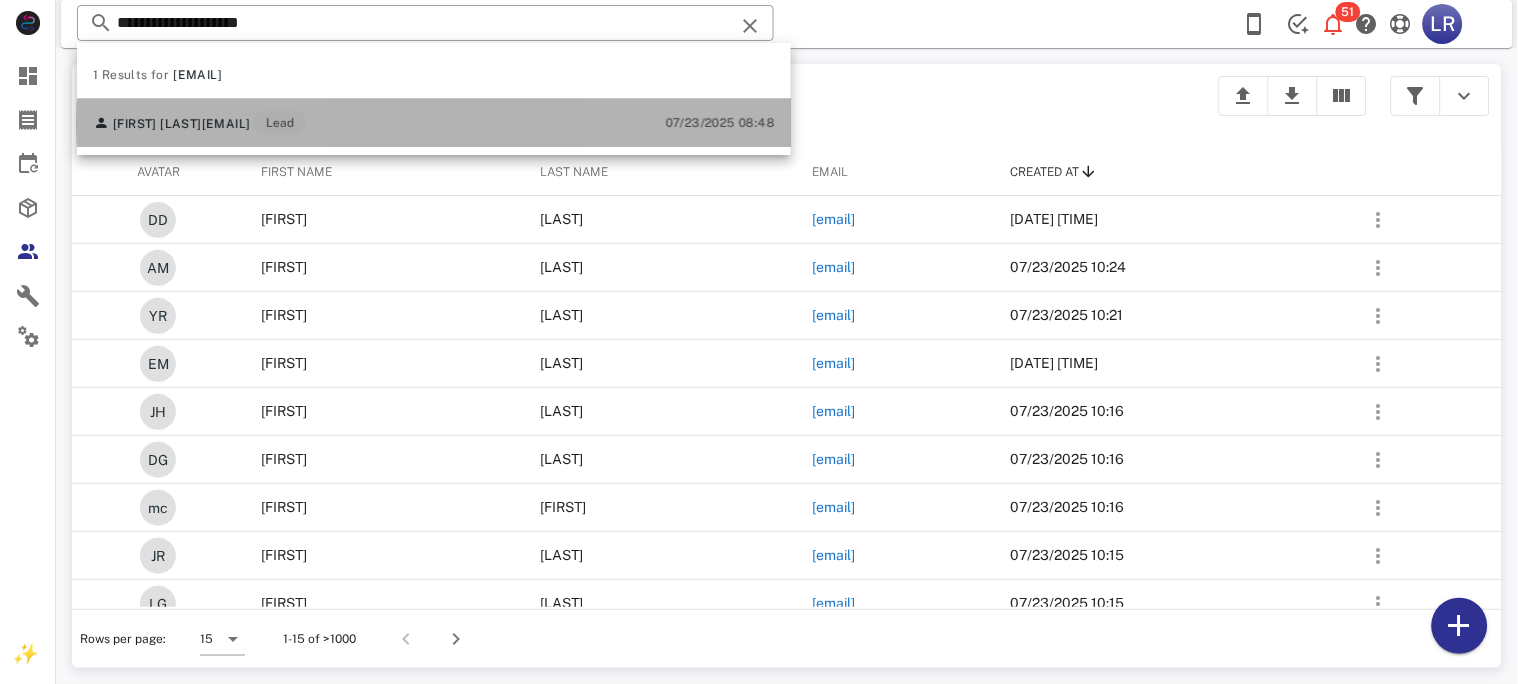 click on "luly_rdez@yahoo.com" at bounding box center [226, 124] 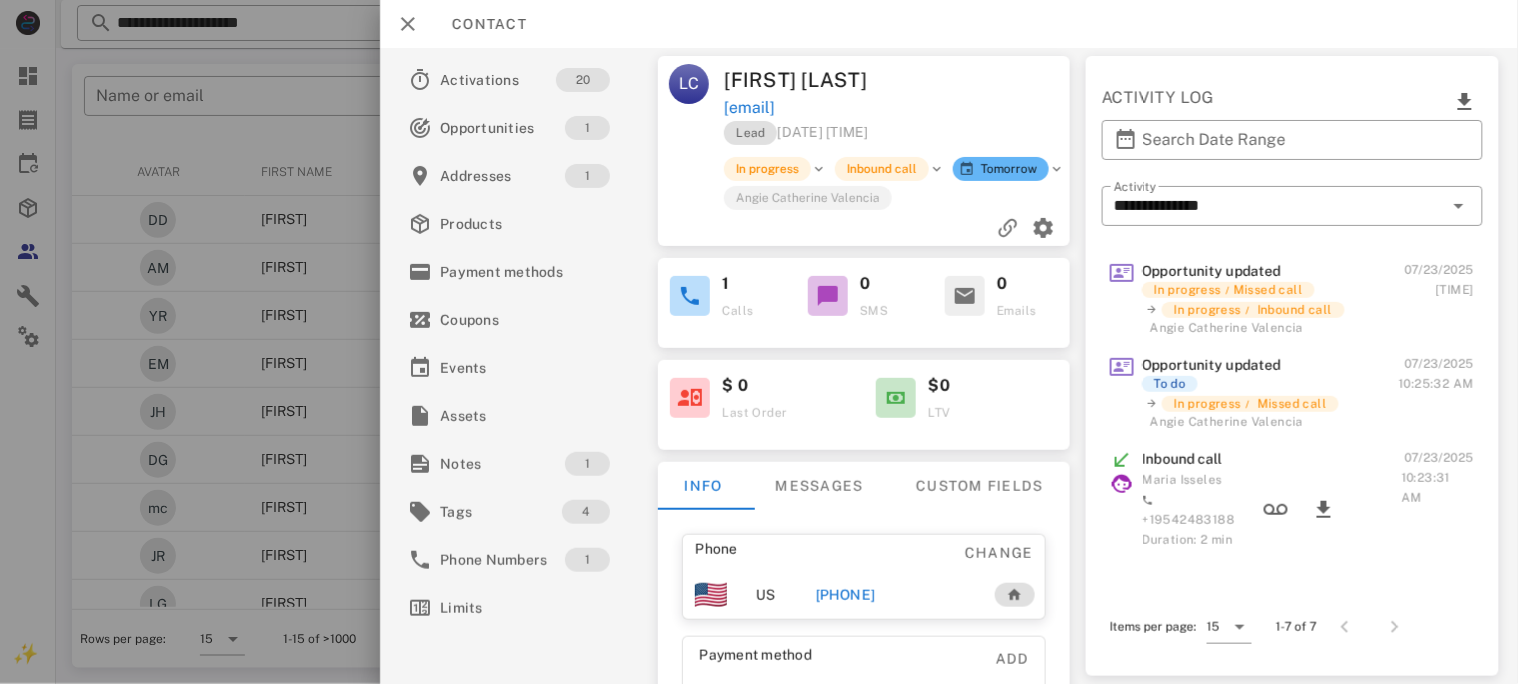 click on "[PHONE]" at bounding box center (845, 595) 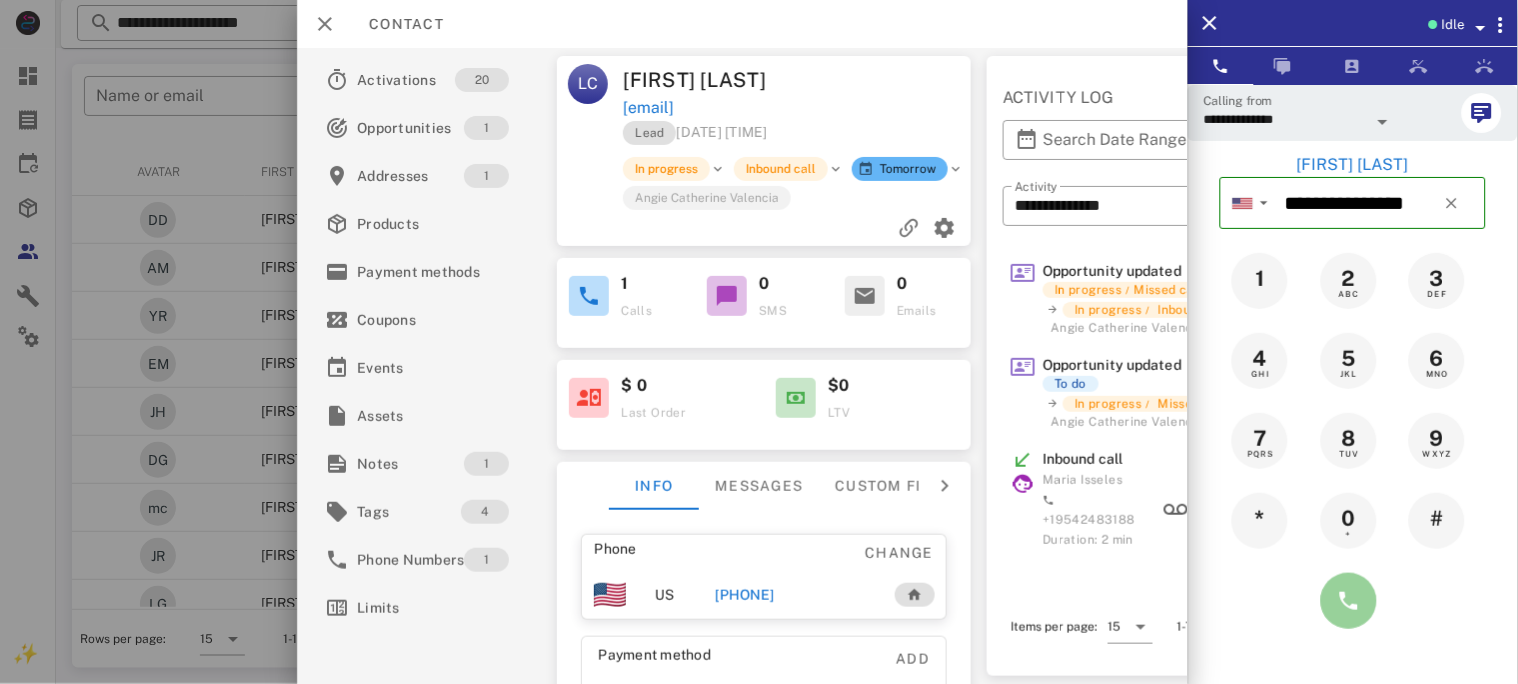 click at bounding box center [1349, 601] 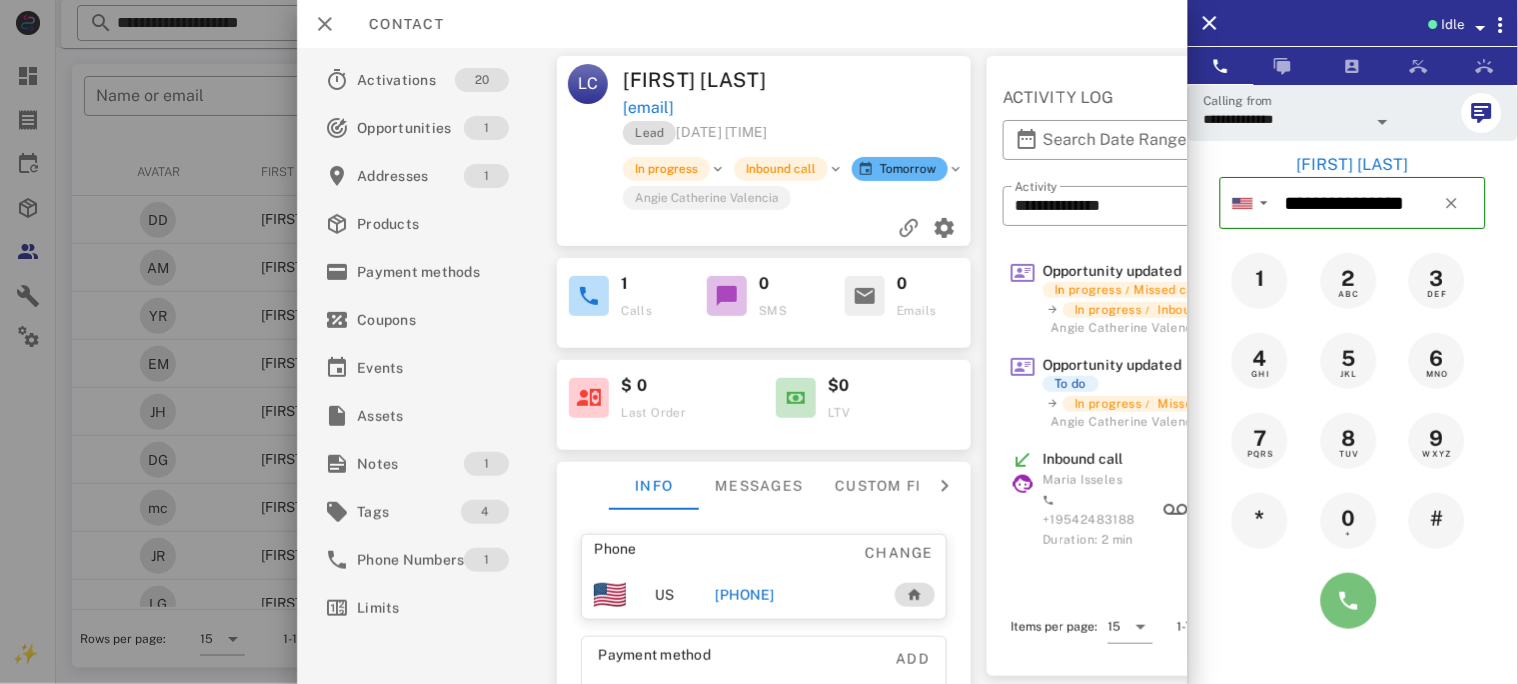 type 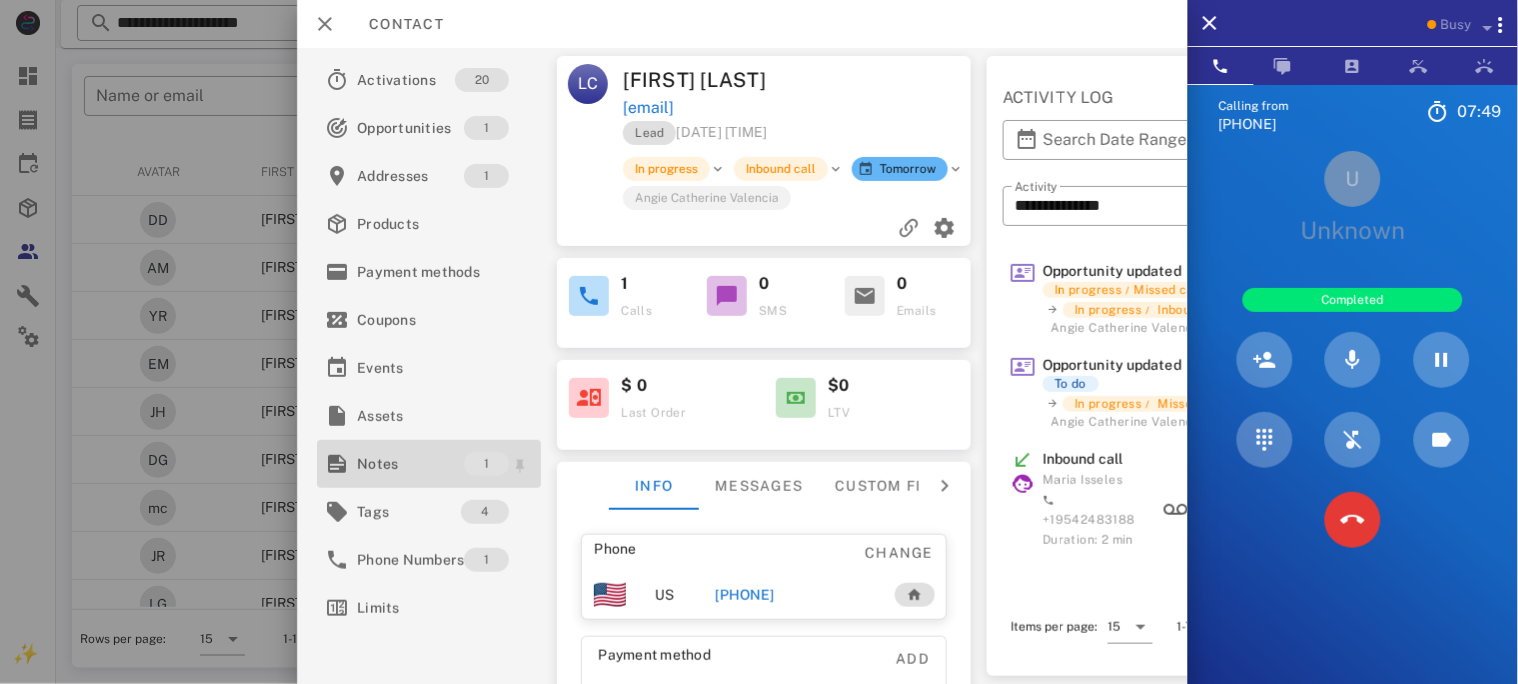 click on "Notes" at bounding box center [410, 464] 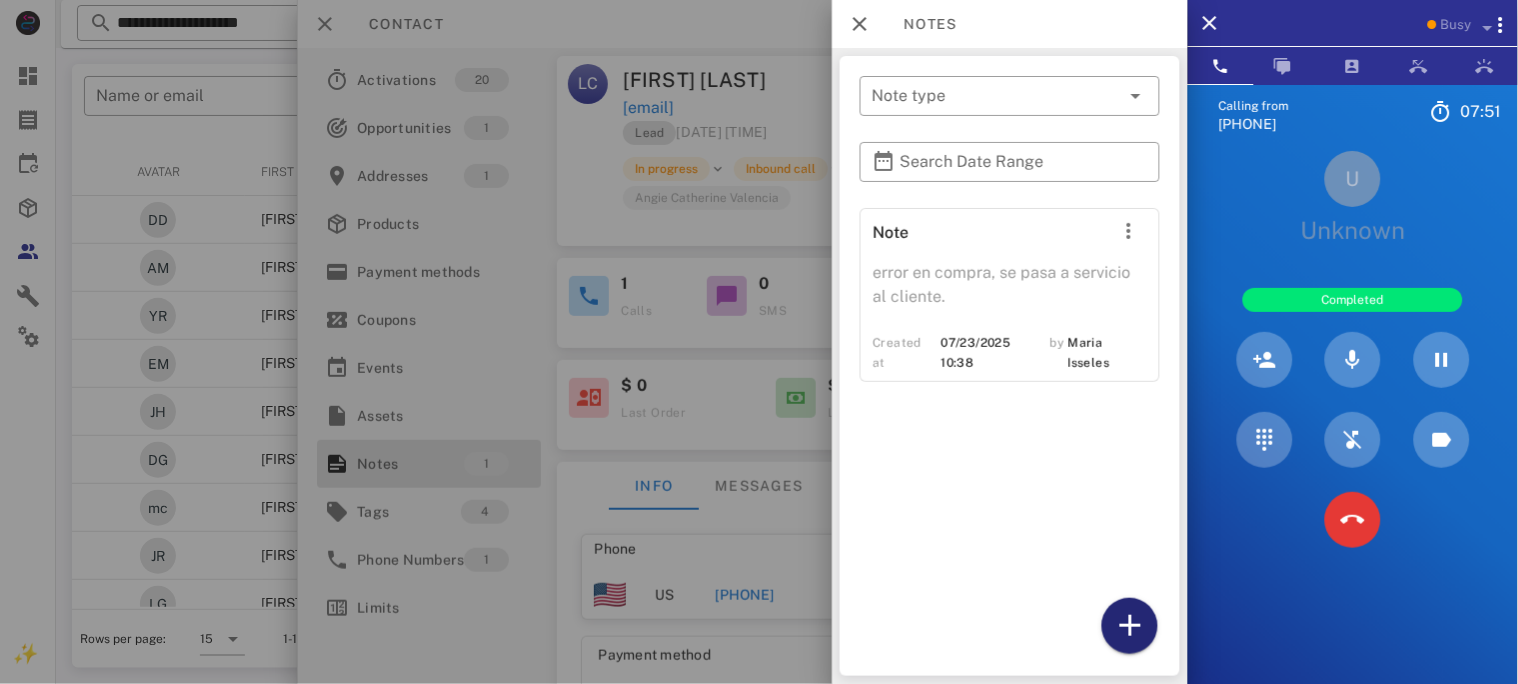 click at bounding box center (1130, 626) 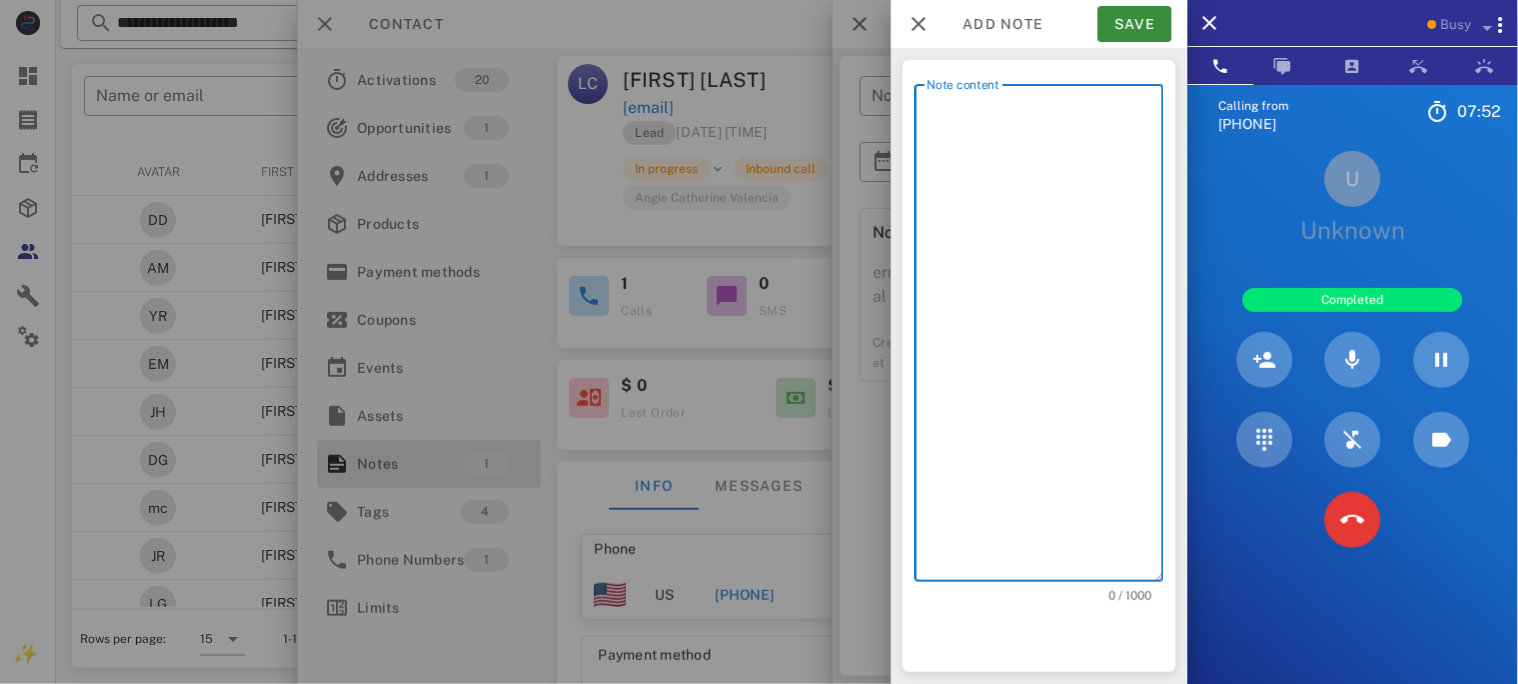 click on "Note content" at bounding box center (1045, 338) 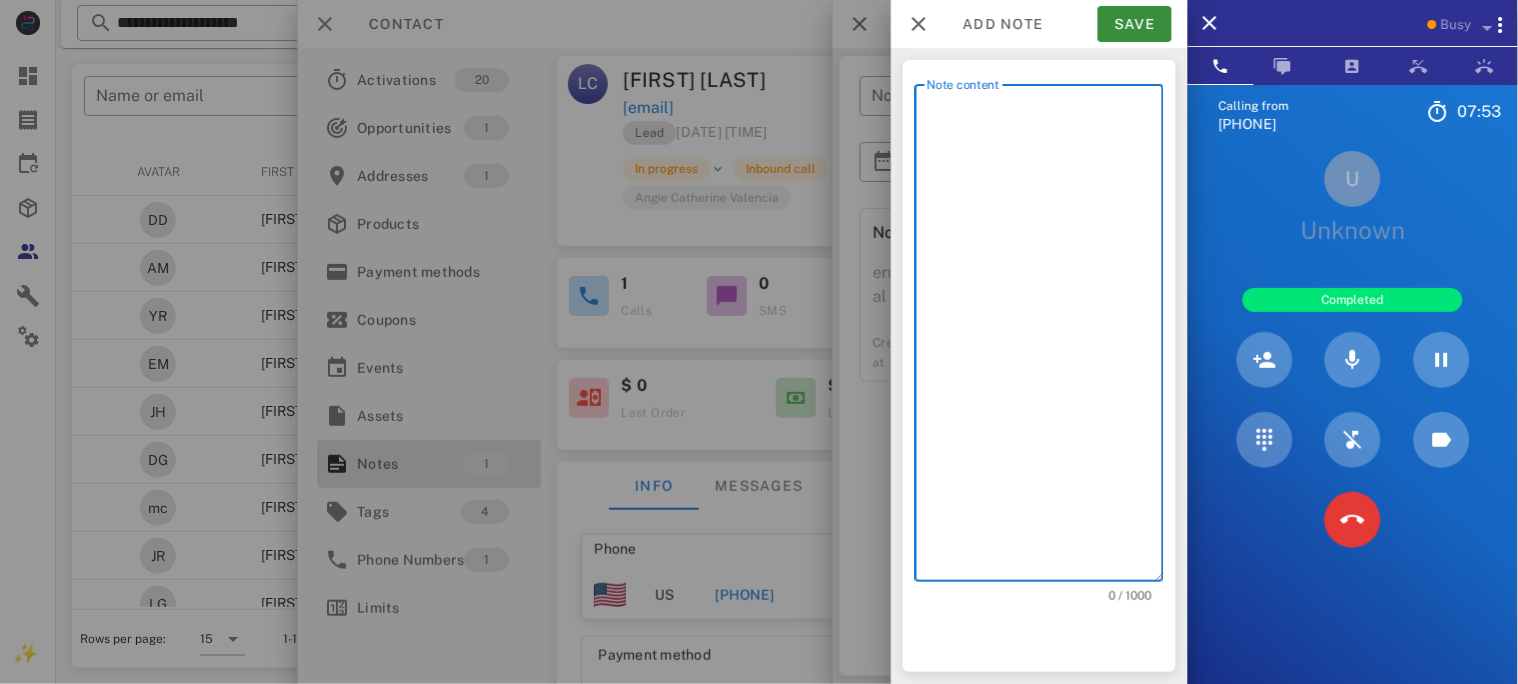 paste on "**********" 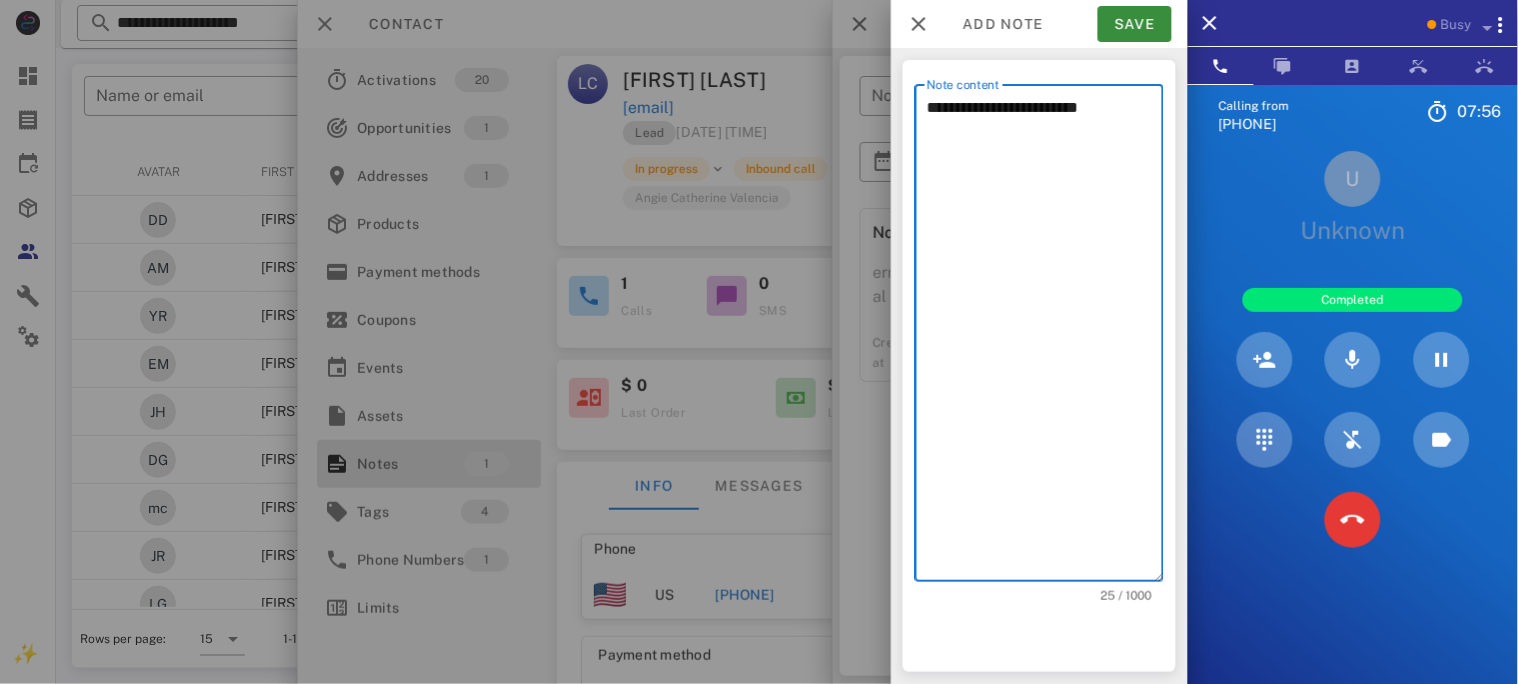 click on "**********" at bounding box center [1045, 338] 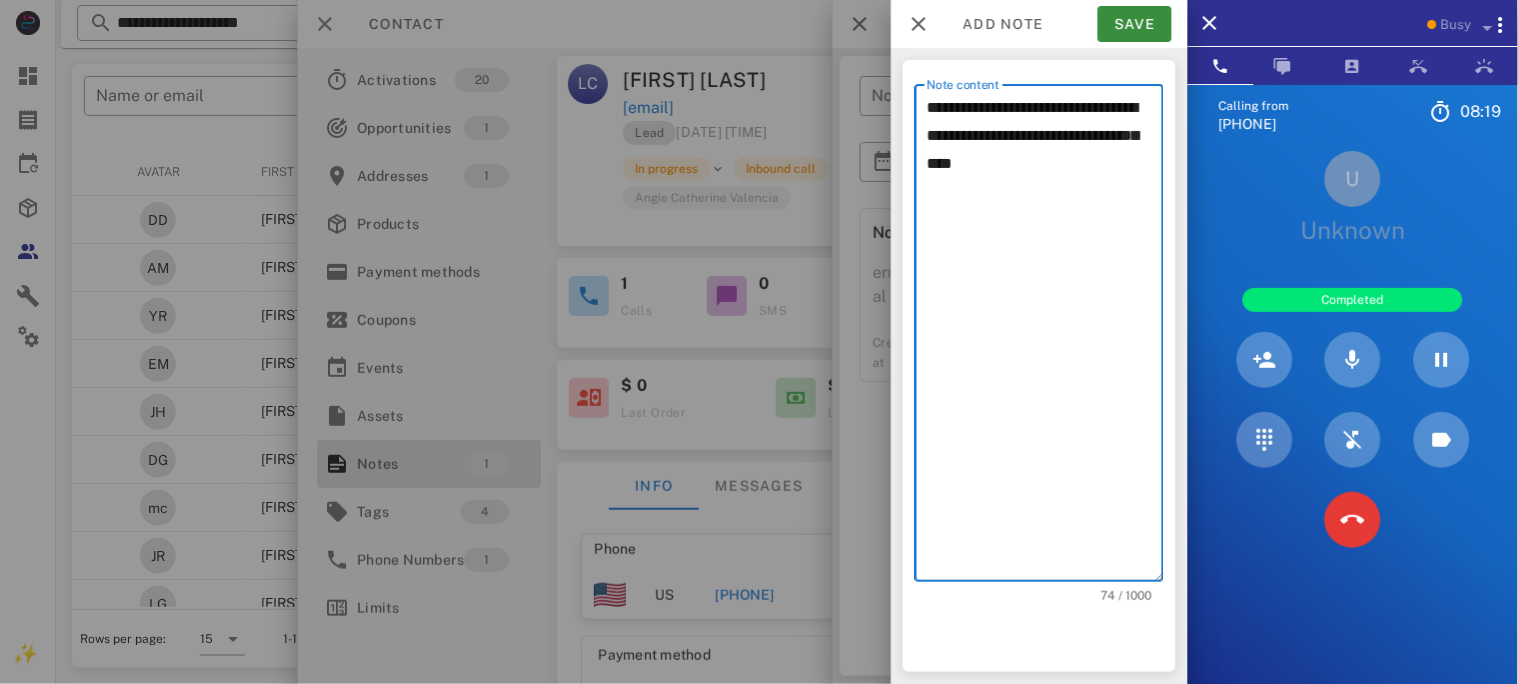 click on "**********" at bounding box center (1045, 338) 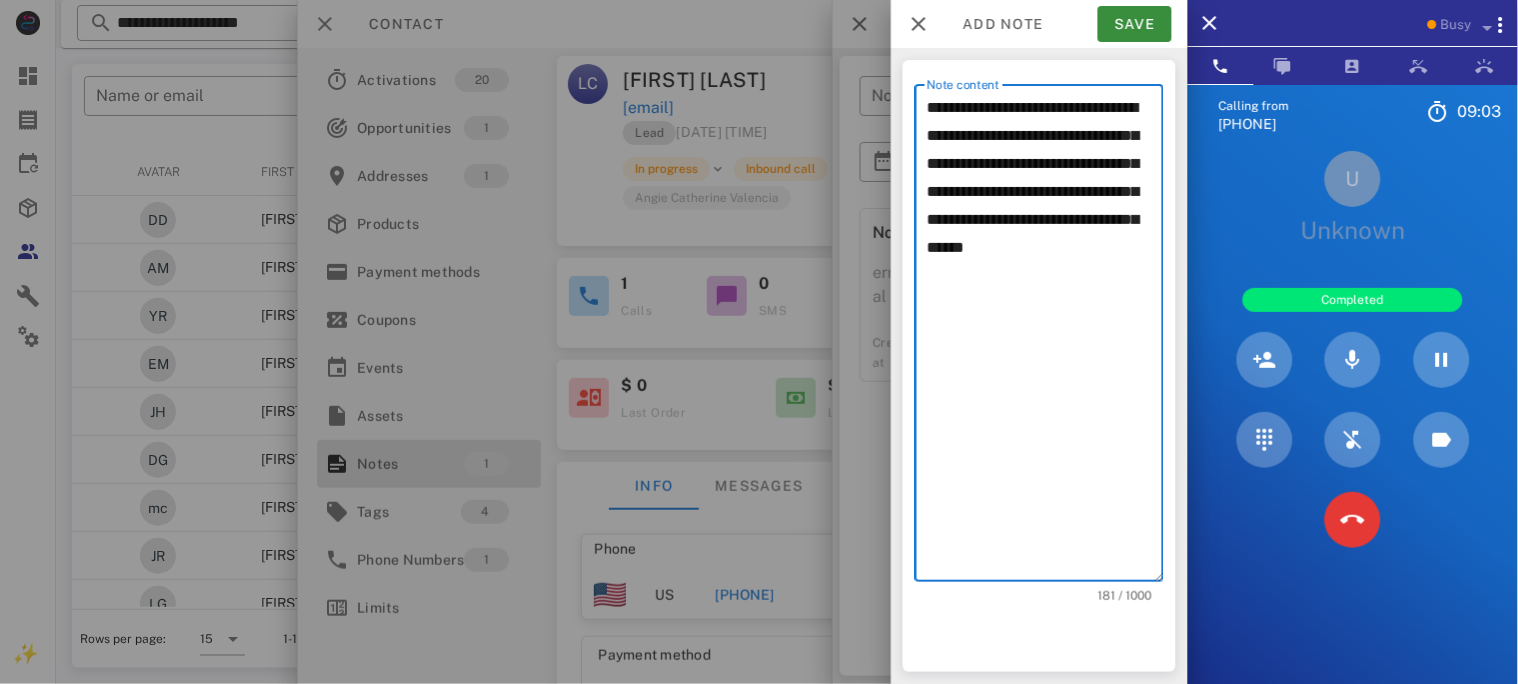 type on "**********" 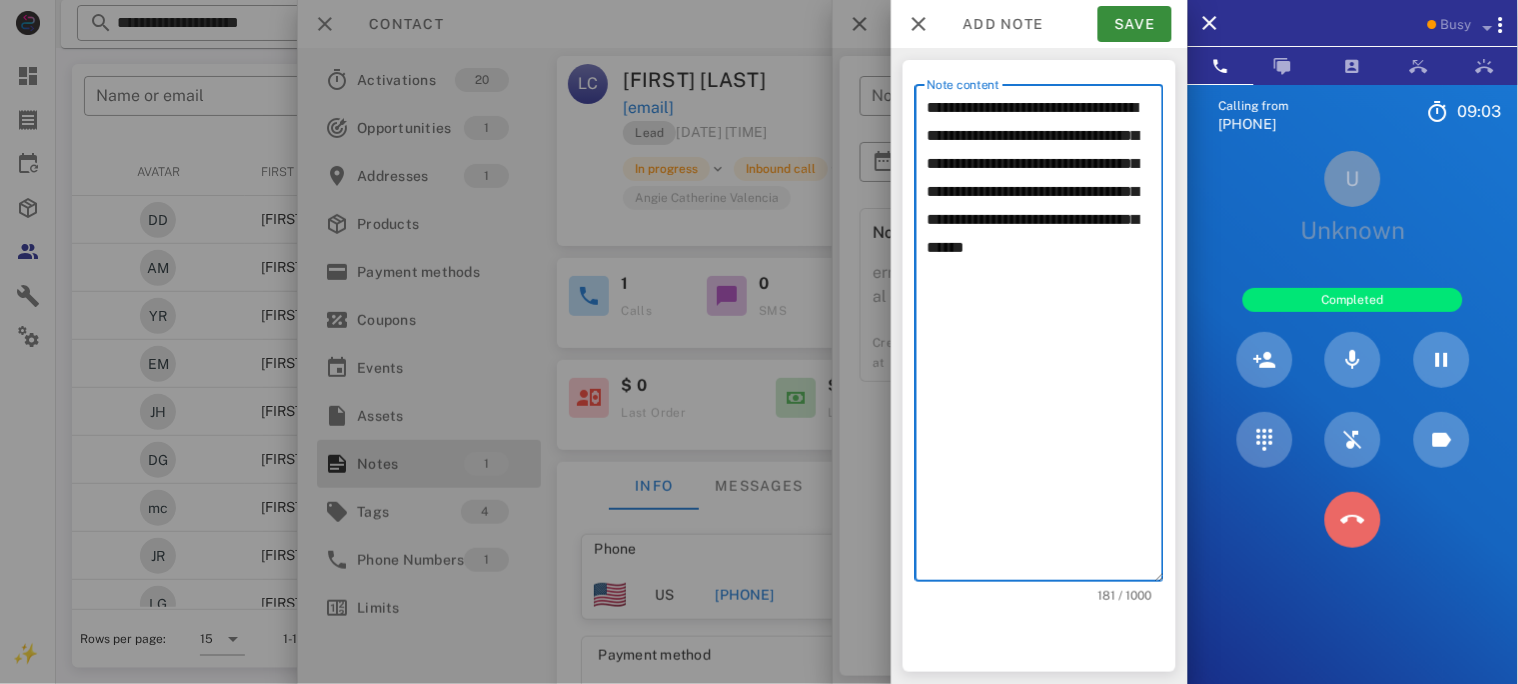 click at bounding box center [1353, 520] 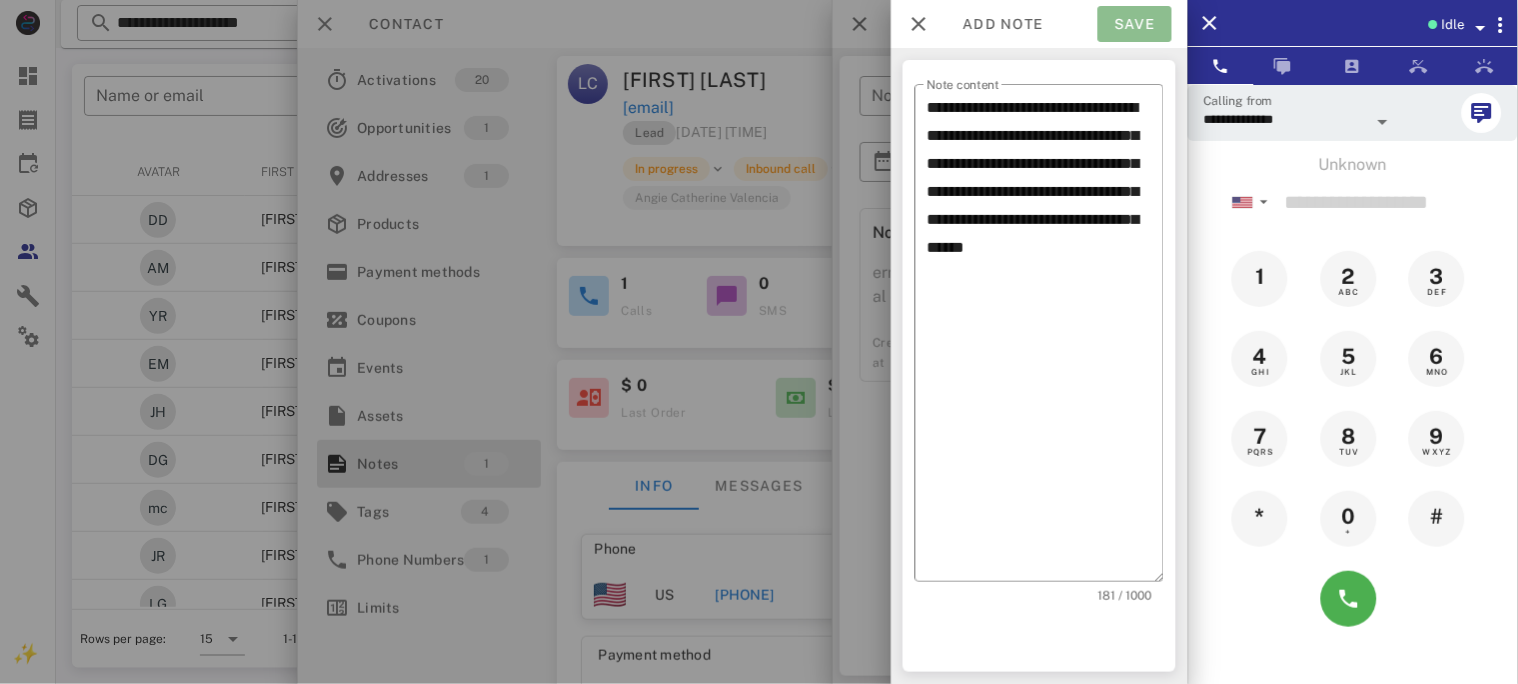 click on "Save" at bounding box center [1135, 24] 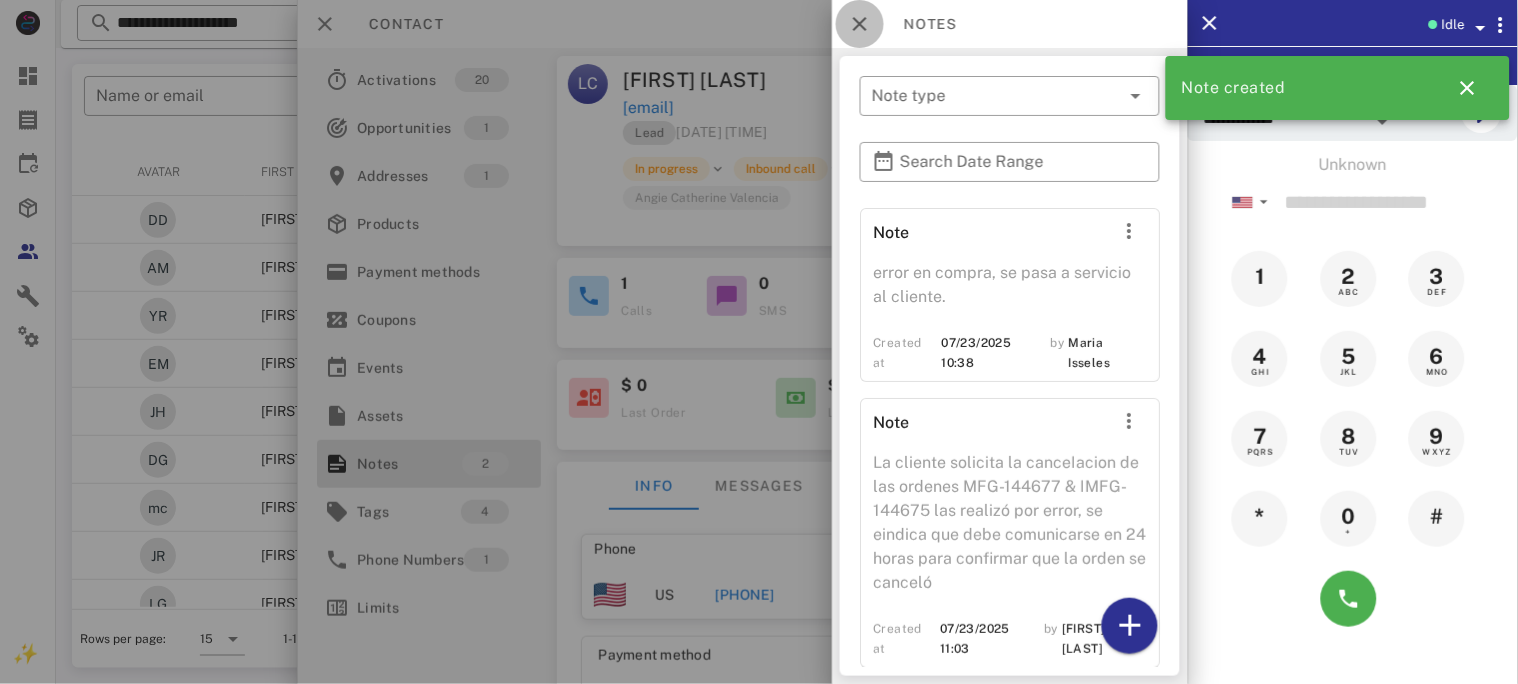click at bounding box center [860, 24] 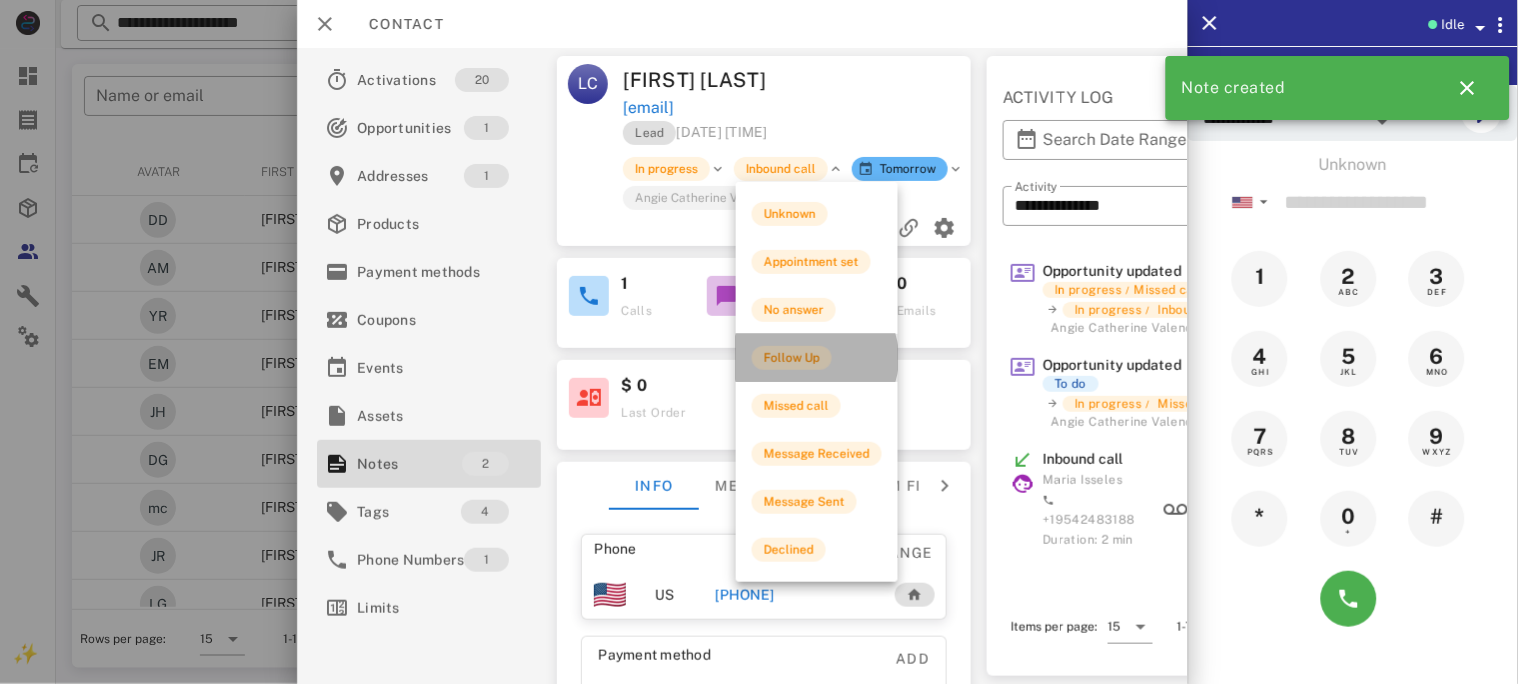 click on "Follow Up" at bounding box center [792, 358] 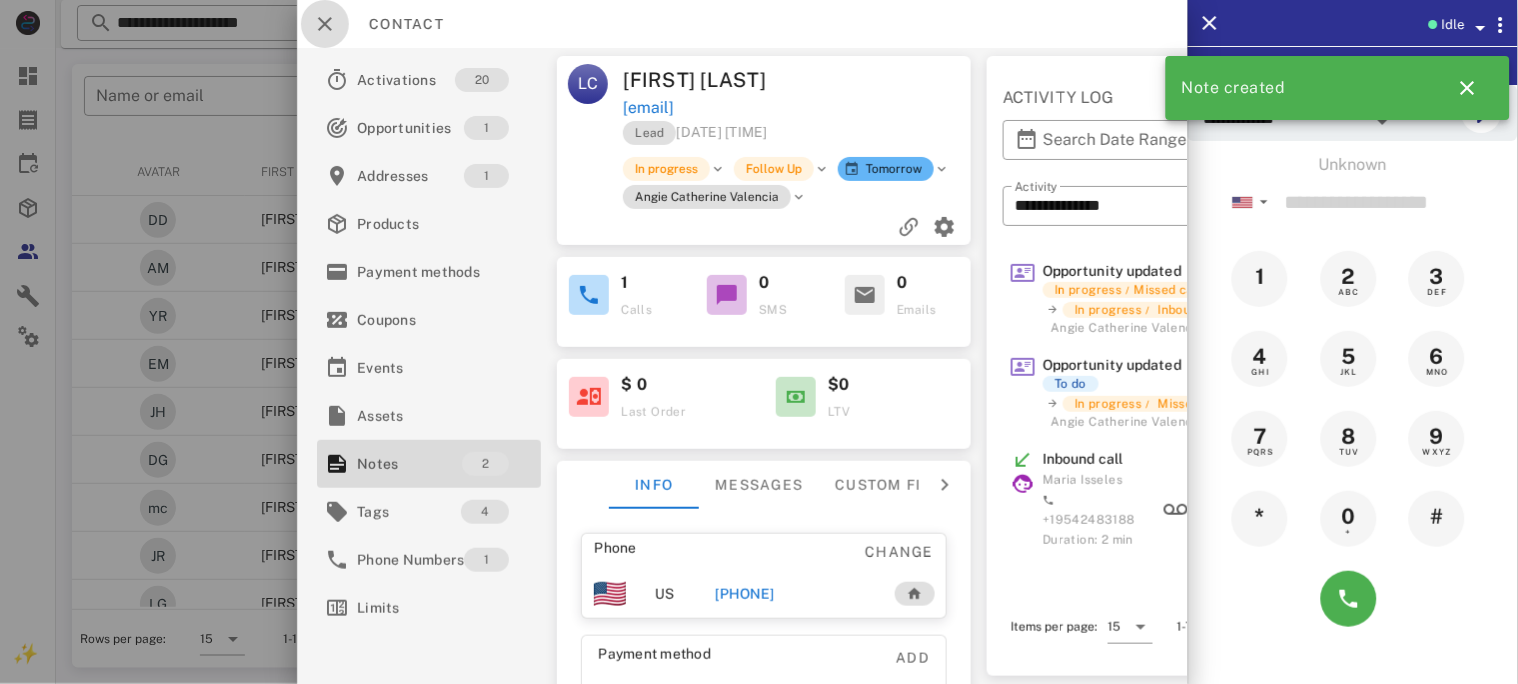 click at bounding box center [325, 24] 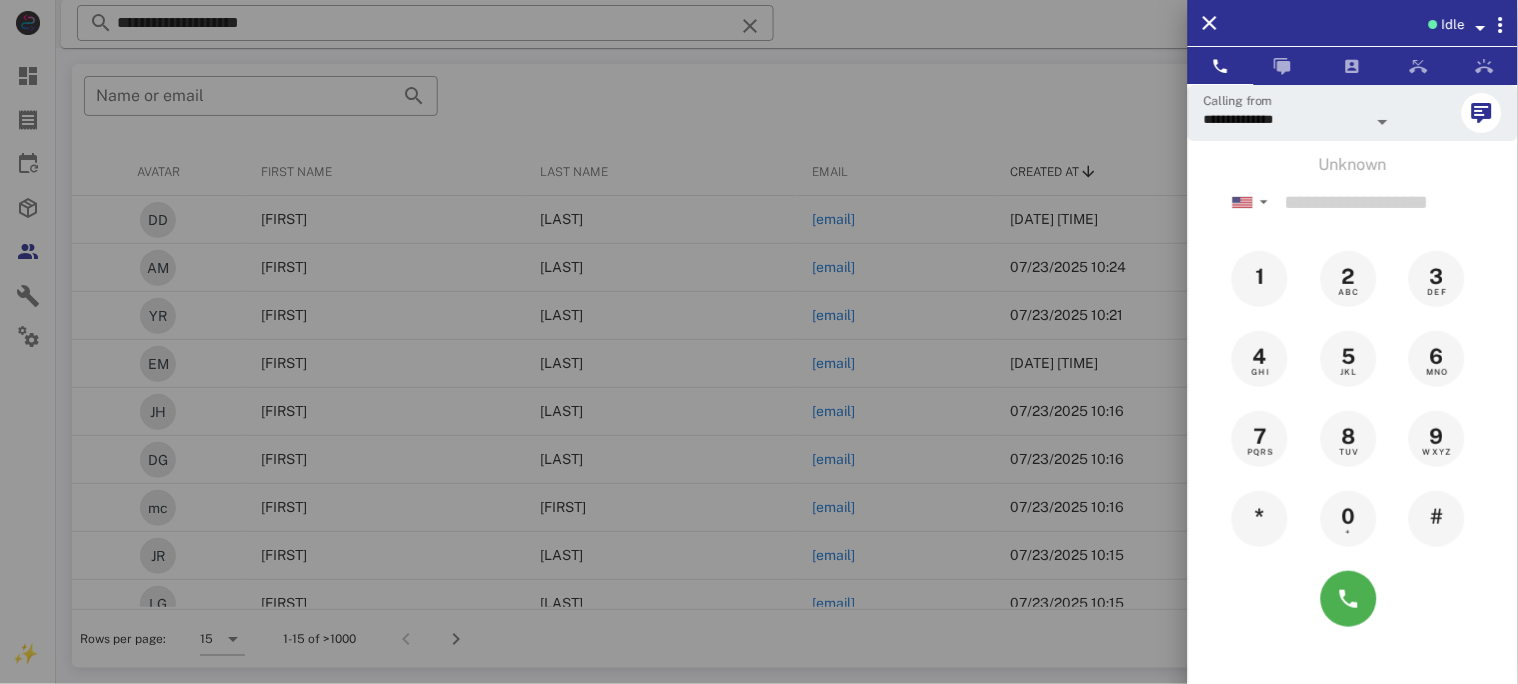 click at bounding box center (759, 342) 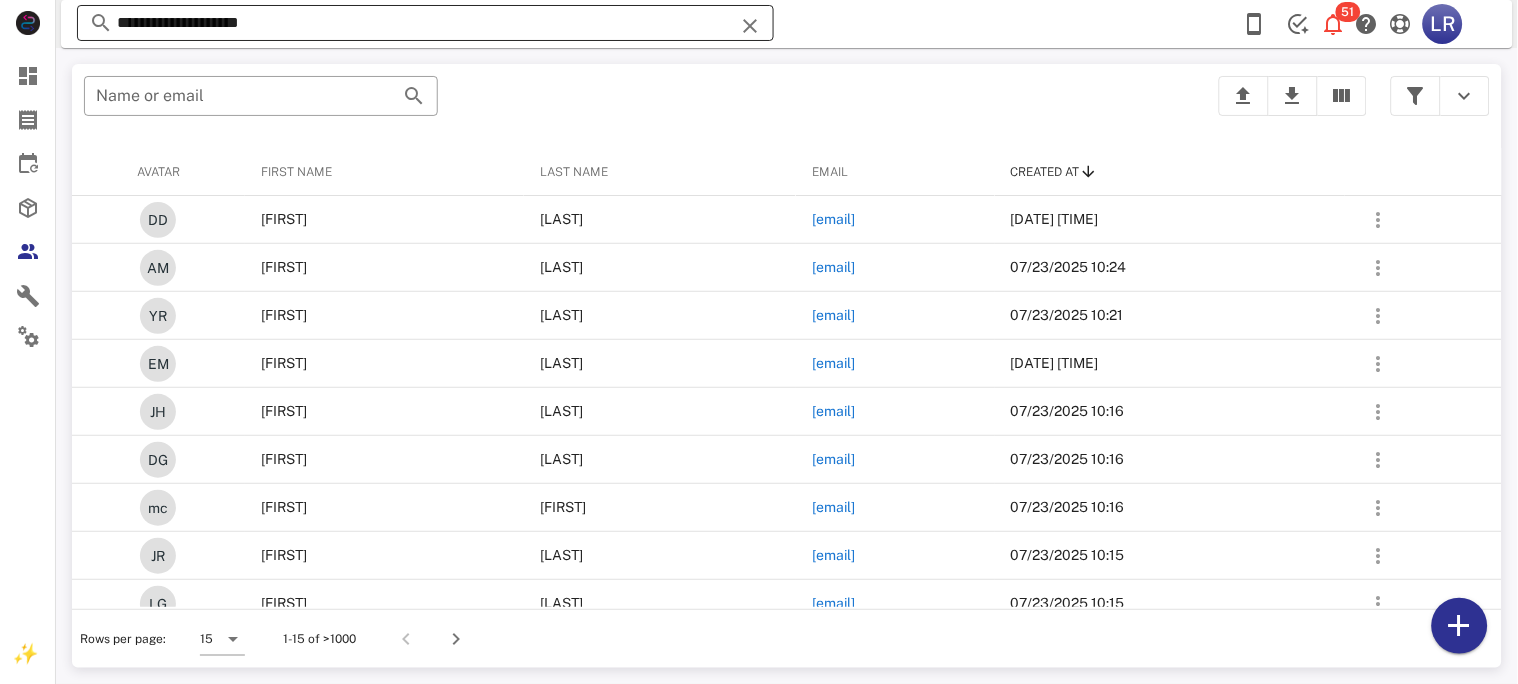 click at bounding box center [750, 26] 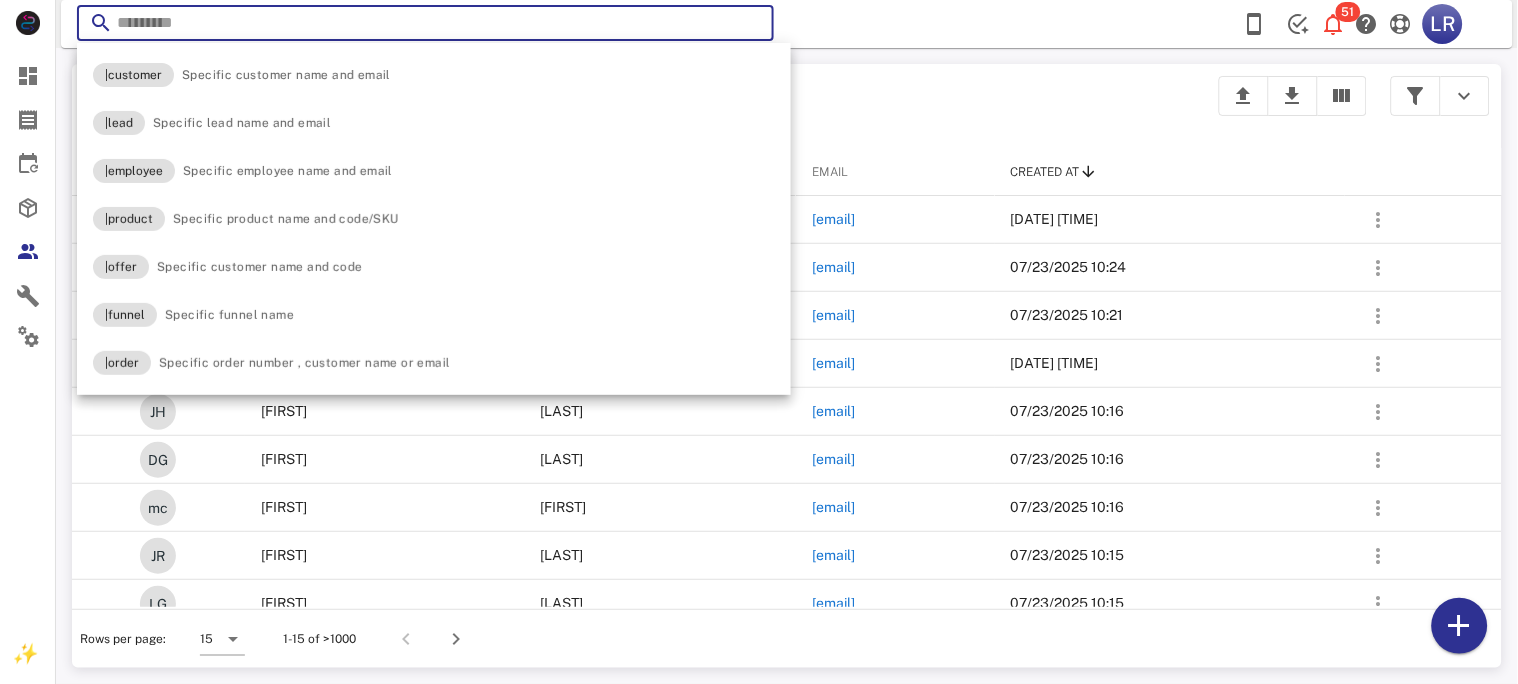 paste on "**********" 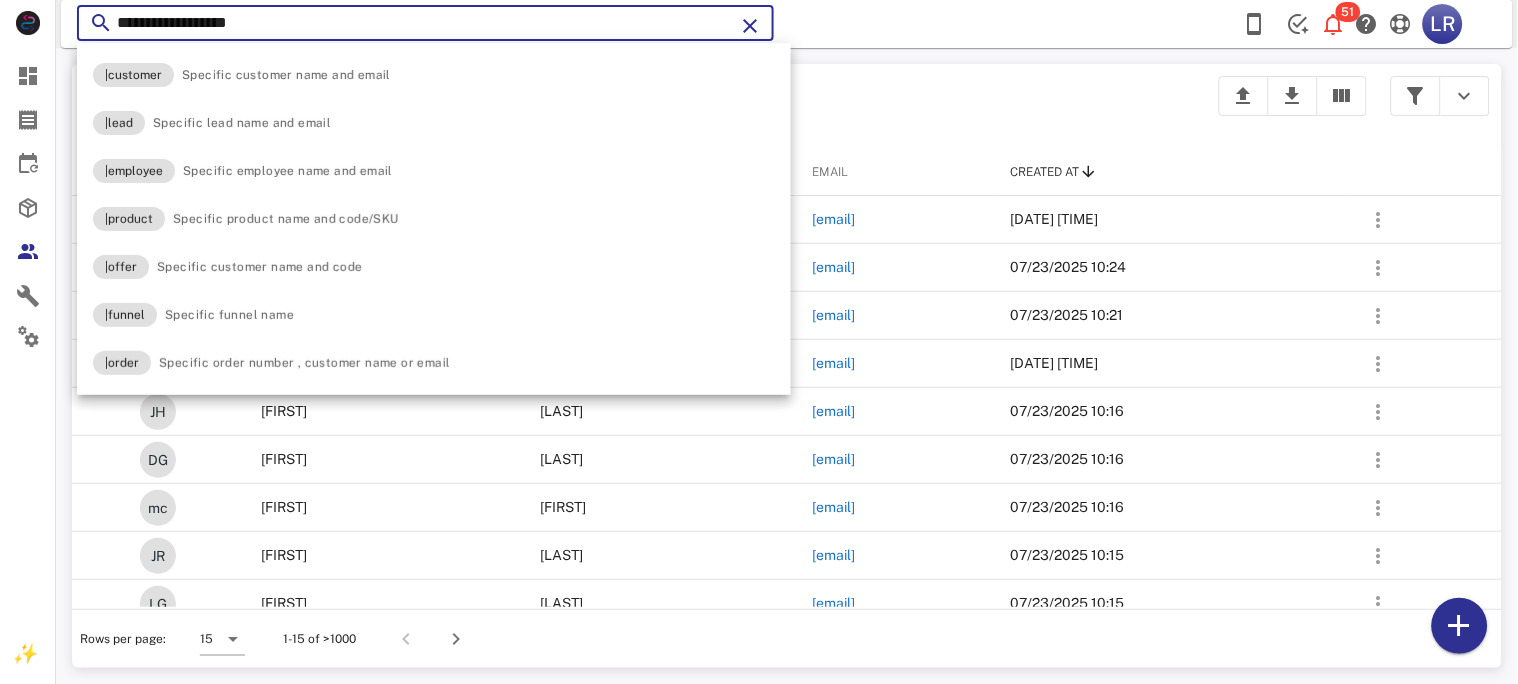 type on "**********" 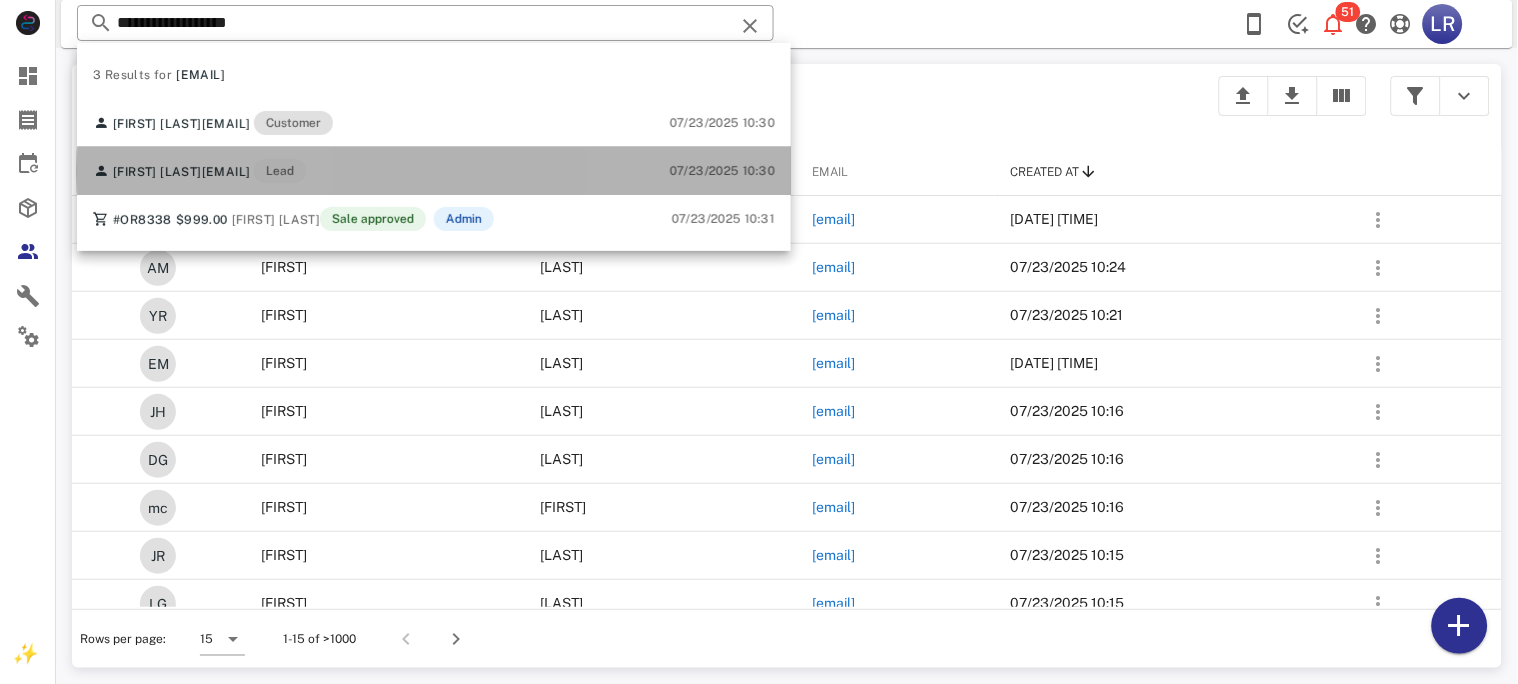 click on "Leticia Romualdo" at bounding box center (157, 172) 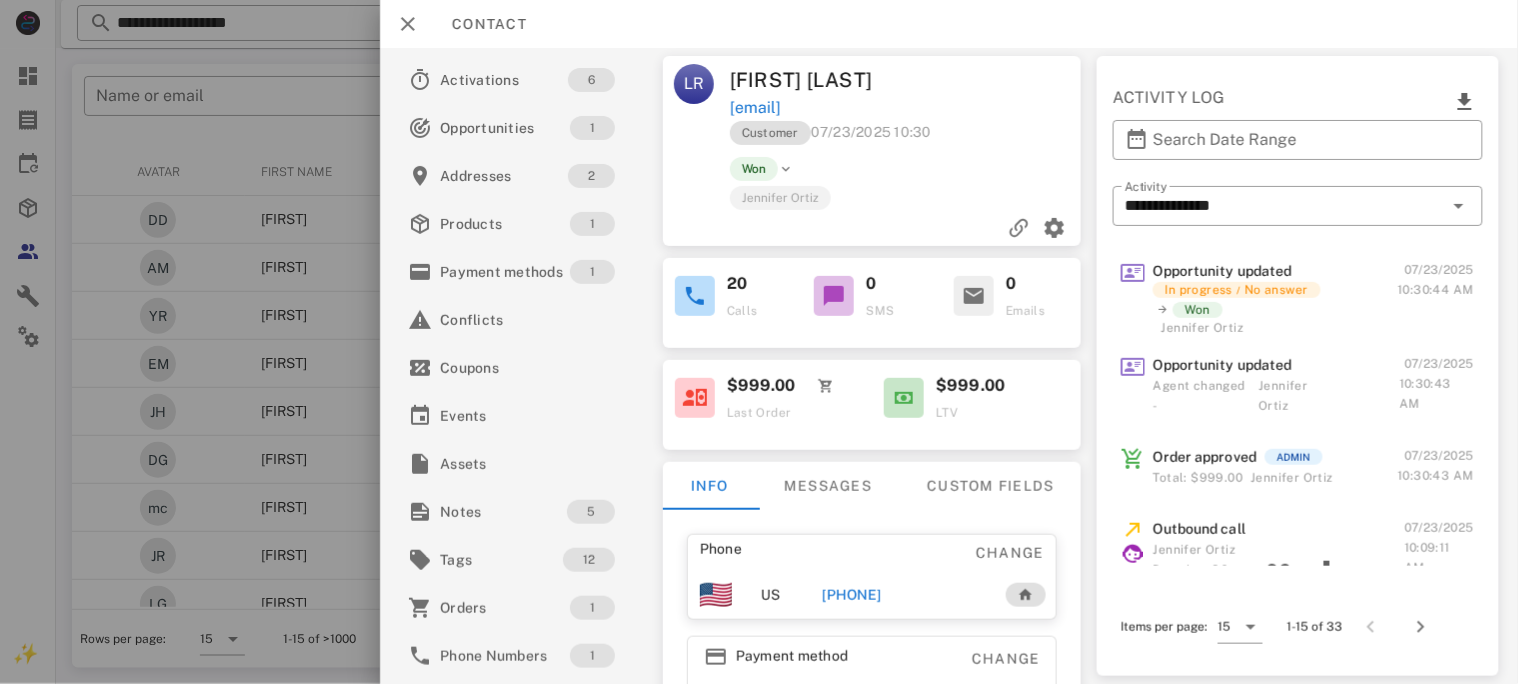 click on "+15038510378" at bounding box center [851, 595] 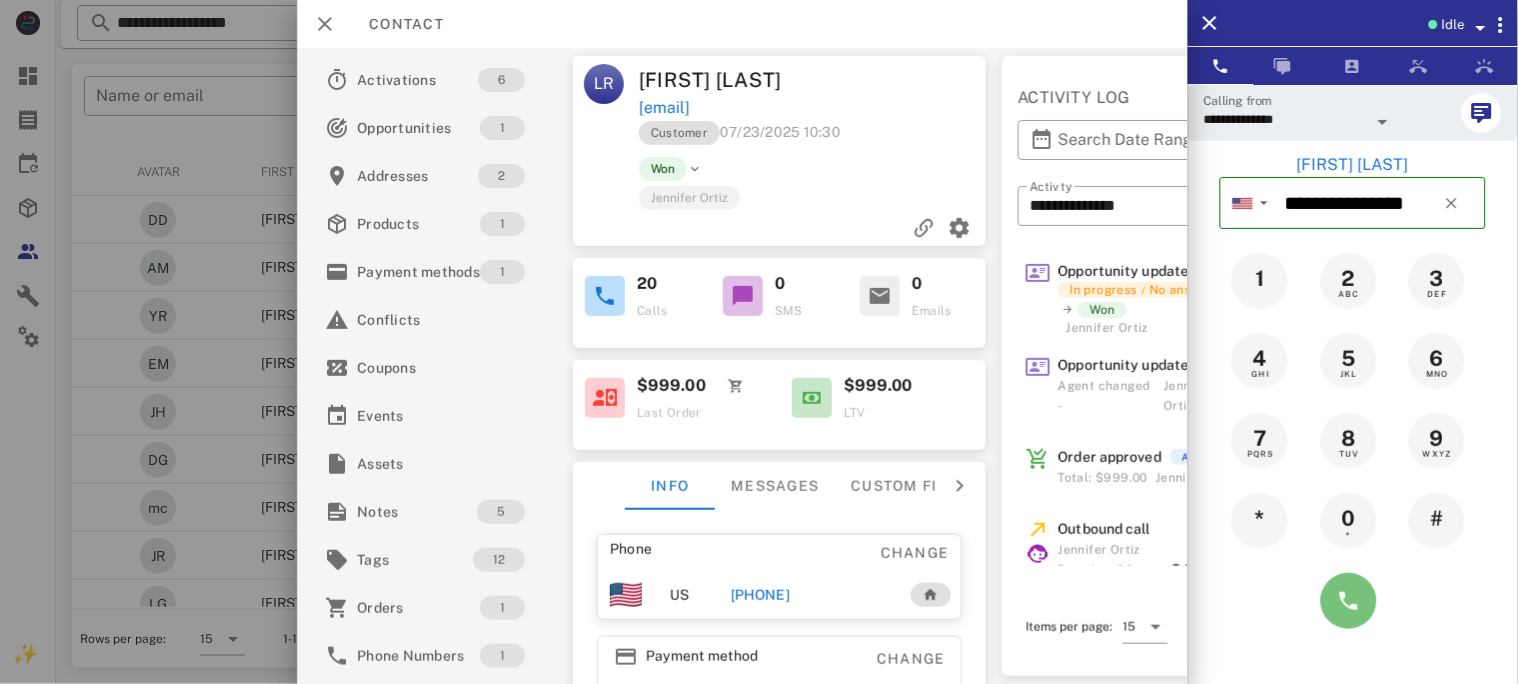 click at bounding box center [1349, 601] 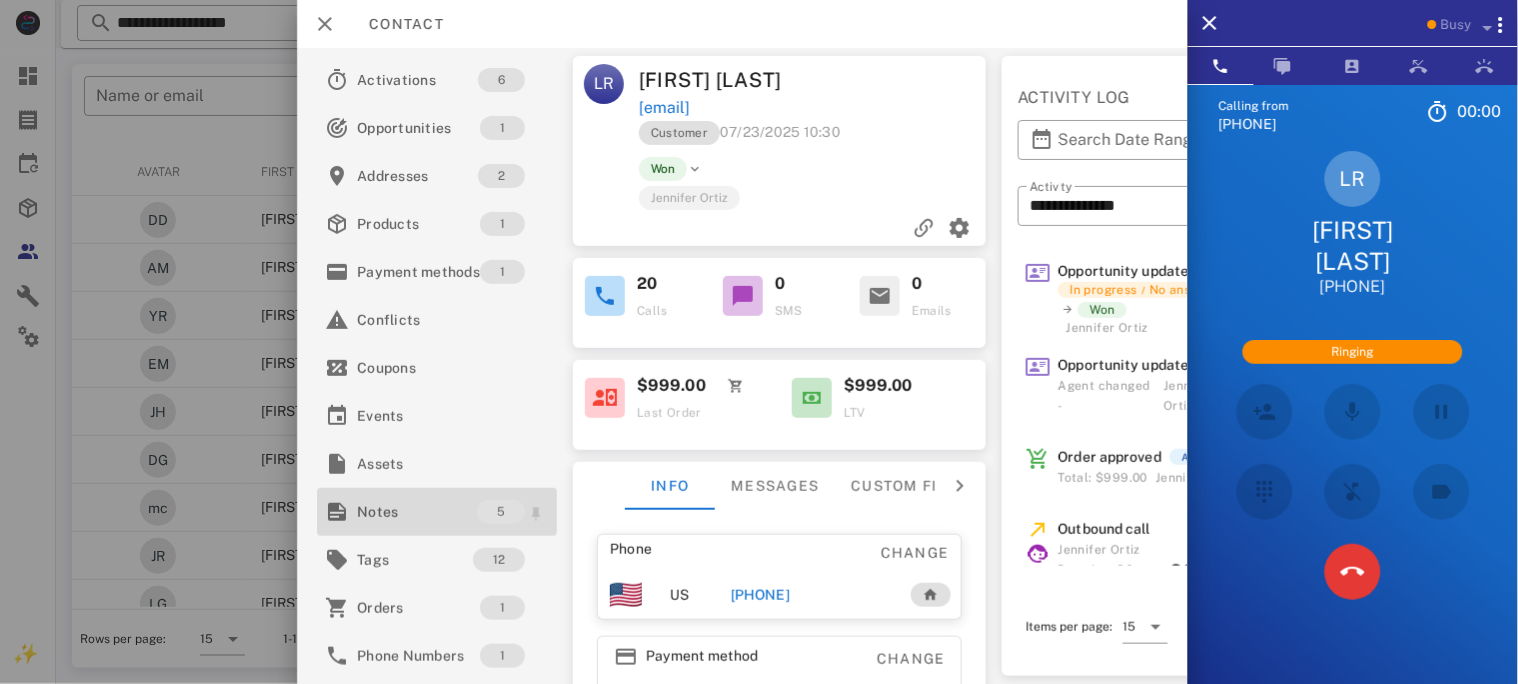 click on "Notes" at bounding box center (417, 512) 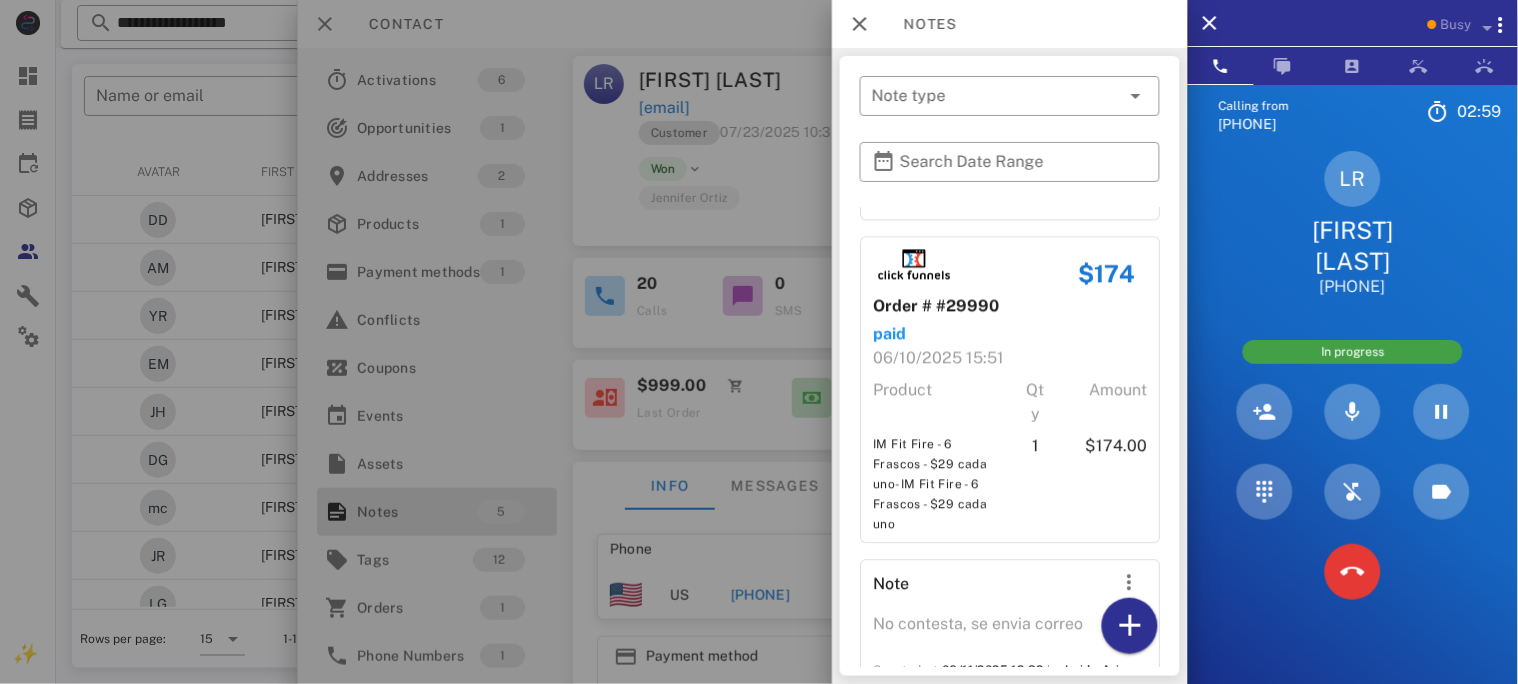 scroll, scrollTop: 1105, scrollLeft: 0, axis: vertical 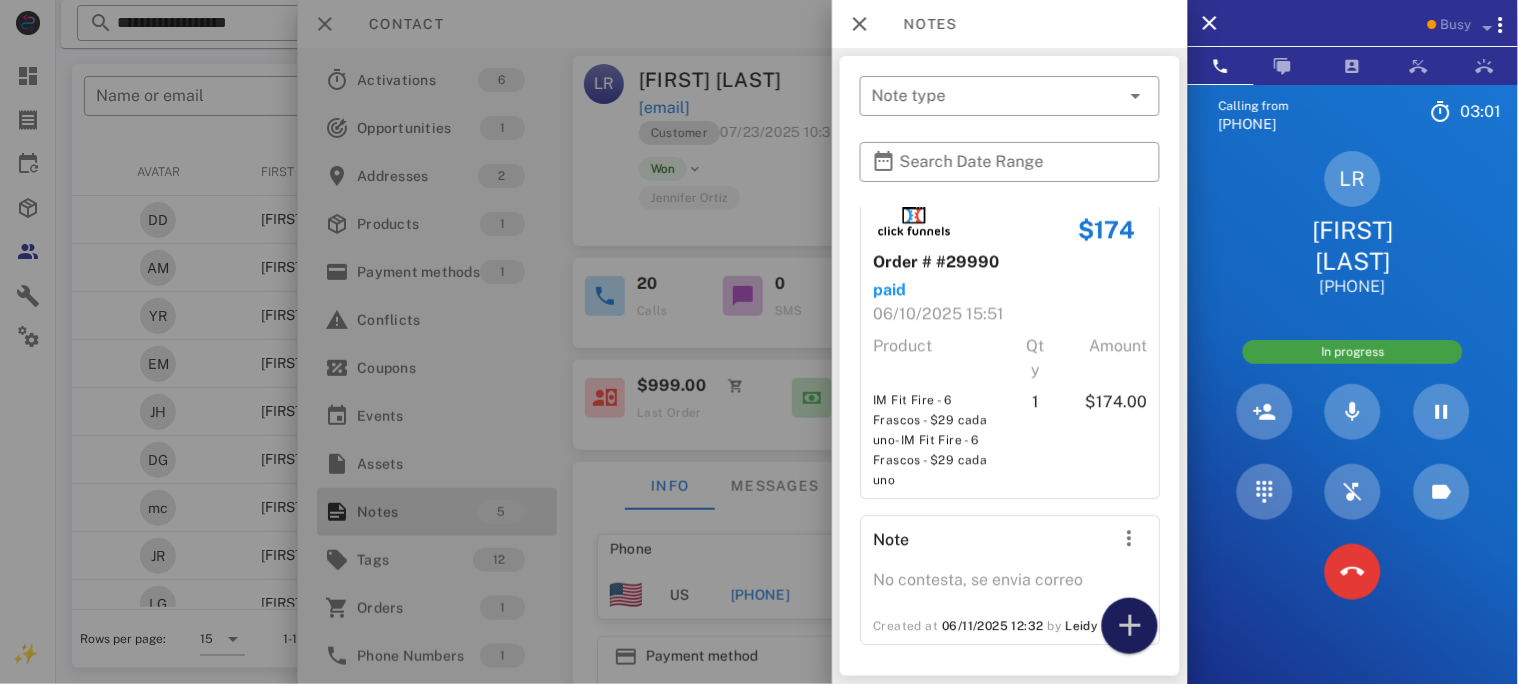 click at bounding box center [1130, 626] 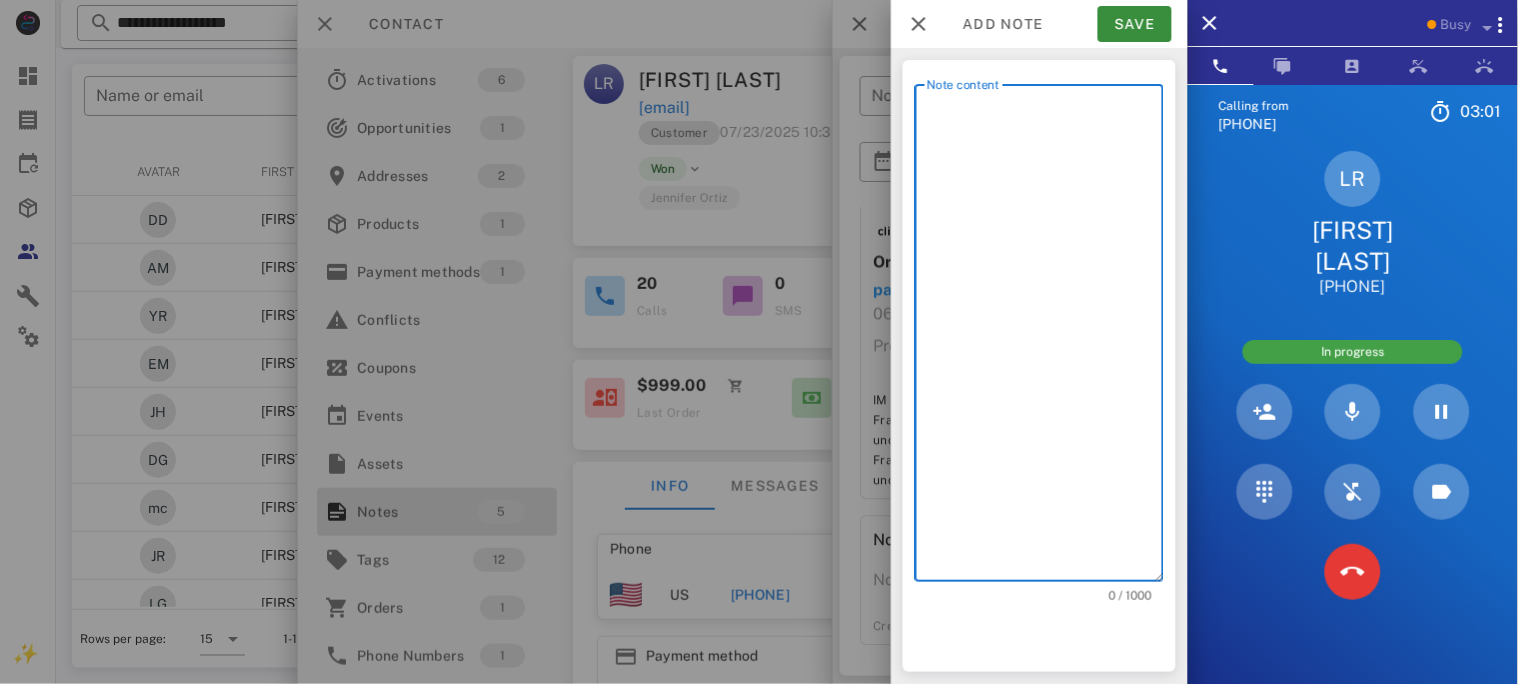 click on "Note content" at bounding box center [1045, 338] 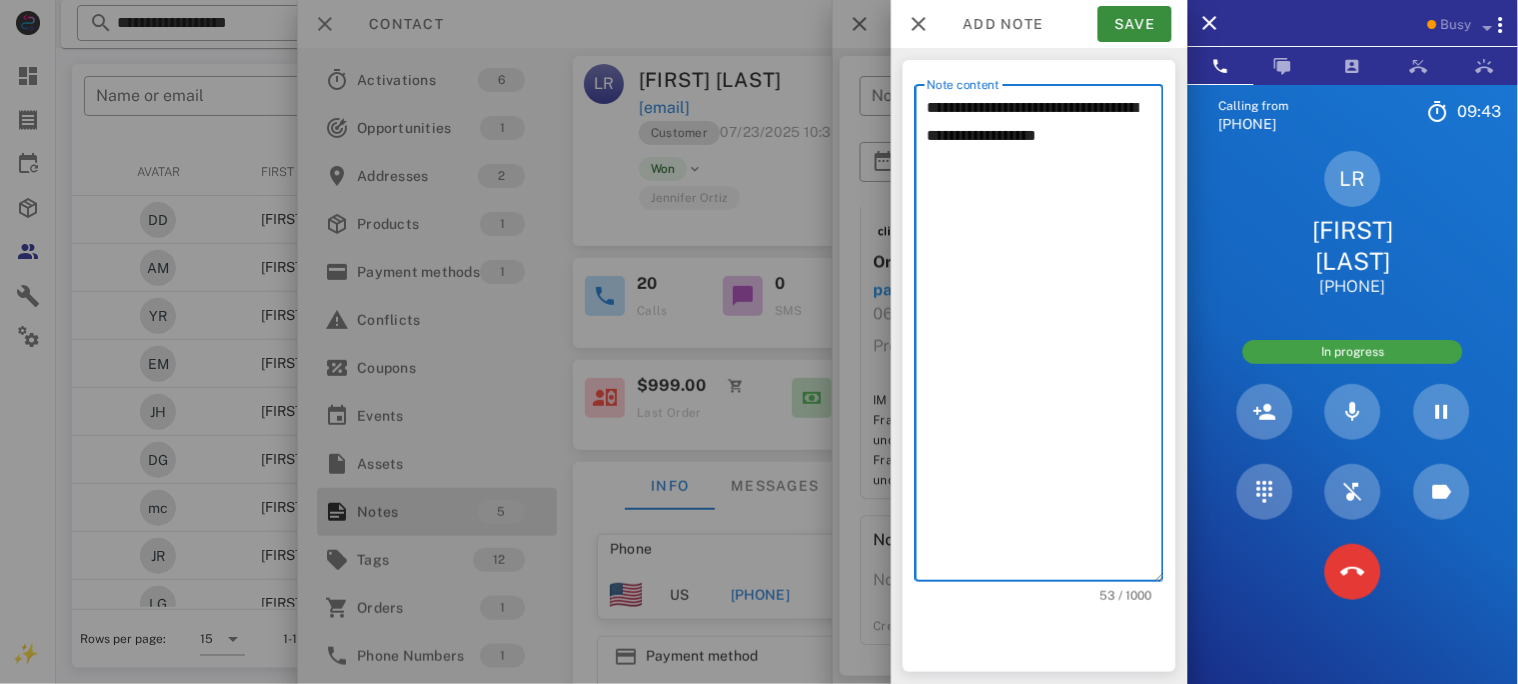 click on "**********" at bounding box center [1045, 338] 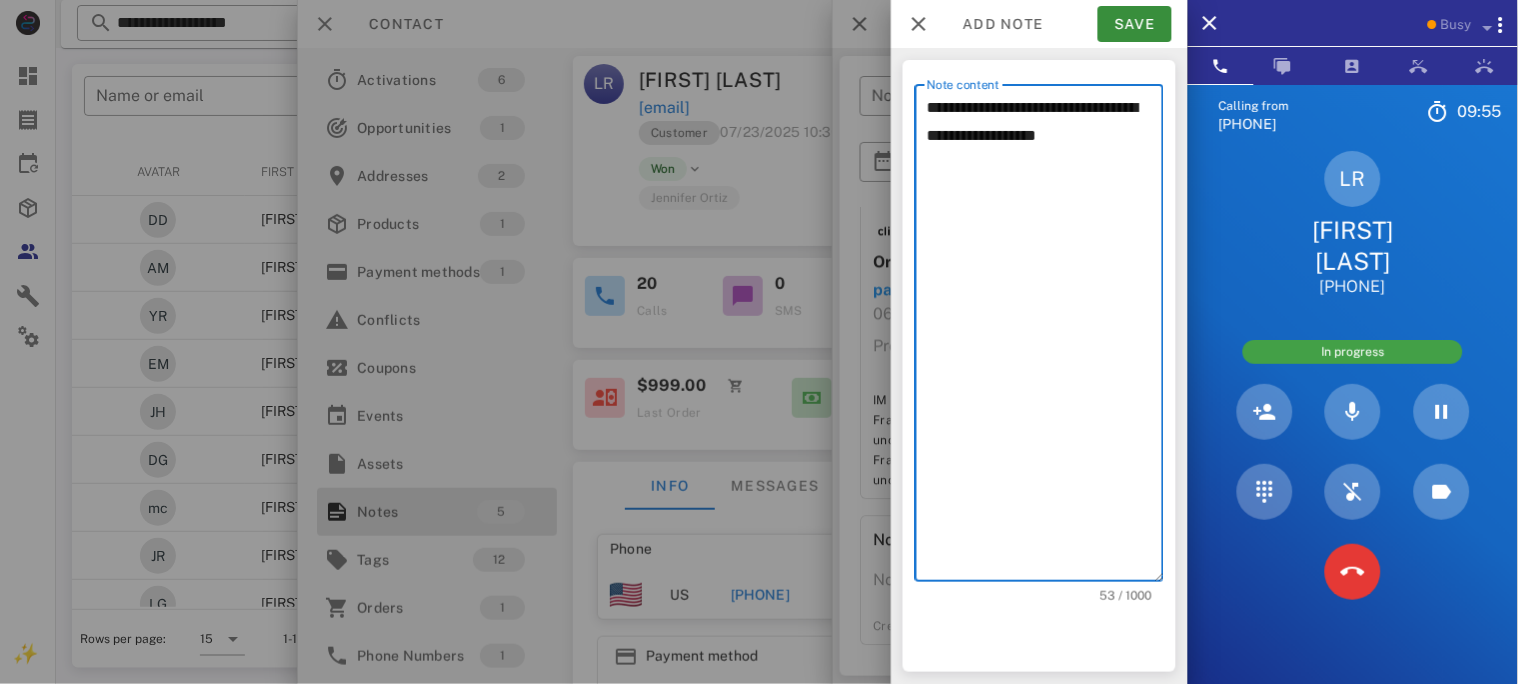 type on "**********" 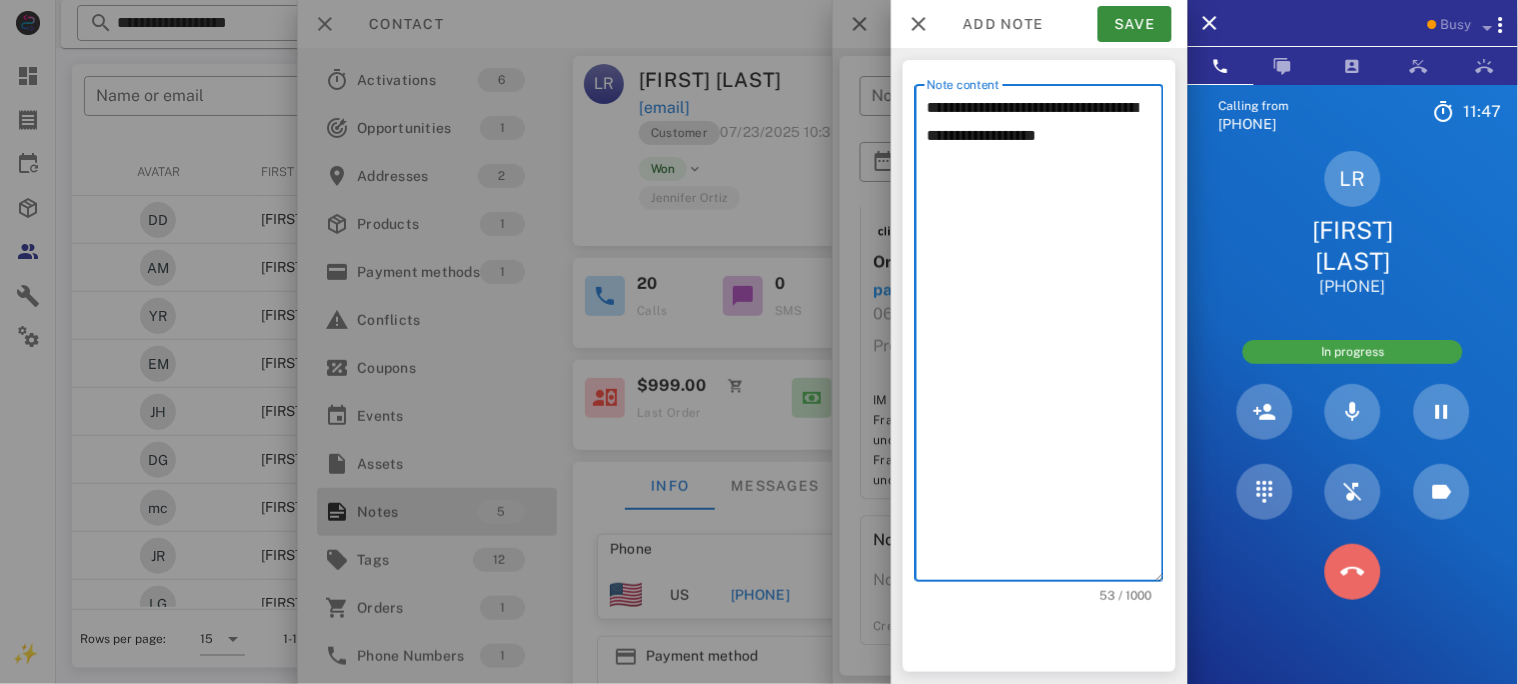 click at bounding box center [1353, 572] 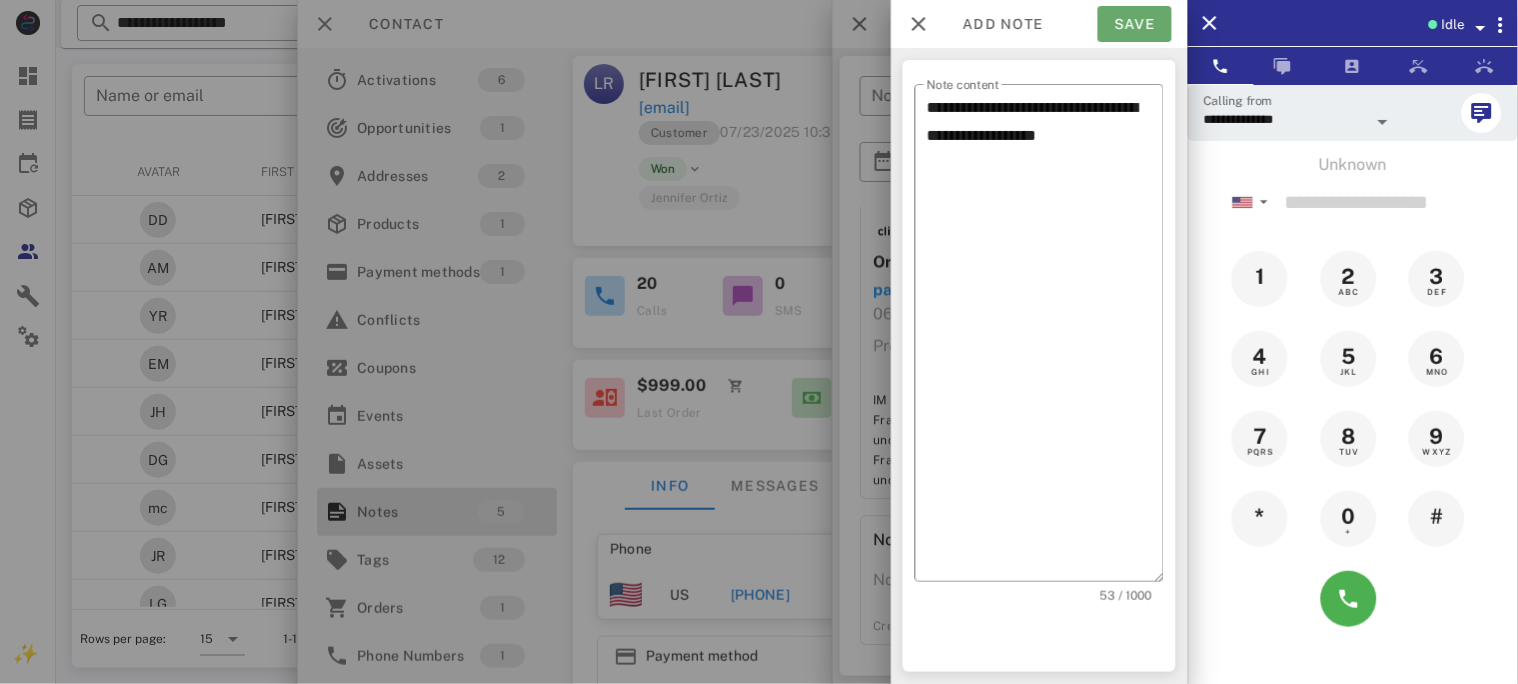 click on "Save" at bounding box center [1135, 24] 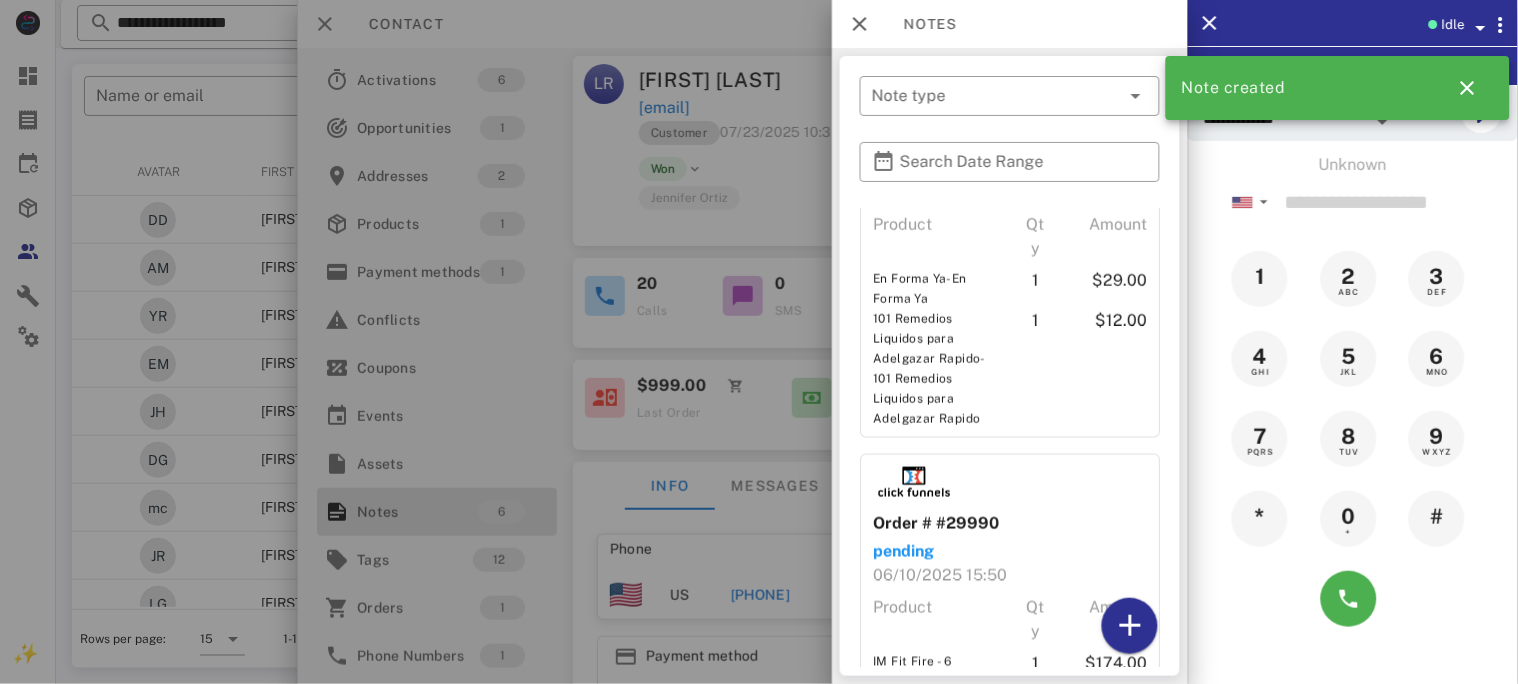 scroll, scrollTop: 533, scrollLeft: 0, axis: vertical 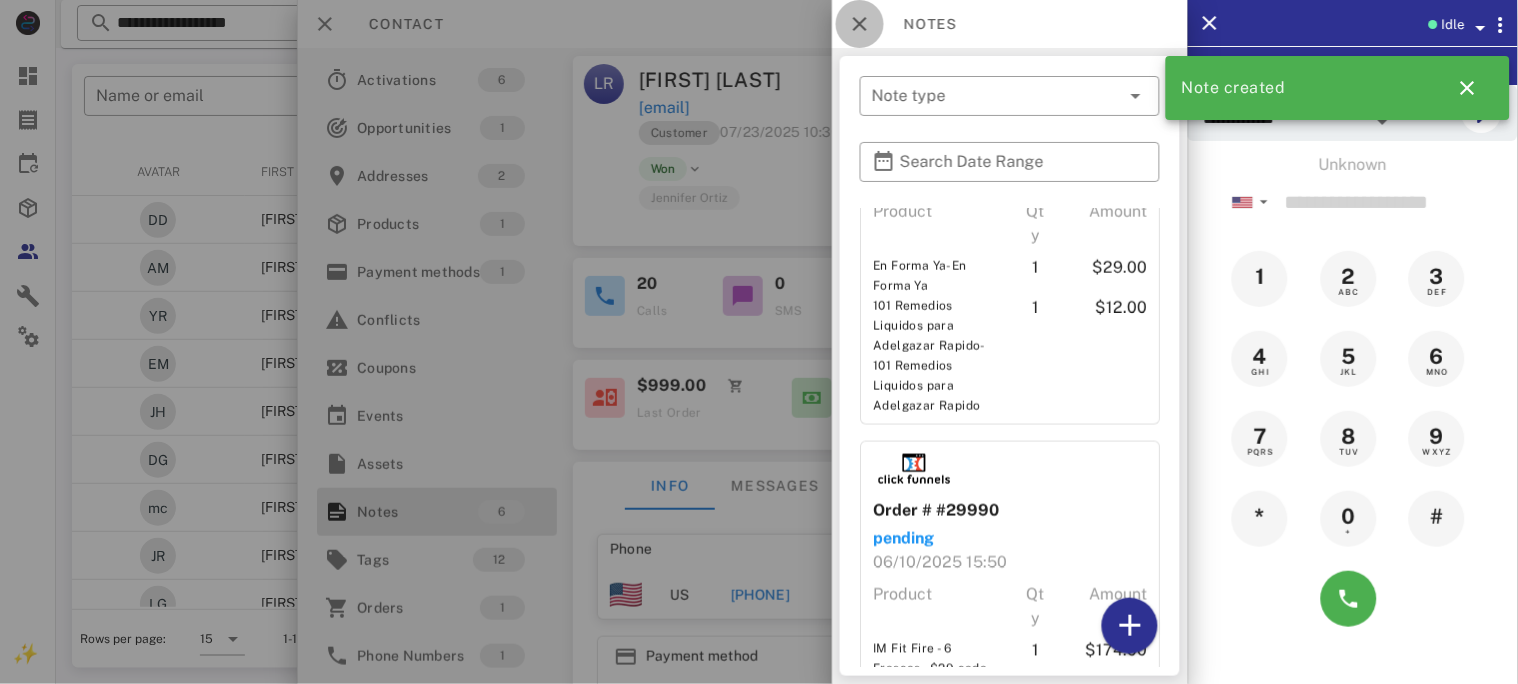 click at bounding box center (860, 24) 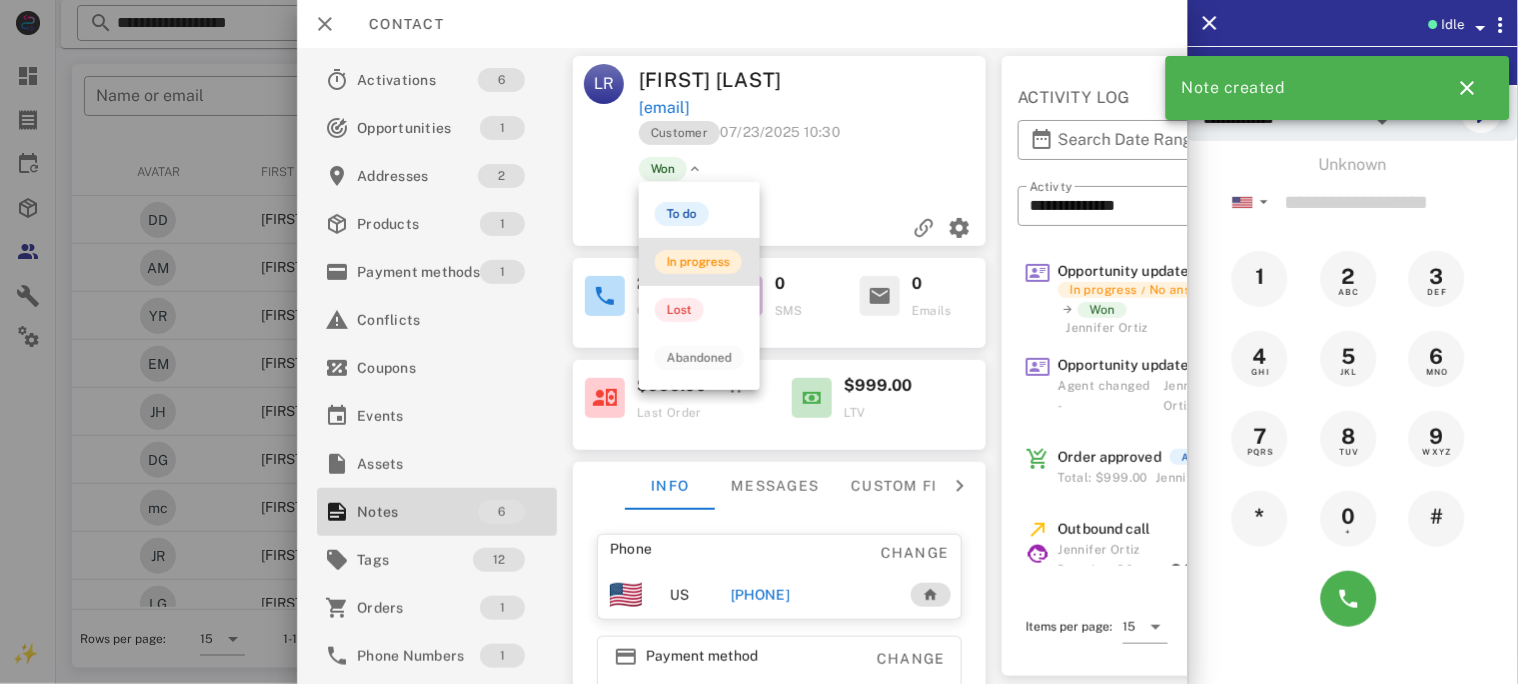 click on "In progress" at bounding box center (698, 262) 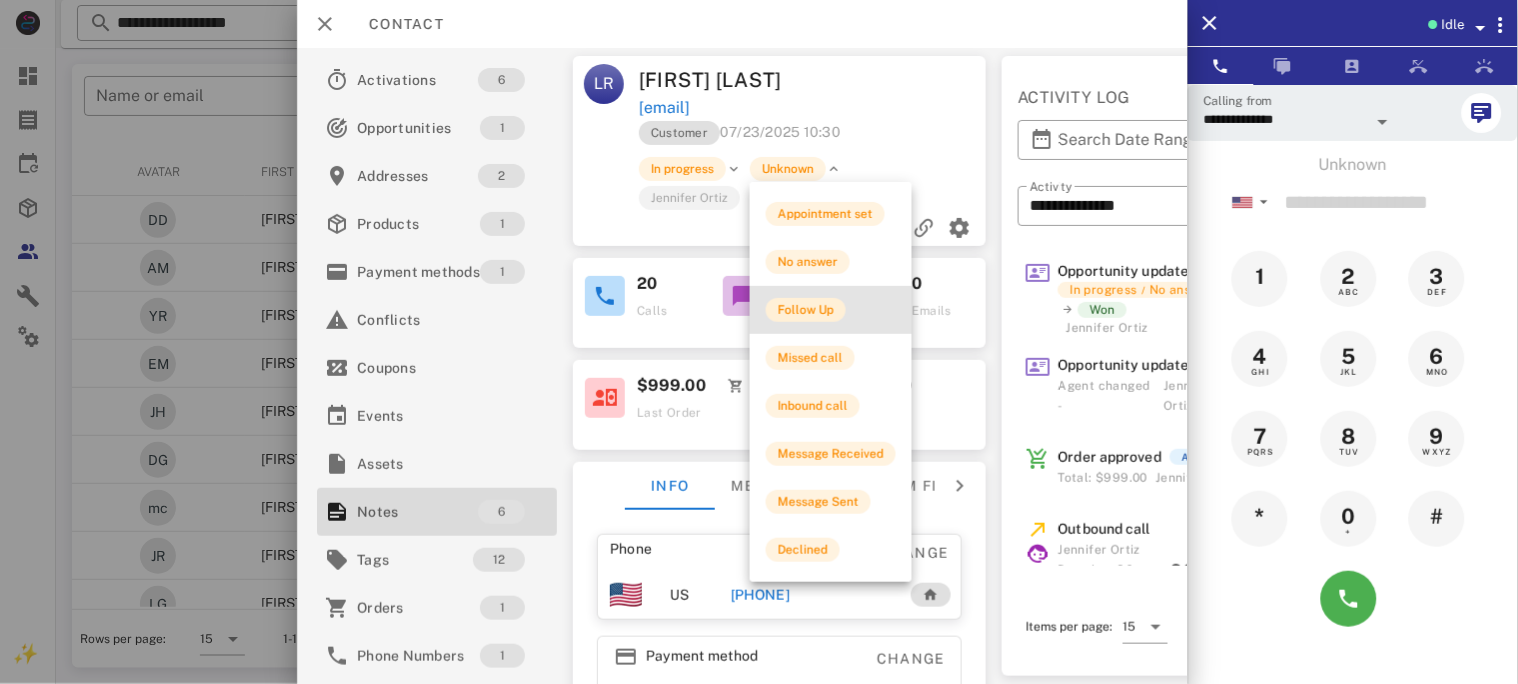 click on "Follow Up" at bounding box center [806, 310] 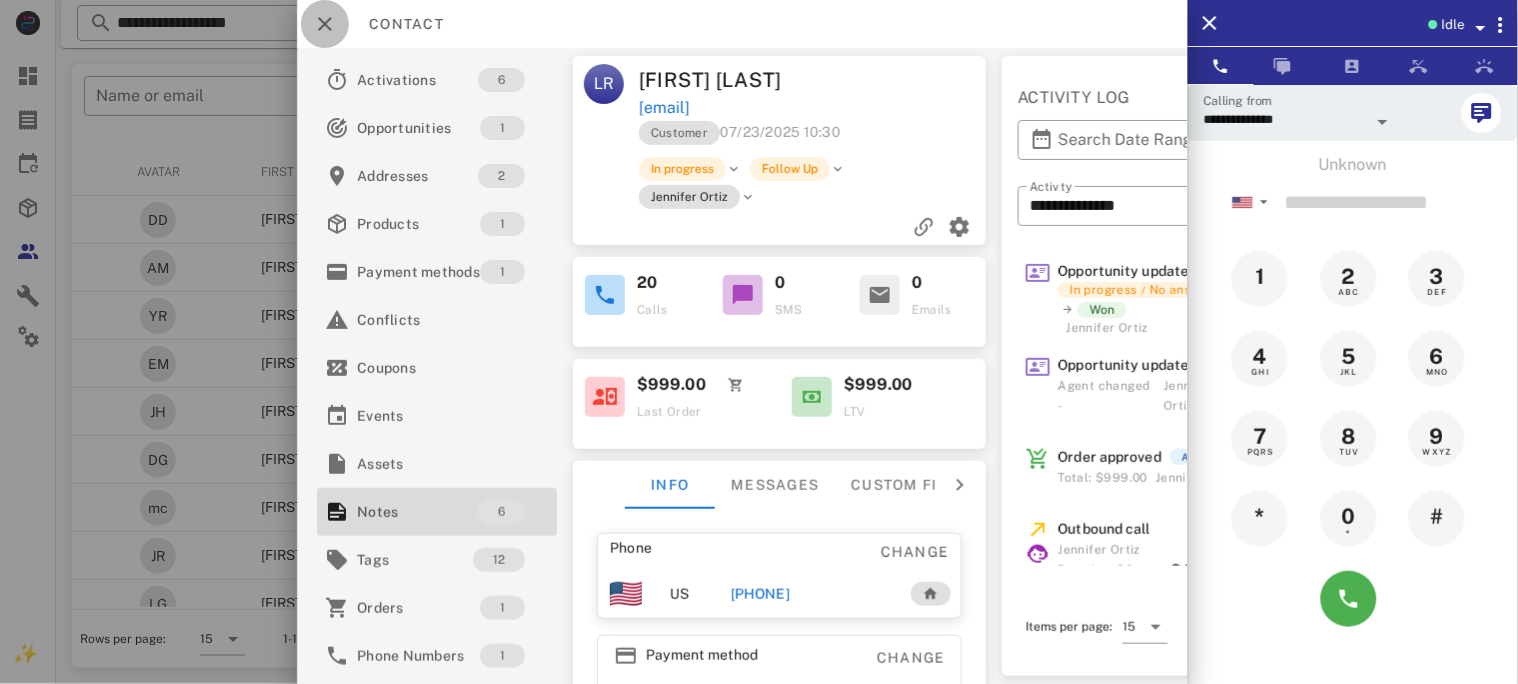 click at bounding box center [325, 24] 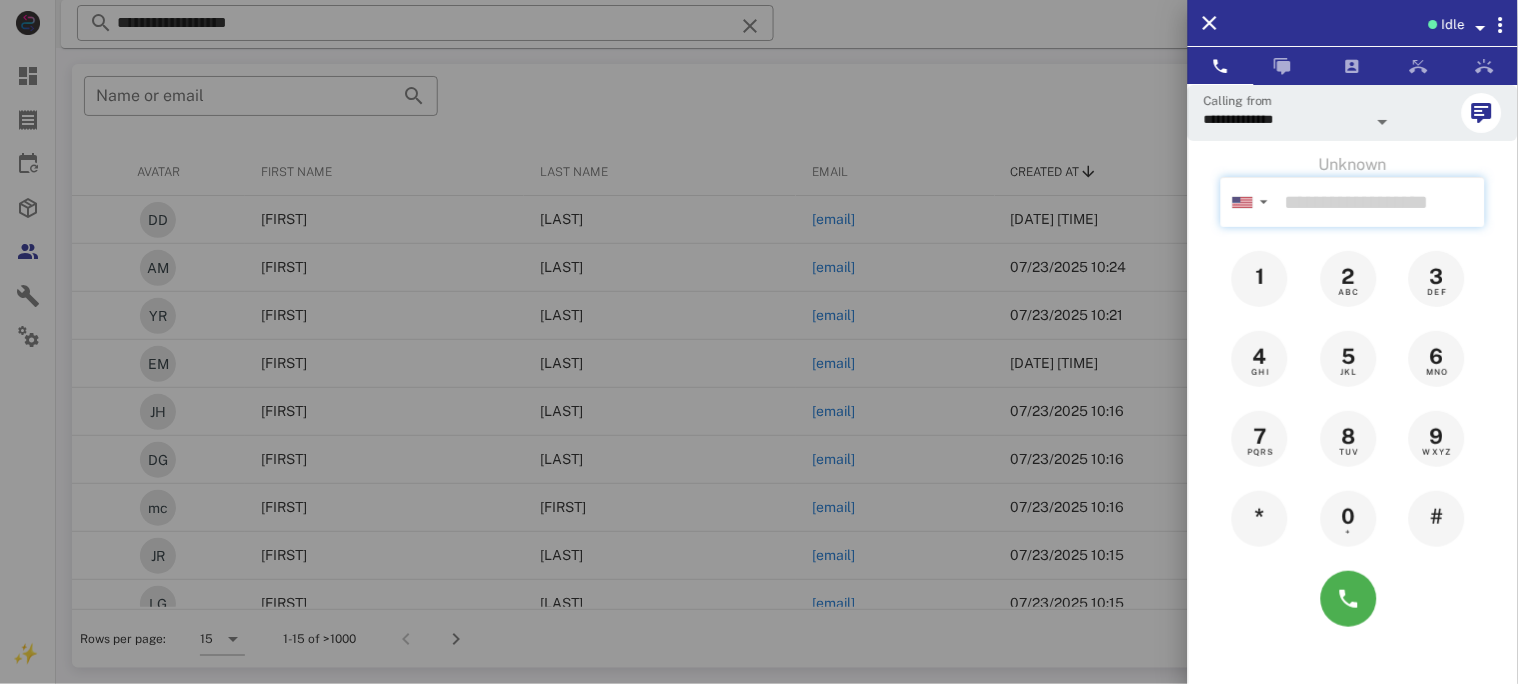 click at bounding box center [1381, 202] 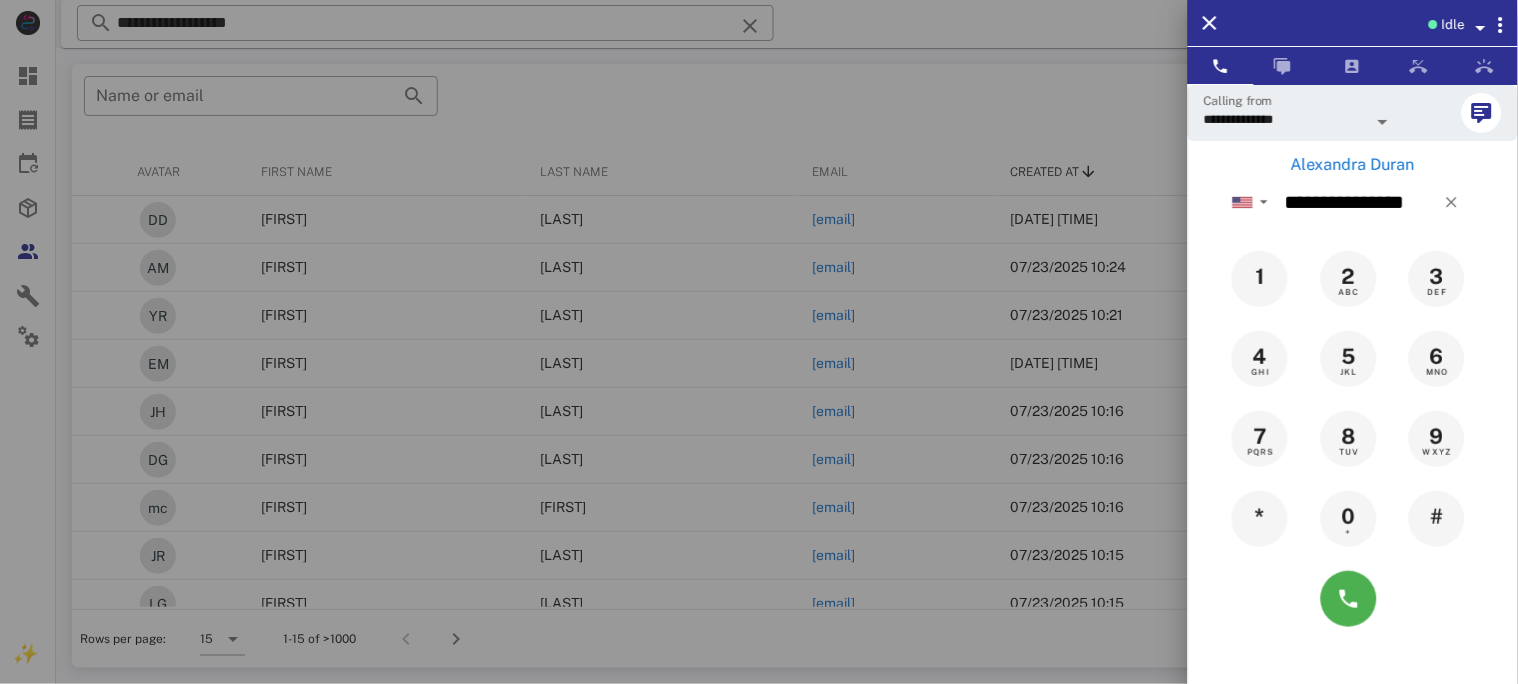 click on "Alexandra Duran" at bounding box center (1353, 165) 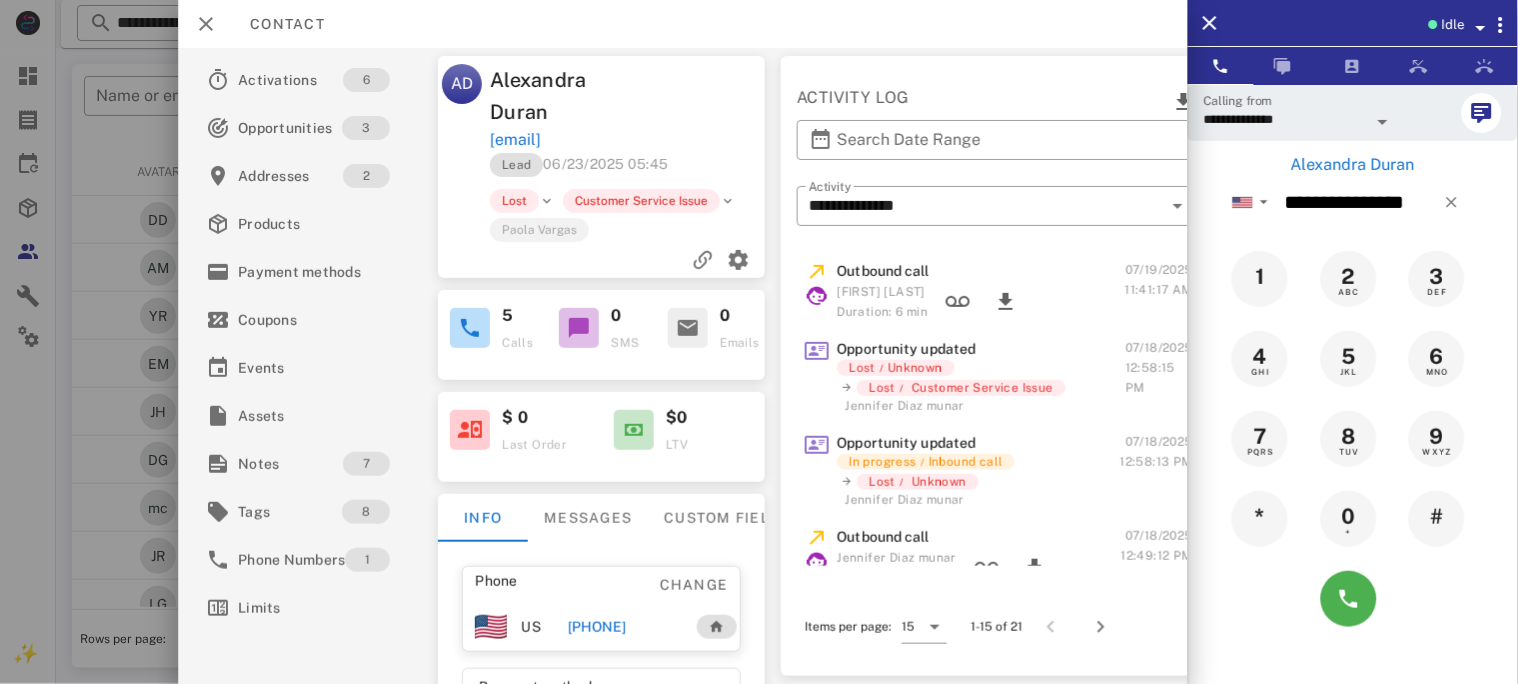 scroll, scrollTop: 266, scrollLeft: 0, axis: vertical 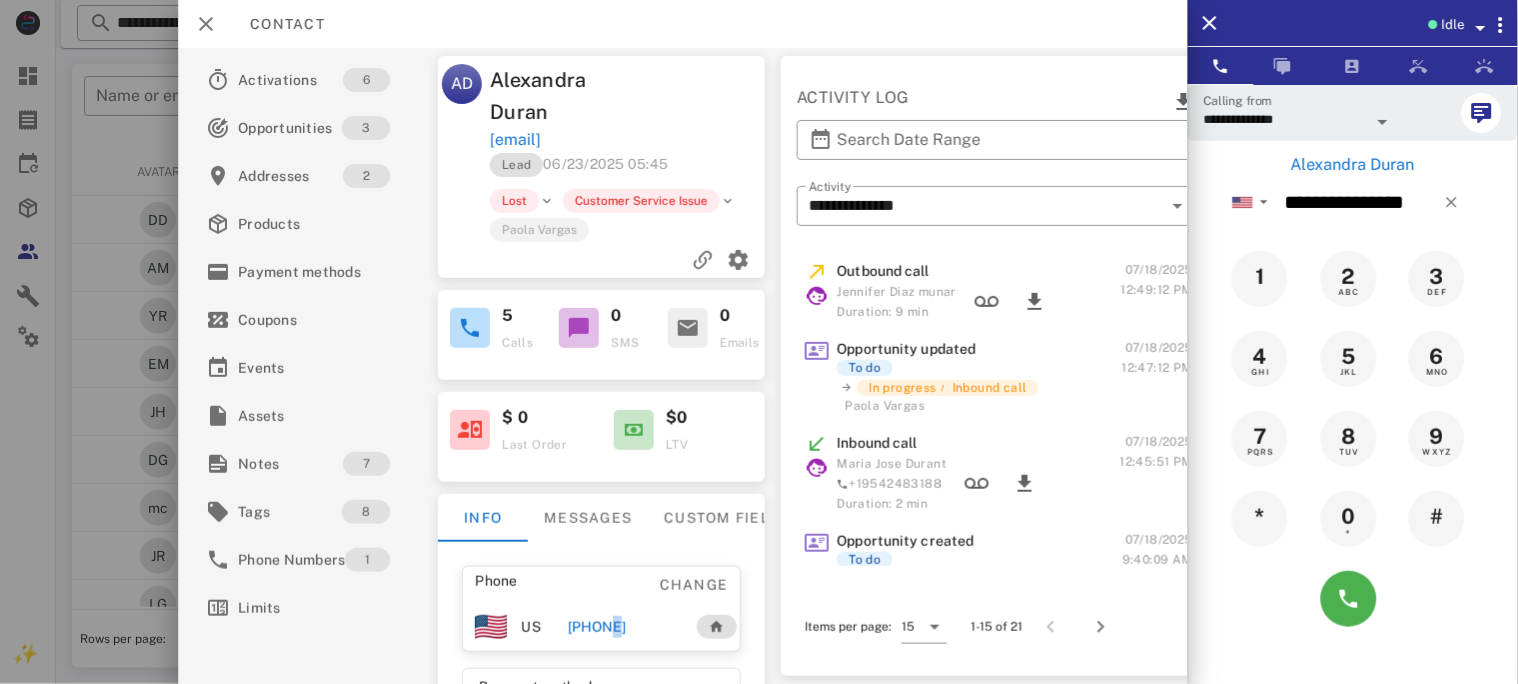 click on "+13023570011" at bounding box center [597, 627] 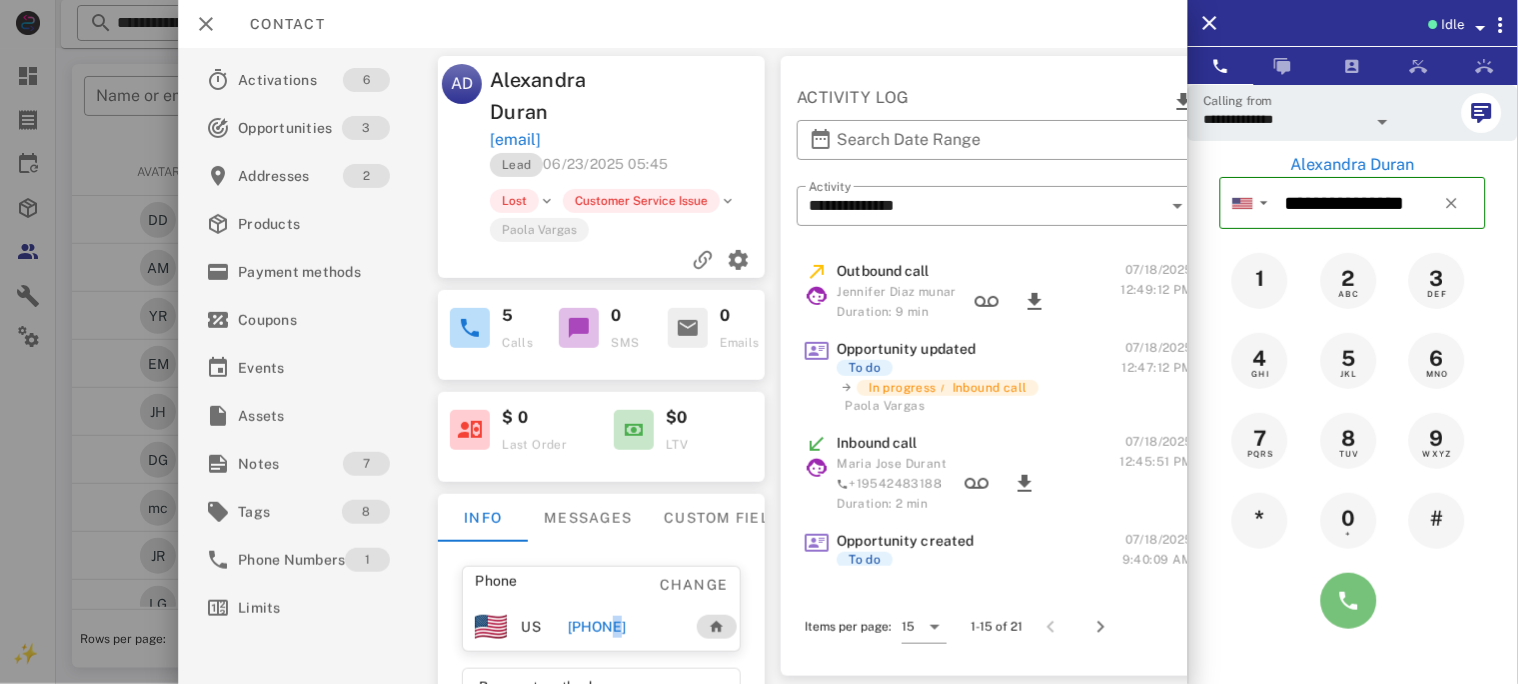 click at bounding box center (1349, 601) 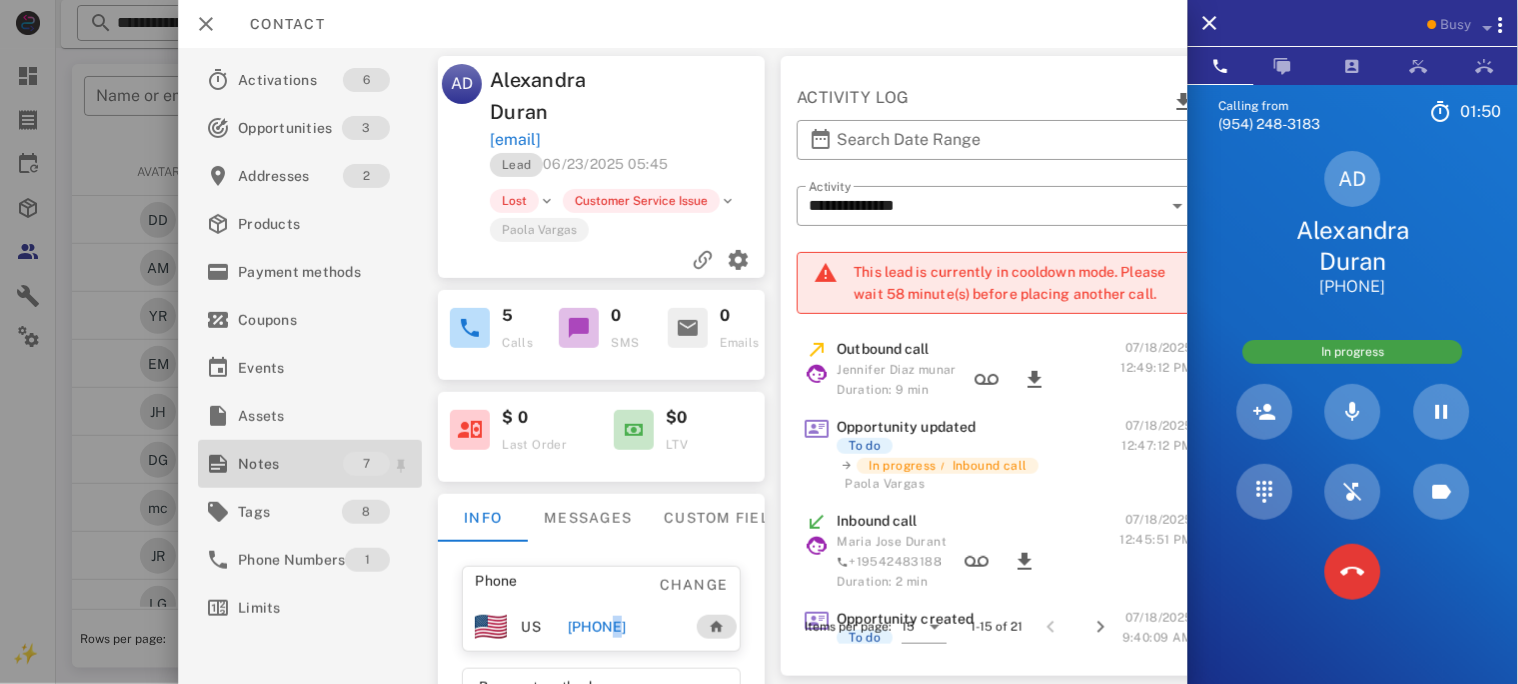 click on "Notes" at bounding box center (290, 464) 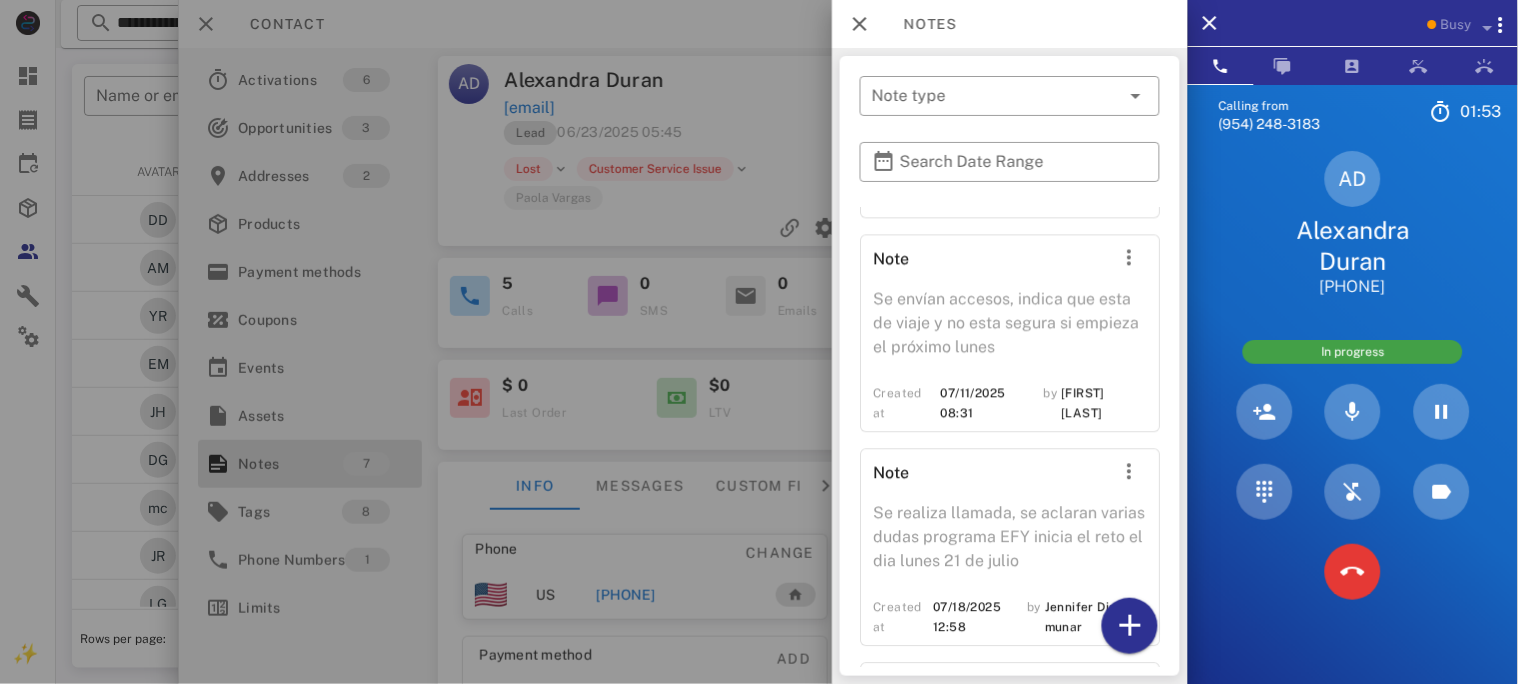 scroll, scrollTop: 1282, scrollLeft: 0, axis: vertical 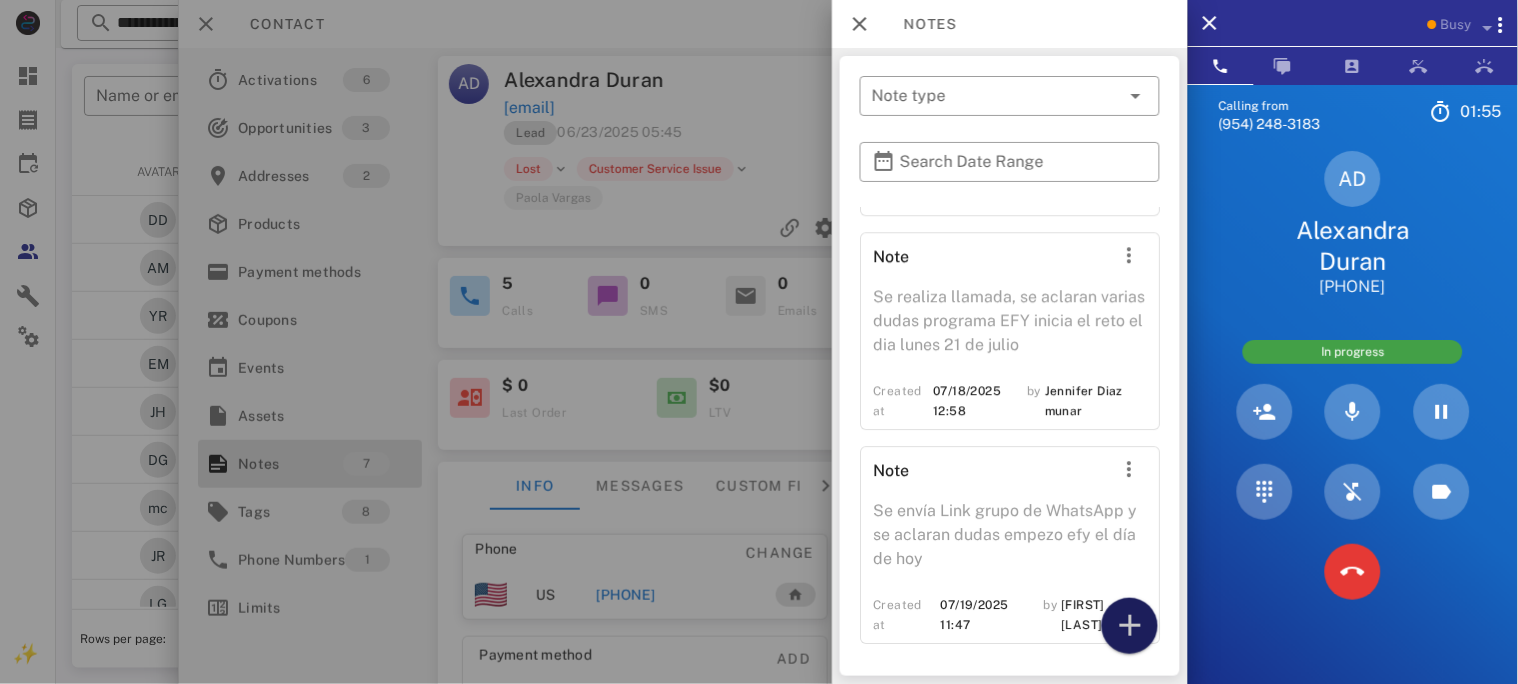 click at bounding box center [1130, 626] 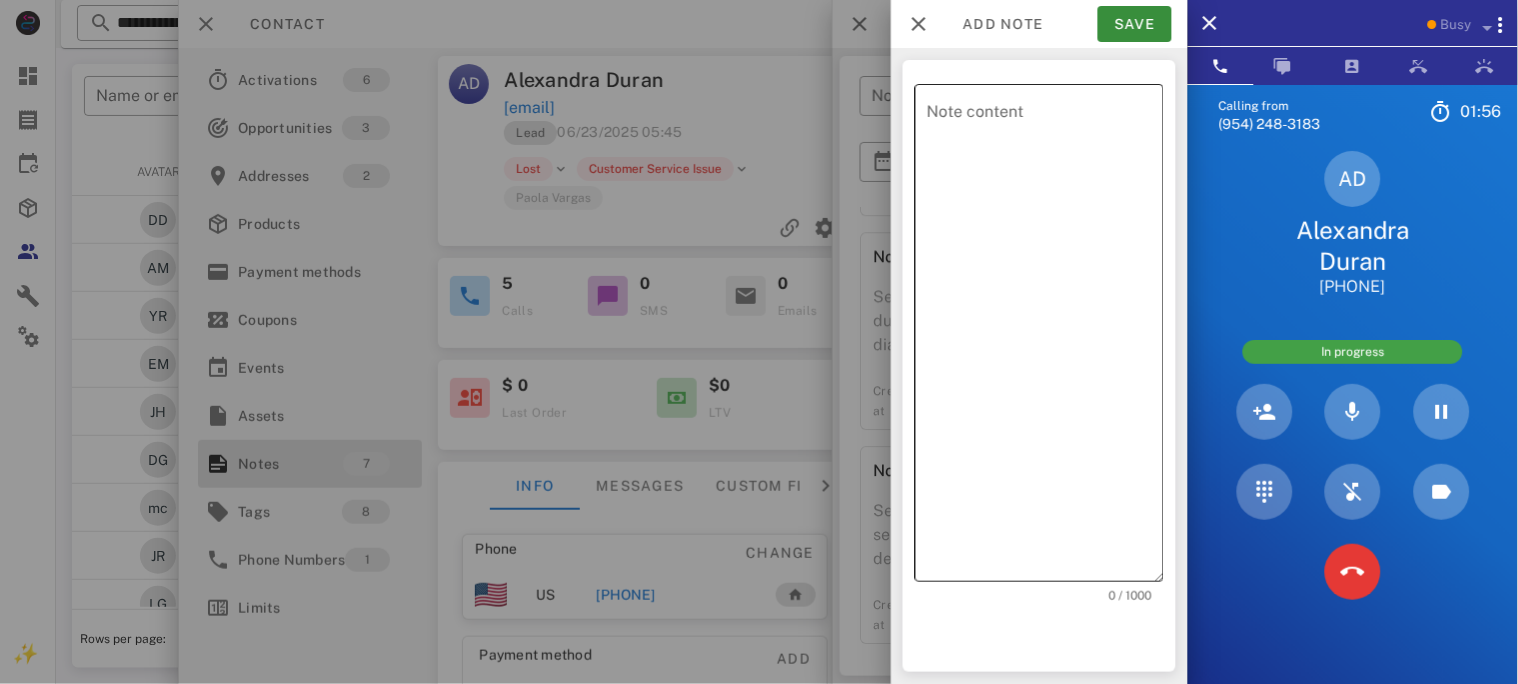 click on "Note content" at bounding box center [1045, 338] 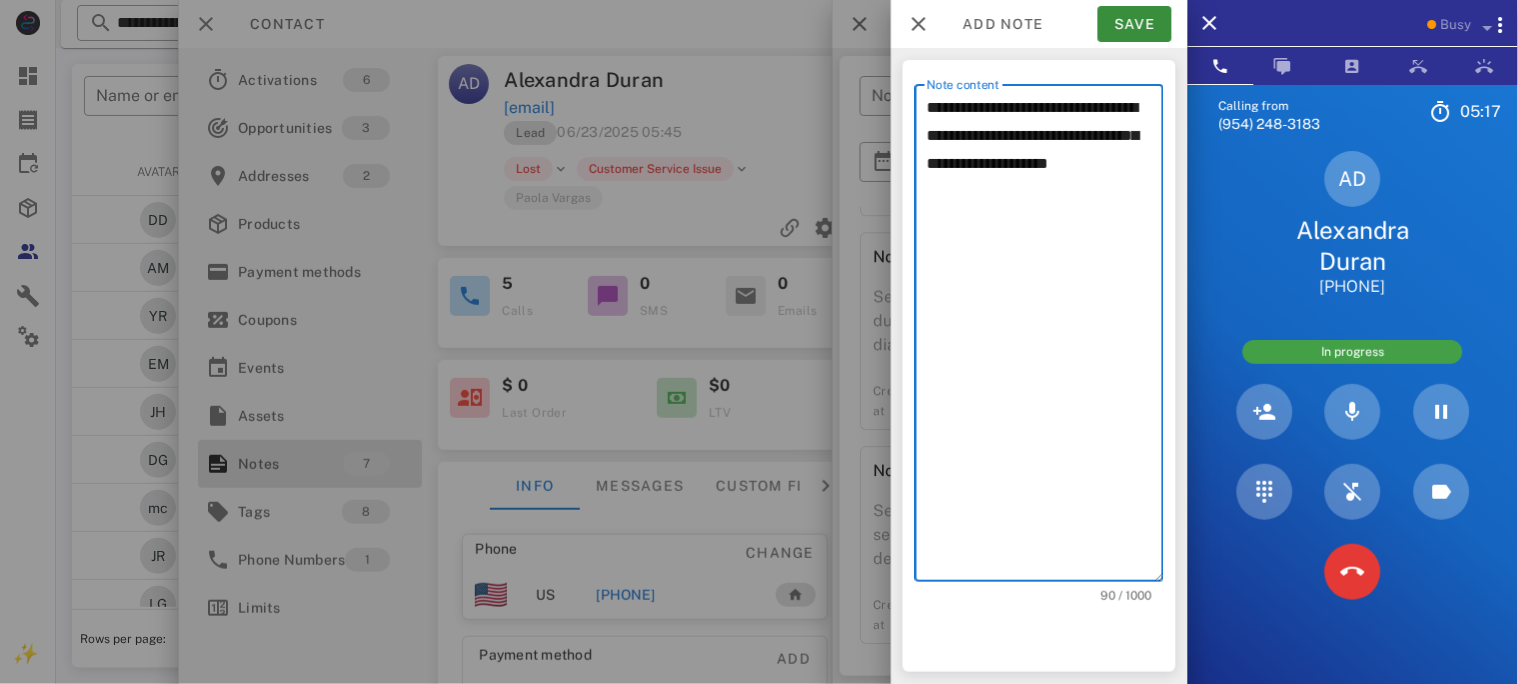 type on "**********" 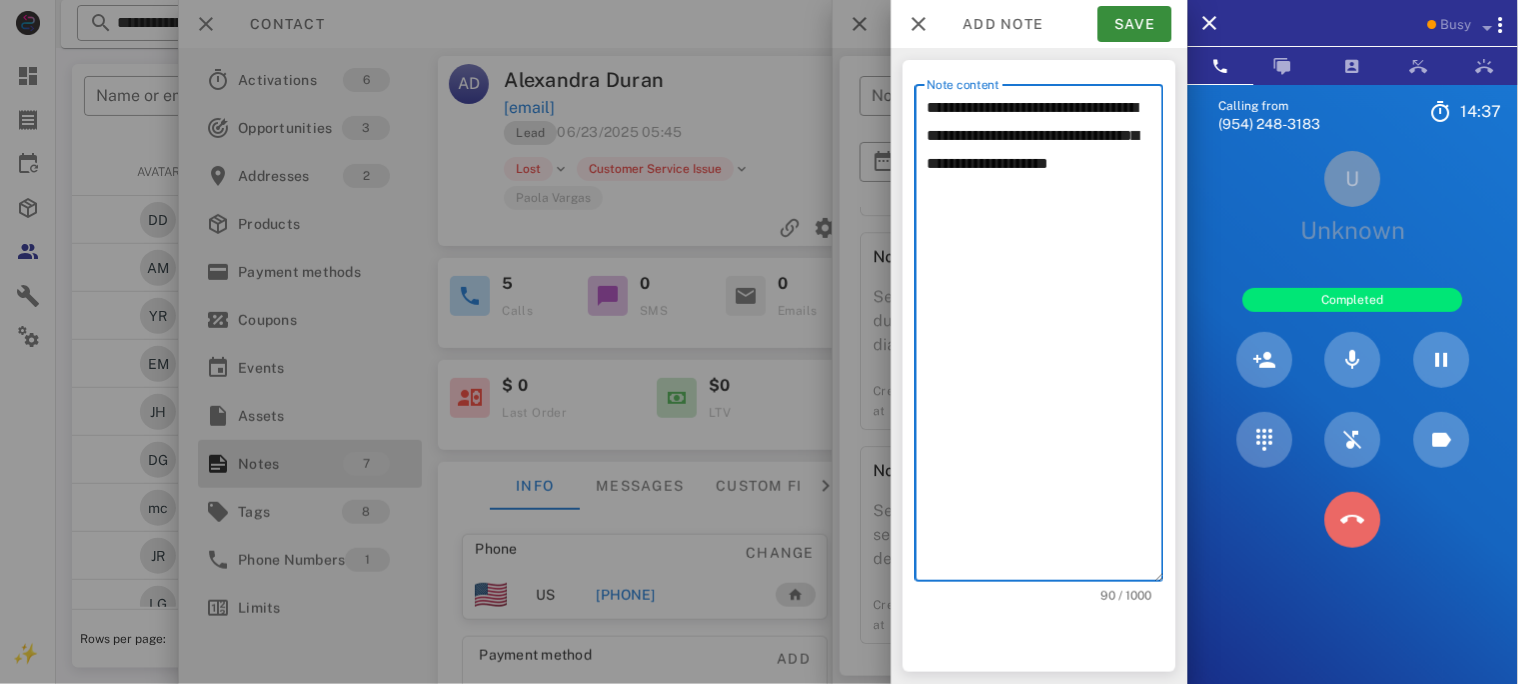 drag, startPoint x: 1355, startPoint y: 503, endPoint x: 357, endPoint y: 1, distance: 1117.1428 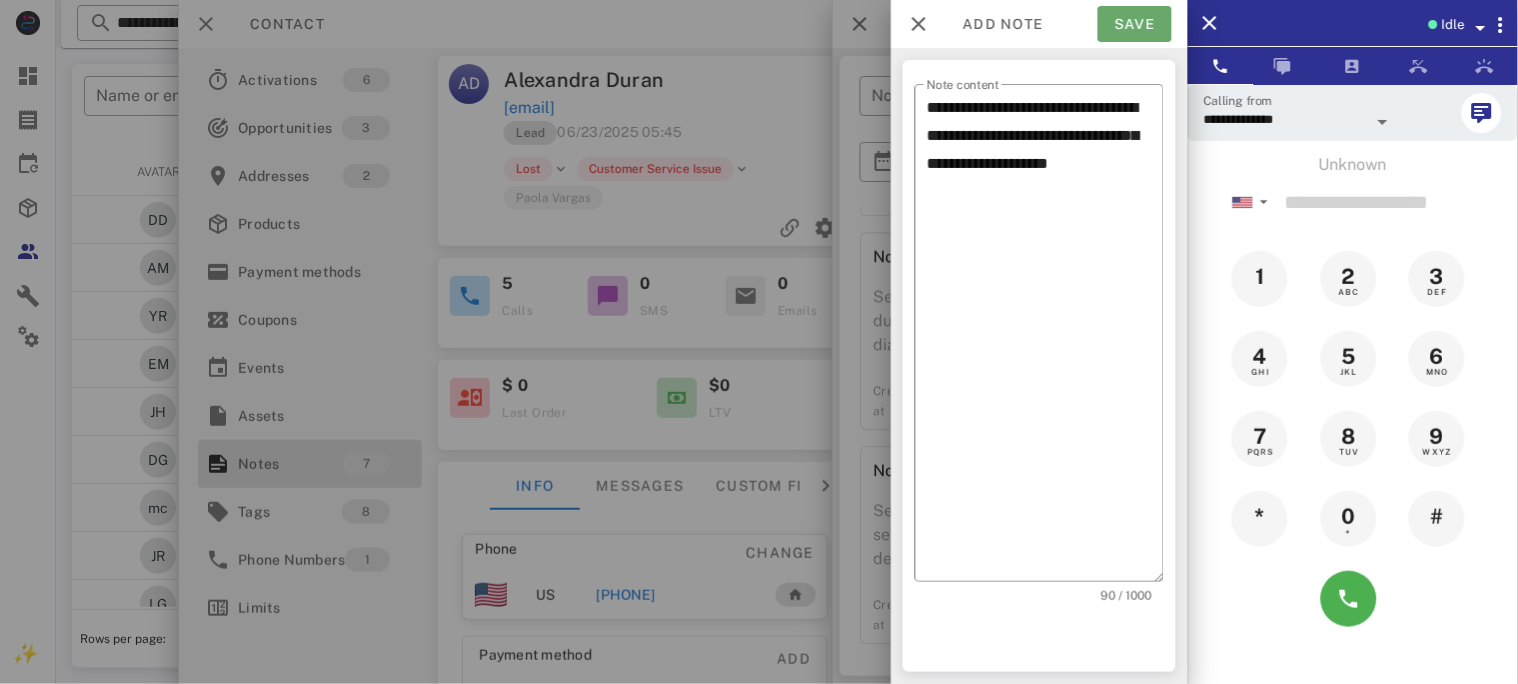 click on "Save" at bounding box center [1135, 24] 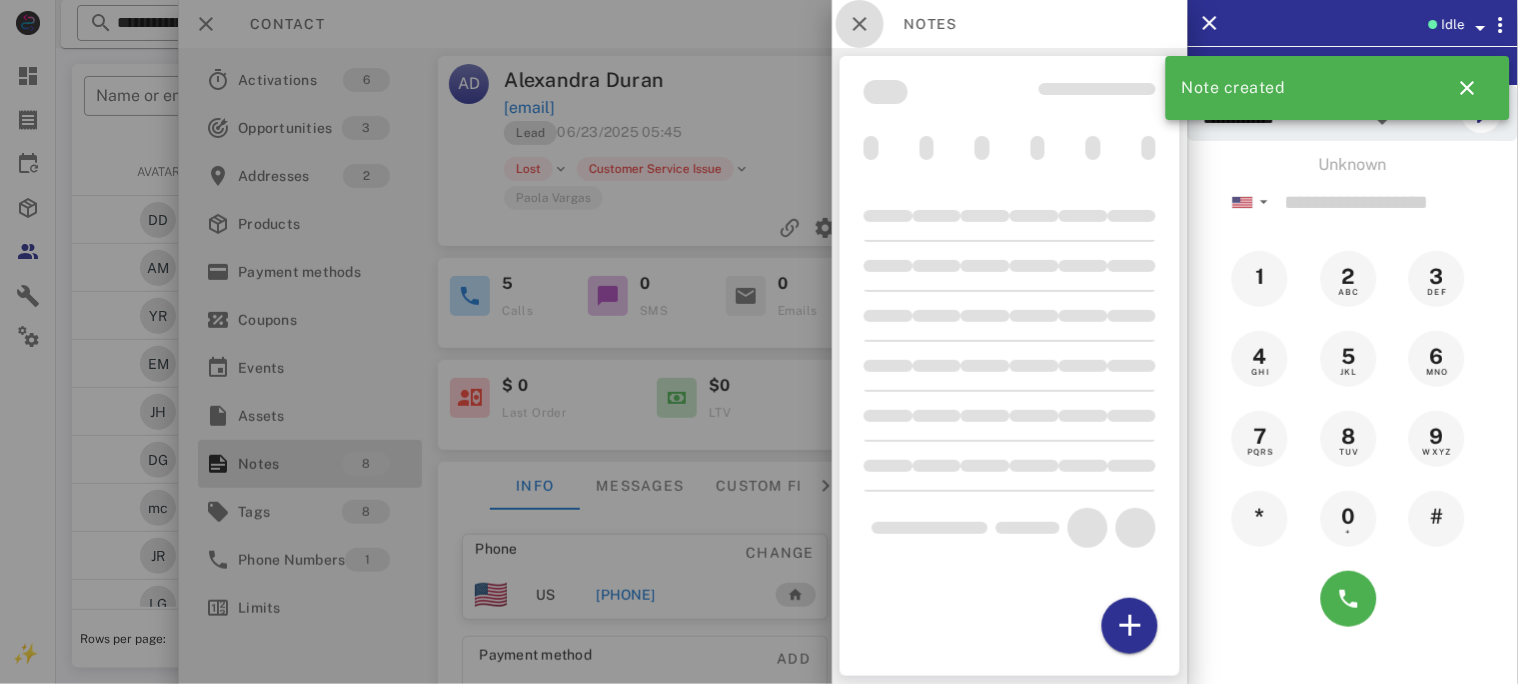 click at bounding box center (860, 24) 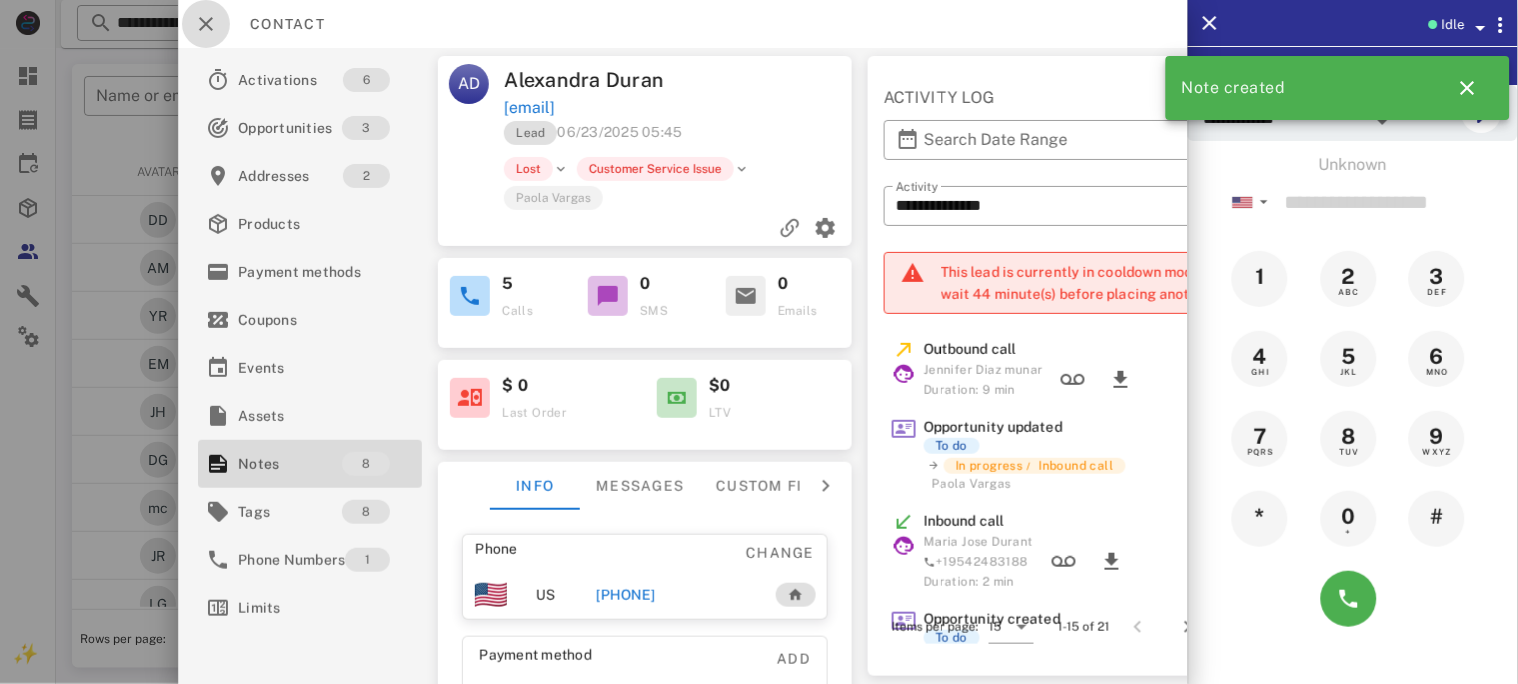 click at bounding box center (206, 24) 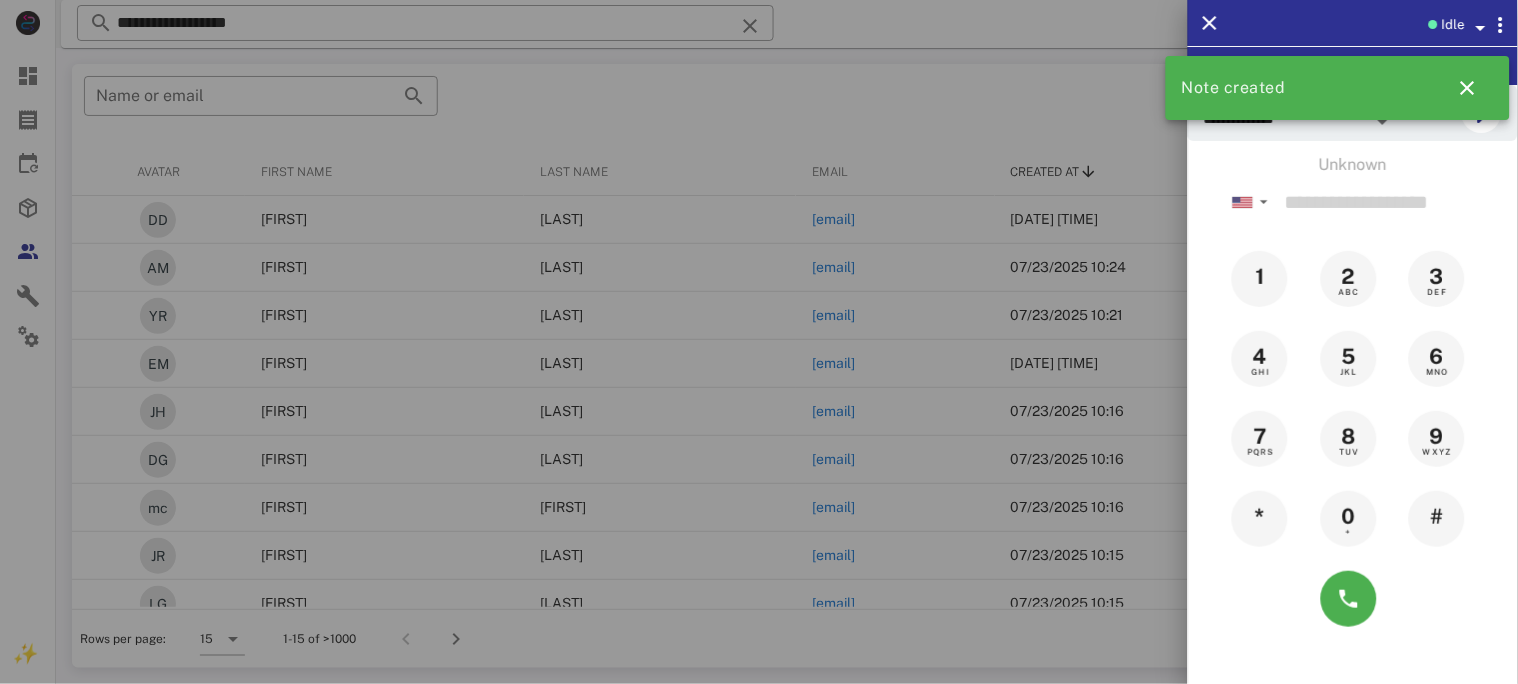 click on "**********" at bounding box center (1353, 362) 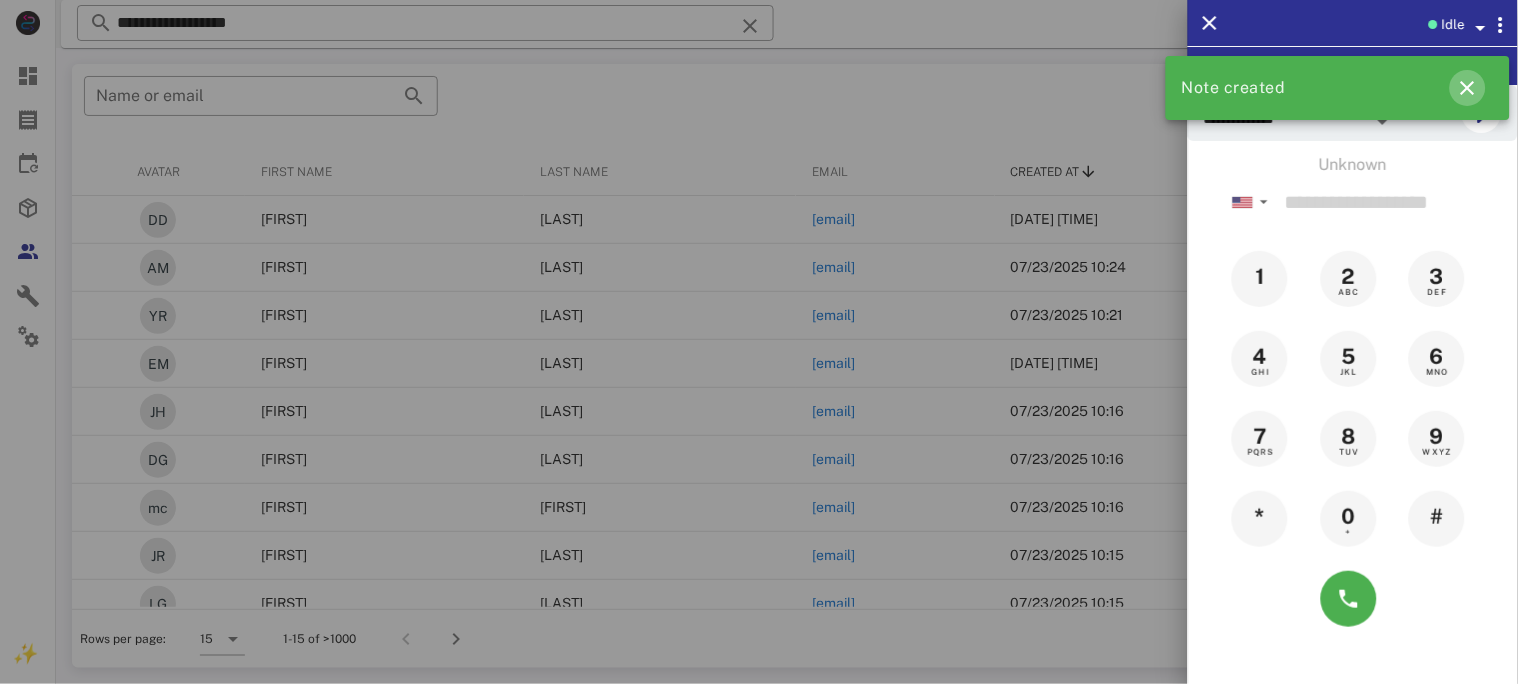 click at bounding box center (1468, 88) 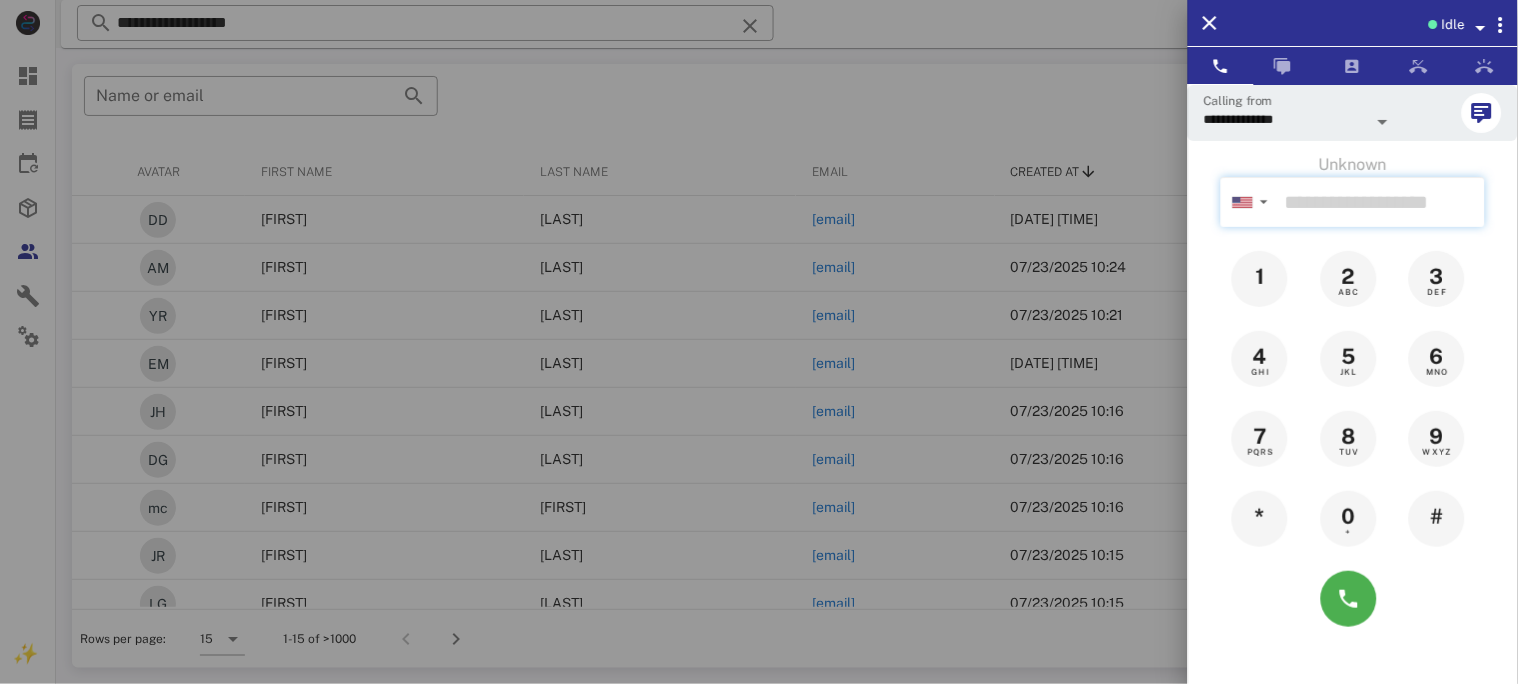 click at bounding box center [1381, 202] 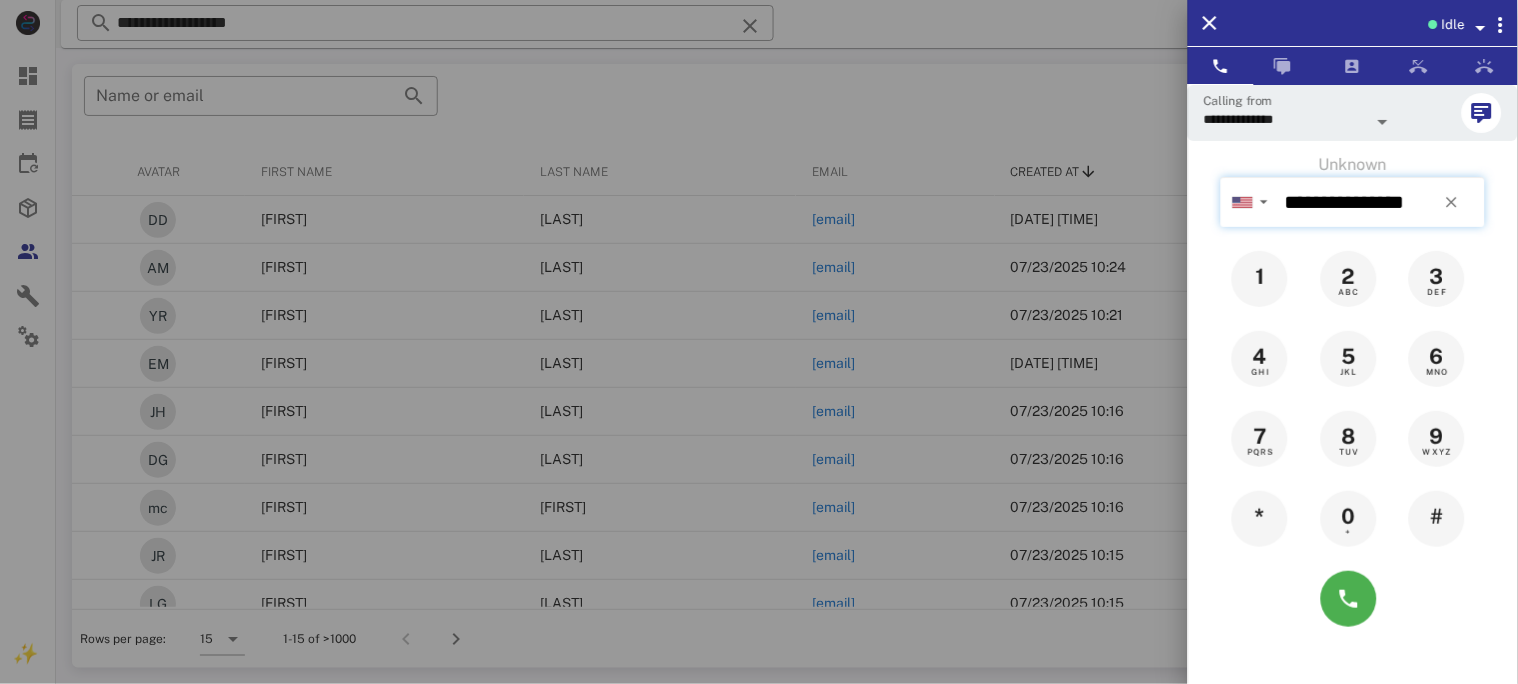 type on "**********" 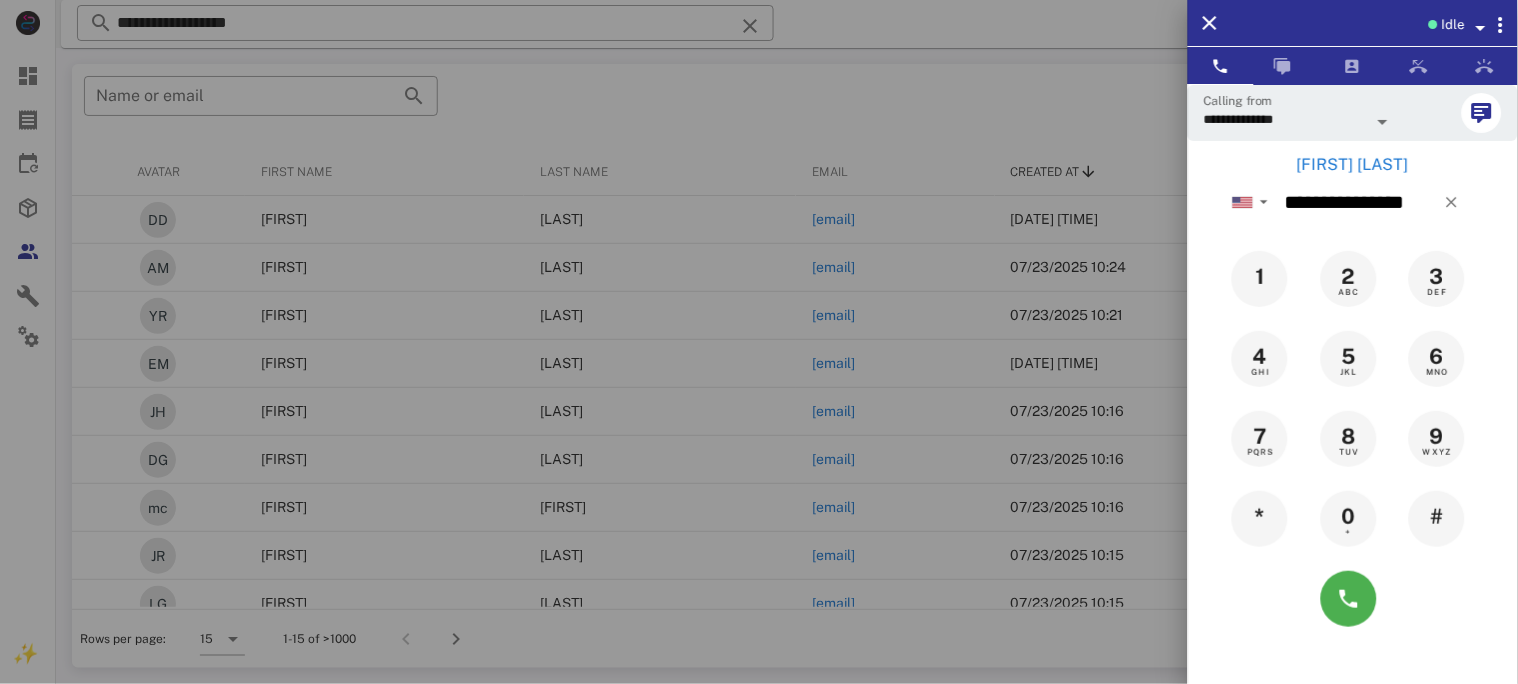 click on "[FIRST] [LAST]" at bounding box center [1353, 165] 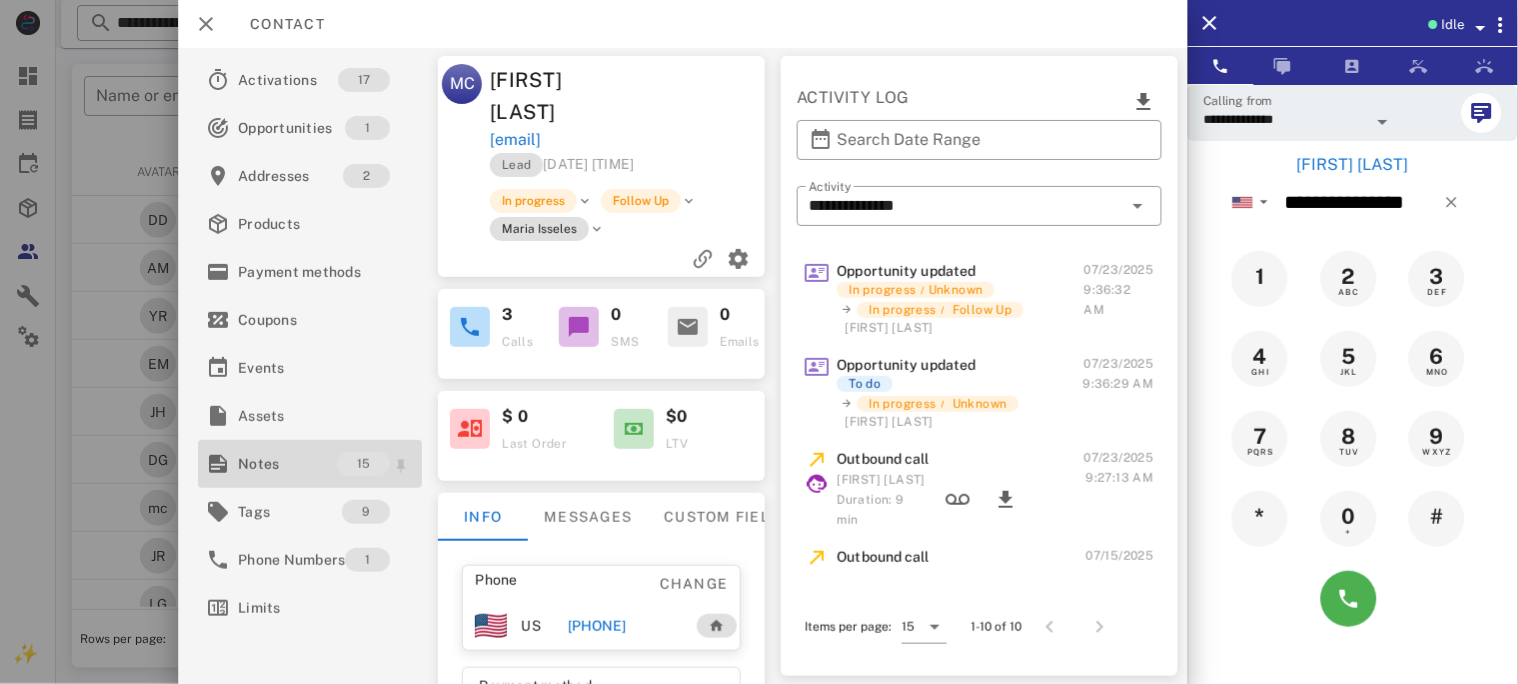 click on "Notes" at bounding box center (287, 464) 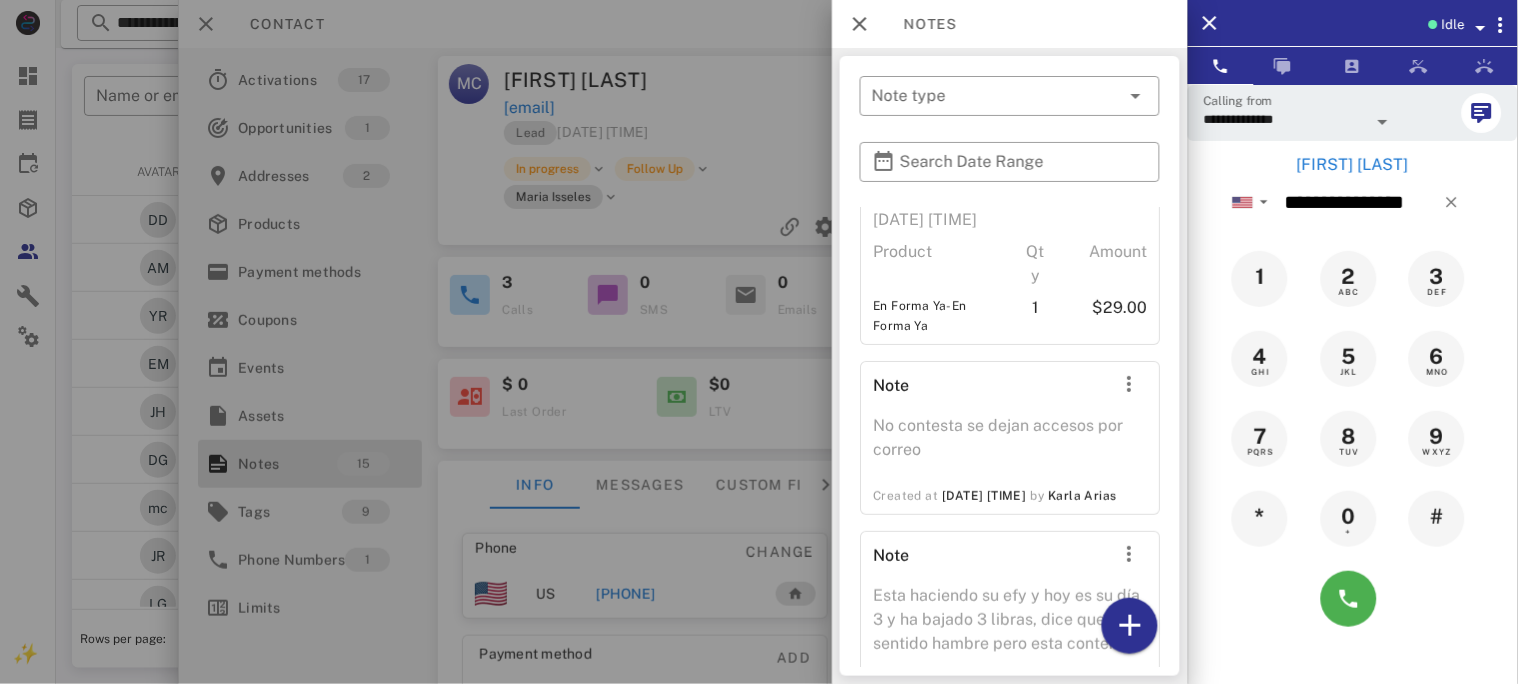 scroll, scrollTop: 3558, scrollLeft: 0, axis: vertical 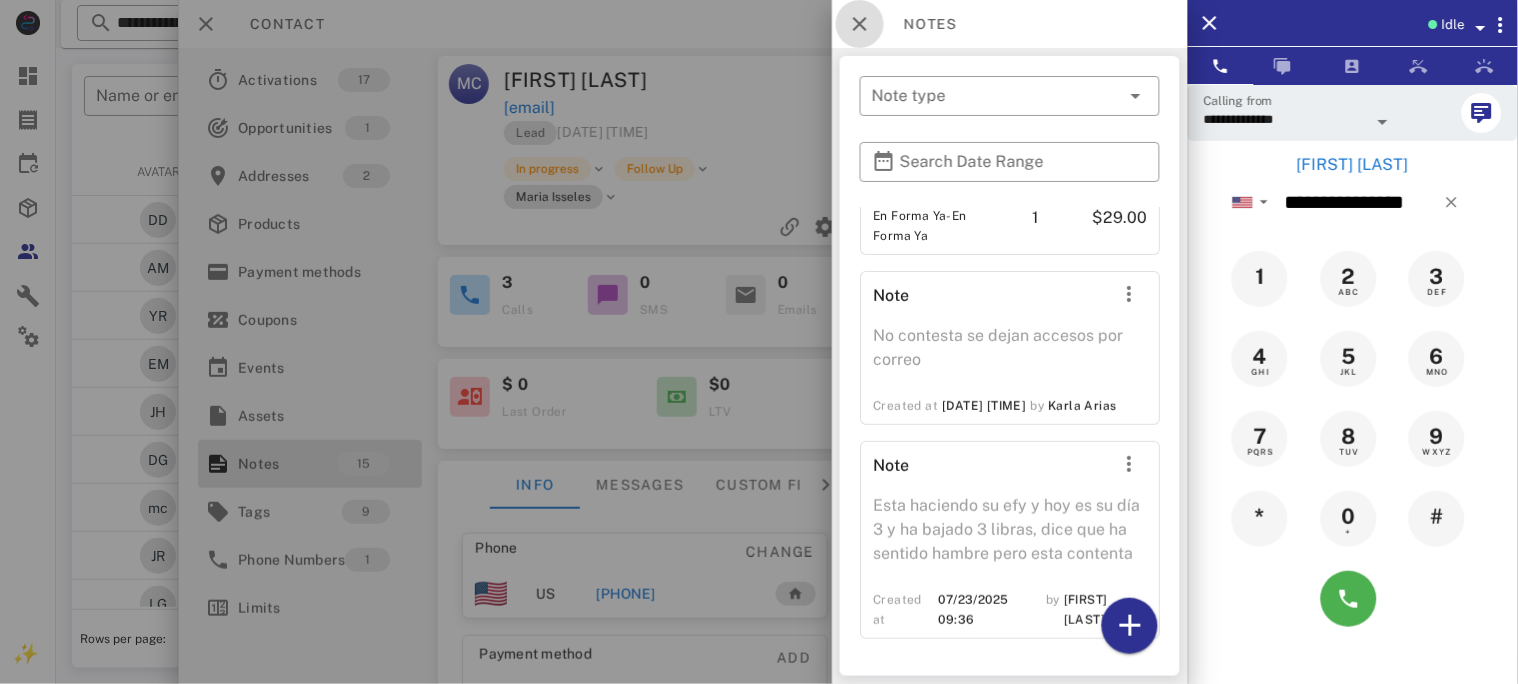 click at bounding box center [860, 24] 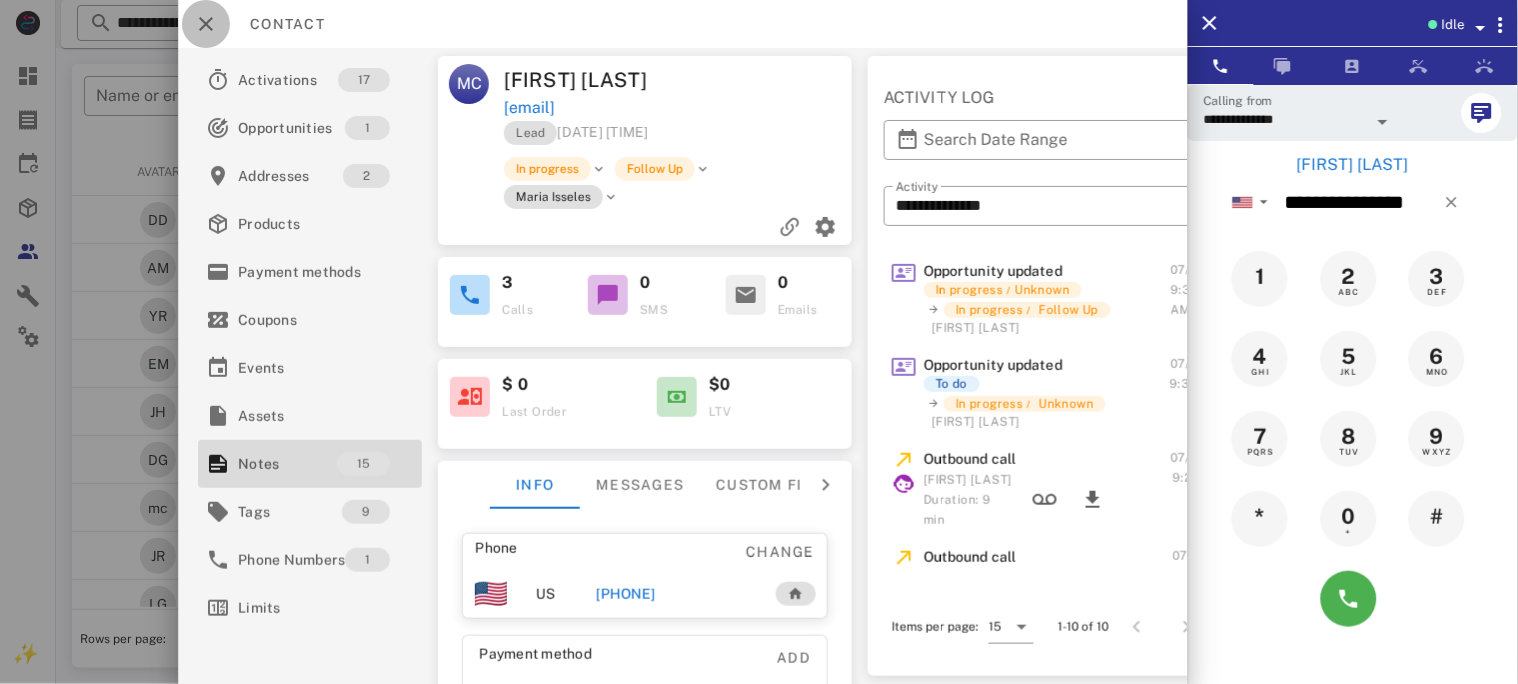 click at bounding box center (206, 24) 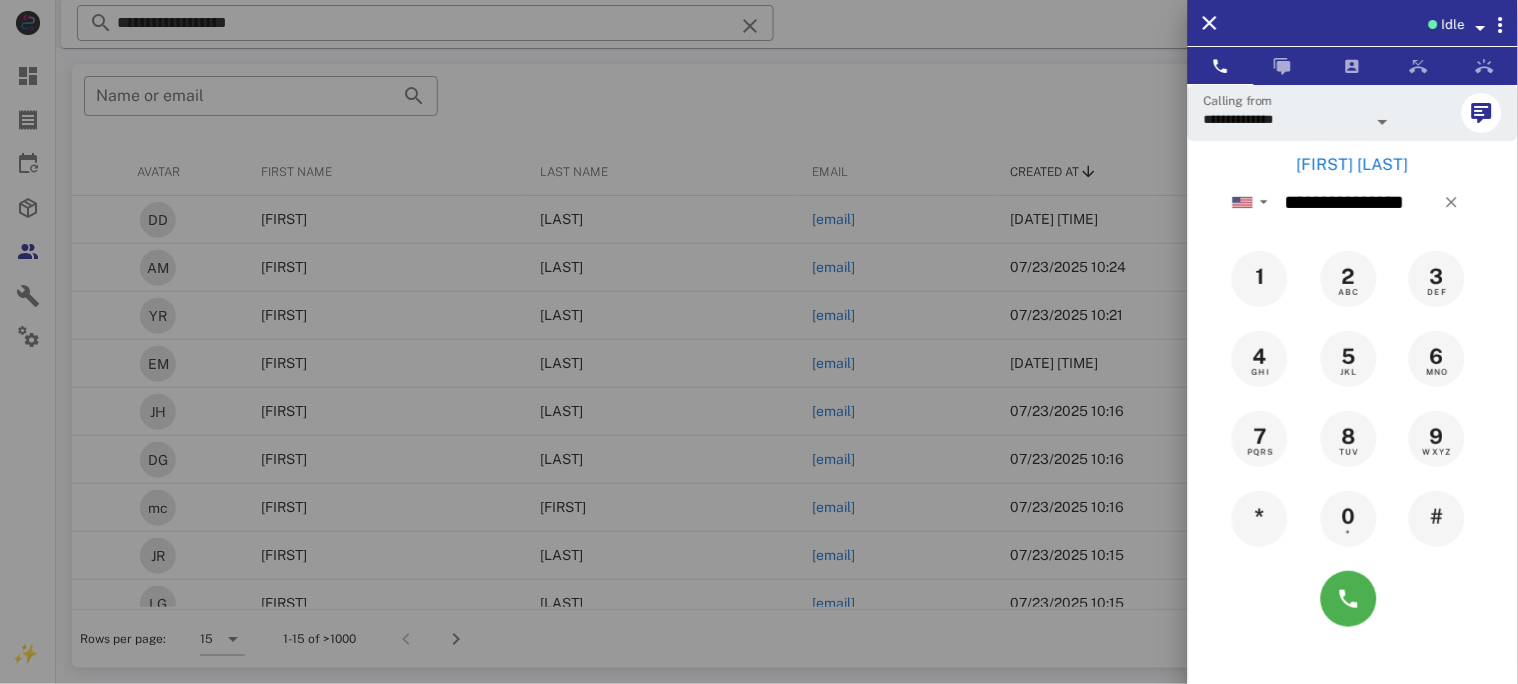 click at bounding box center [759, 342] 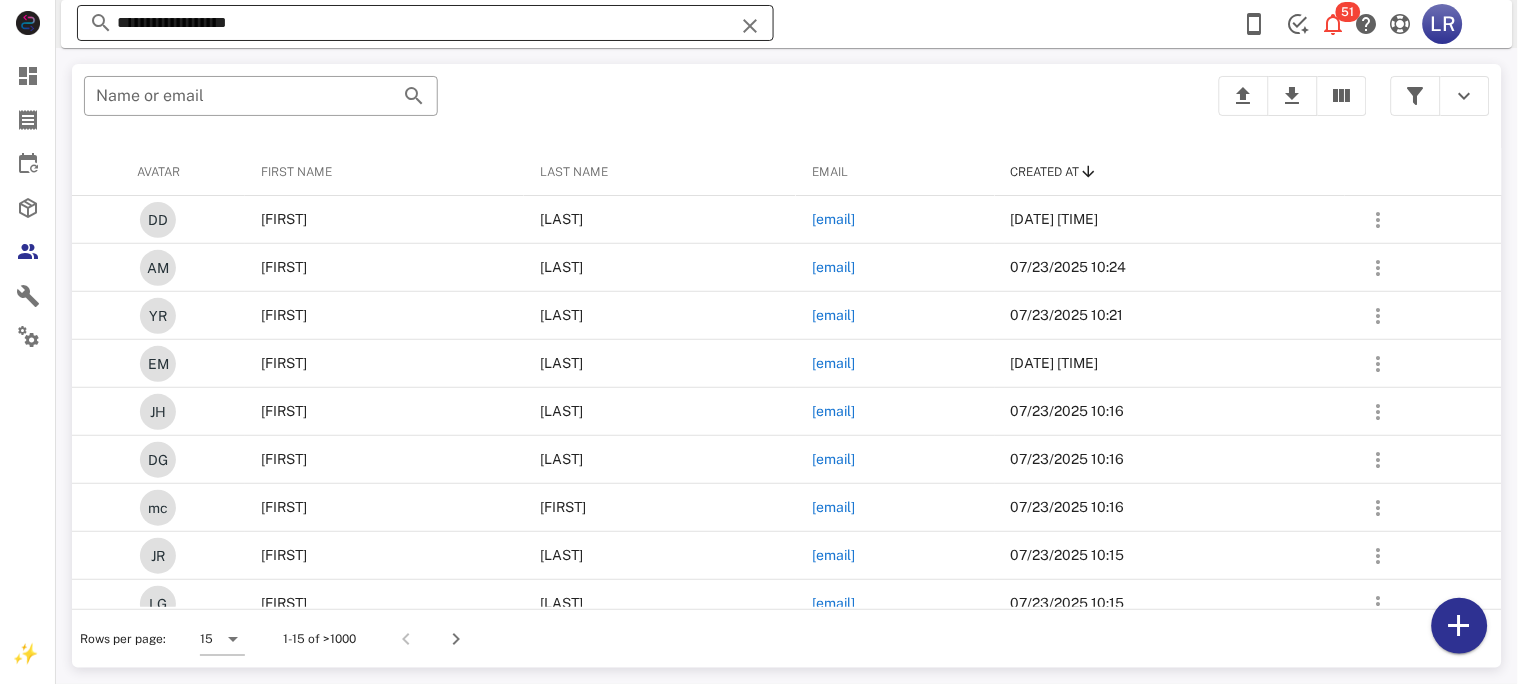 click on "**********" at bounding box center (425, 23) 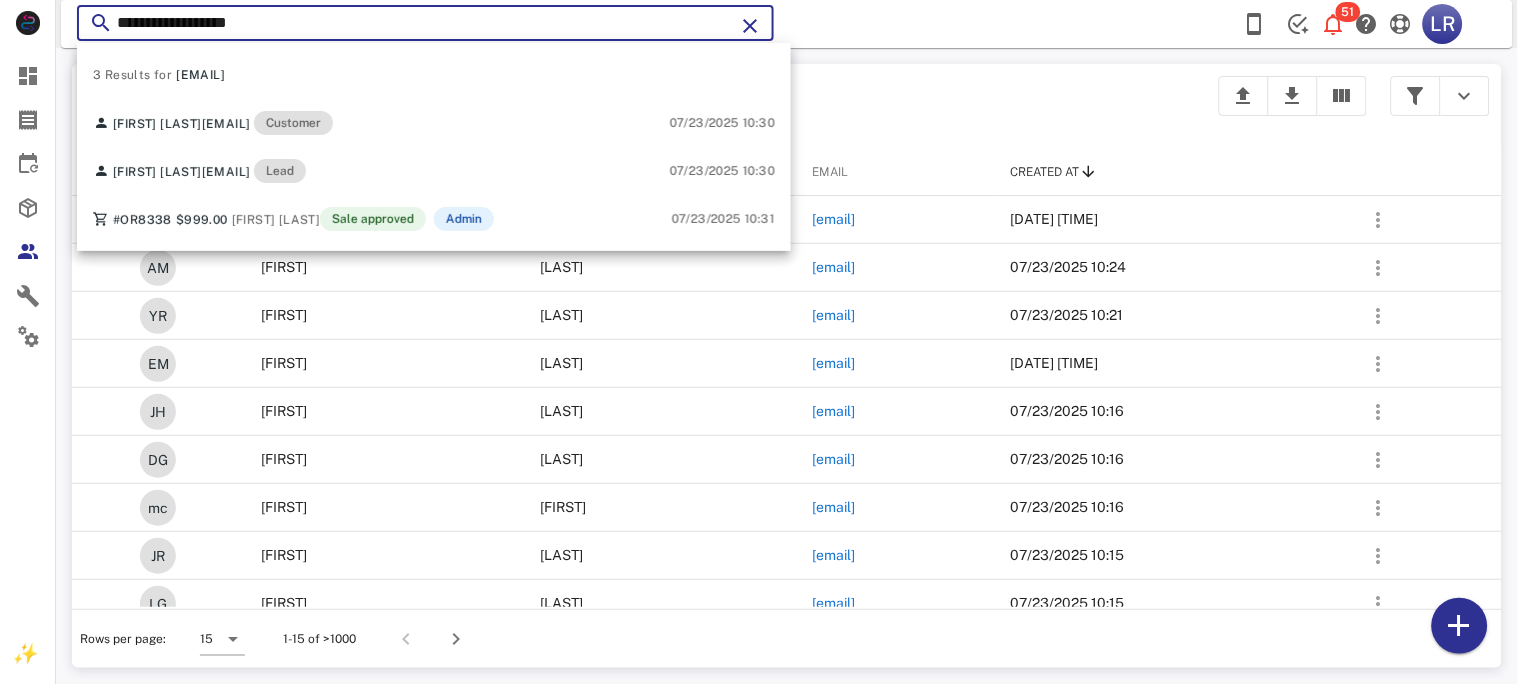click at bounding box center [750, 26] 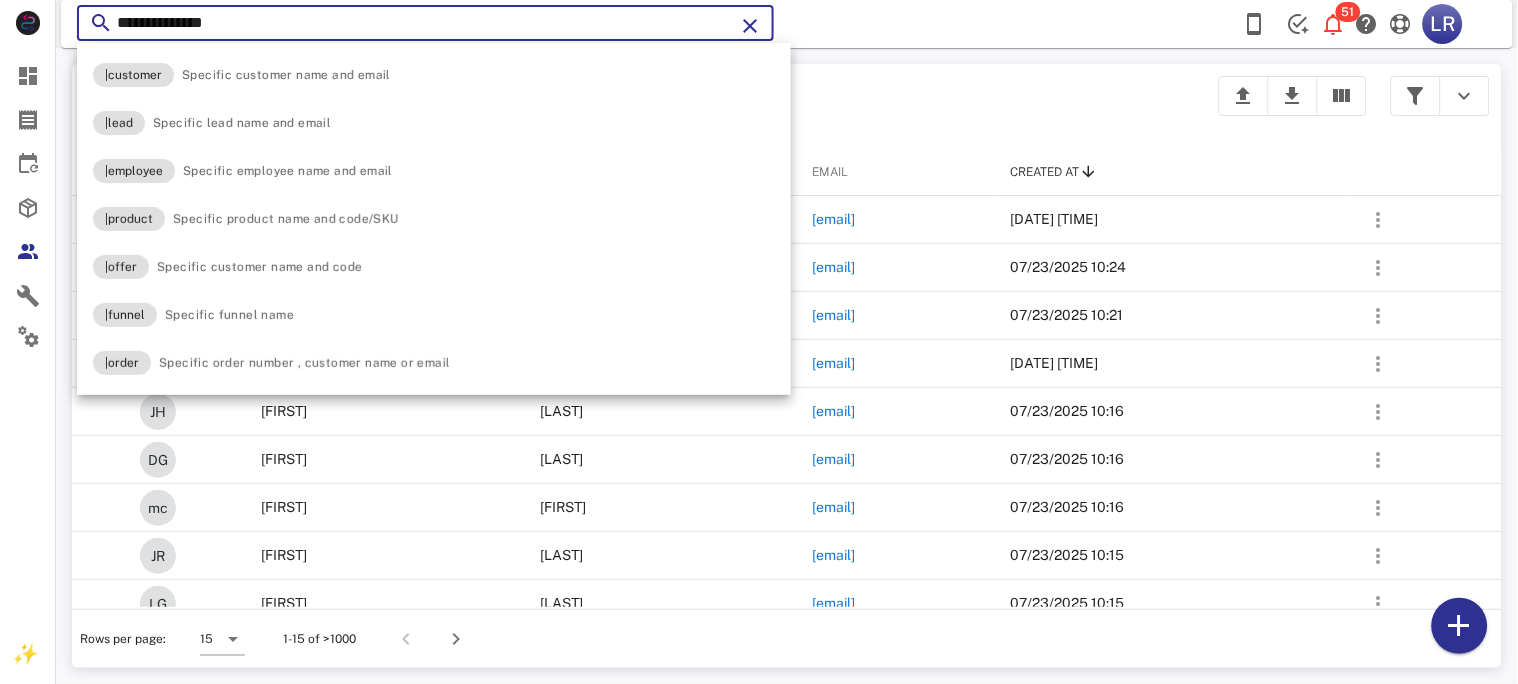 type on "**********" 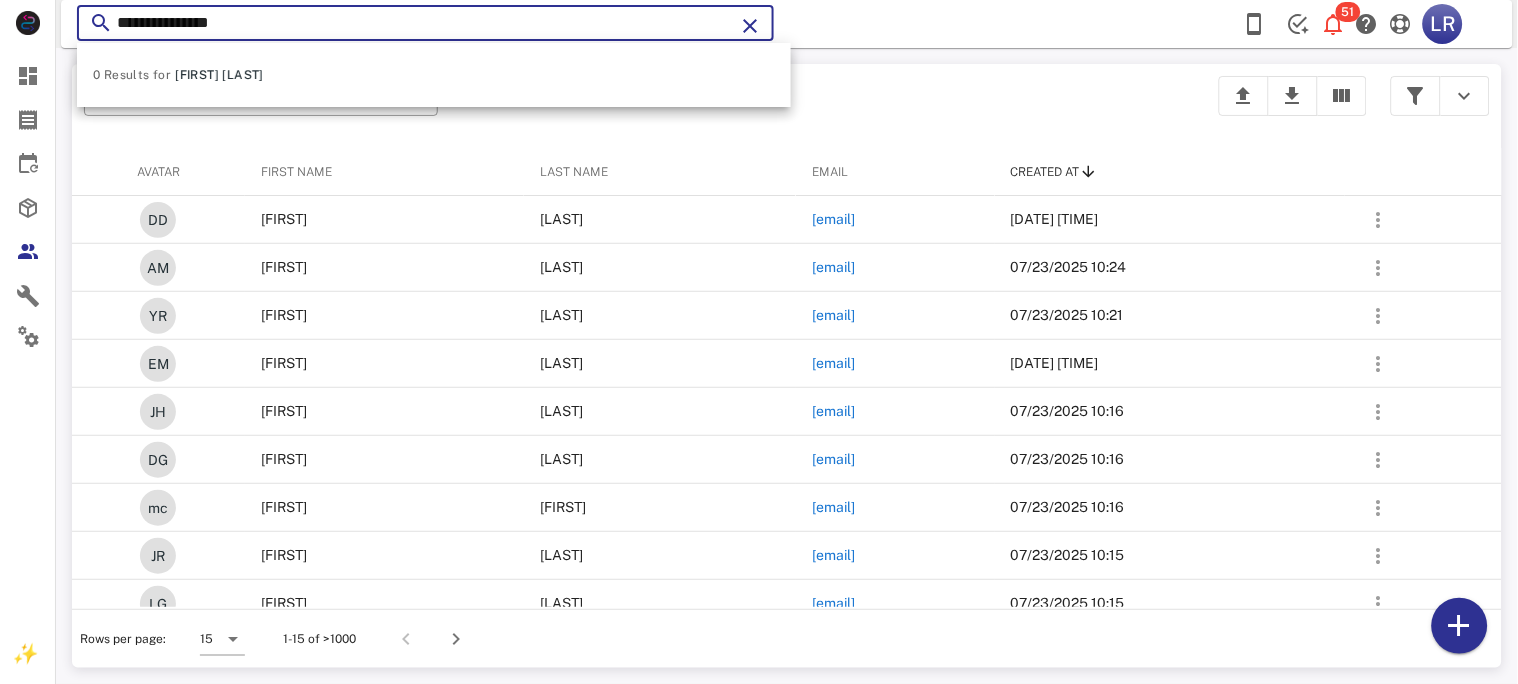click at bounding box center [750, 26] 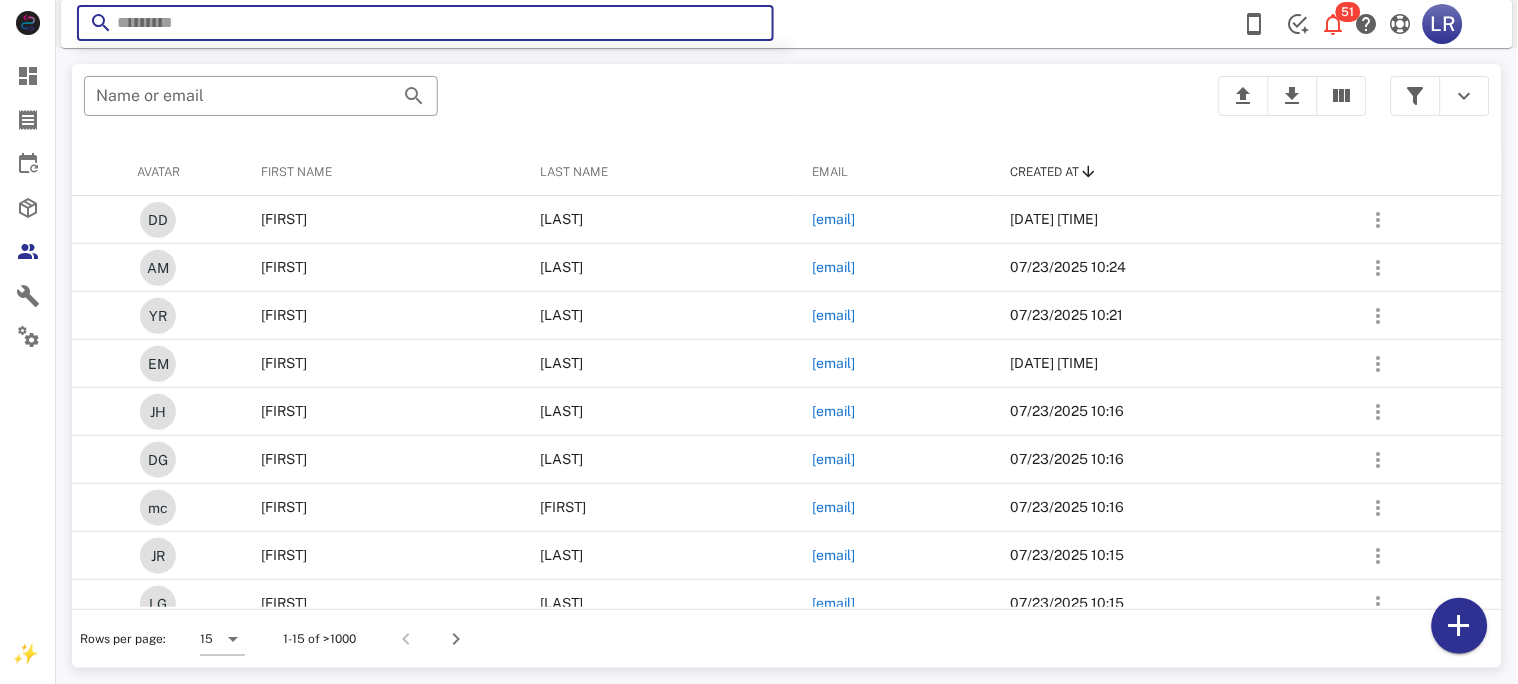 click at bounding box center [425, 23] 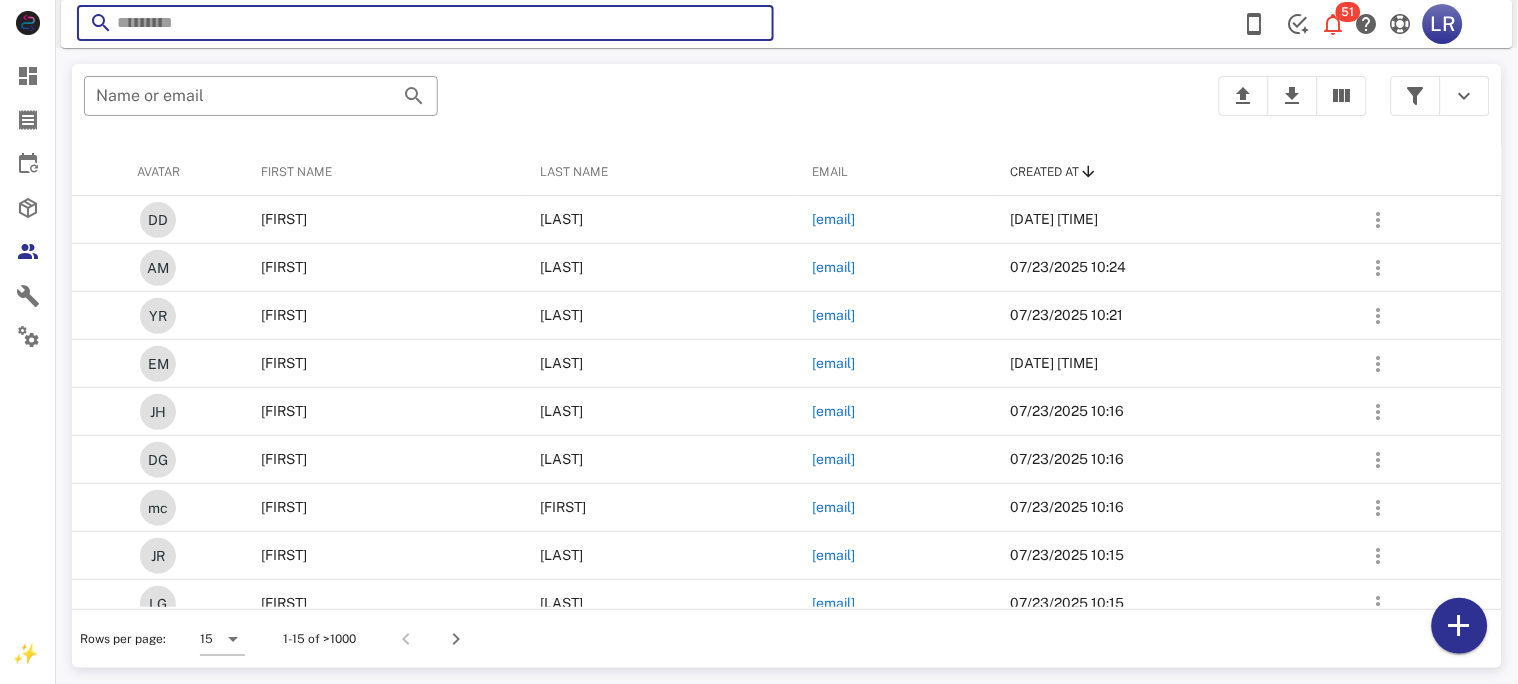paste on "**********" 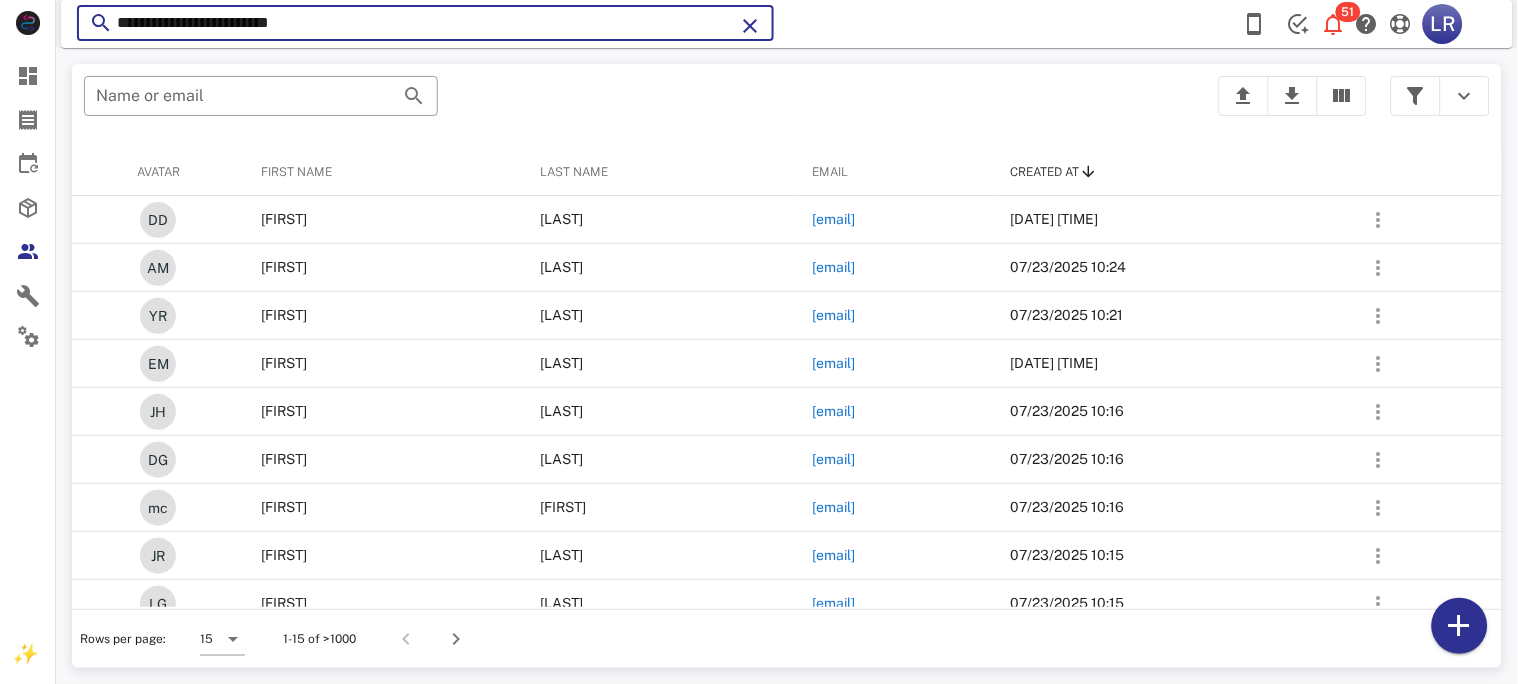type on "**********" 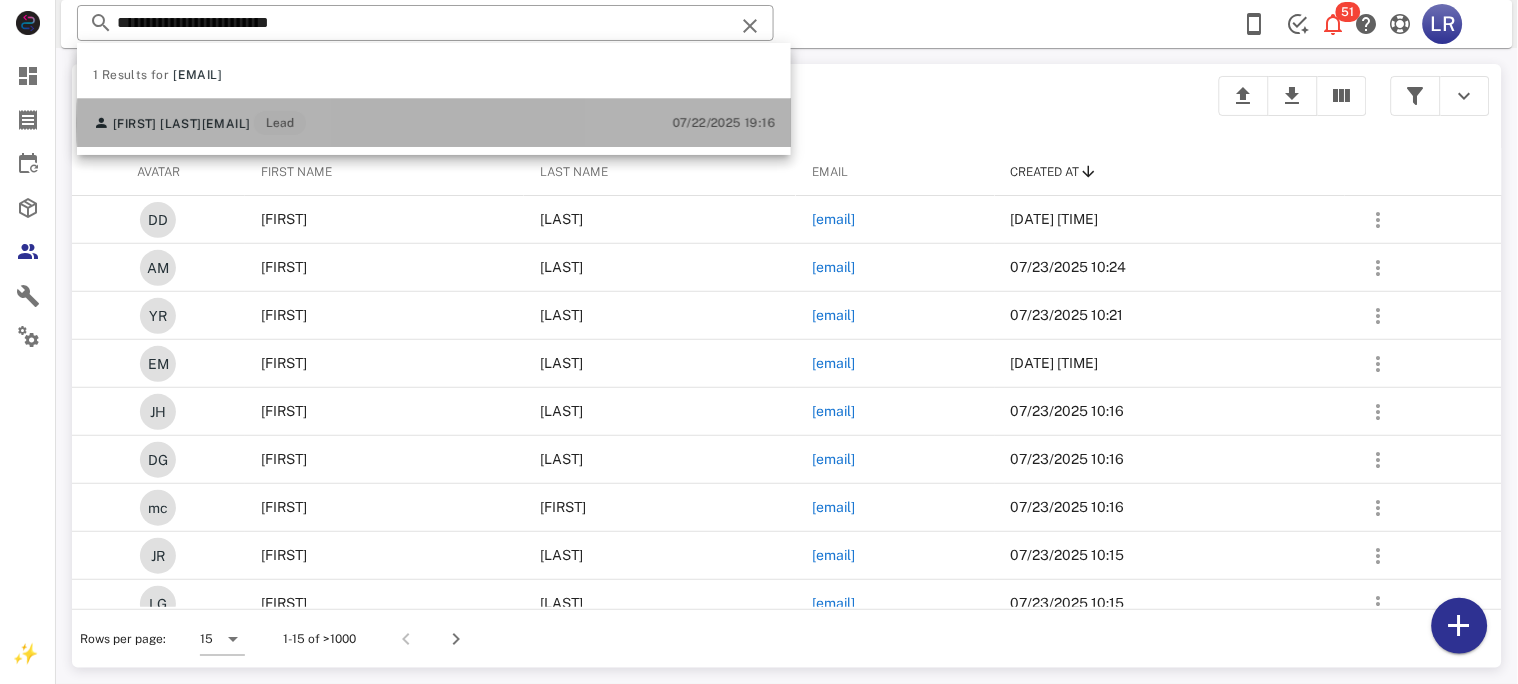 click on "[EMAIL]" at bounding box center [226, 124] 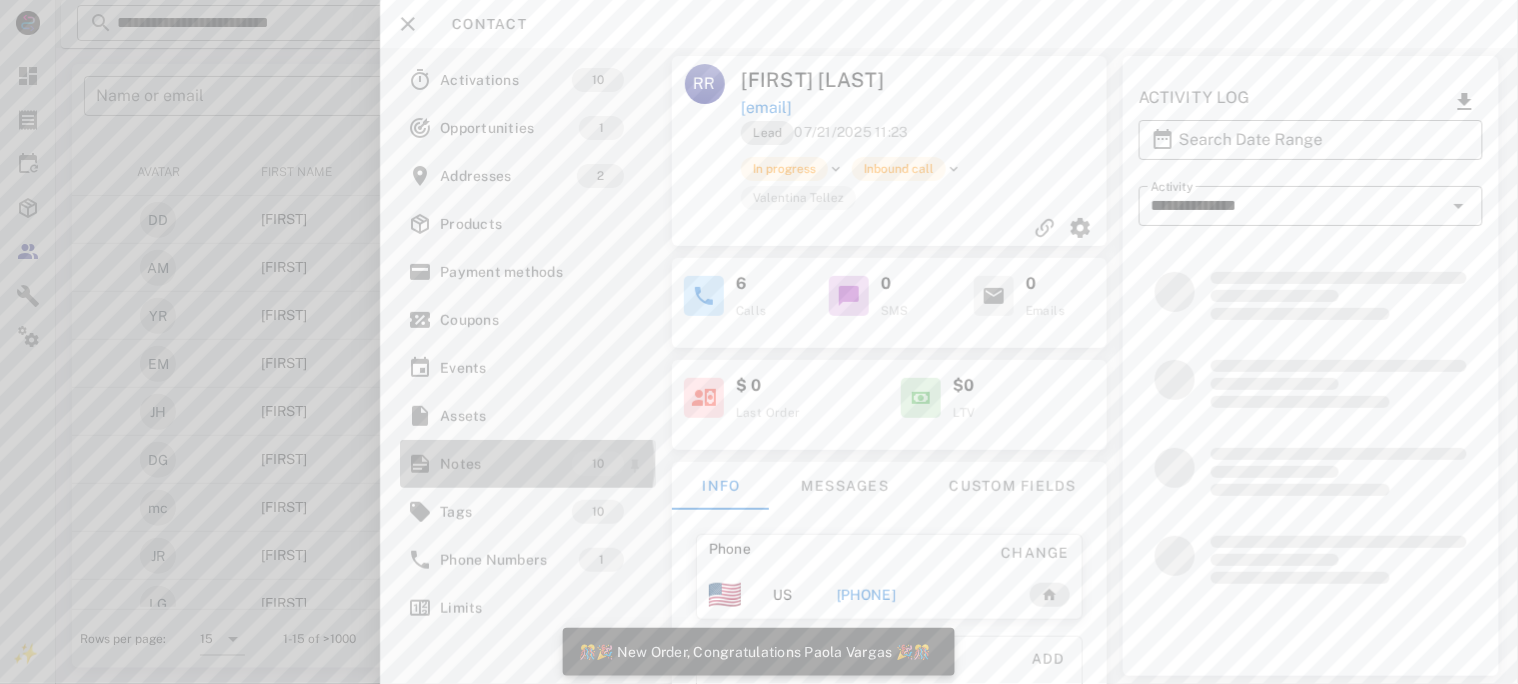 click on "Notes" at bounding box center [506, 464] 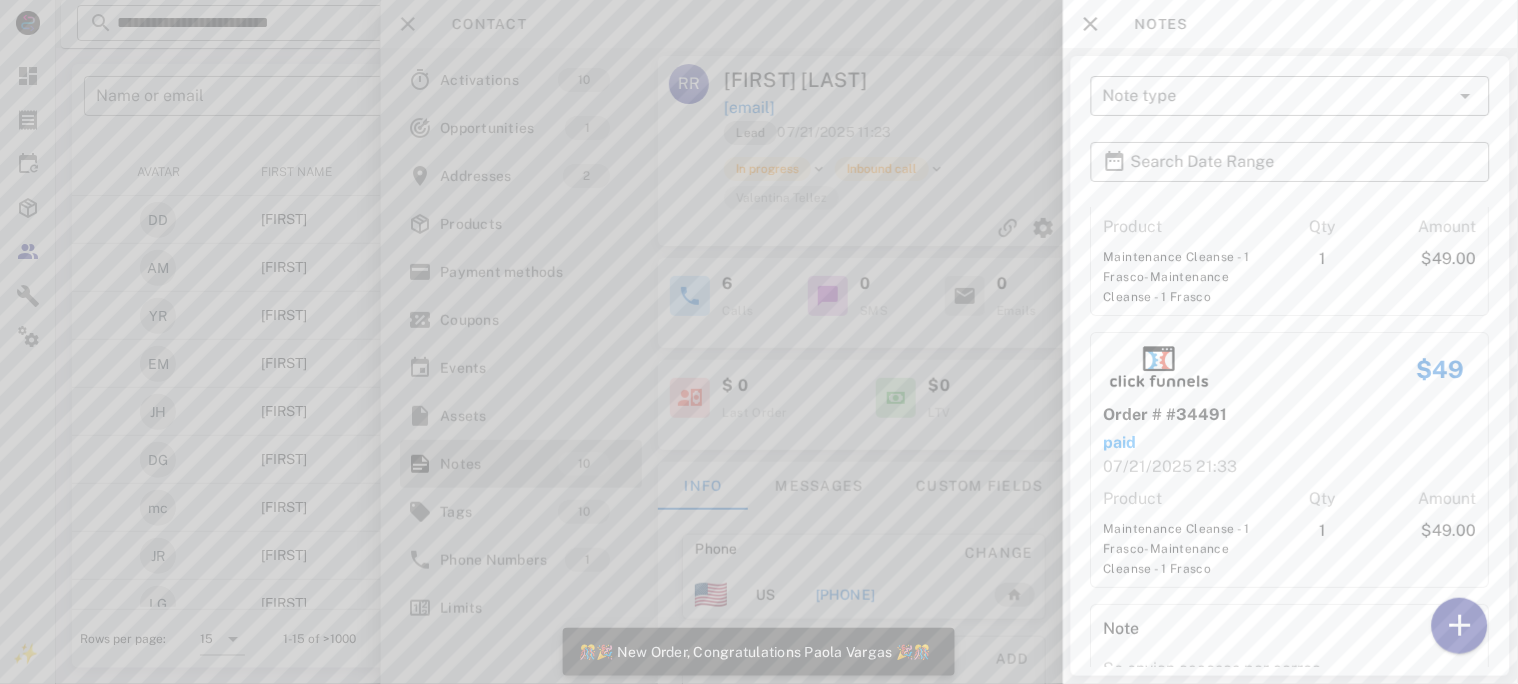 scroll, scrollTop: 1826, scrollLeft: 0, axis: vertical 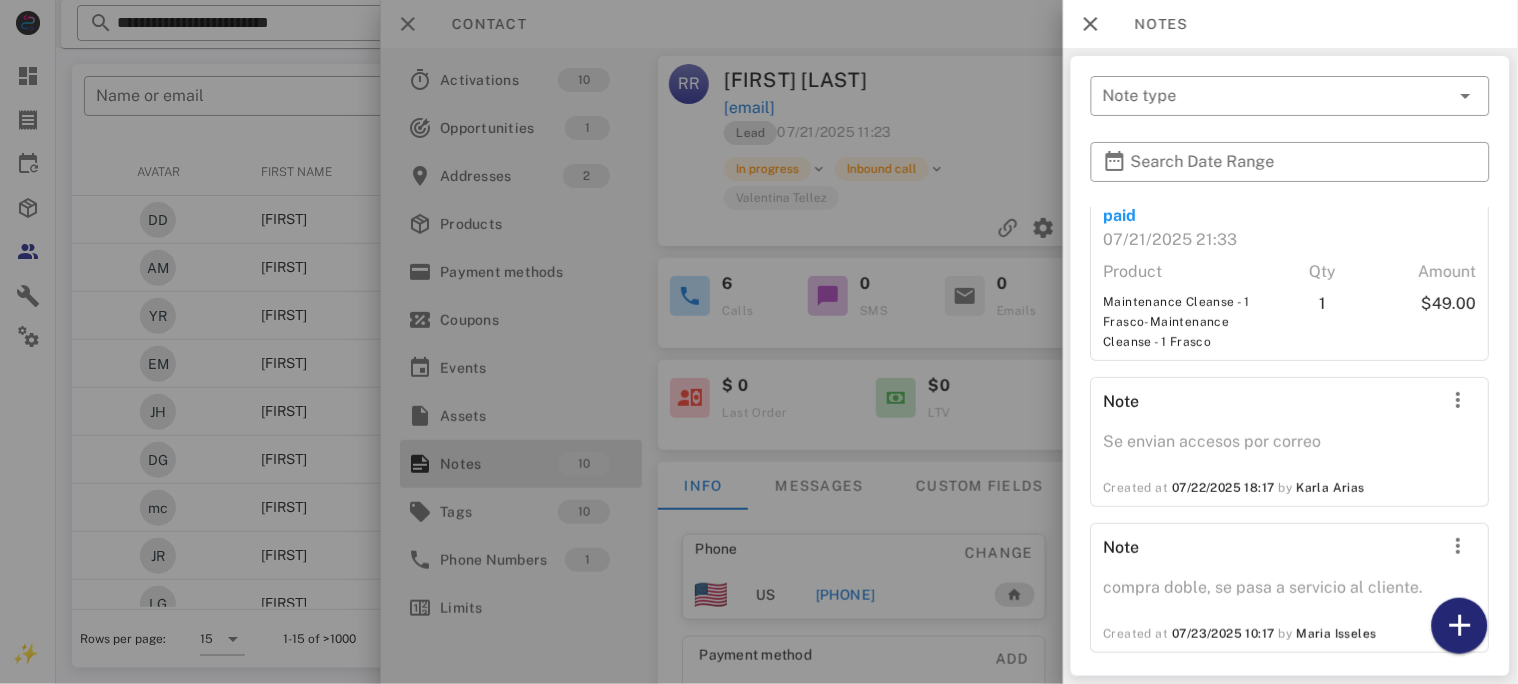 click at bounding box center [1460, 626] 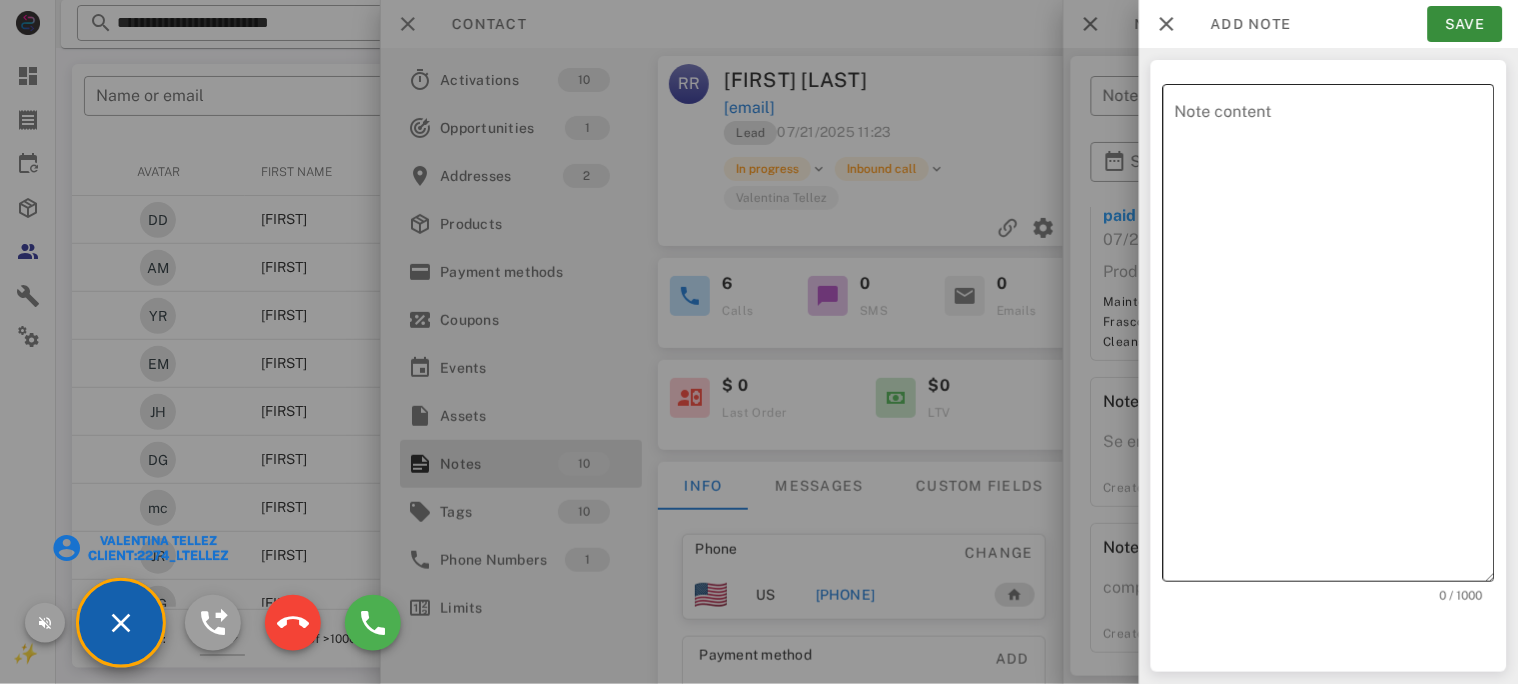 click on "Note content" at bounding box center [1335, 338] 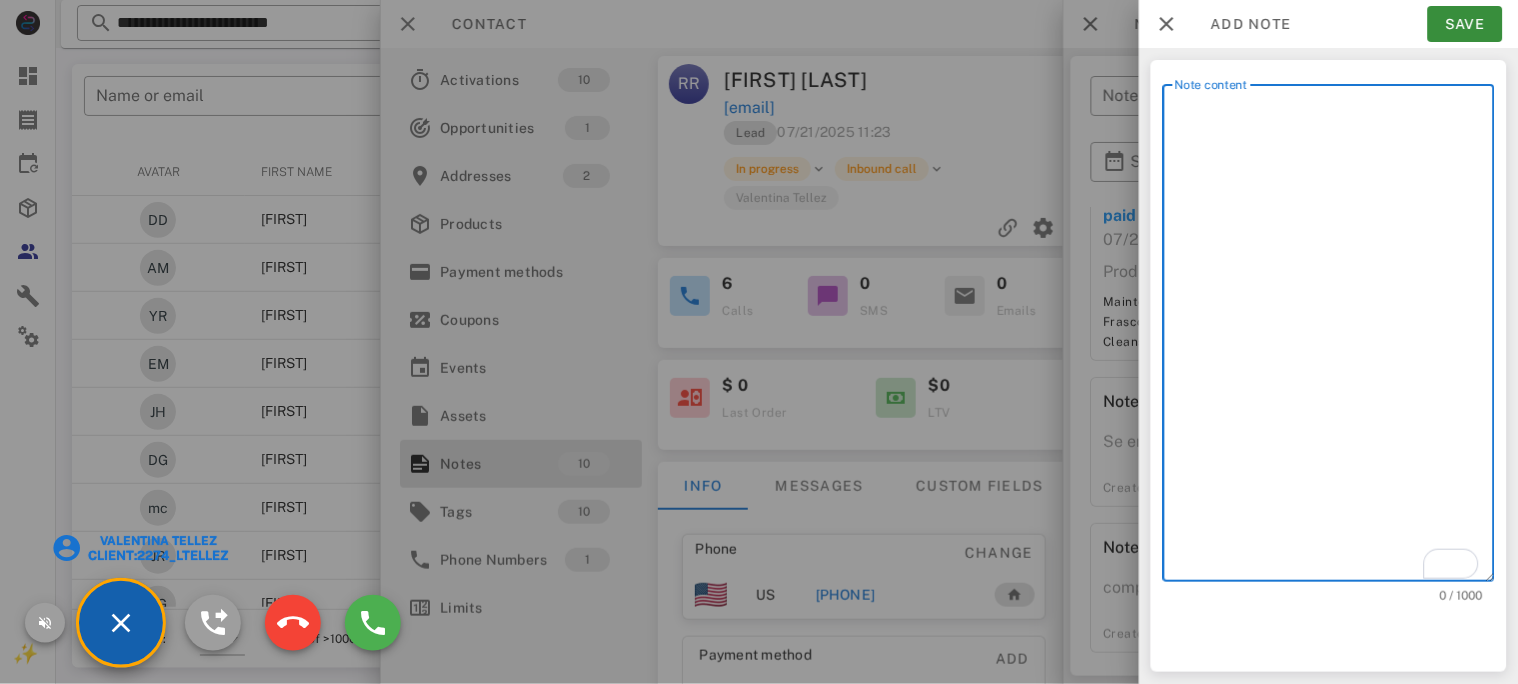 paste on "**********" 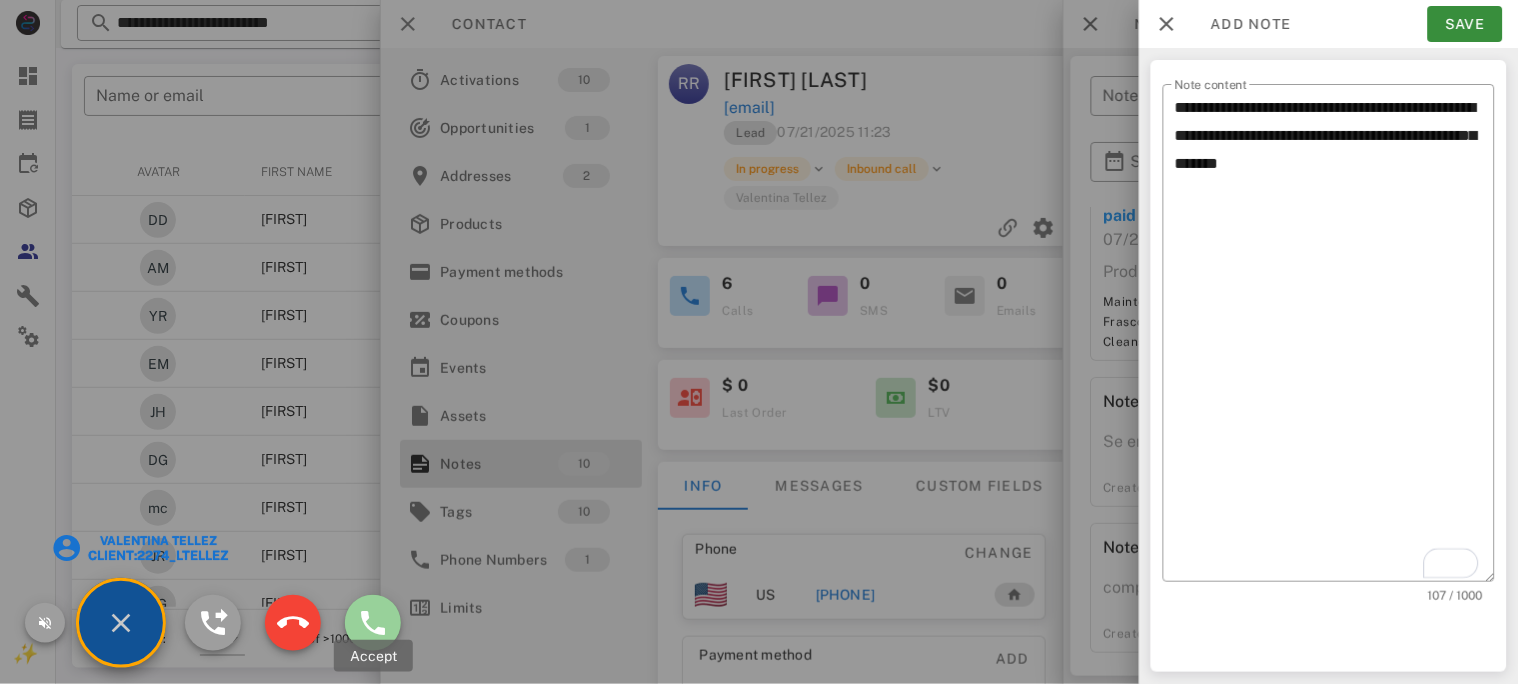 click at bounding box center [373, 623] 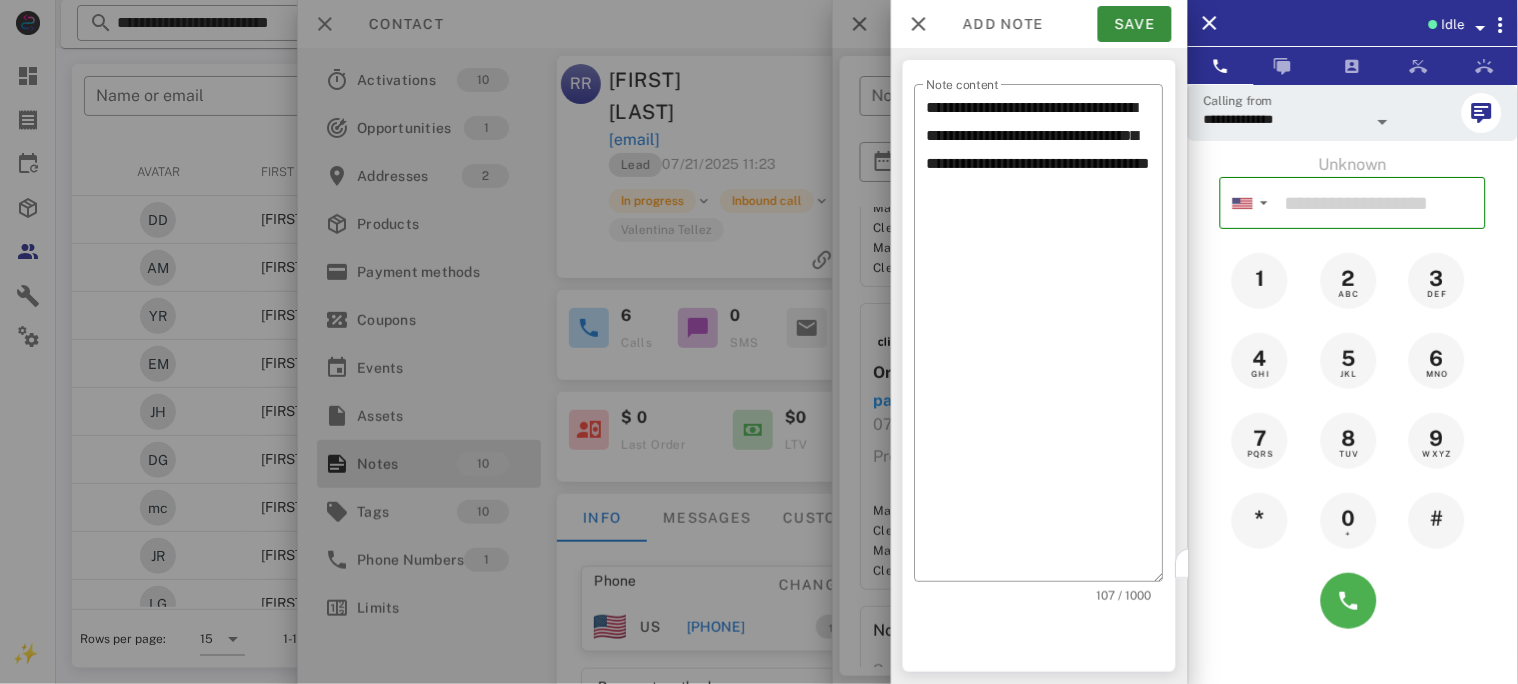 scroll, scrollTop: 2015, scrollLeft: 0, axis: vertical 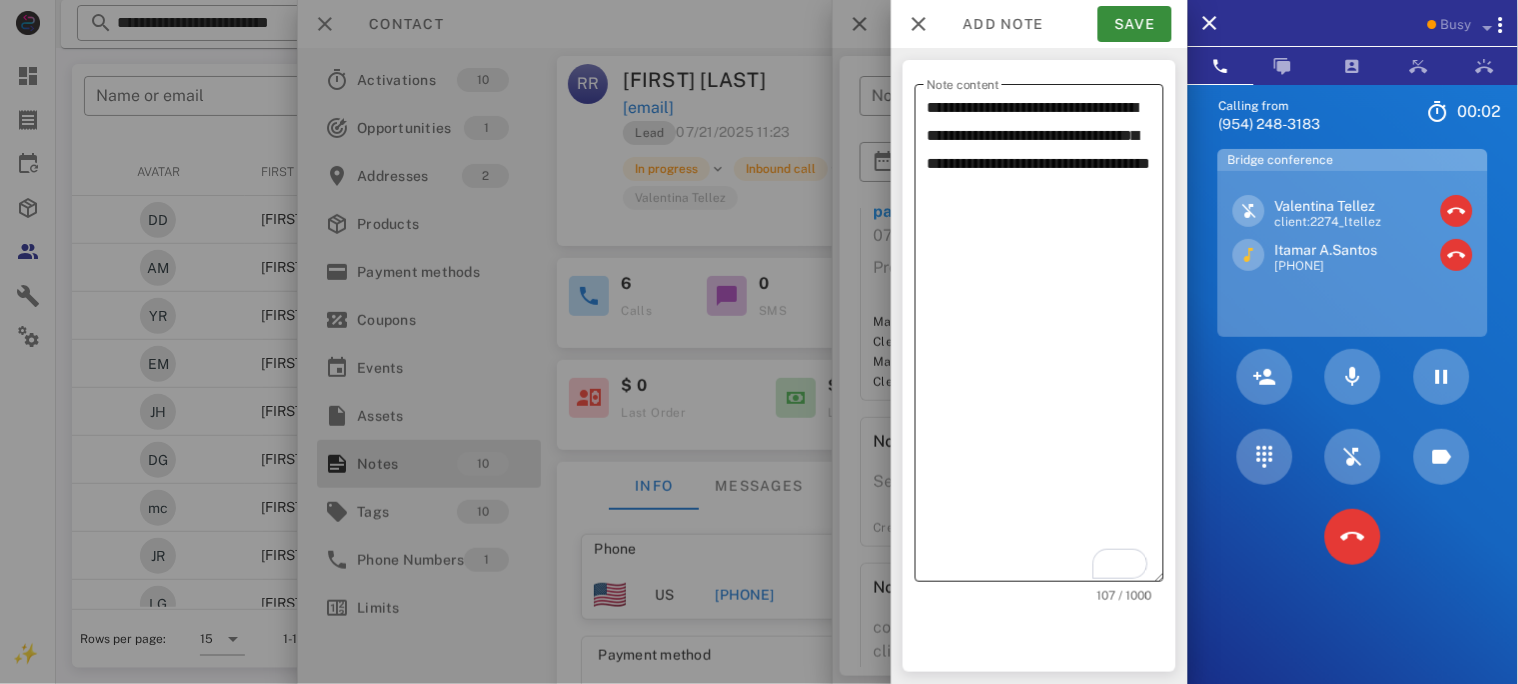 click on "**********" at bounding box center (1039, 333) 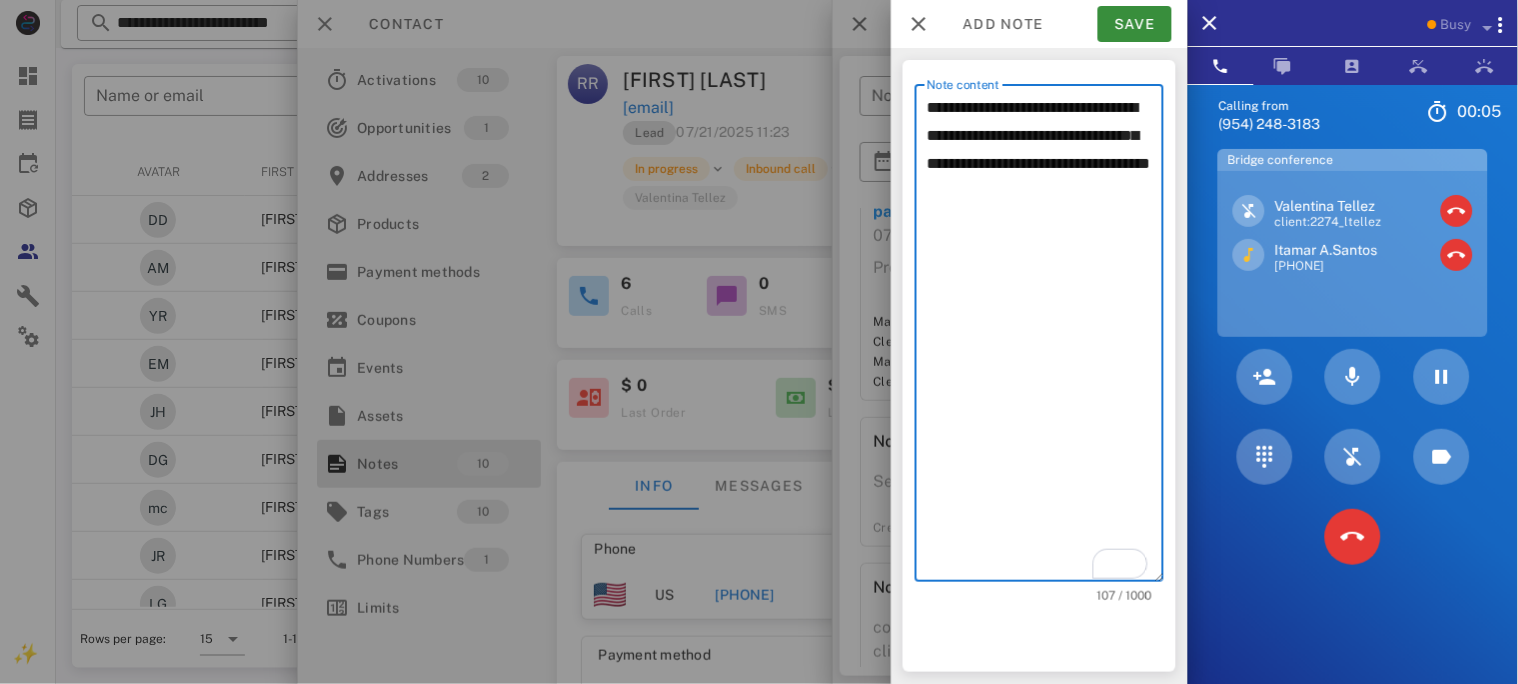 click on "**********" at bounding box center [1045, 338] 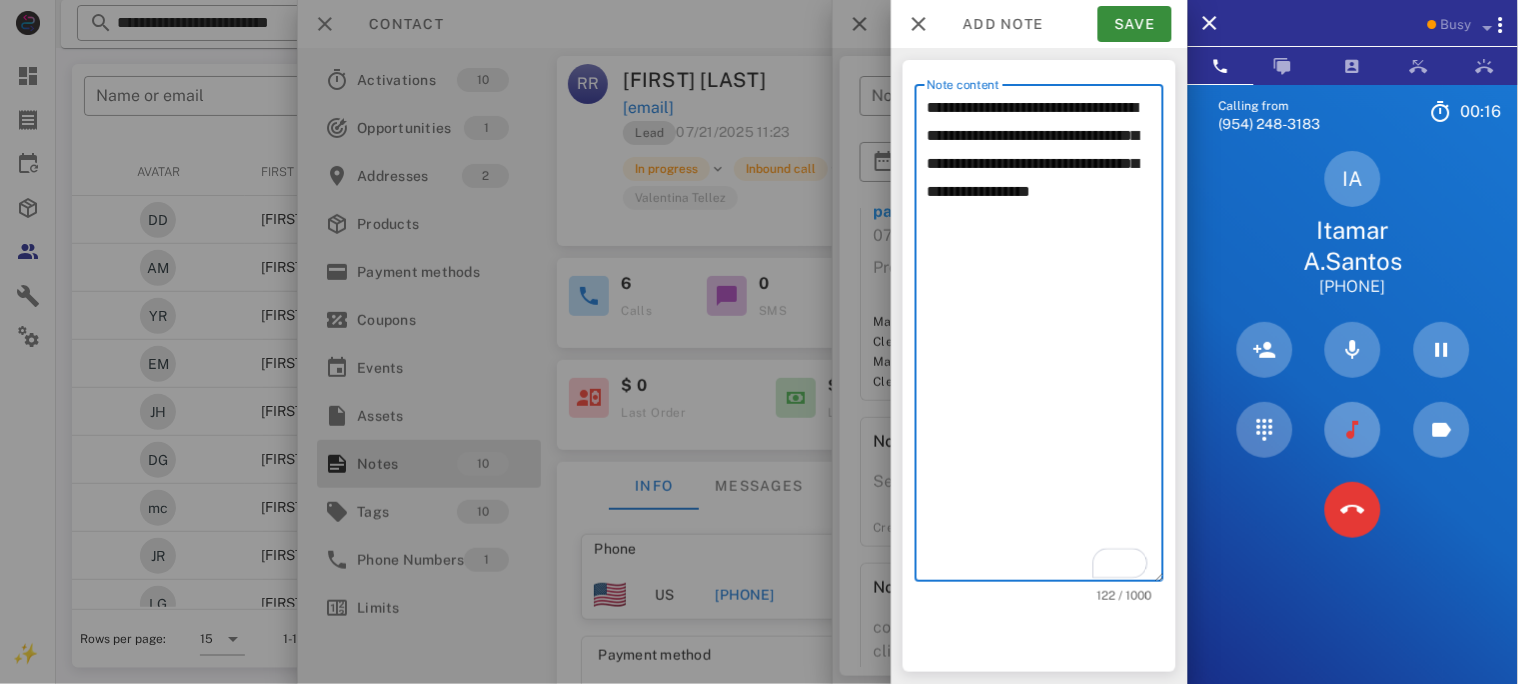 type on "**********" 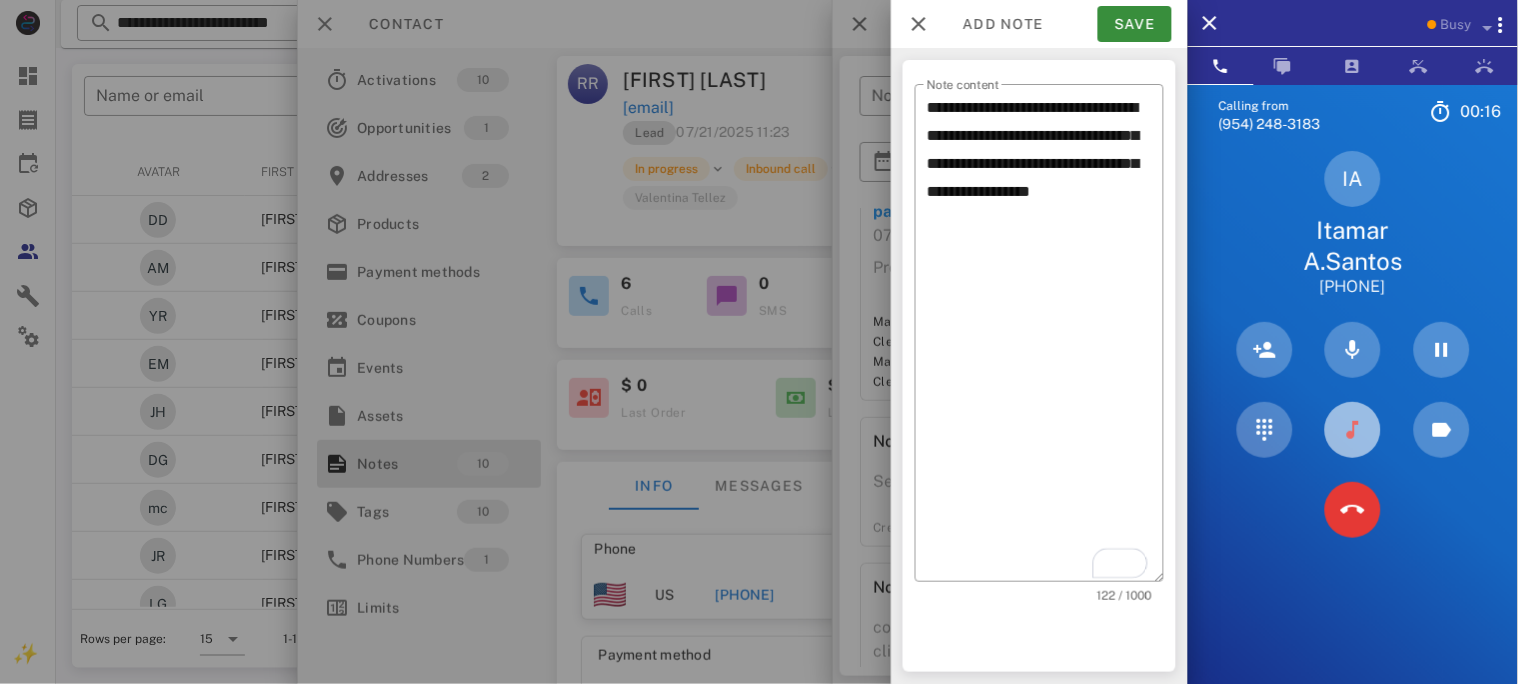 click at bounding box center (1353, 430) 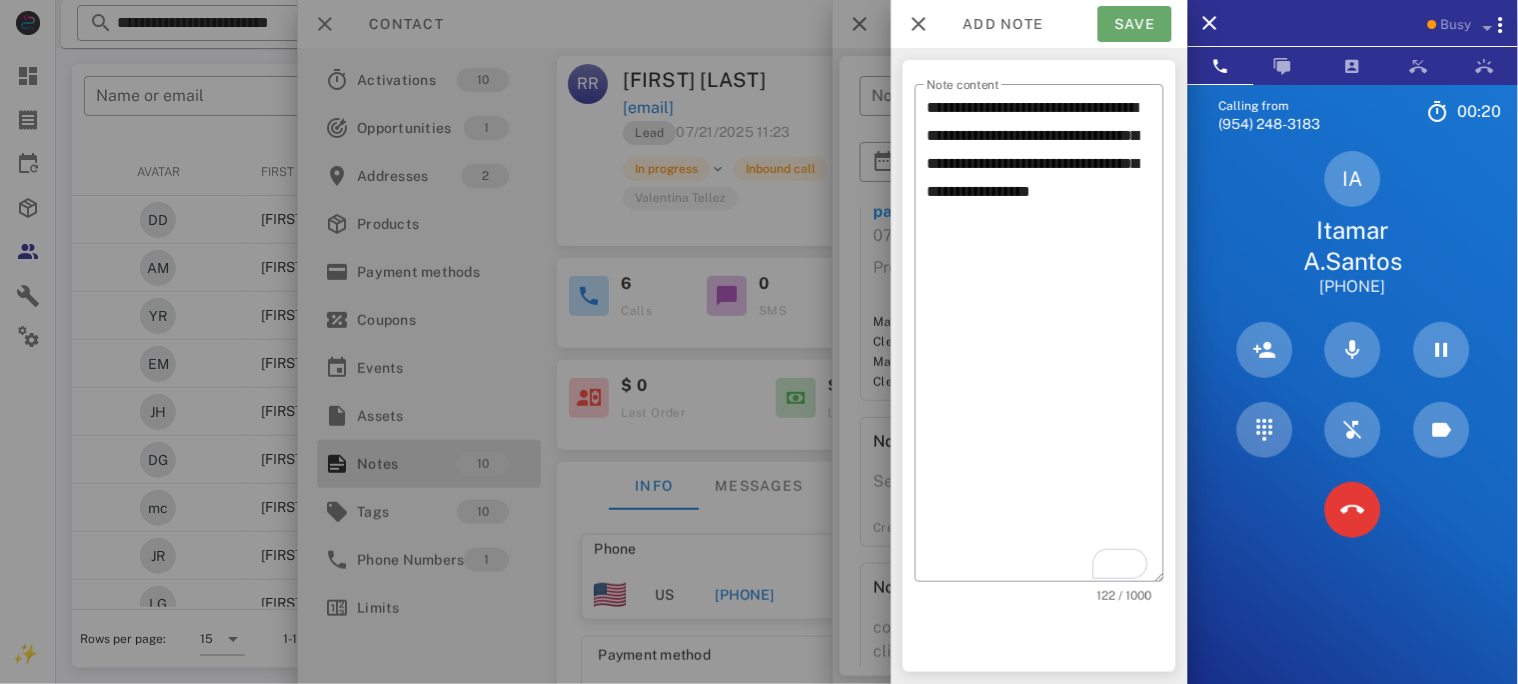 click on "Save" at bounding box center (1135, 24) 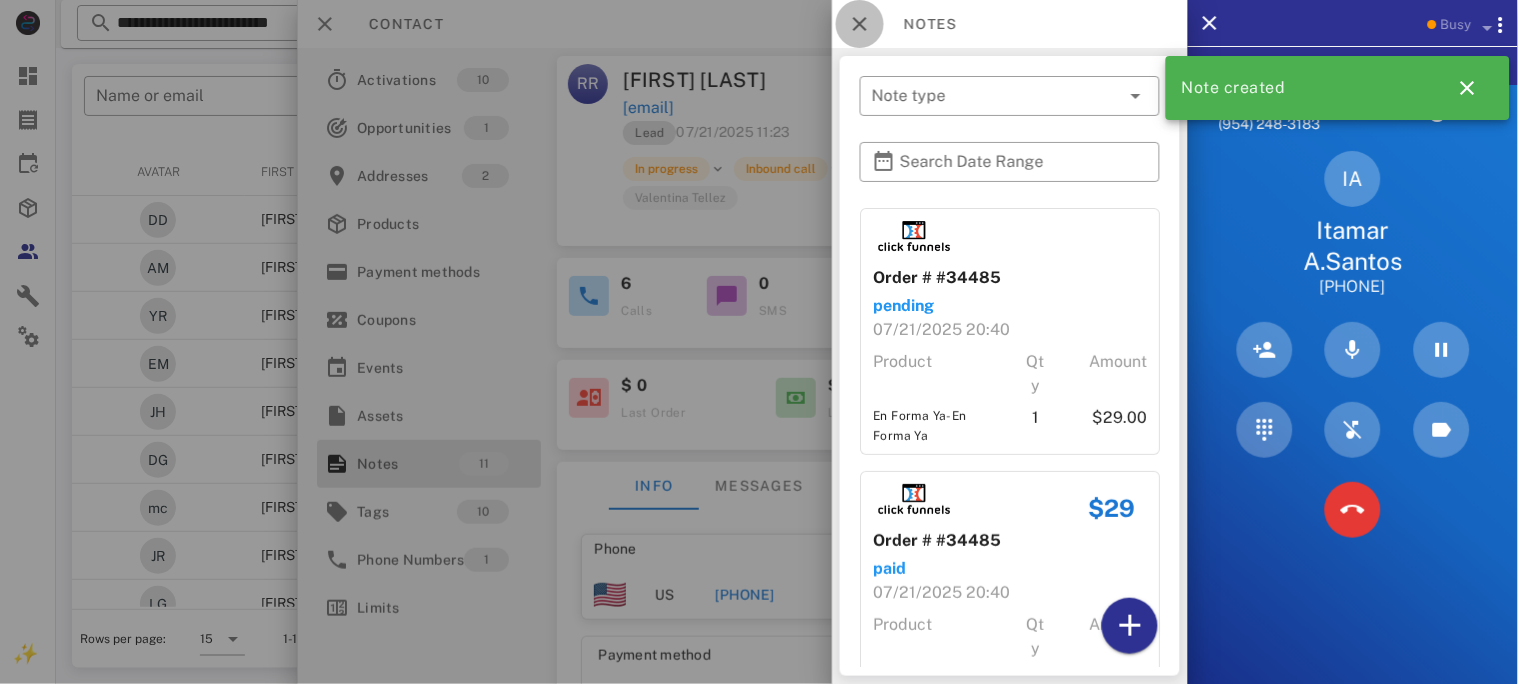 click at bounding box center [860, 24] 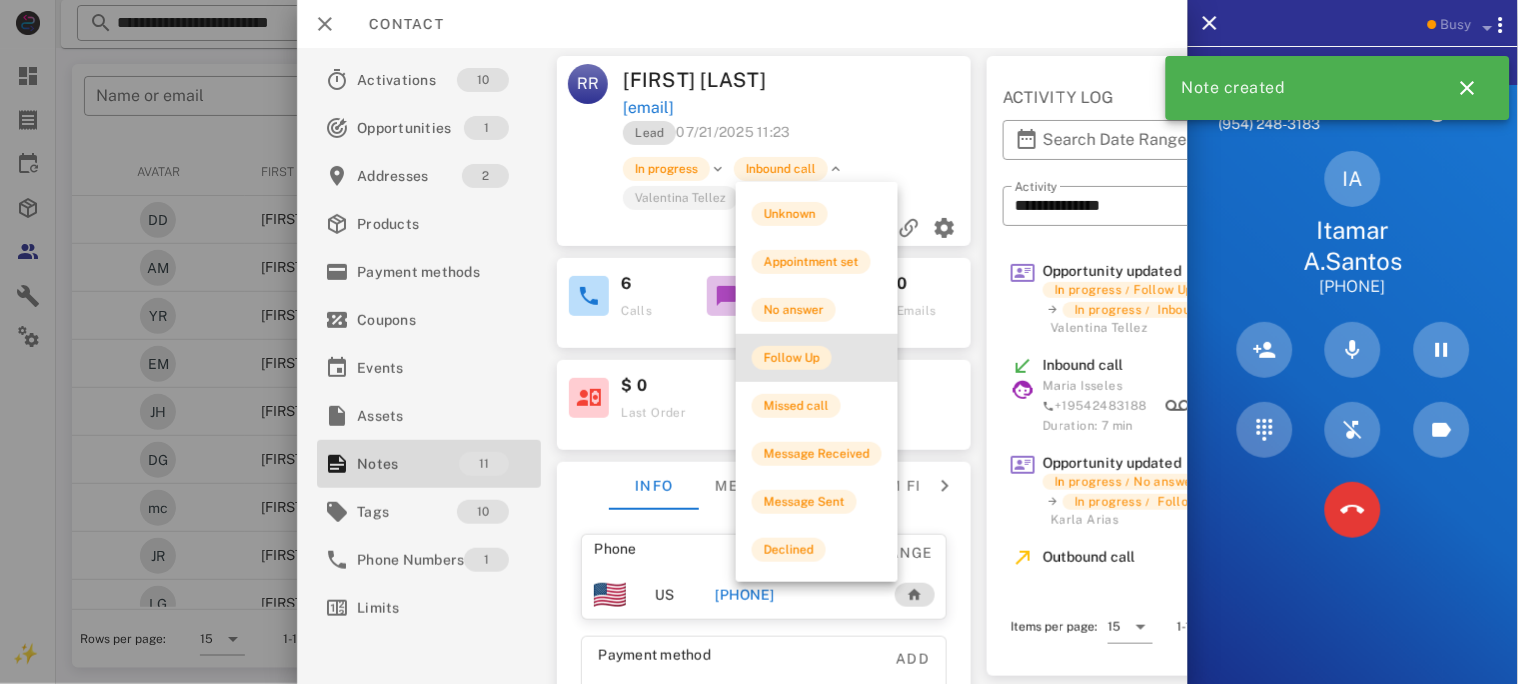 click on "Follow Up" at bounding box center (792, 358) 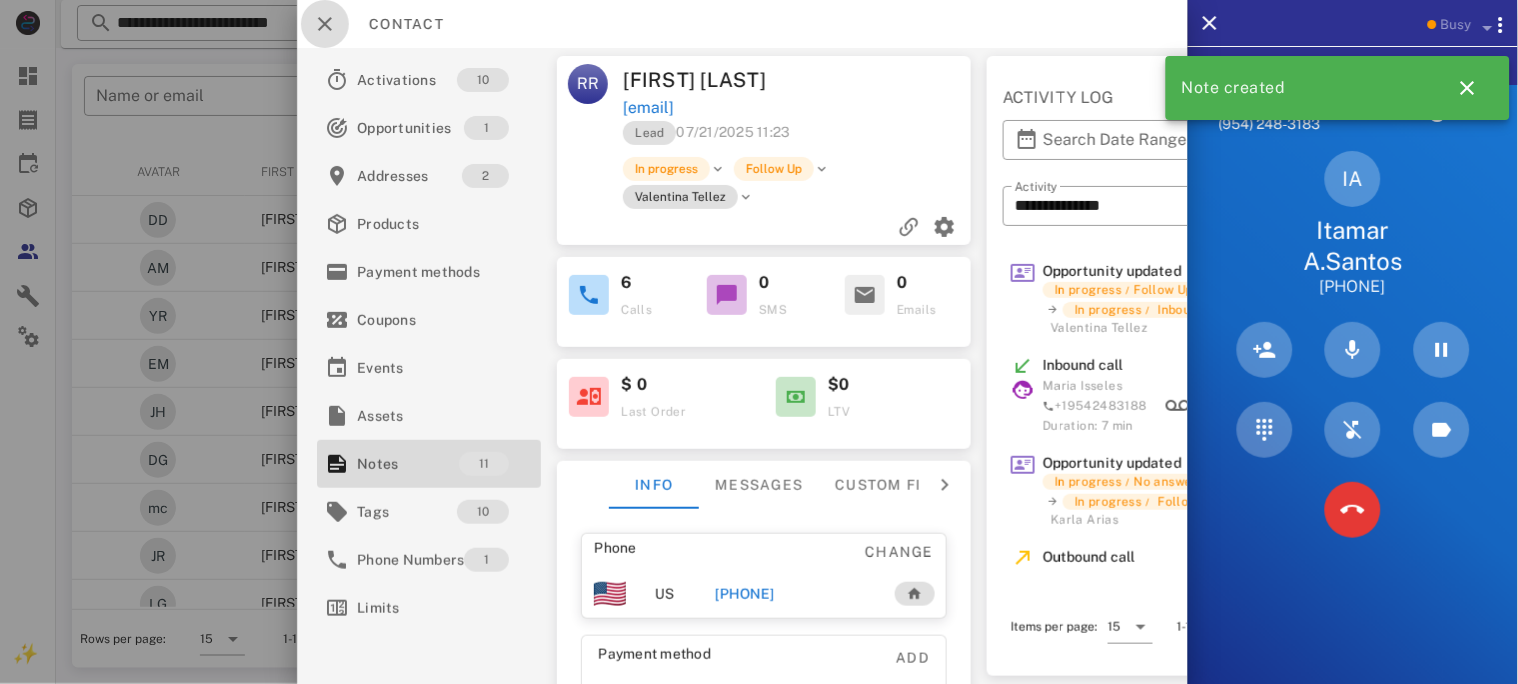 click at bounding box center (325, 24) 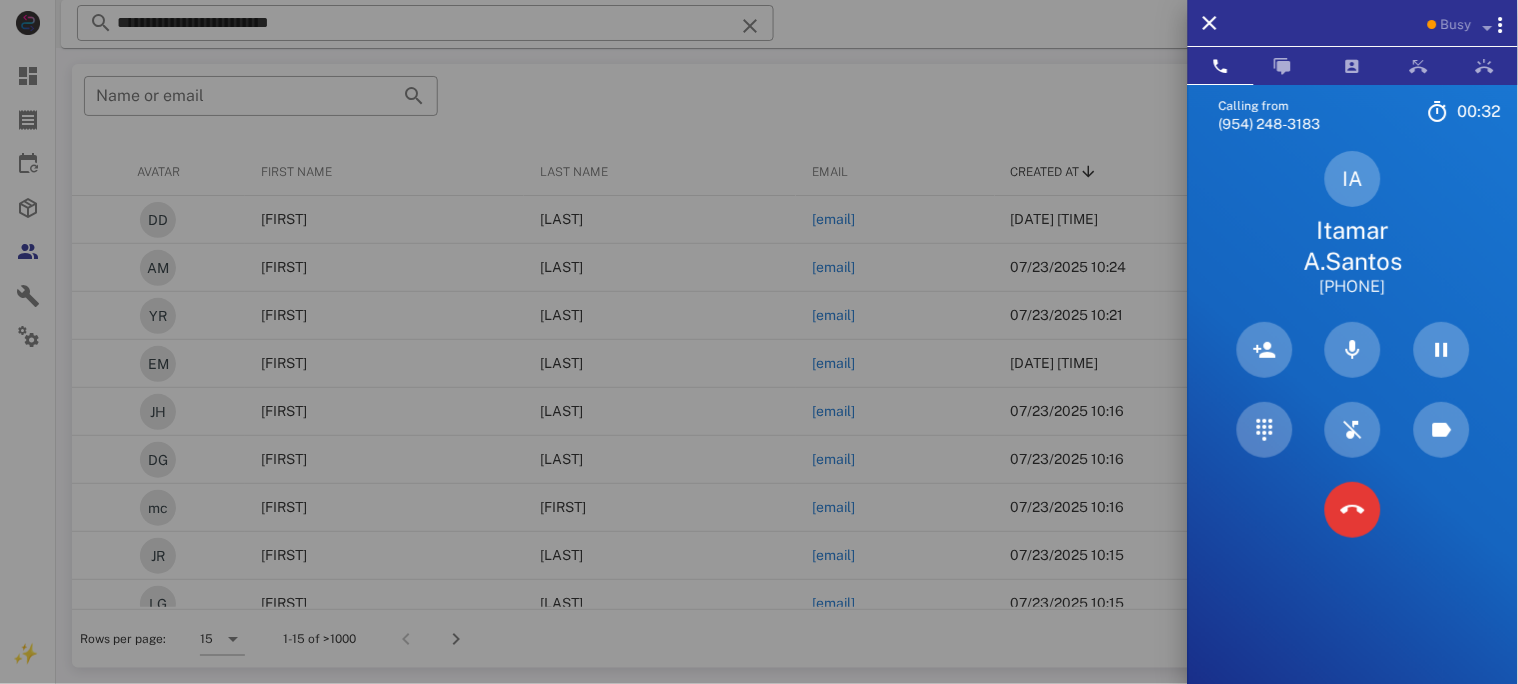 click on "Itamar A.Santos" at bounding box center (1353, 246) 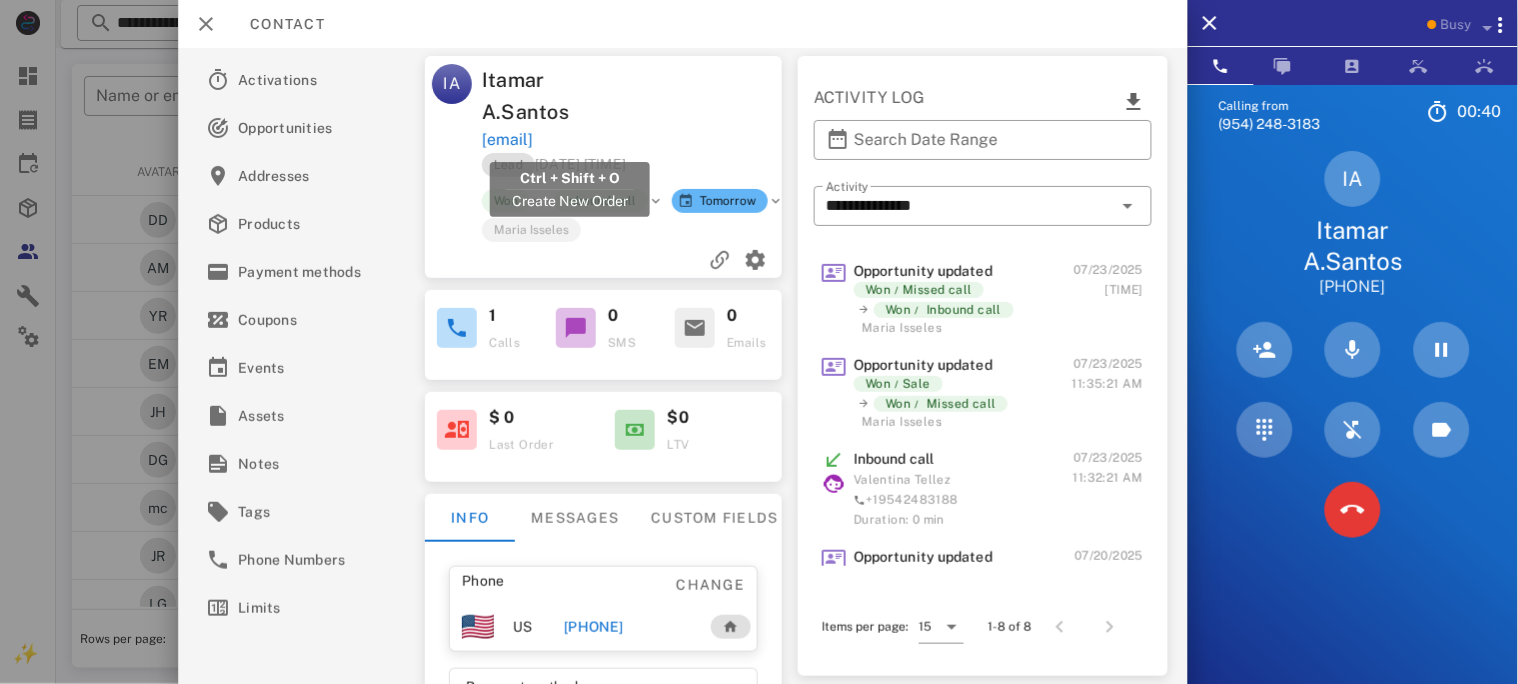 drag, startPoint x: 678, startPoint y: 137, endPoint x: 478, endPoint y: 148, distance: 200.30228 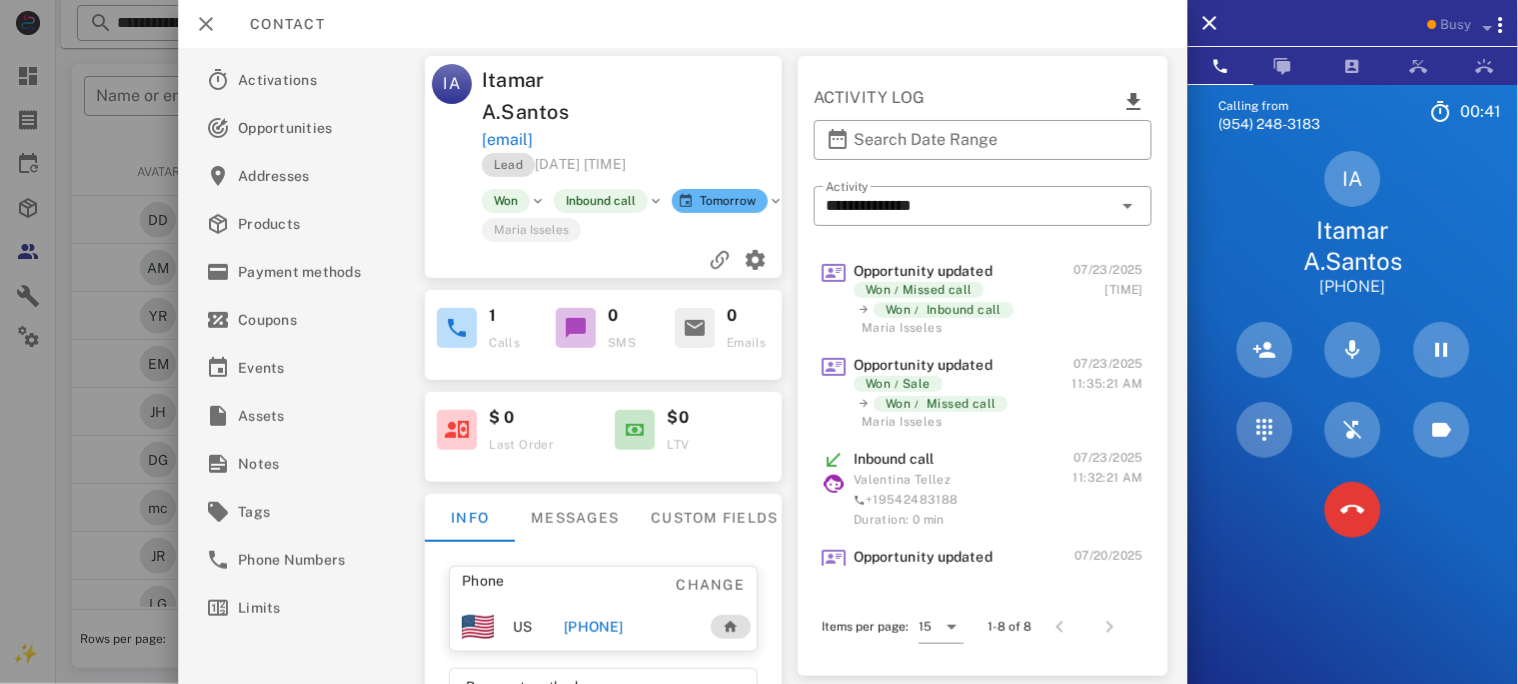 copy on "itamars3442@gmail.com" 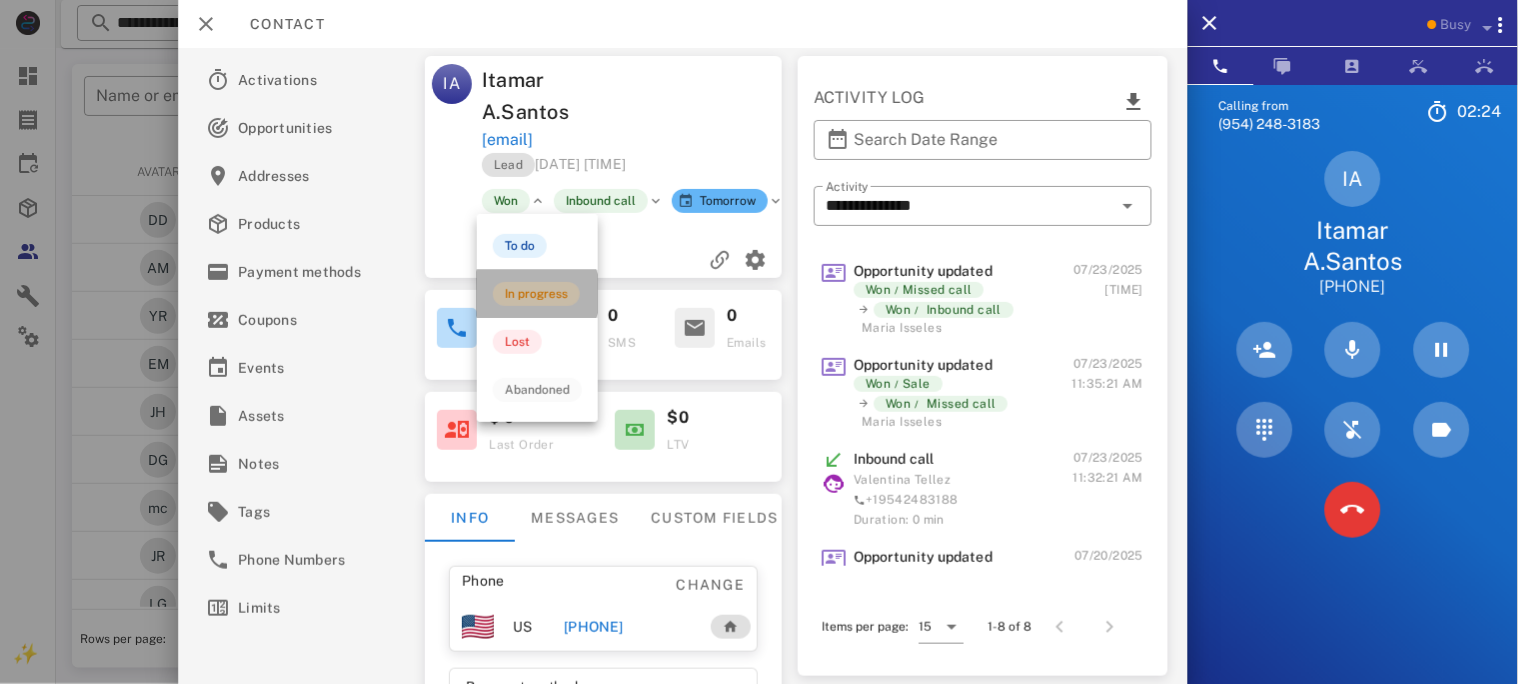click on "In progress" at bounding box center (536, 294) 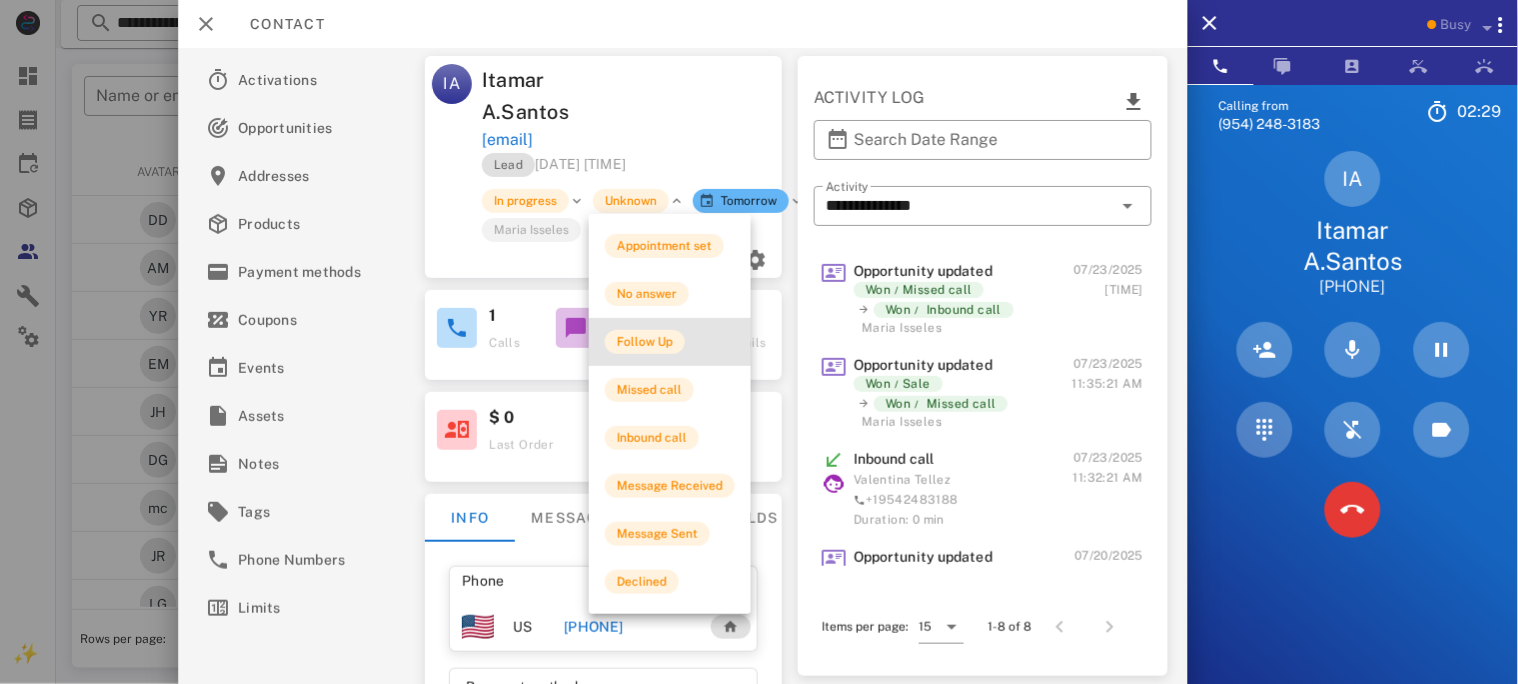 click on "Follow Up" at bounding box center (645, 342) 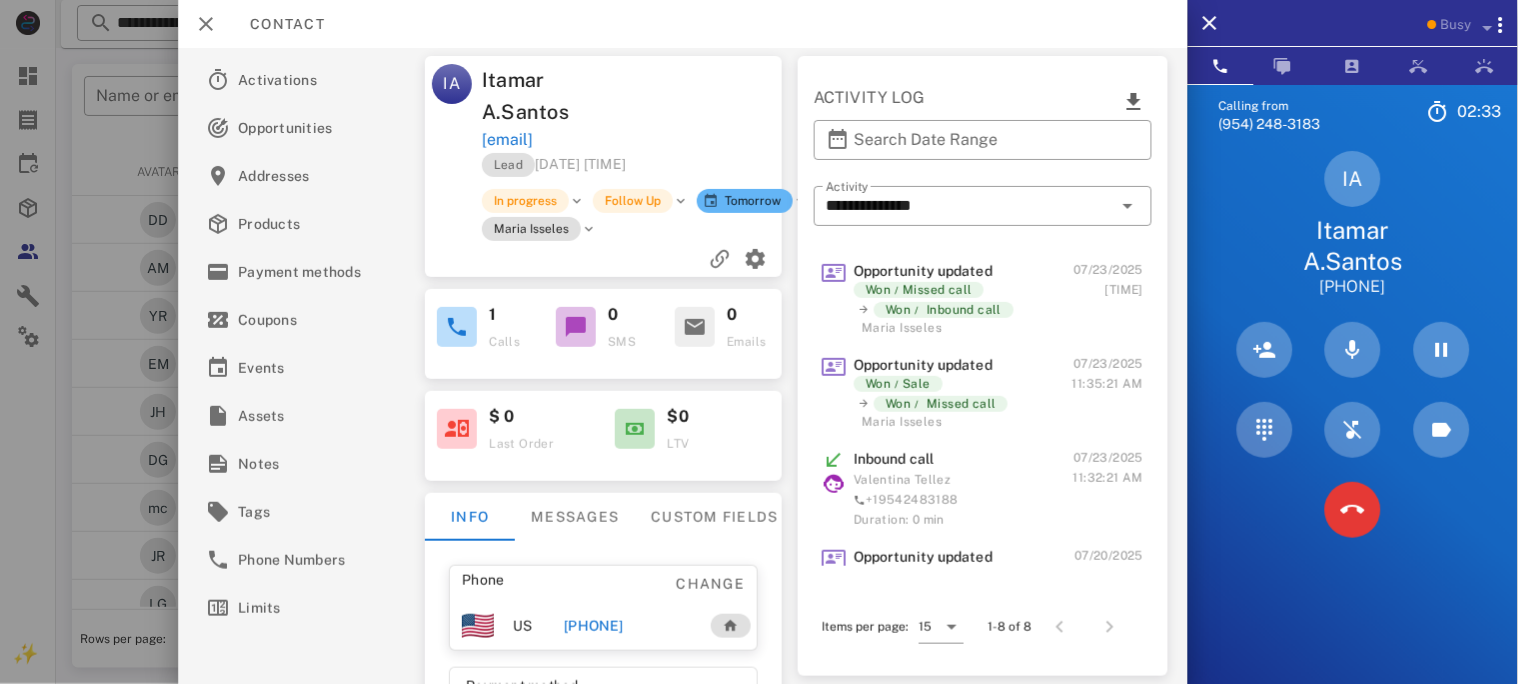 copy on "itamars3442@gmail.com" 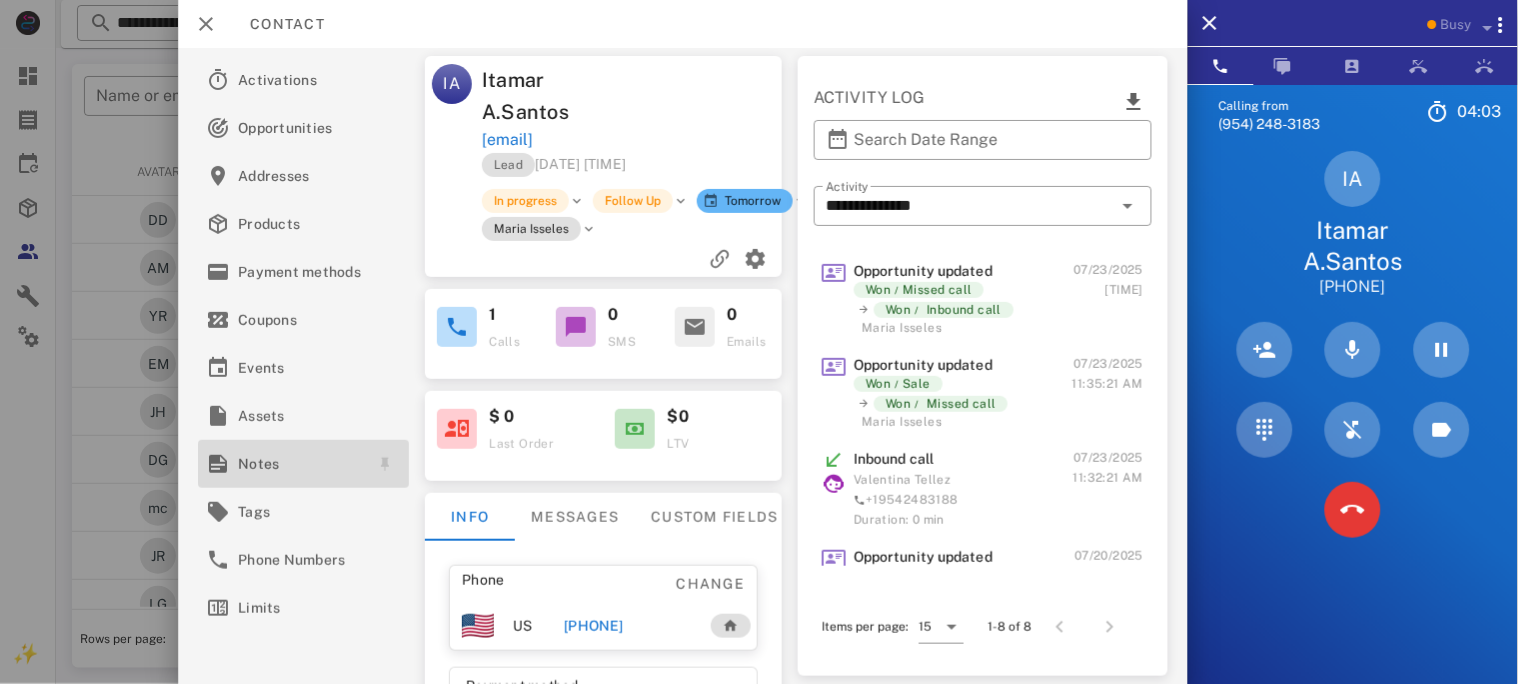 click on "Notes" at bounding box center [299, 464] 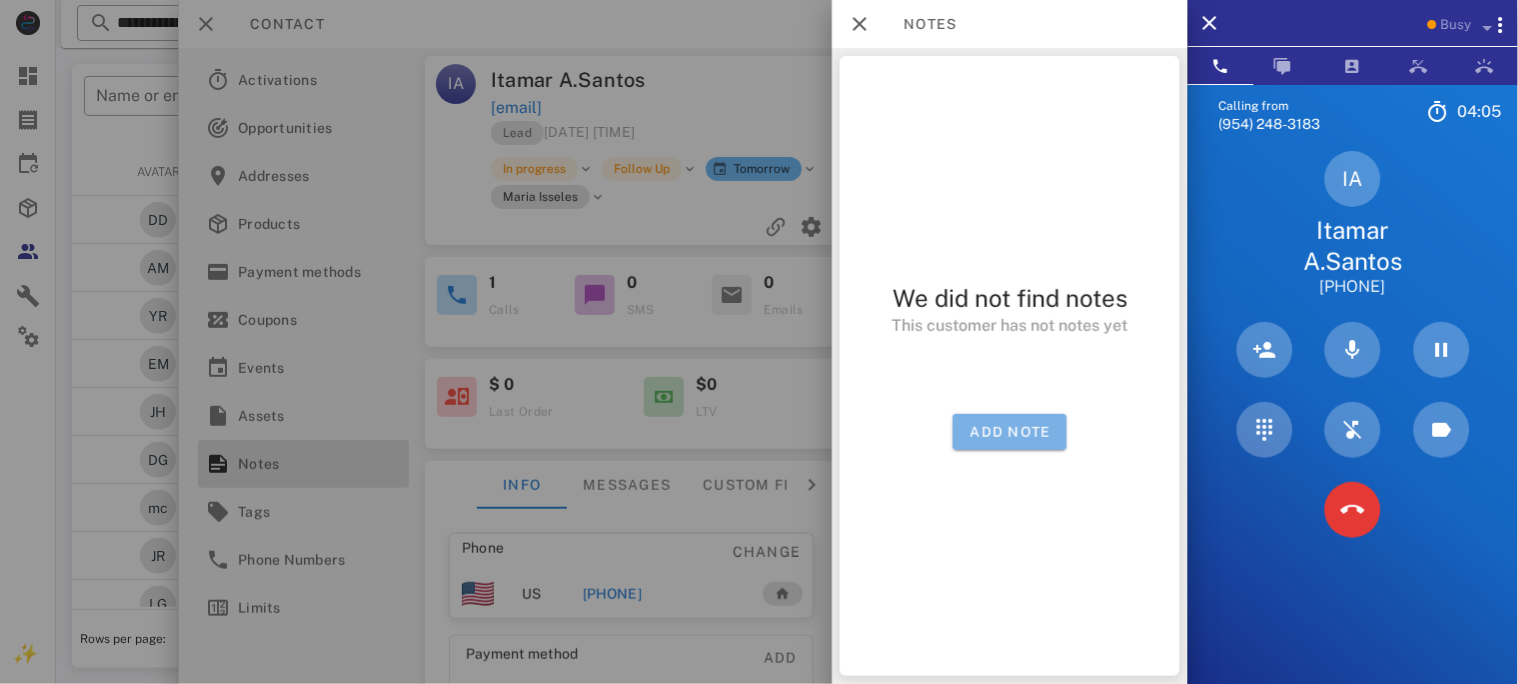 click on "Add note" at bounding box center [1010, 432] 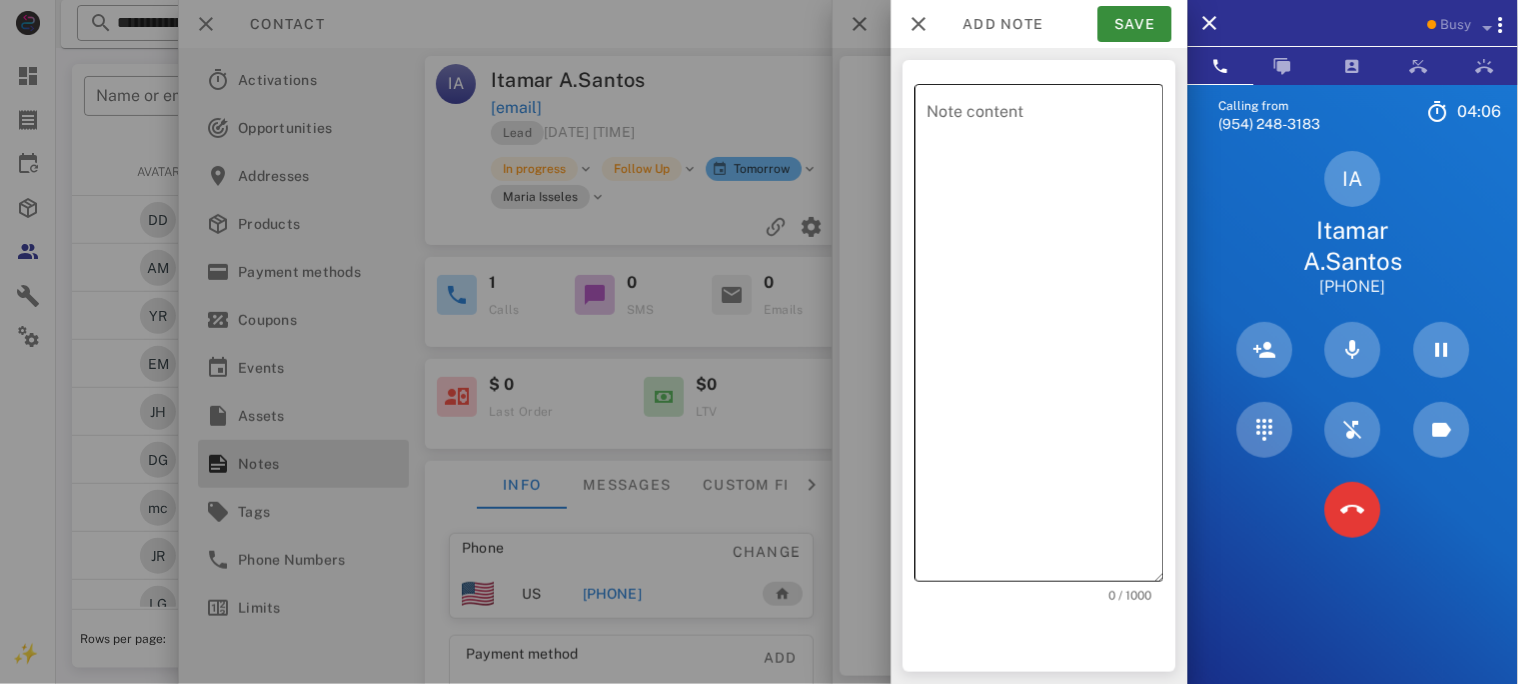 click on "Note content" at bounding box center [1045, 338] 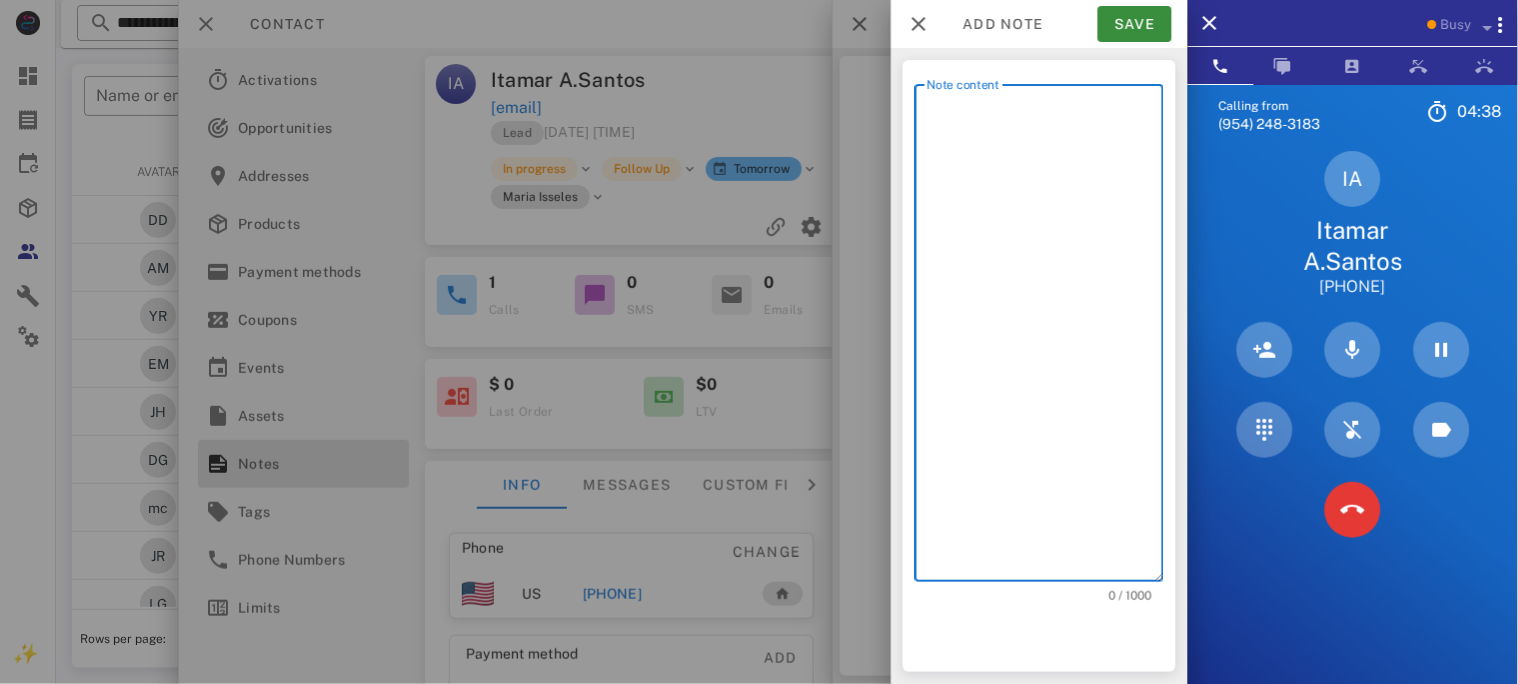 click on "Note content" at bounding box center [1045, 338] 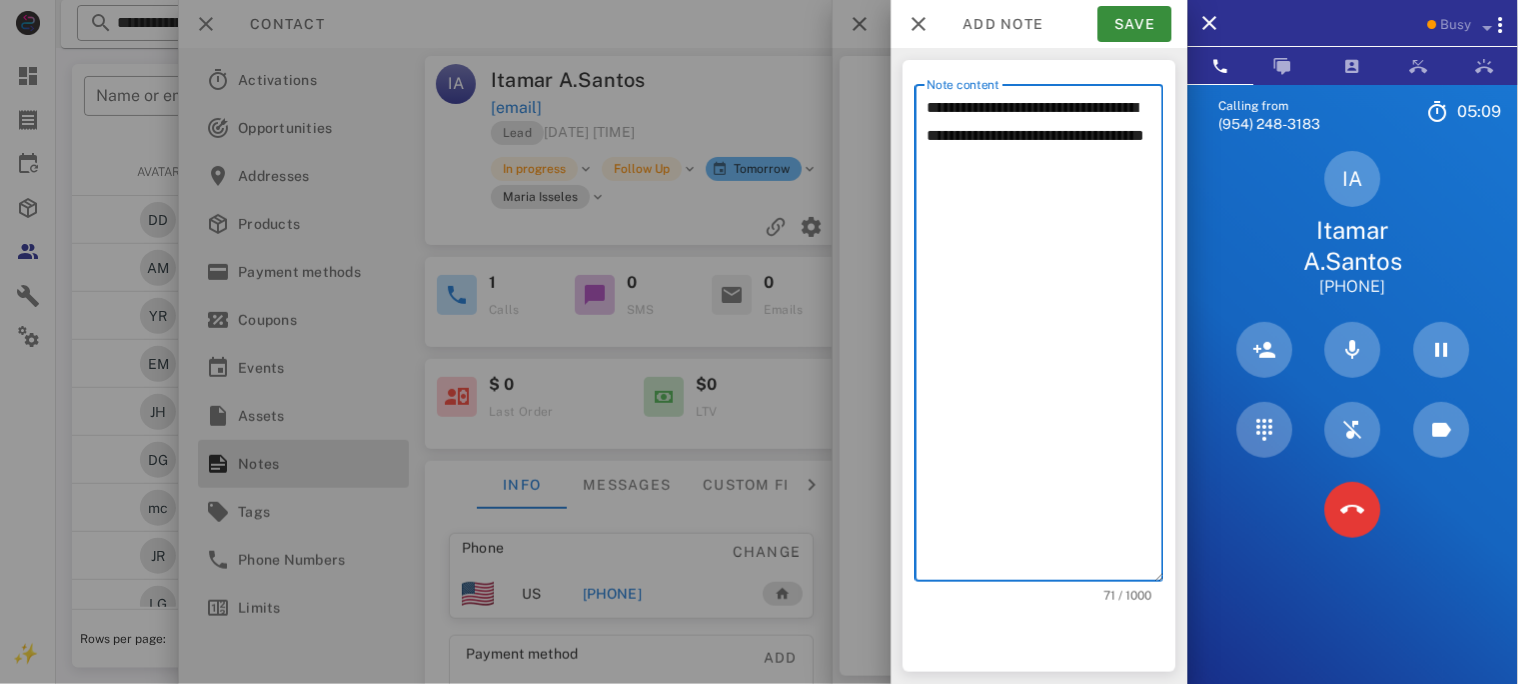 click on "**********" at bounding box center [1045, 338] 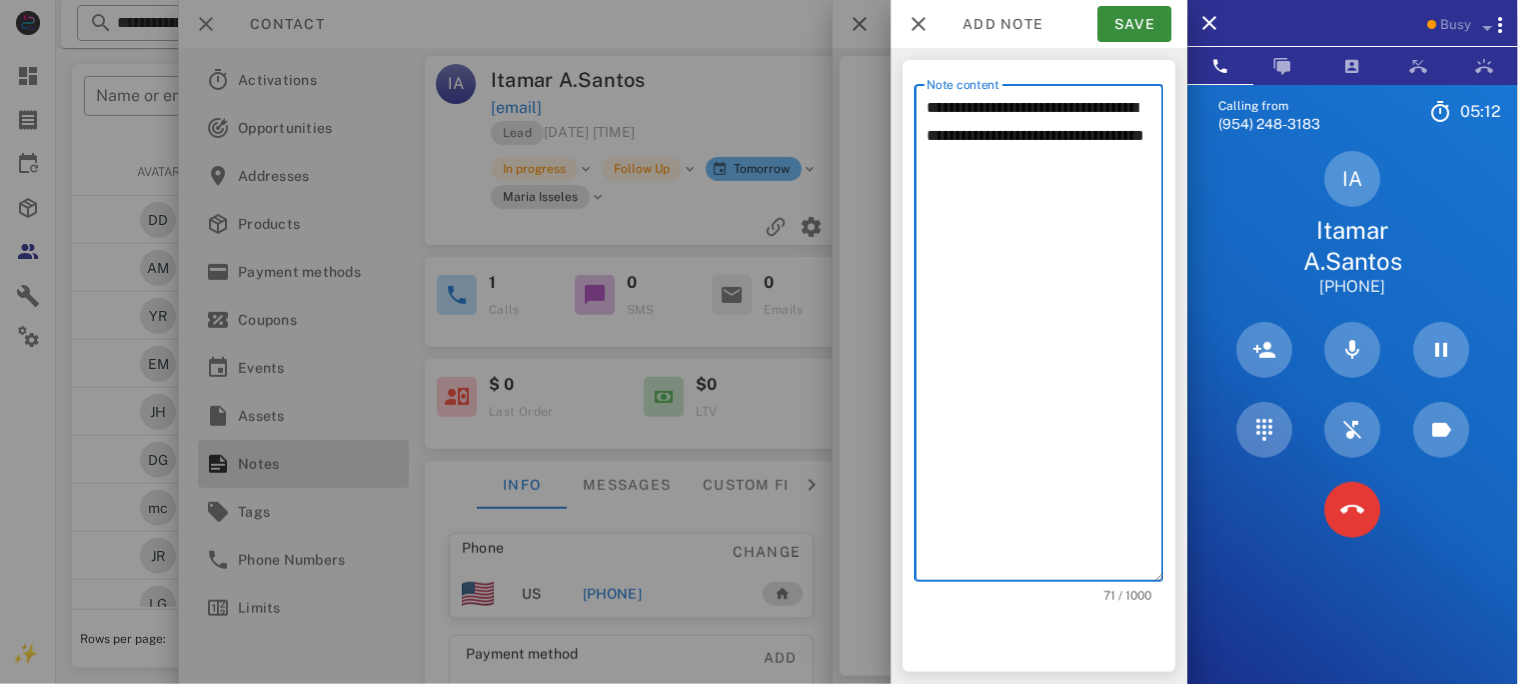 click on "**********" at bounding box center (1045, 338) 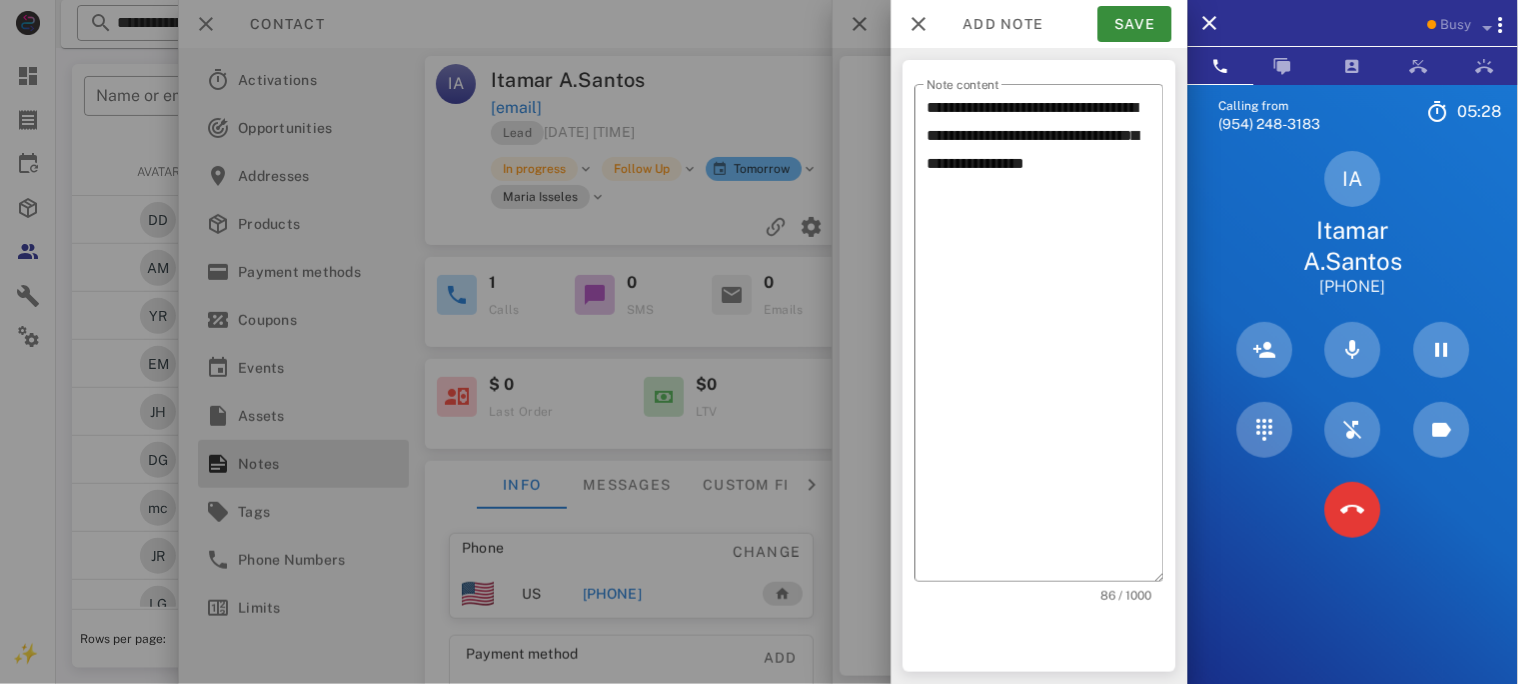 click on "IA   Itamar A.Santos  +19183604481" at bounding box center (1353, 224) 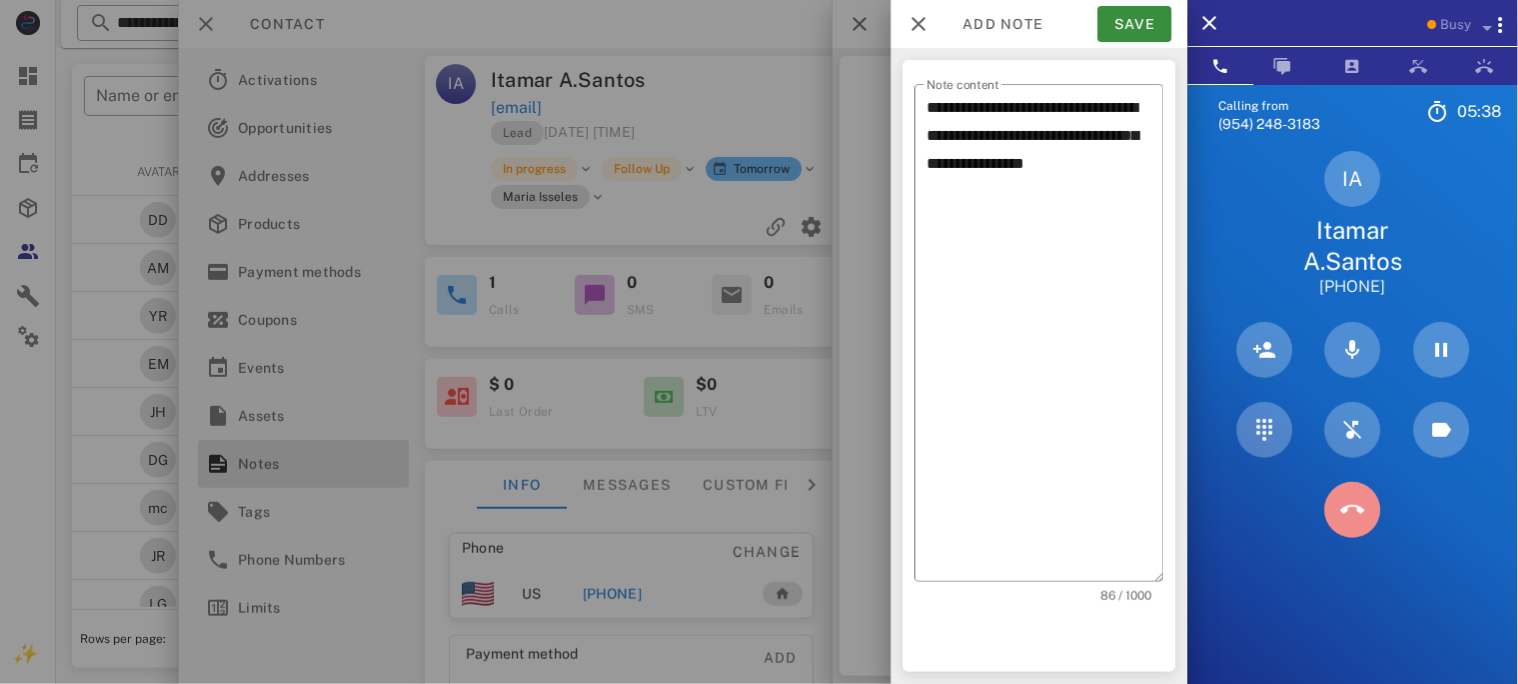 click at bounding box center [1353, 510] 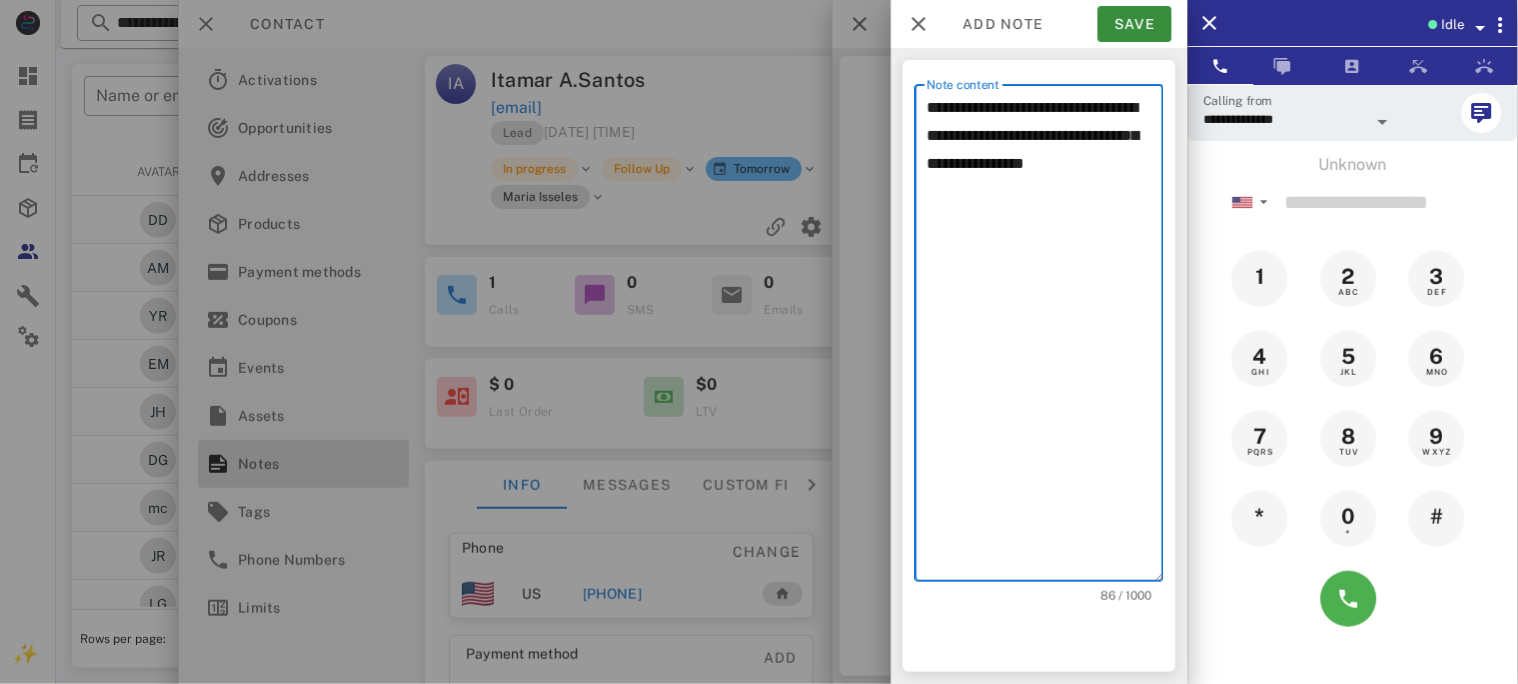 click on "**********" at bounding box center (1045, 338) 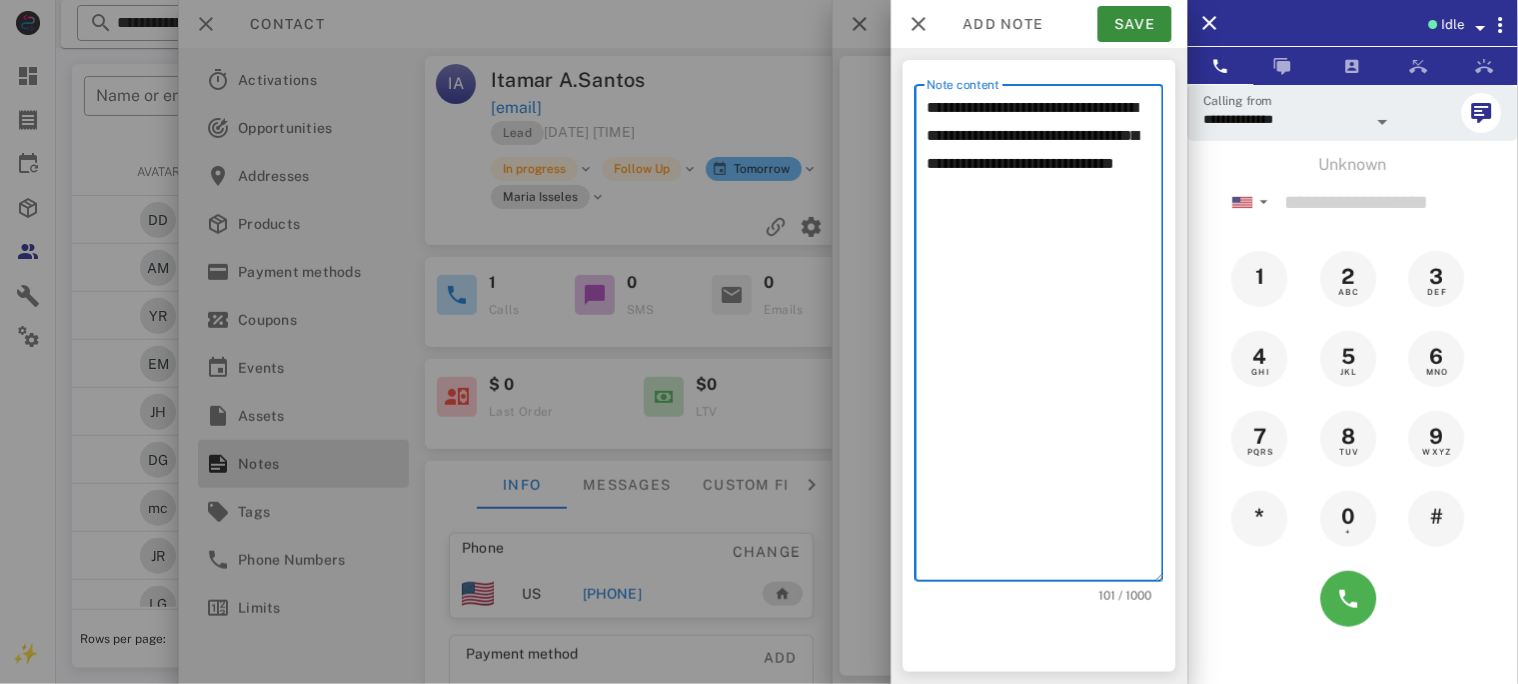 click on "**********" at bounding box center (1045, 338) 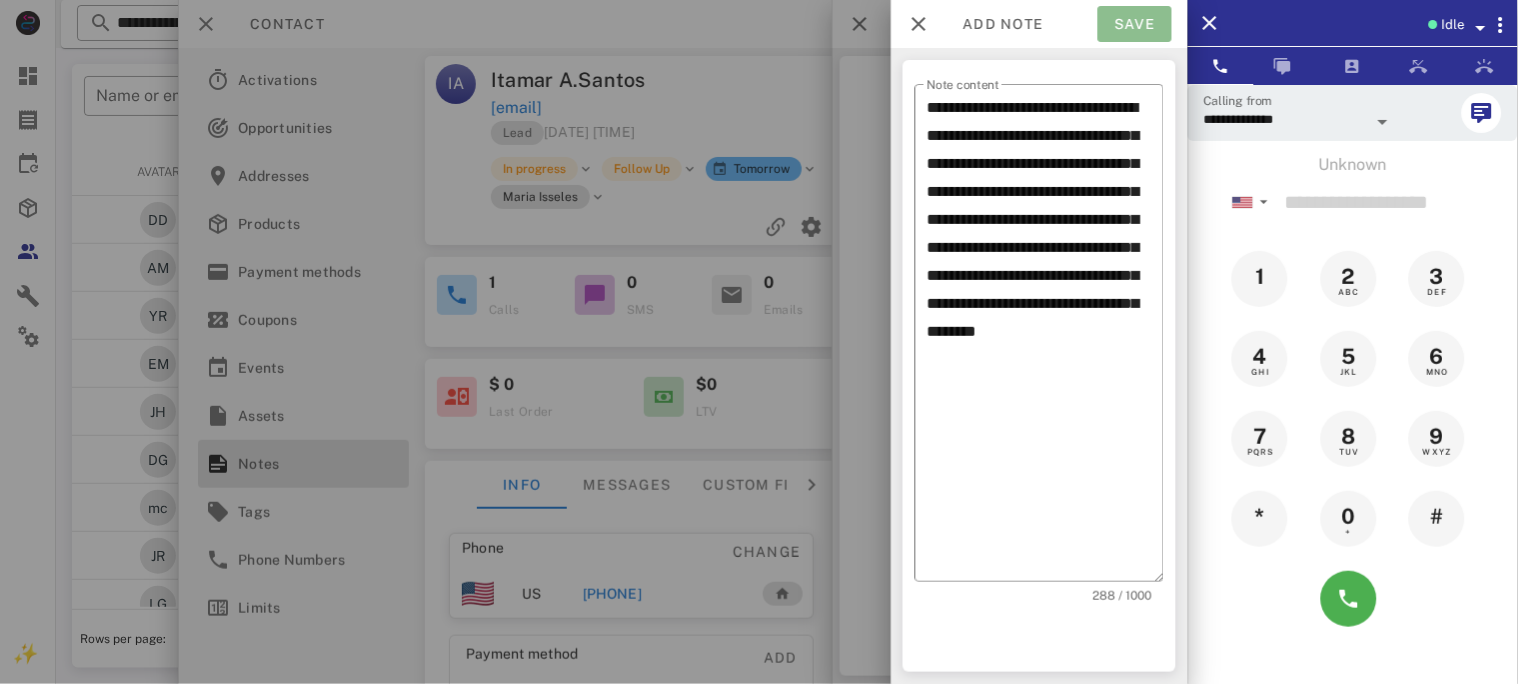 click on "Save" at bounding box center (1135, 24) 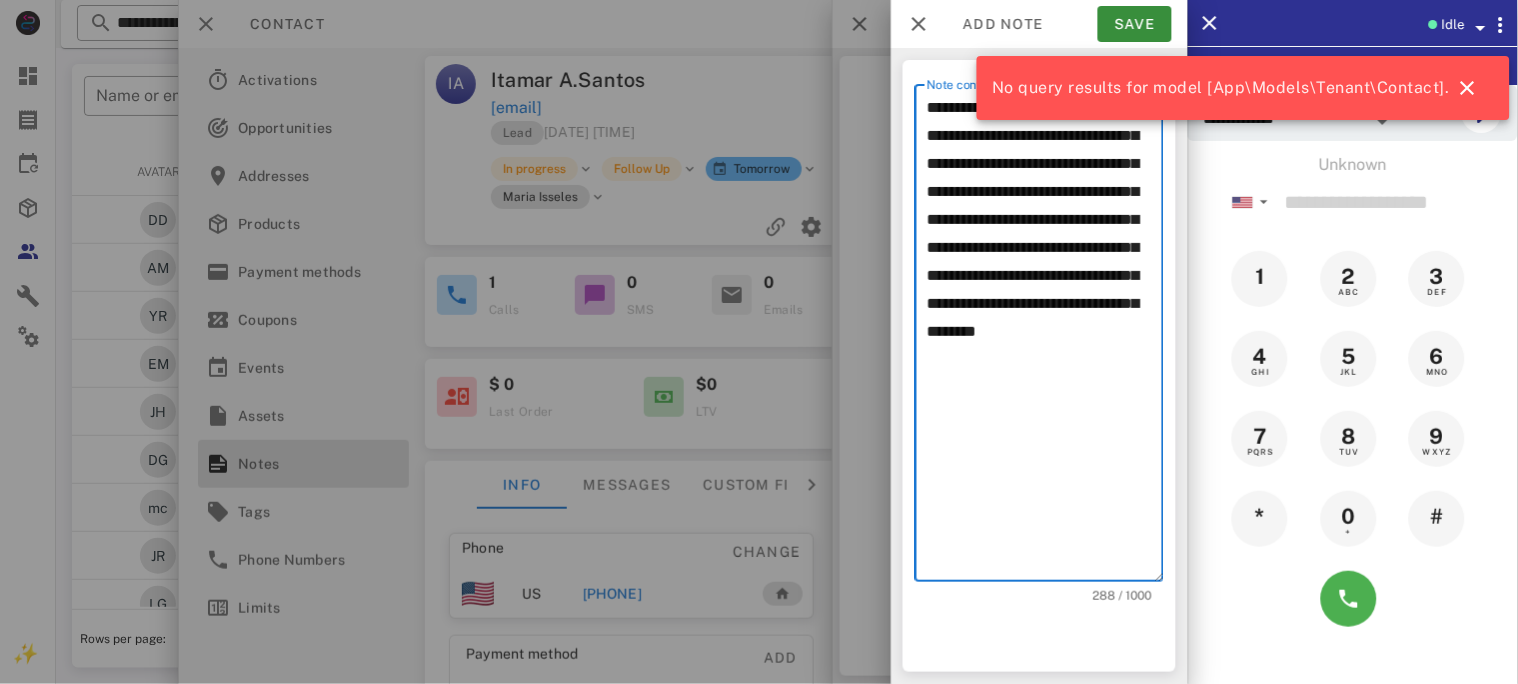 click on "**********" at bounding box center (1045, 338) 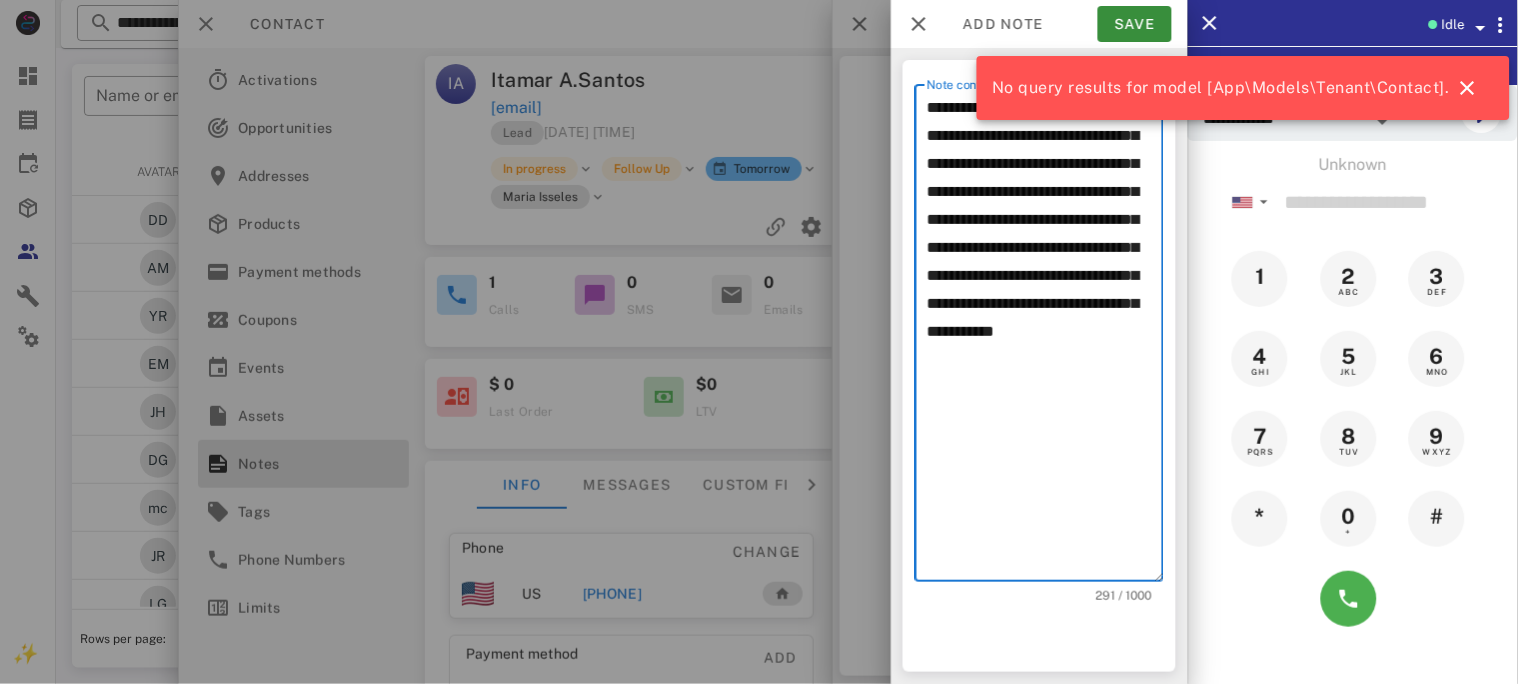 click on "**********" at bounding box center (1045, 338) 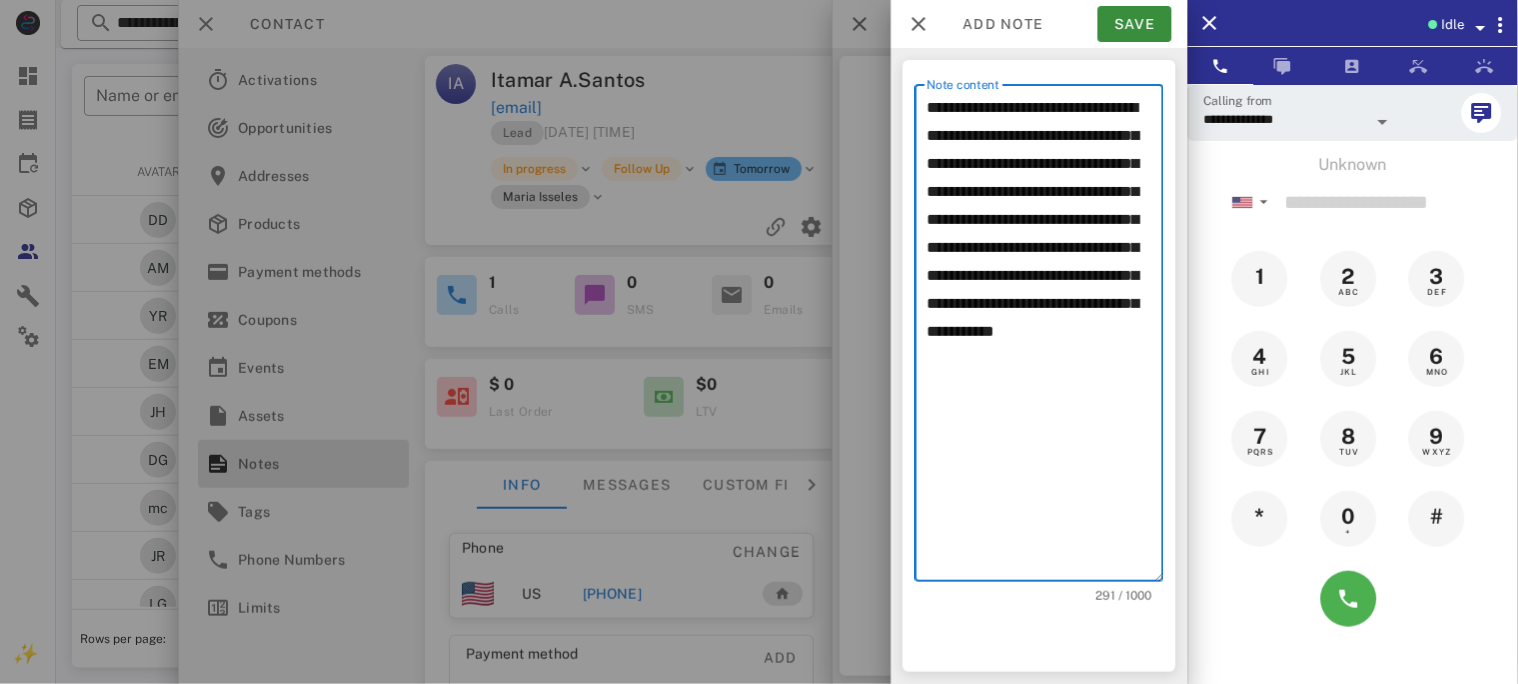 drag, startPoint x: 928, startPoint y: 104, endPoint x: 1102, endPoint y: 365, distance: 313.68295 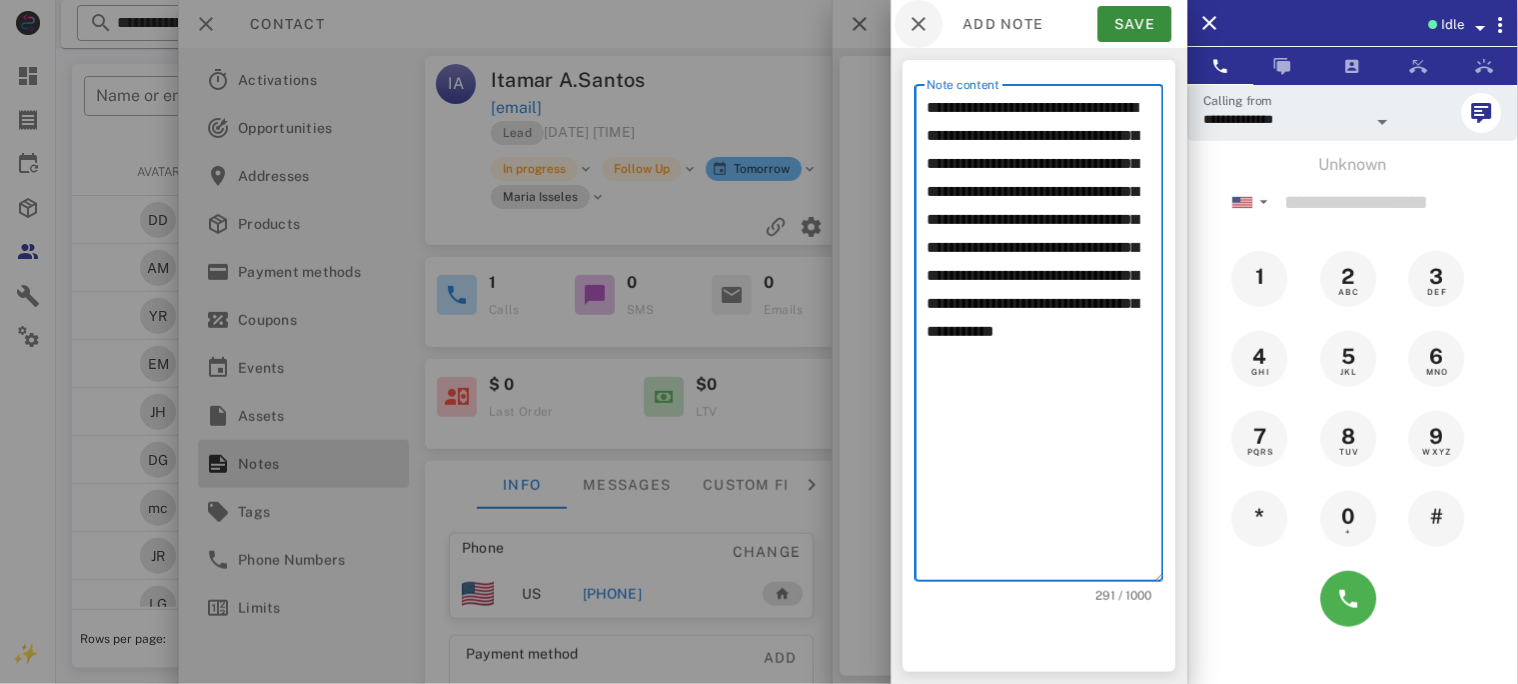 type on "**********" 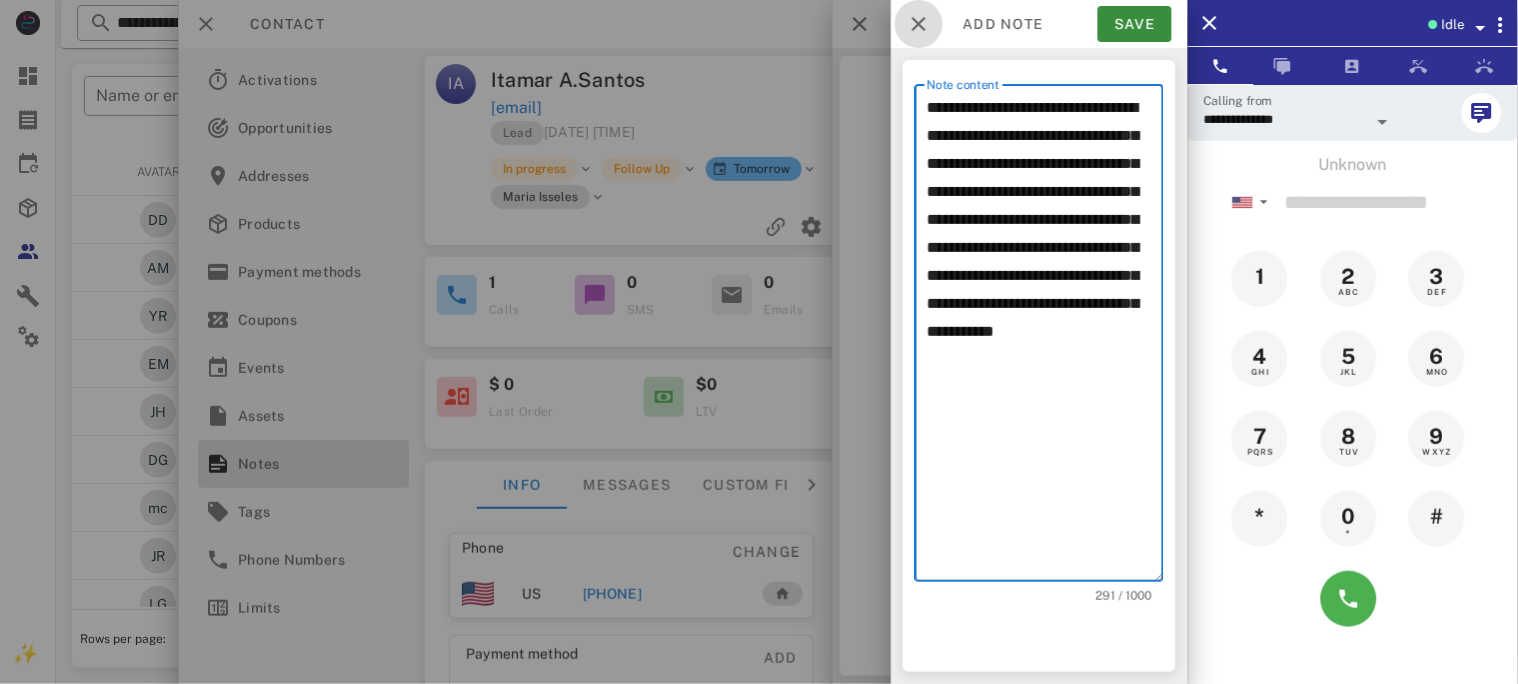 click at bounding box center [919, 24] 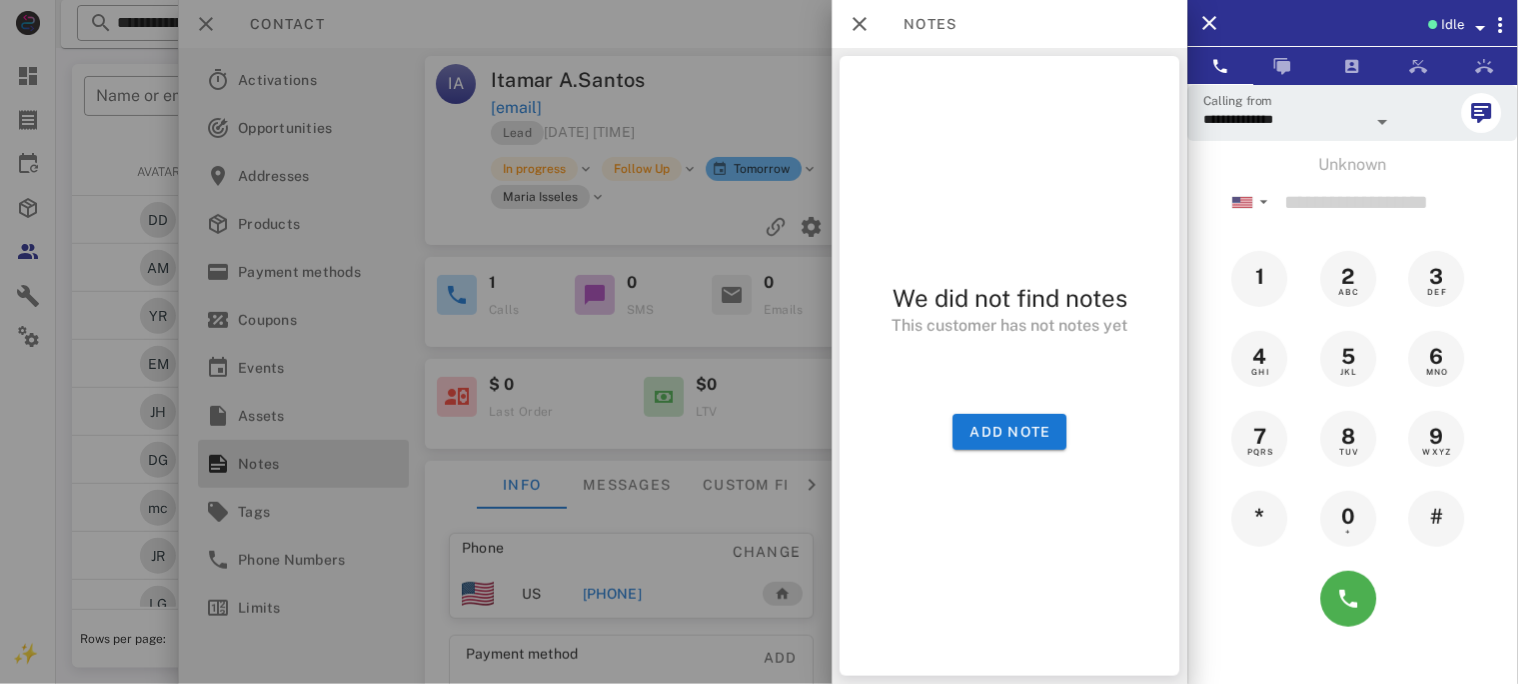 click at bounding box center (759, 342) 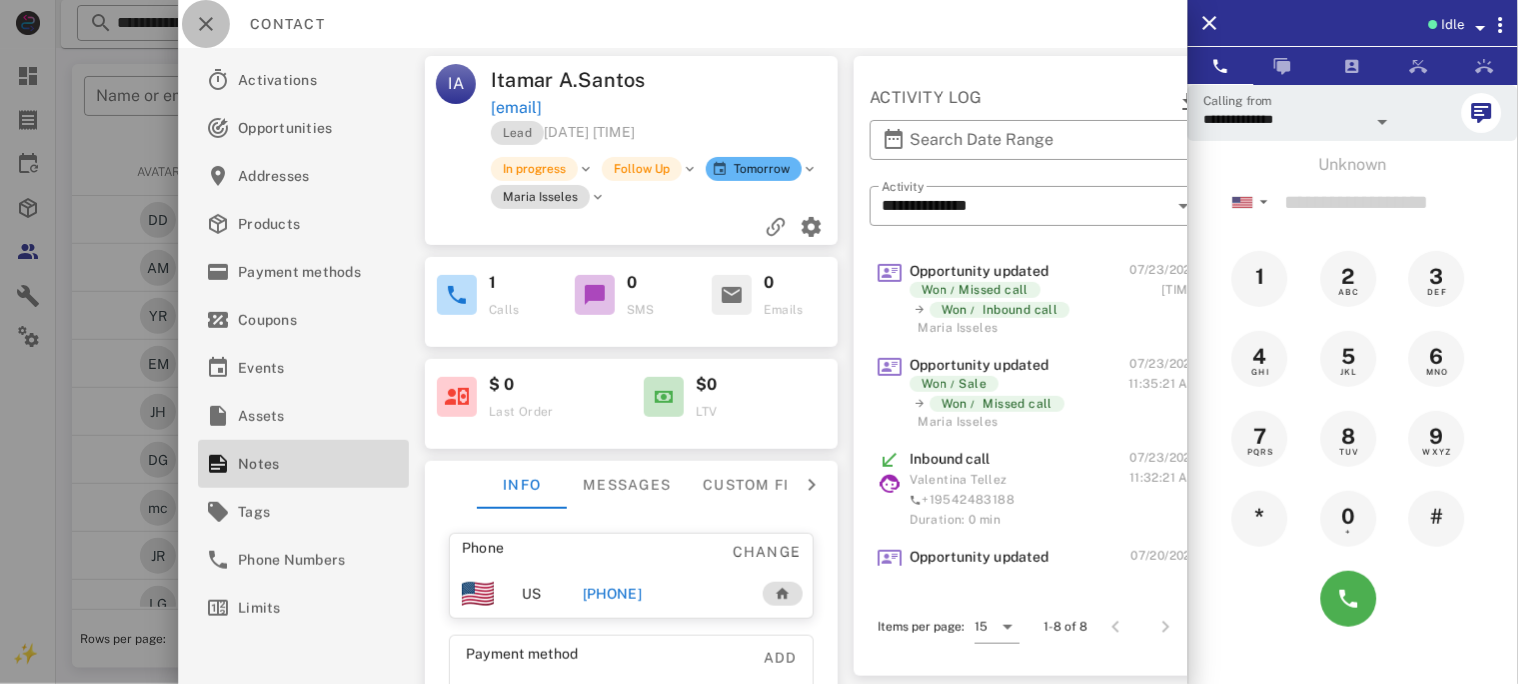 click at bounding box center [206, 24] 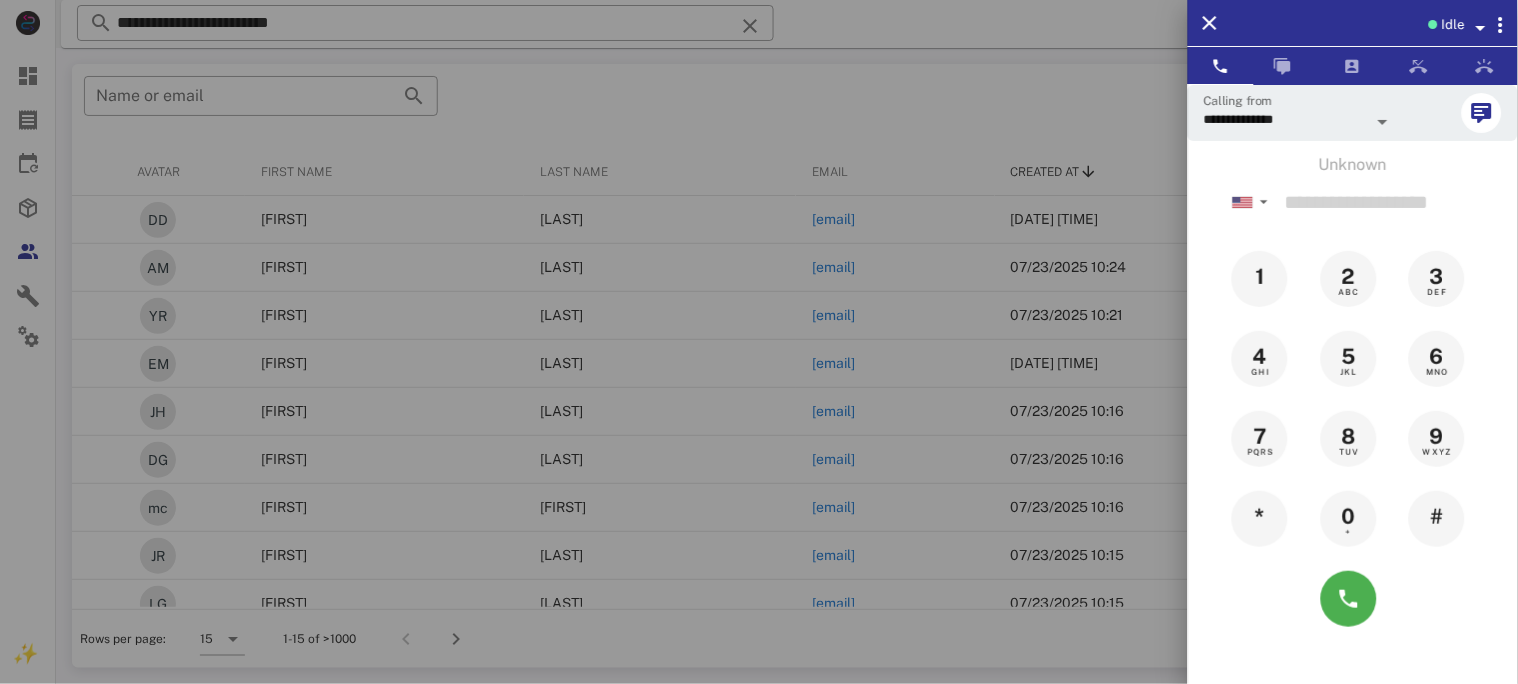 click at bounding box center [759, 342] 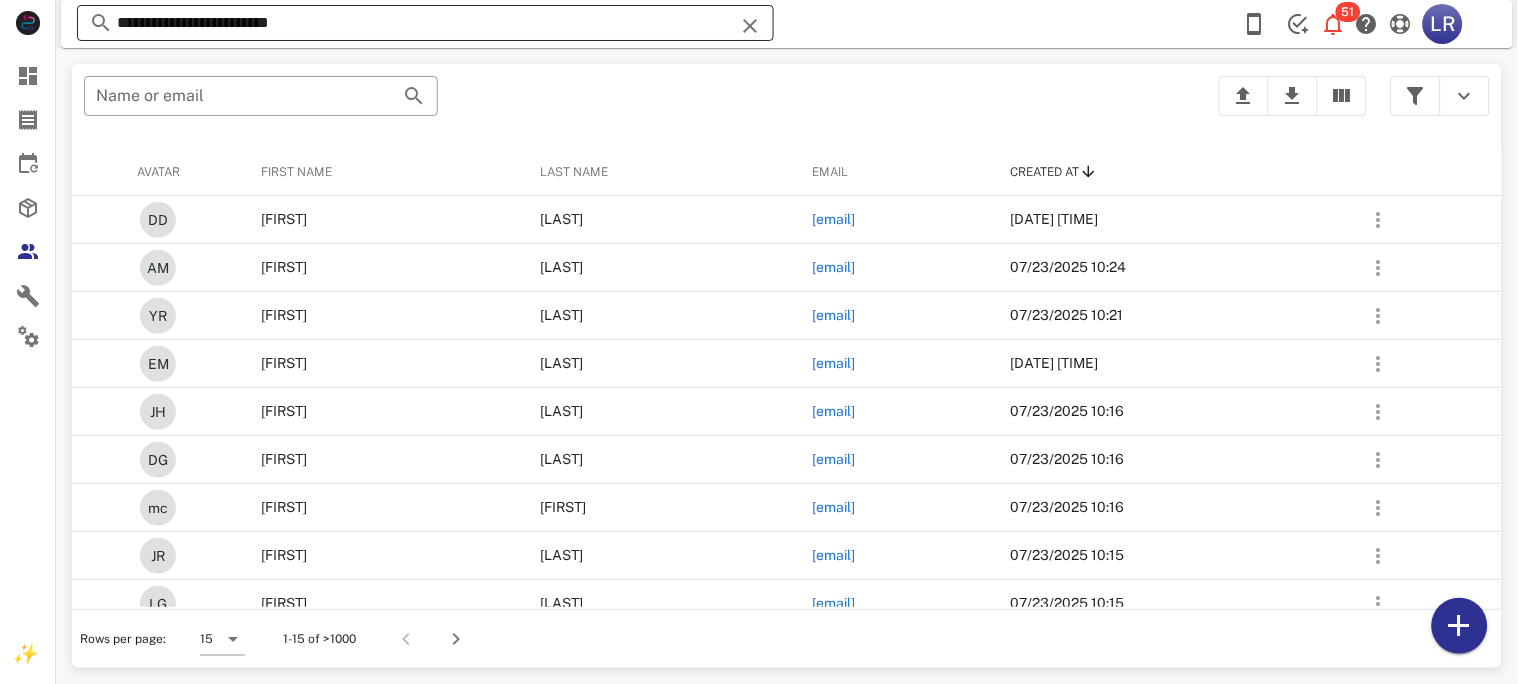 click at bounding box center (750, 26) 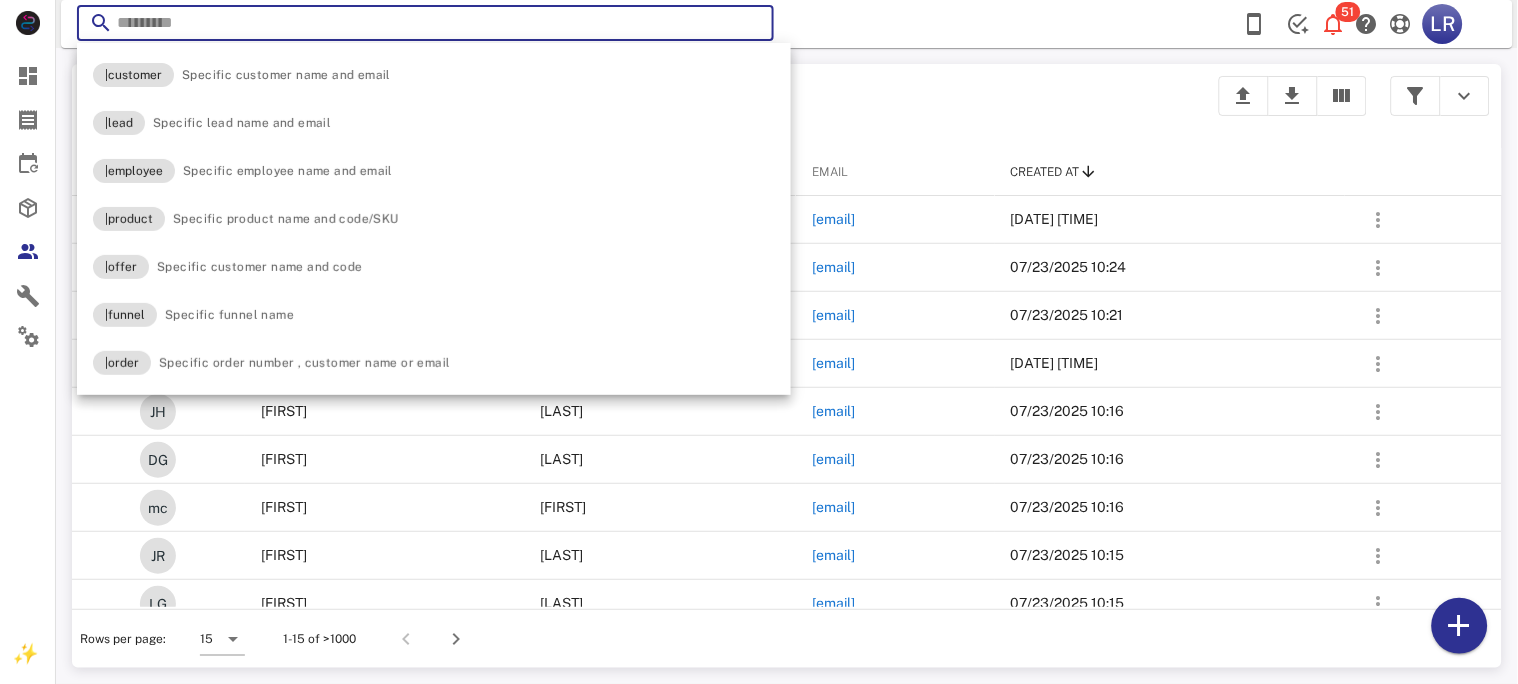 click at bounding box center (750, 26) 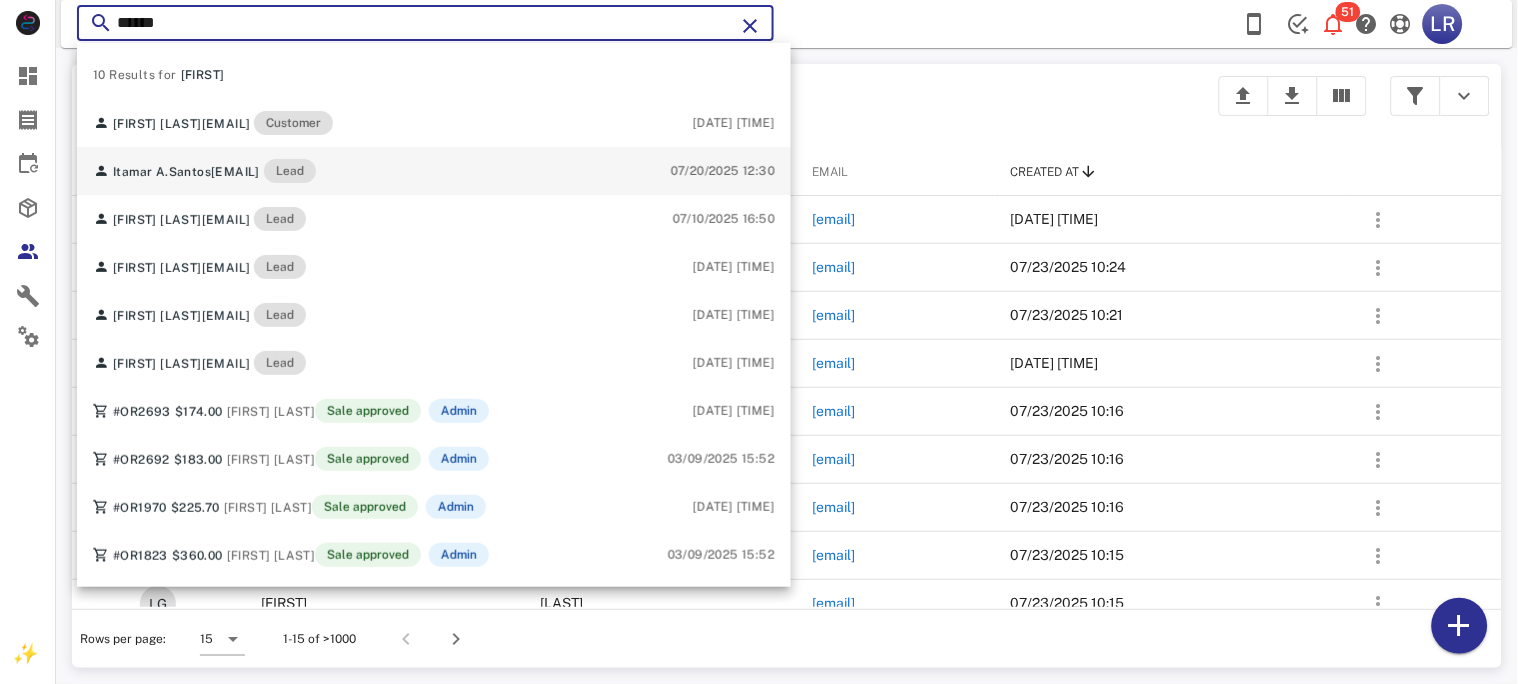 type on "******" 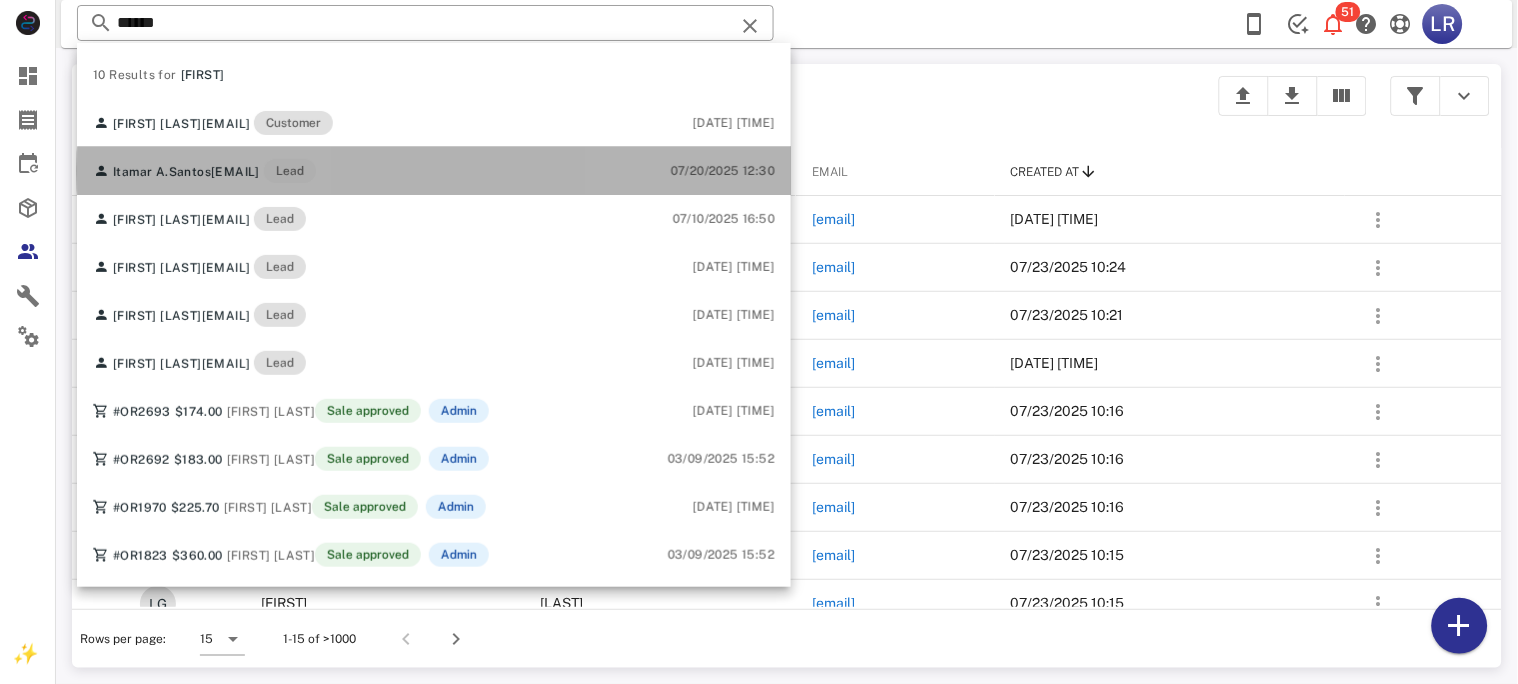 click on "itamars3442@gmail.com" at bounding box center (235, 172) 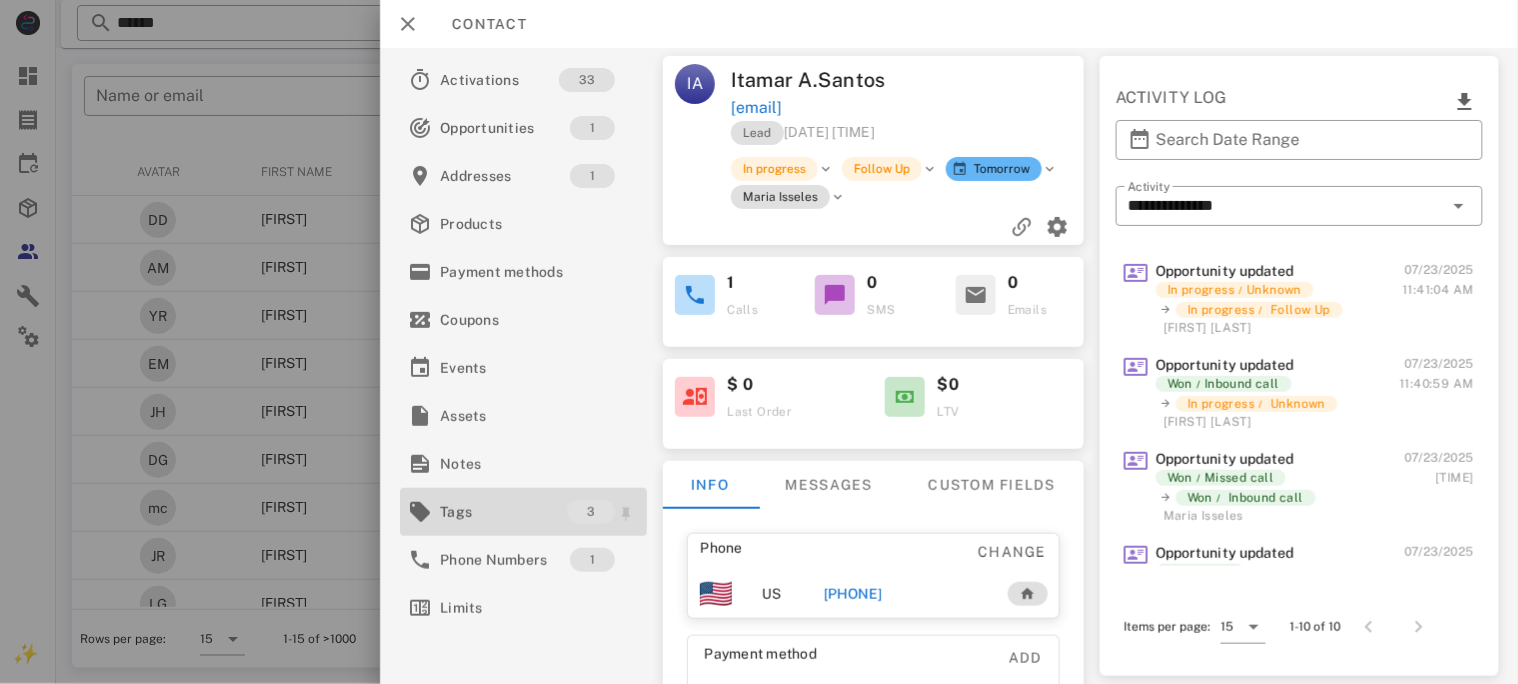 click on "Tags" at bounding box center (503, 512) 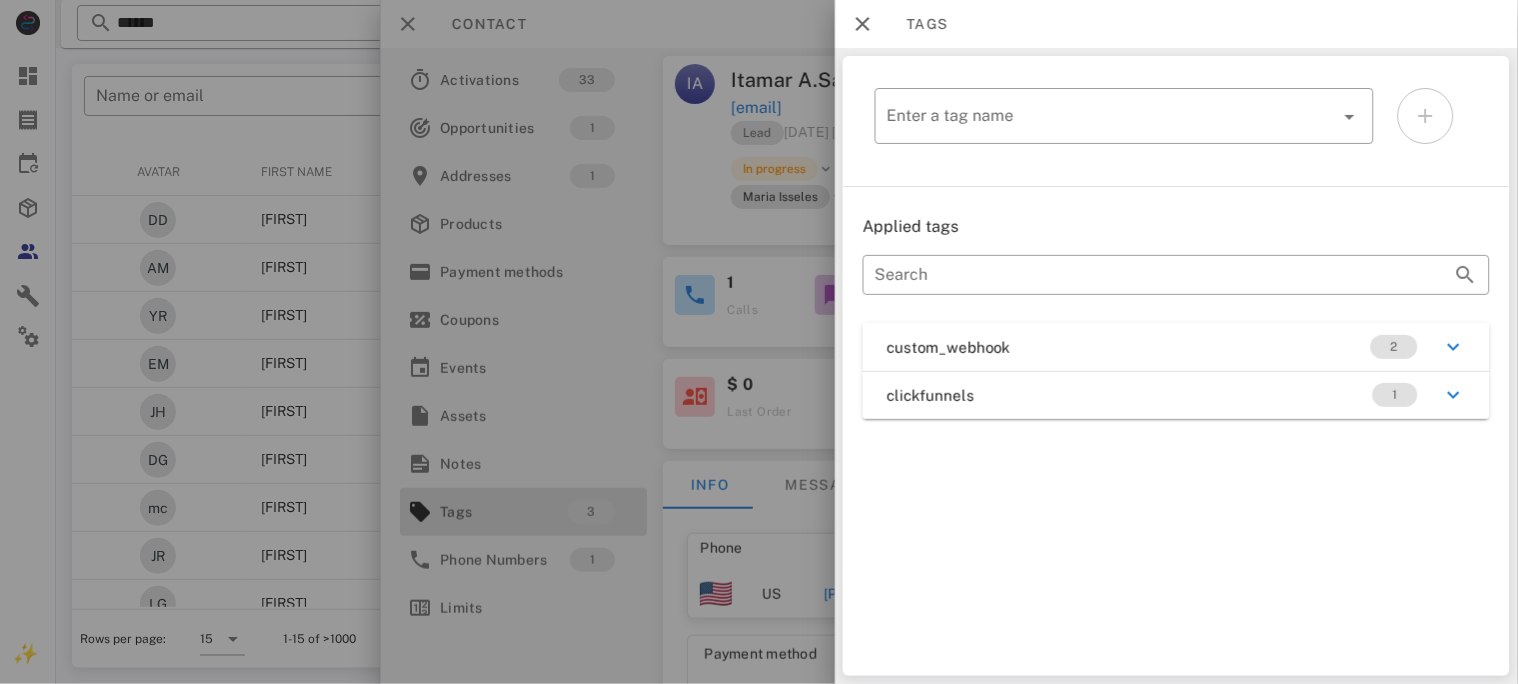 click at bounding box center (759, 342) 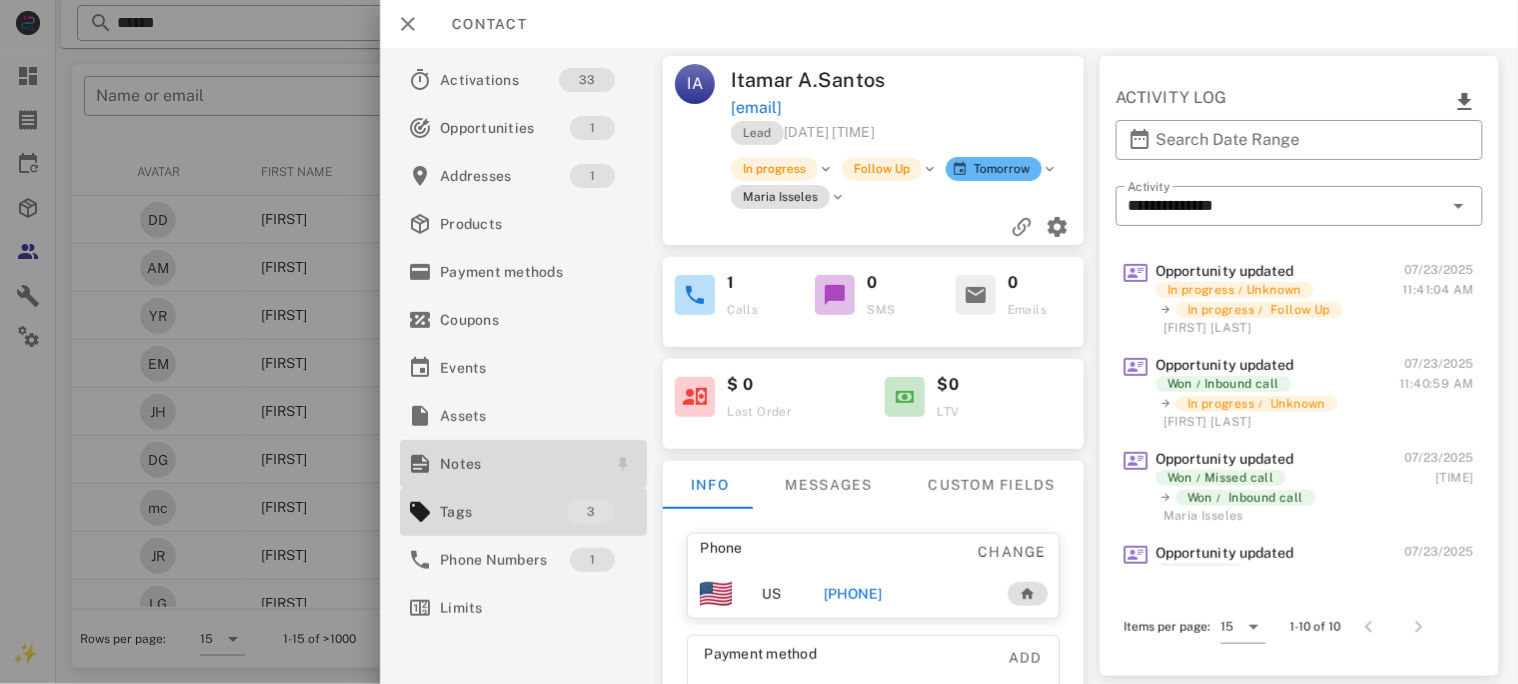 click on "Notes" at bounding box center [519, 464] 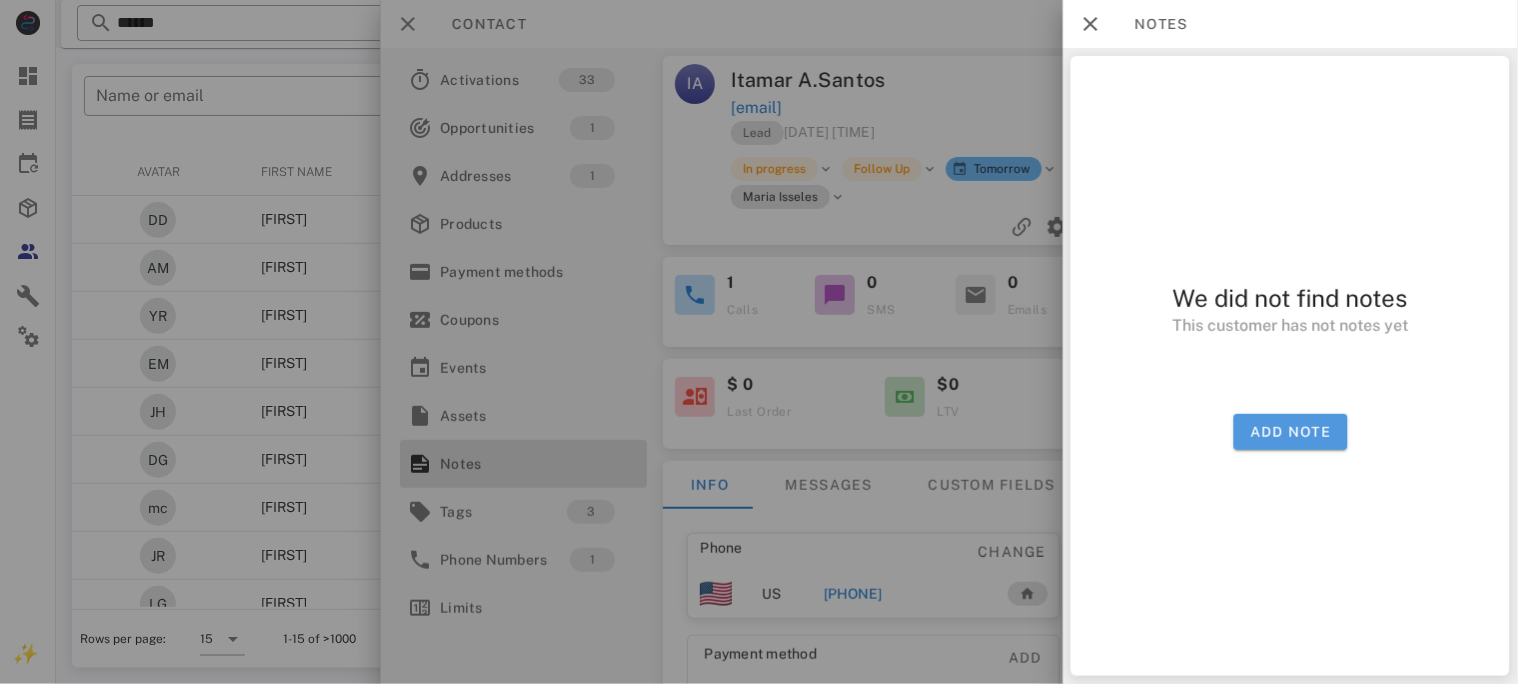 click on "Add note" at bounding box center (1290, 432) 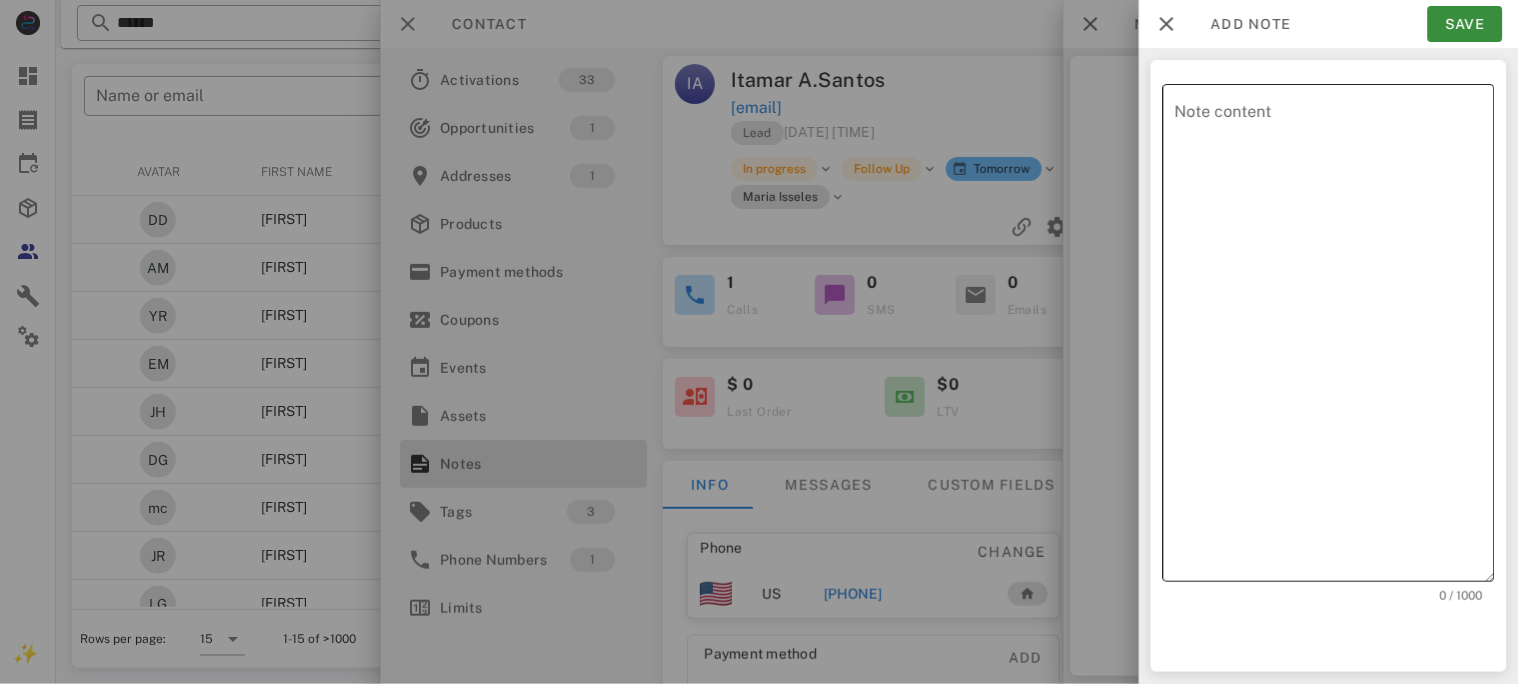 click on "Note content" at bounding box center [1335, 338] 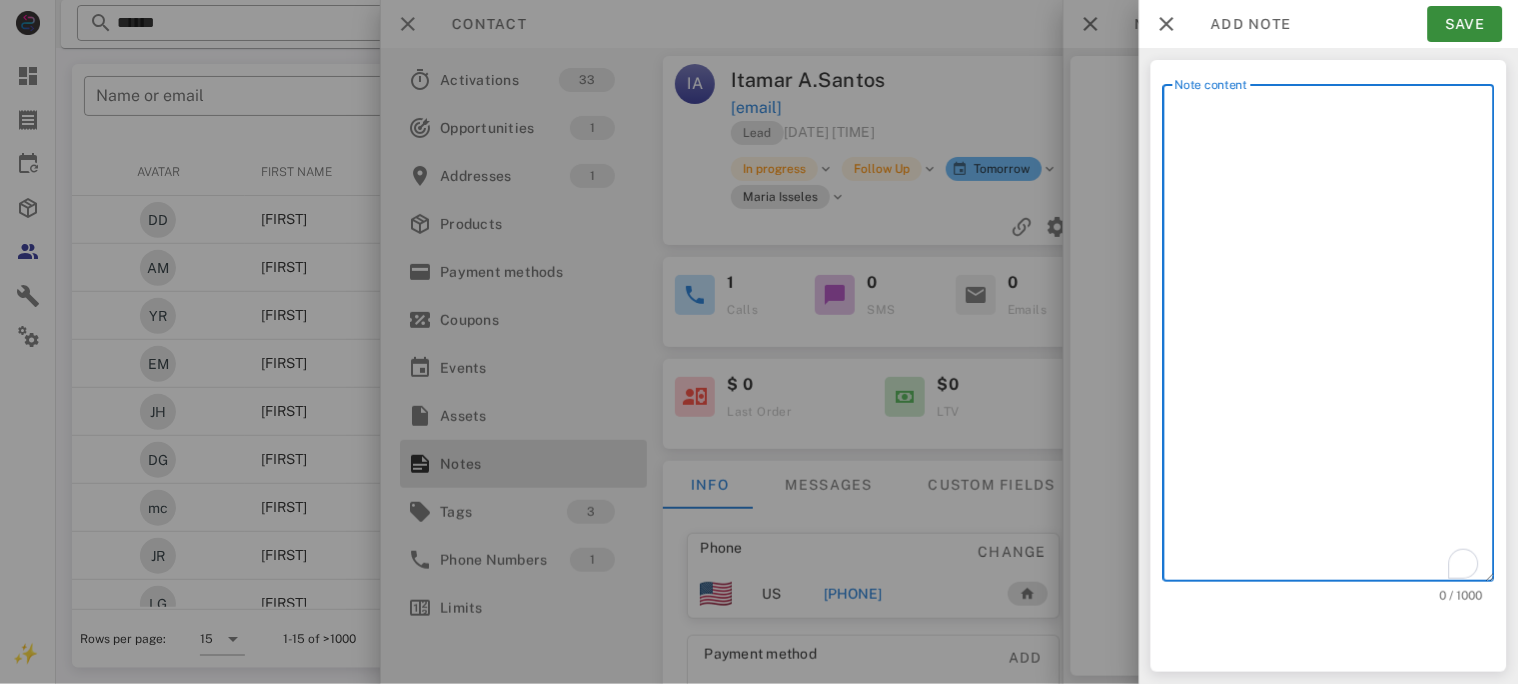 paste on "**********" 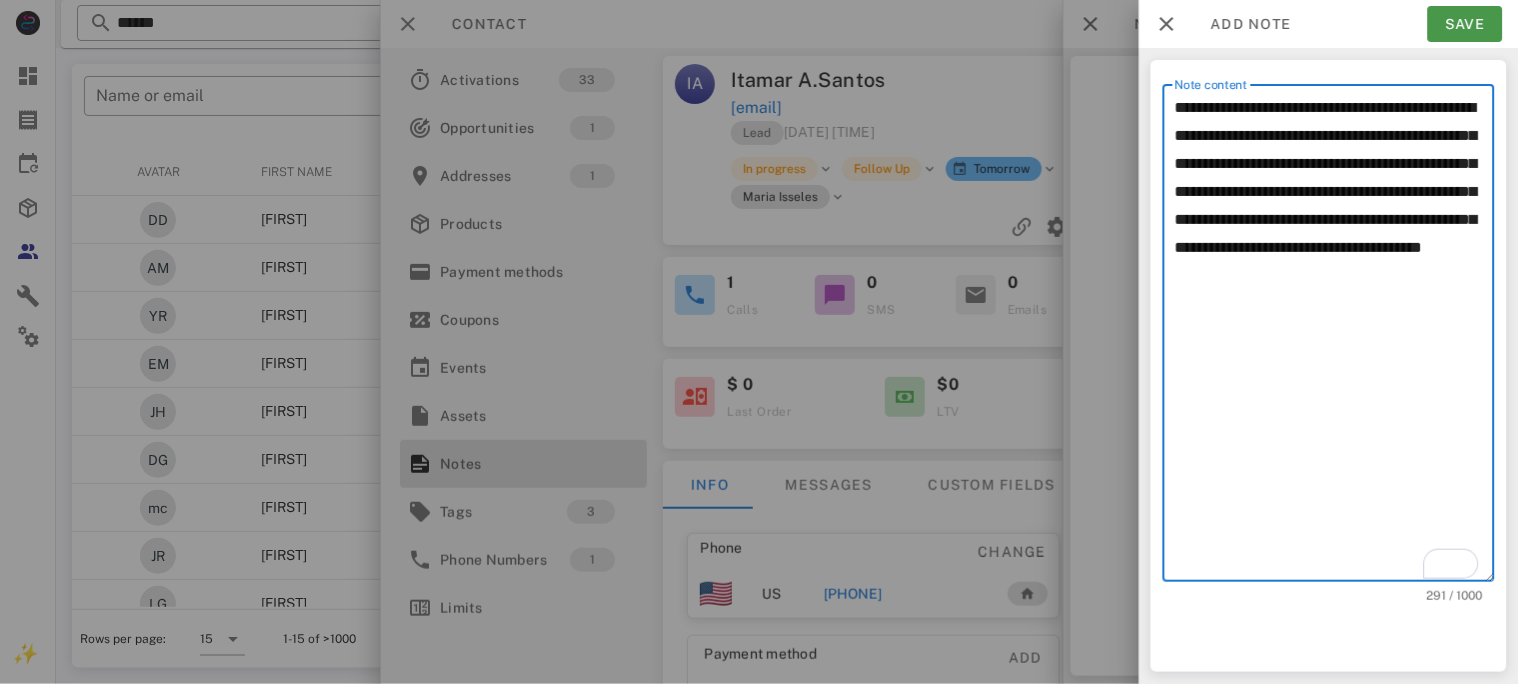 type on "**********" 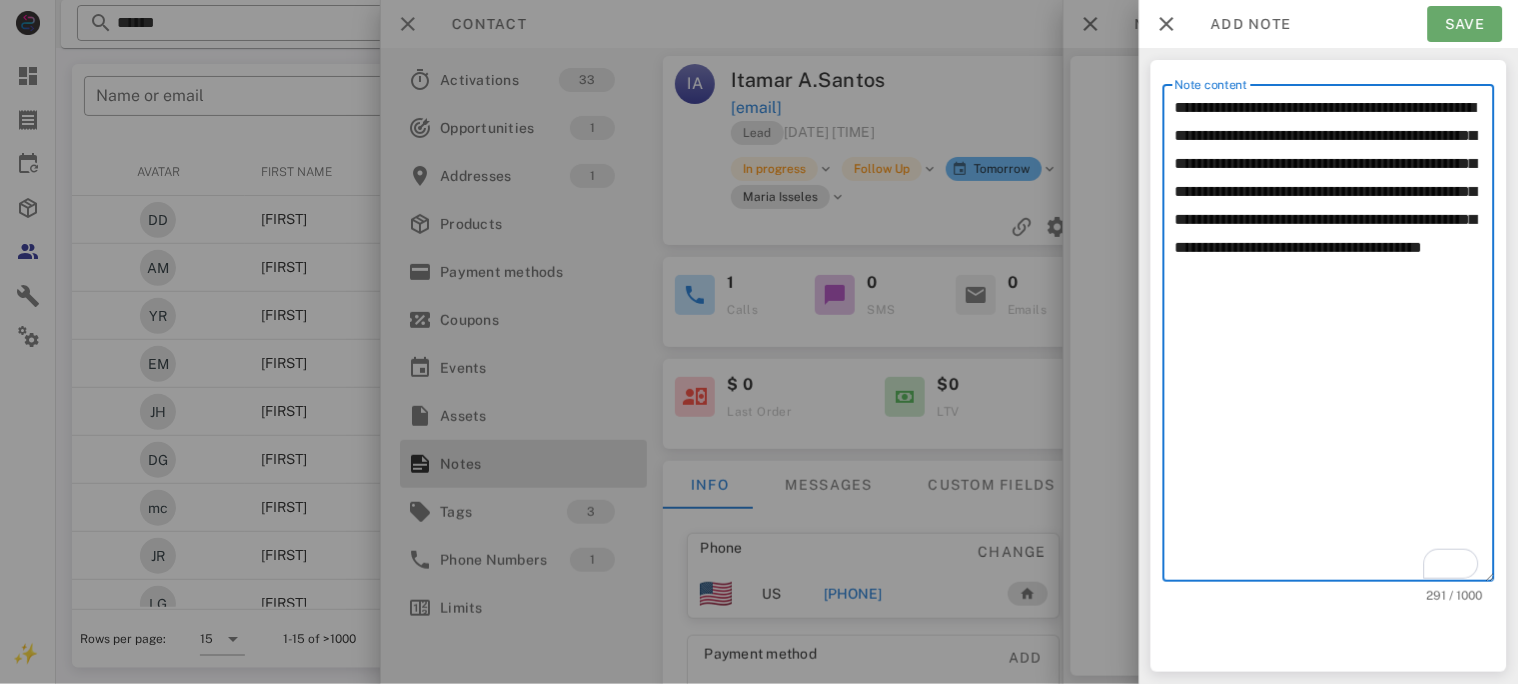 click on "Save" at bounding box center (1465, 24) 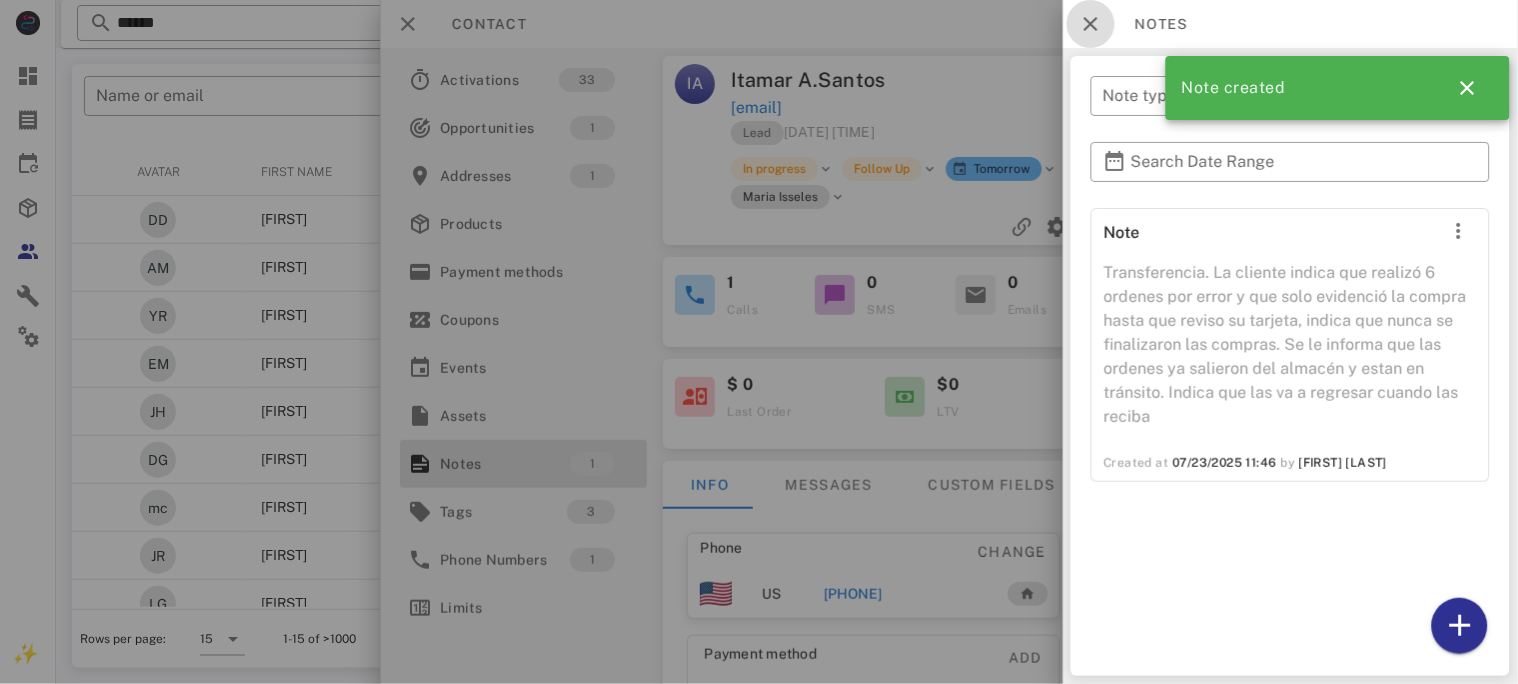 click at bounding box center (1091, 24) 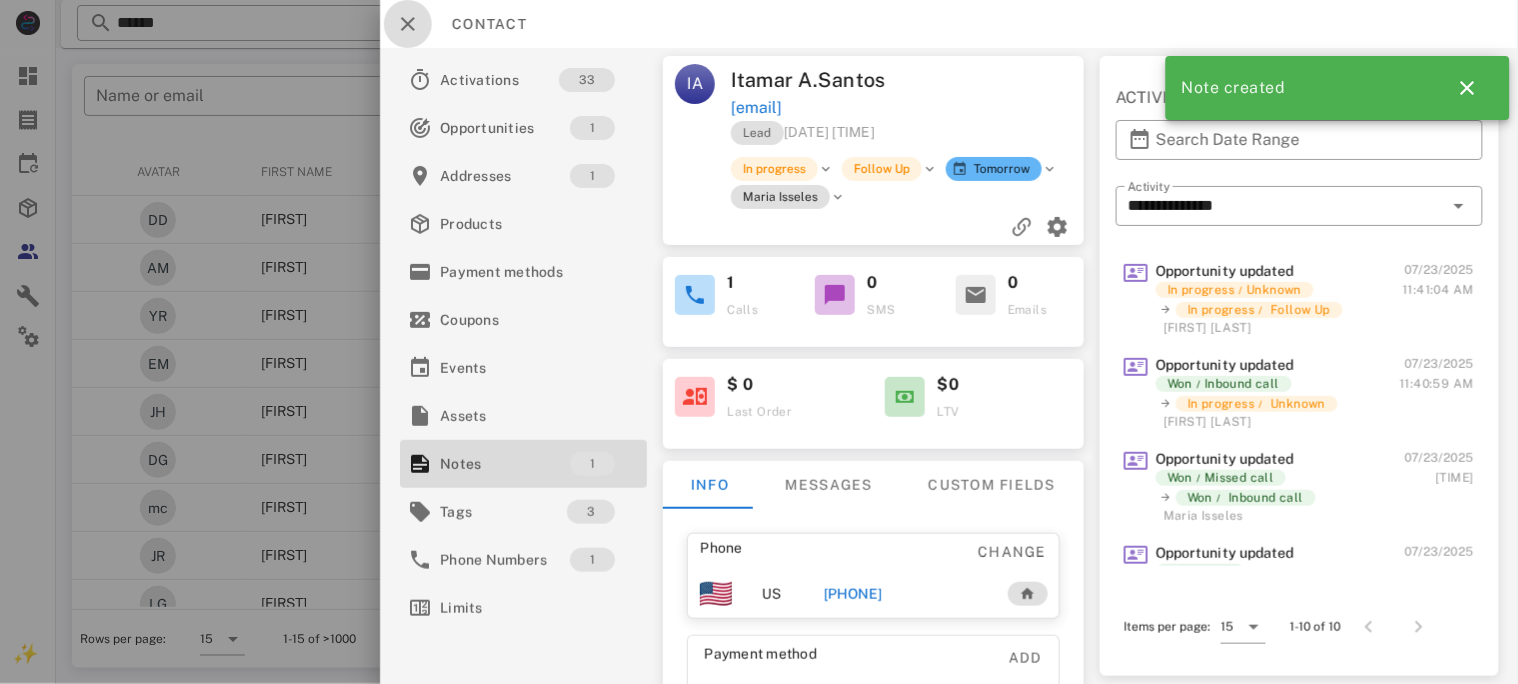 click at bounding box center (408, 24) 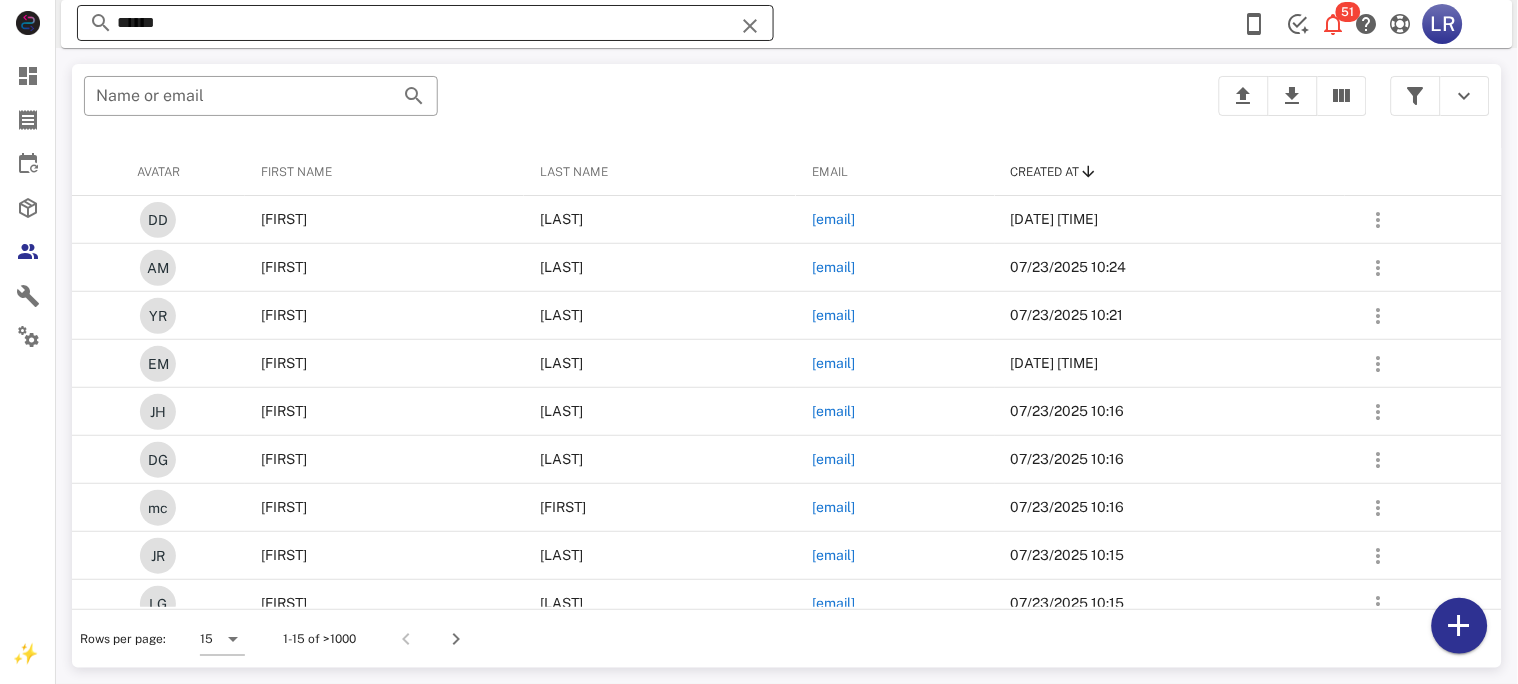 click at bounding box center [750, 26] 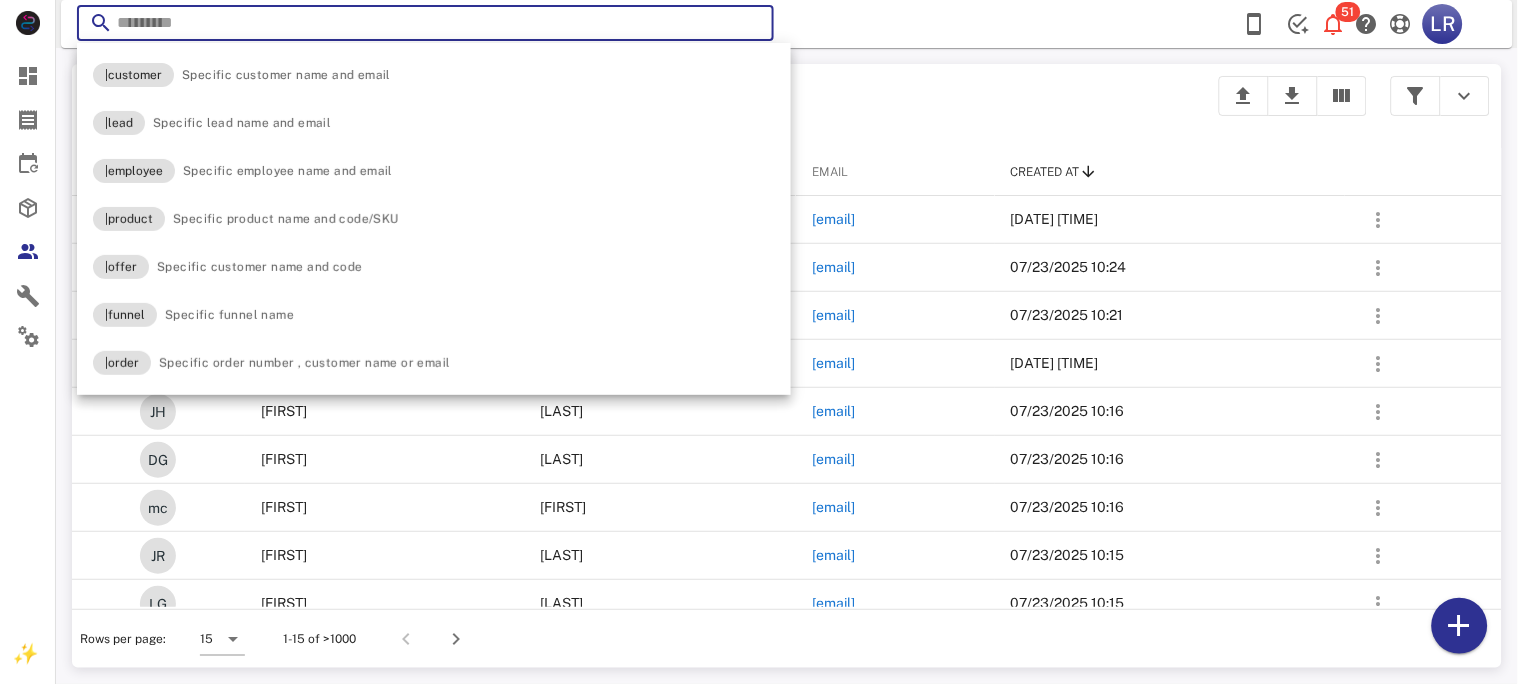 paste on "**********" 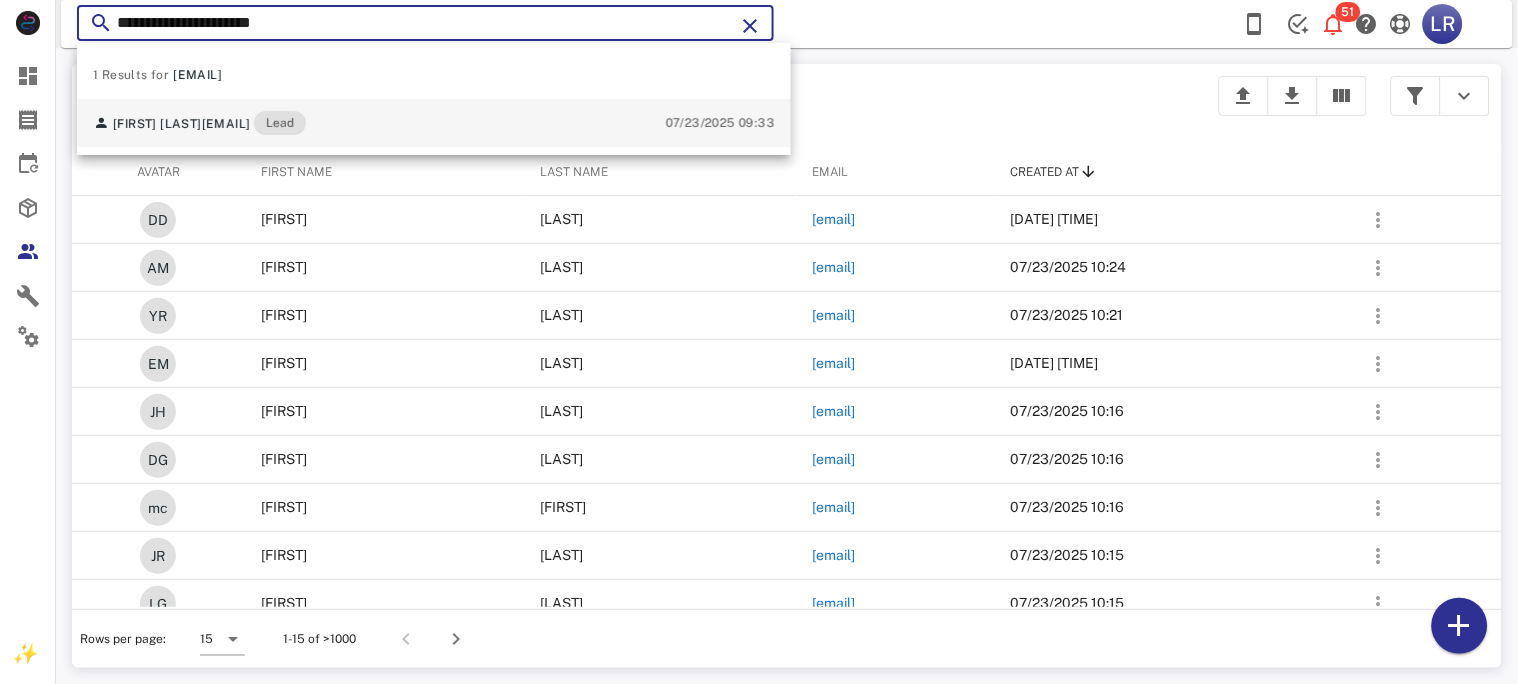 type on "**********" 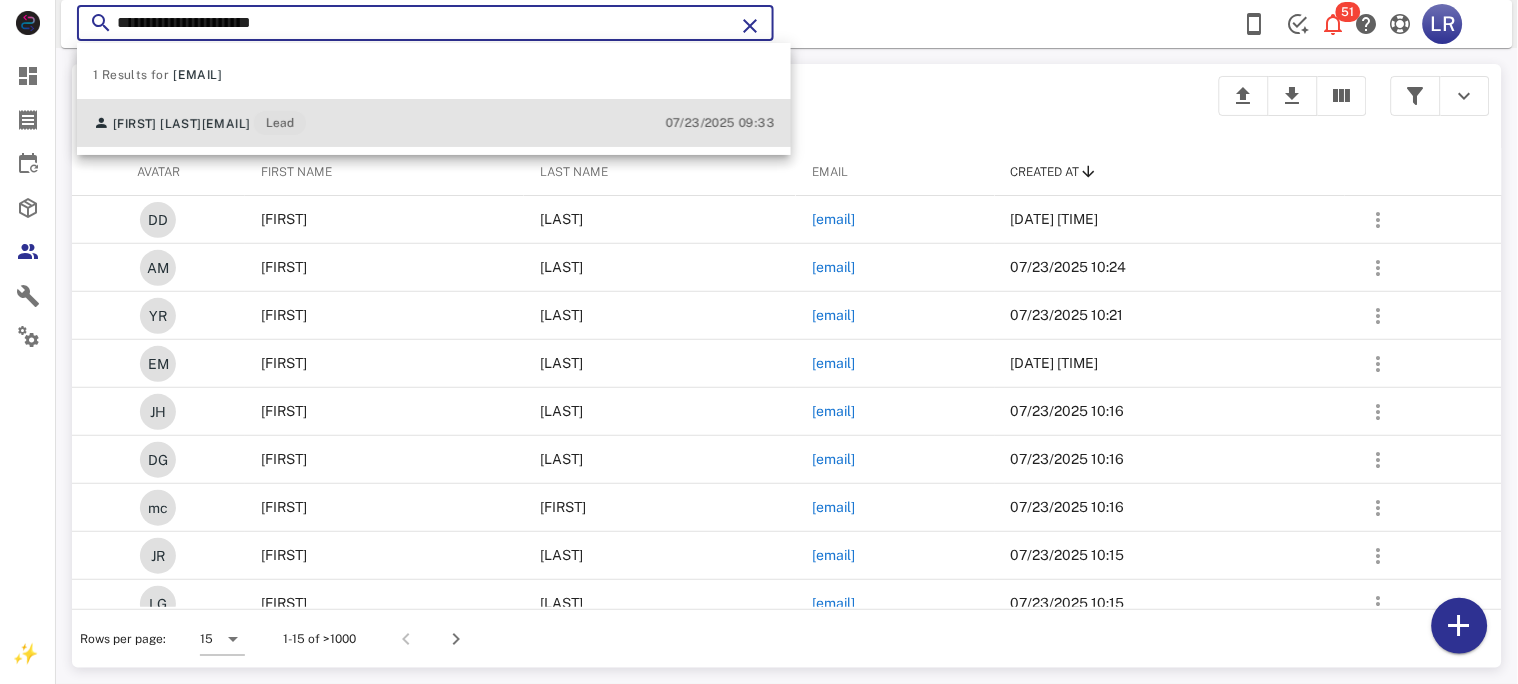 click on "[EMAIL]" at bounding box center [226, 124] 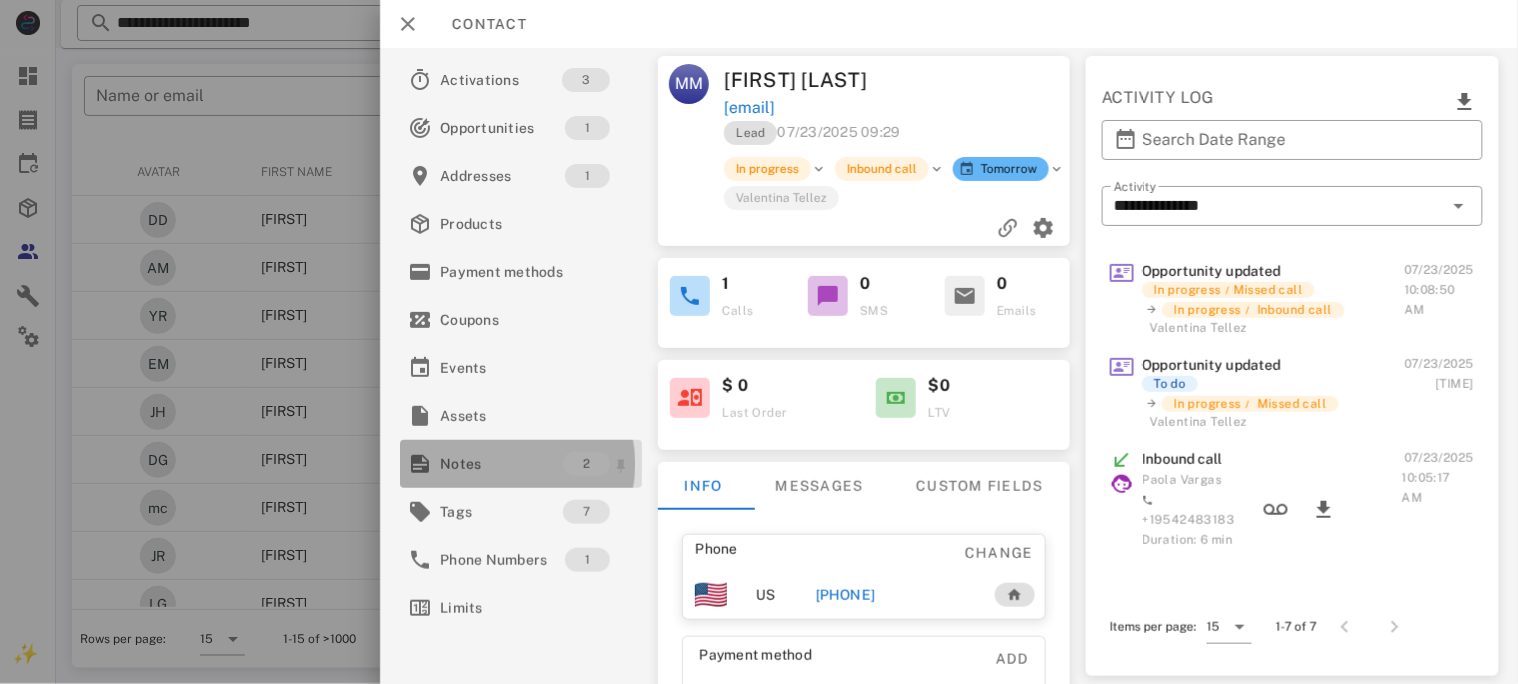 click on "Notes" at bounding box center (501, 464) 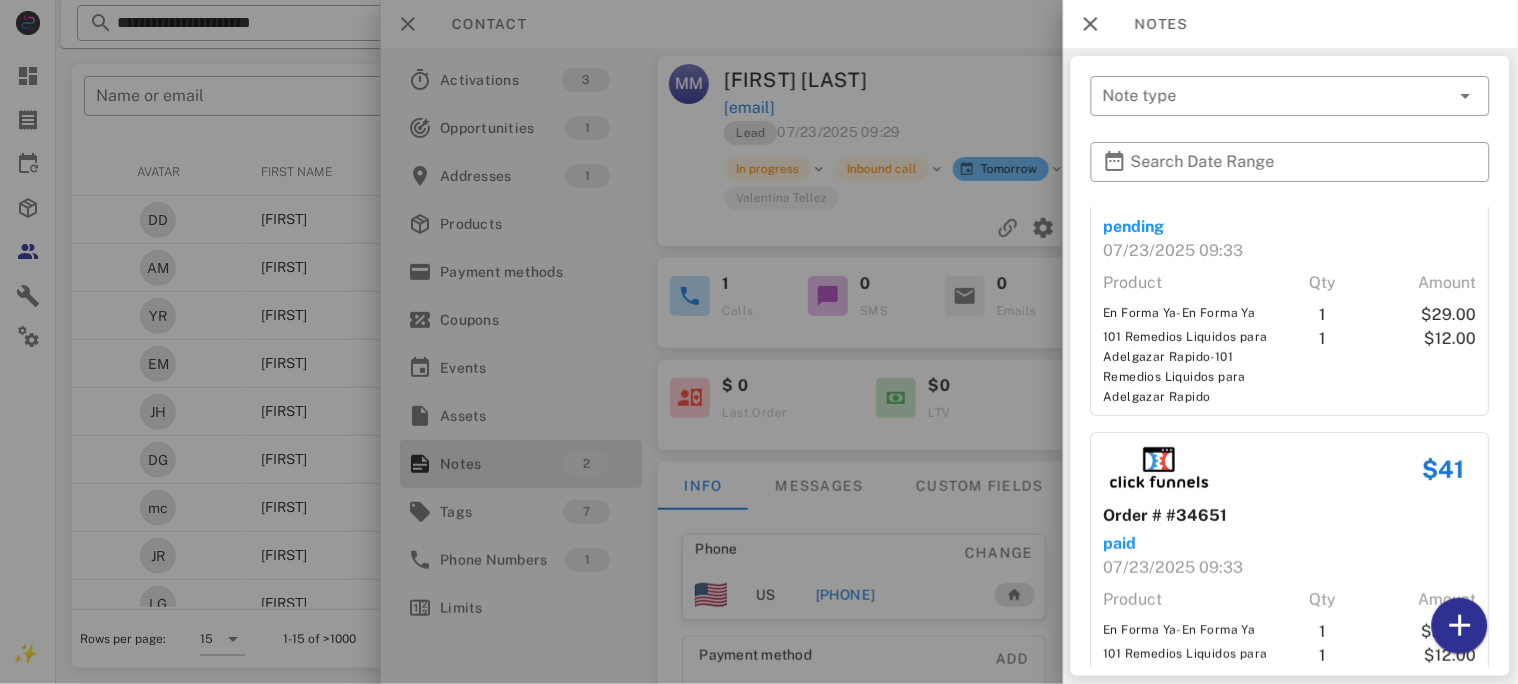scroll, scrollTop: 181, scrollLeft: 0, axis: vertical 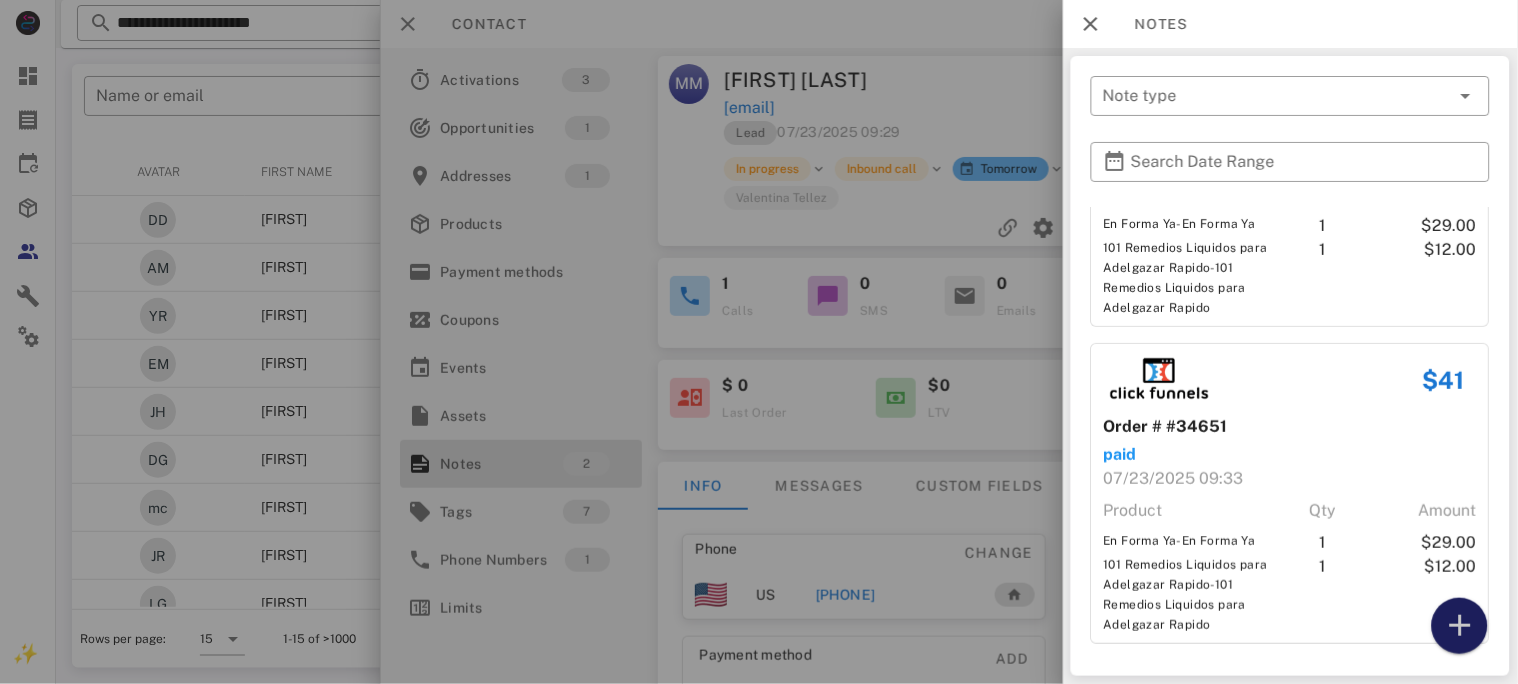 click at bounding box center [1460, 626] 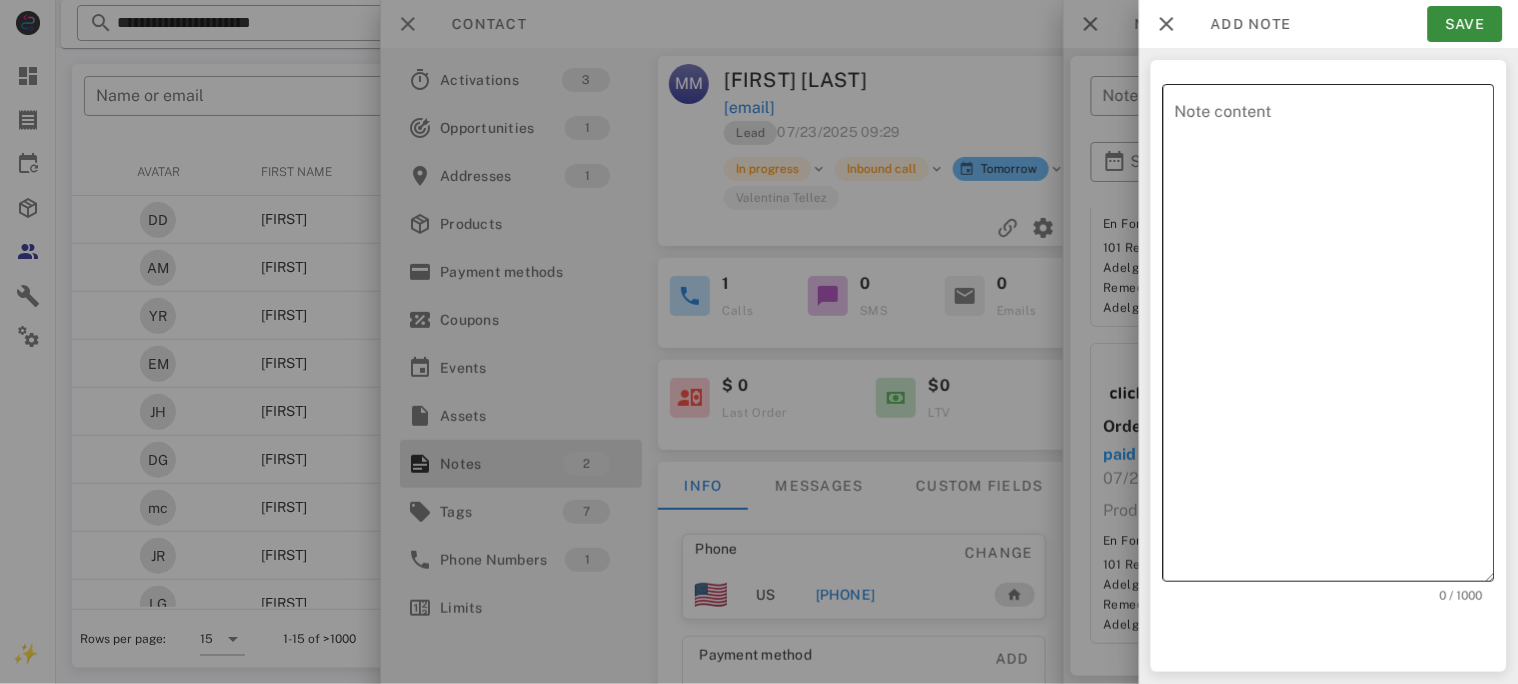 click on "Note content" at bounding box center (1335, 338) 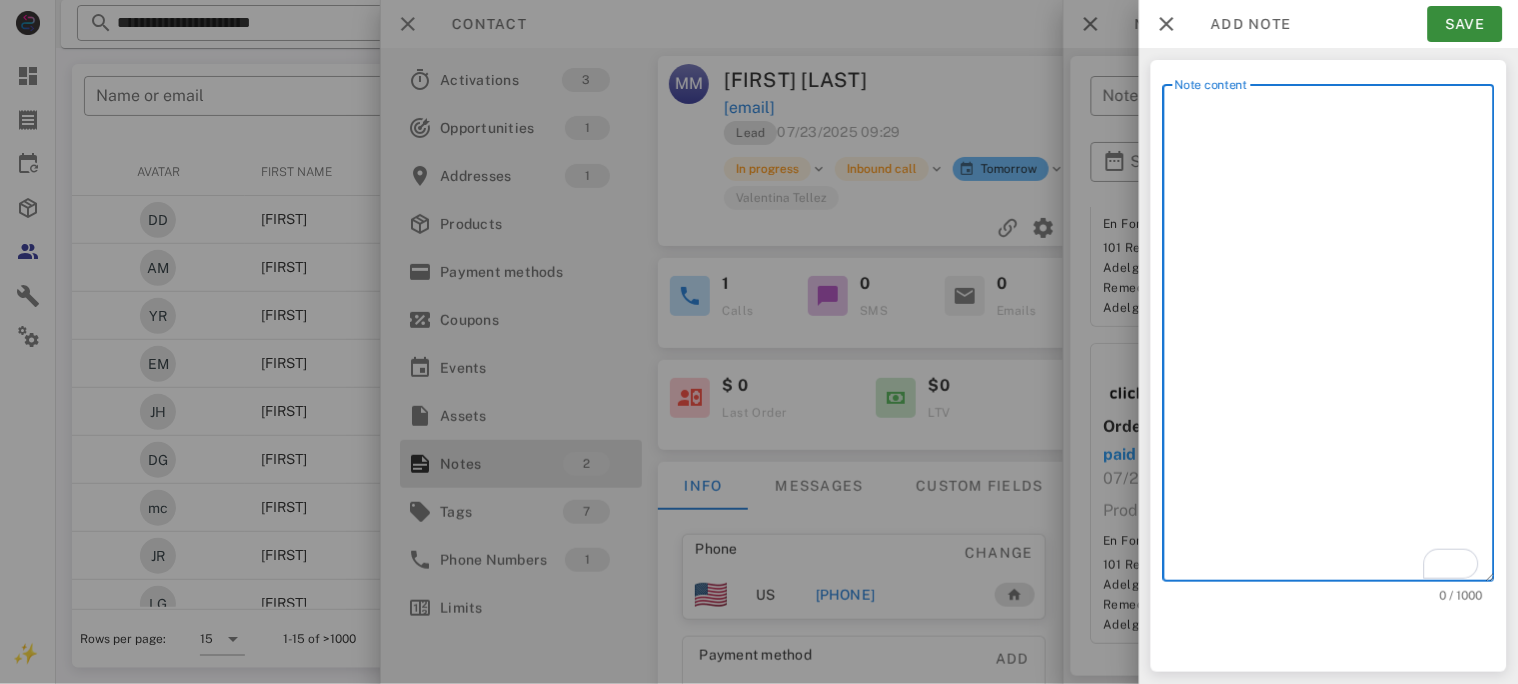 paste on "**********" 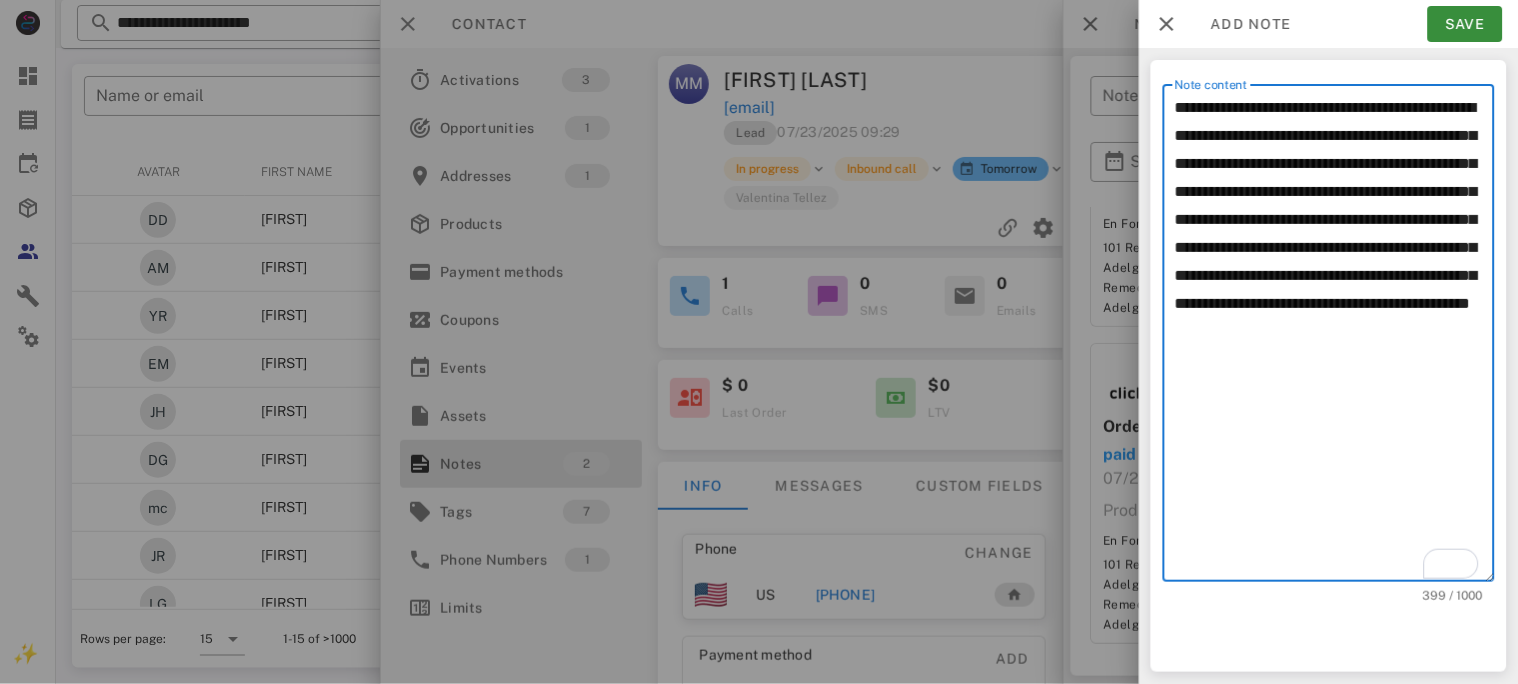 click on "**********" at bounding box center [1335, 338] 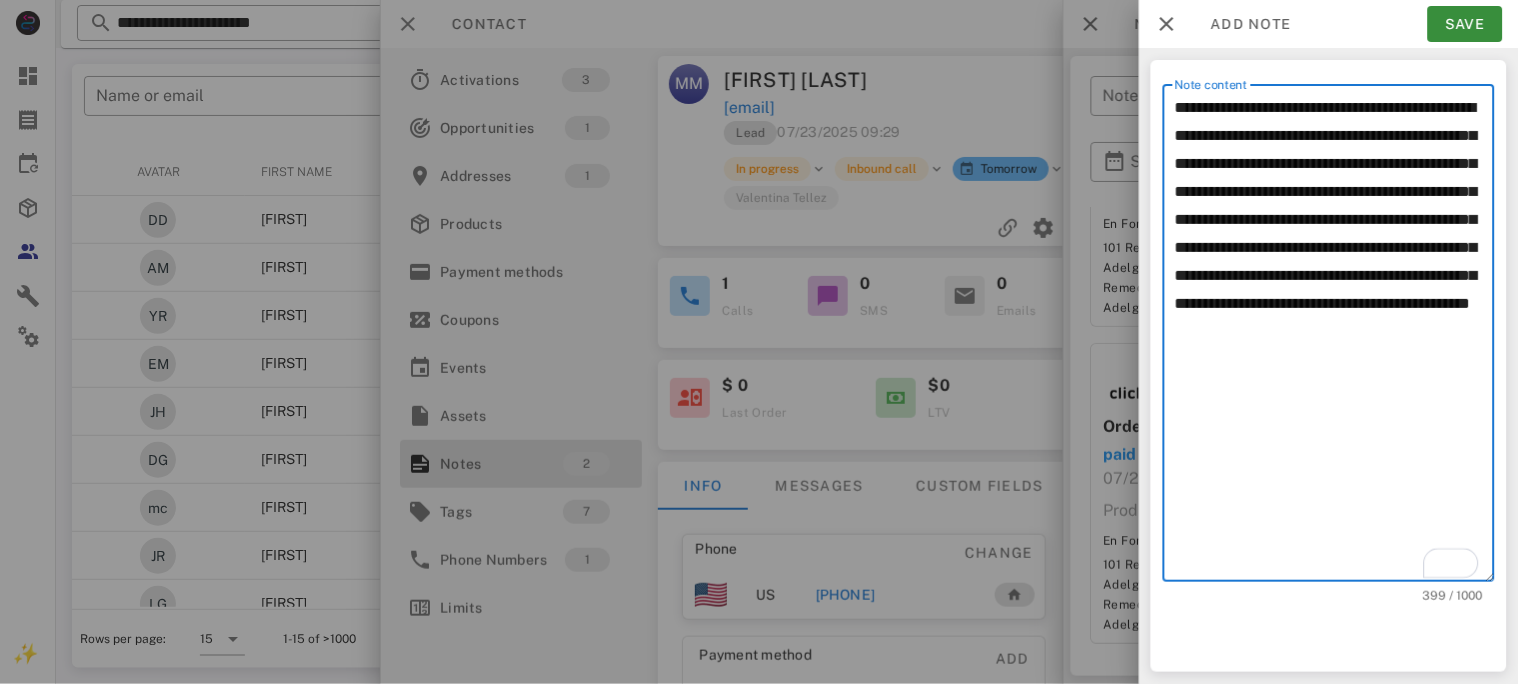 drag, startPoint x: 1243, startPoint y: 391, endPoint x: 1265, endPoint y: 390, distance: 22.022715 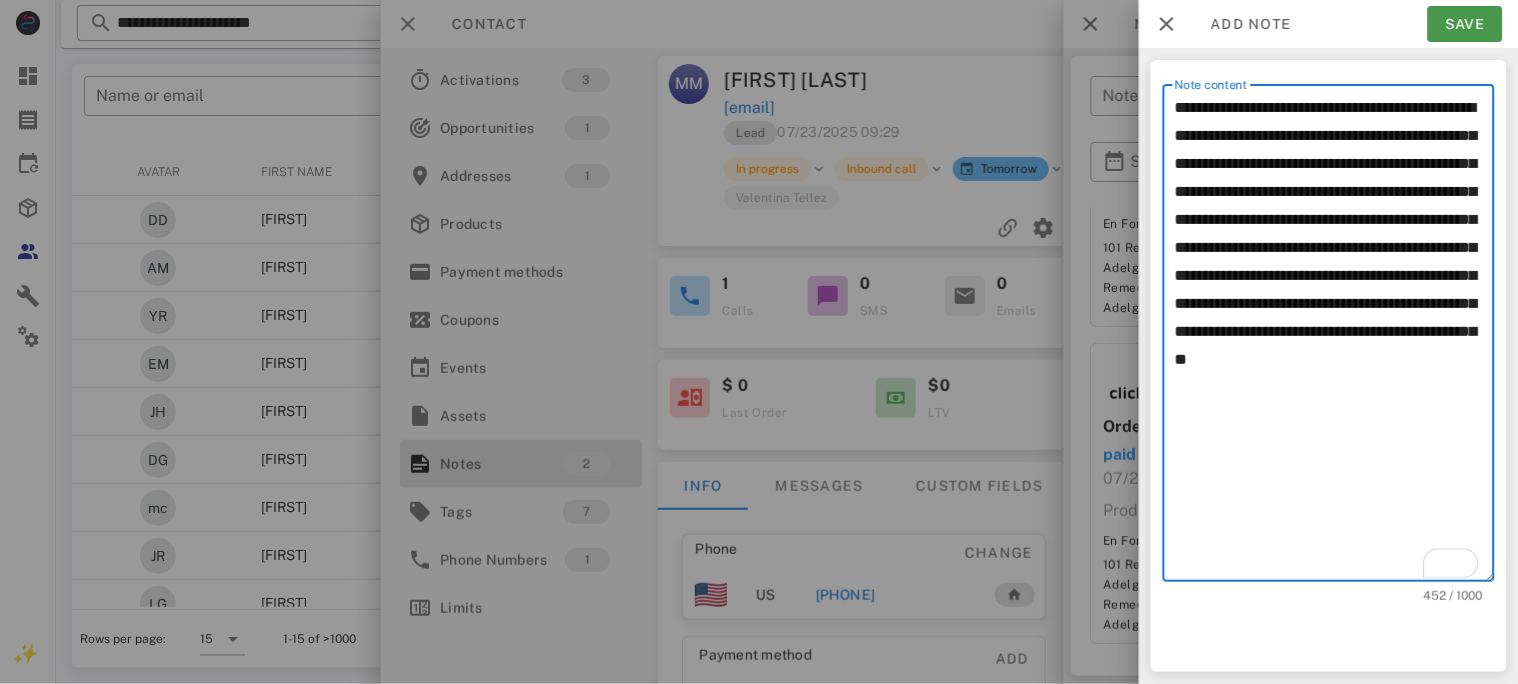 type on "**********" 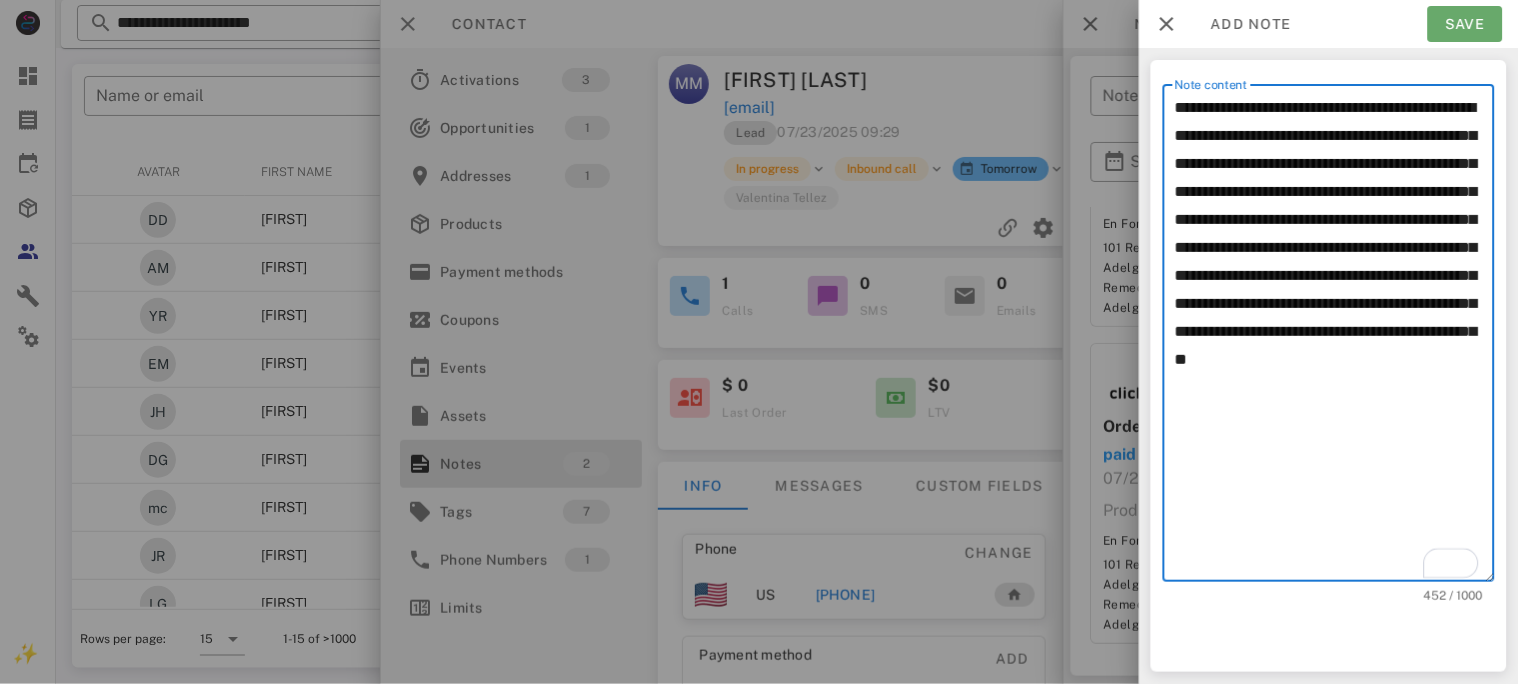 click on "Save" at bounding box center (1465, 24) 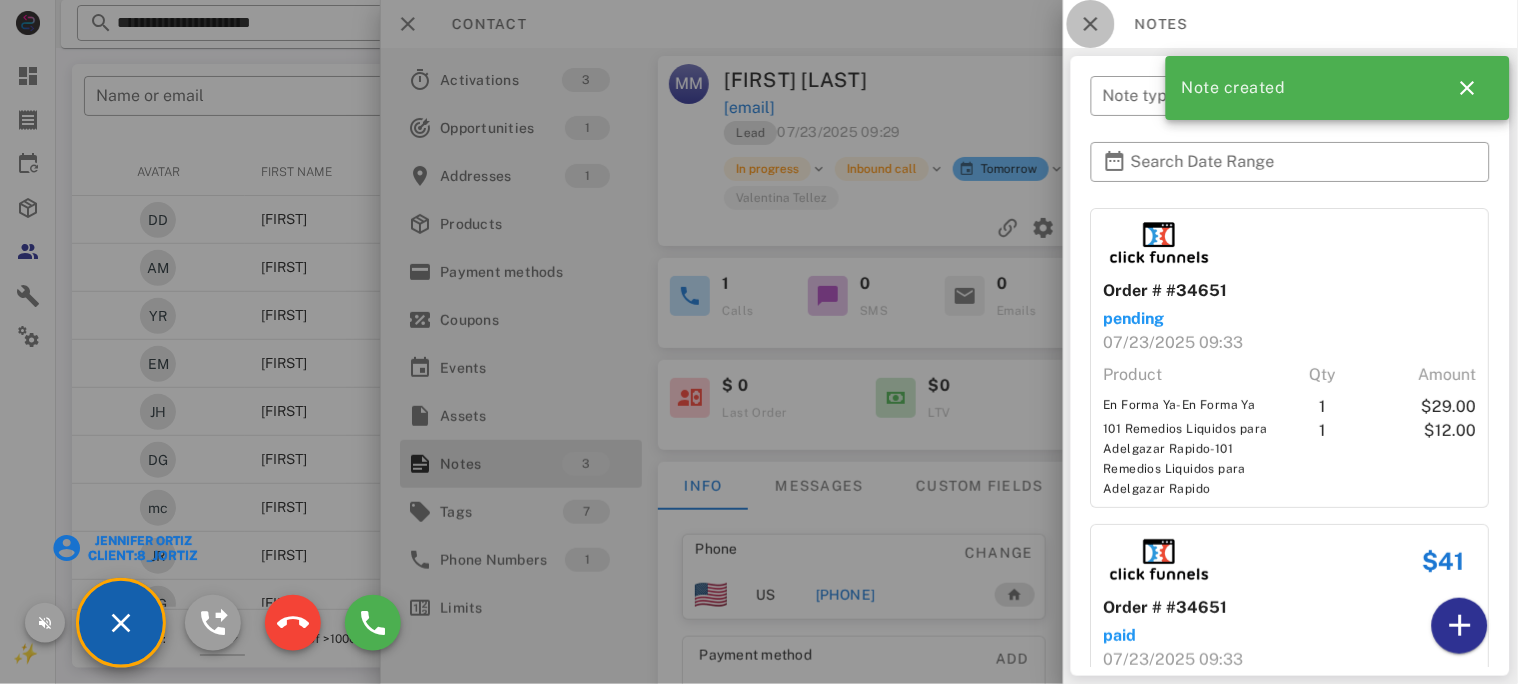 click at bounding box center (1091, 24) 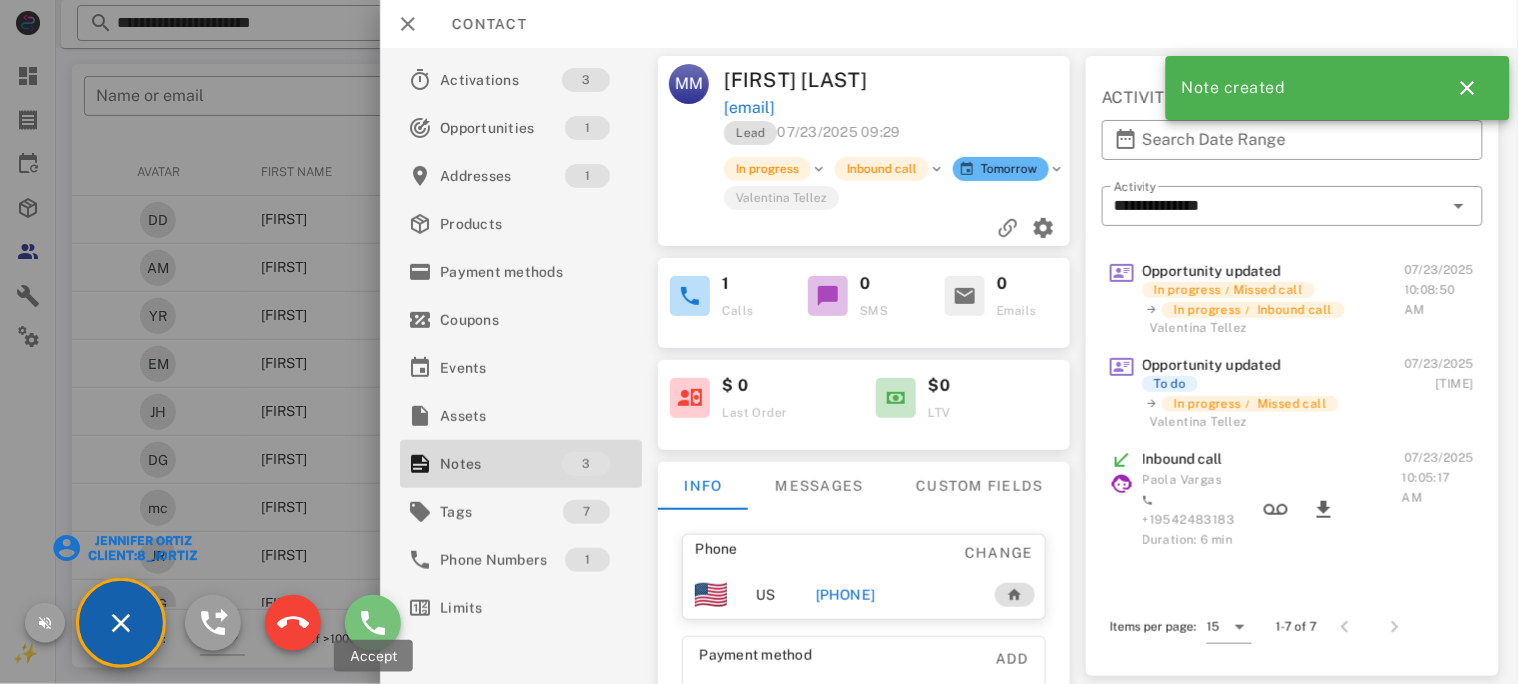 click at bounding box center (373, 623) 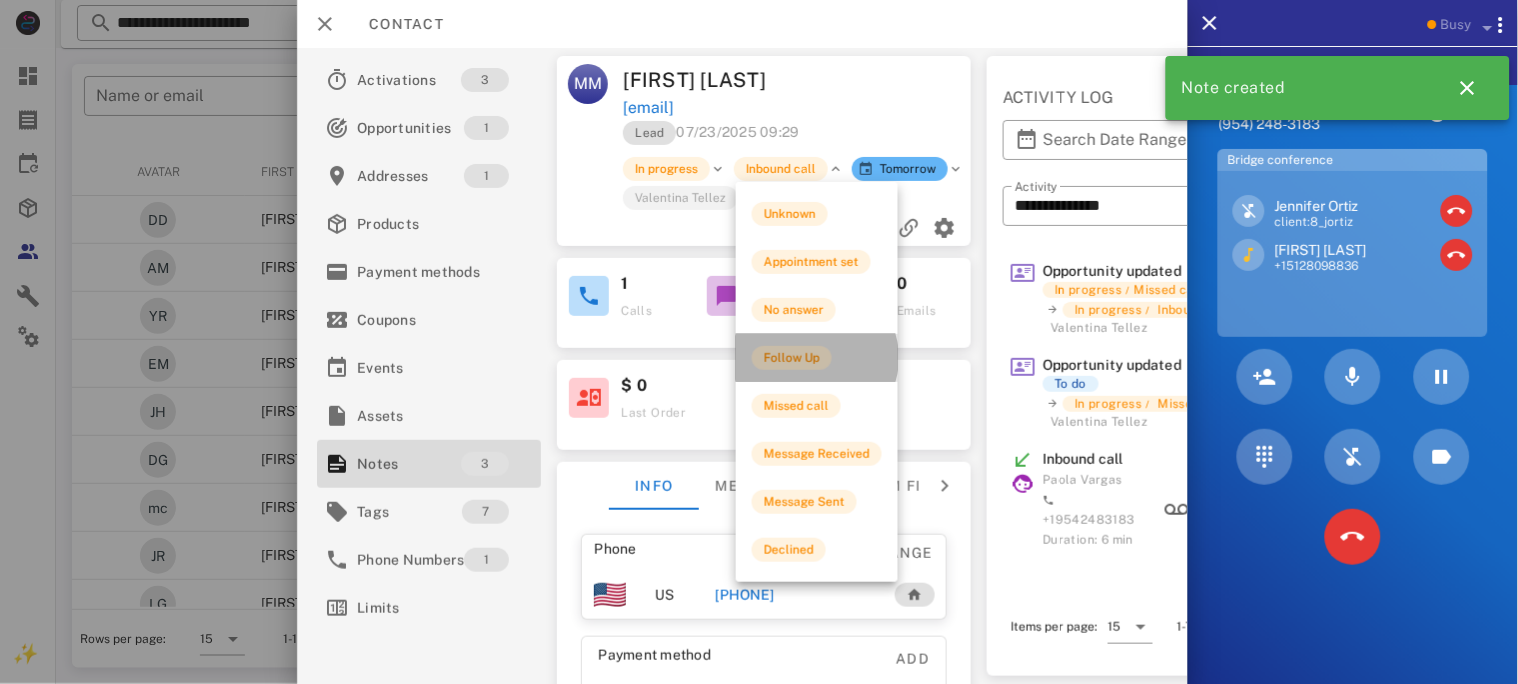 click on "Follow Up" at bounding box center [792, 358] 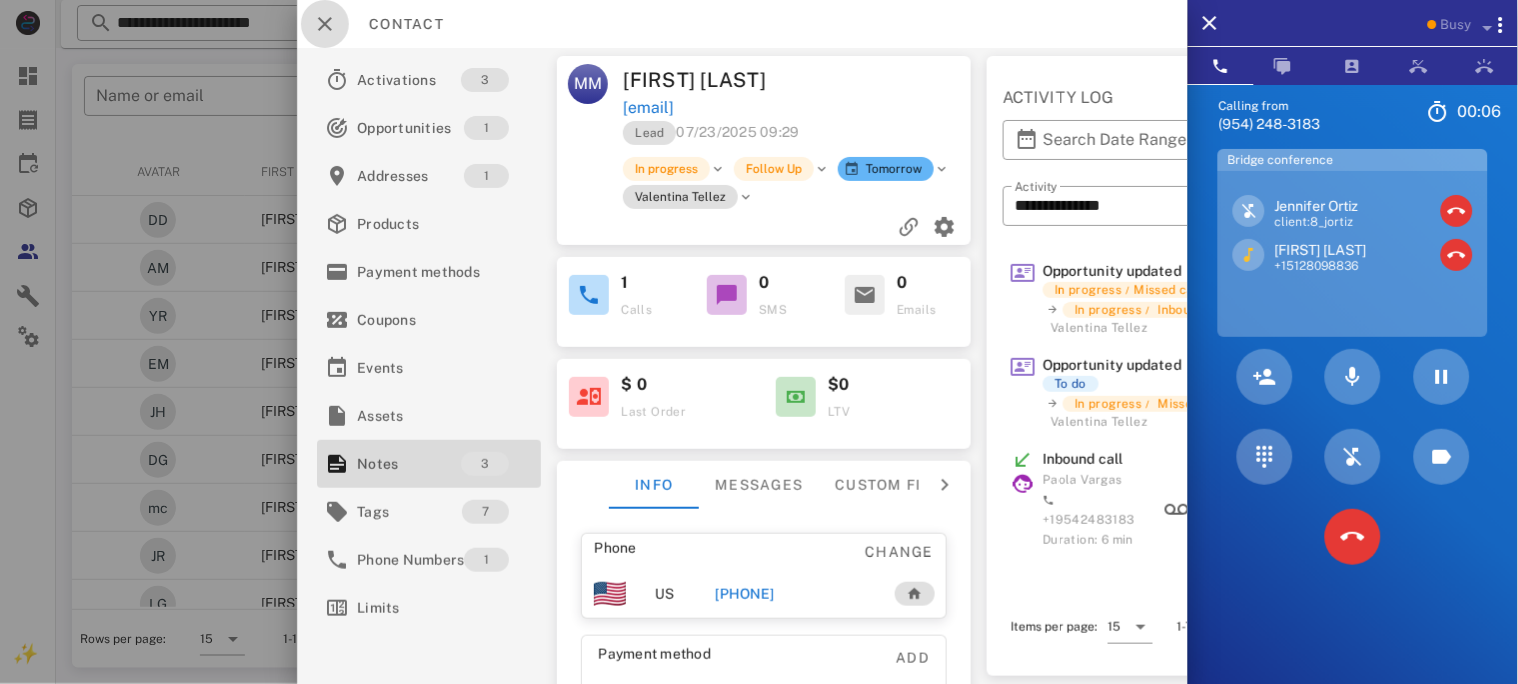 click at bounding box center [325, 24] 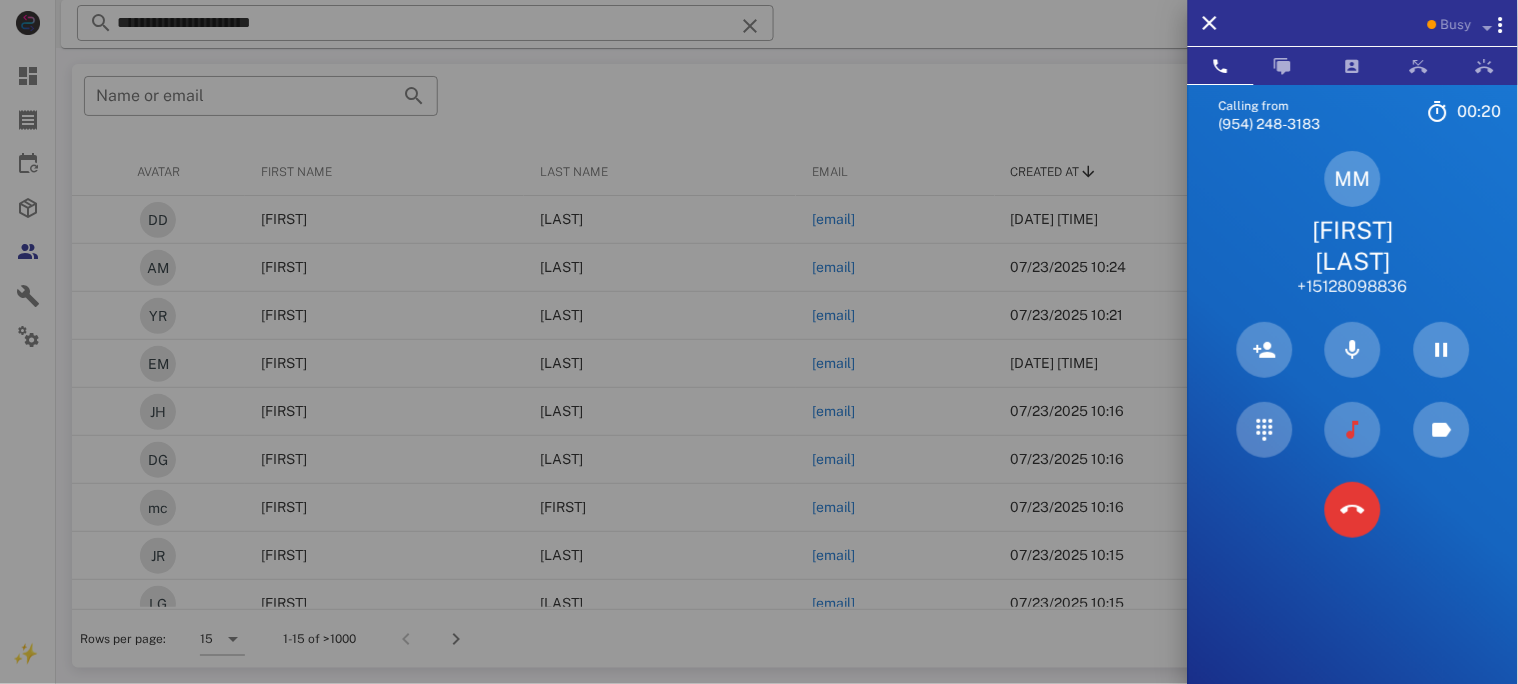 click on "Maria Montoya" at bounding box center [1353, 246] 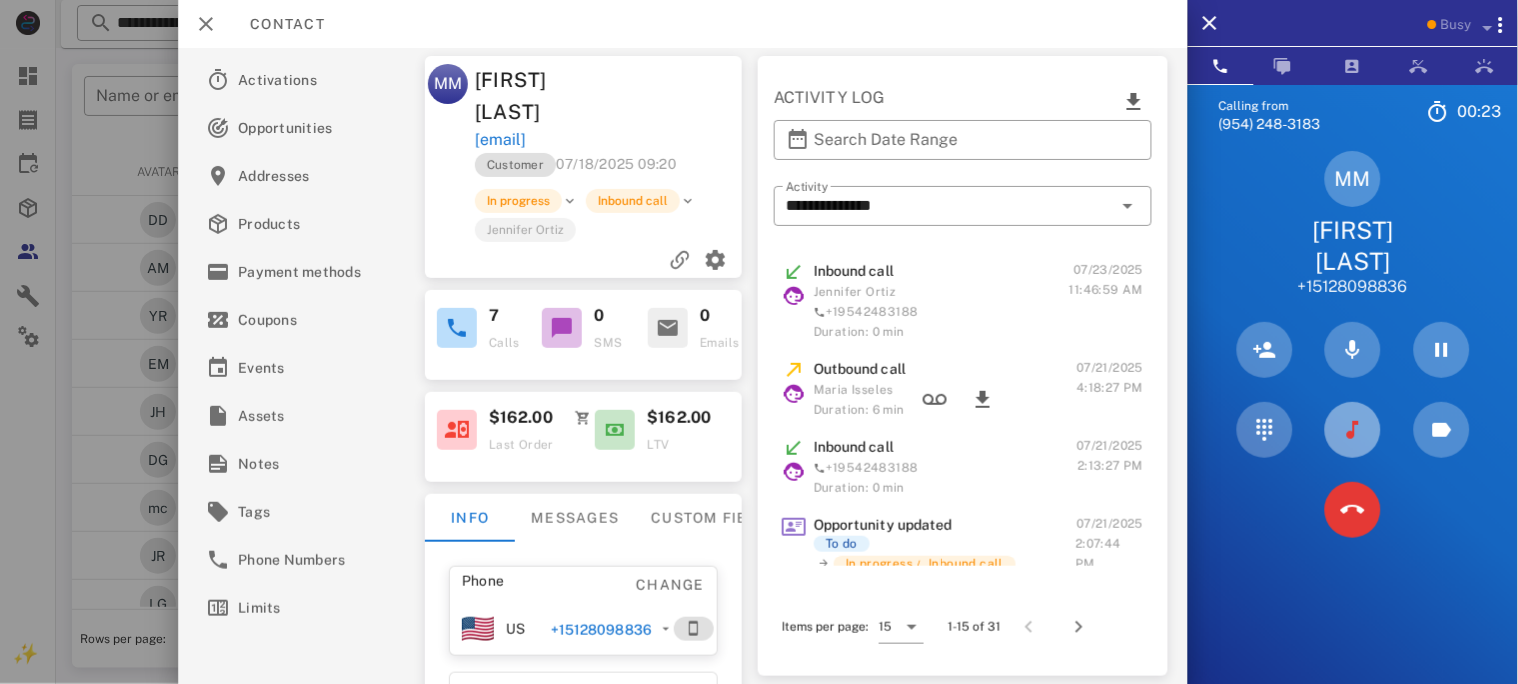 click at bounding box center (1353, 430) 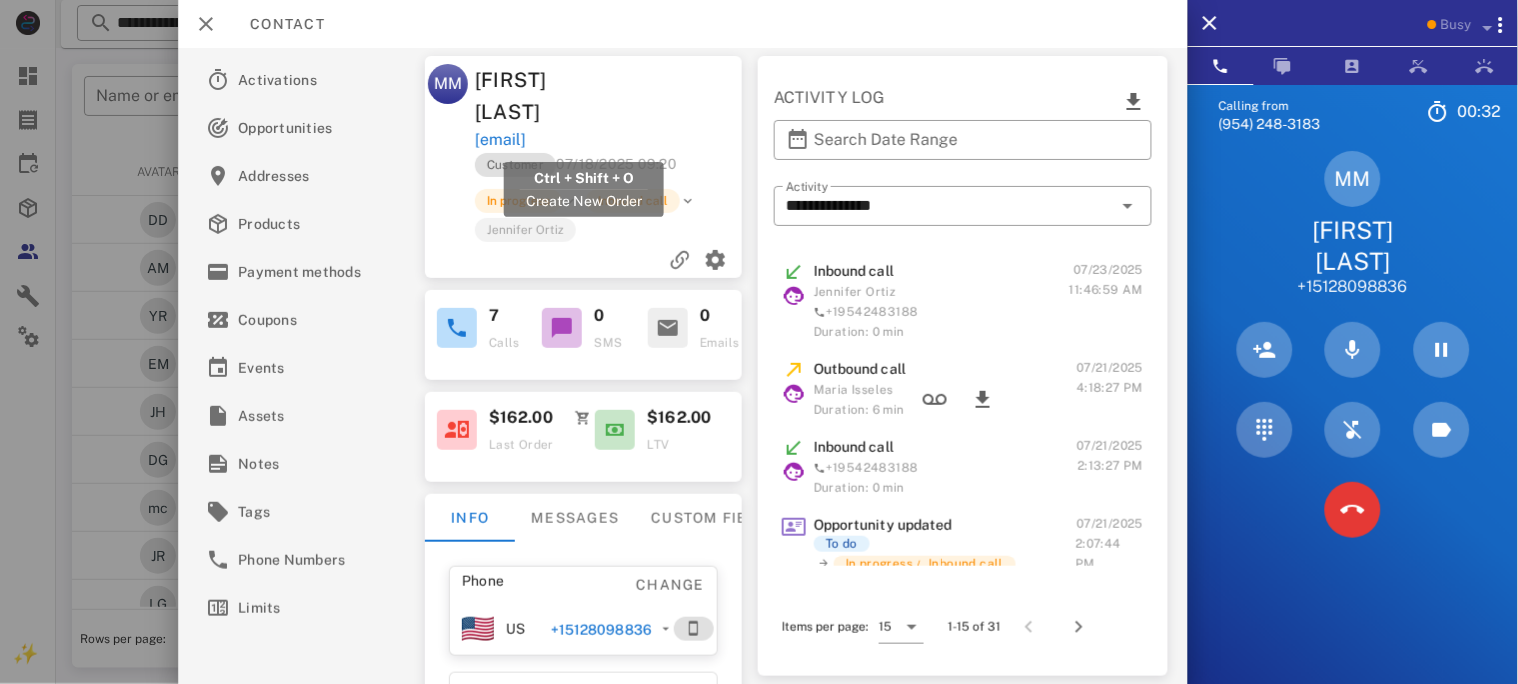 drag, startPoint x: 704, startPoint y: 136, endPoint x: 473, endPoint y: 136, distance: 231 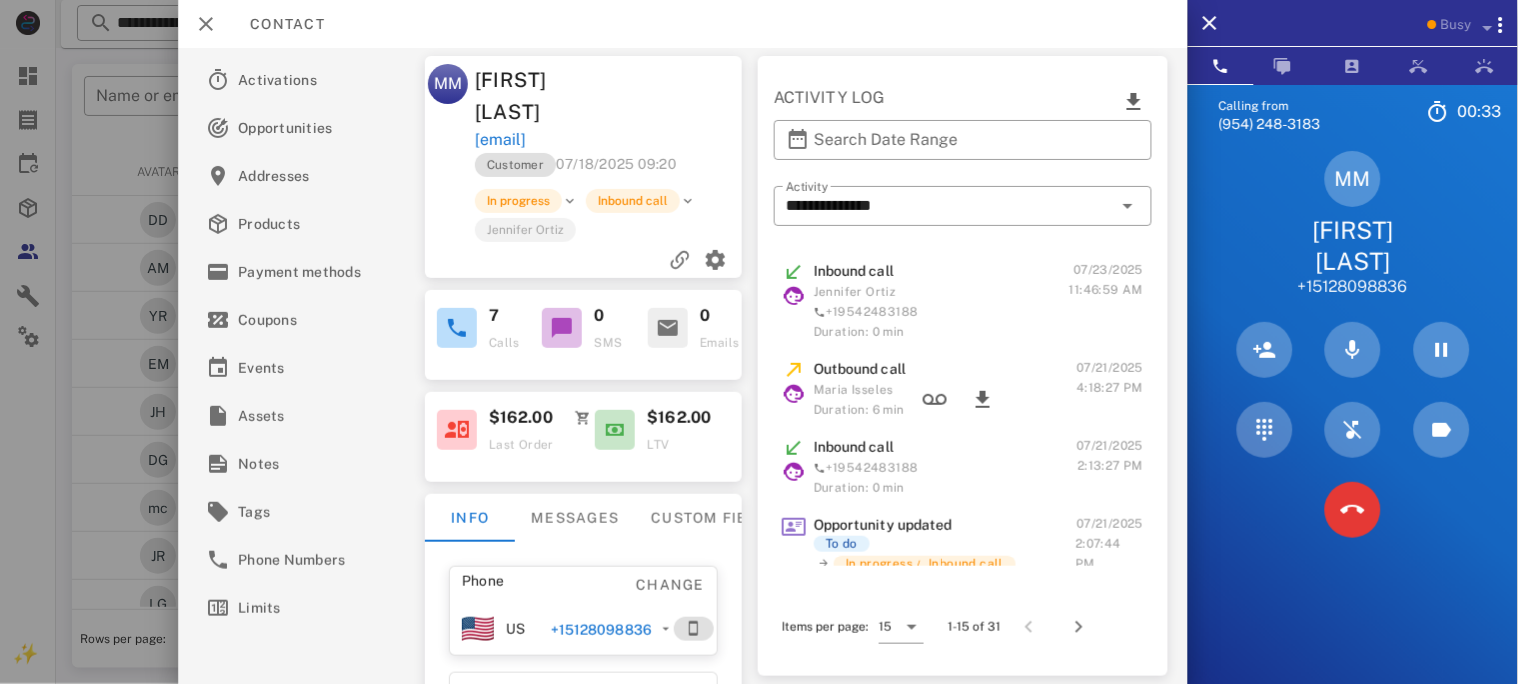 click at bounding box center (677, 96) 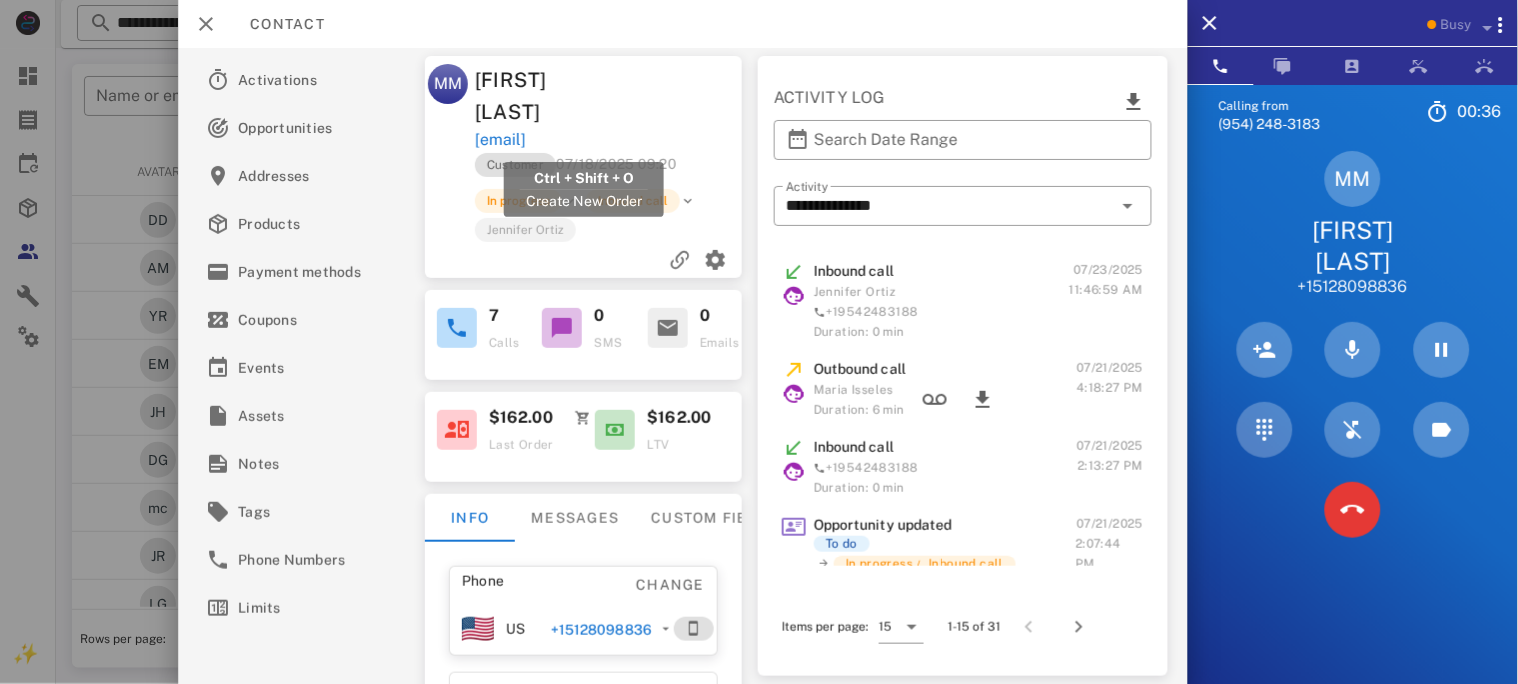 drag, startPoint x: 706, startPoint y: 141, endPoint x: 473, endPoint y: 135, distance: 233.07724 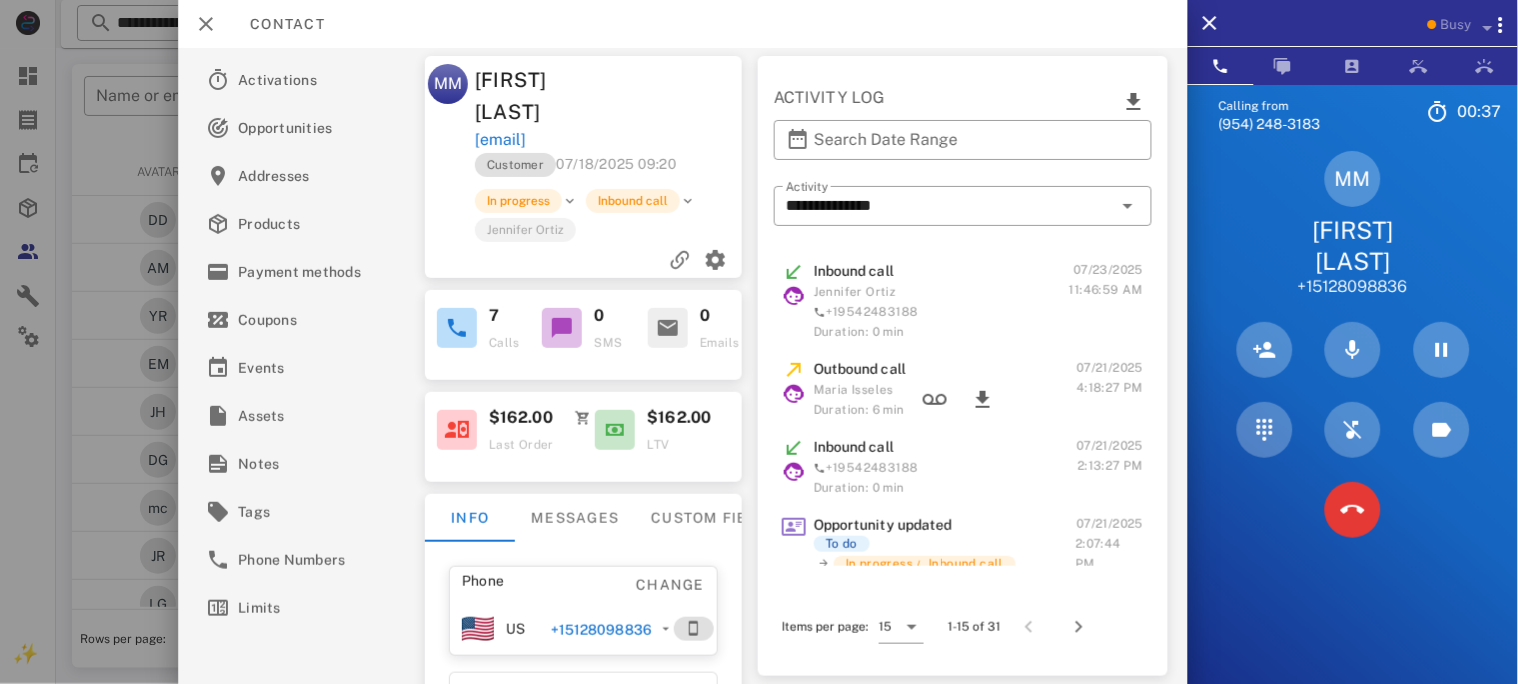 copy on "luzmariamata214@yahoo.com" 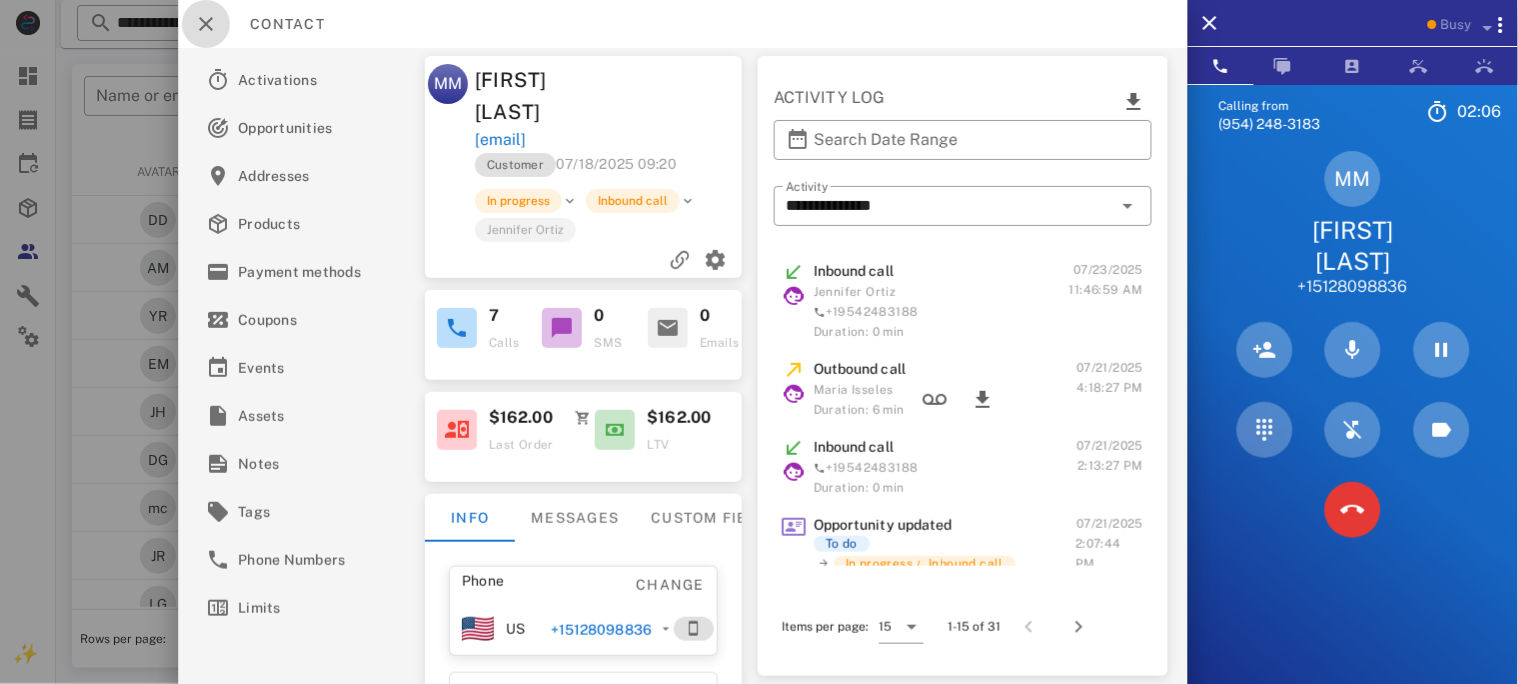 click at bounding box center [206, 24] 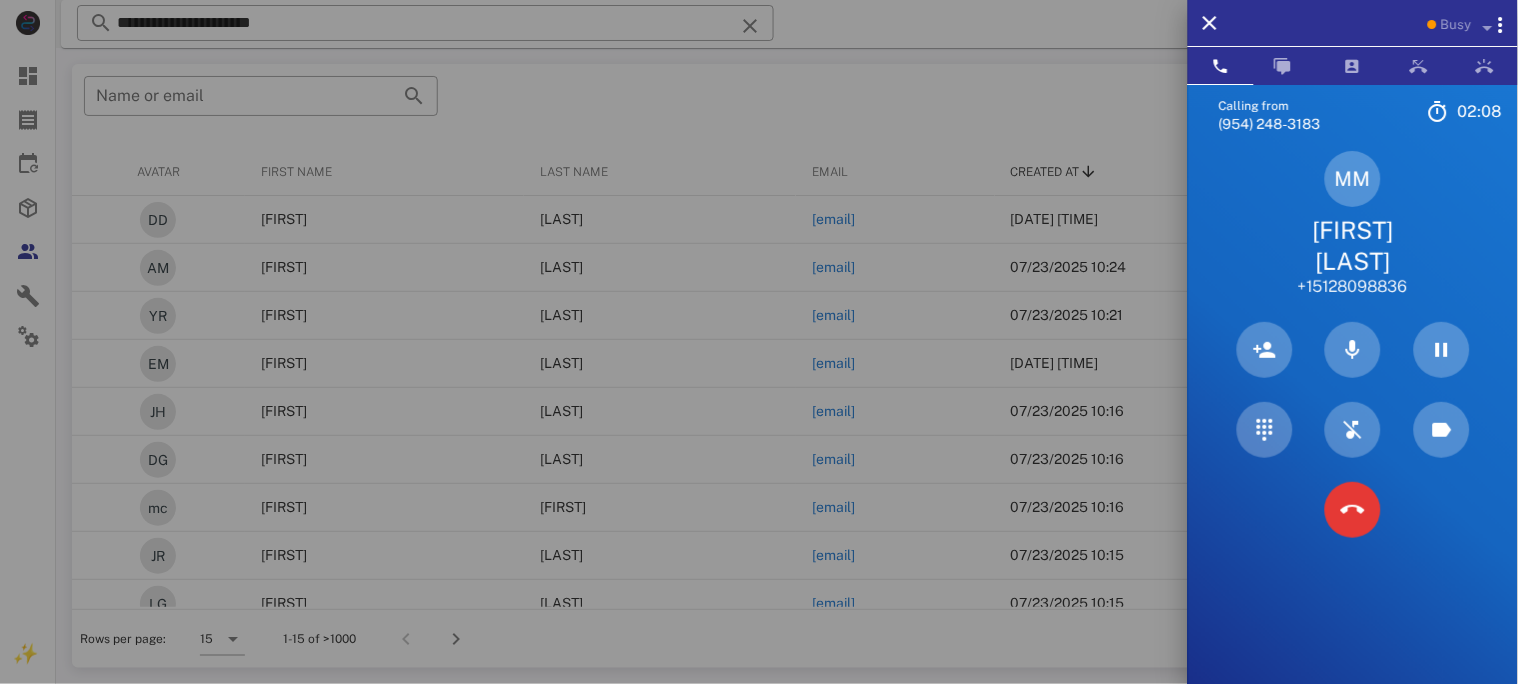 click at bounding box center (759, 342) 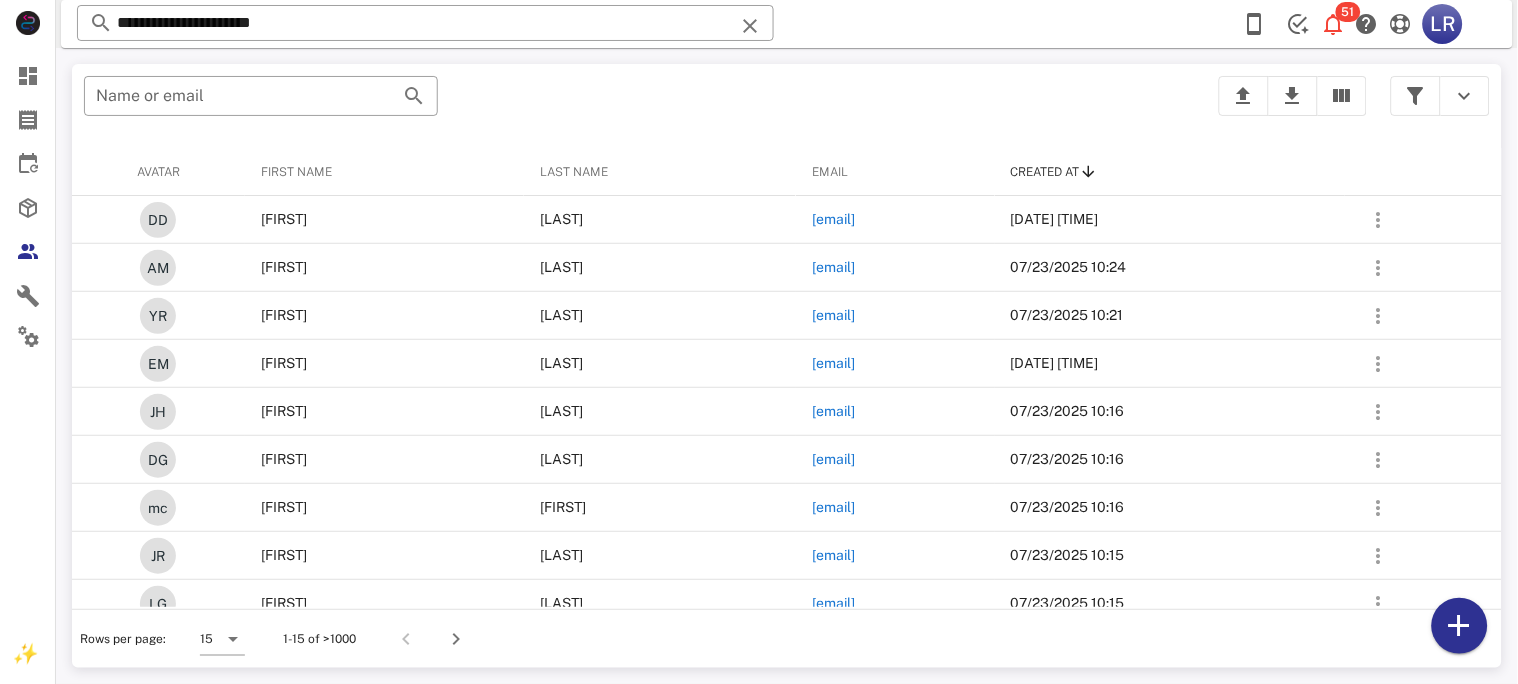 click at bounding box center (750, 26) 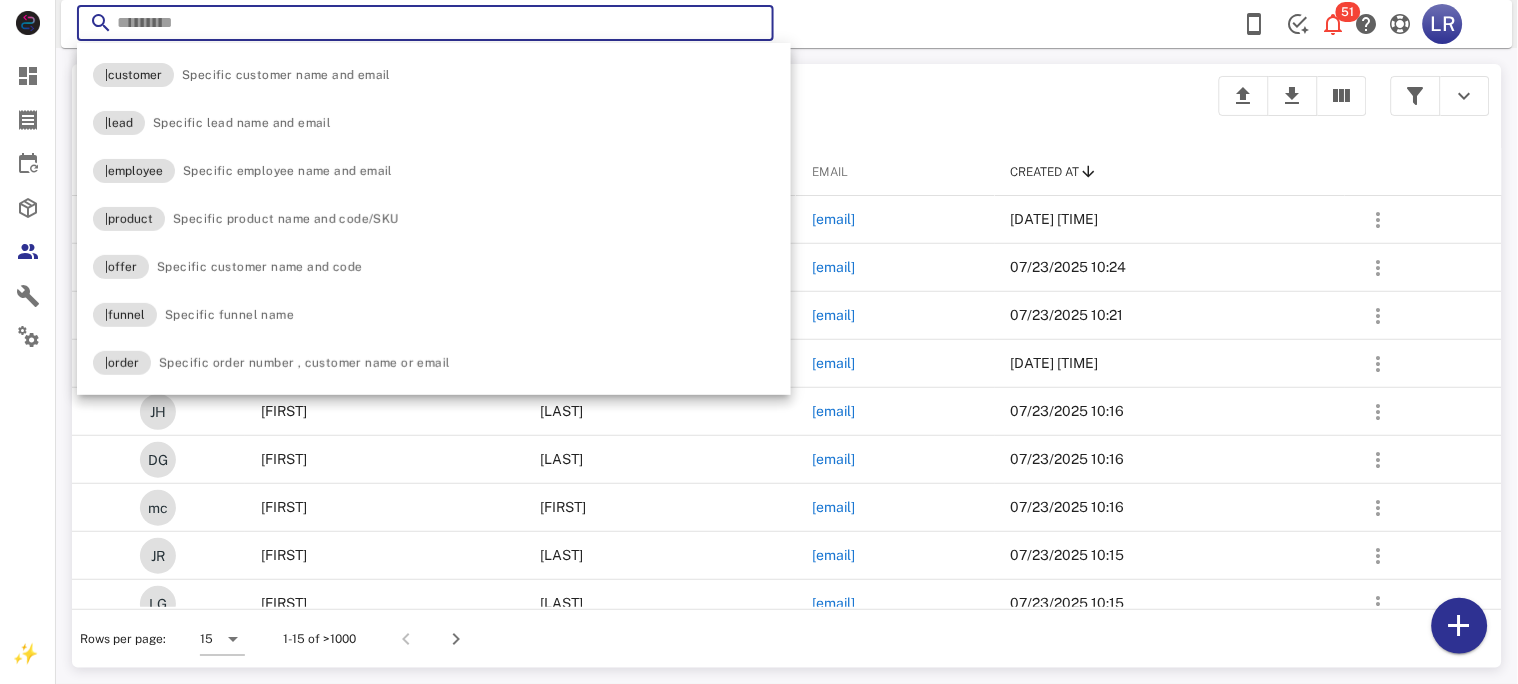 paste on "**********" 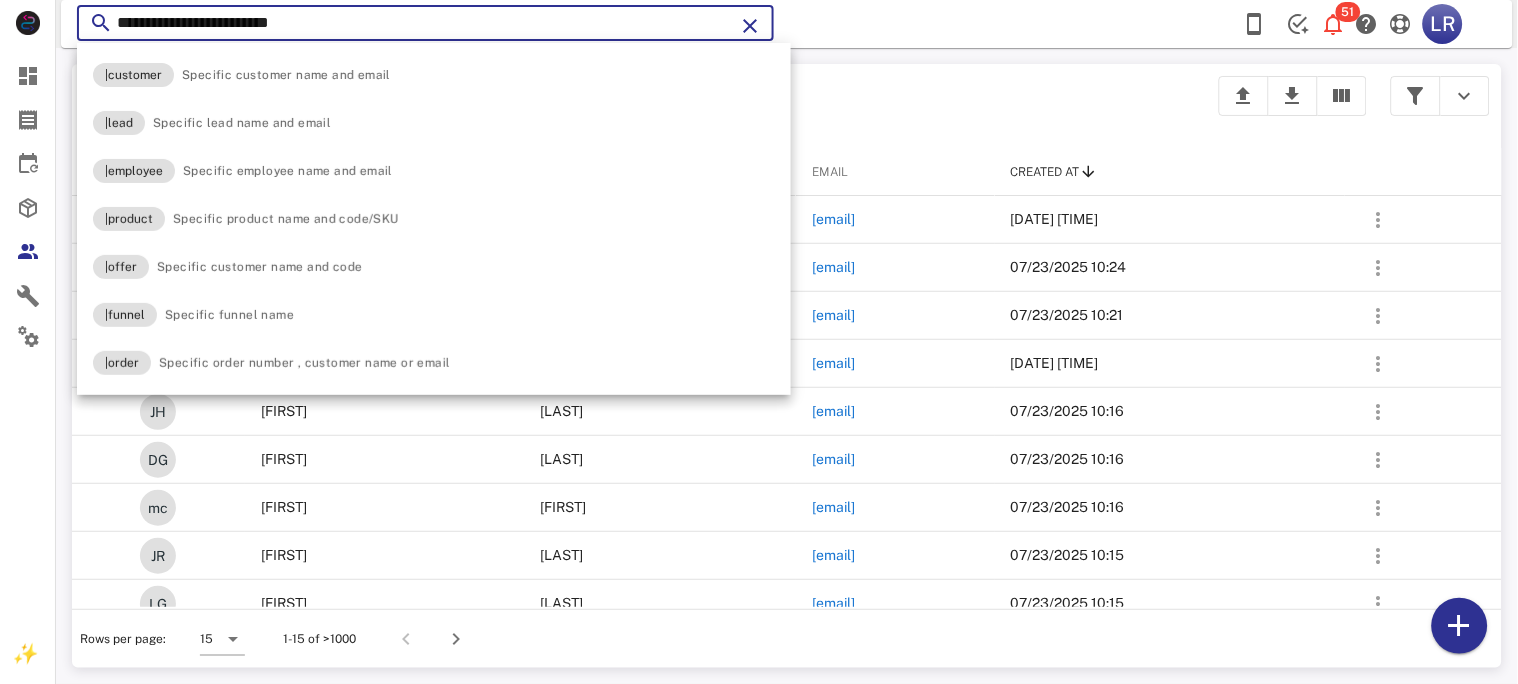 type on "**********" 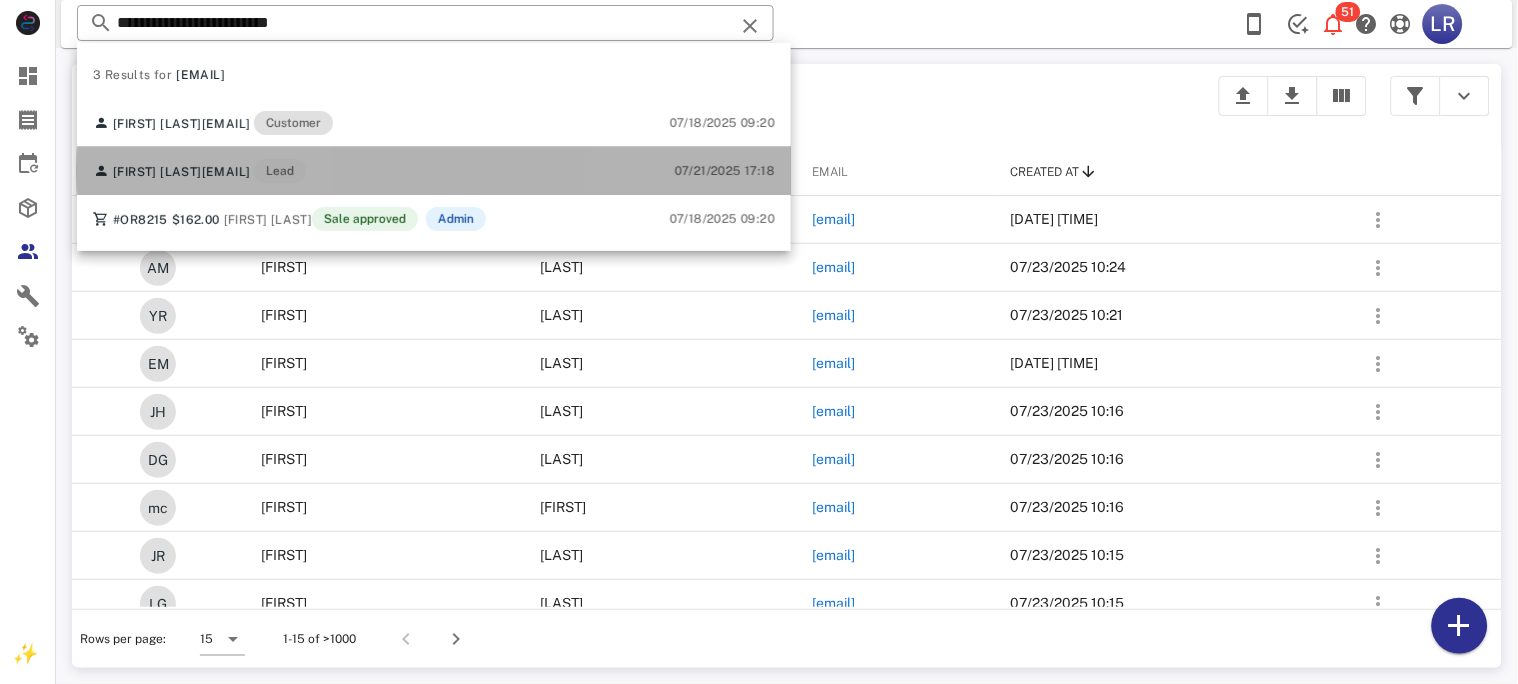 click on "Maria Montoya" at bounding box center (157, 172) 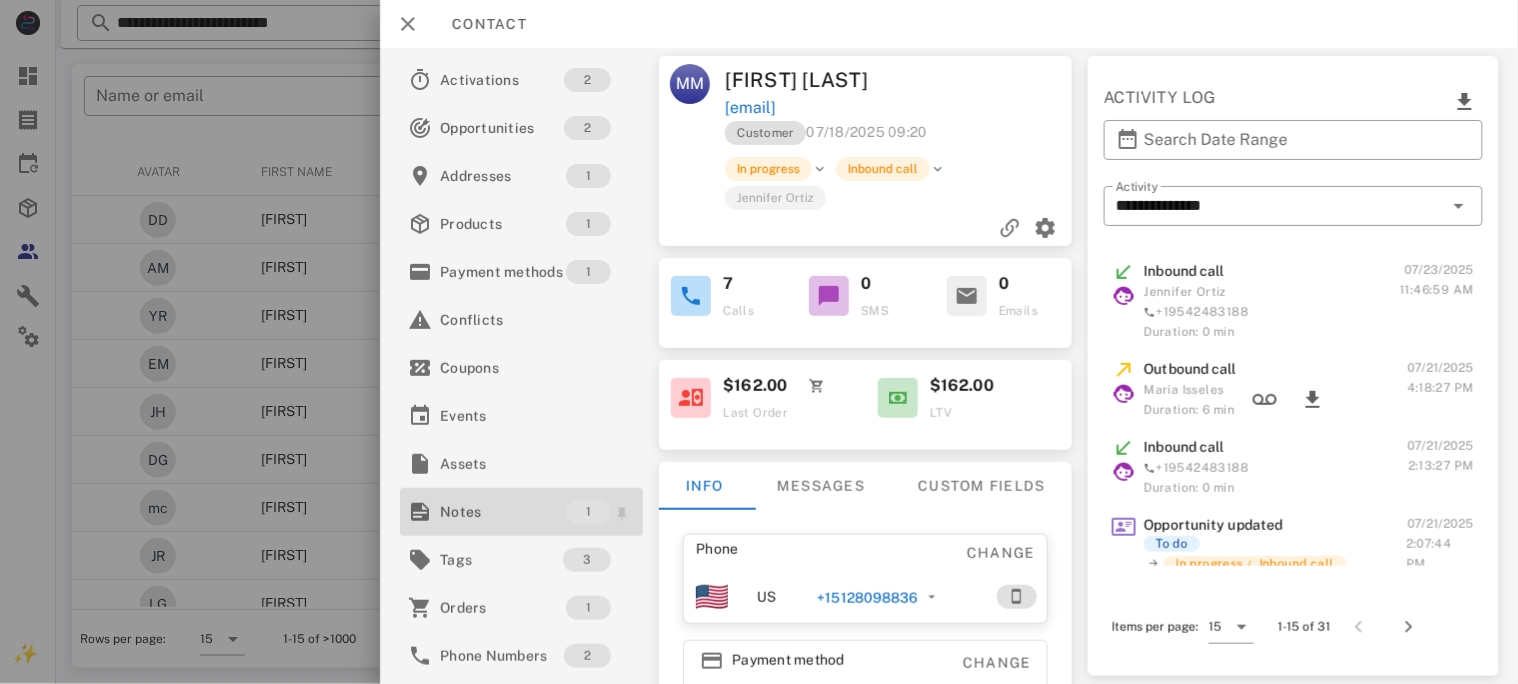 click on "Notes" at bounding box center [503, 512] 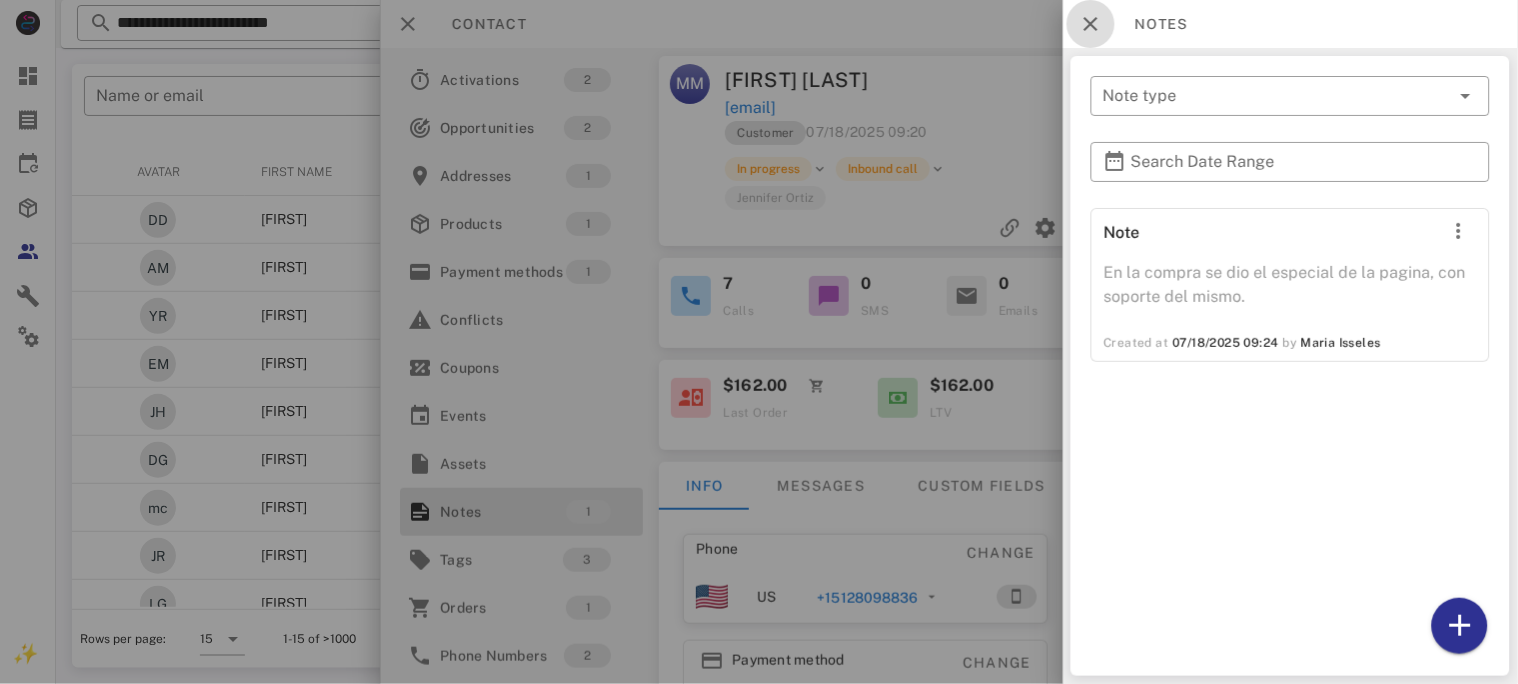 click at bounding box center [1091, 24] 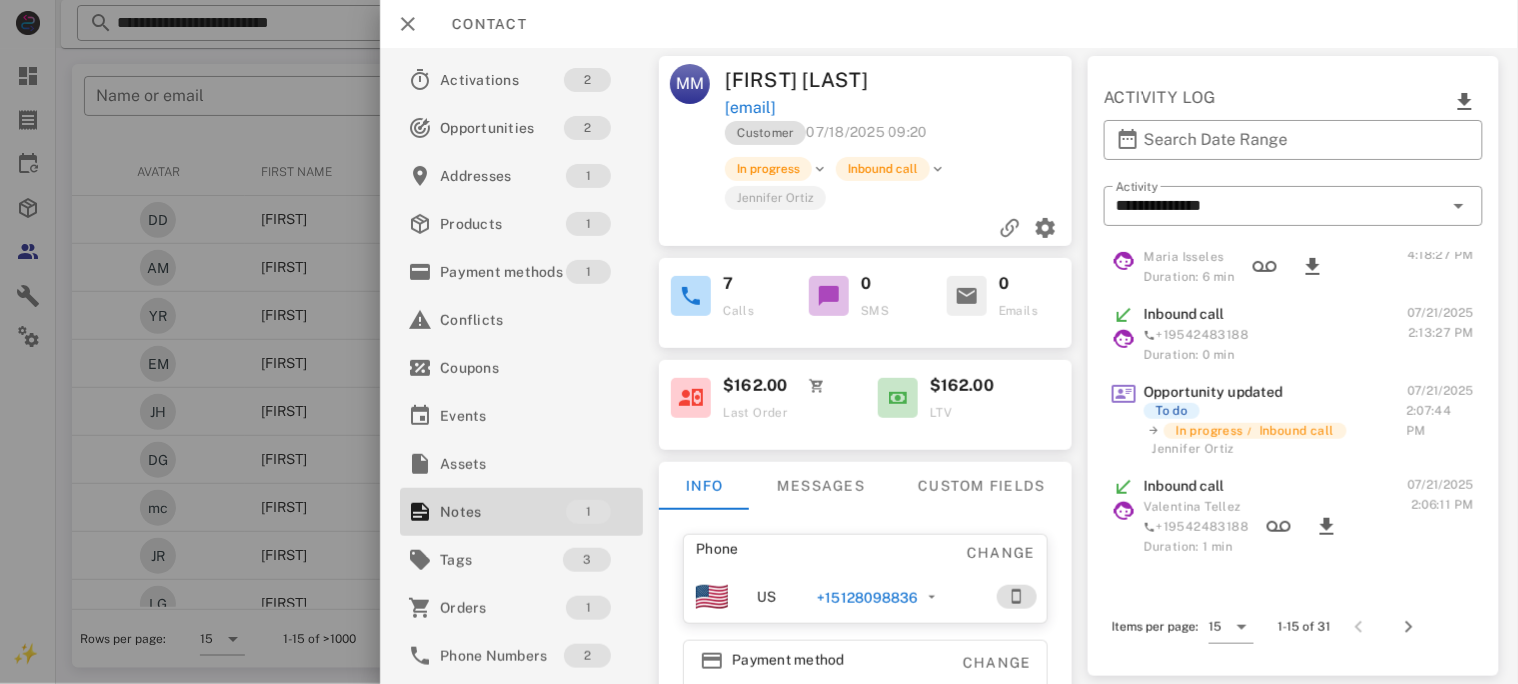 scroll, scrollTop: 0, scrollLeft: 0, axis: both 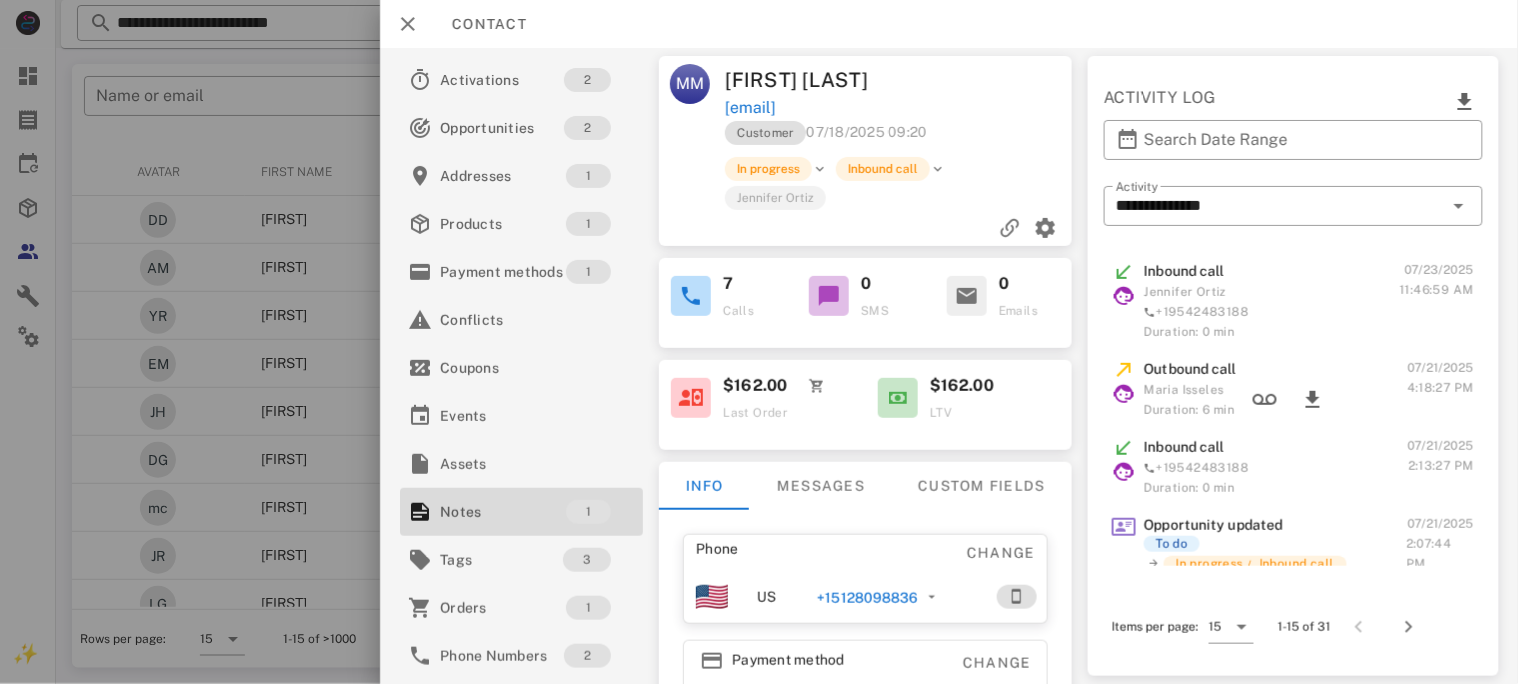 click on "+15128098836" at bounding box center [867, 598] 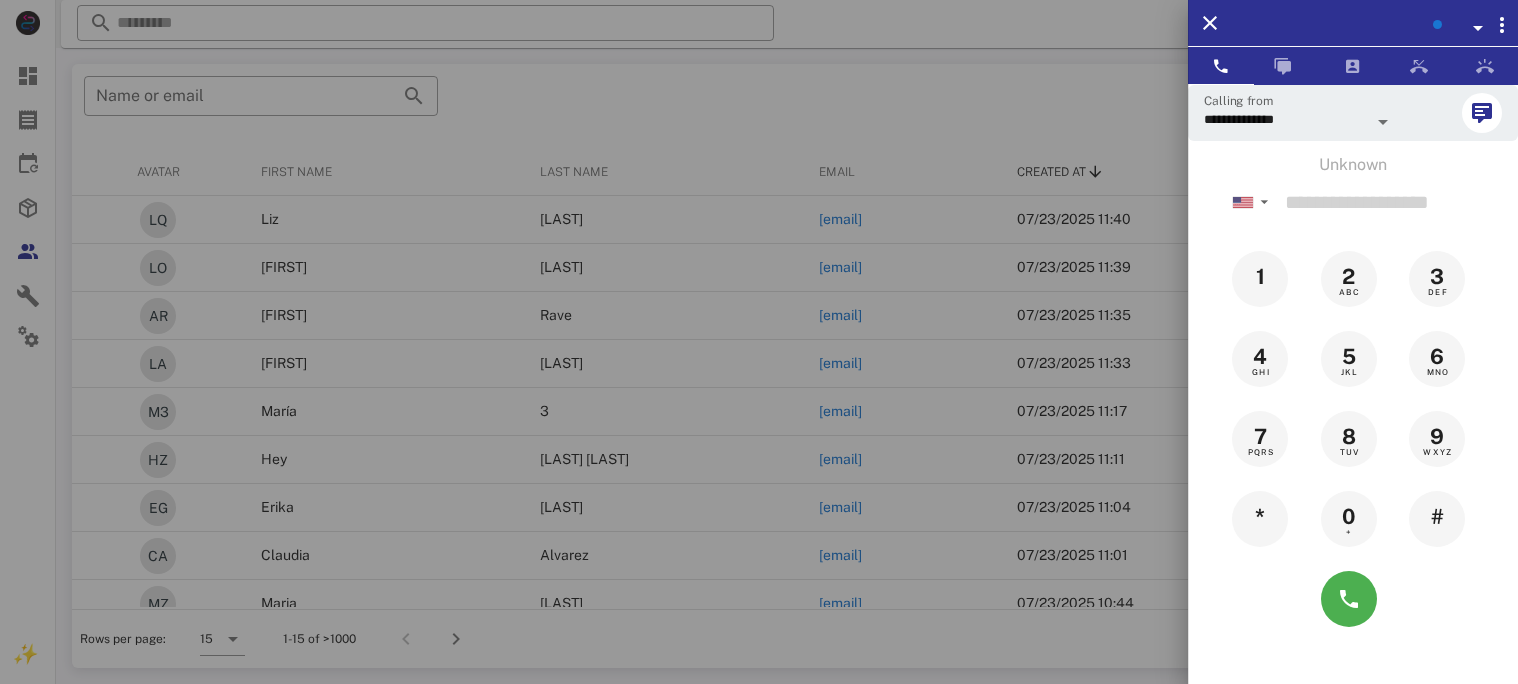 scroll, scrollTop: 0, scrollLeft: 0, axis: both 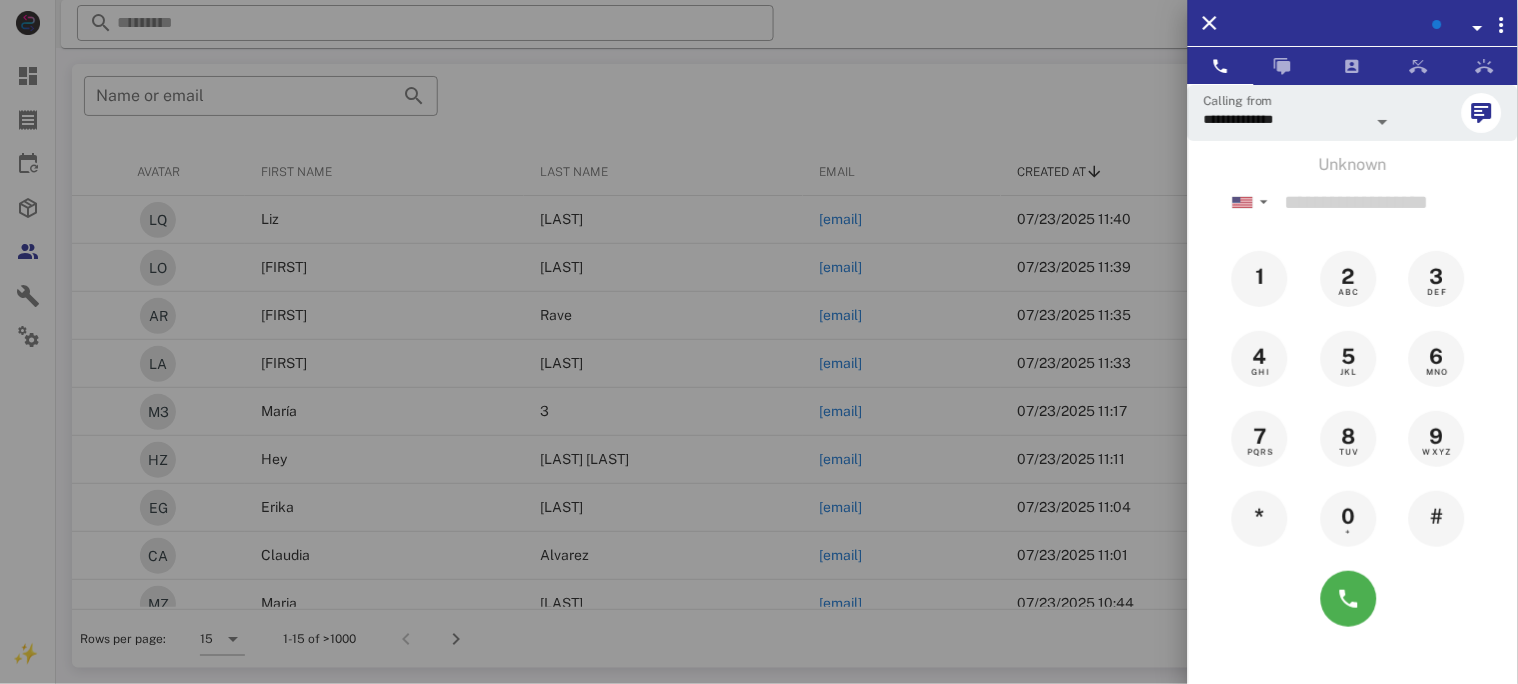 click at bounding box center [1478, 28] 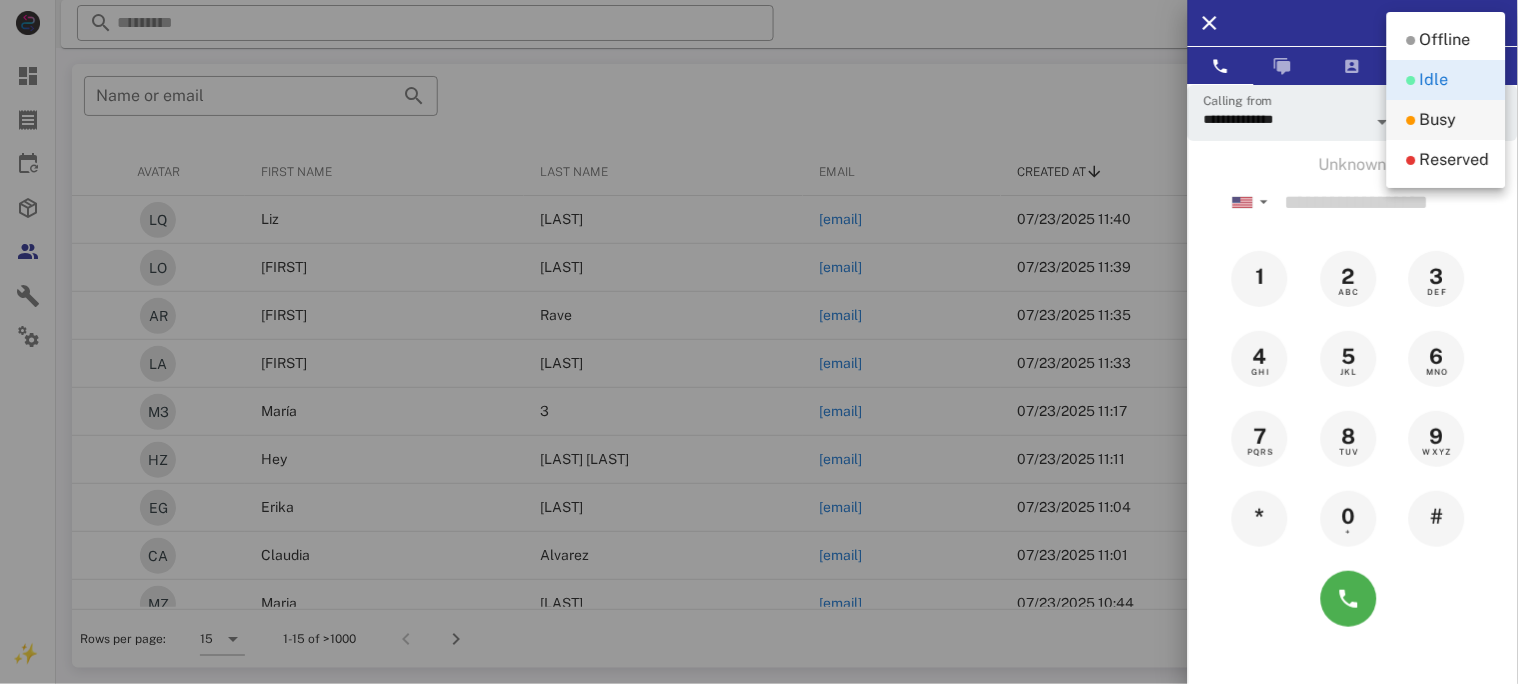 click on "Busy" at bounding box center (1438, 120) 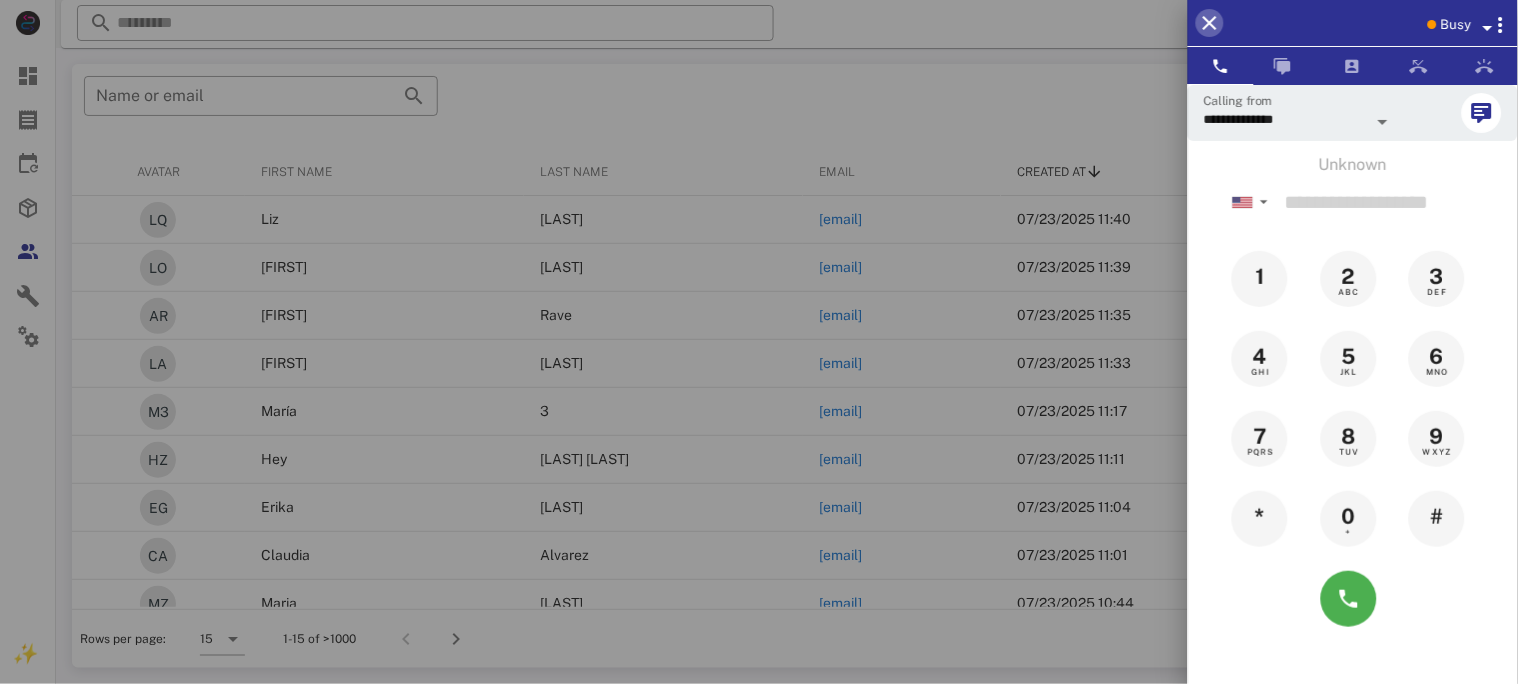 click at bounding box center [1210, 23] 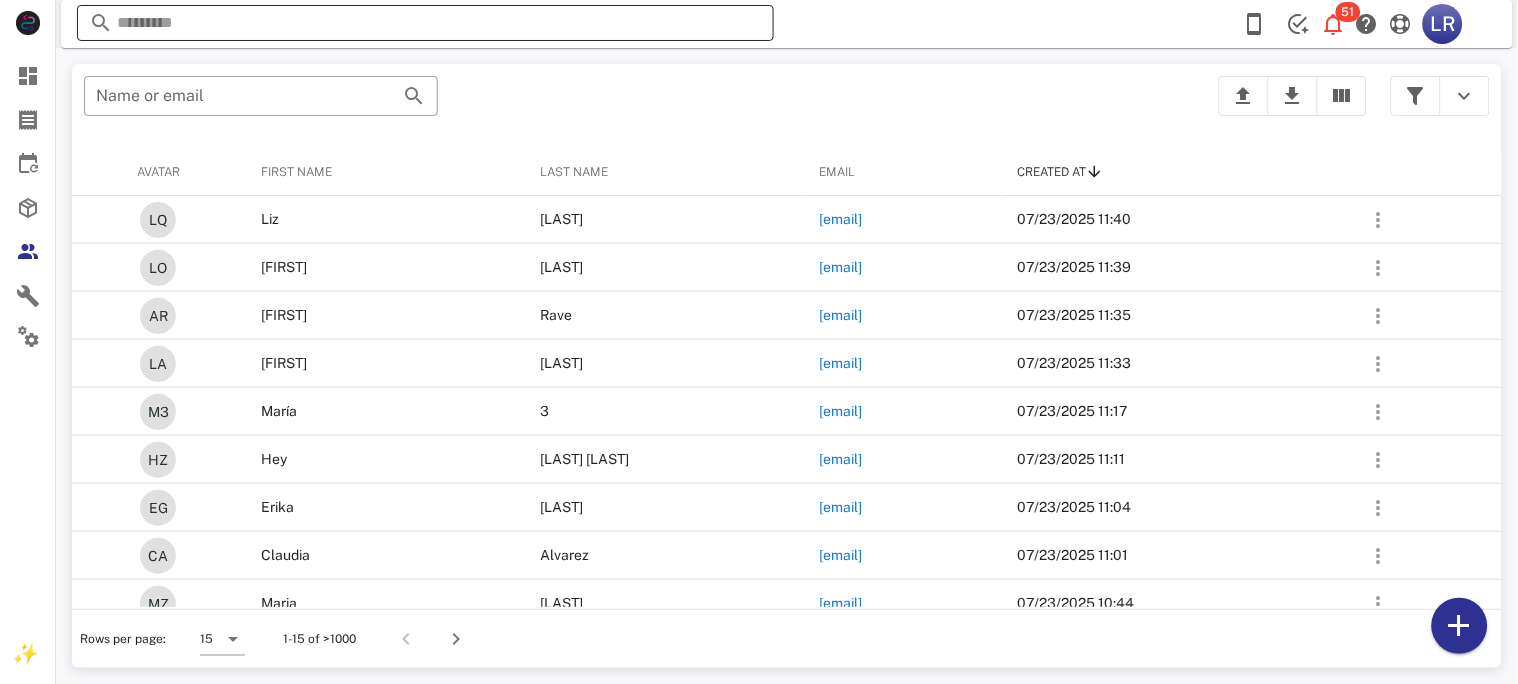 click at bounding box center [425, 23] 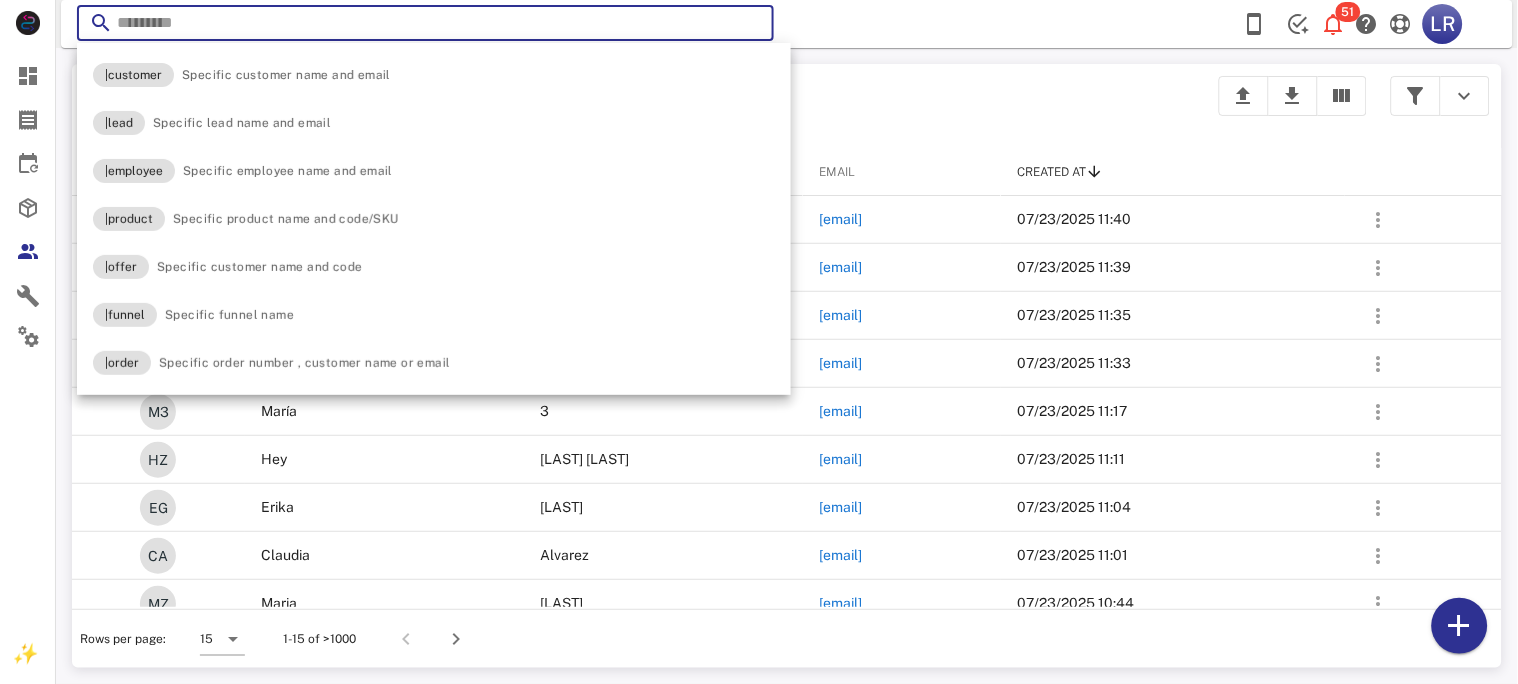 paste on "**********" 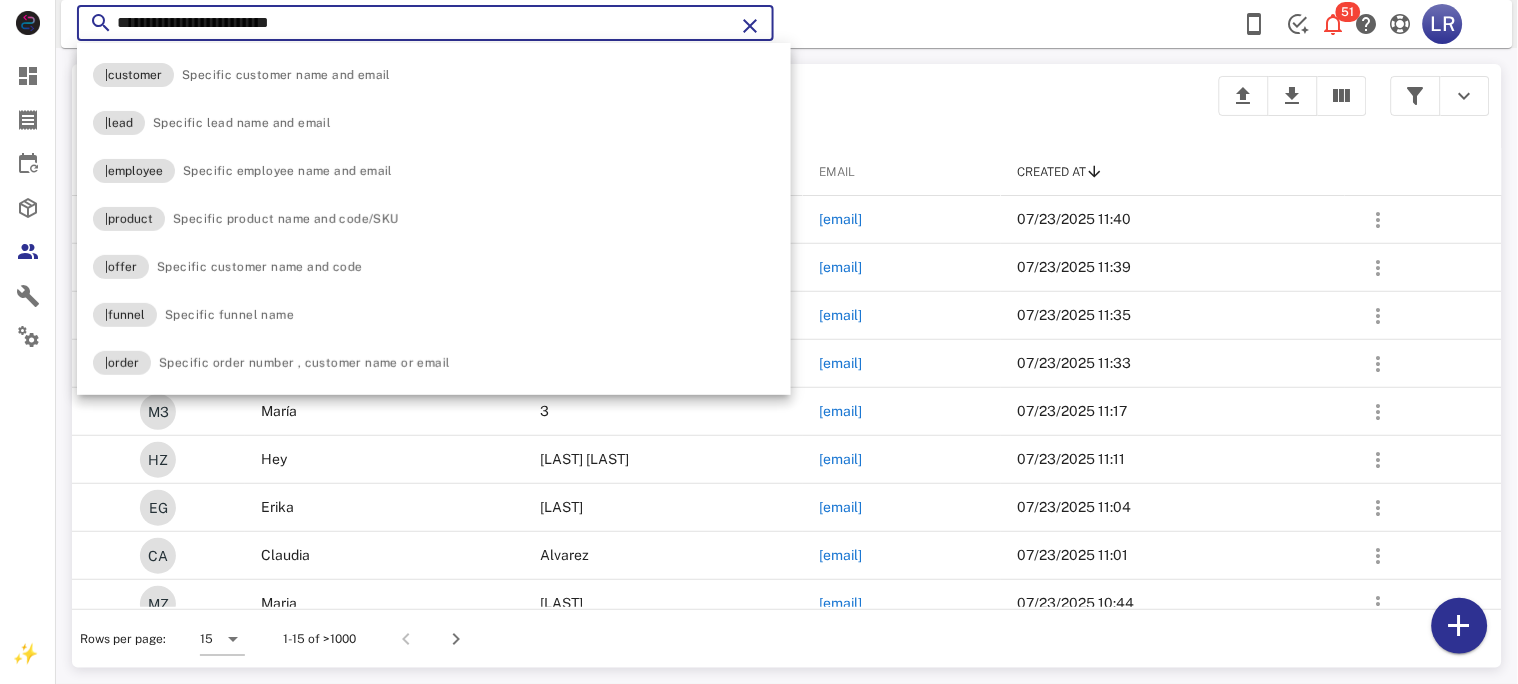 type on "**********" 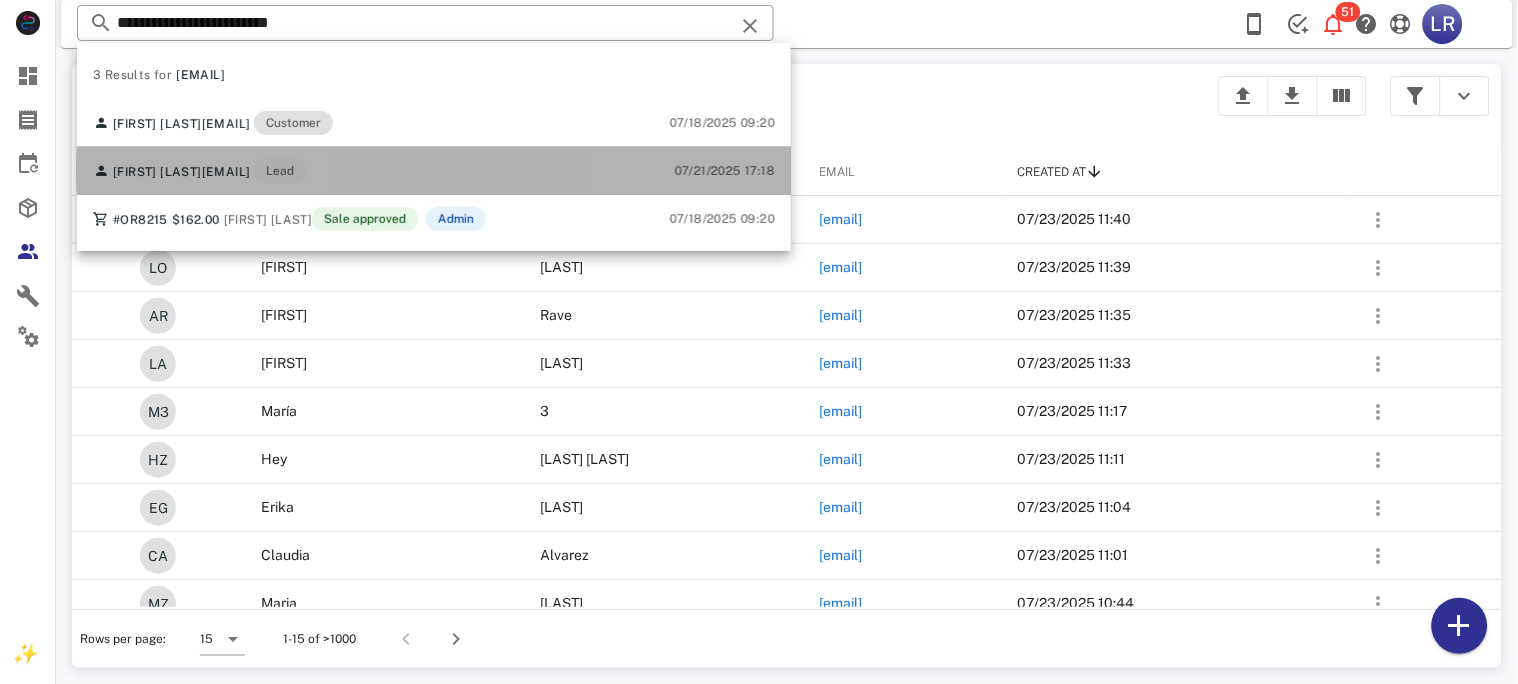 click on "Maria Montoya   luzmariamata214@yahoo.com   Lead" at bounding box center [199, 171] 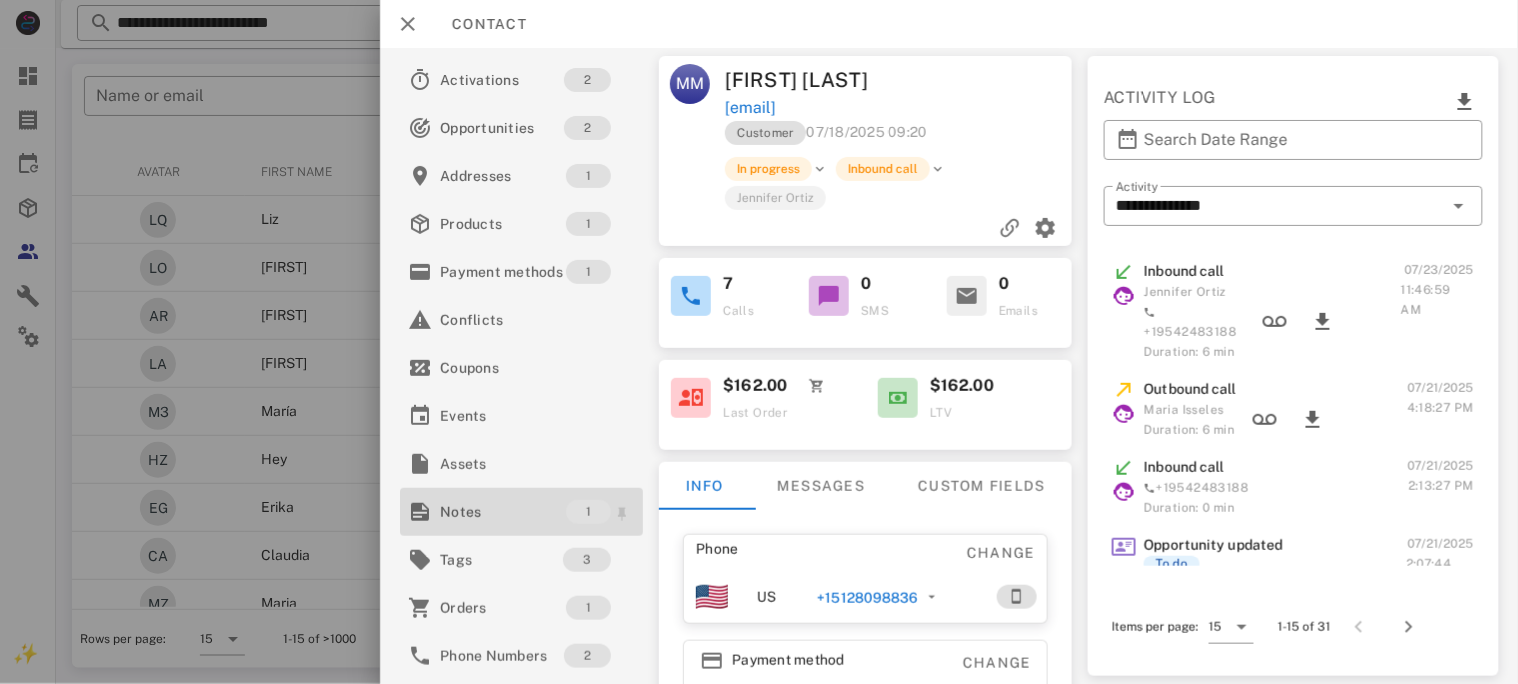 click on "Notes" at bounding box center [503, 512] 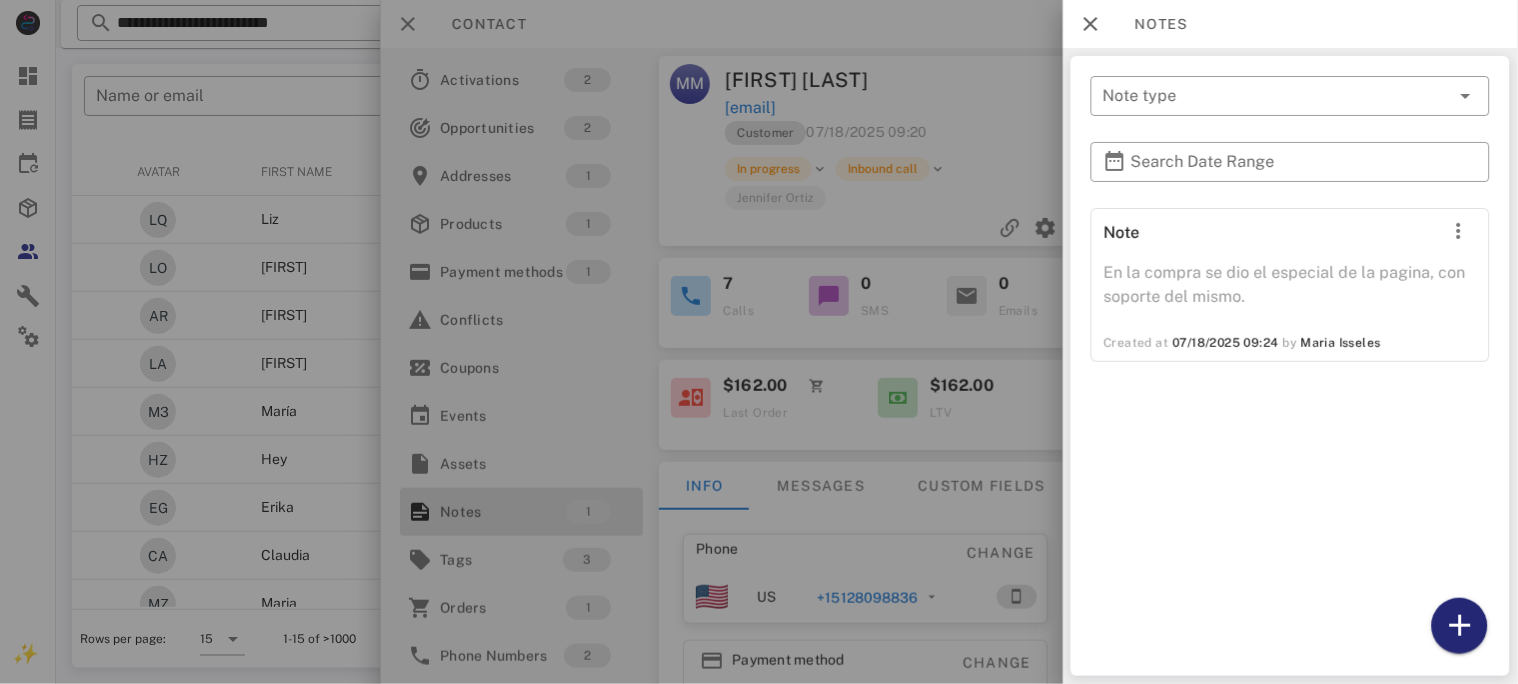 click at bounding box center [1460, 626] 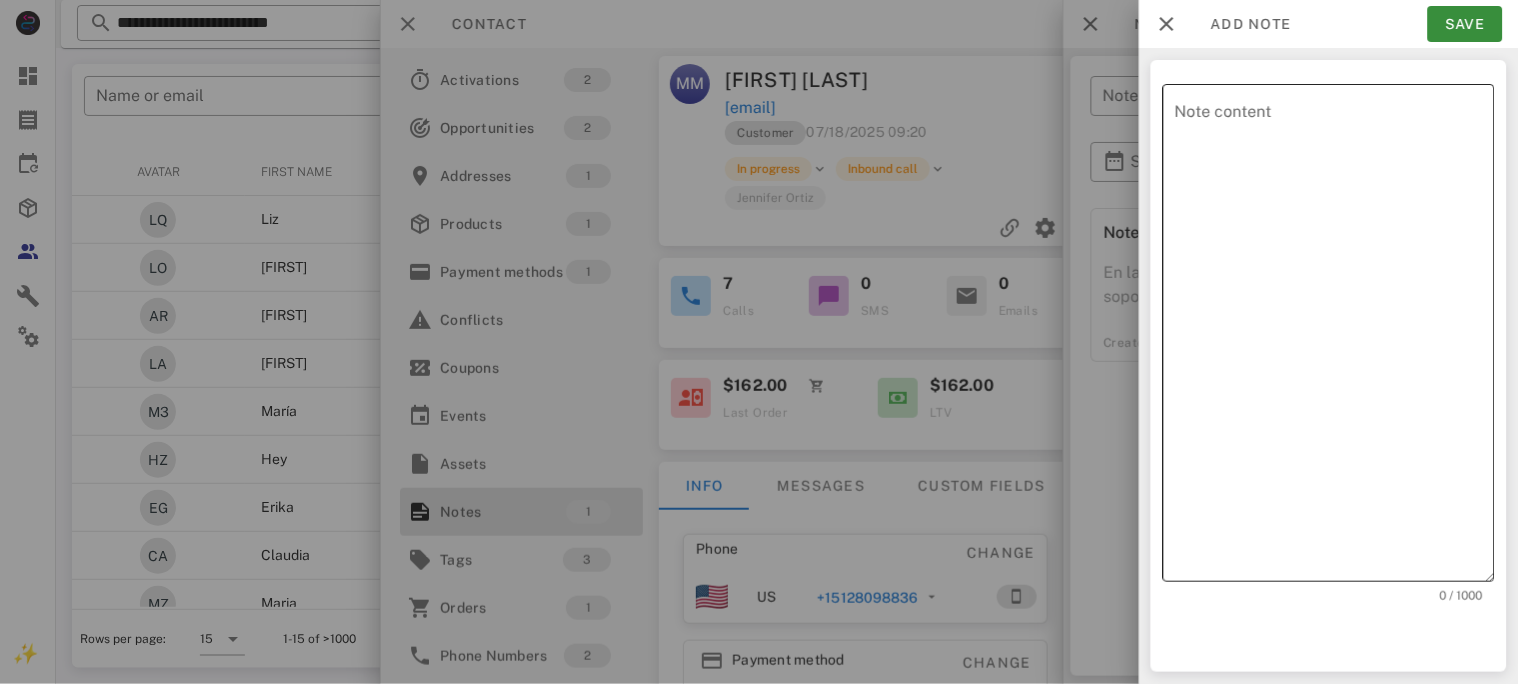click on "Note content" at bounding box center [1335, 338] 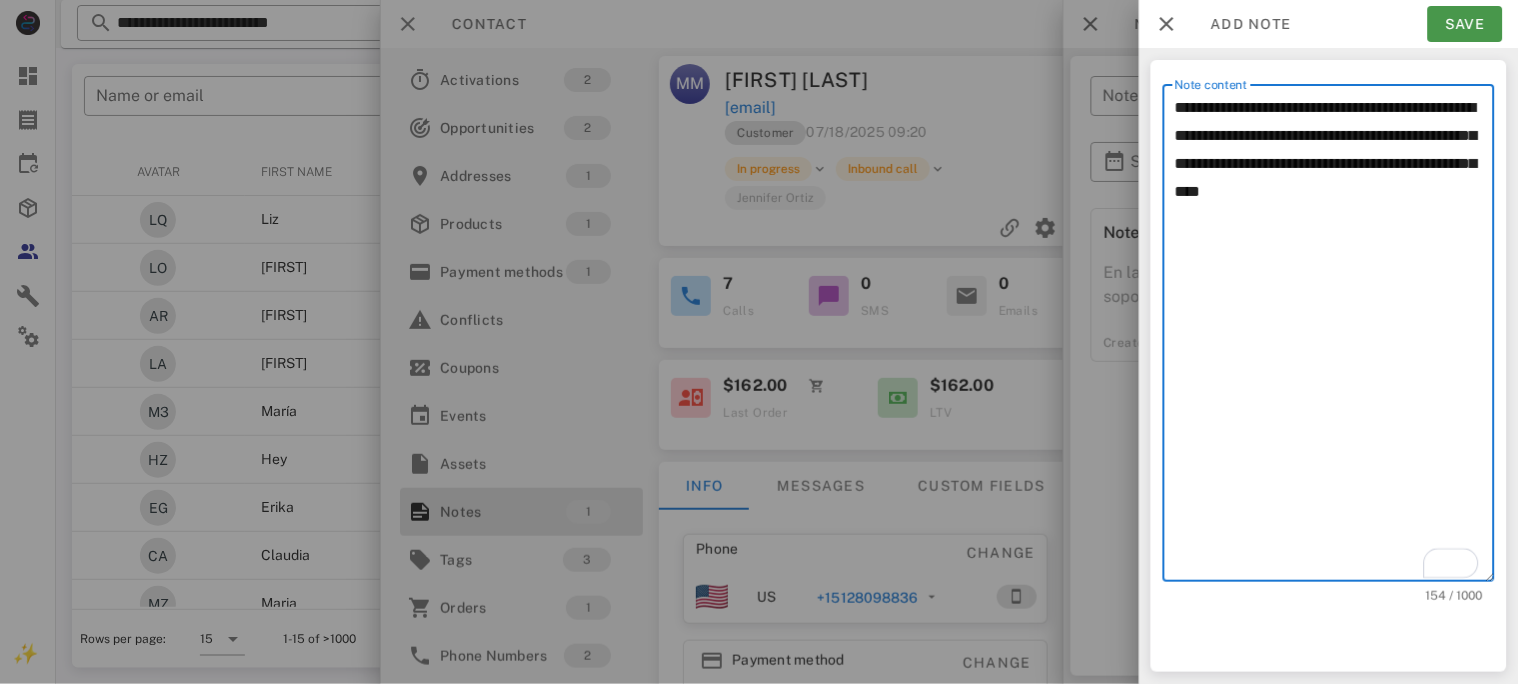 type on "**********" 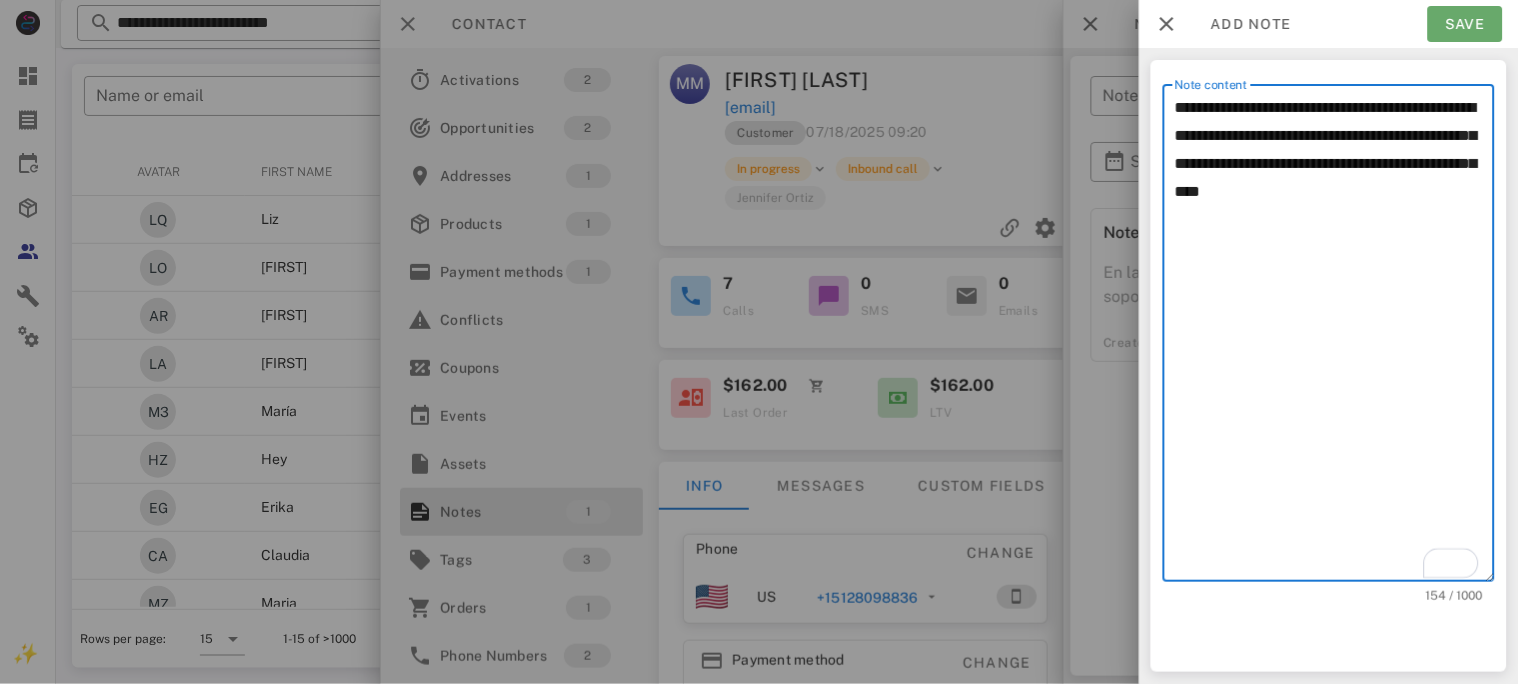 click on "Save" at bounding box center (1465, 24) 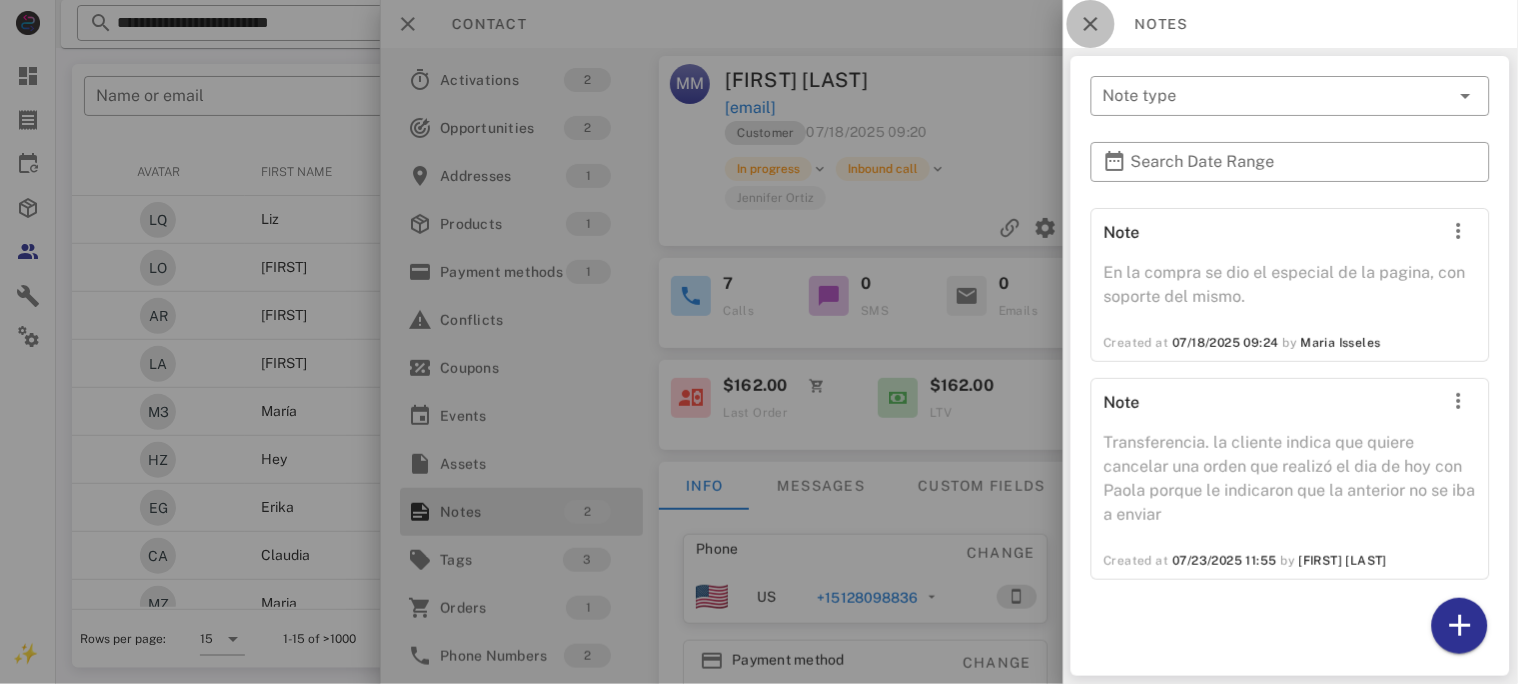 click at bounding box center (1091, 24) 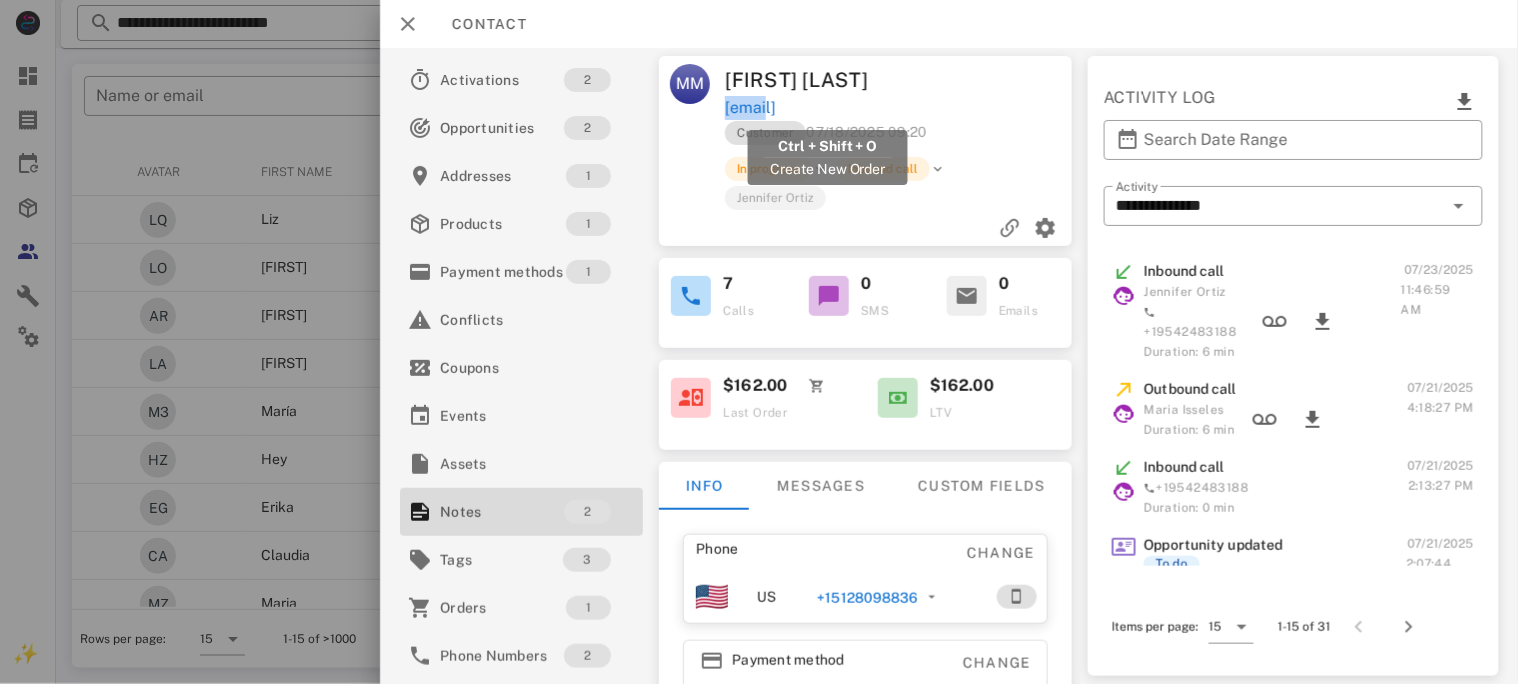 drag, startPoint x: 965, startPoint y: 96, endPoint x: 752, endPoint y: 108, distance: 213.33775 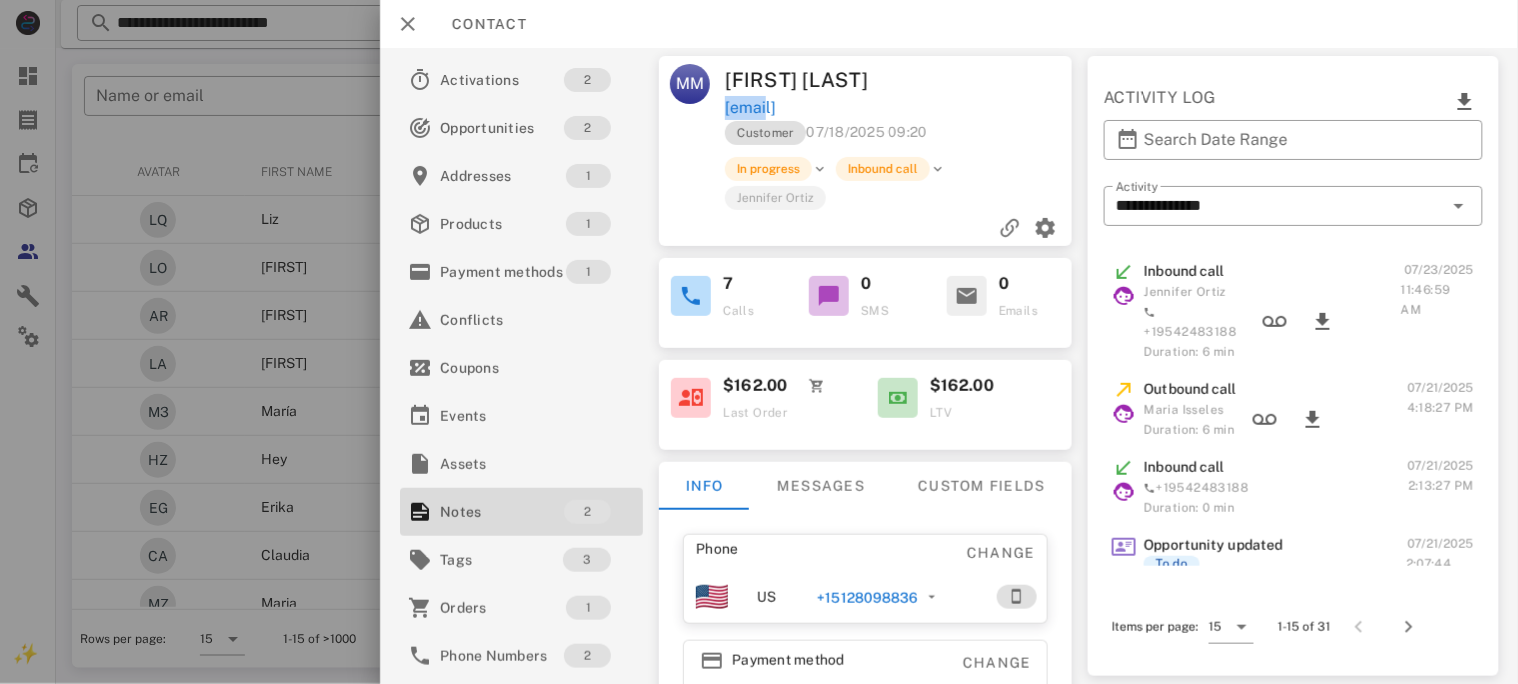 drag, startPoint x: 708, startPoint y: 62, endPoint x: 918, endPoint y: 115, distance: 216.58485 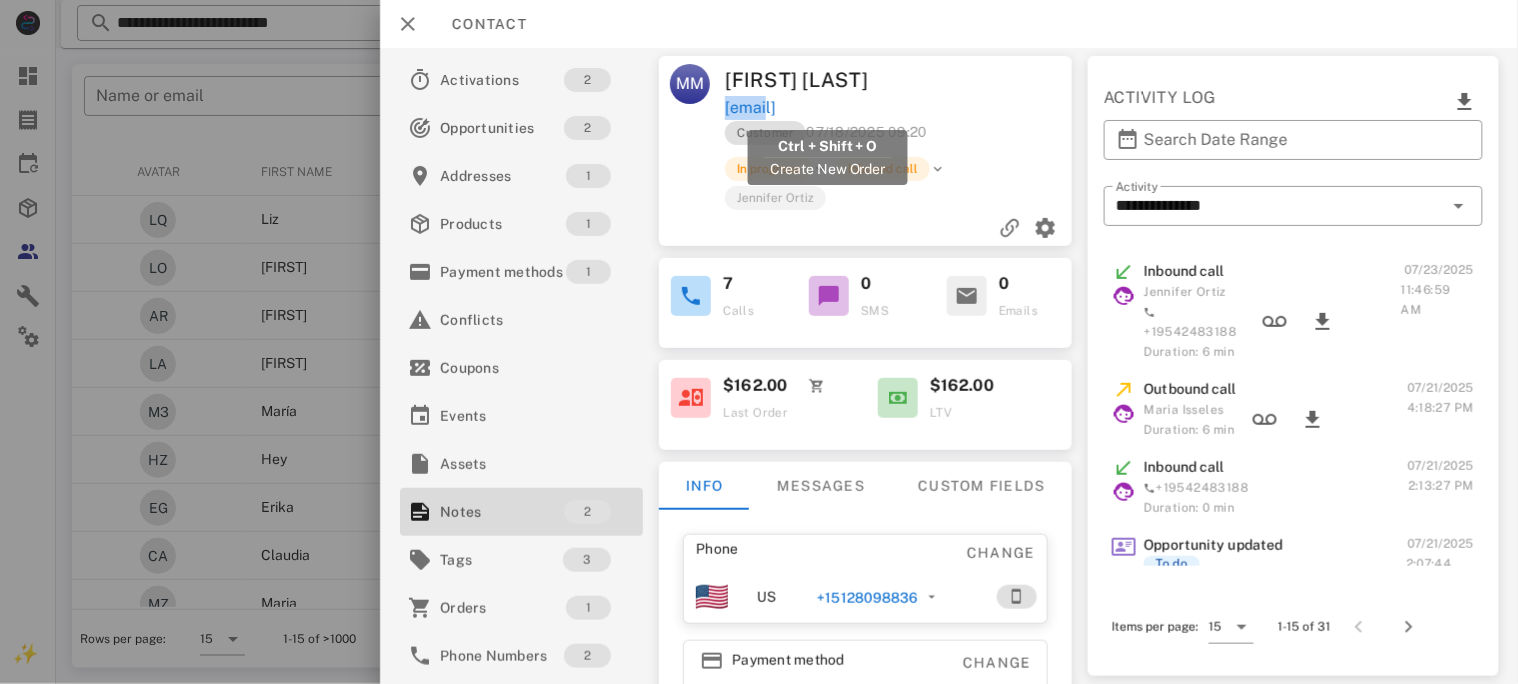 copy on "Maria Montoya  luzmariamata214@yahoo.com" 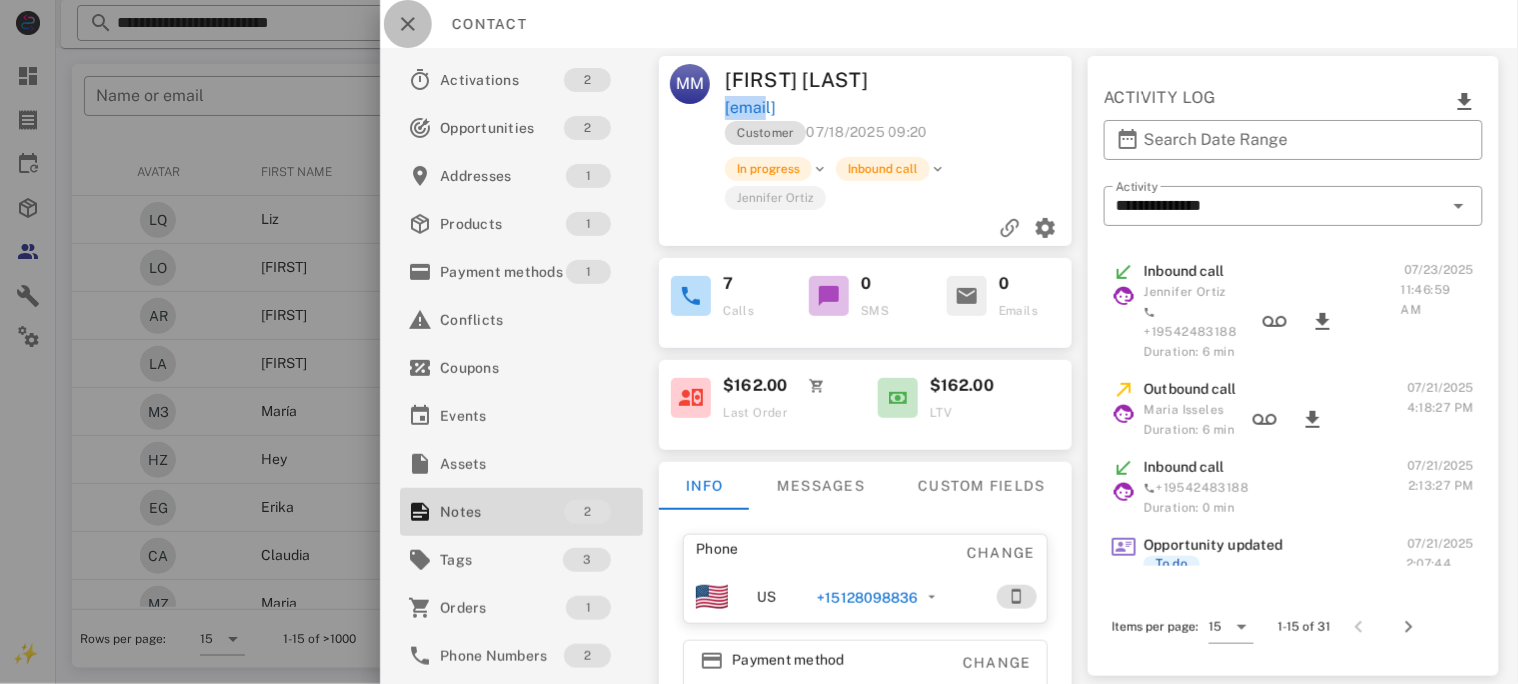 click at bounding box center (408, 24) 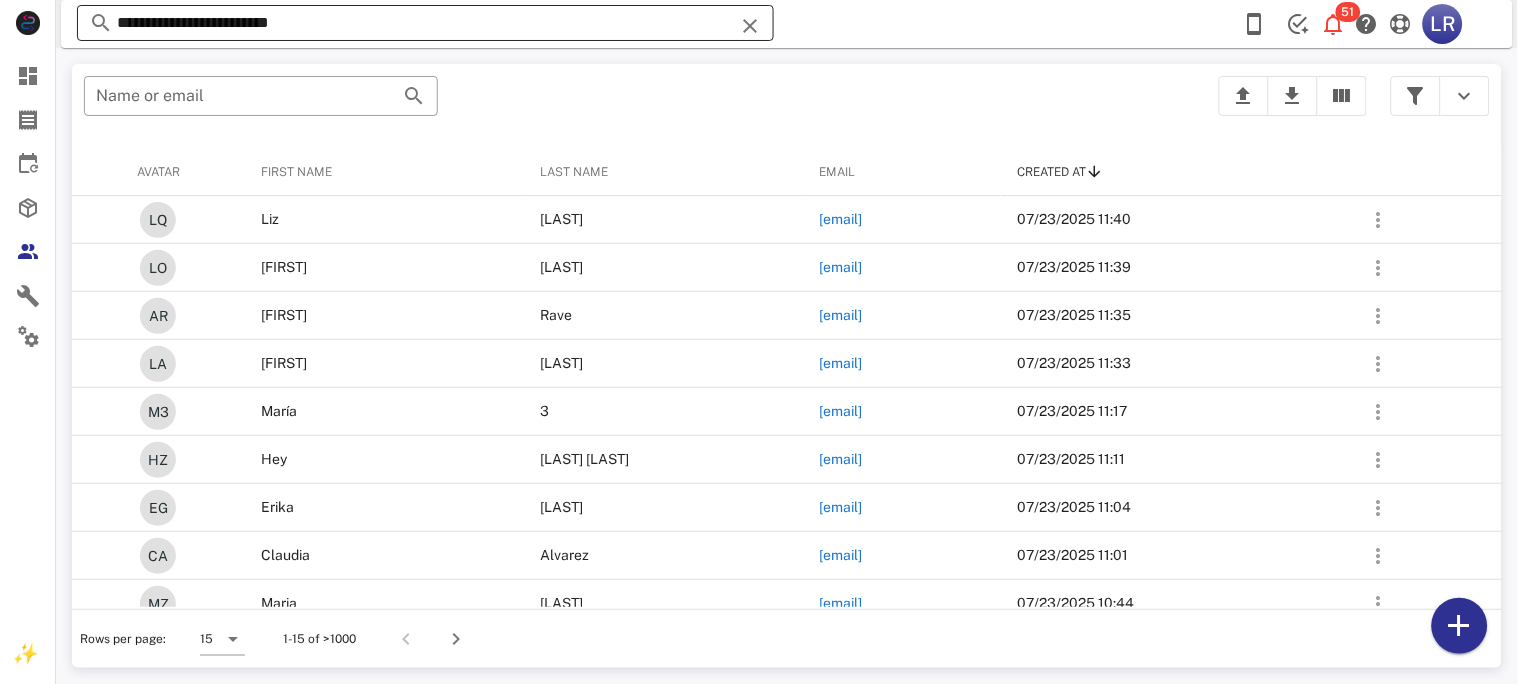 click at bounding box center (750, 26) 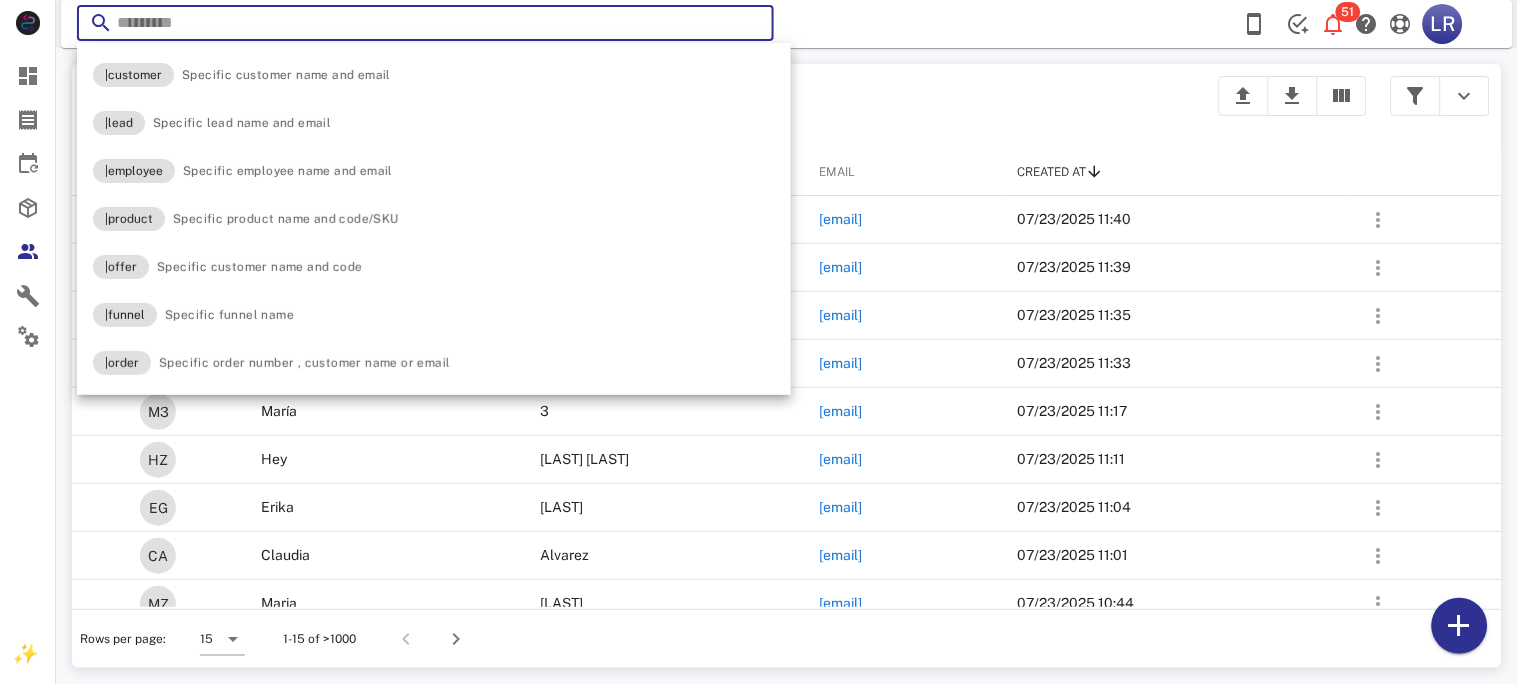 click at bounding box center (750, 26) 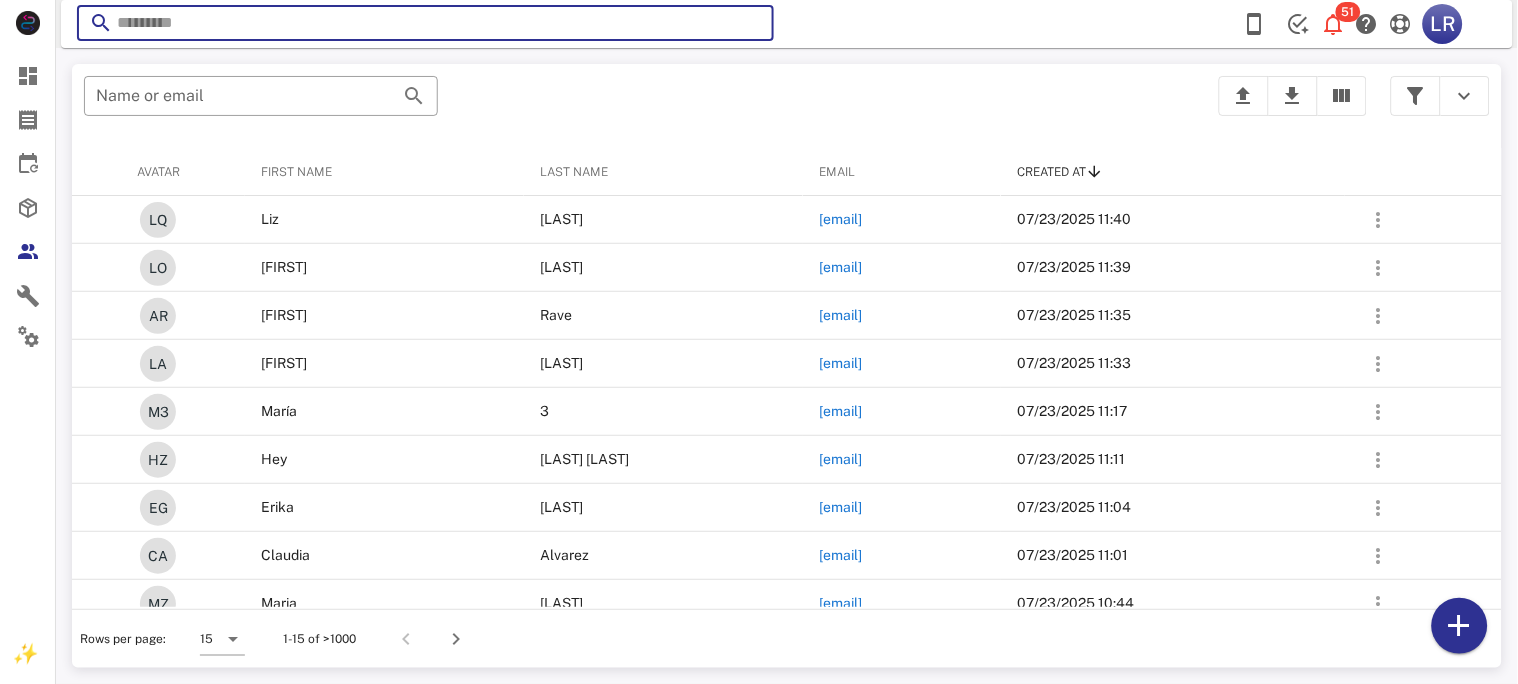 paste on "**********" 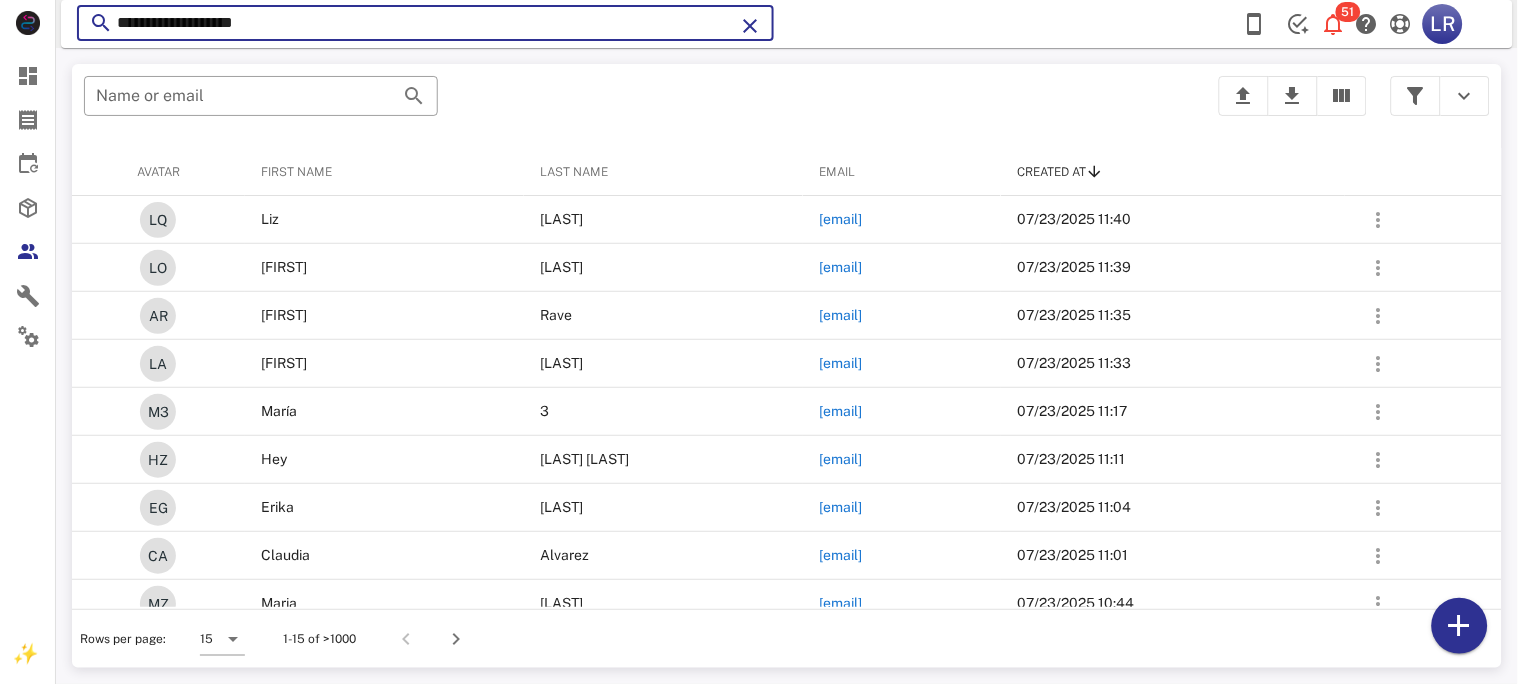 type on "**********" 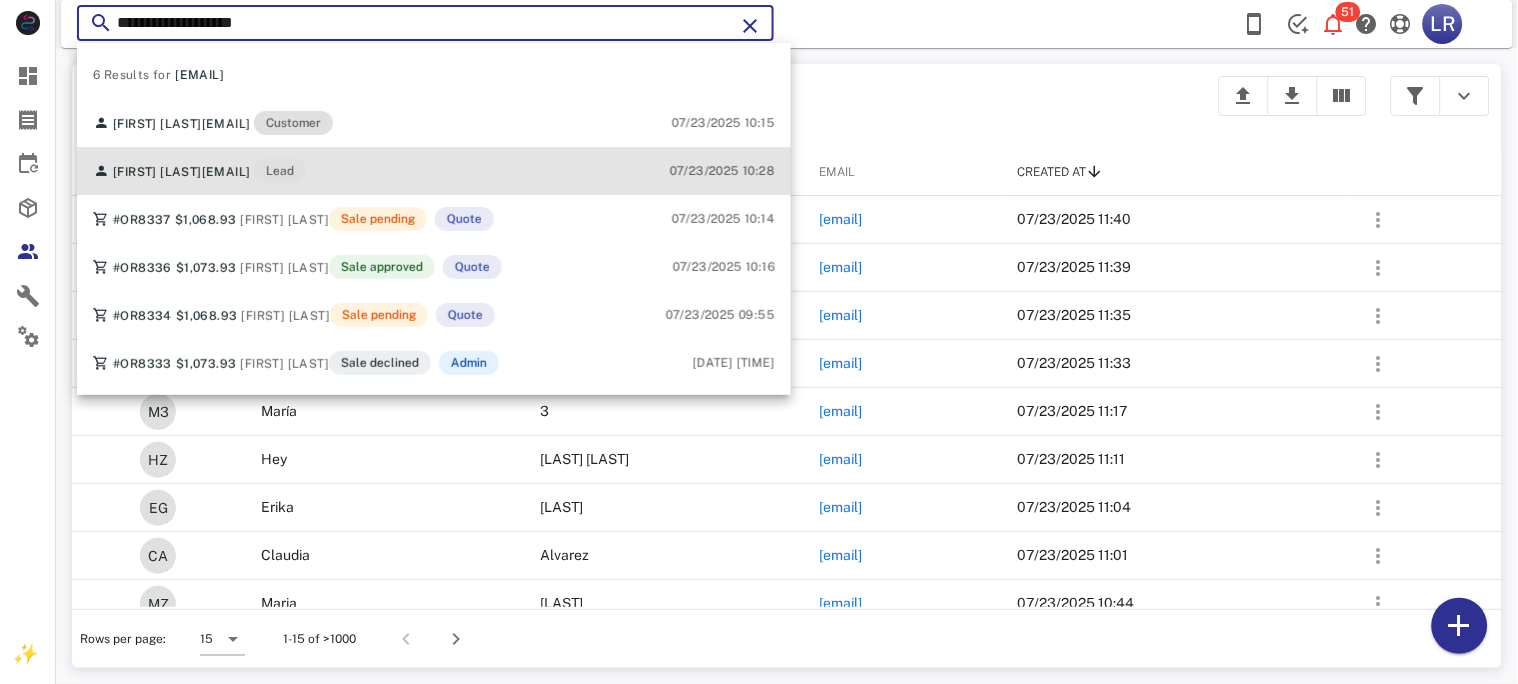 click on "[EMAIL]" at bounding box center [226, 172] 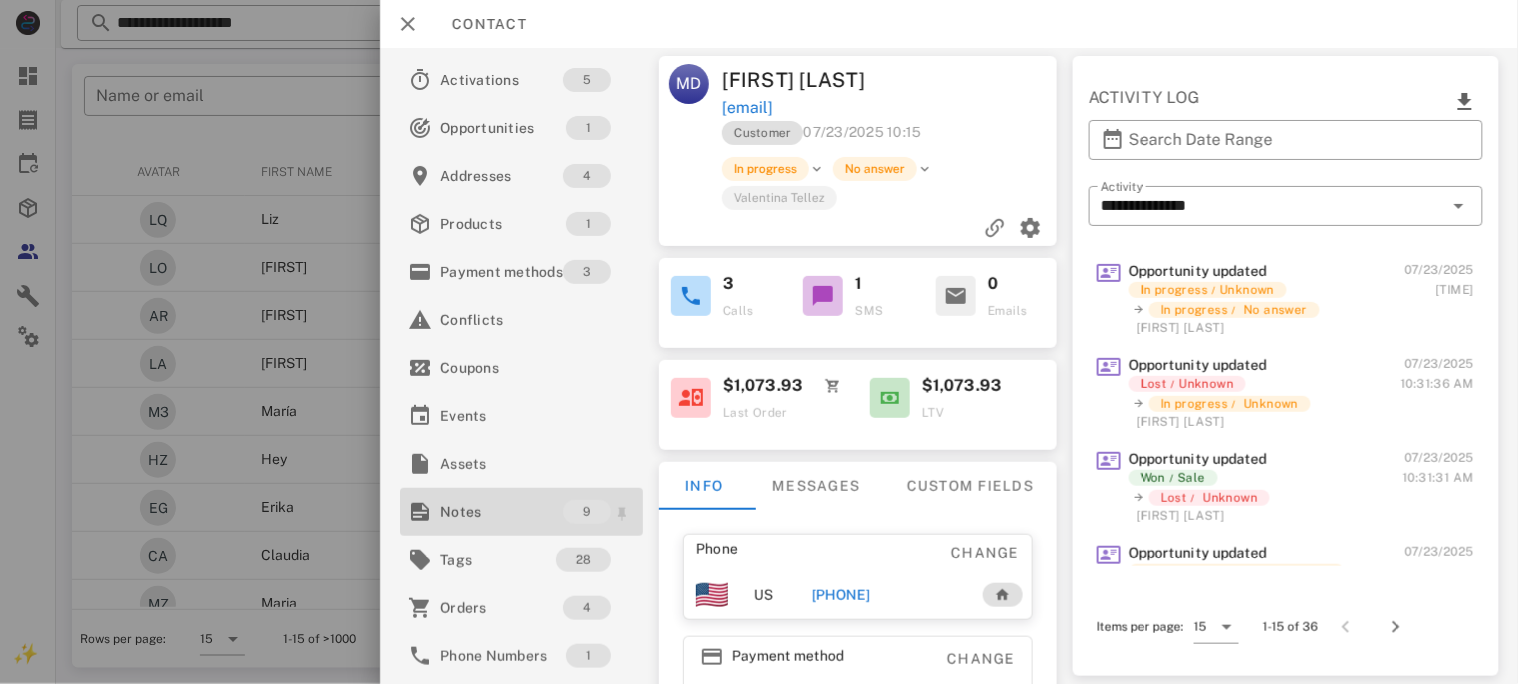 click on "Notes" at bounding box center [501, 512] 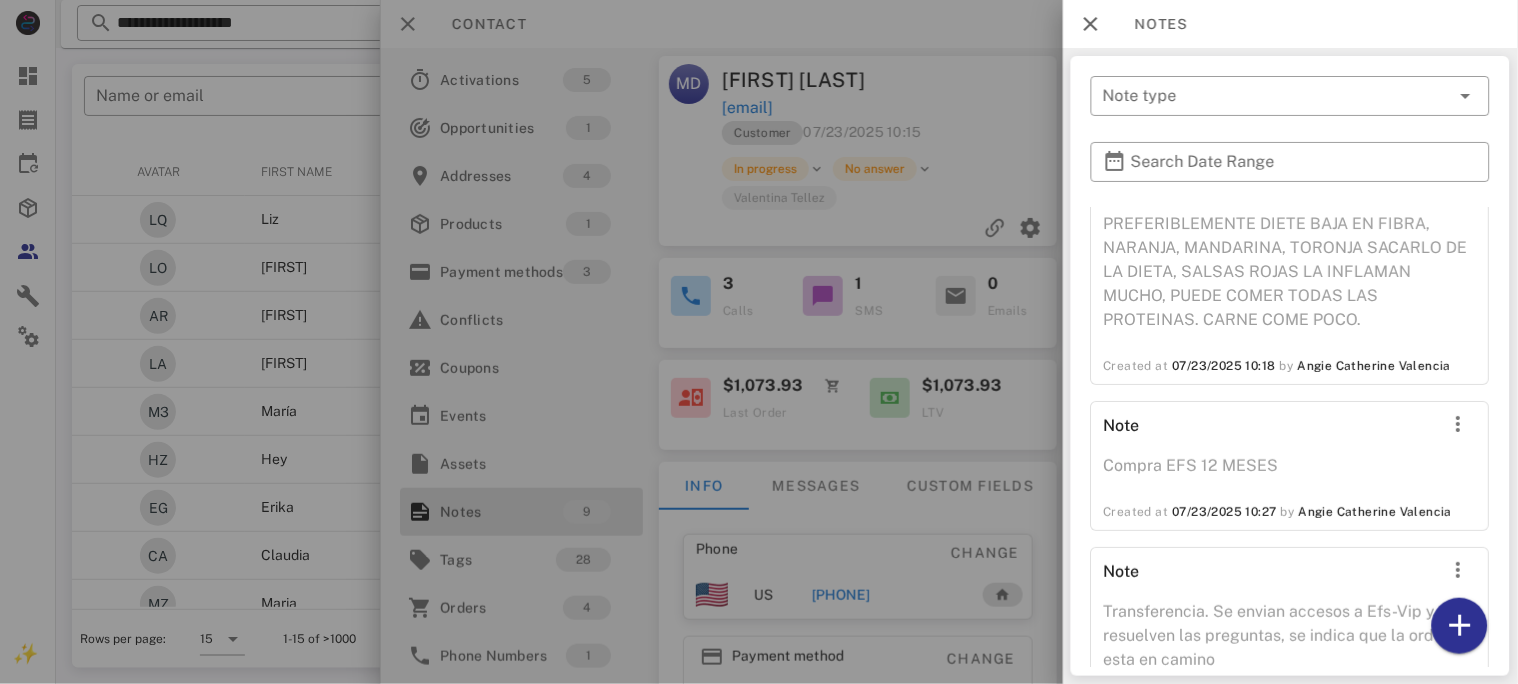 scroll, scrollTop: 1757, scrollLeft: 0, axis: vertical 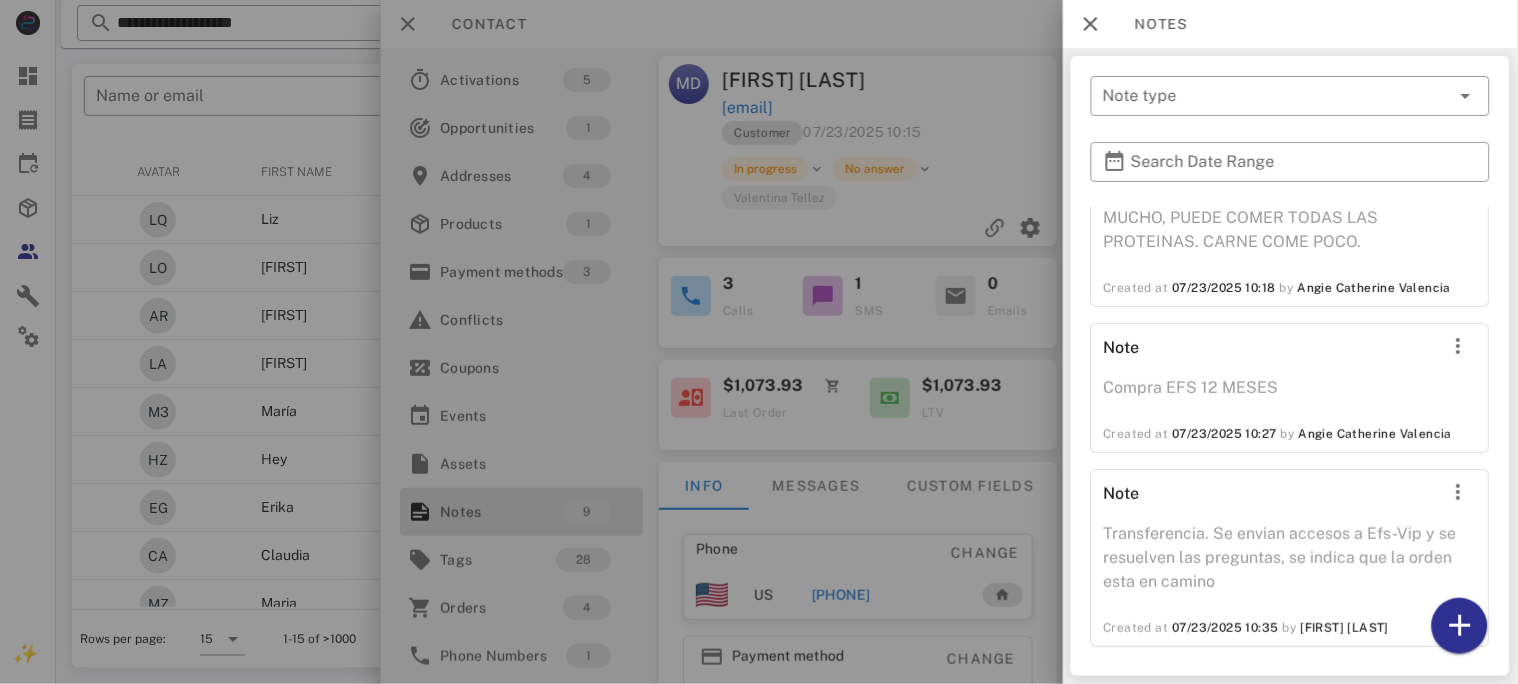 click at bounding box center (759, 342) 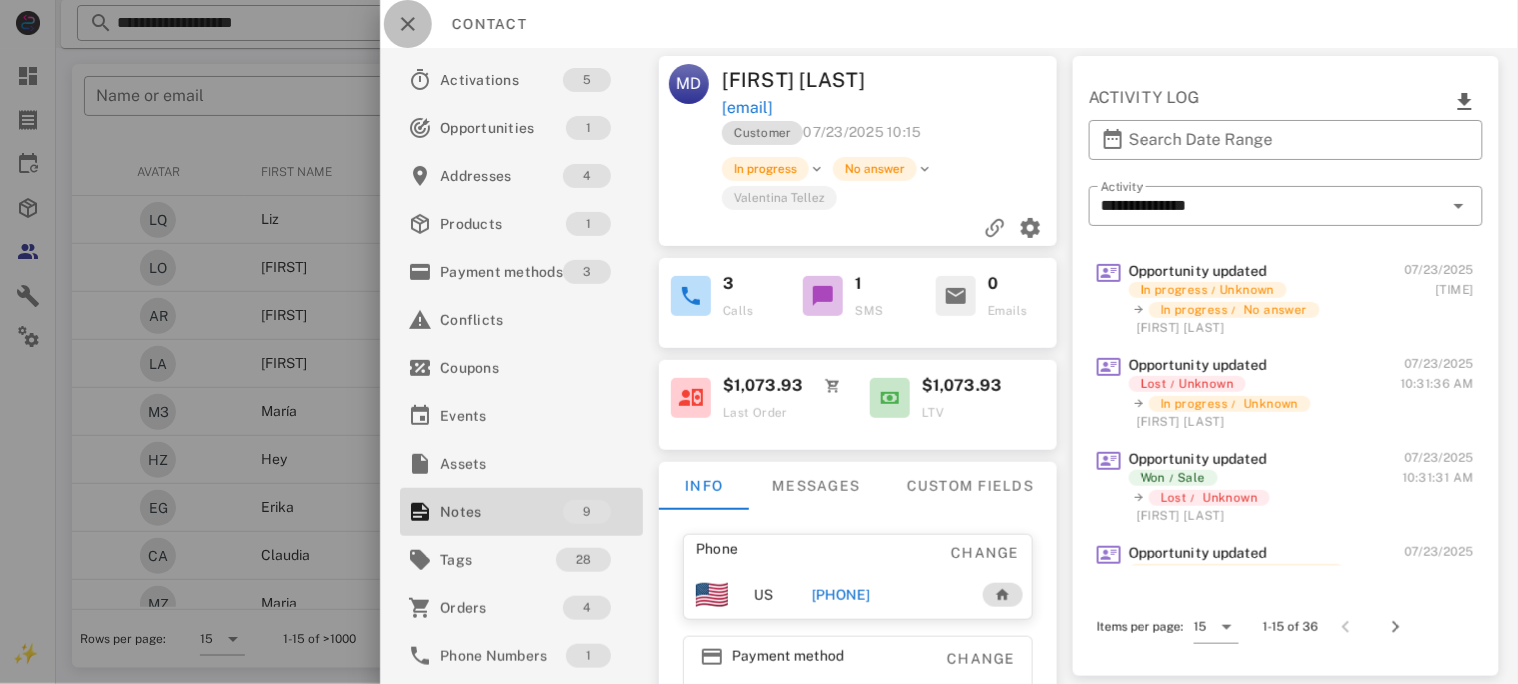 click at bounding box center (408, 24) 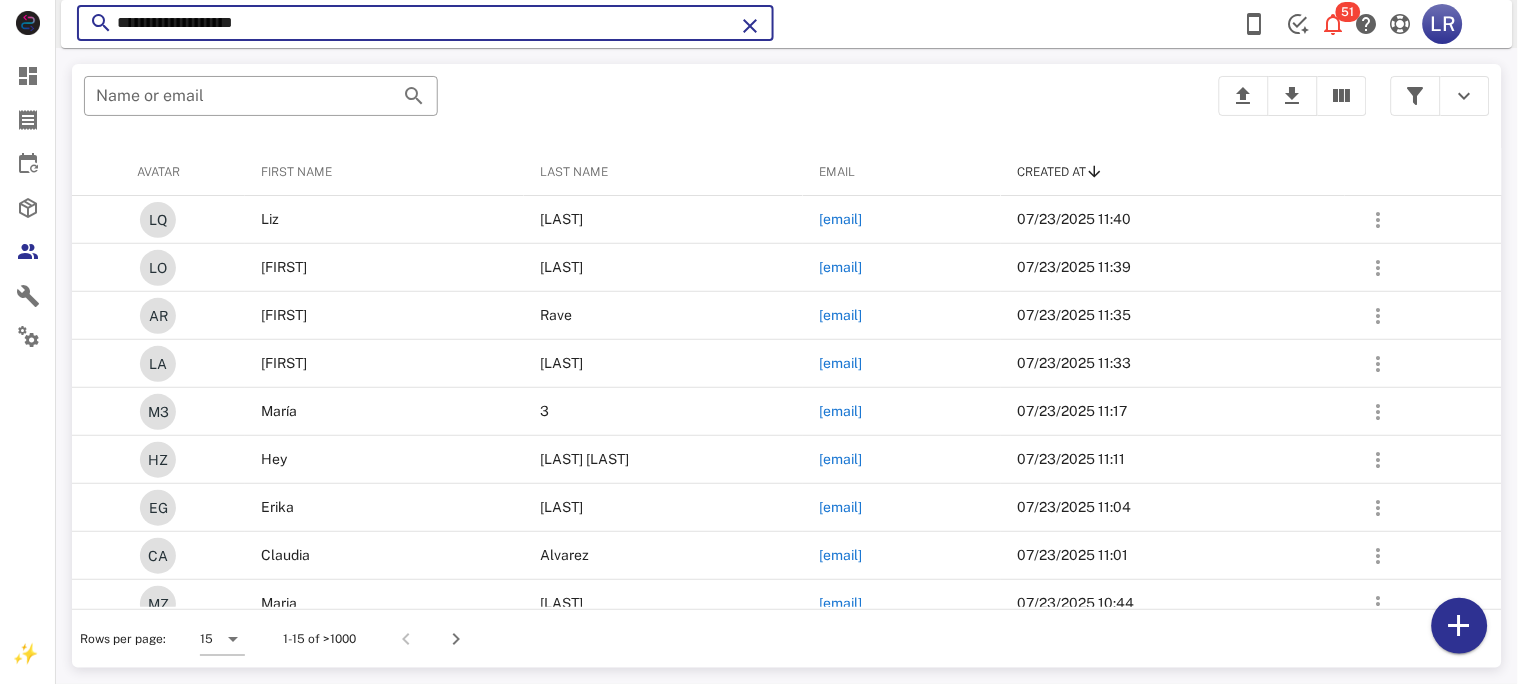 click on "**********" at bounding box center (425, 23) 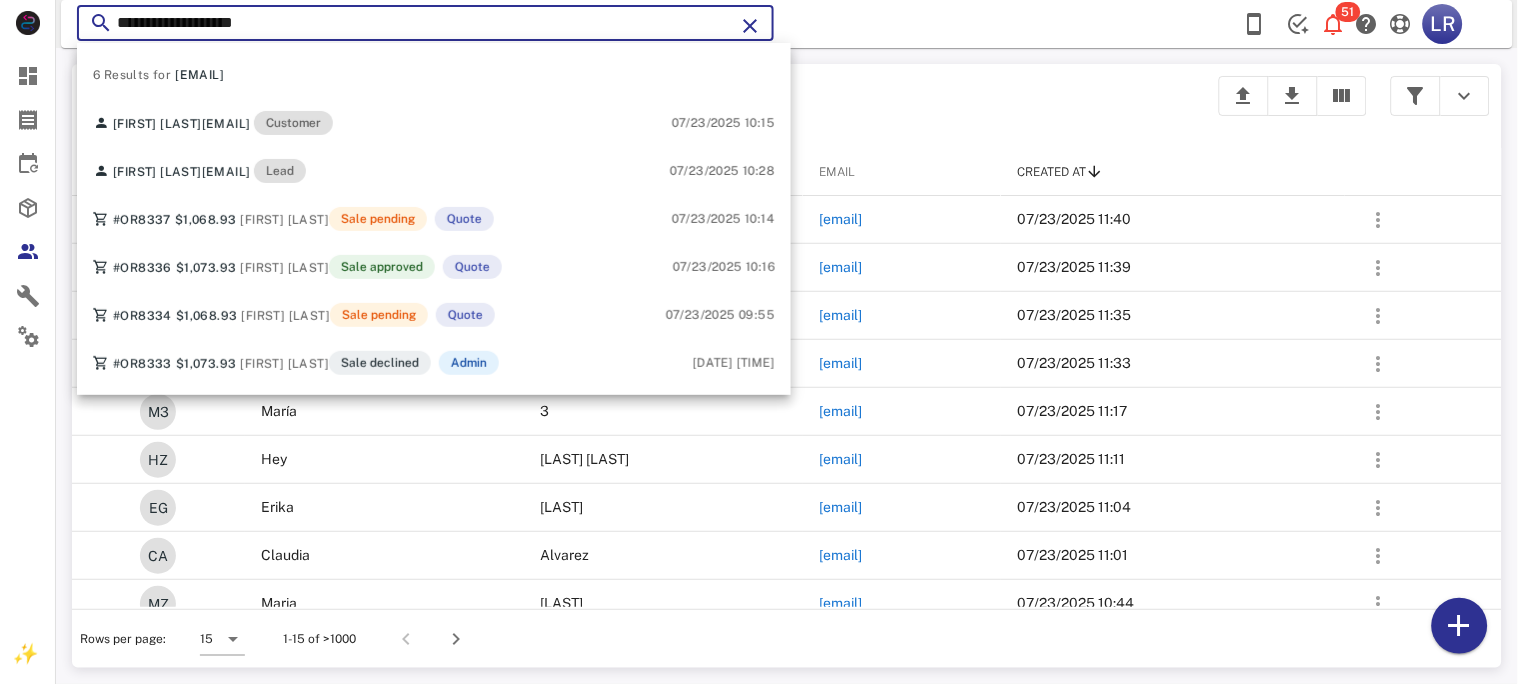 click at bounding box center [750, 26] 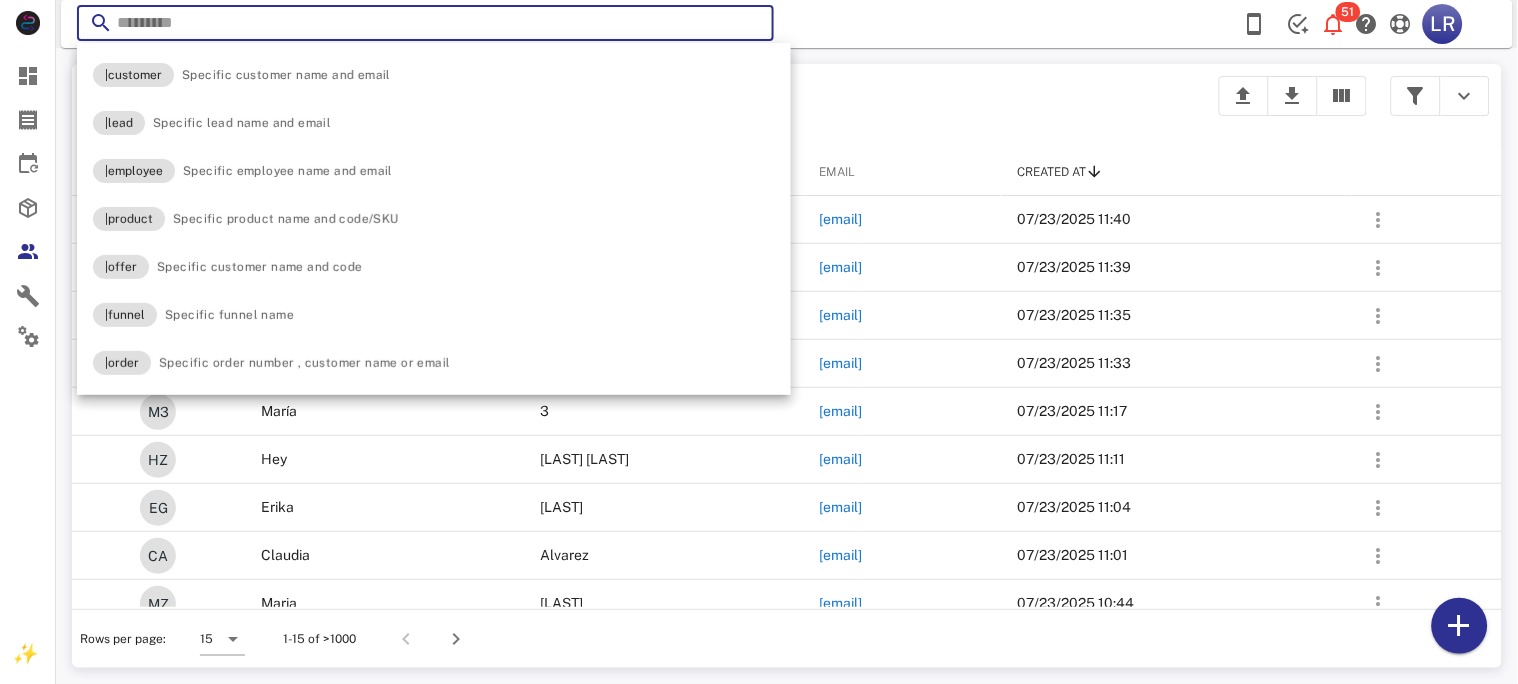 click at bounding box center [750, 26] 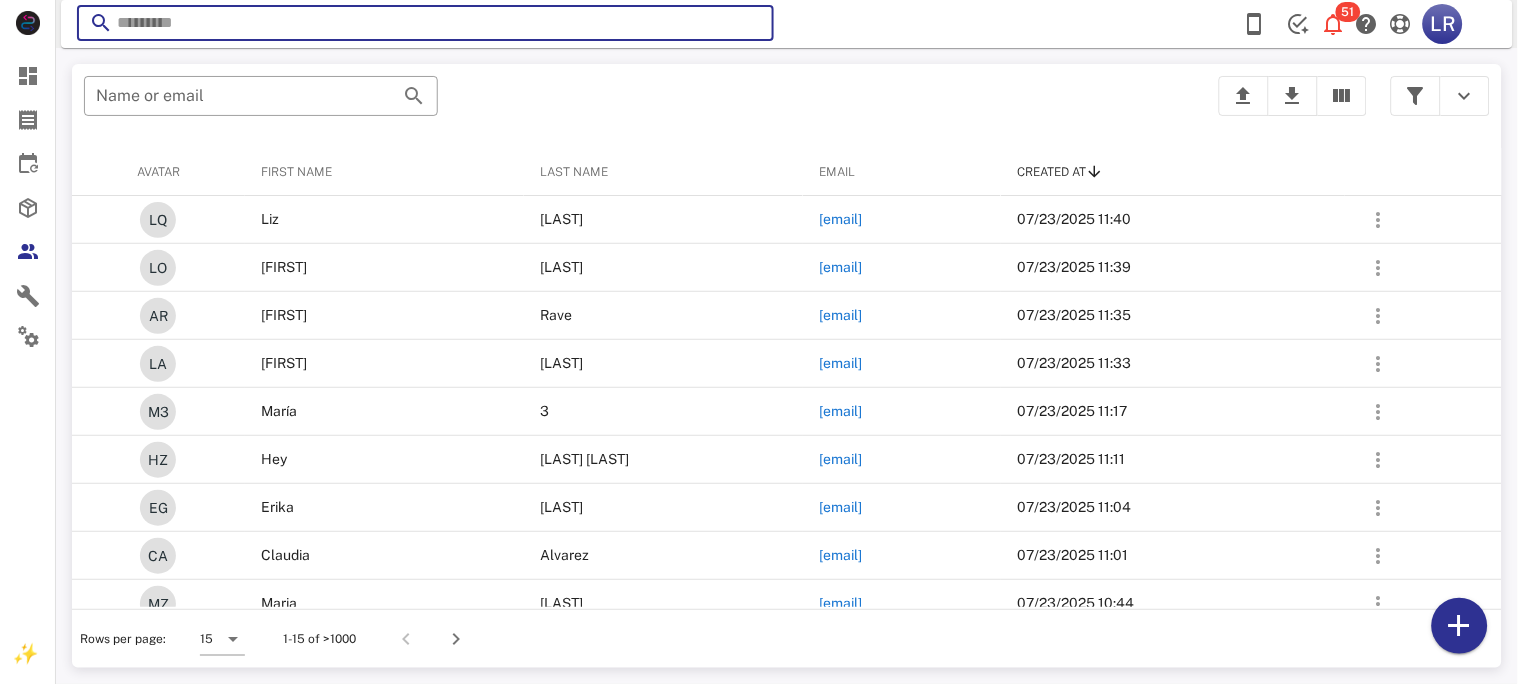 click at bounding box center (425, 23) 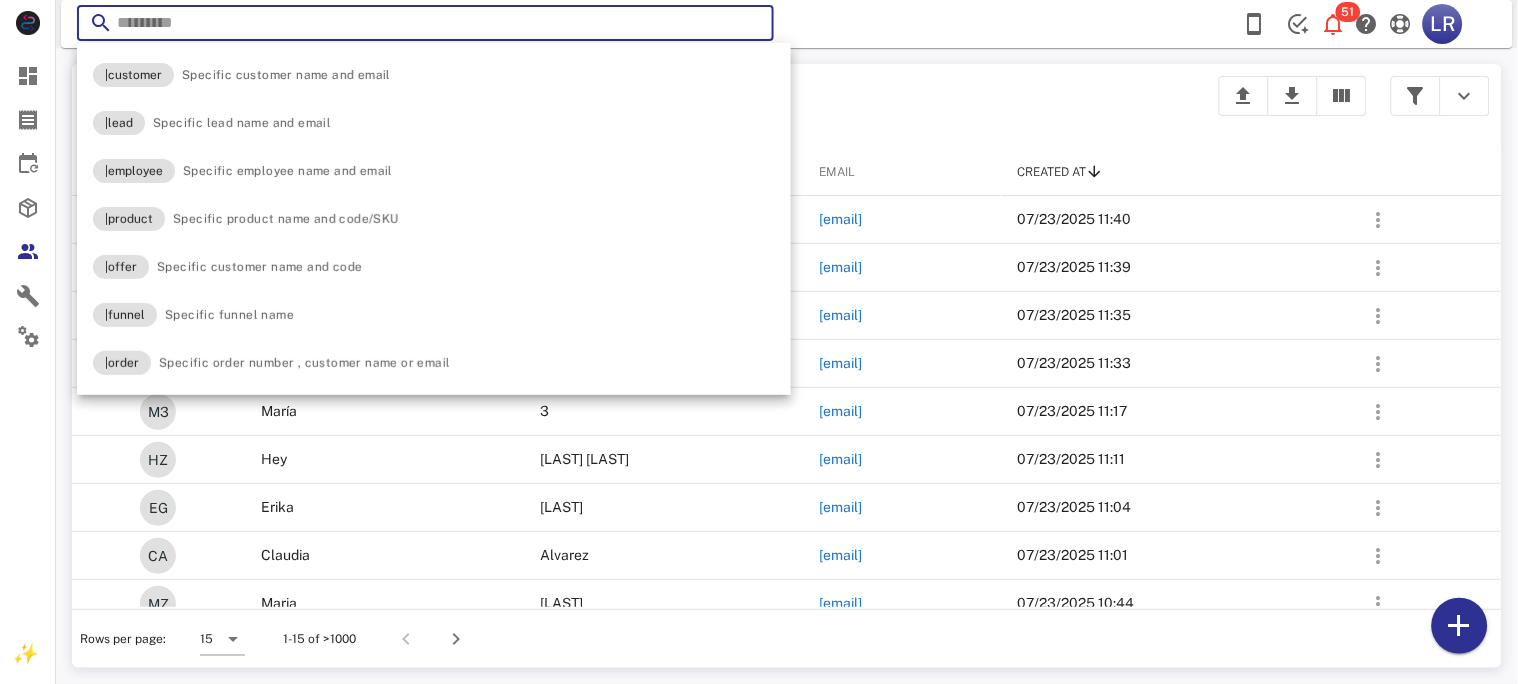 paste on "**********" 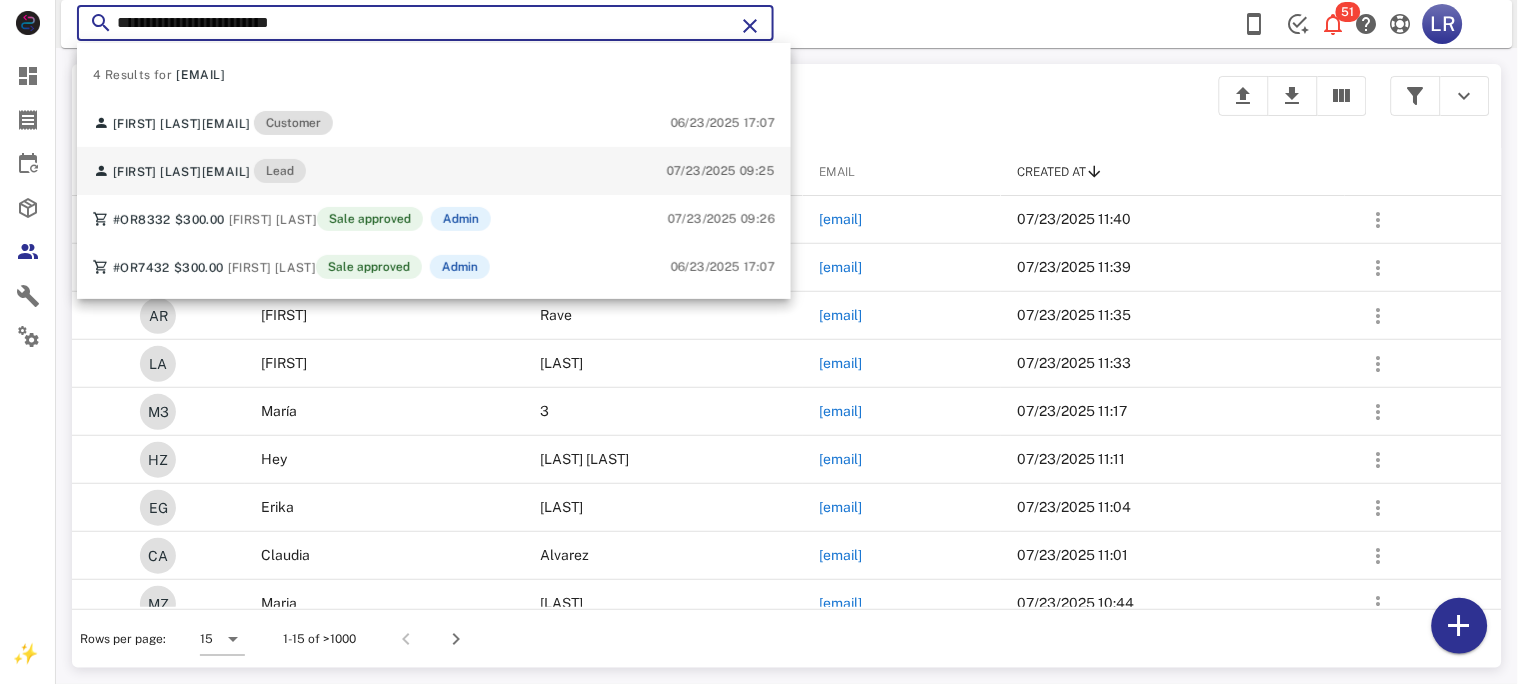 type on "**********" 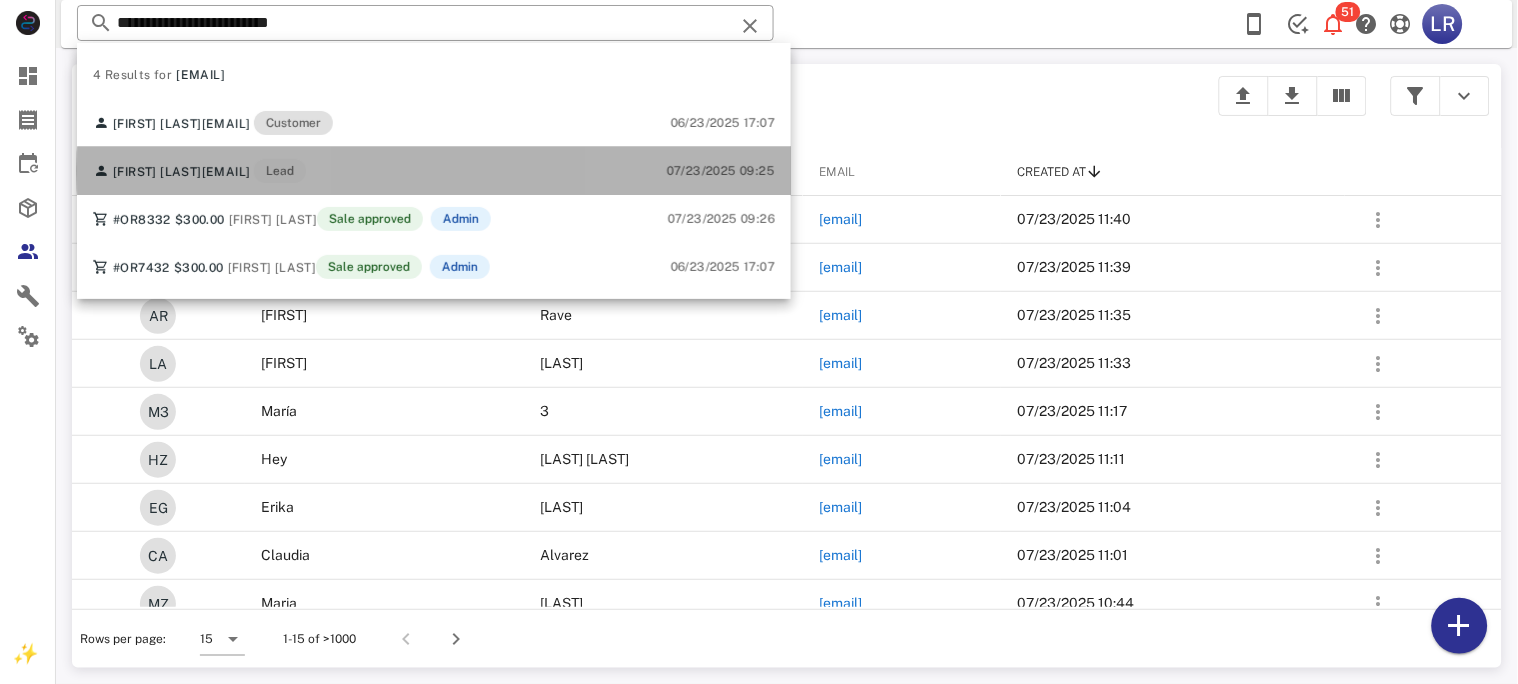 click on "monicaquezada10@gmail.com" at bounding box center [226, 172] 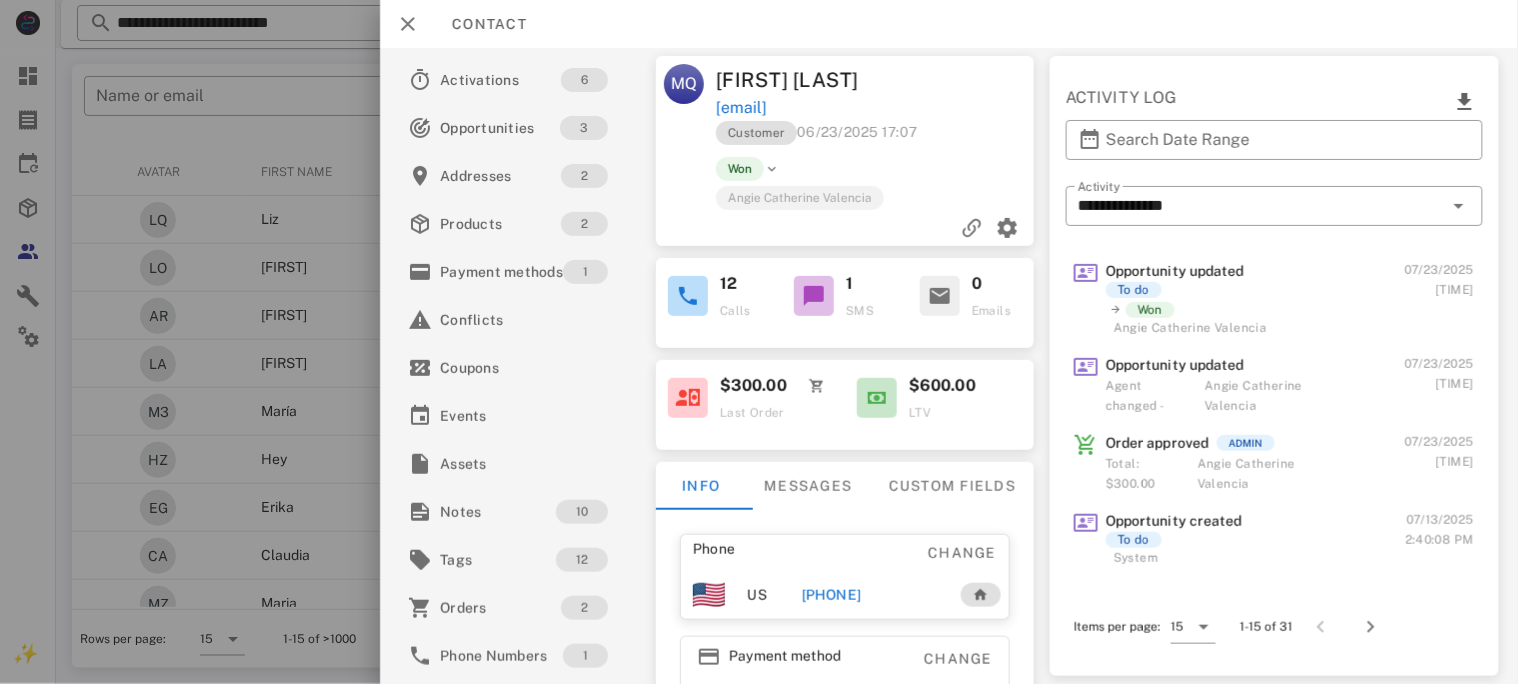 click on "+18183212033" at bounding box center (831, 595) 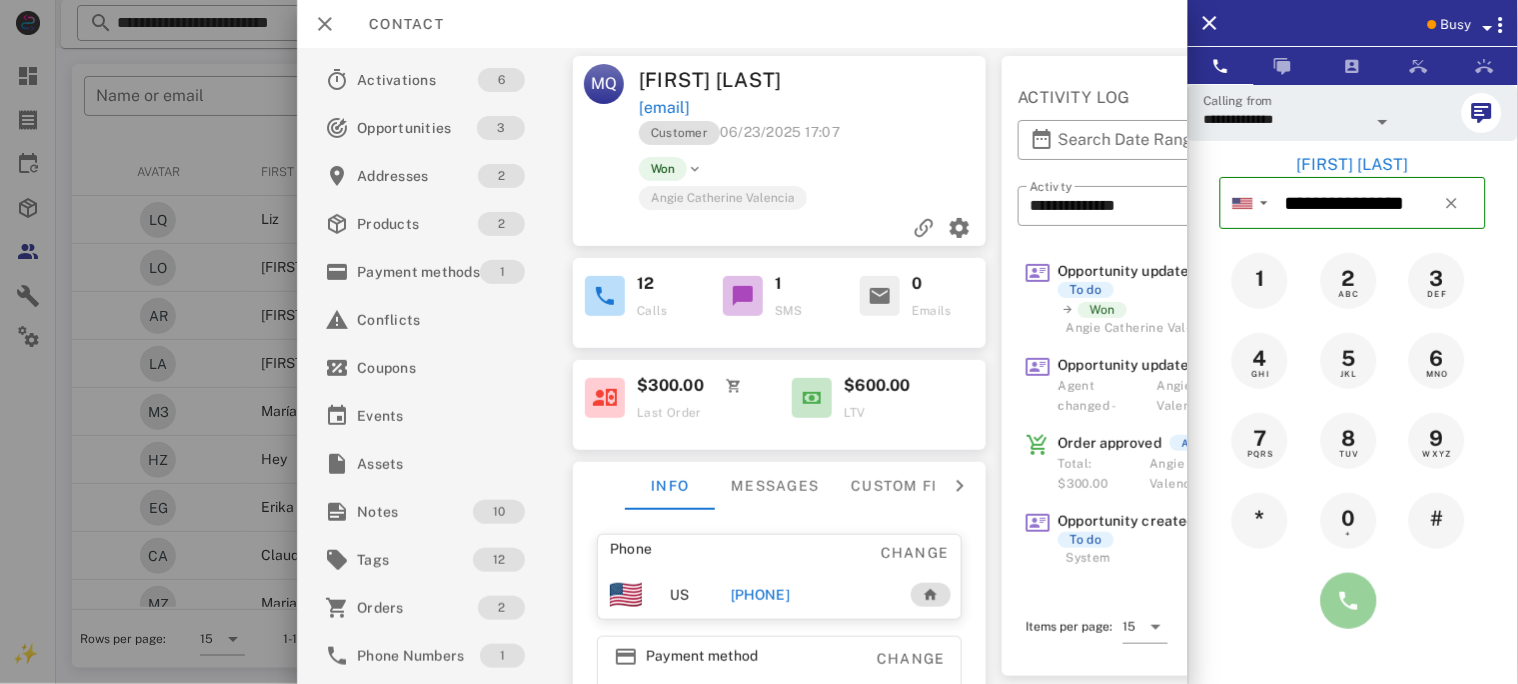 click at bounding box center [1349, 601] 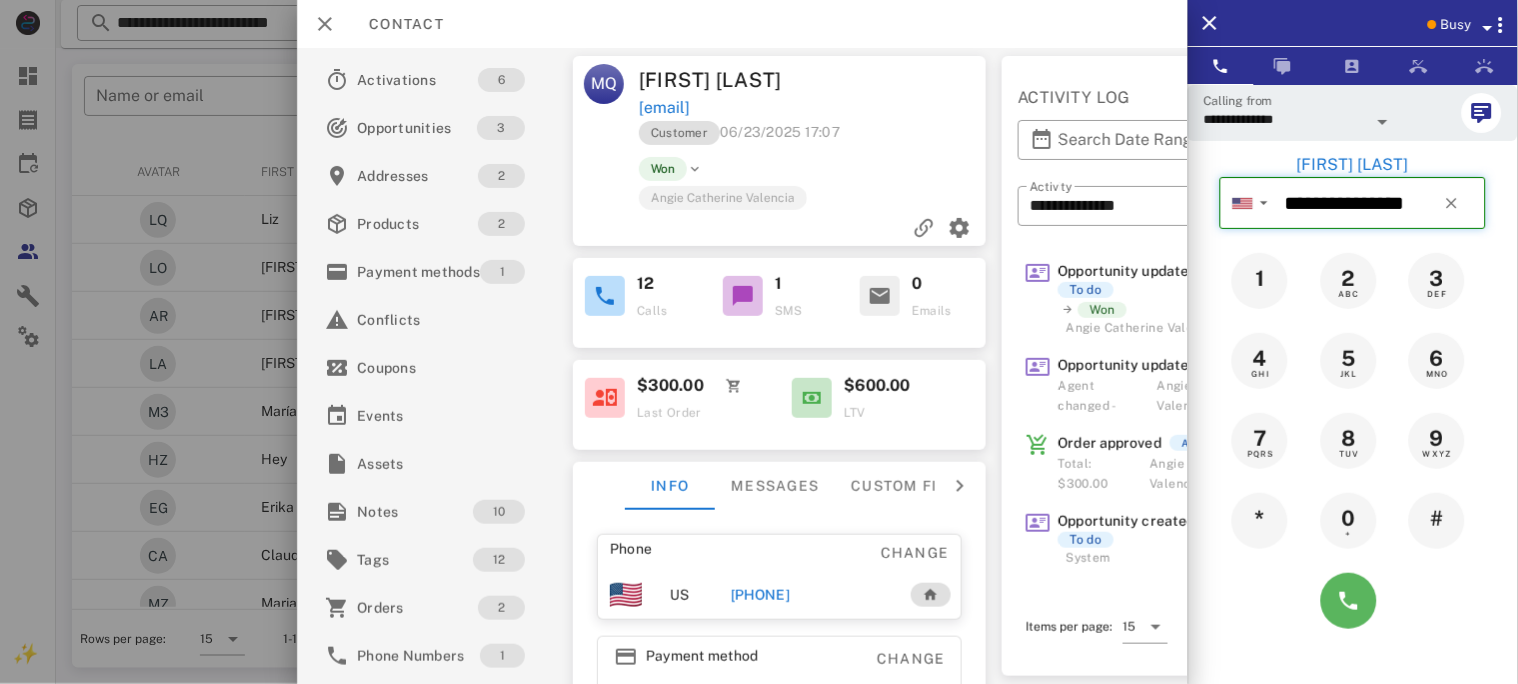 type 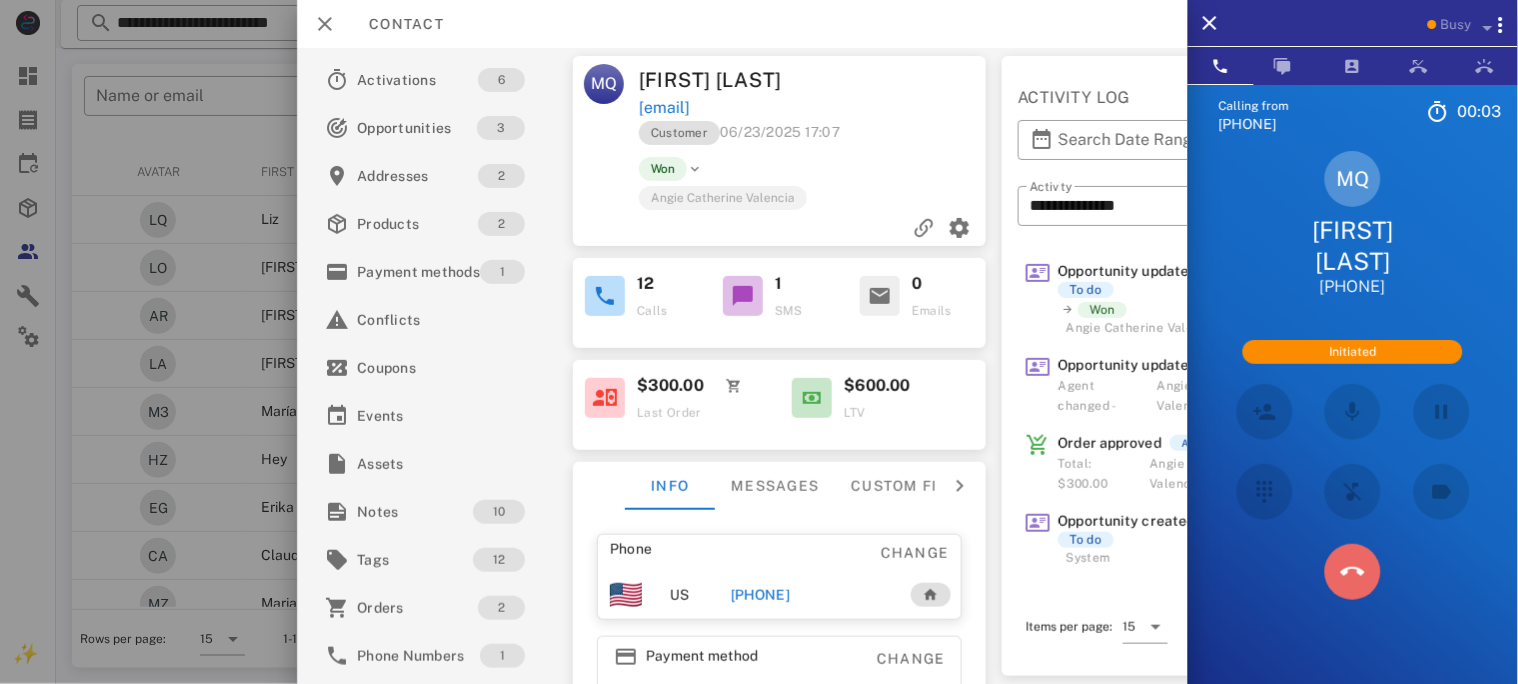 click at bounding box center (1353, 572) 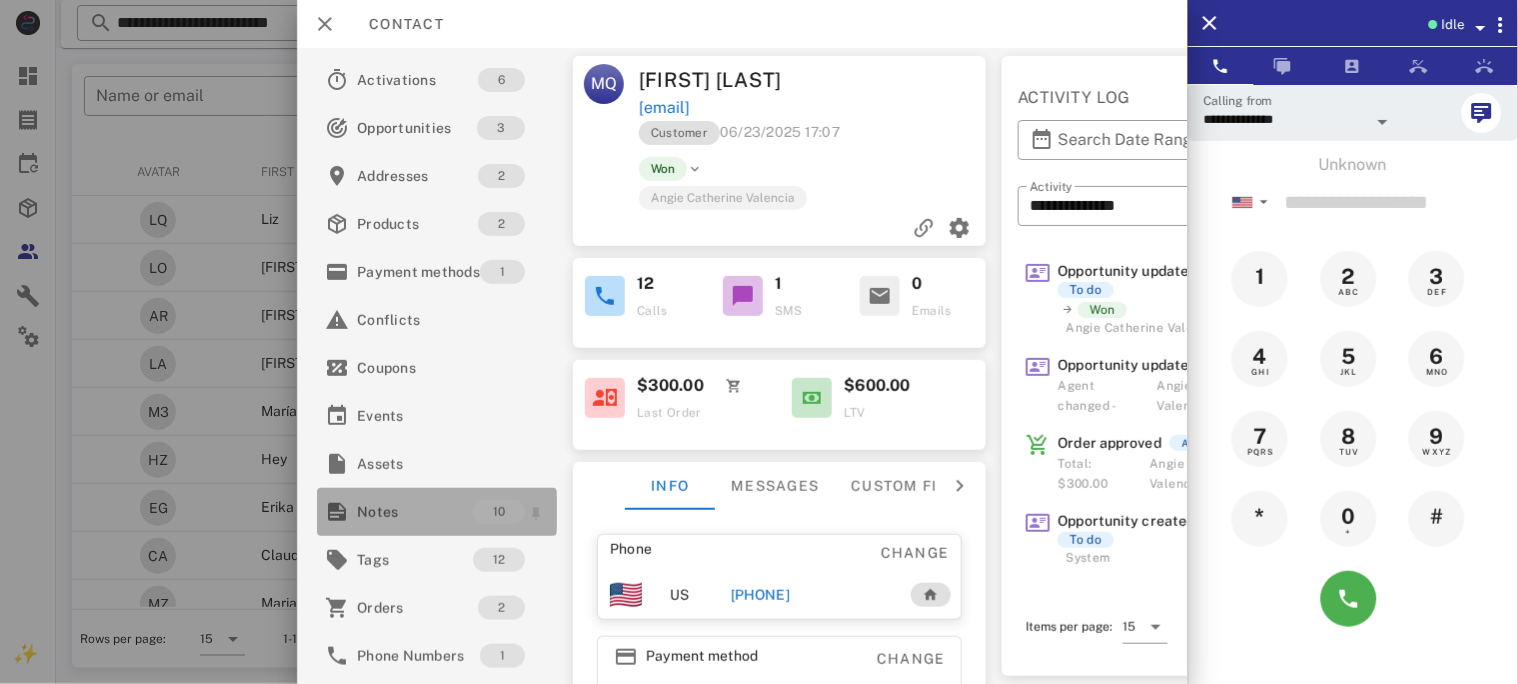 click on "Notes" at bounding box center [415, 512] 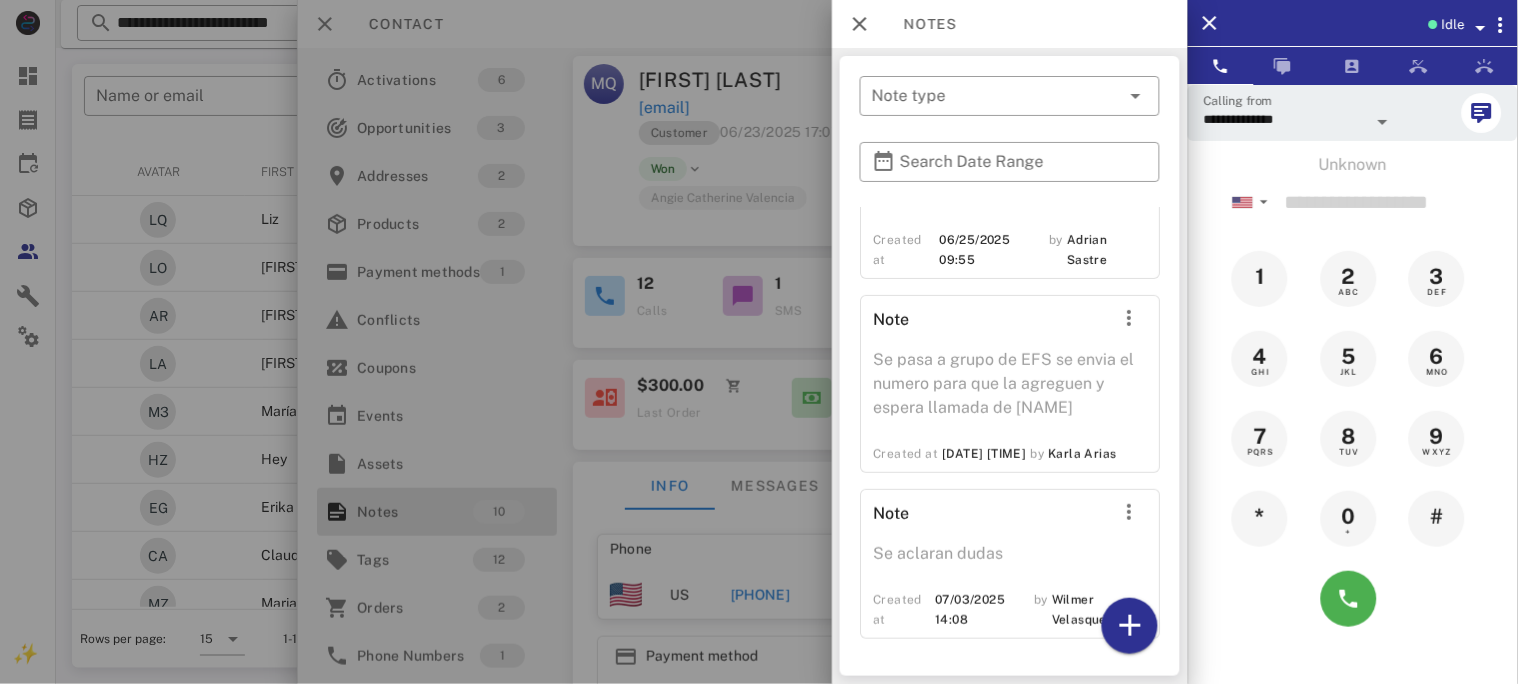 scroll, scrollTop: 1879, scrollLeft: 0, axis: vertical 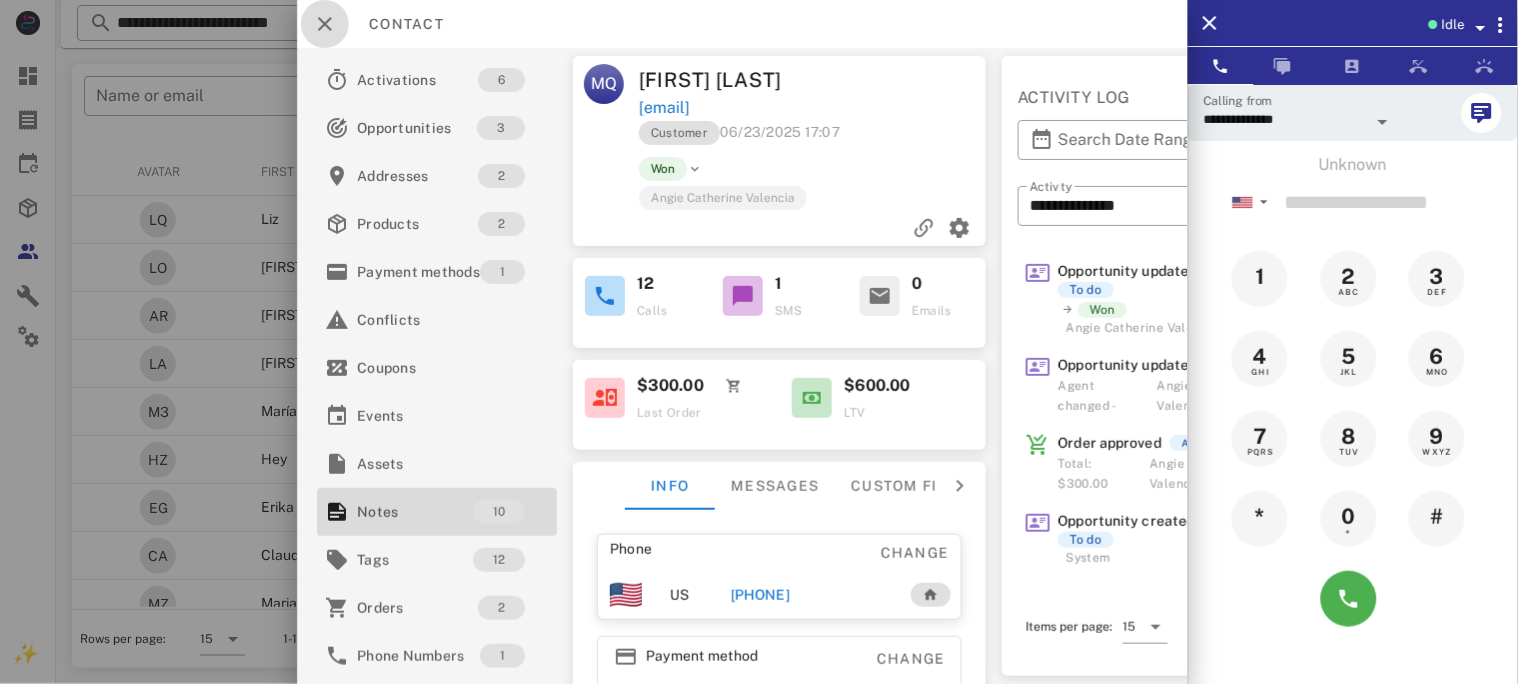 click at bounding box center [325, 24] 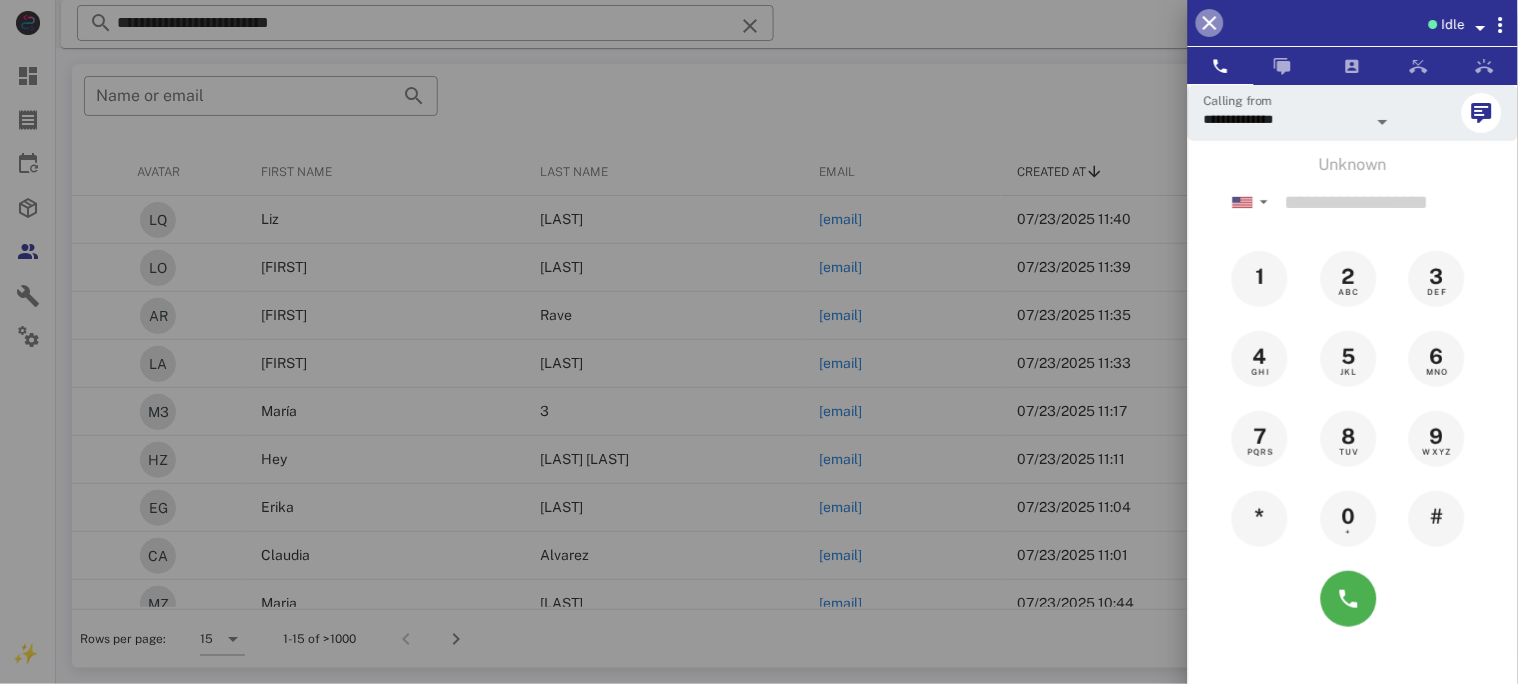 click at bounding box center [1210, 23] 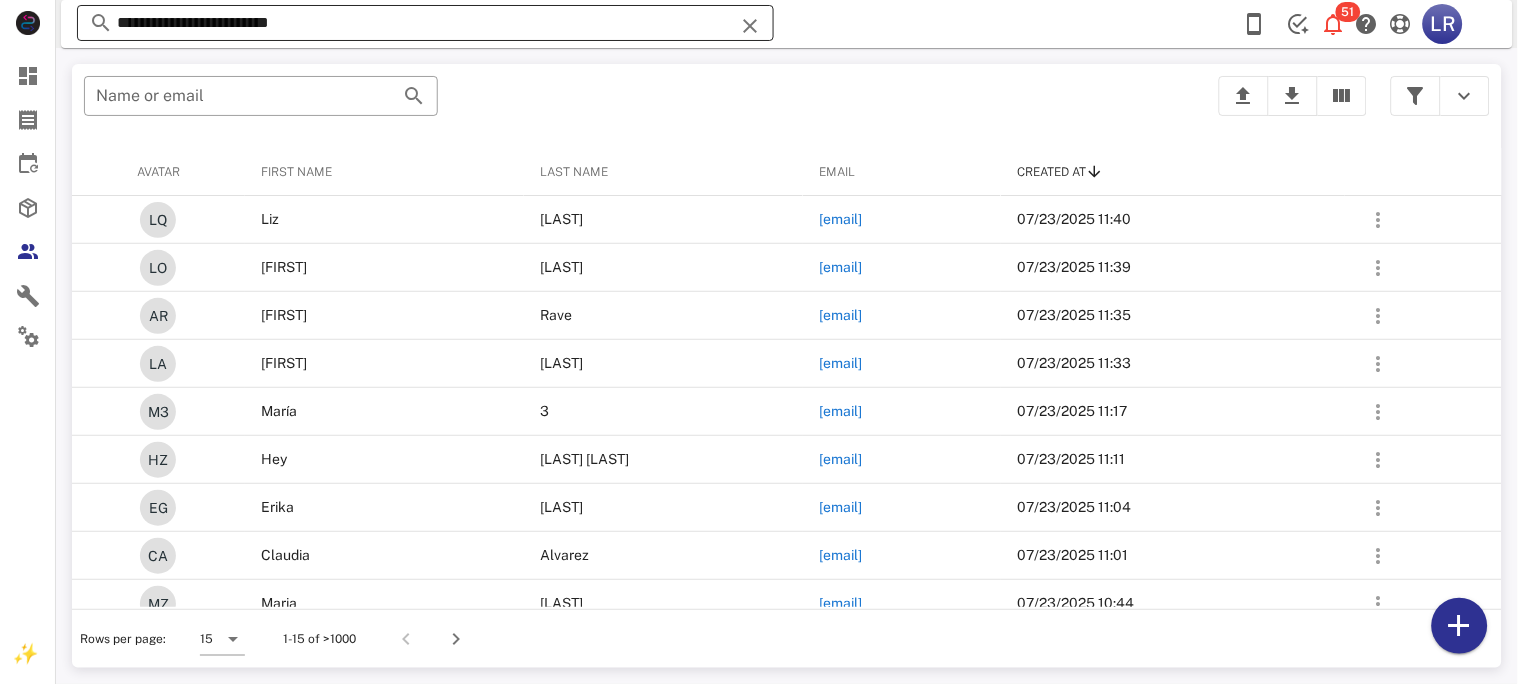 click at bounding box center (750, 26) 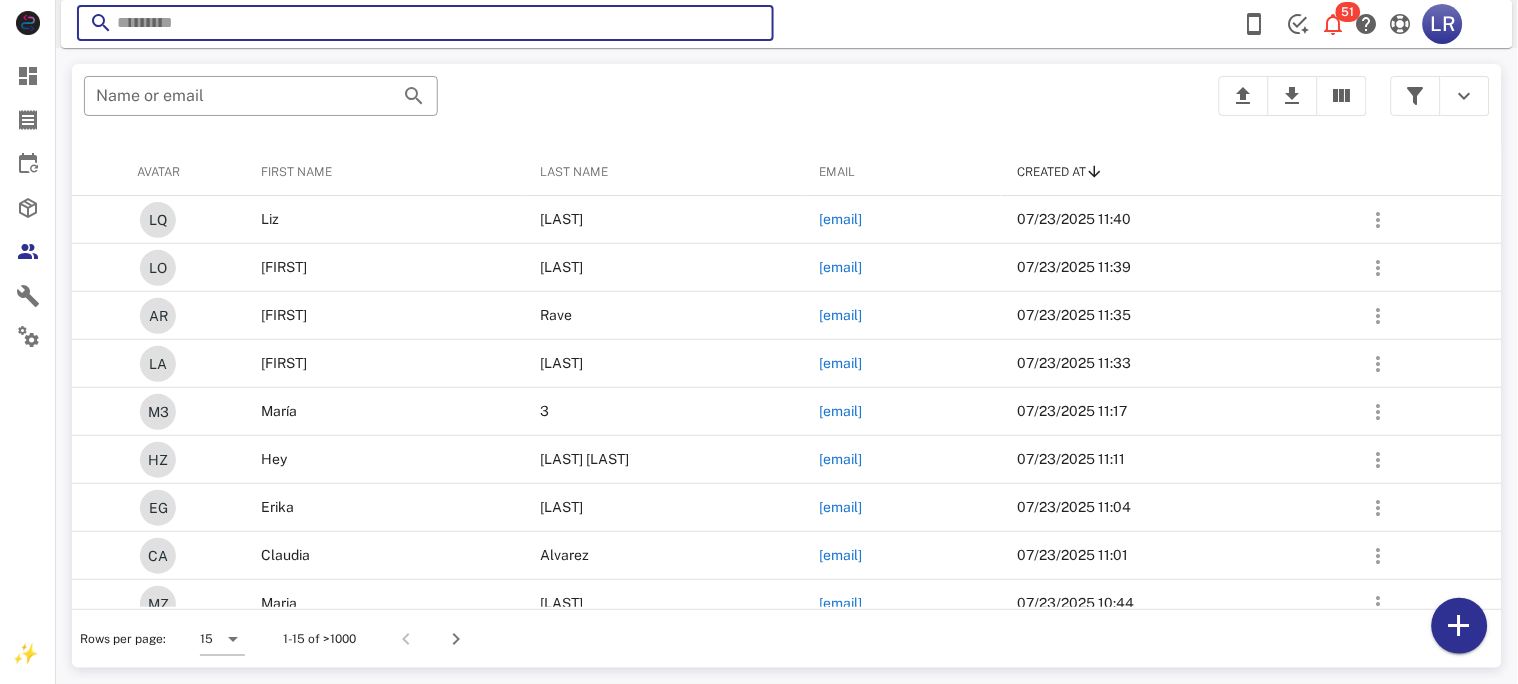 click at bounding box center [750, 26] 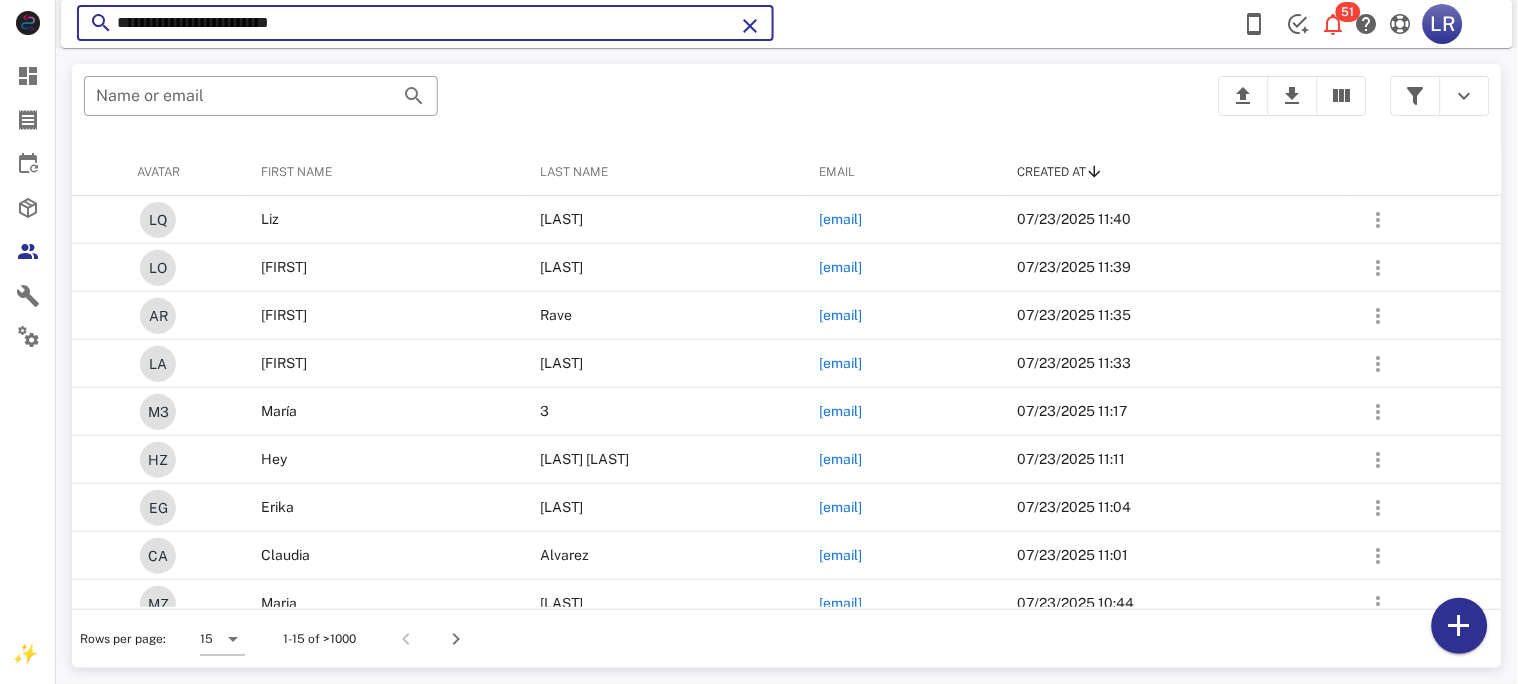 type on "**********" 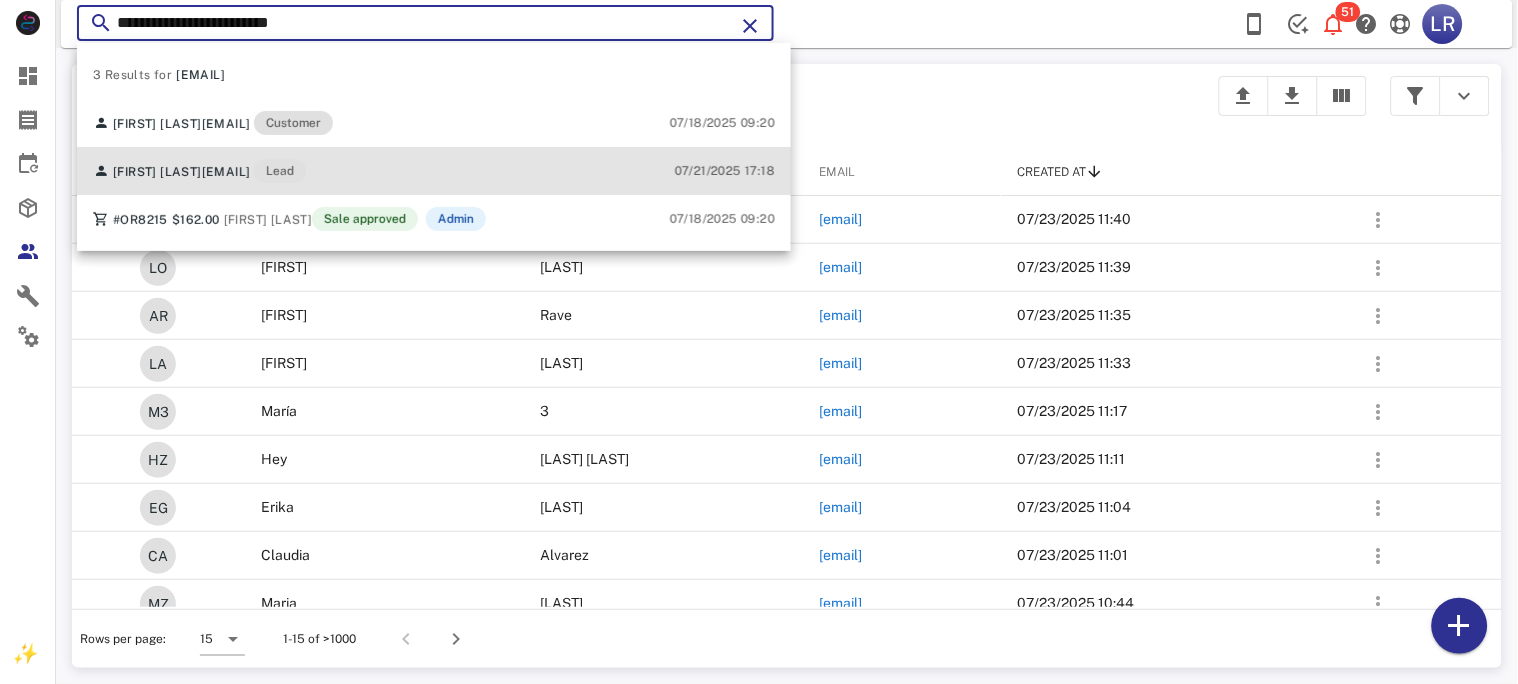 click on "luzmariamata214@yahoo.com" at bounding box center [226, 172] 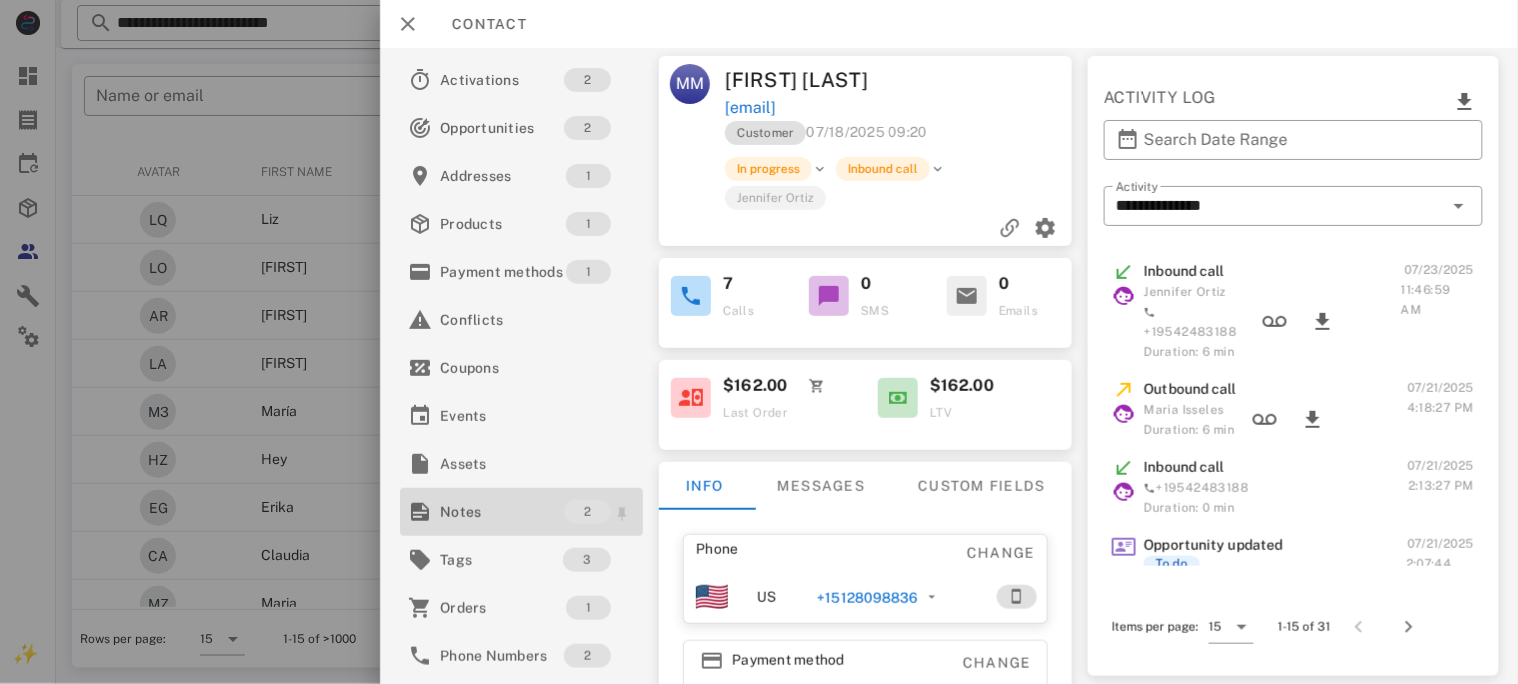 click on "Notes" at bounding box center [502, 512] 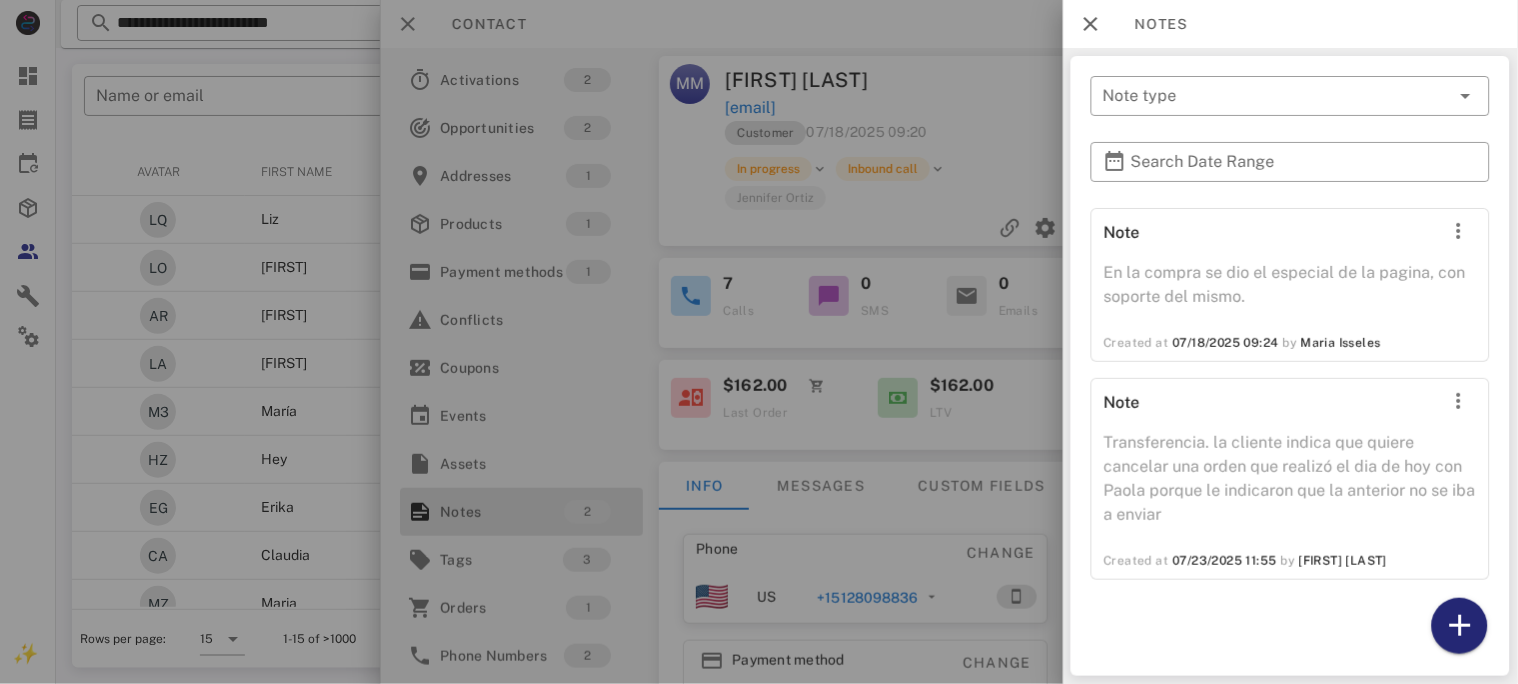 click at bounding box center (1460, 626) 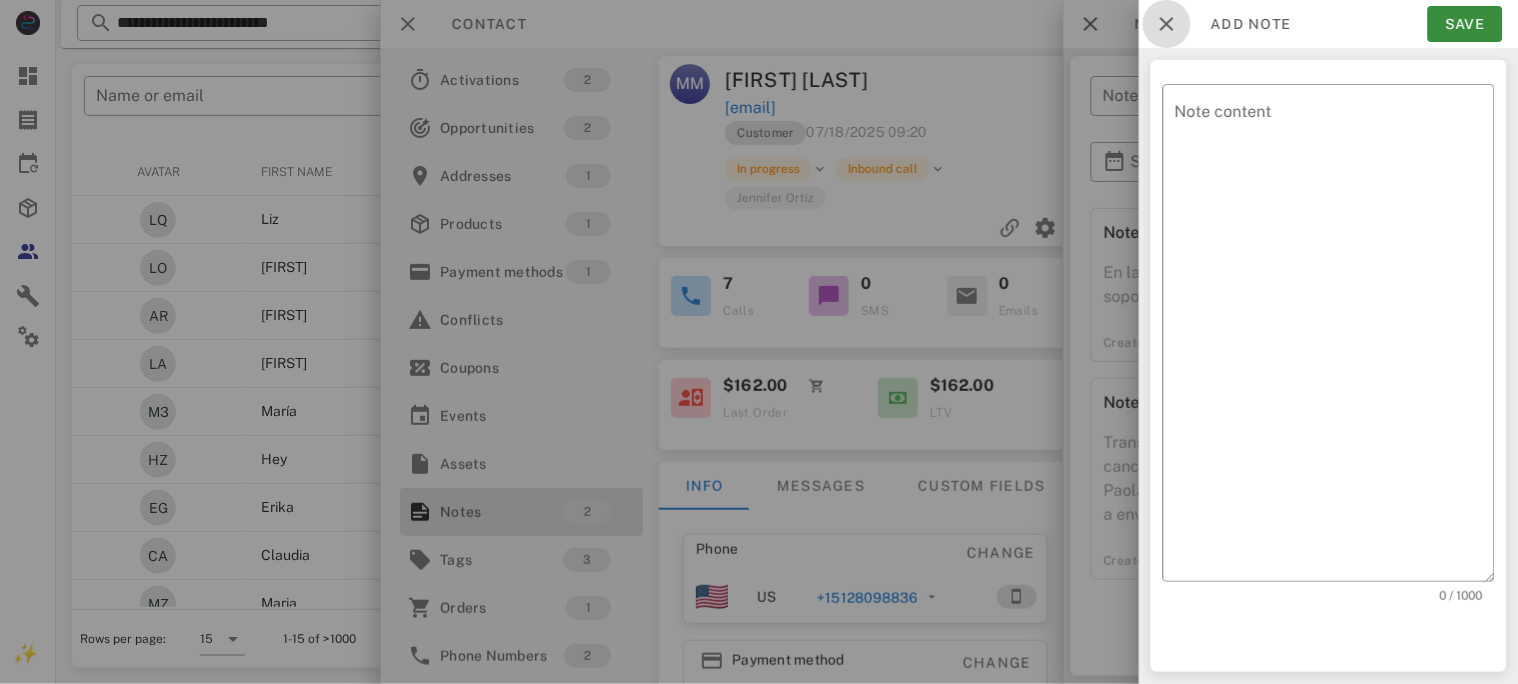 click at bounding box center (1167, 24) 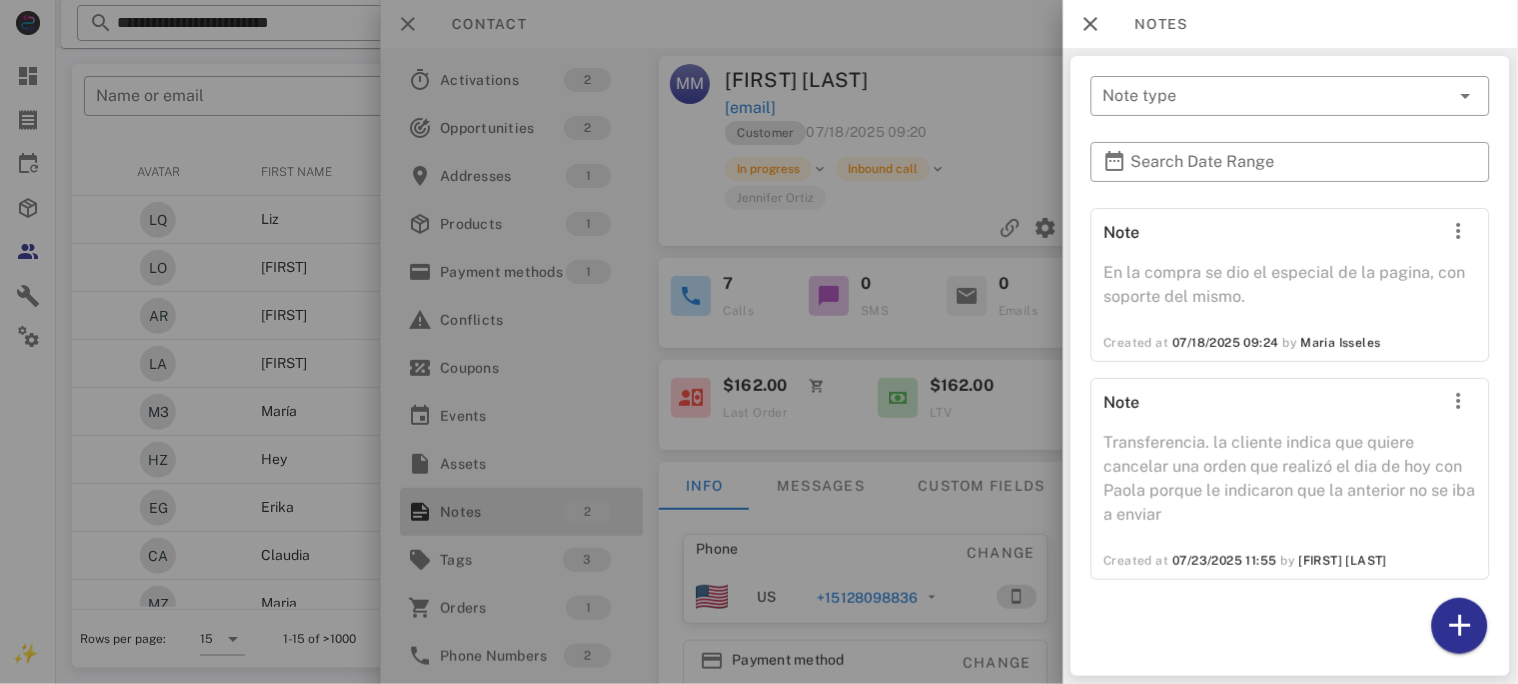 click at bounding box center (759, 342) 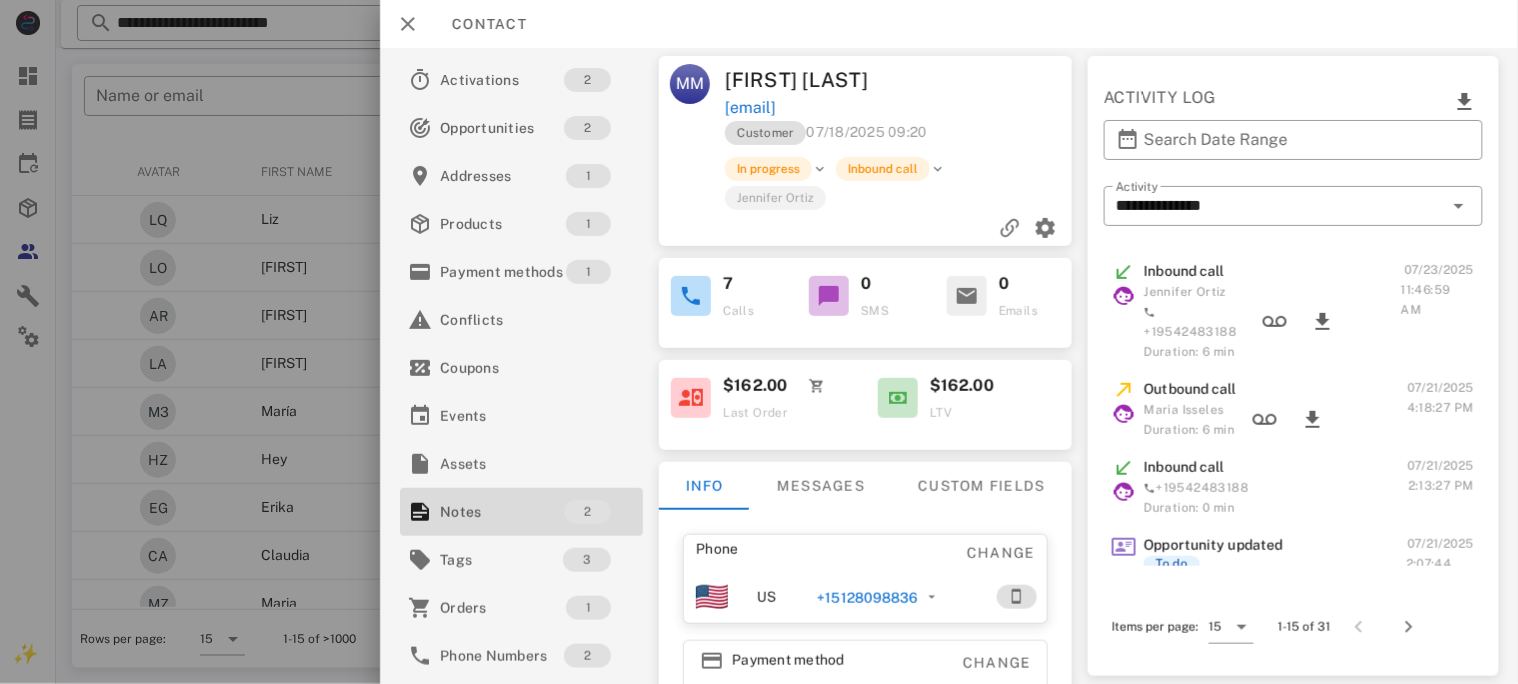 click on "+15128098836" at bounding box center (867, 598) 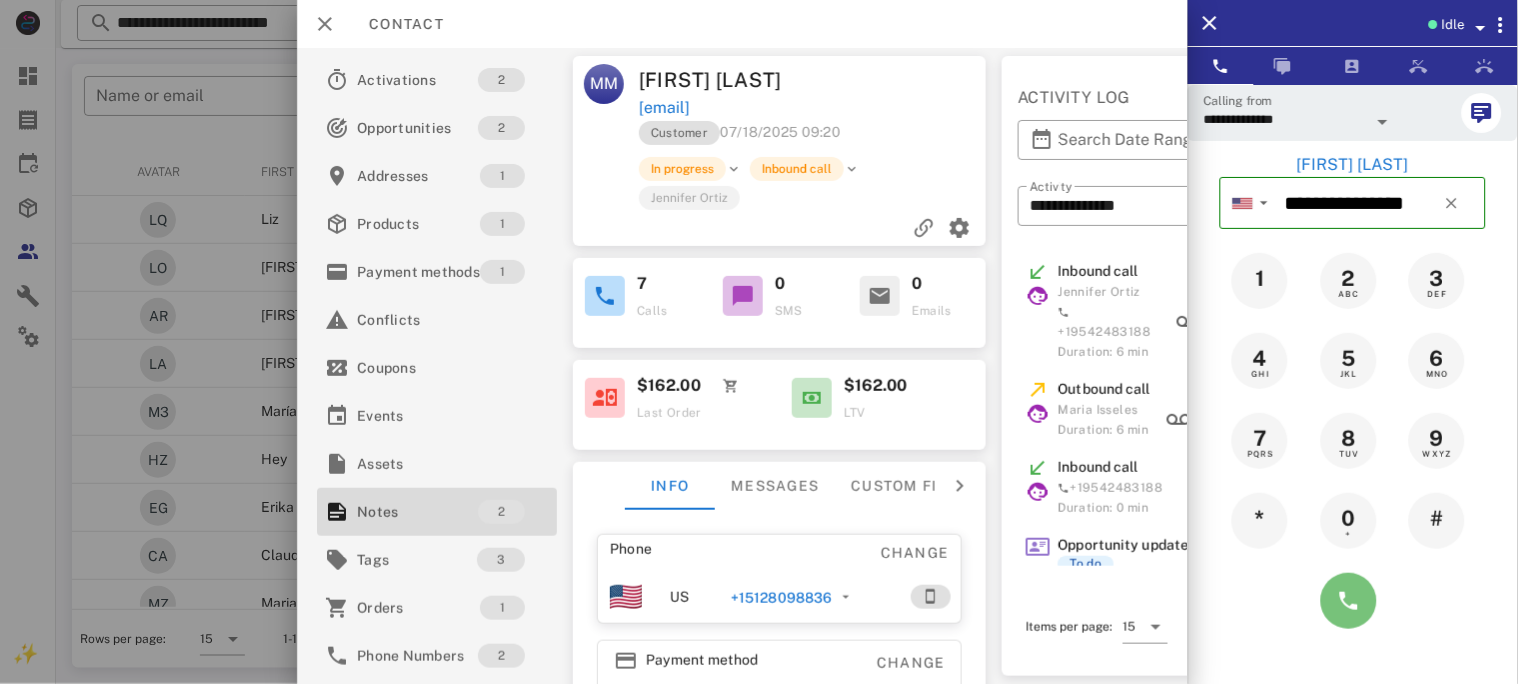 click at bounding box center (1349, 601) 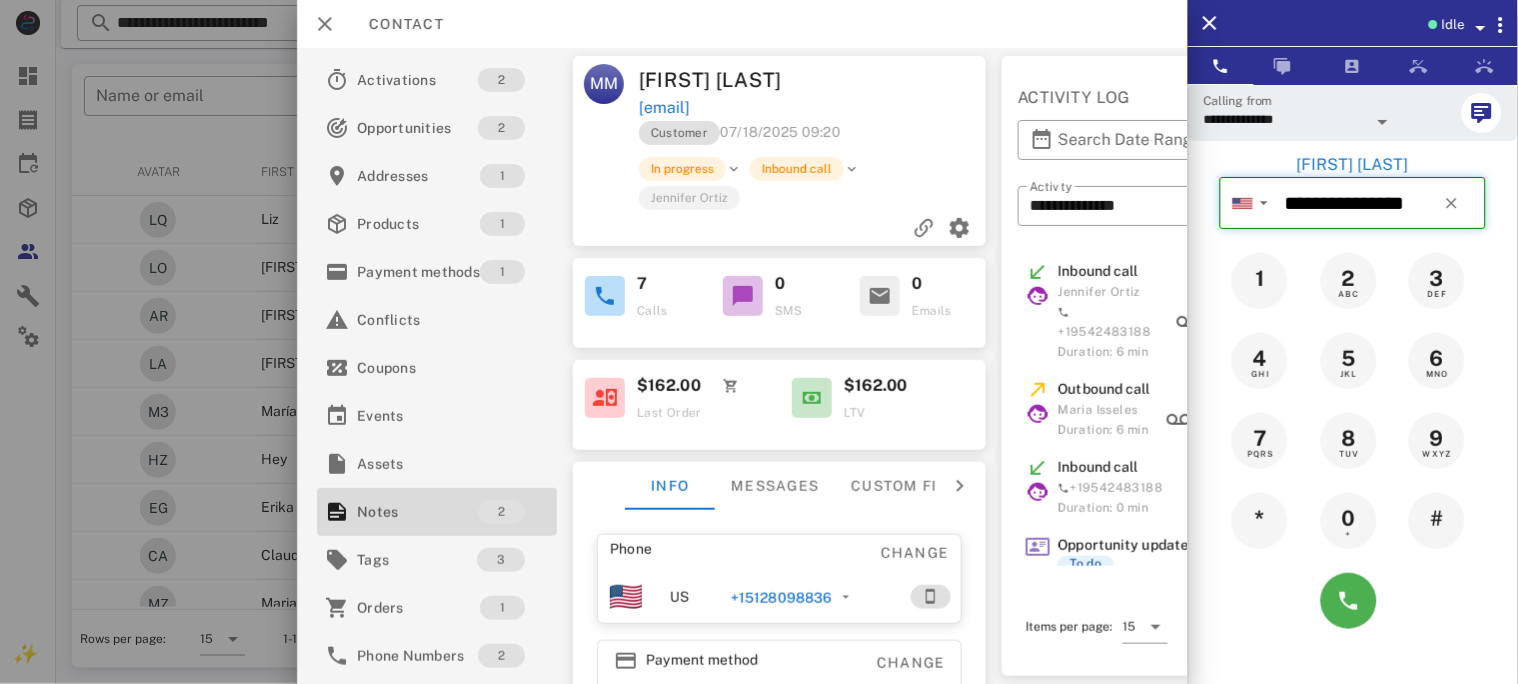 type 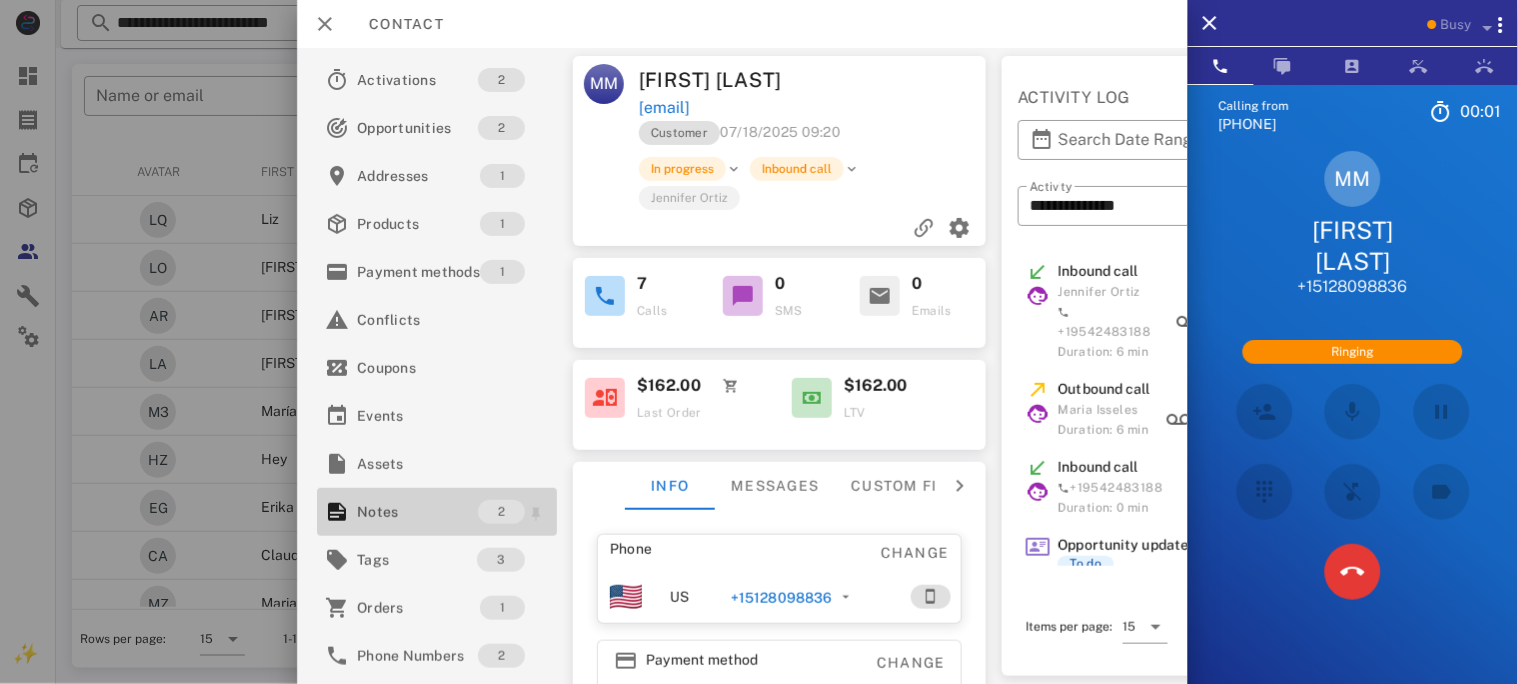 click on "Notes" at bounding box center [417, 512] 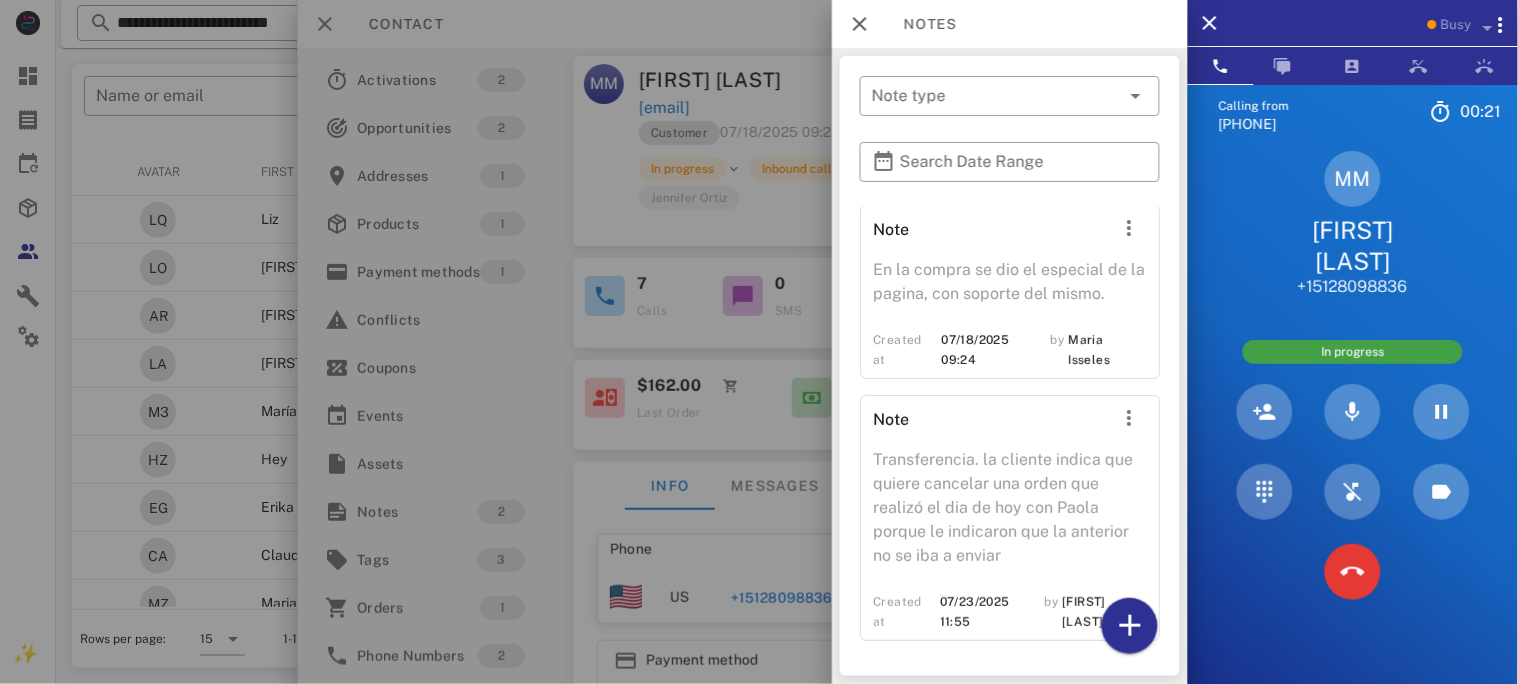 scroll, scrollTop: 4, scrollLeft: 0, axis: vertical 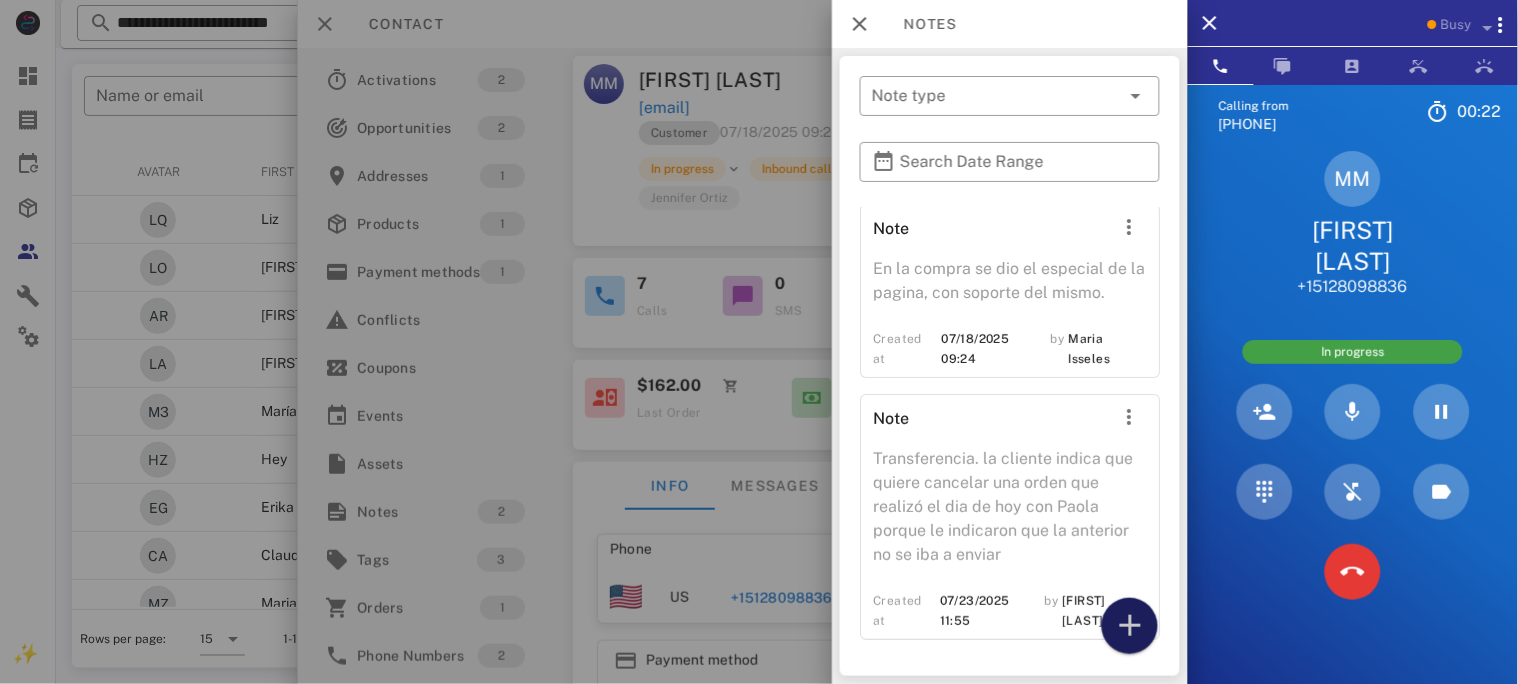 click at bounding box center [1130, 626] 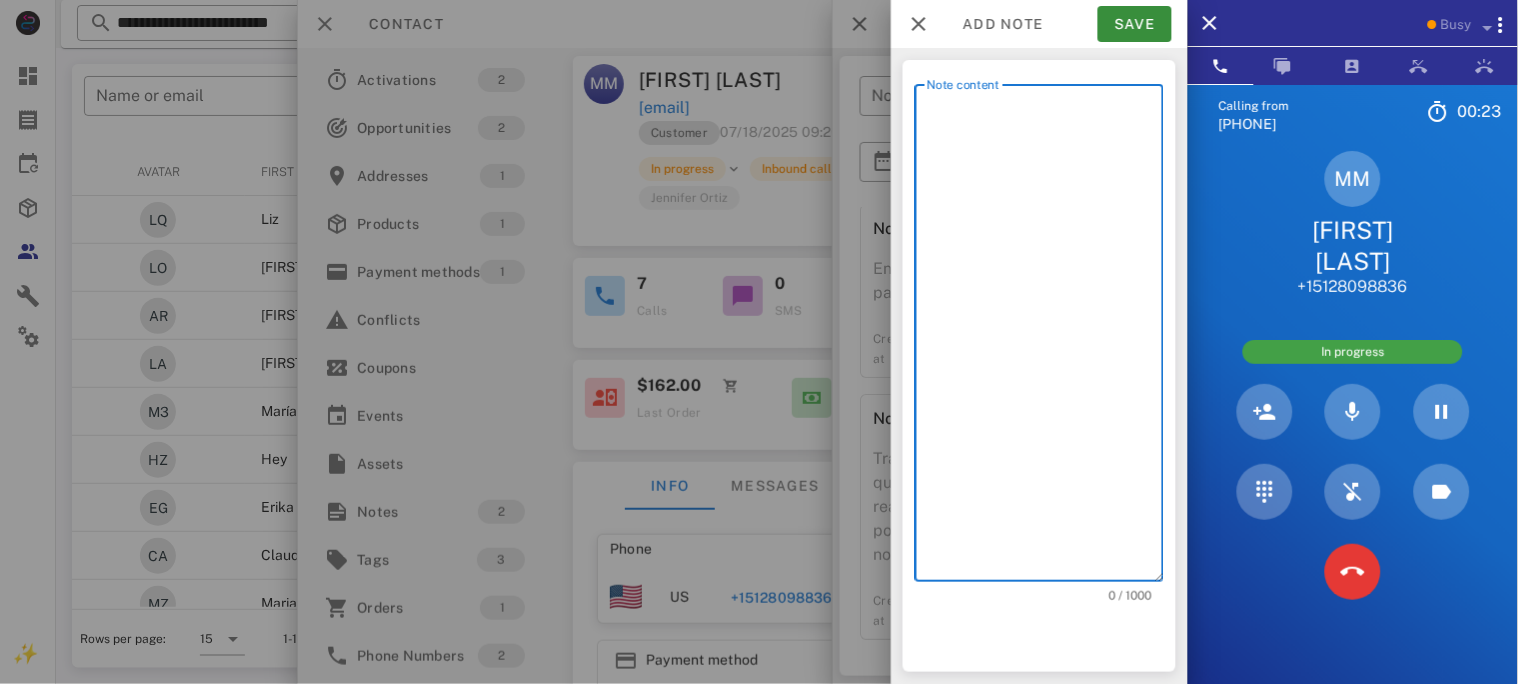 click on "Note content" at bounding box center [1045, 338] 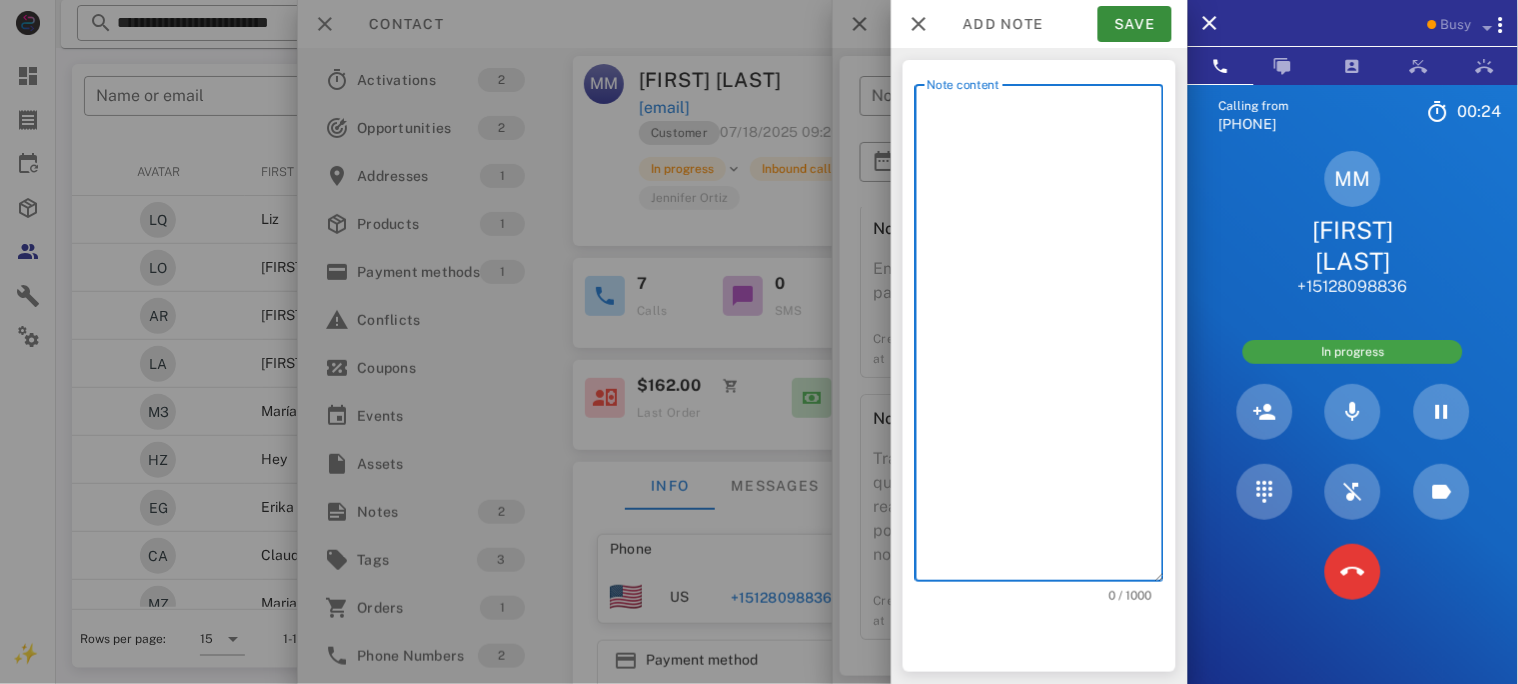 paste on "**********" 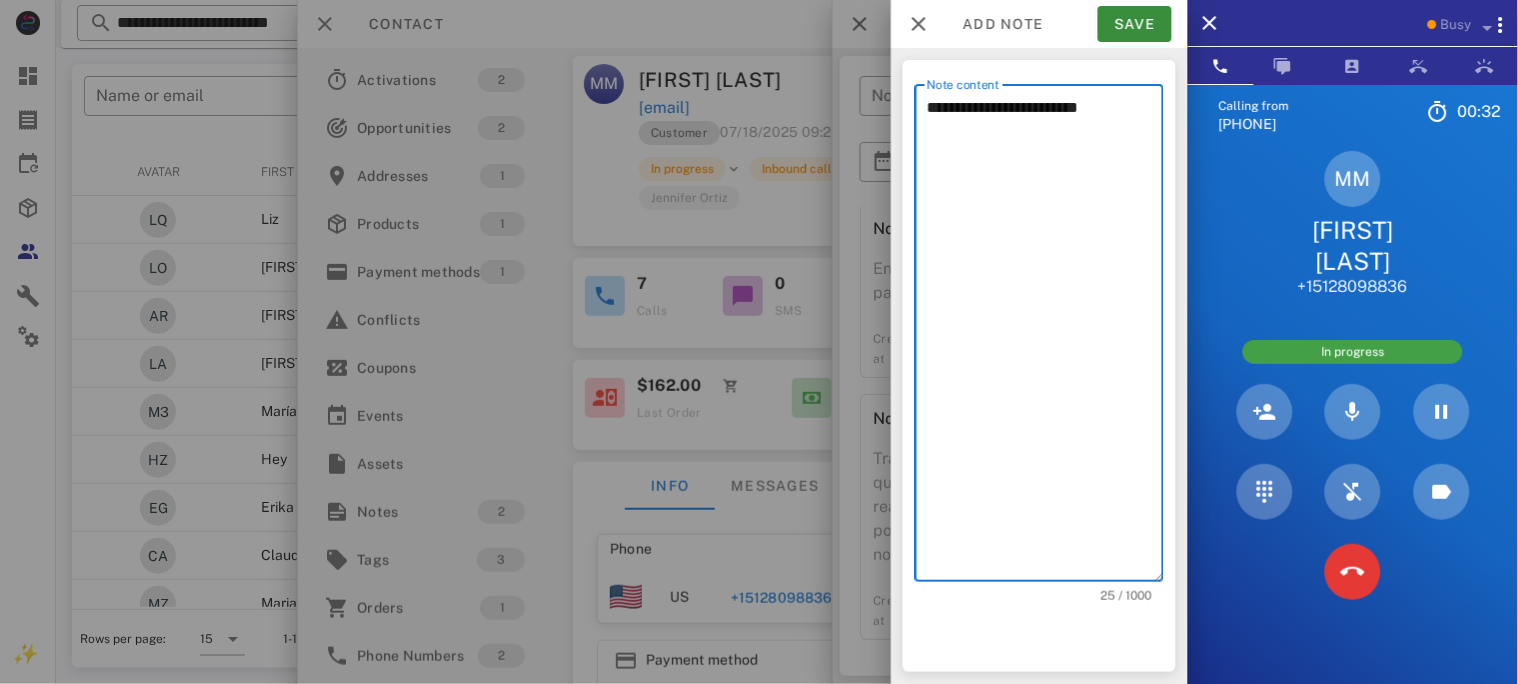 click on "**********" at bounding box center [1045, 338] 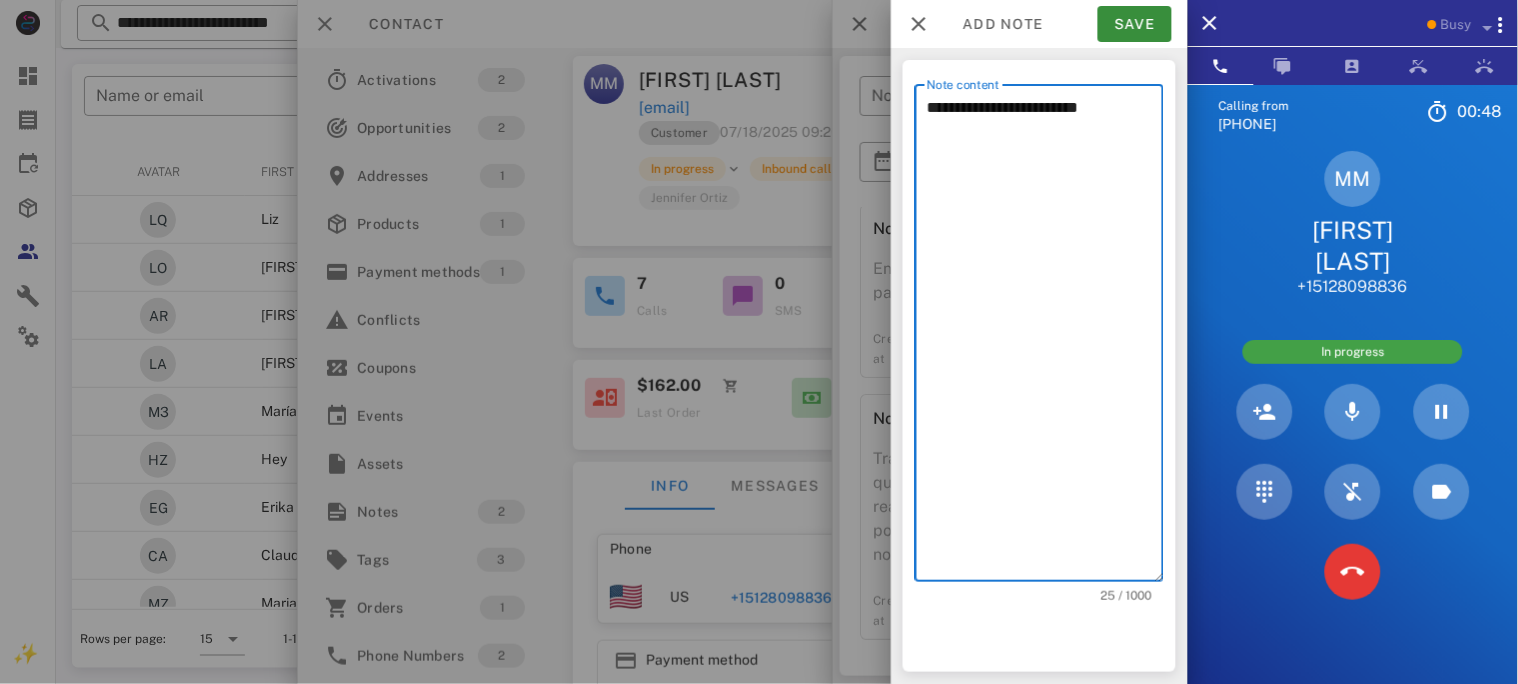 click on "**********" at bounding box center [1045, 338] 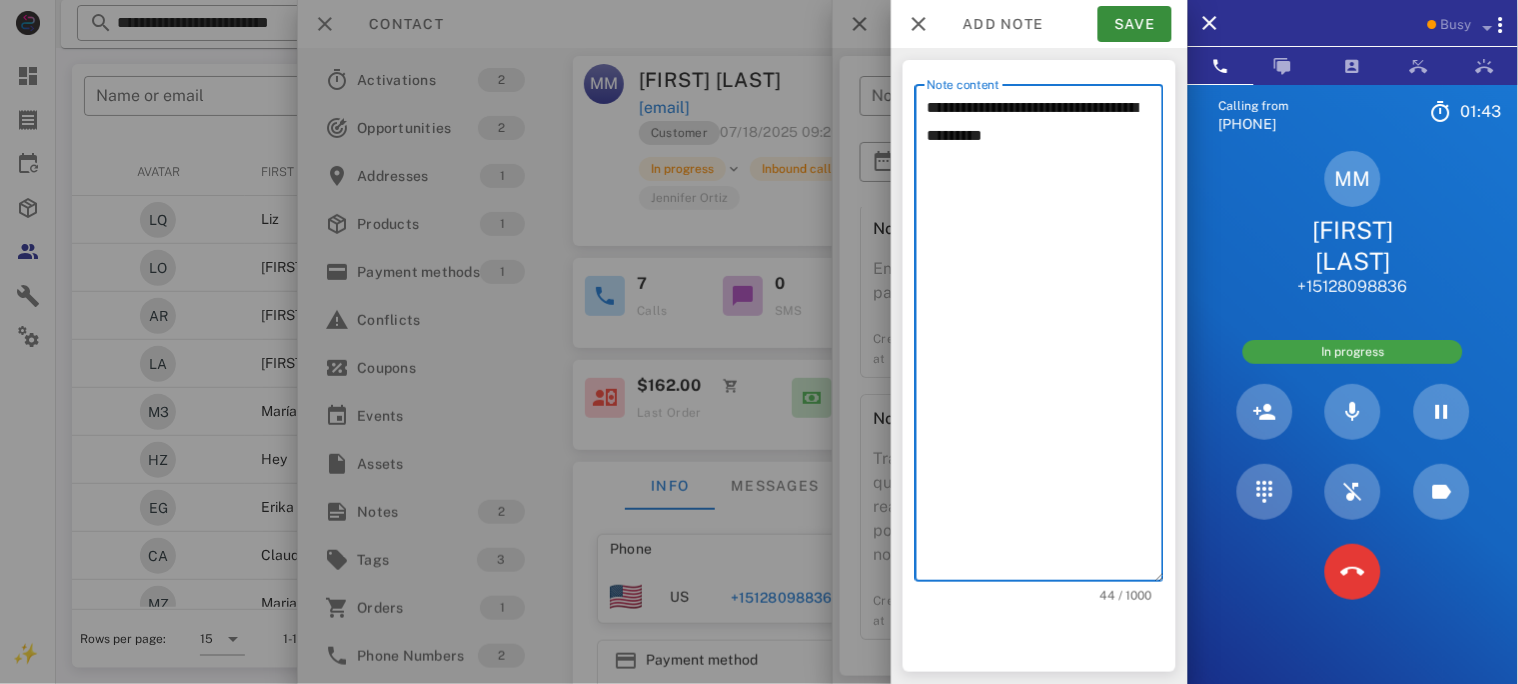 click on "**********" at bounding box center [1045, 338] 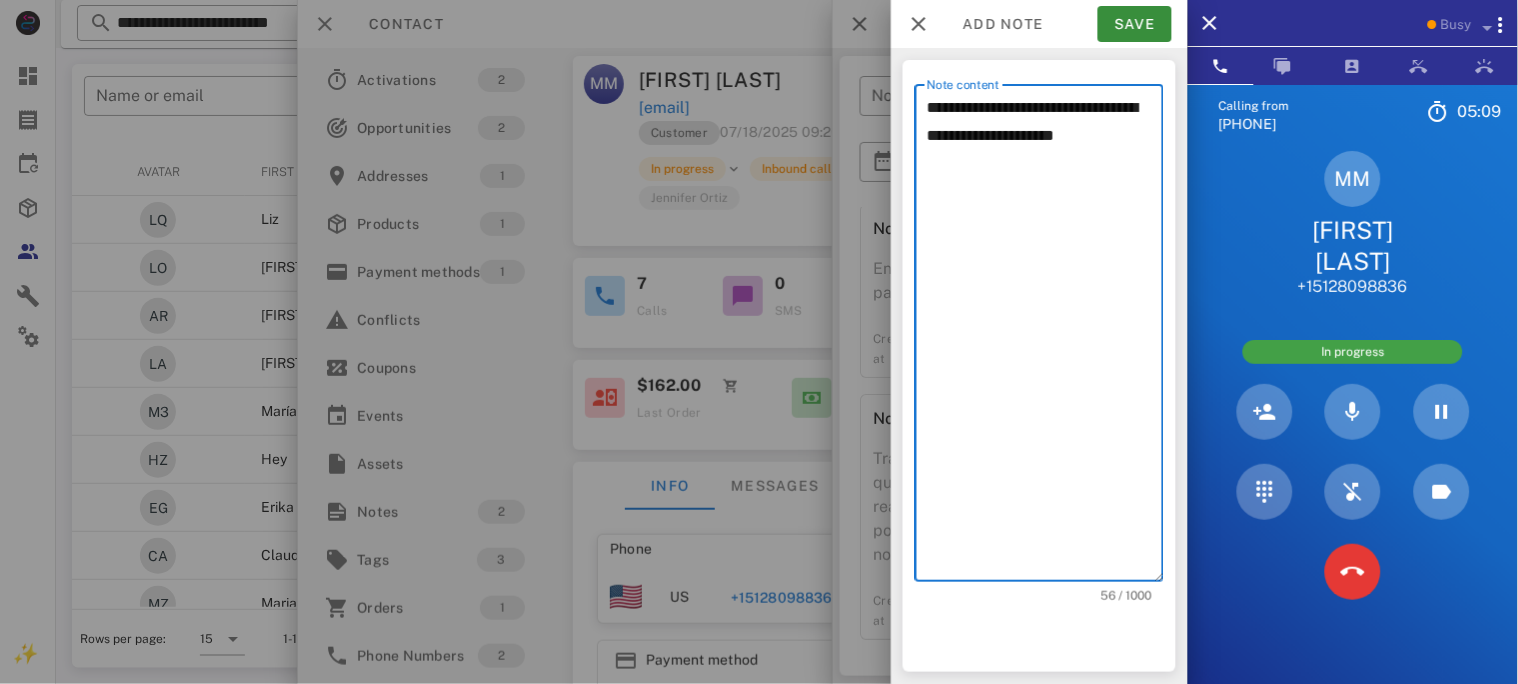 click on "**********" at bounding box center (1045, 338) 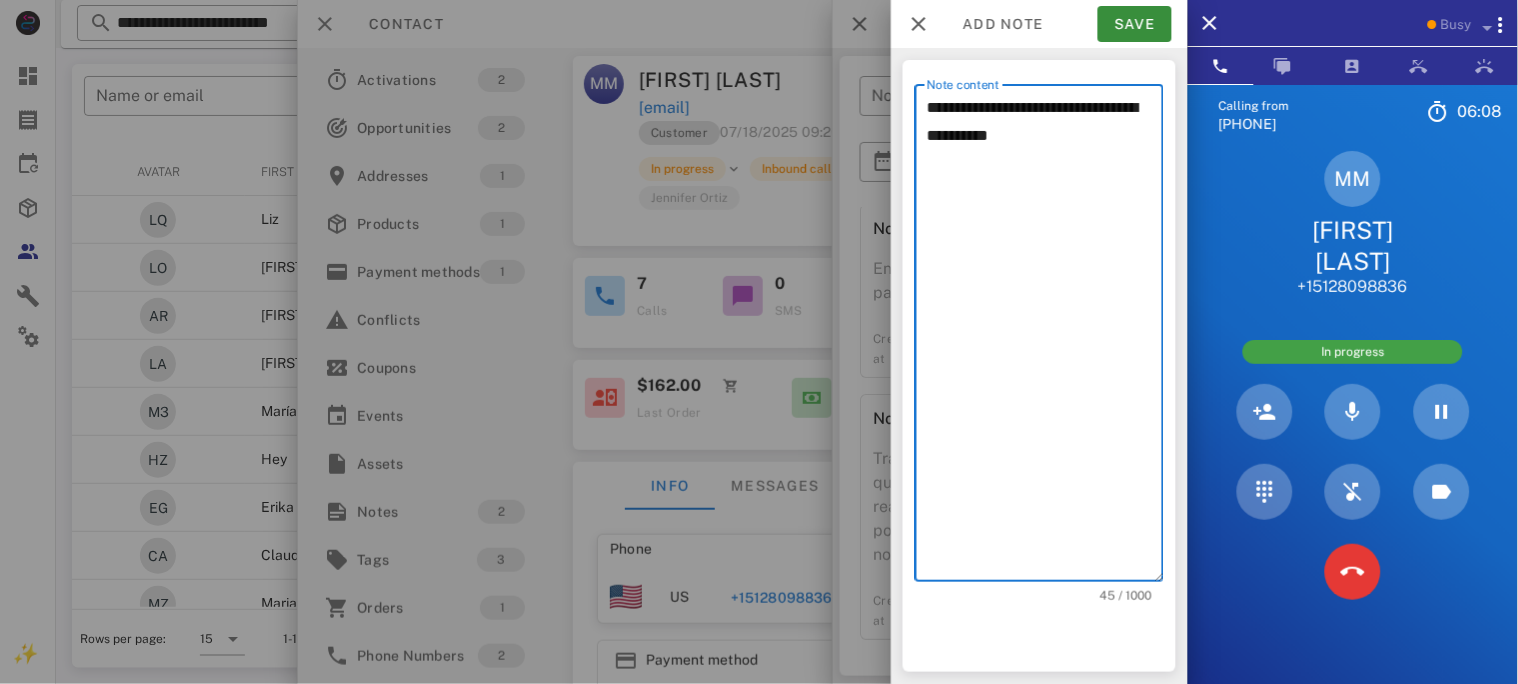 click on "**********" at bounding box center [1045, 338] 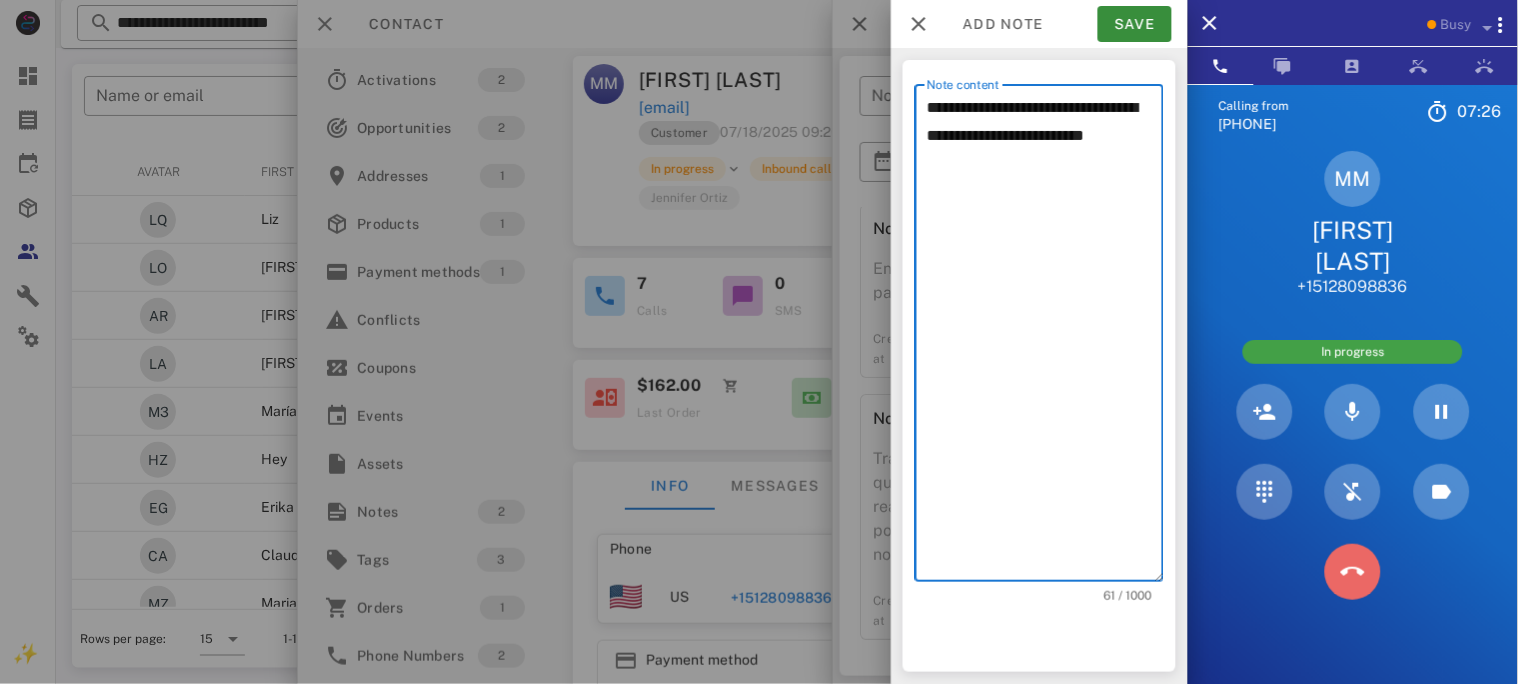 click at bounding box center (1353, 572) 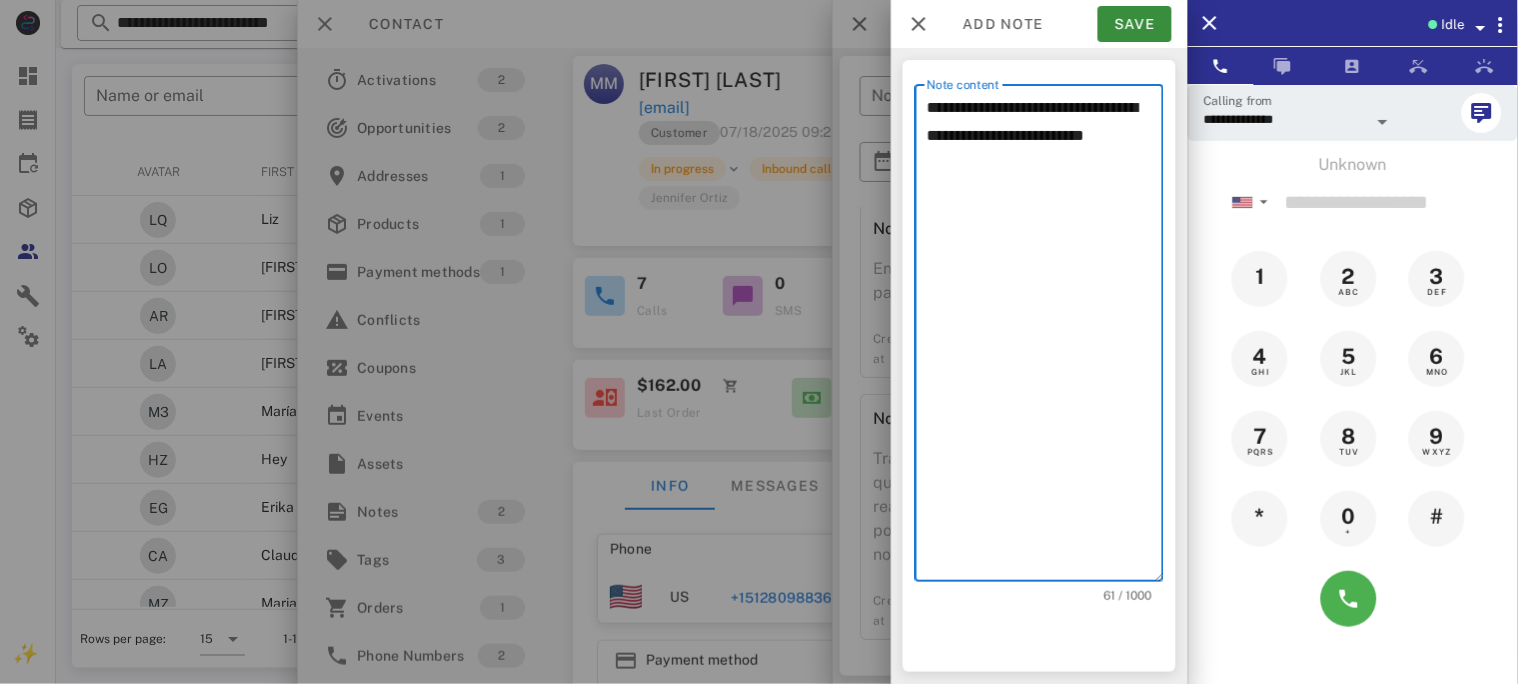 click on "**********" at bounding box center [1045, 338] 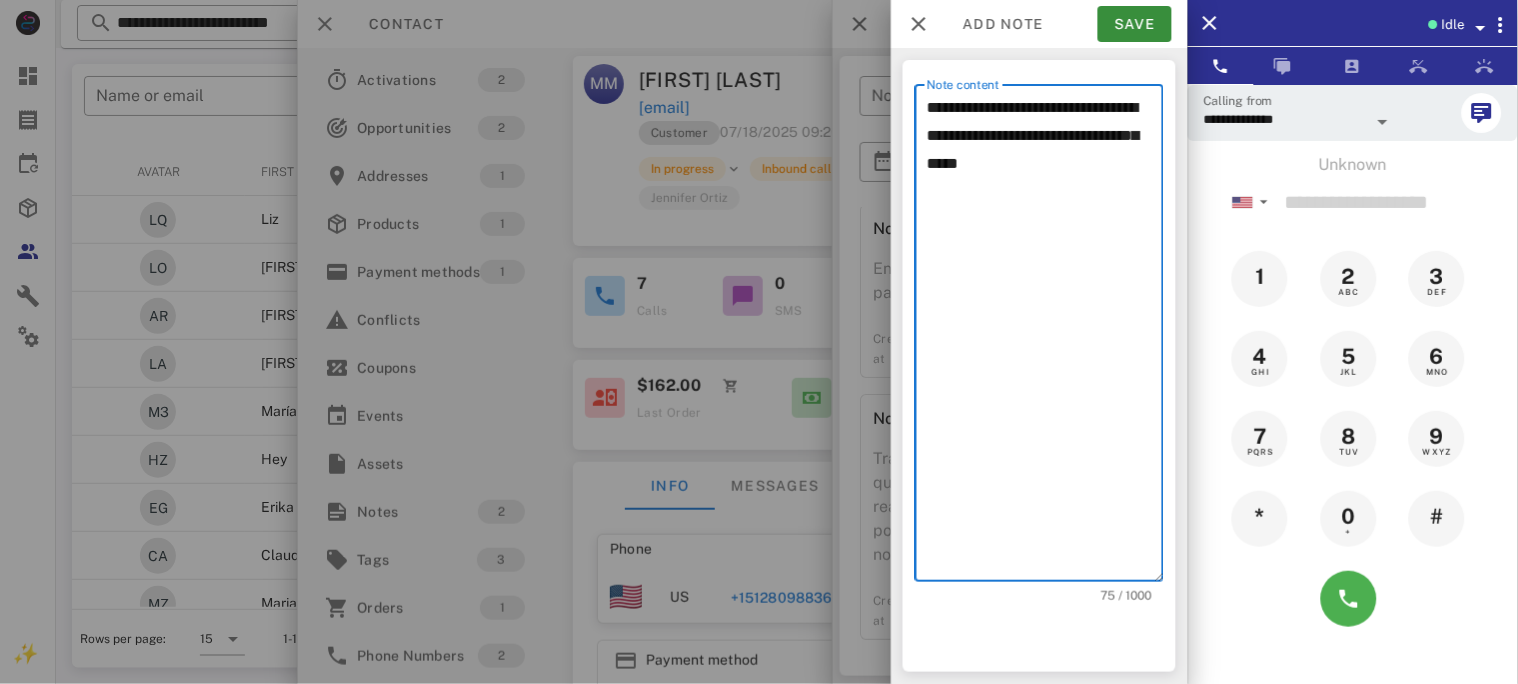 click on "**********" at bounding box center [1045, 338] 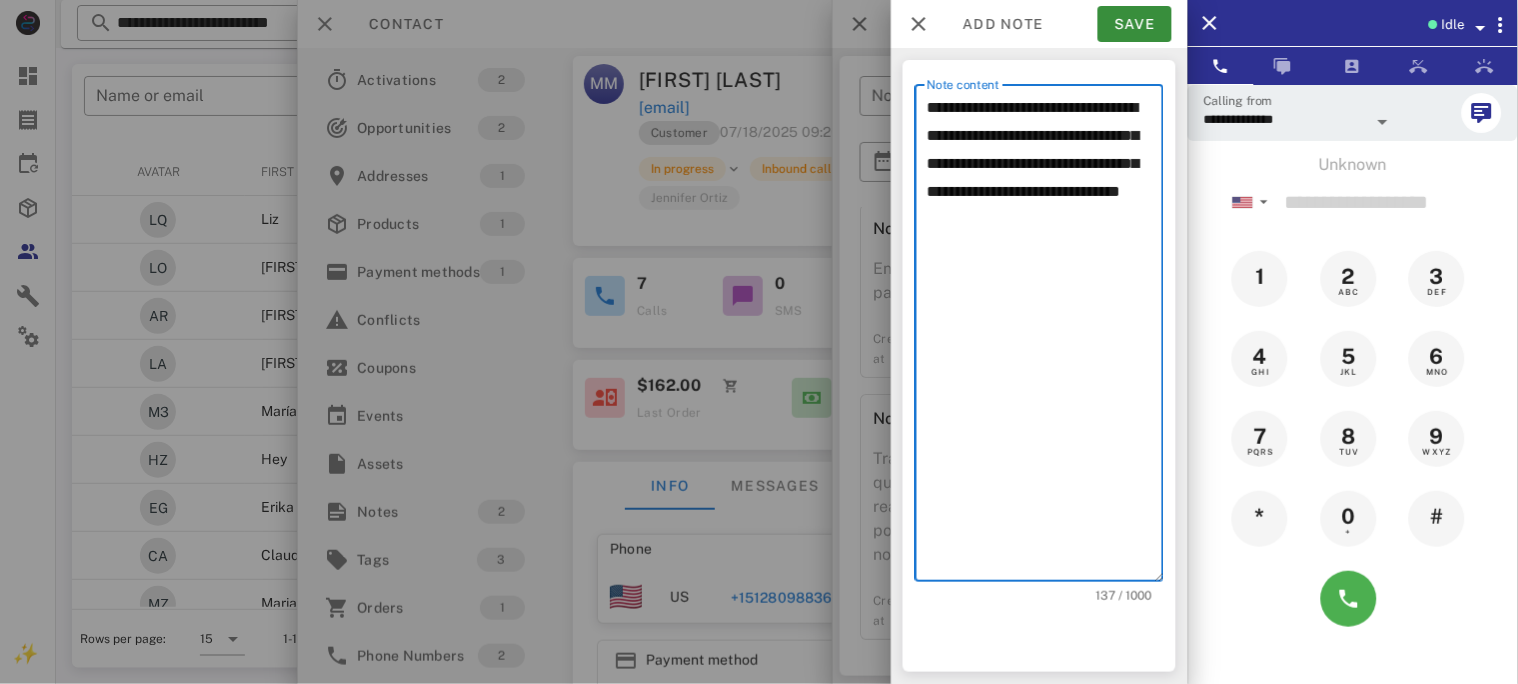 click on "**********" at bounding box center [1045, 338] 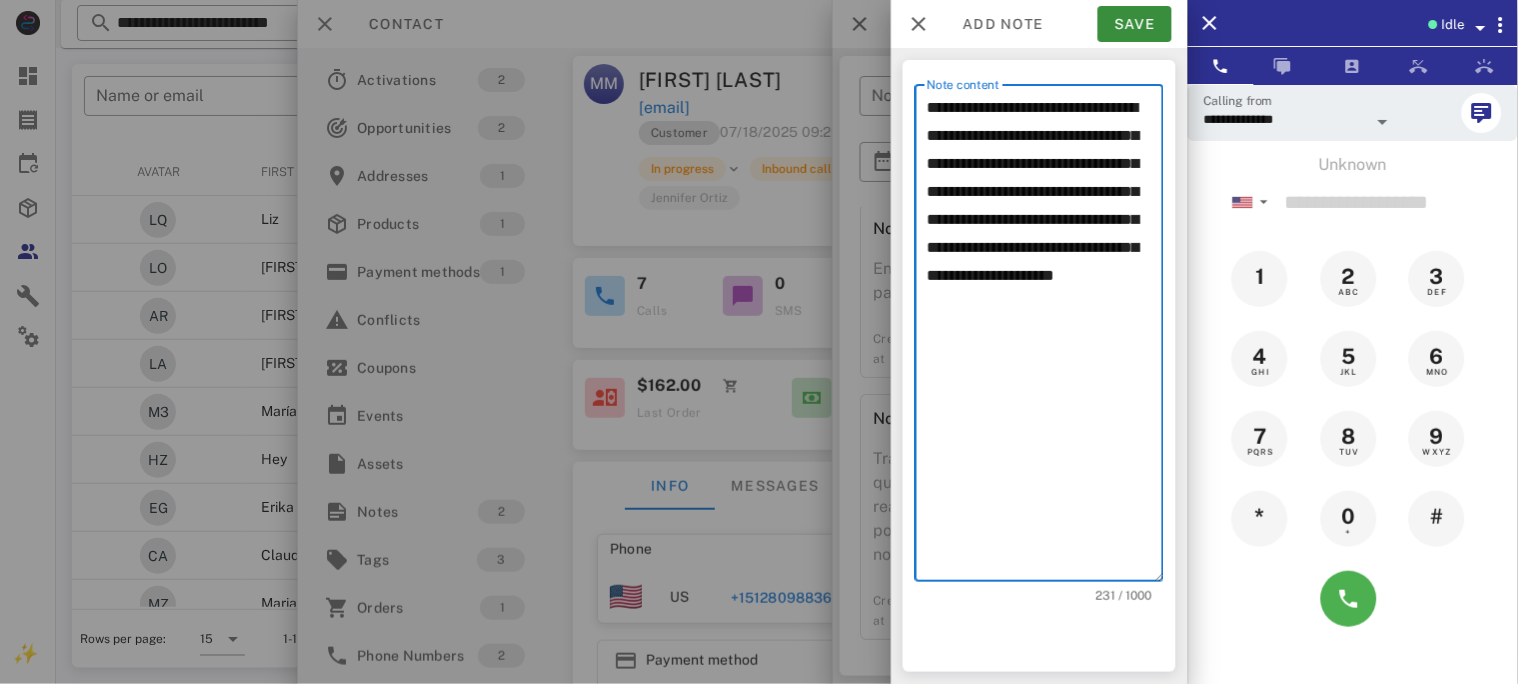 click on "**********" at bounding box center (1045, 338) 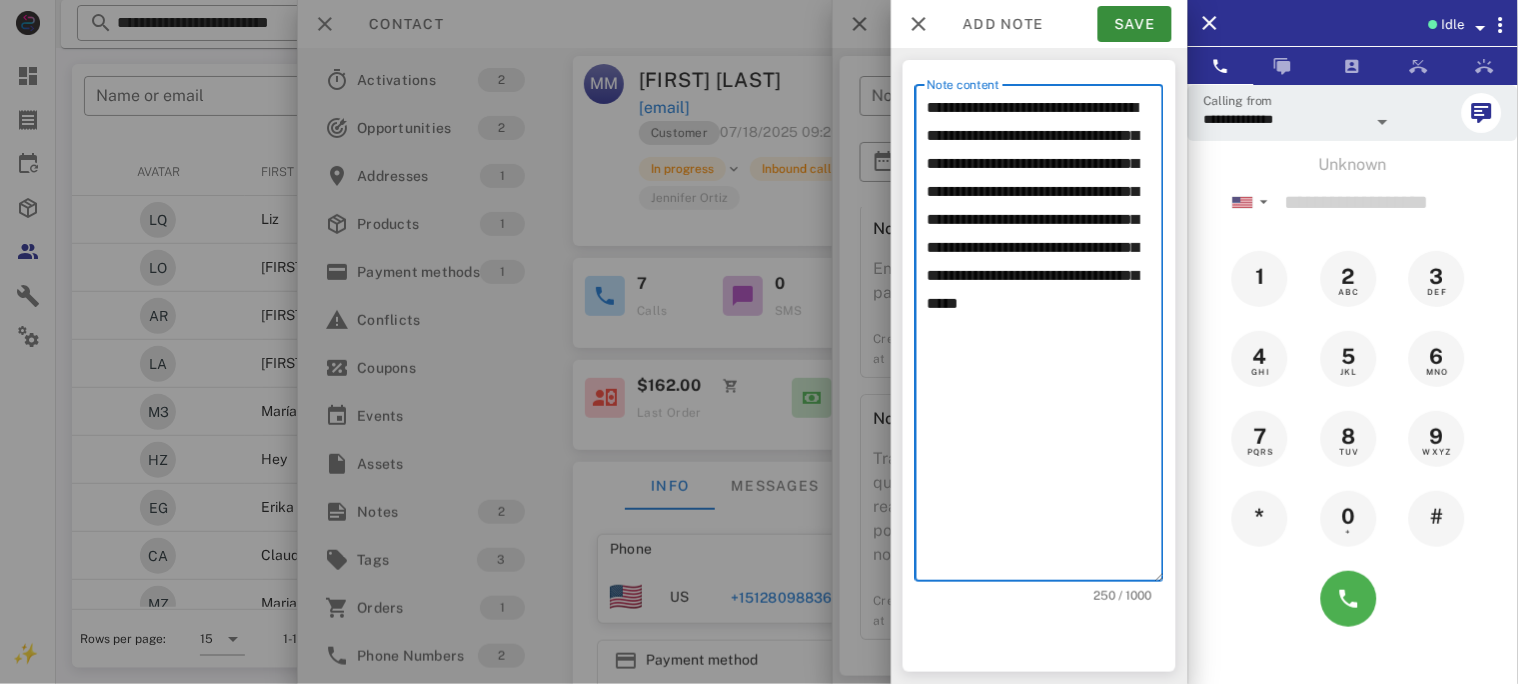 click on "**********" at bounding box center (1045, 338) 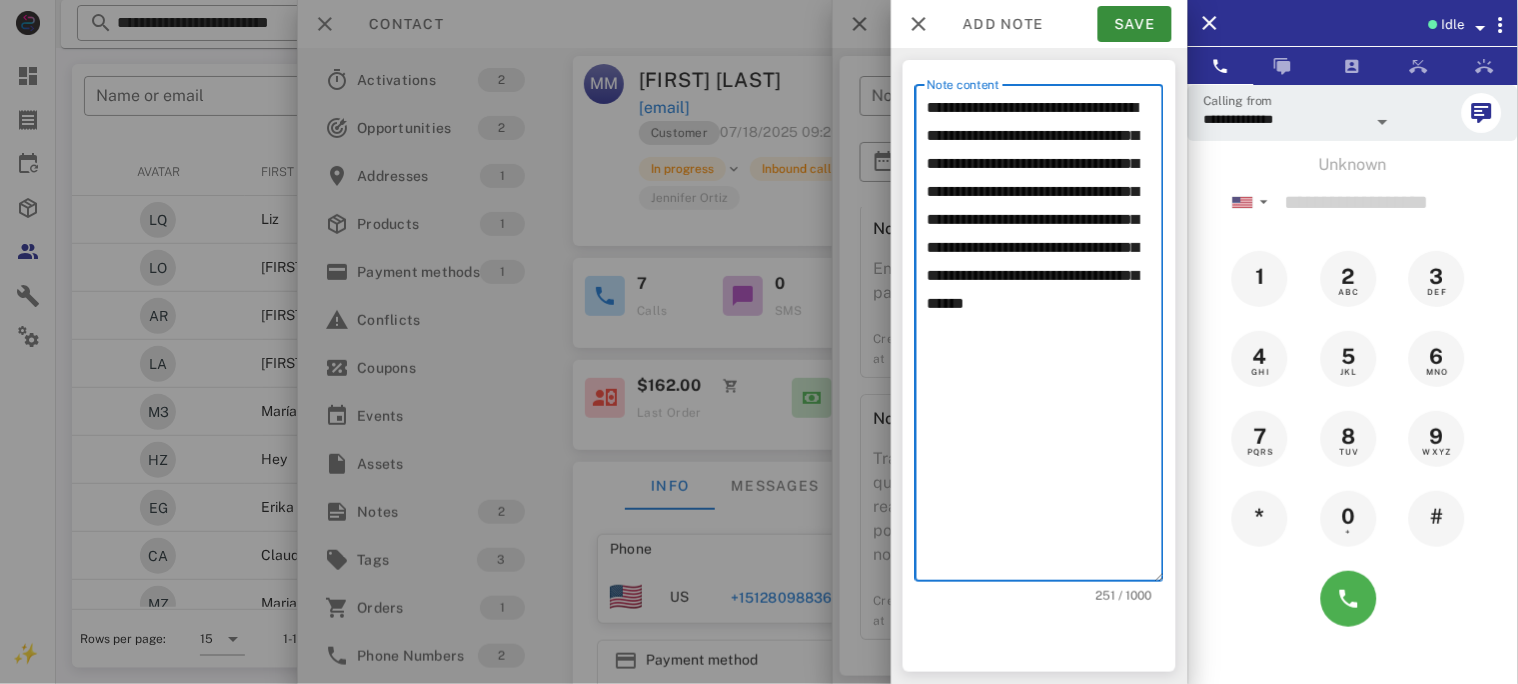 paste on "*******" 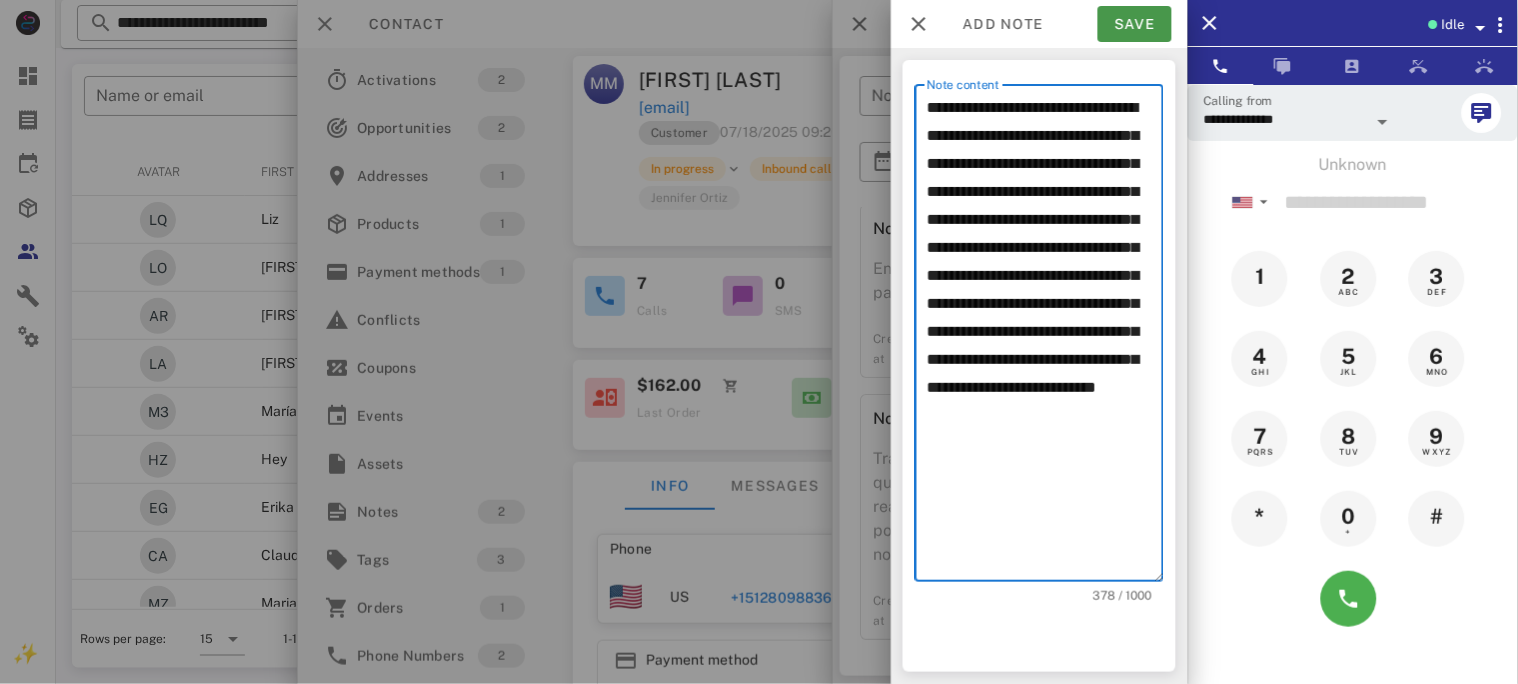 type on "**********" 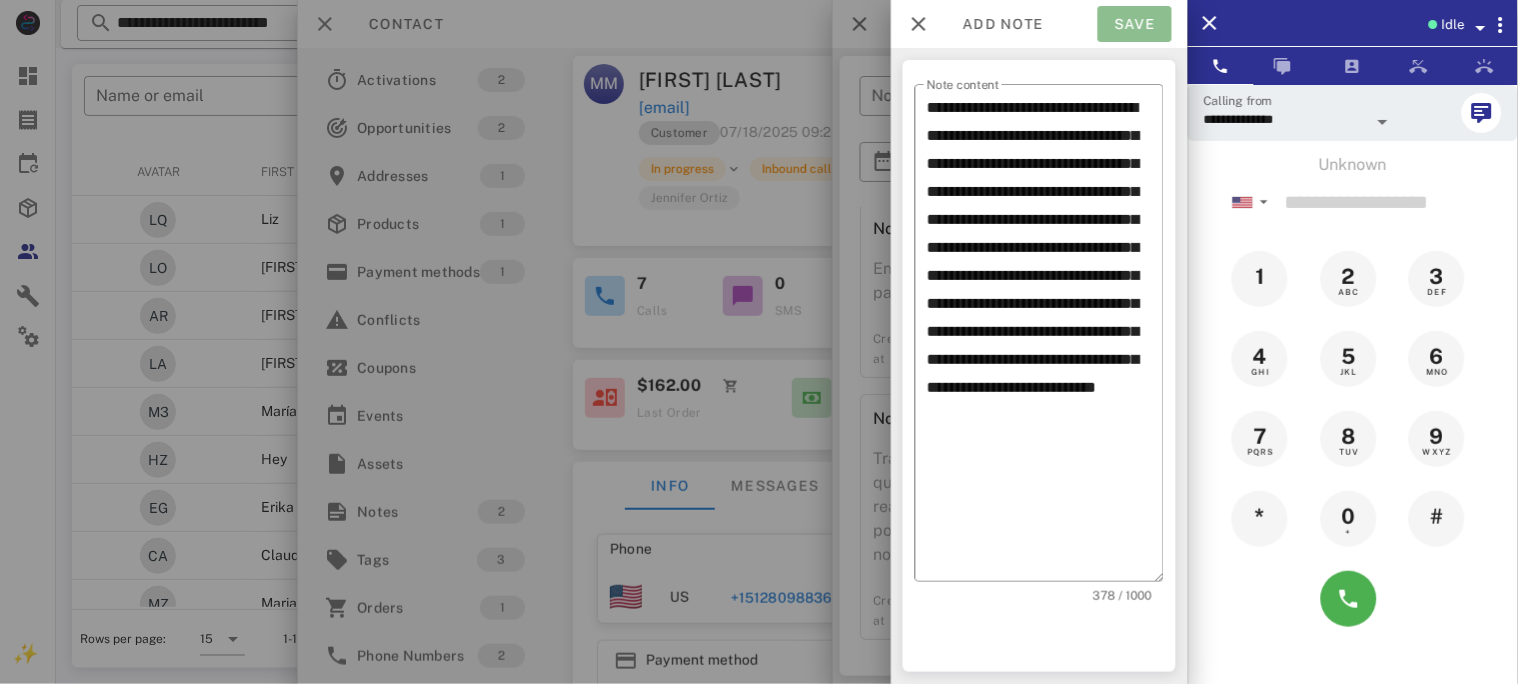 click on "Save" at bounding box center (1135, 24) 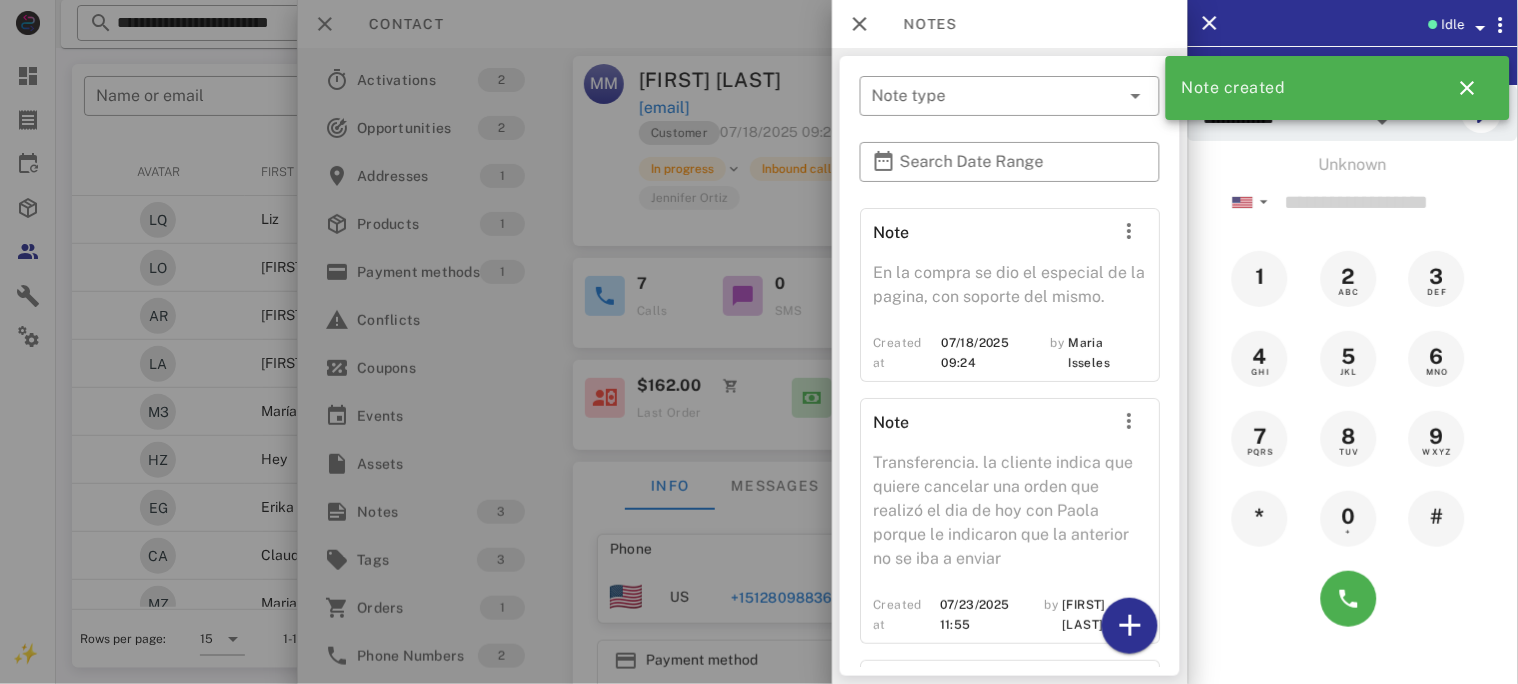 click at bounding box center [759, 342] 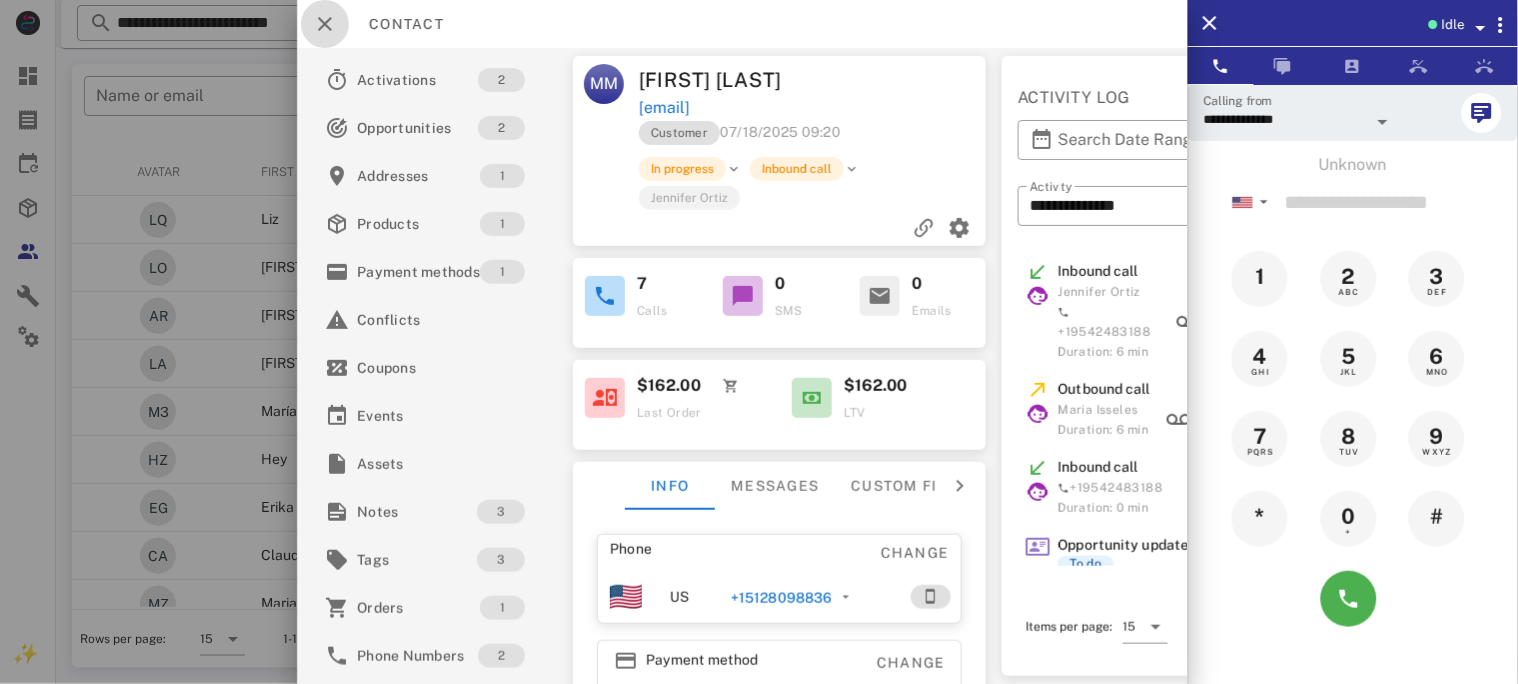 click at bounding box center (325, 24) 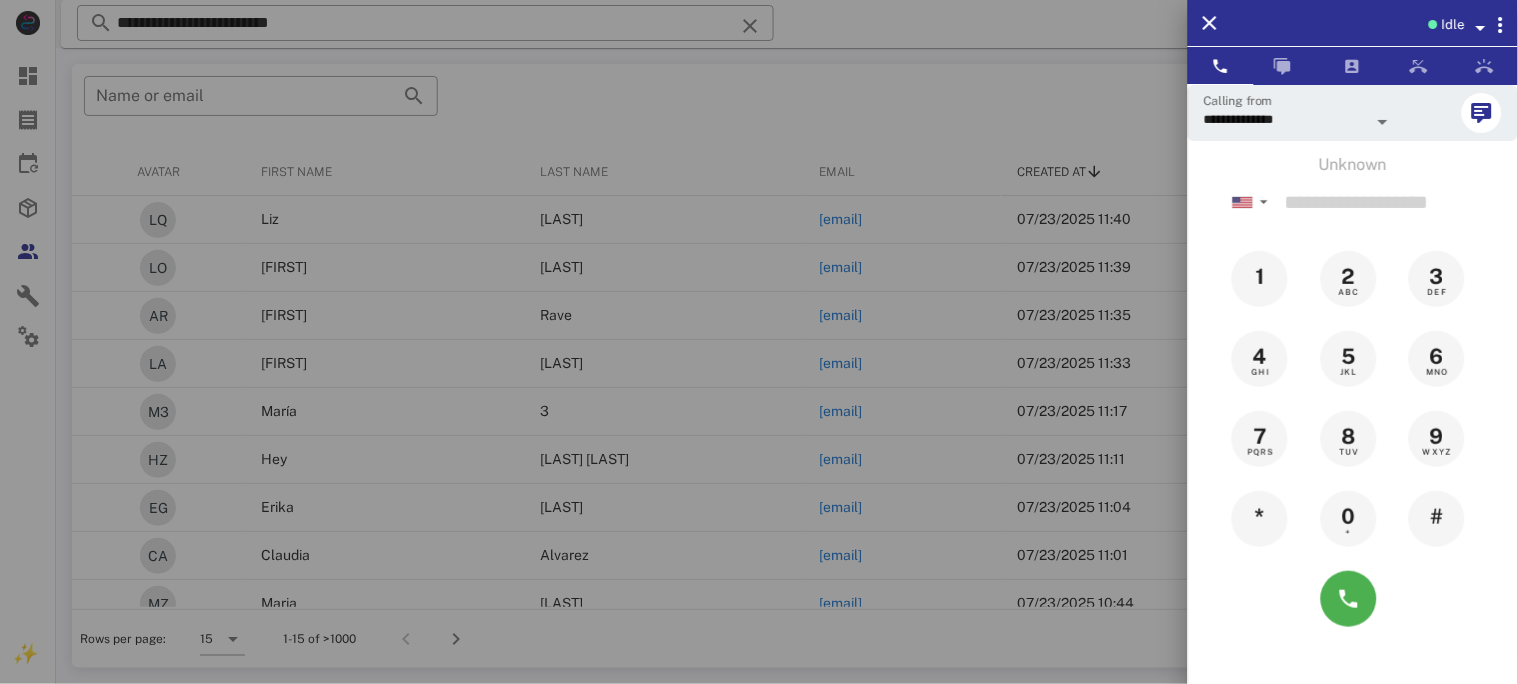 click at bounding box center [759, 342] 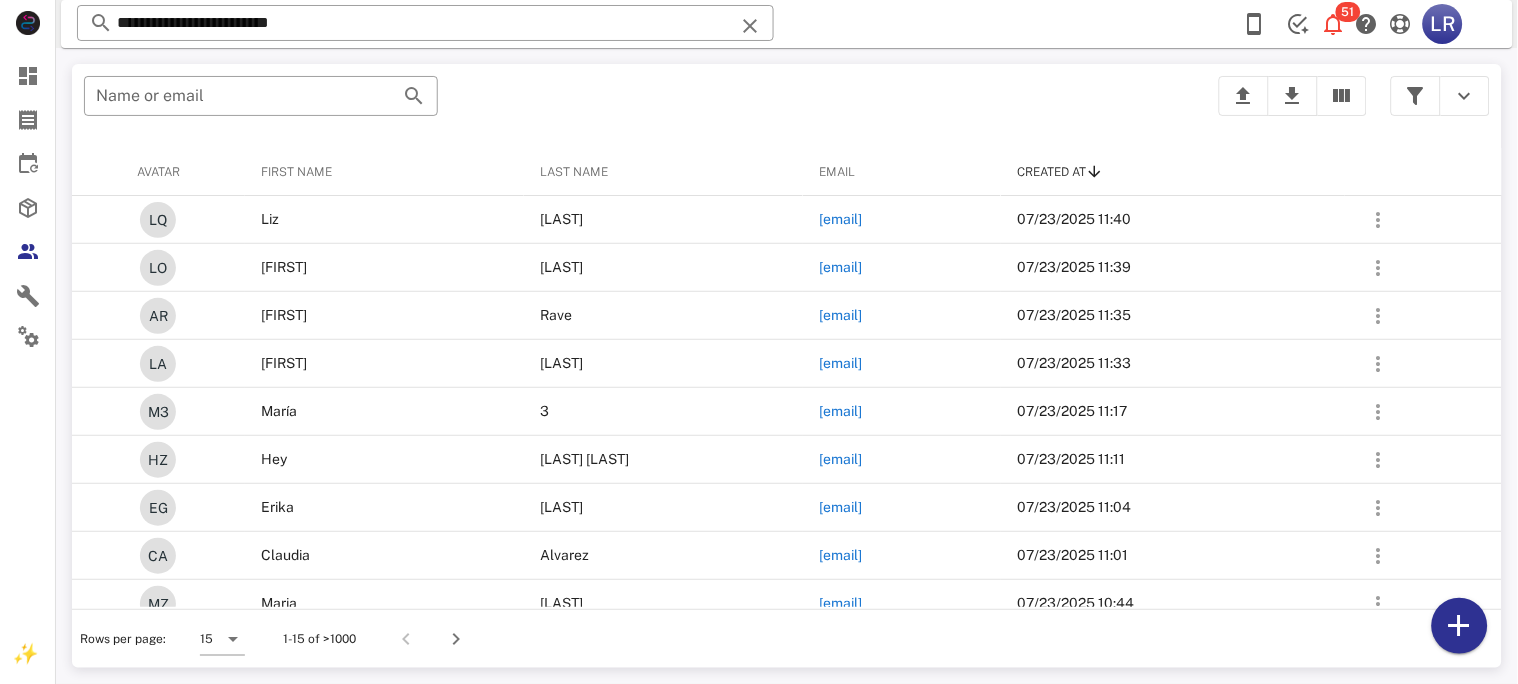click at bounding box center (750, 26) 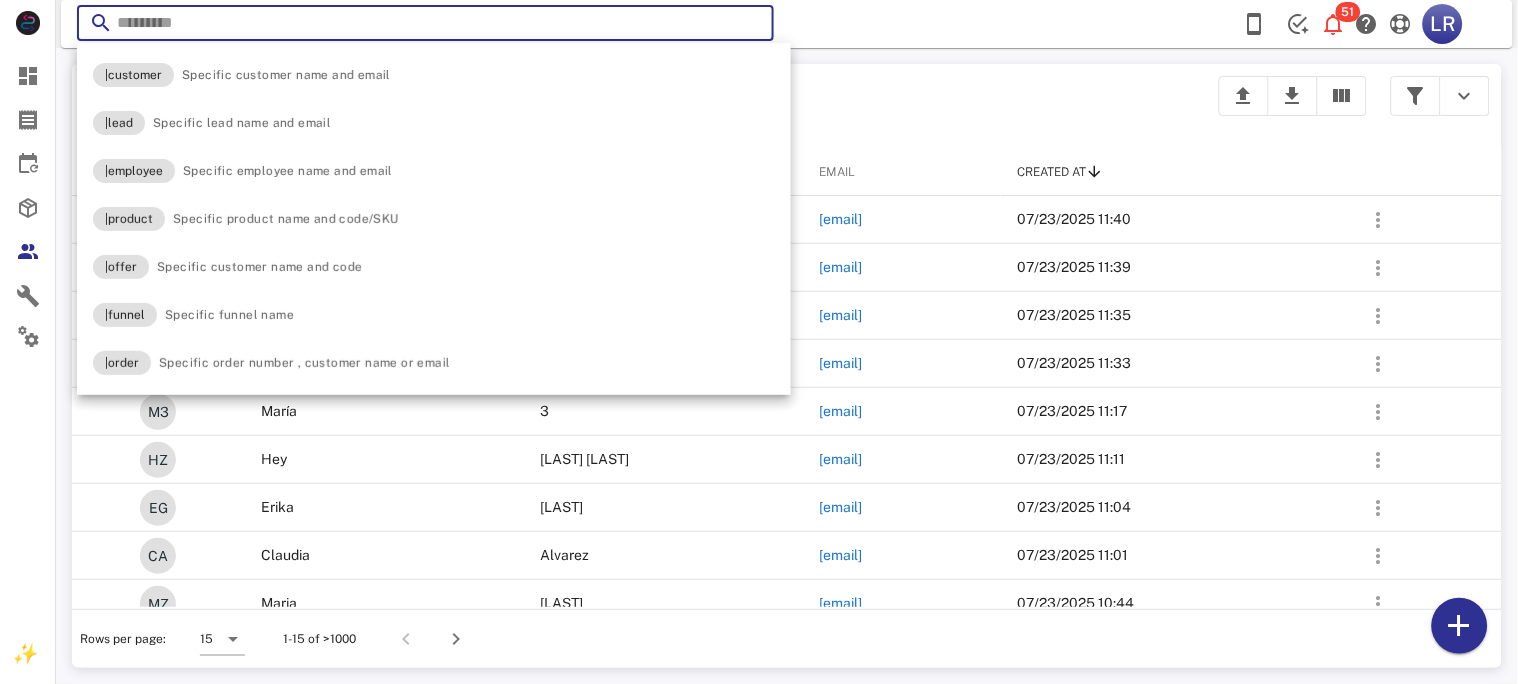 paste on "**********" 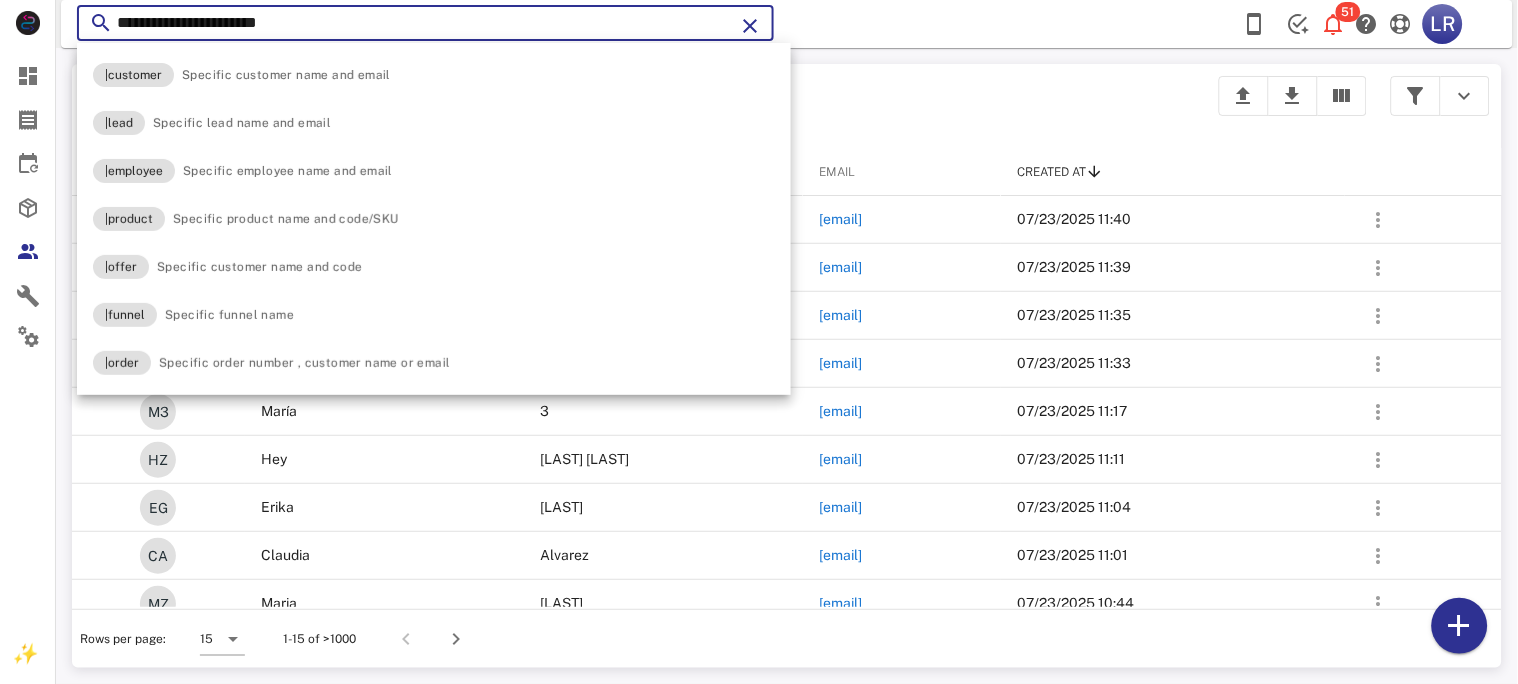 type on "**********" 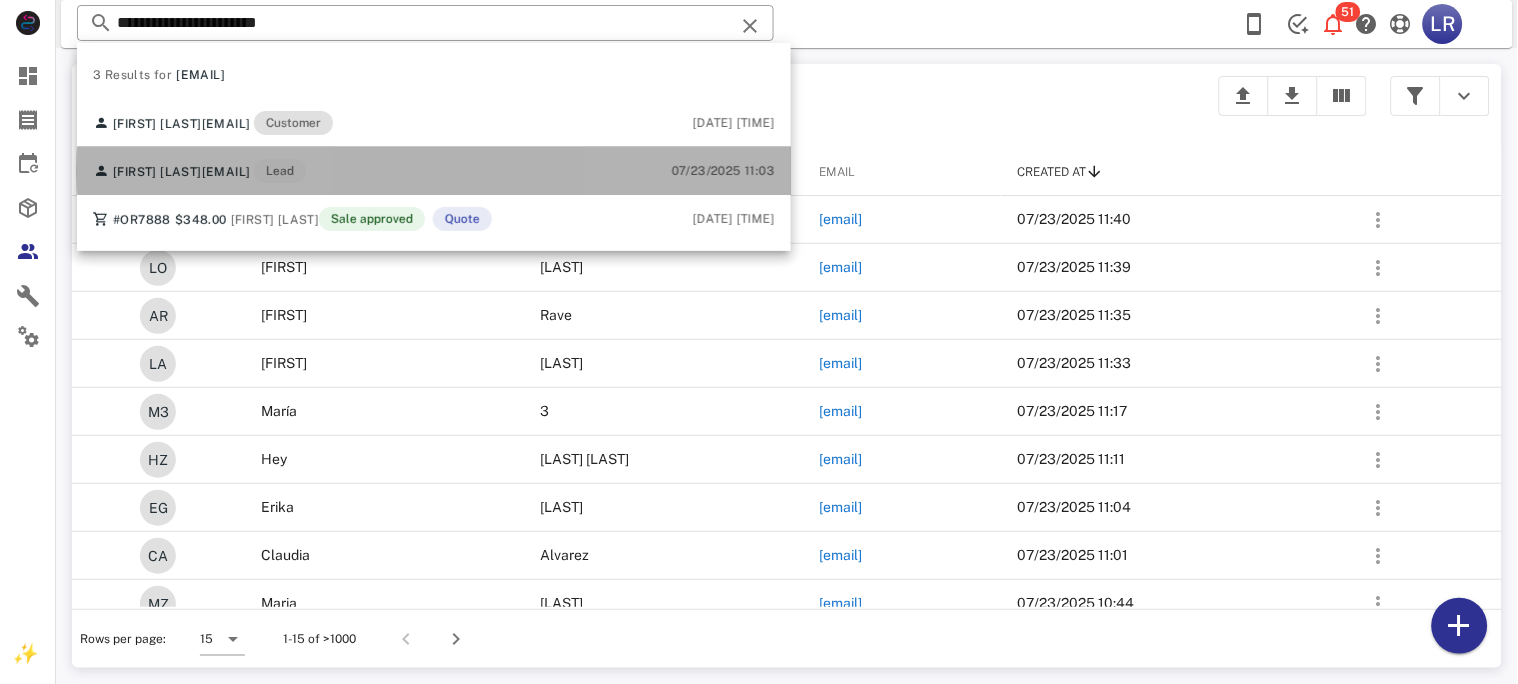 click on "[EMAIL]" at bounding box center [226, 172] 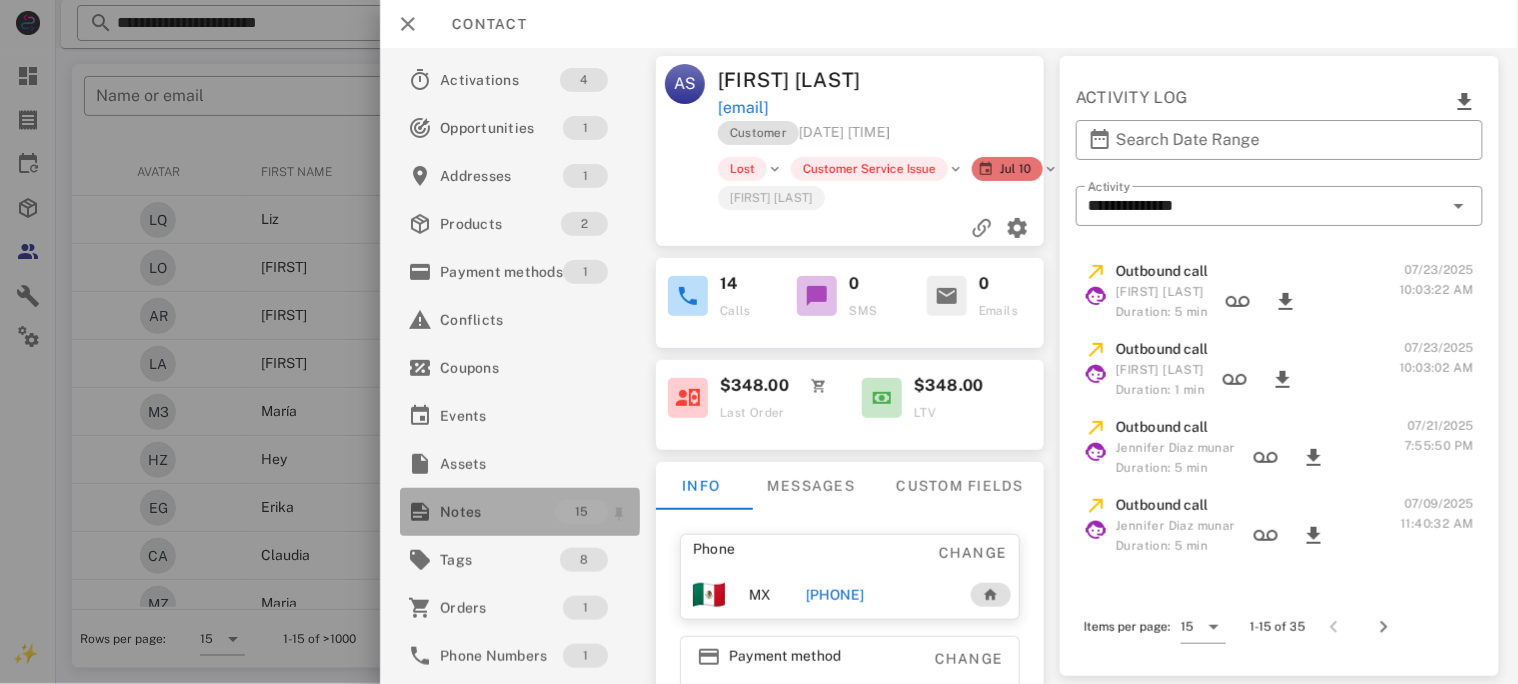 click on "Notes" at bounding box center (497, 512) 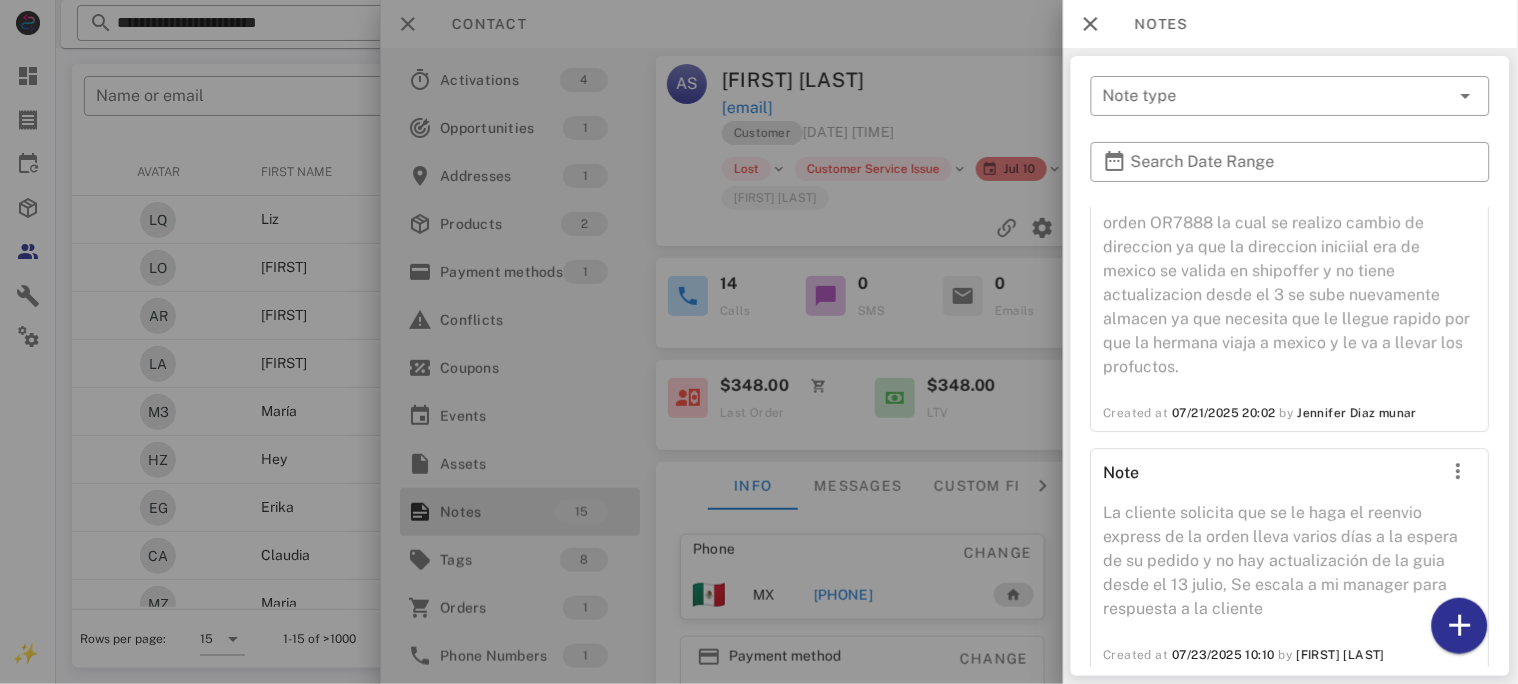 scroll, scrollTop: 3083, scrollLeft: 0, axis: vertical 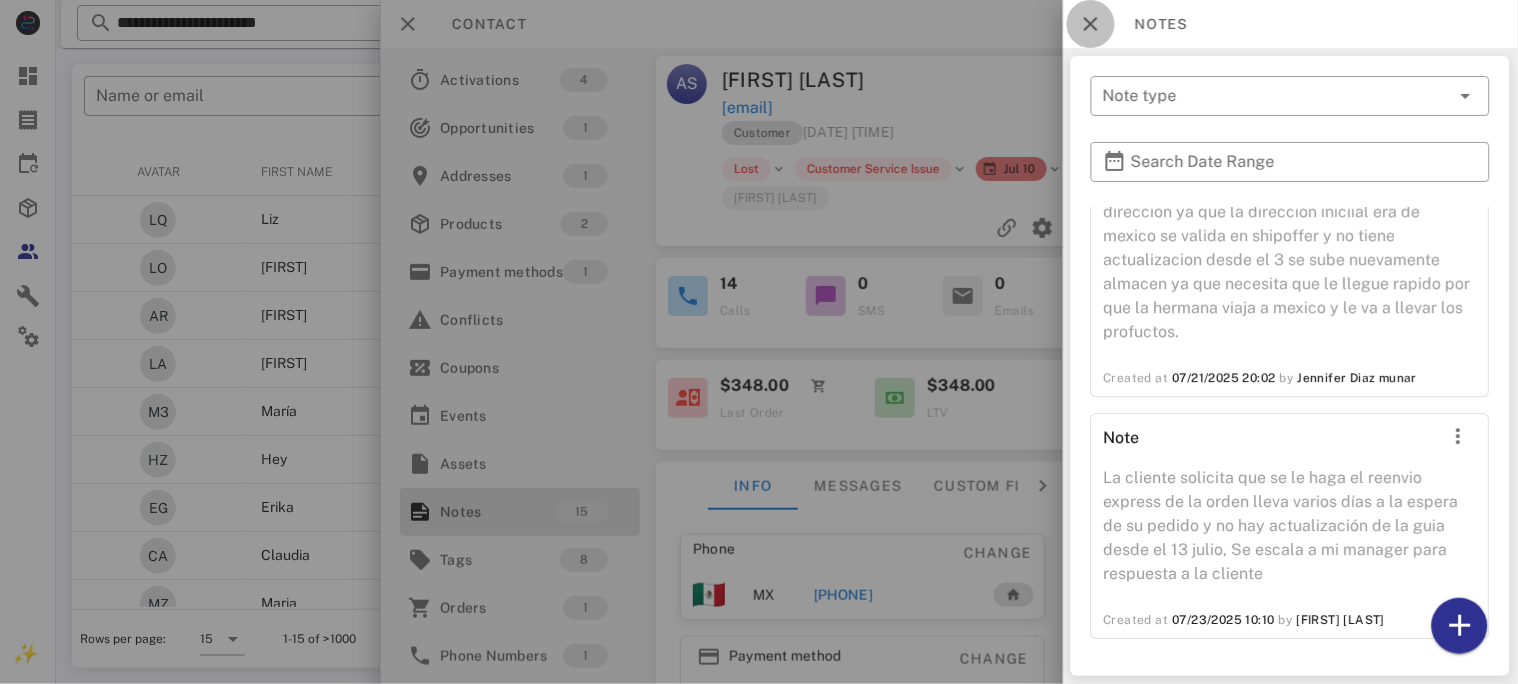 click at bounding box center (1091, 24) 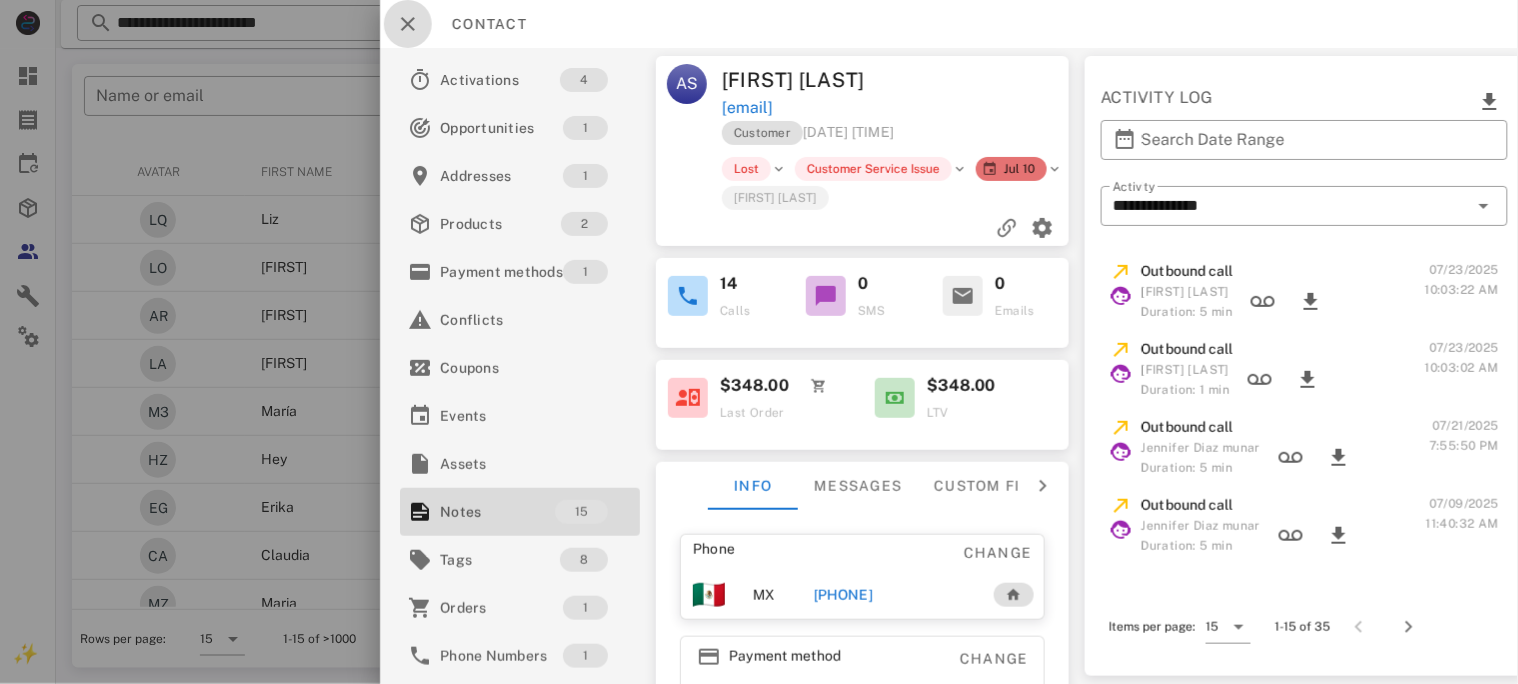 click at bounding box center (408, 24) 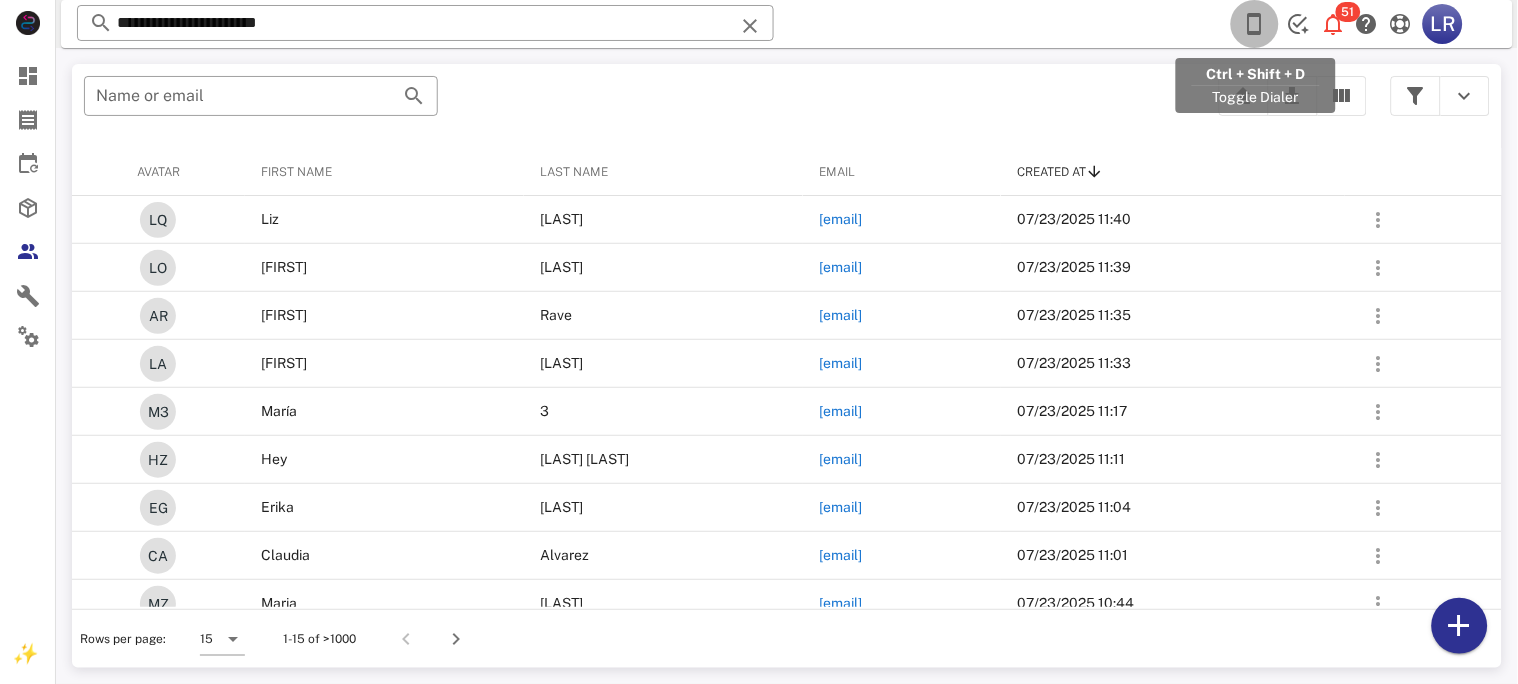 click at bounding box center (1255, 24) 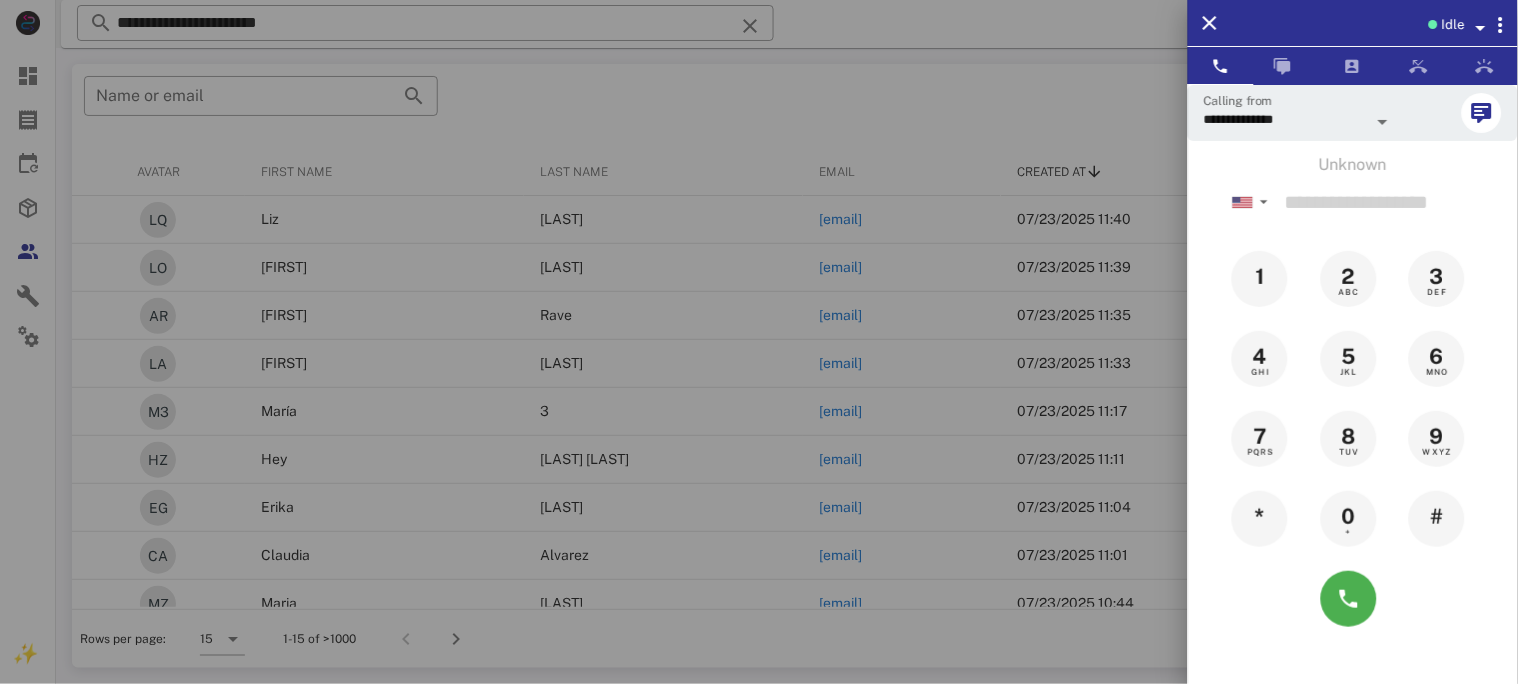 click at bounding box center [1481, 28] 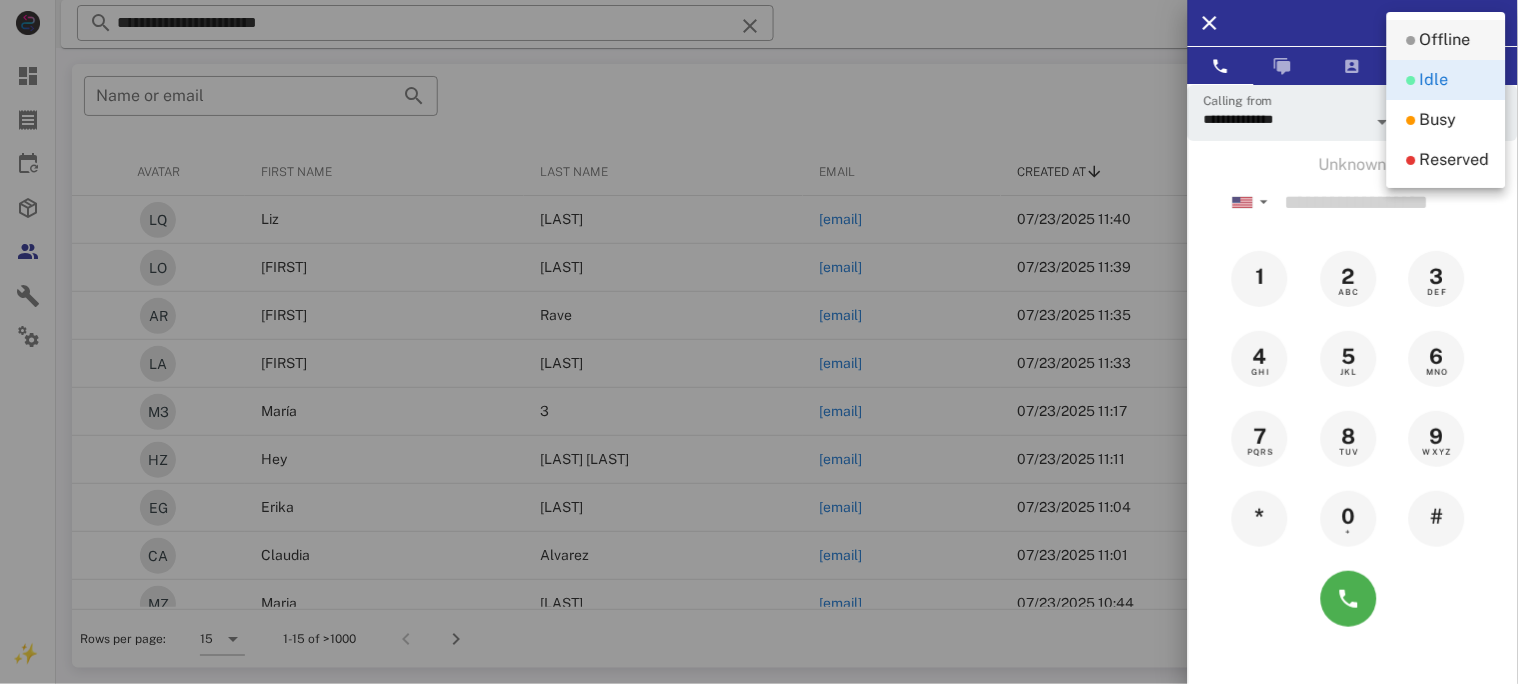 click on "Offline" at bounding box center [1445, 40] 